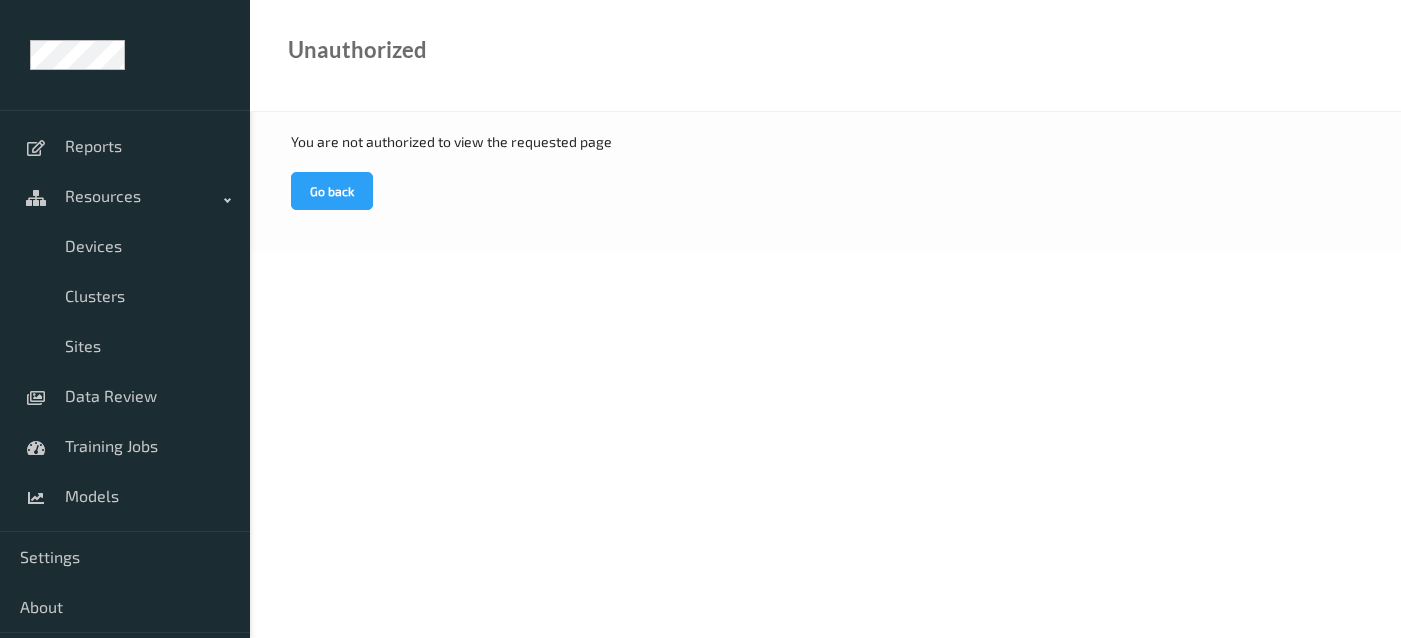 scroll, scrollTop: 0, scrollLeft: 0, axis: both 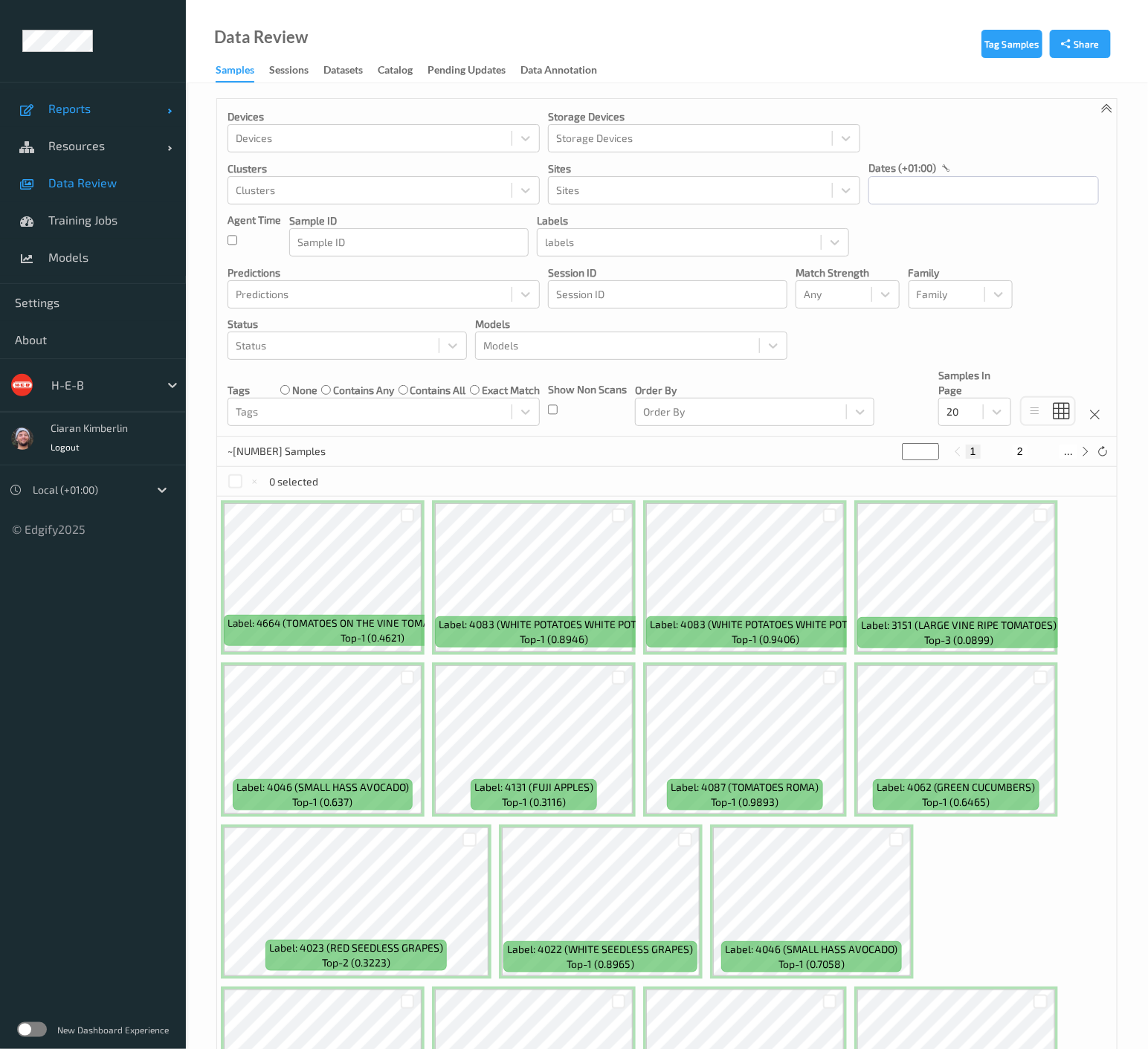 click on "Reports" at bounding box center [108, 109] 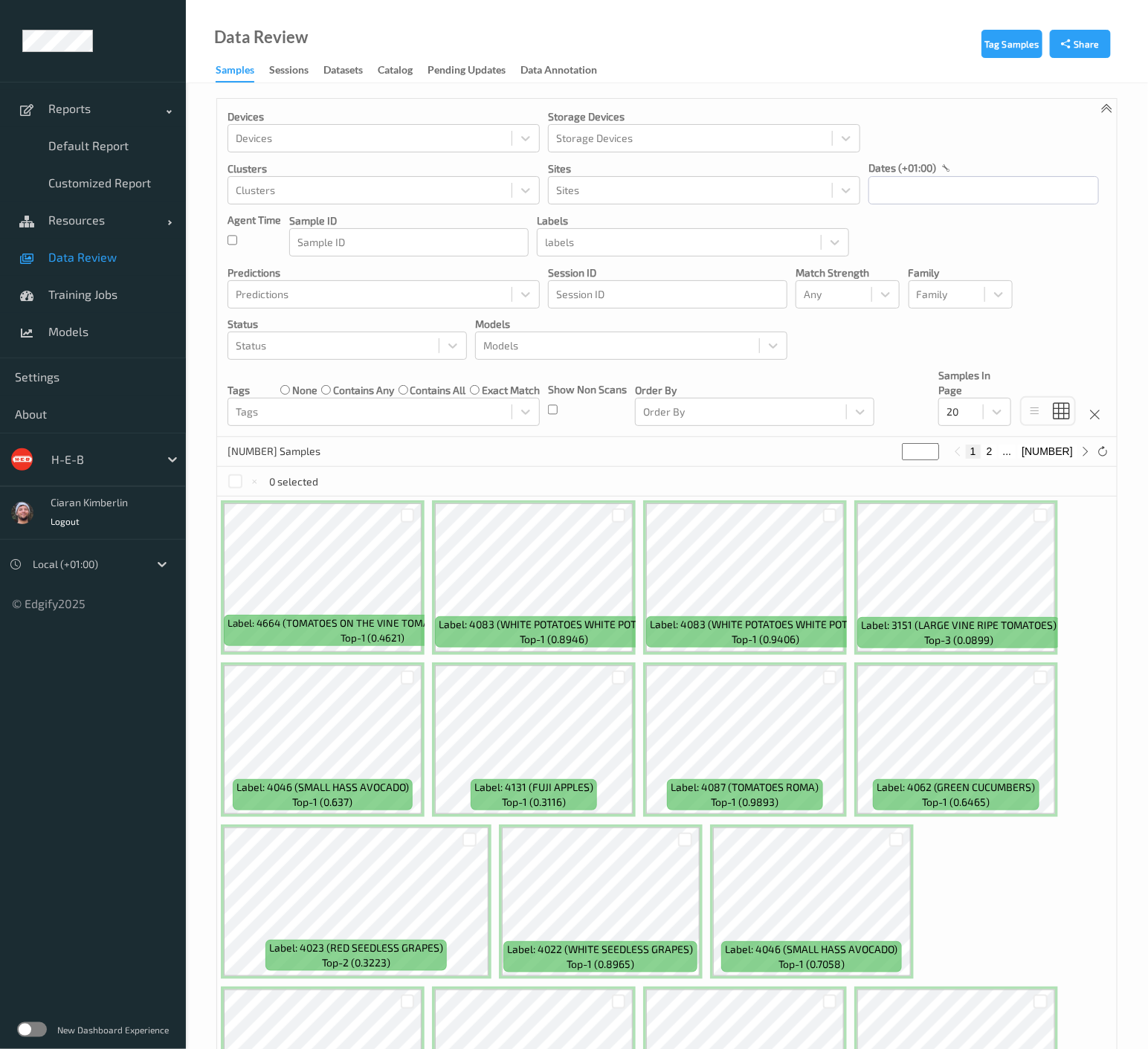 click at bounding box center (32, 1030) 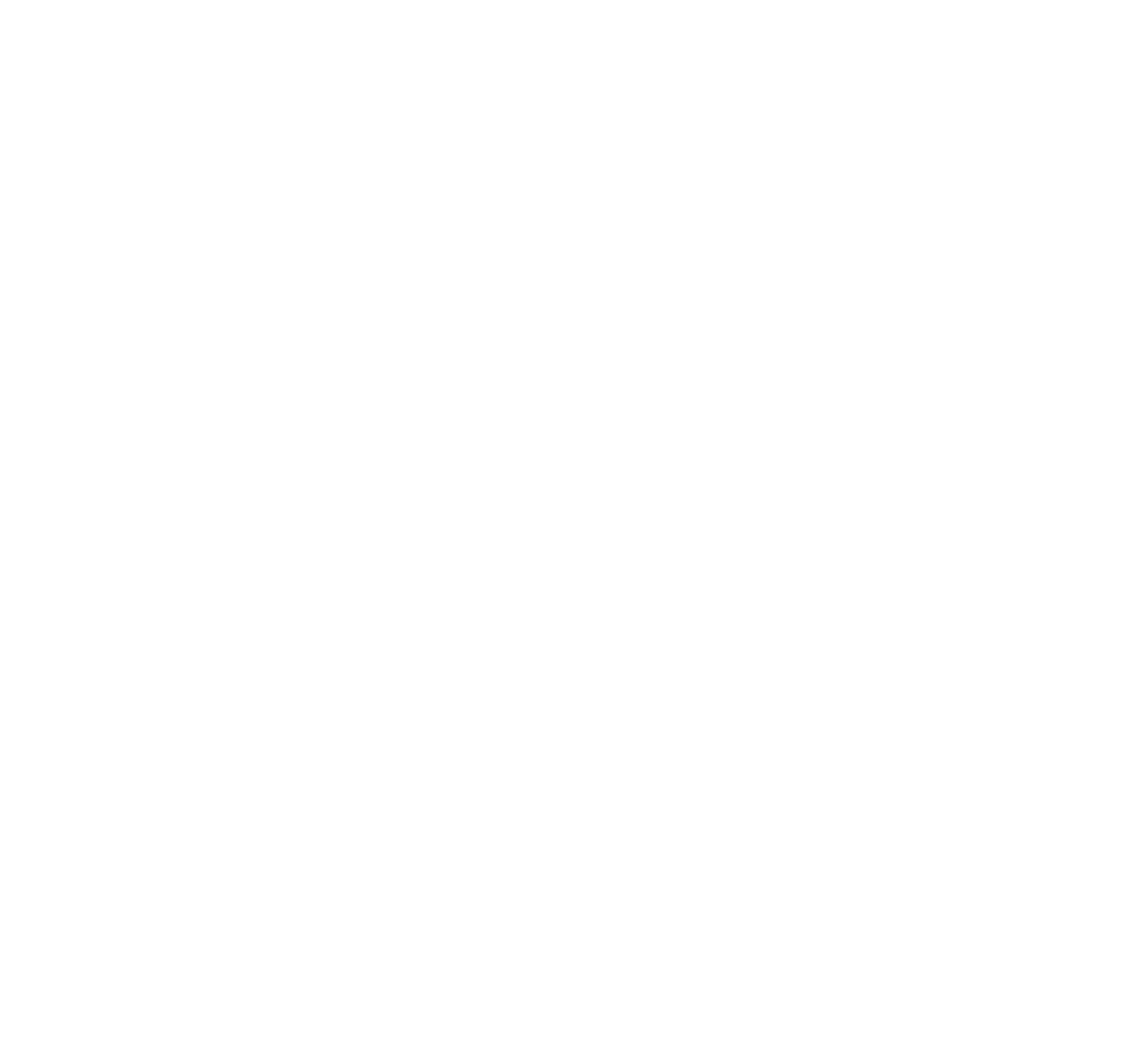 scroll, scrollTop: 0, scrollLeft: 0, axis: both 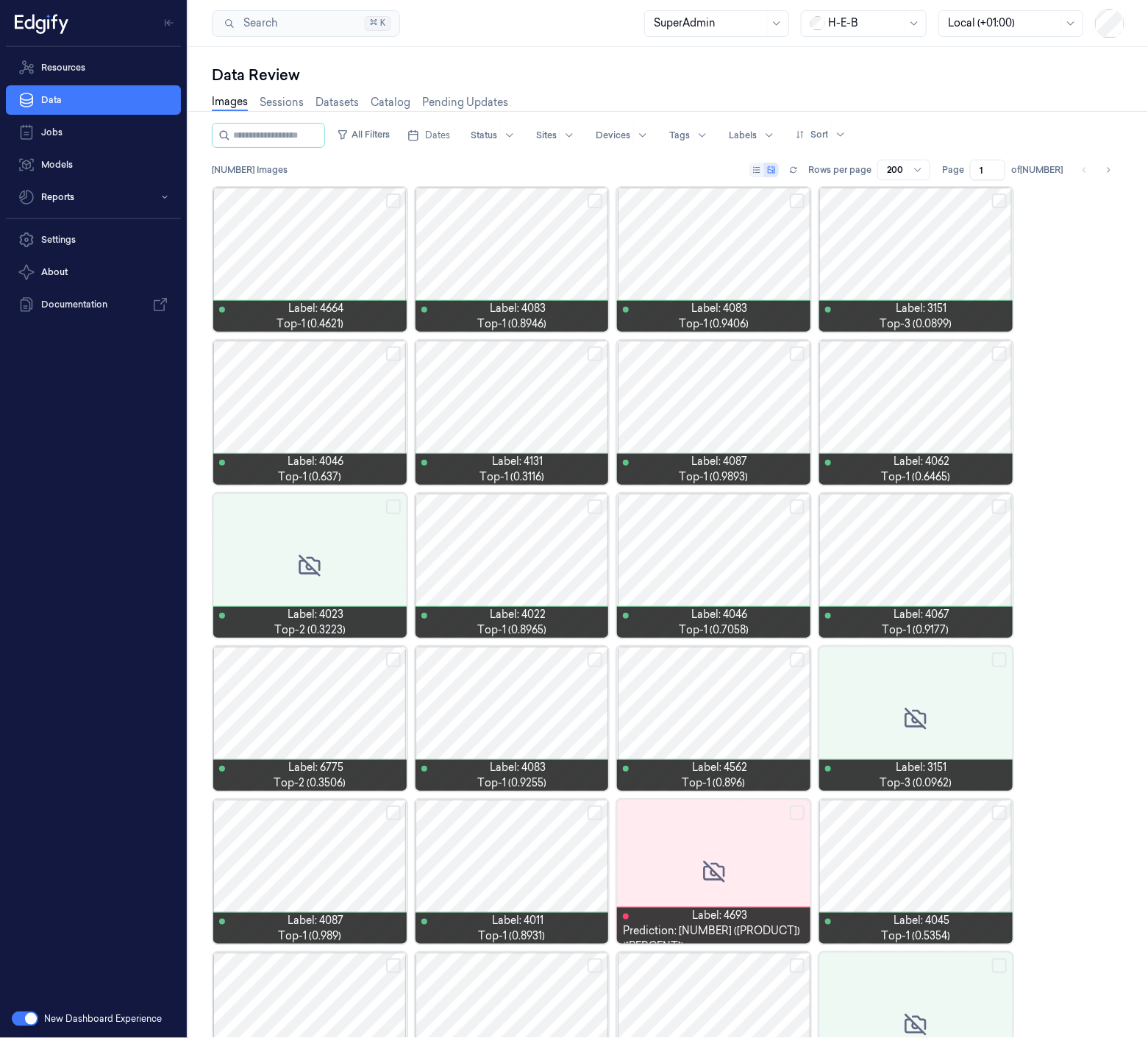click on "Data Review" at bounding box center (668, 75) 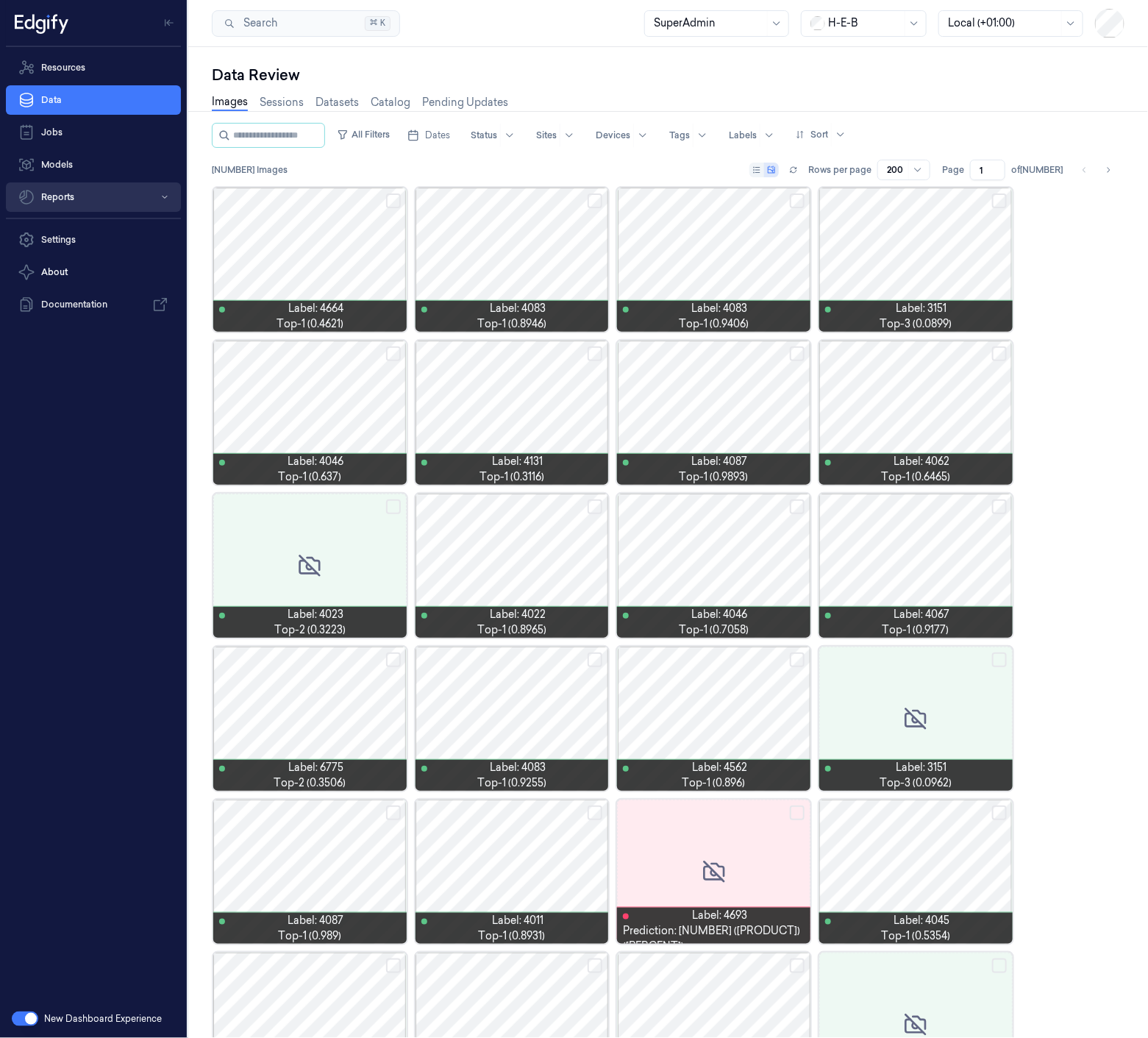 click on "Reports" at bounding box center [93, 197] 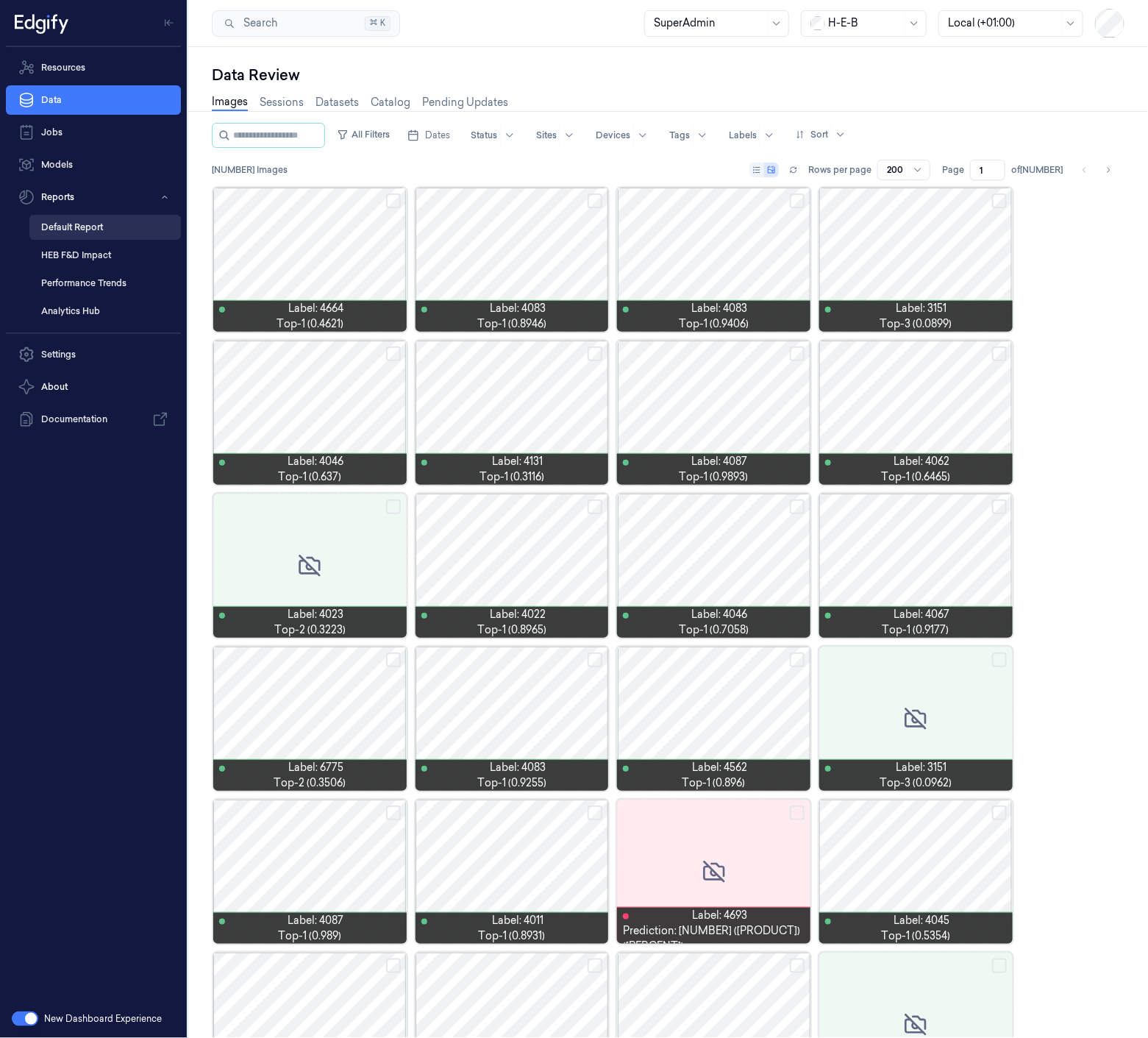 click on "Default Report" at bounding box center [105, 227] 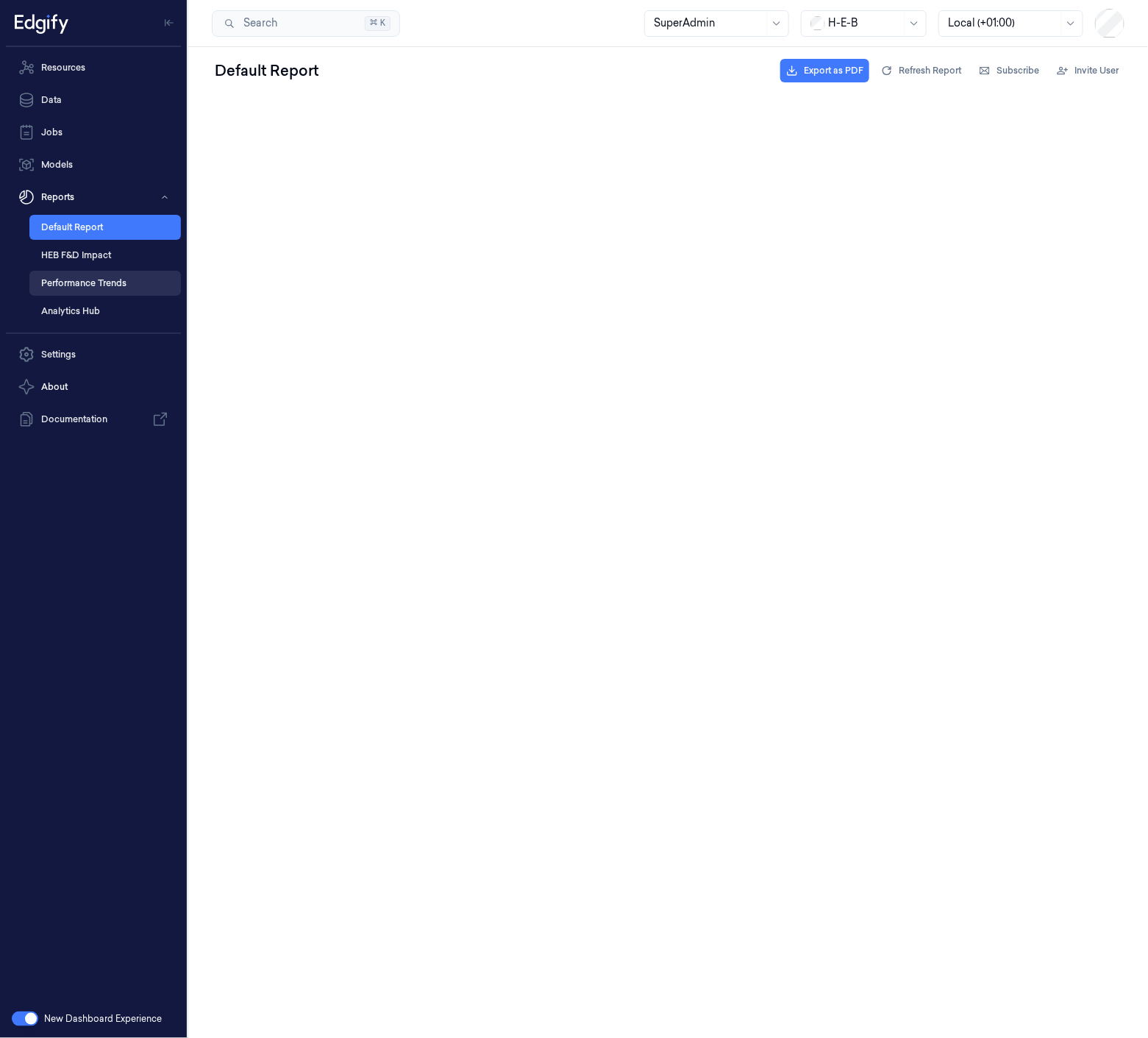 scroll, scrollTop: 0, scrollLeft: 0, axis: both 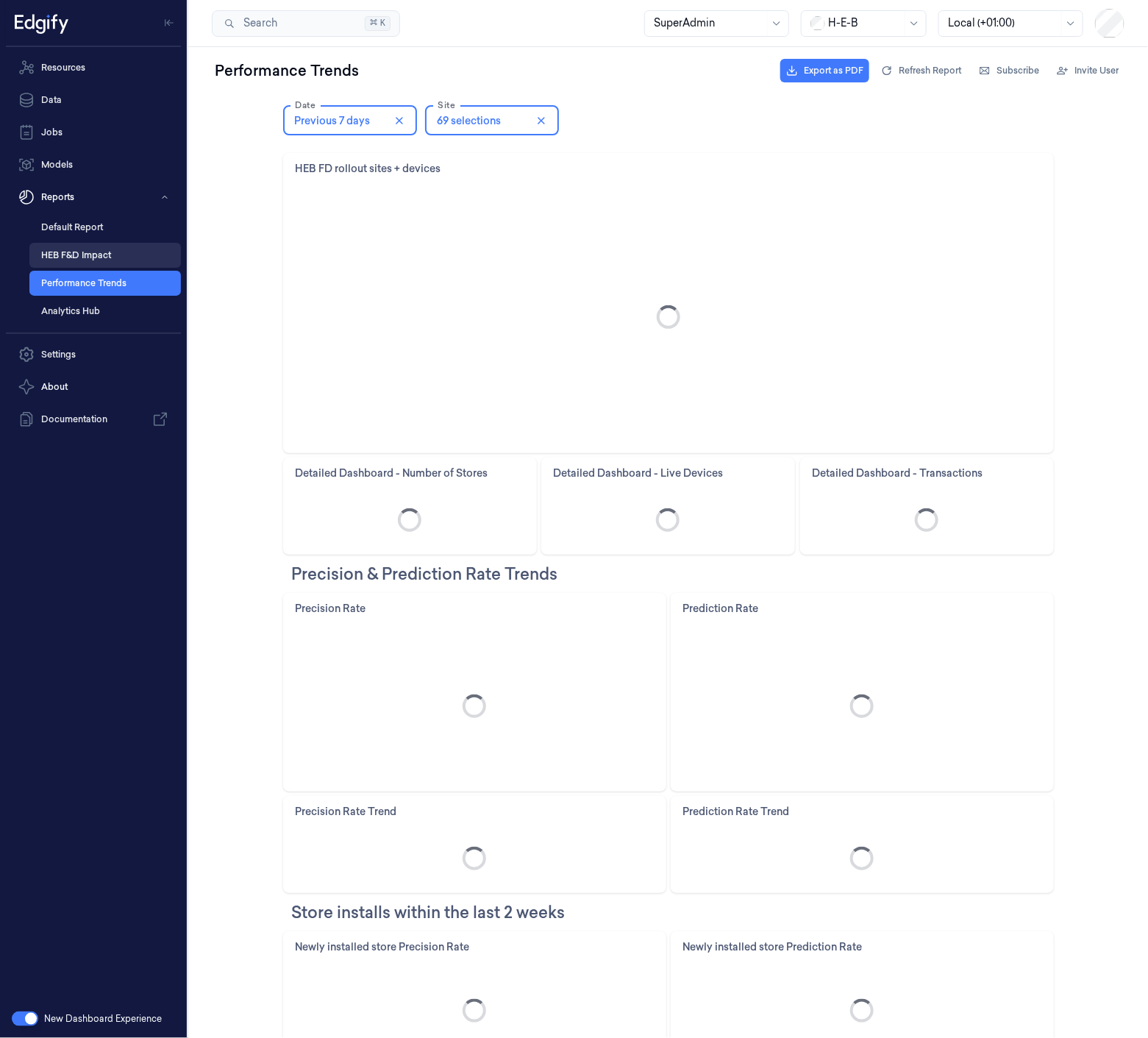 click on "HEB F&D Impact" at bounding box center (105, 255) 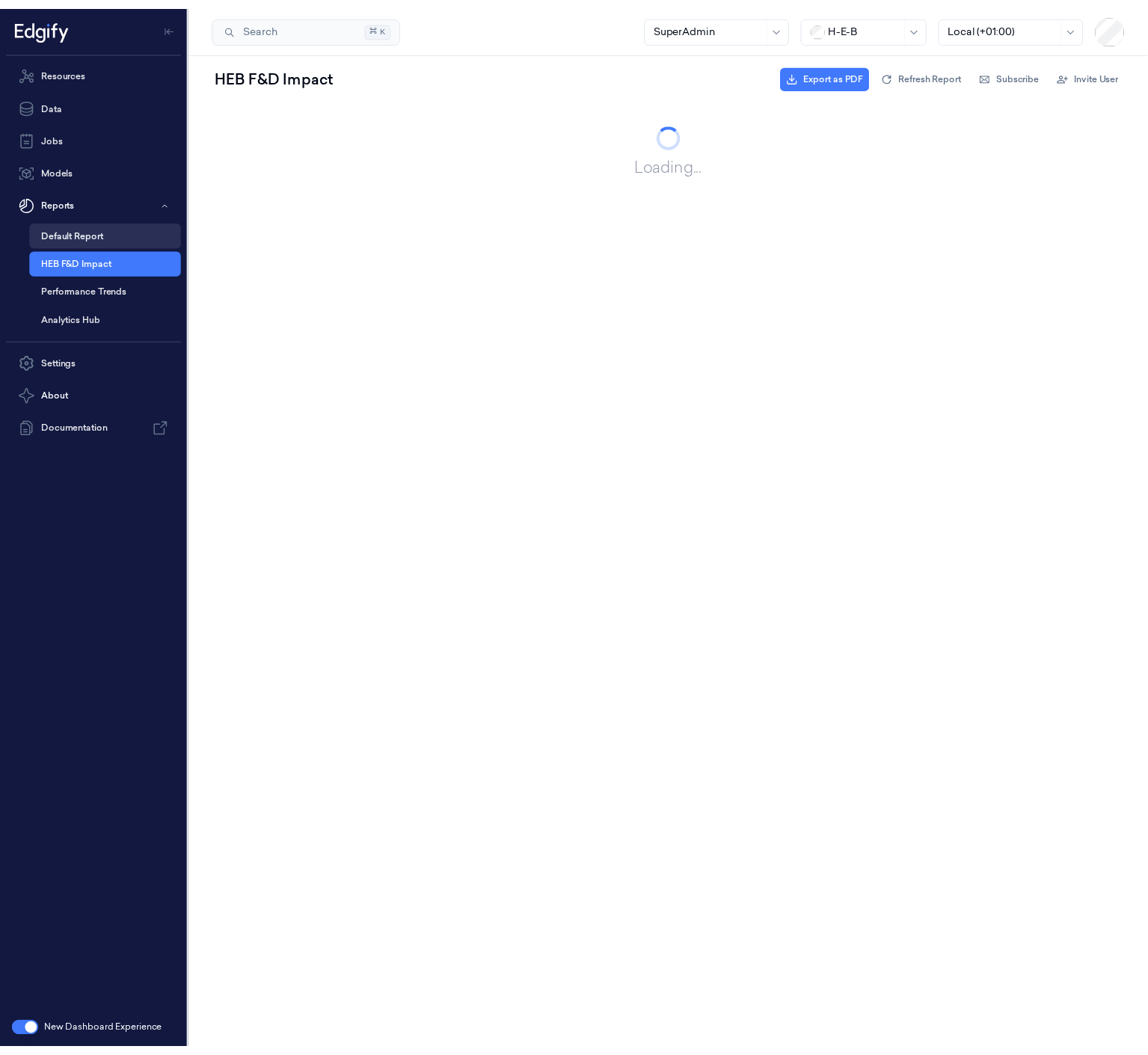 scroll, scrollTop: 0, scrollLeft: 0, axis: both 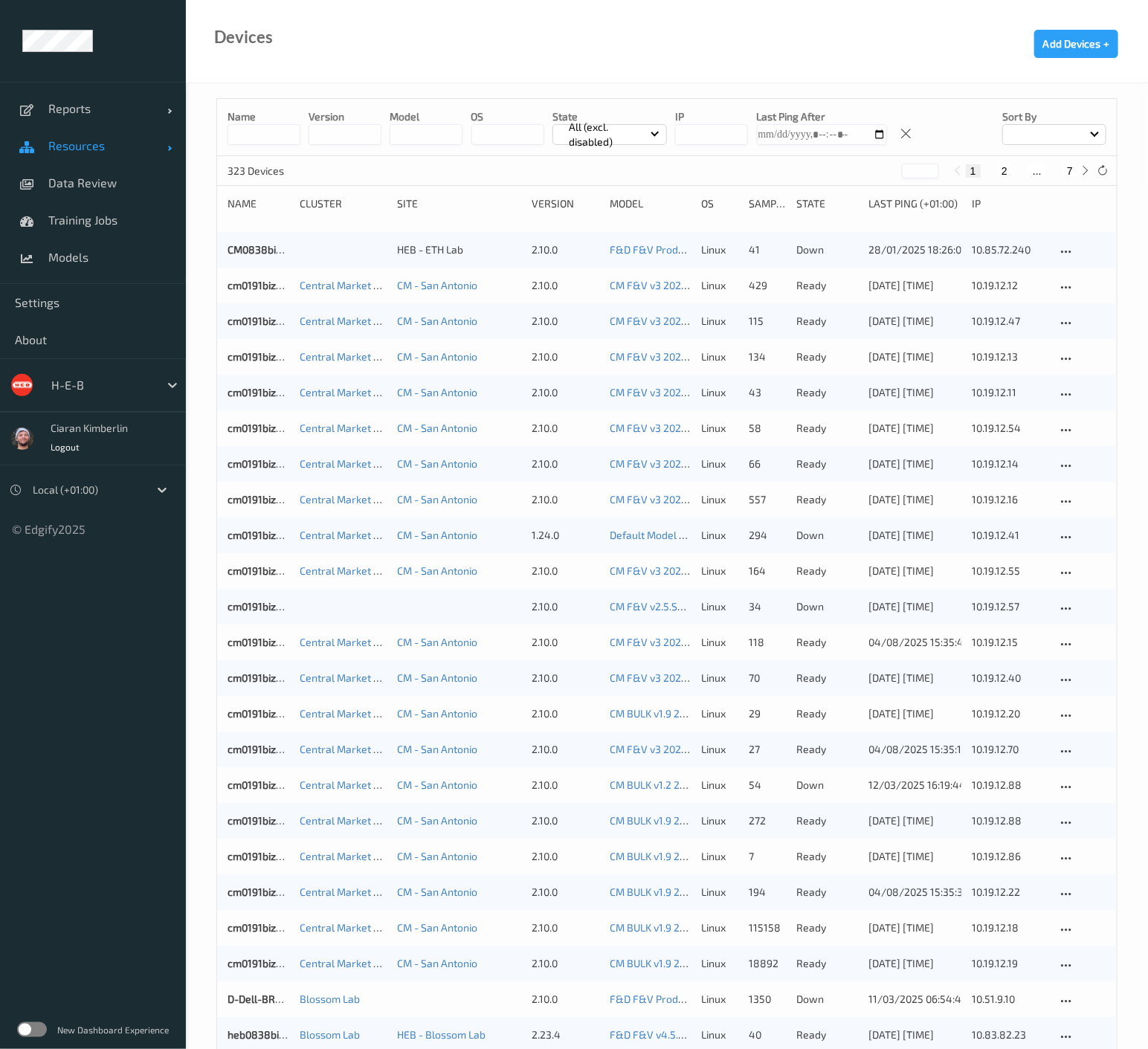 click on "Resources" at bounding box center [108, 146] 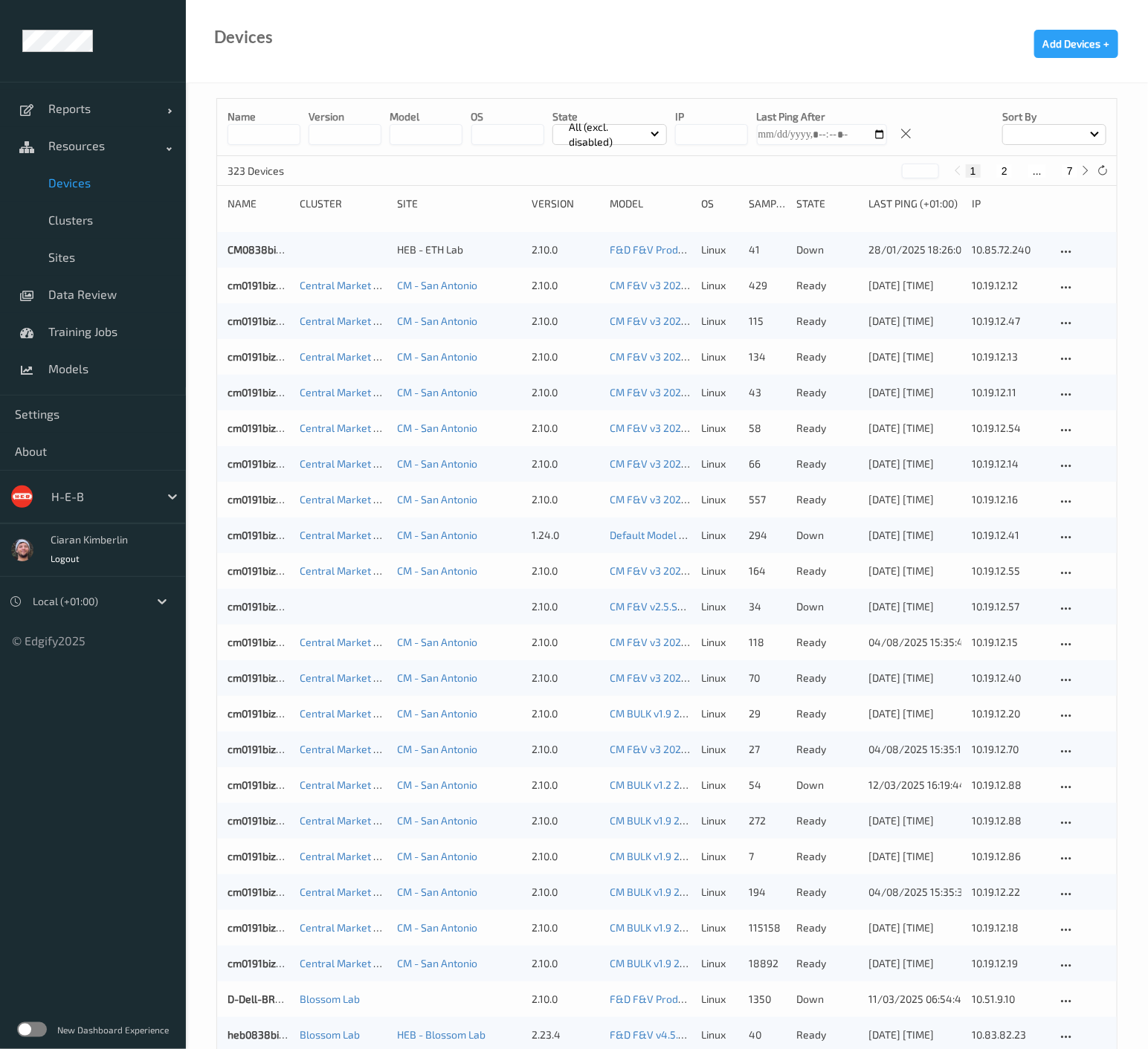 click on "Devices" at bounding box center (93, 183) 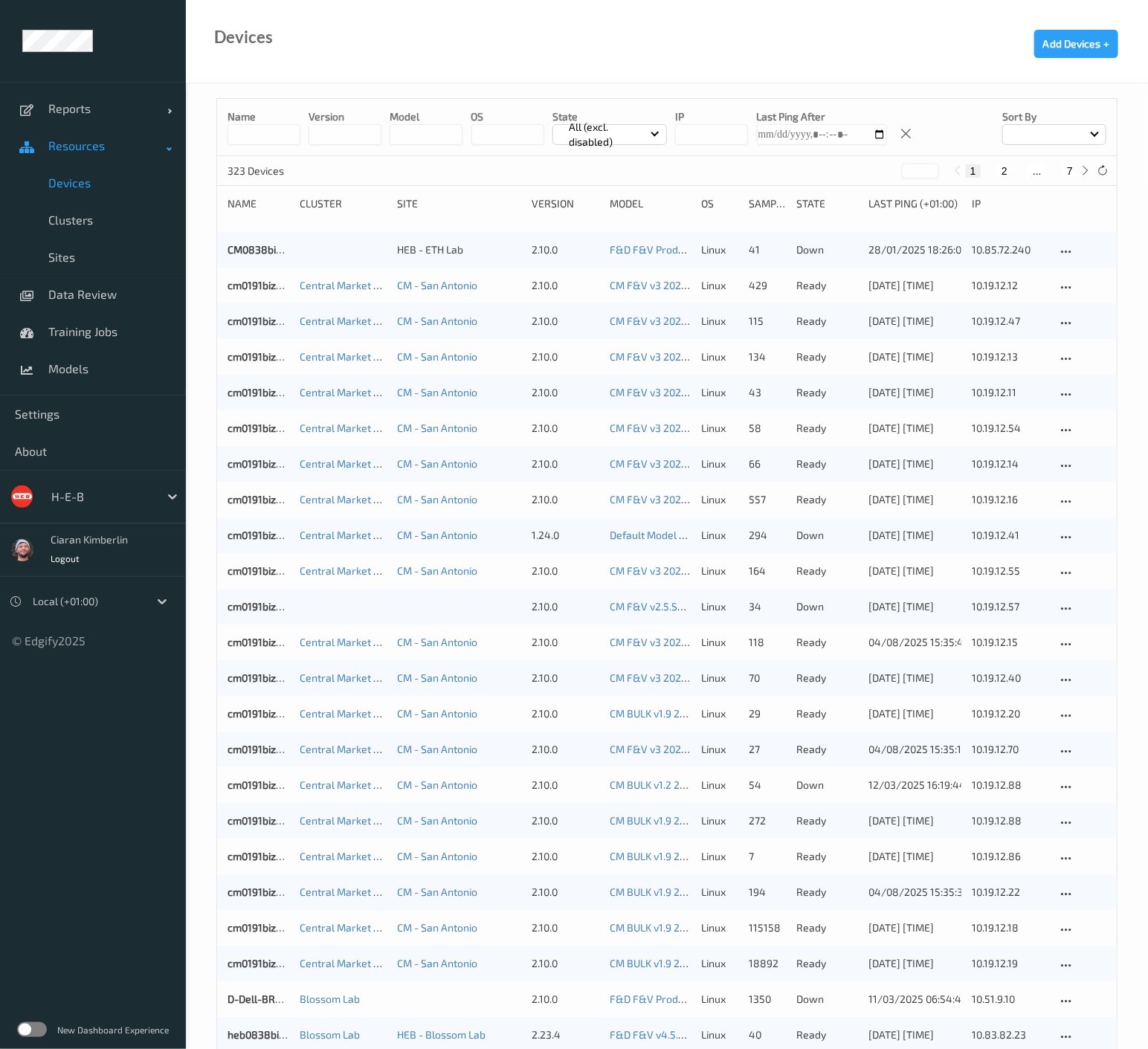 click on "Resources" at bounding box center (93, 146) 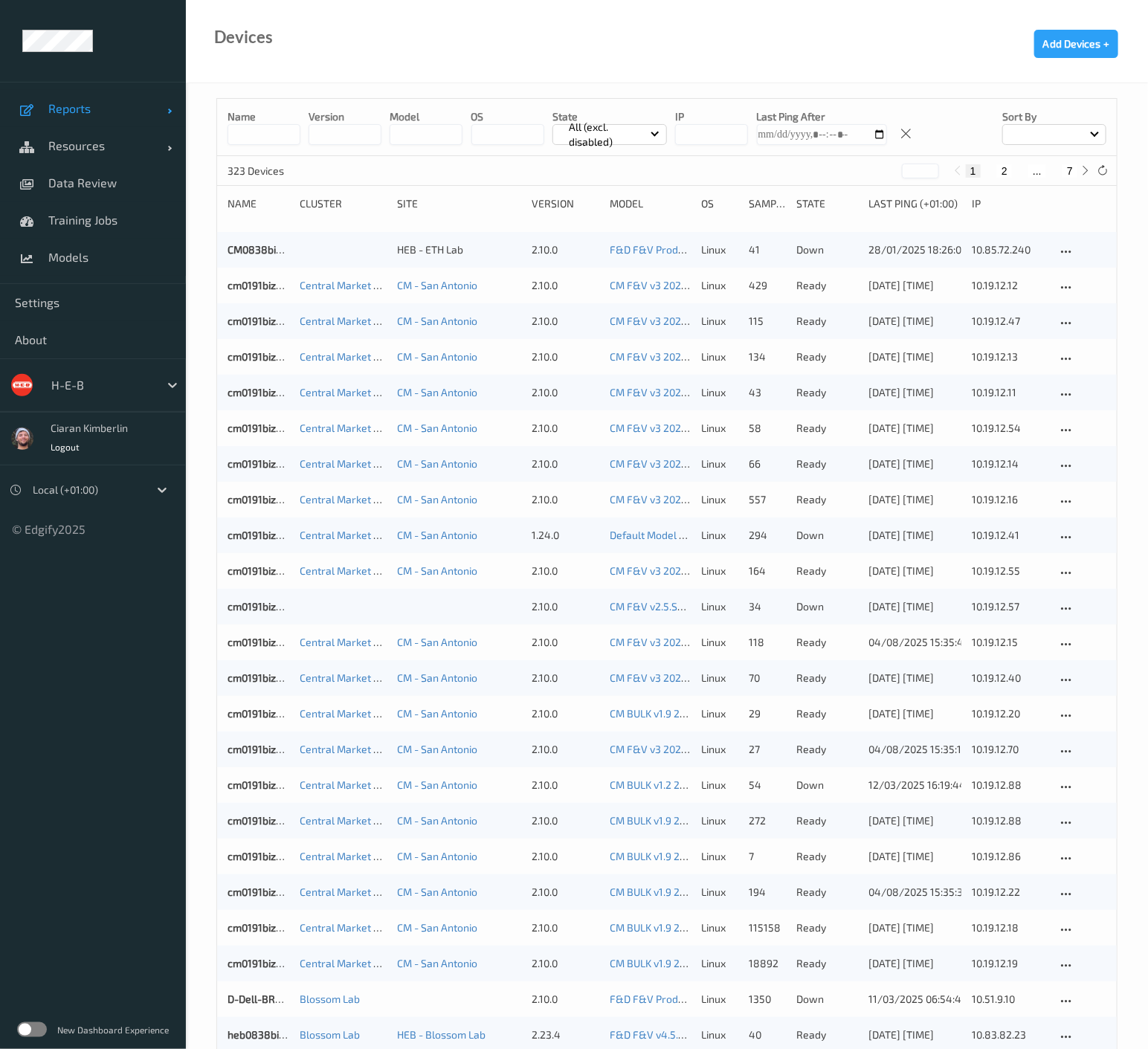 click on "Reports" at bounding box center [108, 109] 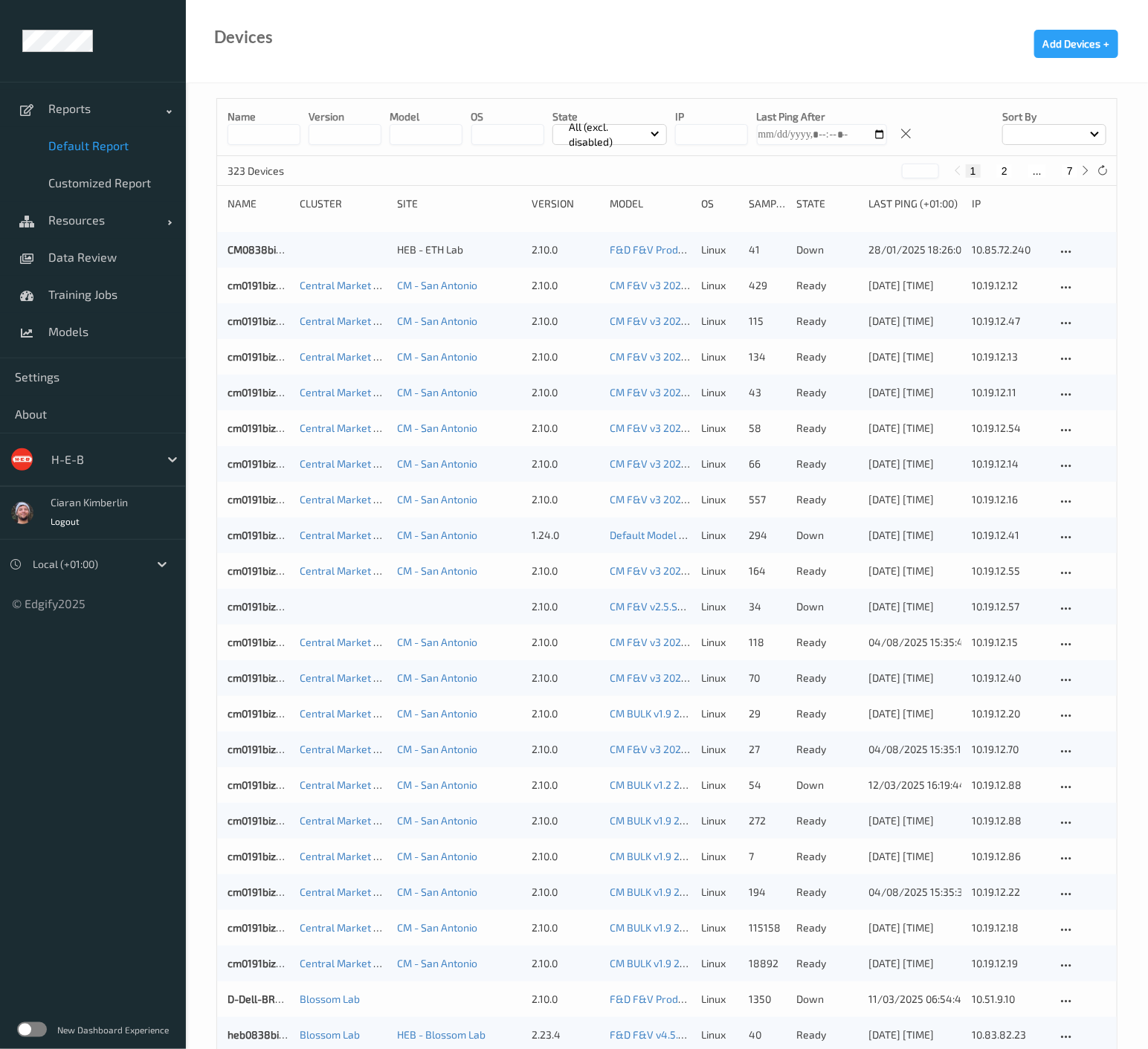 click on "Default Report" at bounding box center (109, 146) 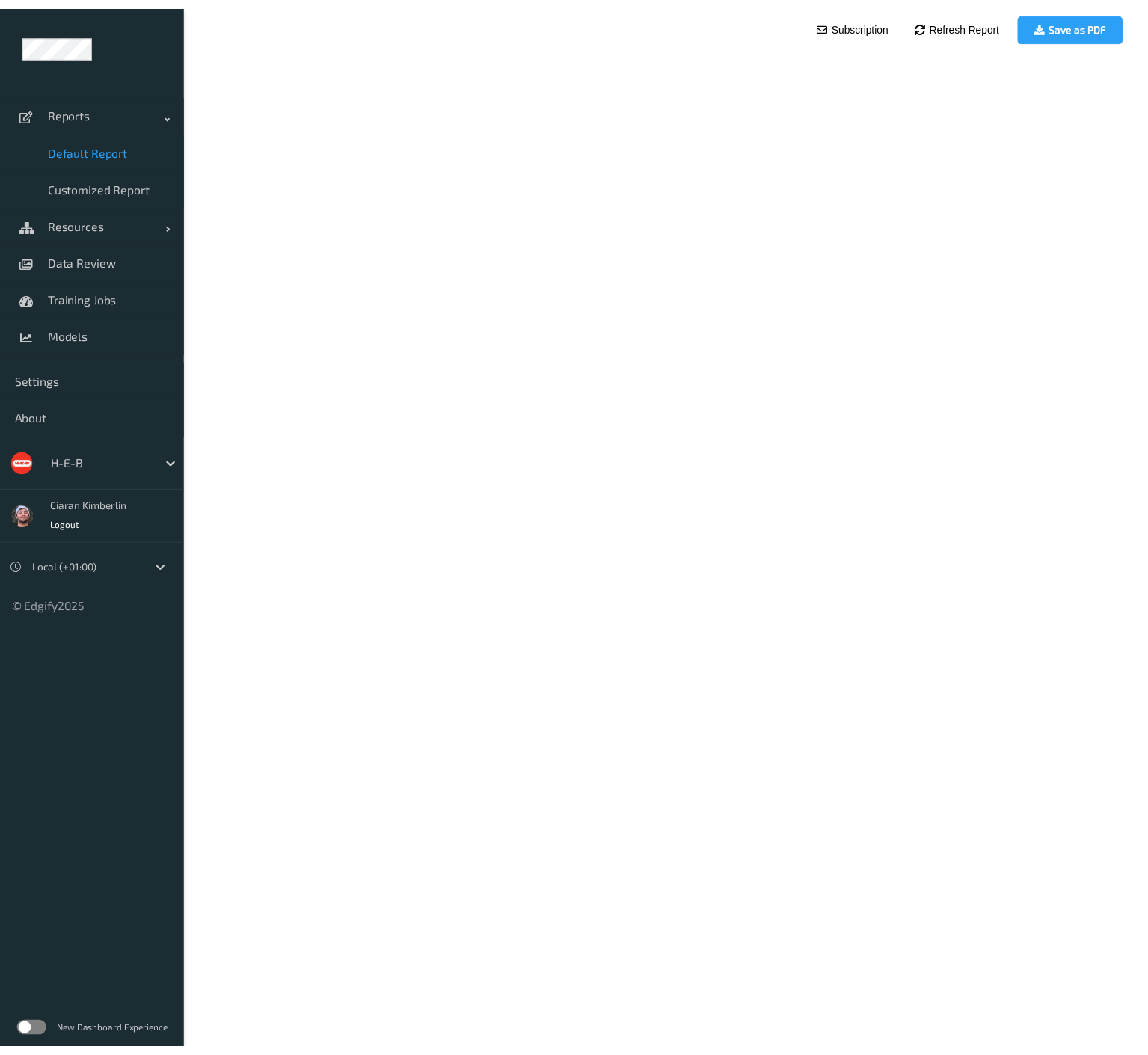 scroll, scrollTop: 0, scrollLeft: 0, axis: both 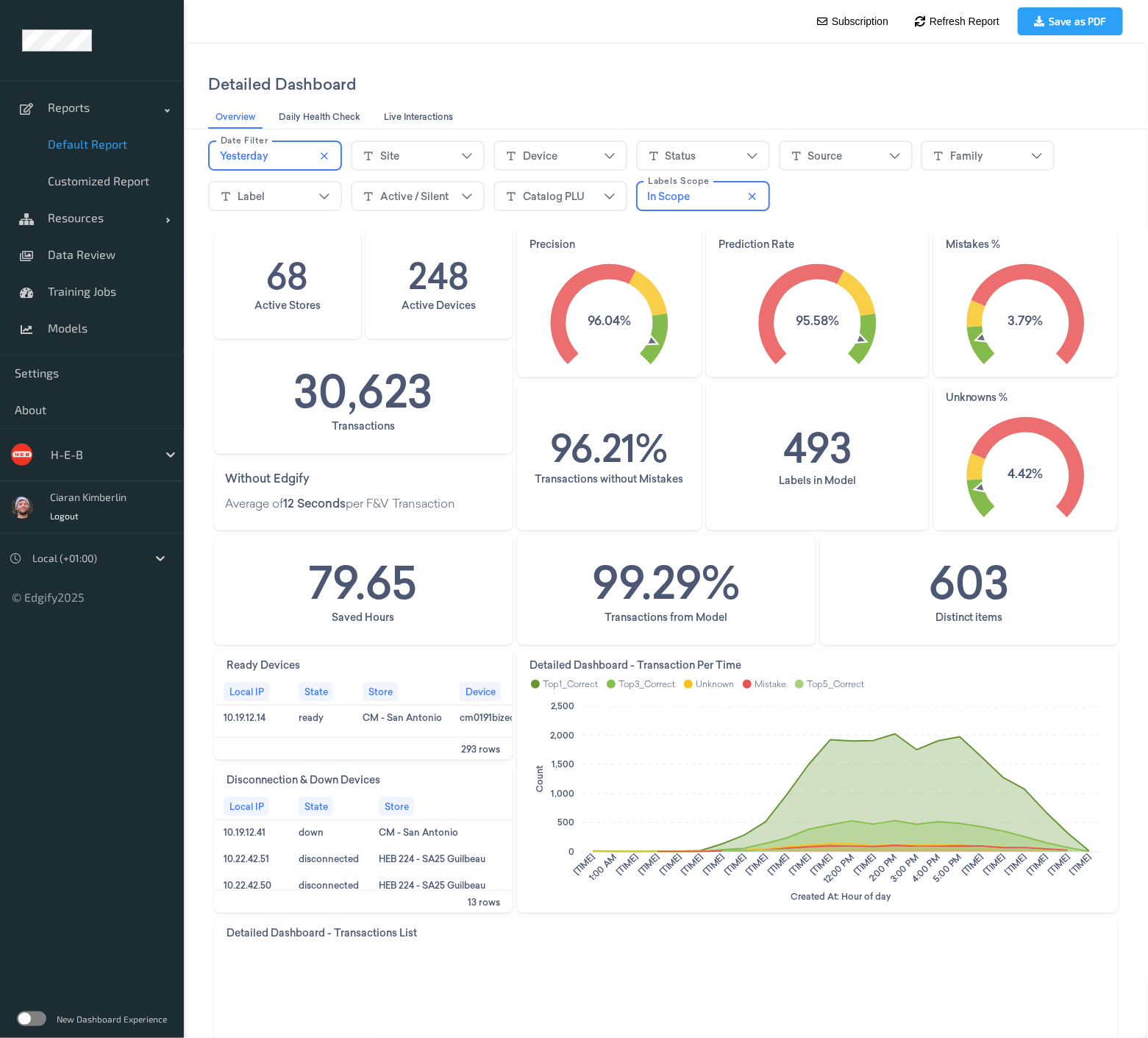 click on "Yesterday" at bounding box center (274, 155) 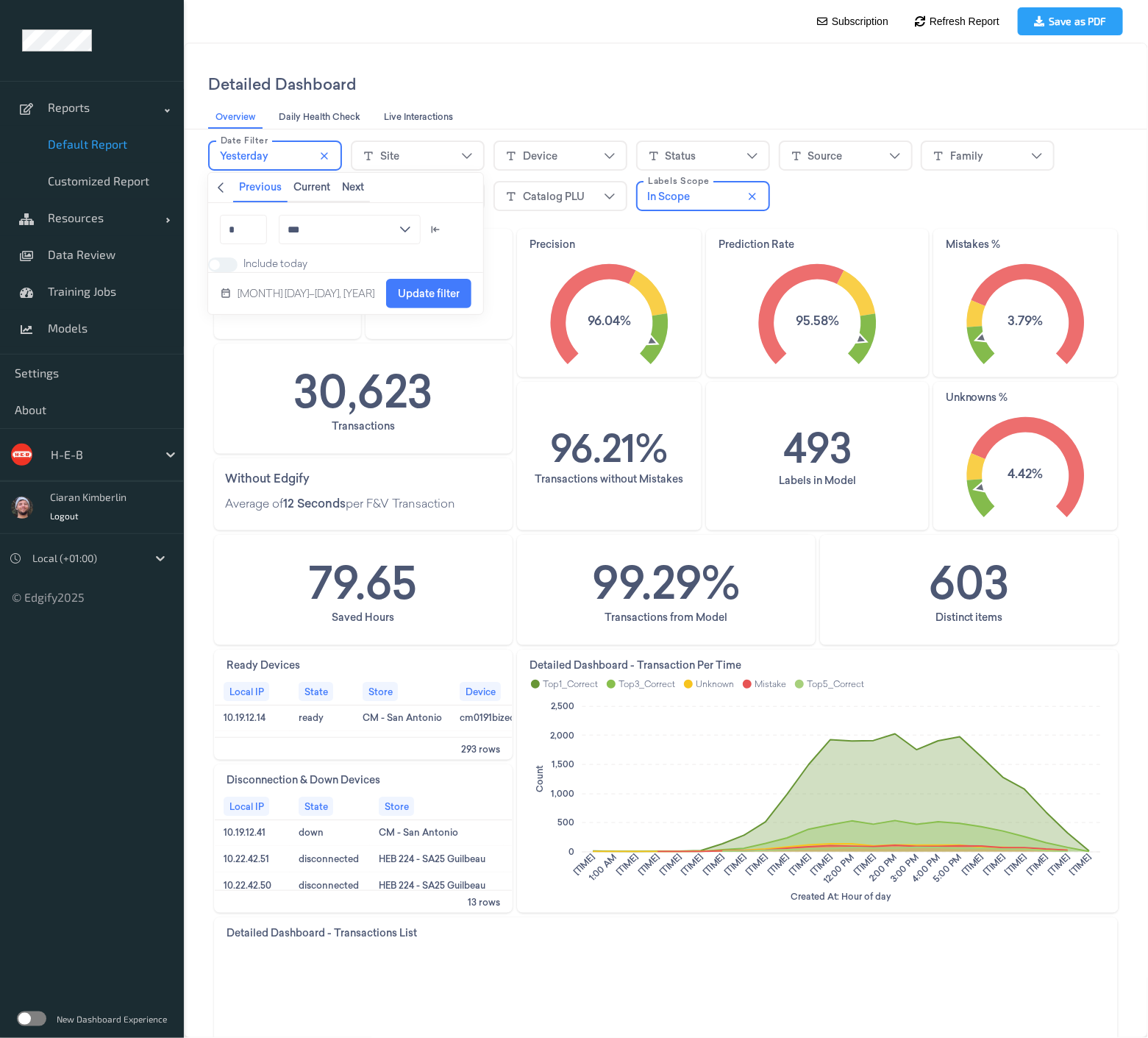 drag, startPoint x: 248, startPoint y: 230, endPoint x: 213, endPoint y: 230, distance: 35 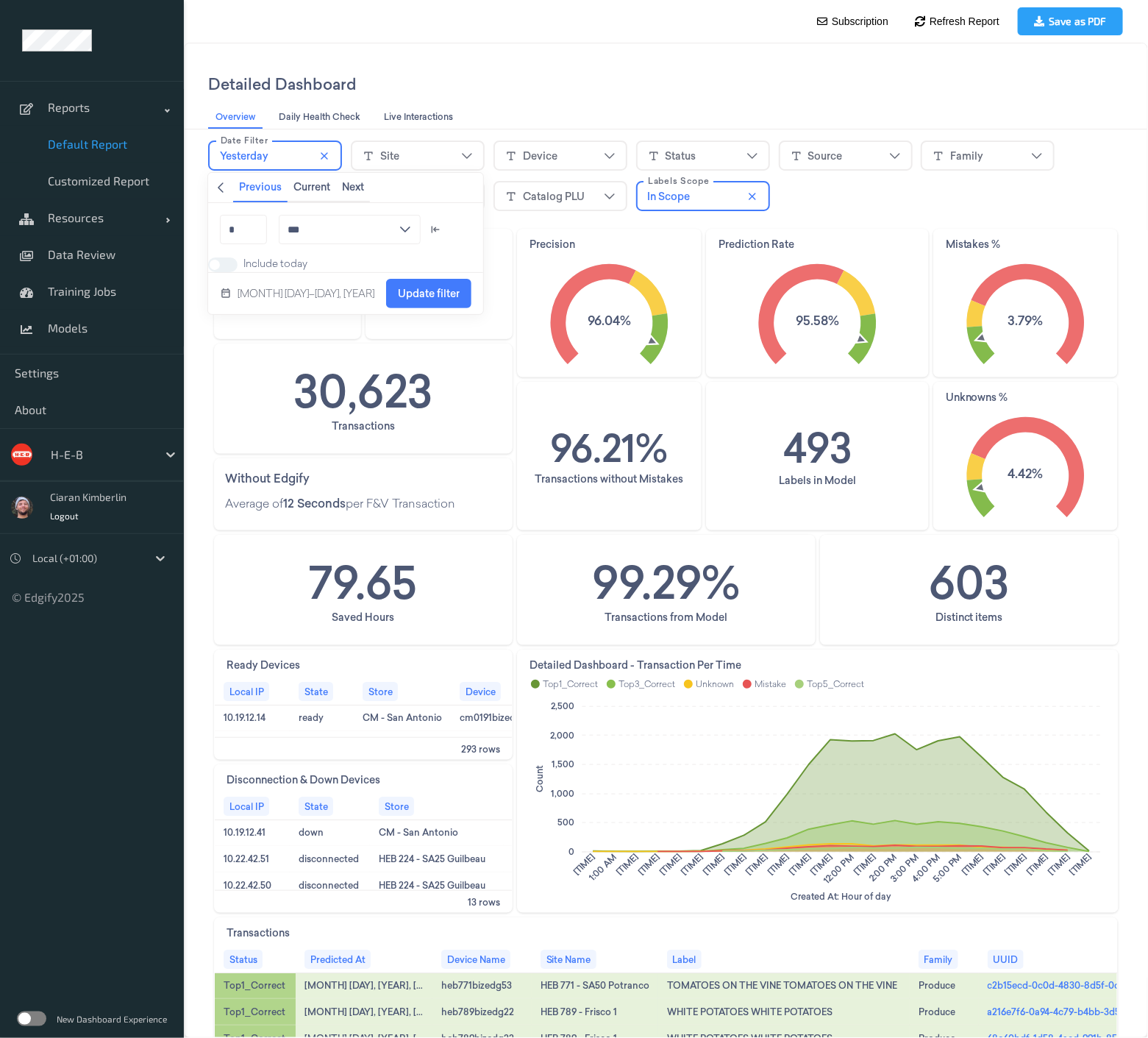 type on "*" 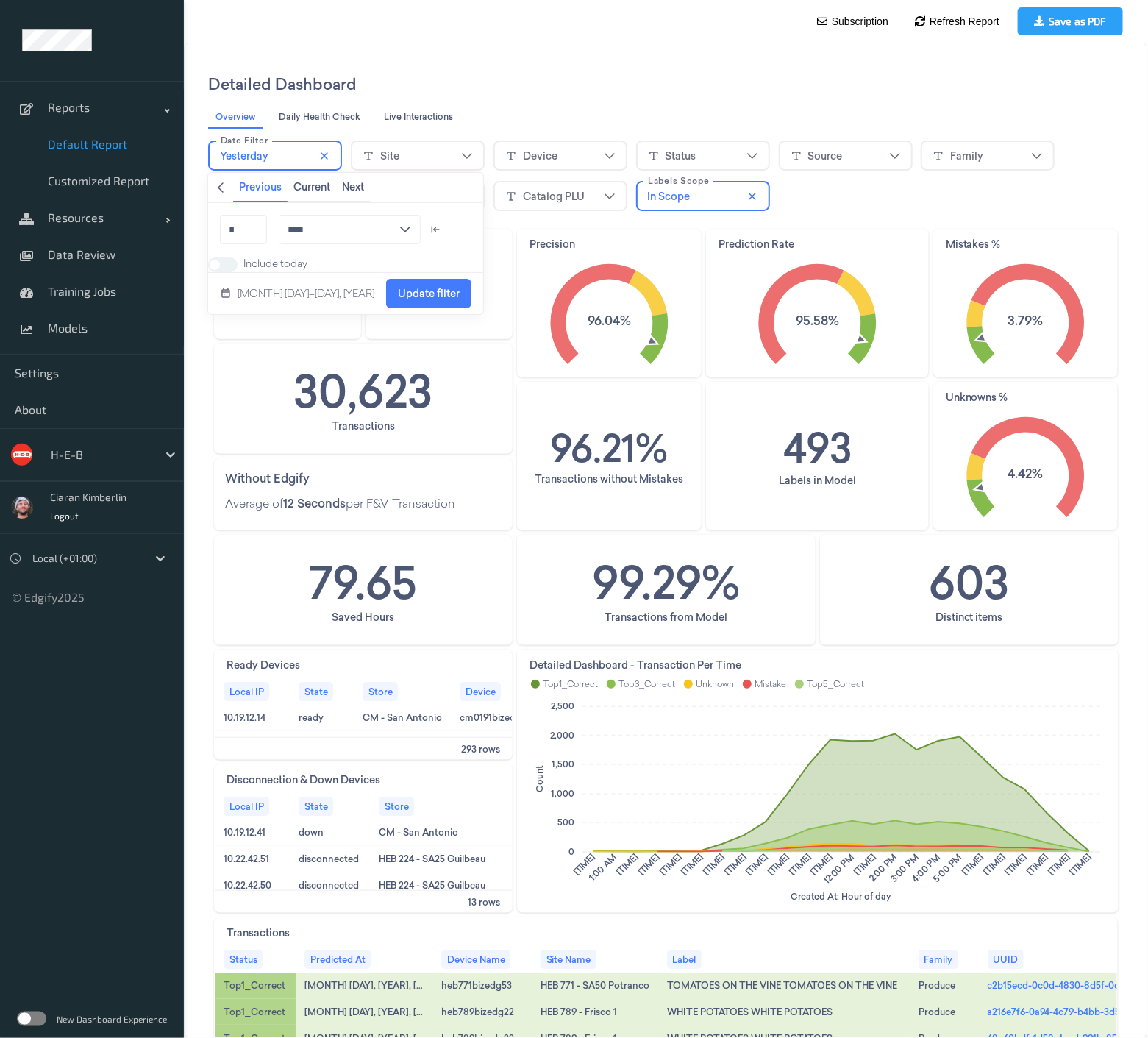 type on "*" 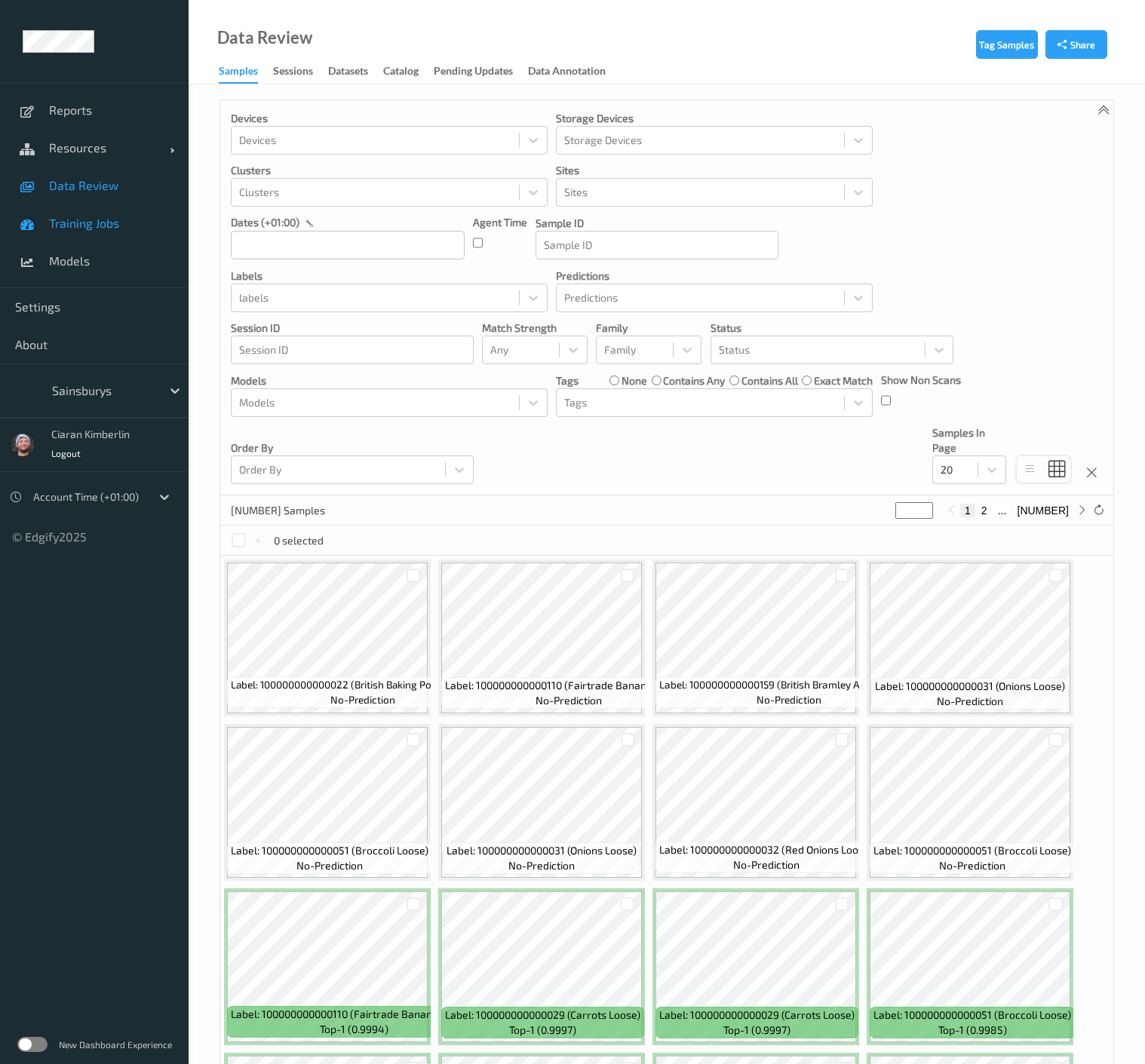 scroll, scrollTop: 0, scrollLeft: 0, axis: both 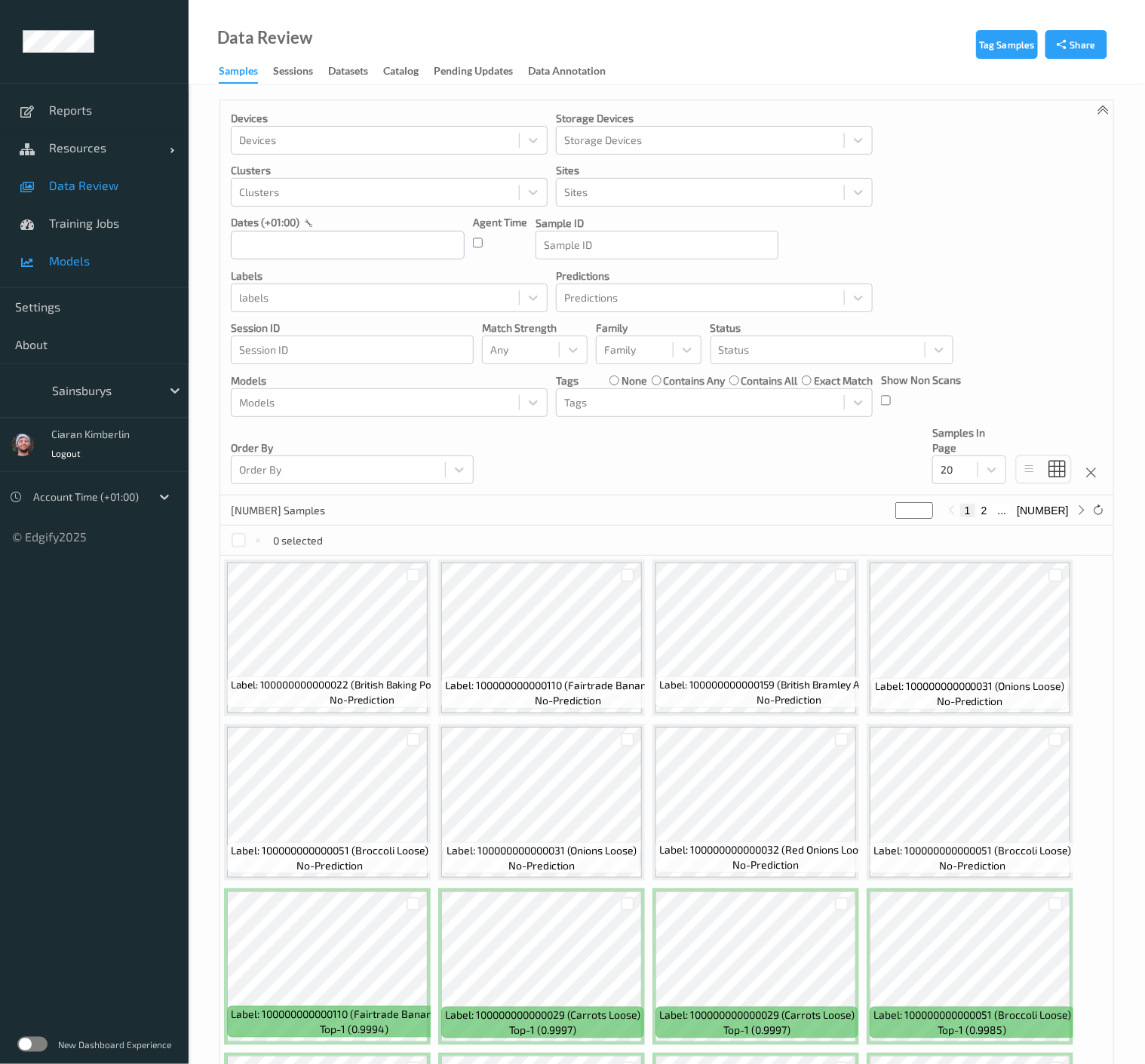 click on "Models" at bounding box center (94, 261) 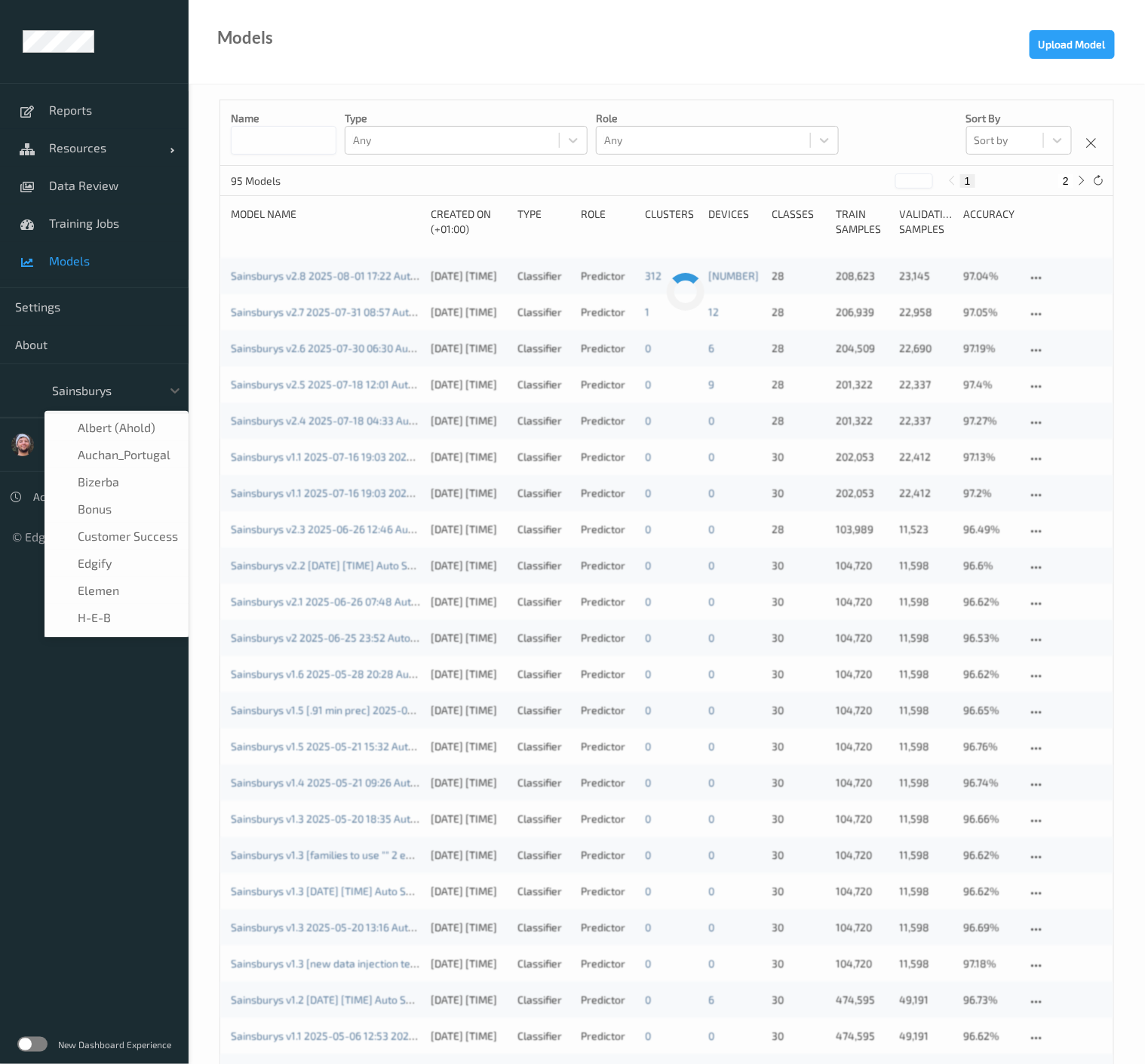 click at bounding box center (103, 391) 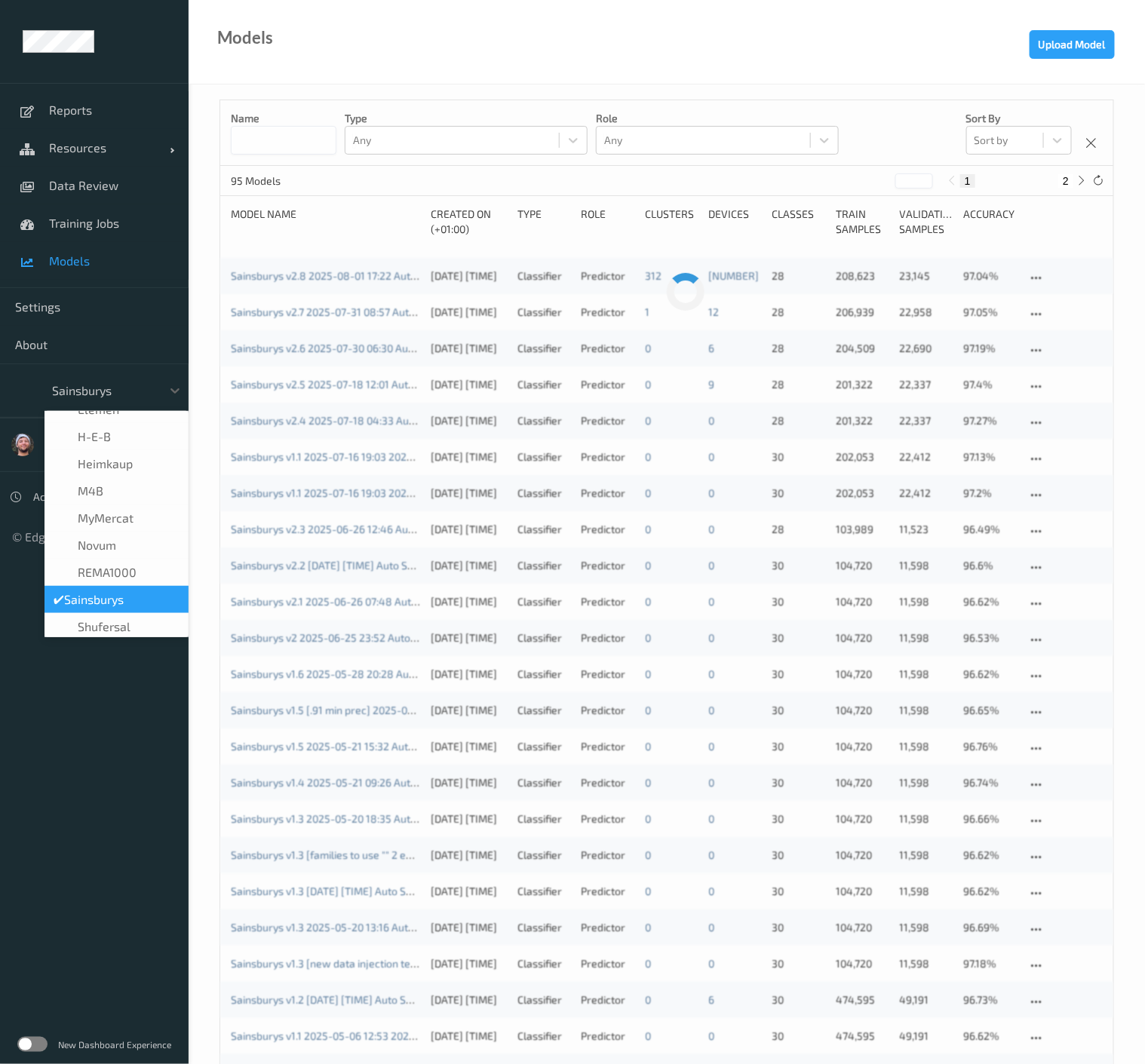 click on "✔  Sainsburys" at bounding box center (116, 599) 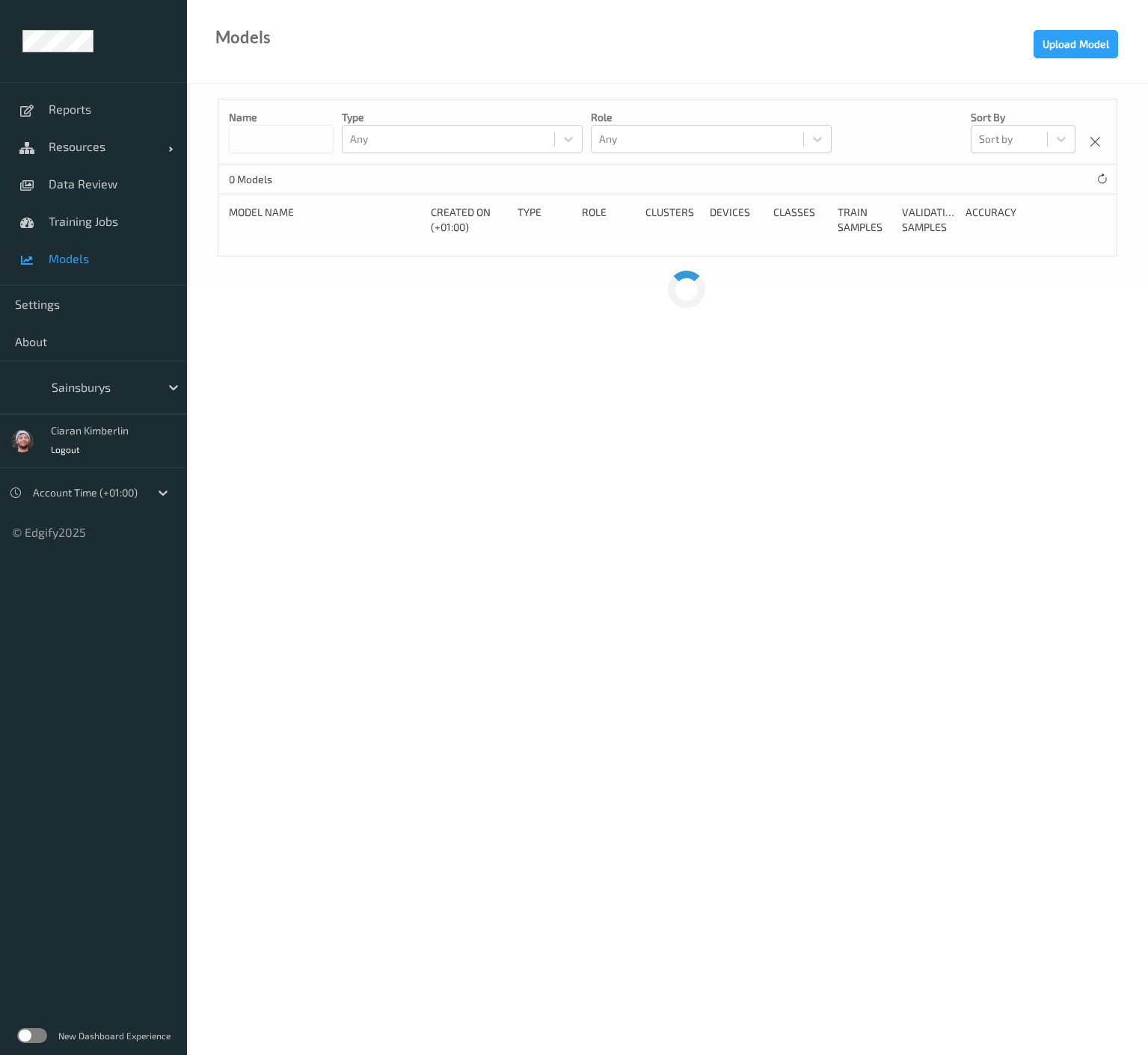 click on "Data Review" at bounding box center (110, 184) 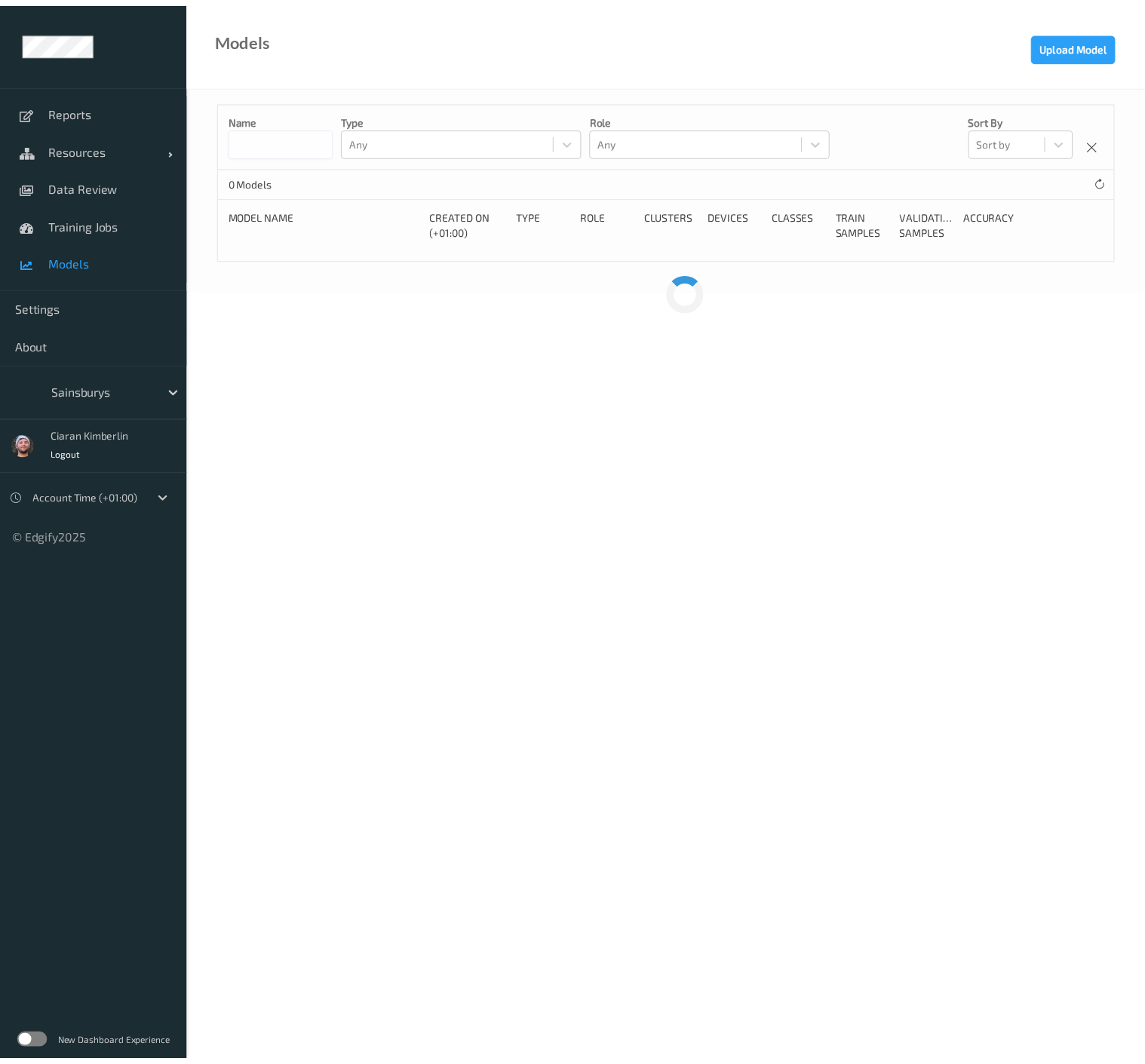 scroll, scrollTop: 0, scrollLeft: 0, axis: both 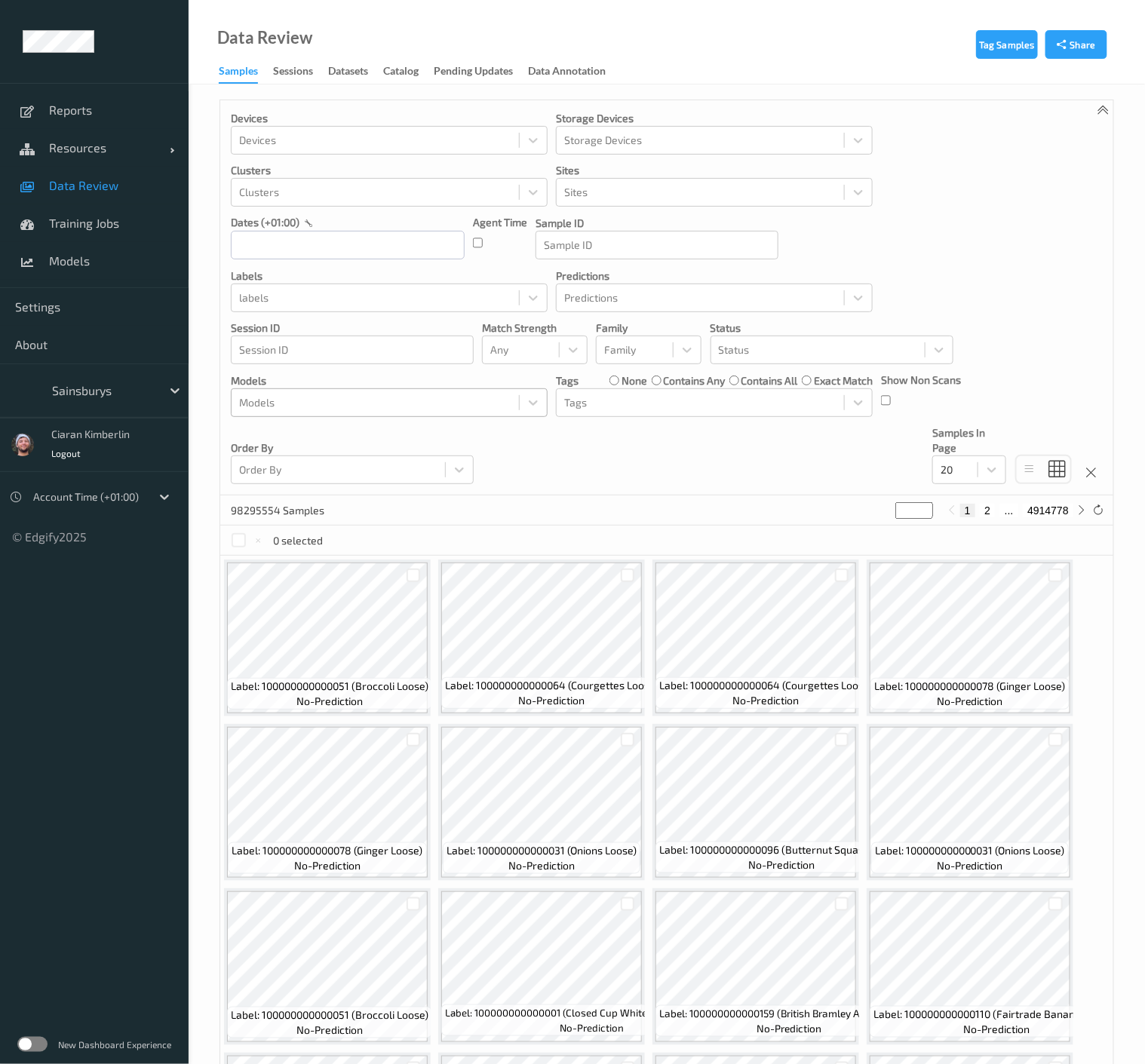 click at bounding box center (375, 403) 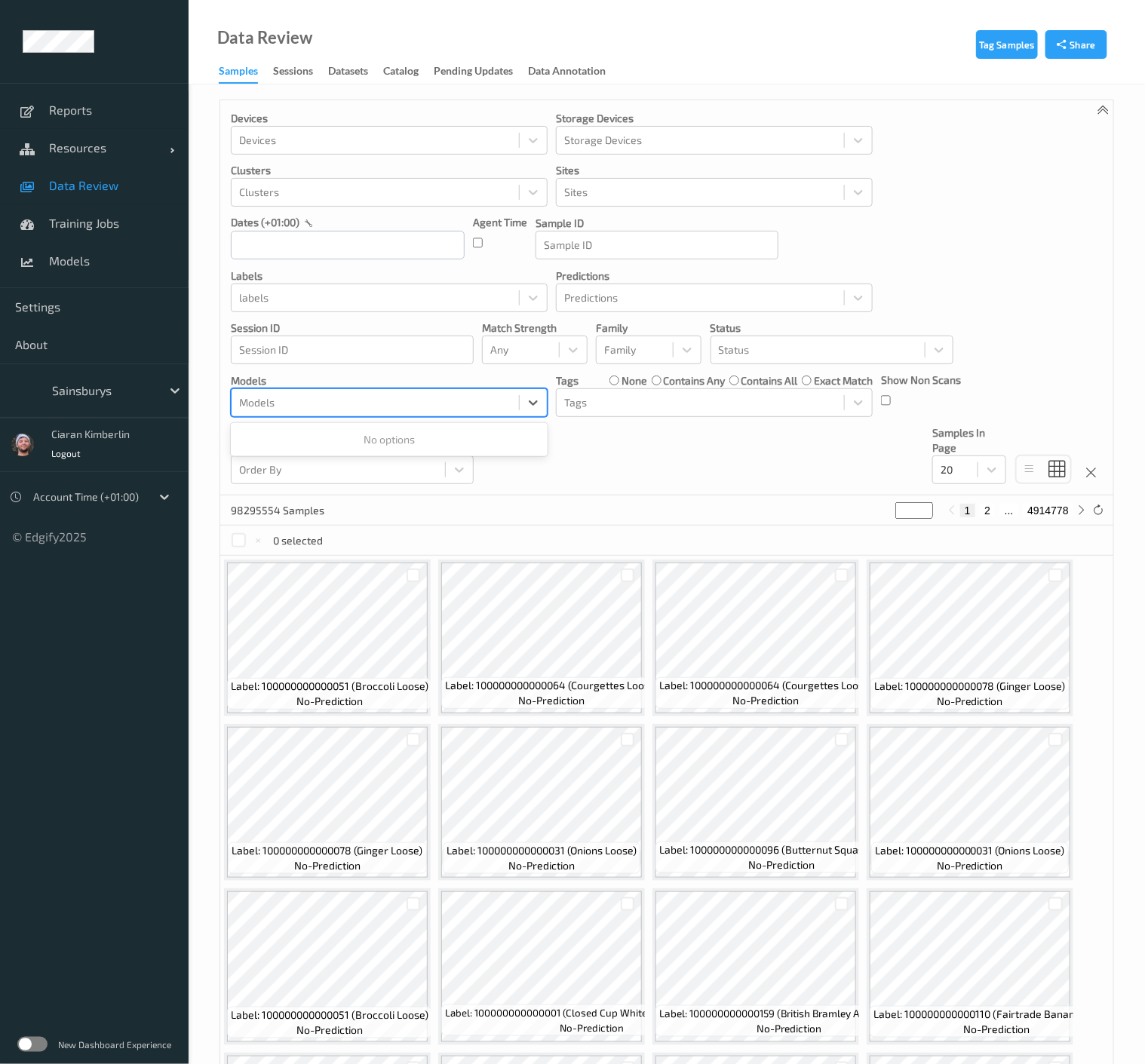 click on "Devices Devices Storage Devices Storage Devices Clusters Clusters Sites Sites dates (+01:00) Agent Time Sample ID Sample ID labels labels Predictions Predictions Session ID Session ID Match Strength Any Family Family Status Status Models   Use Up and Down to choose options, press Enter to select the currently focused option, press Escape to exit the menu, press Tab to select the option and exit the menu. Models No options Tags none contains any contains all exact match Tags Show Non Scans Order By Order By Samples In Page 20" at bounding box center [667, 298] 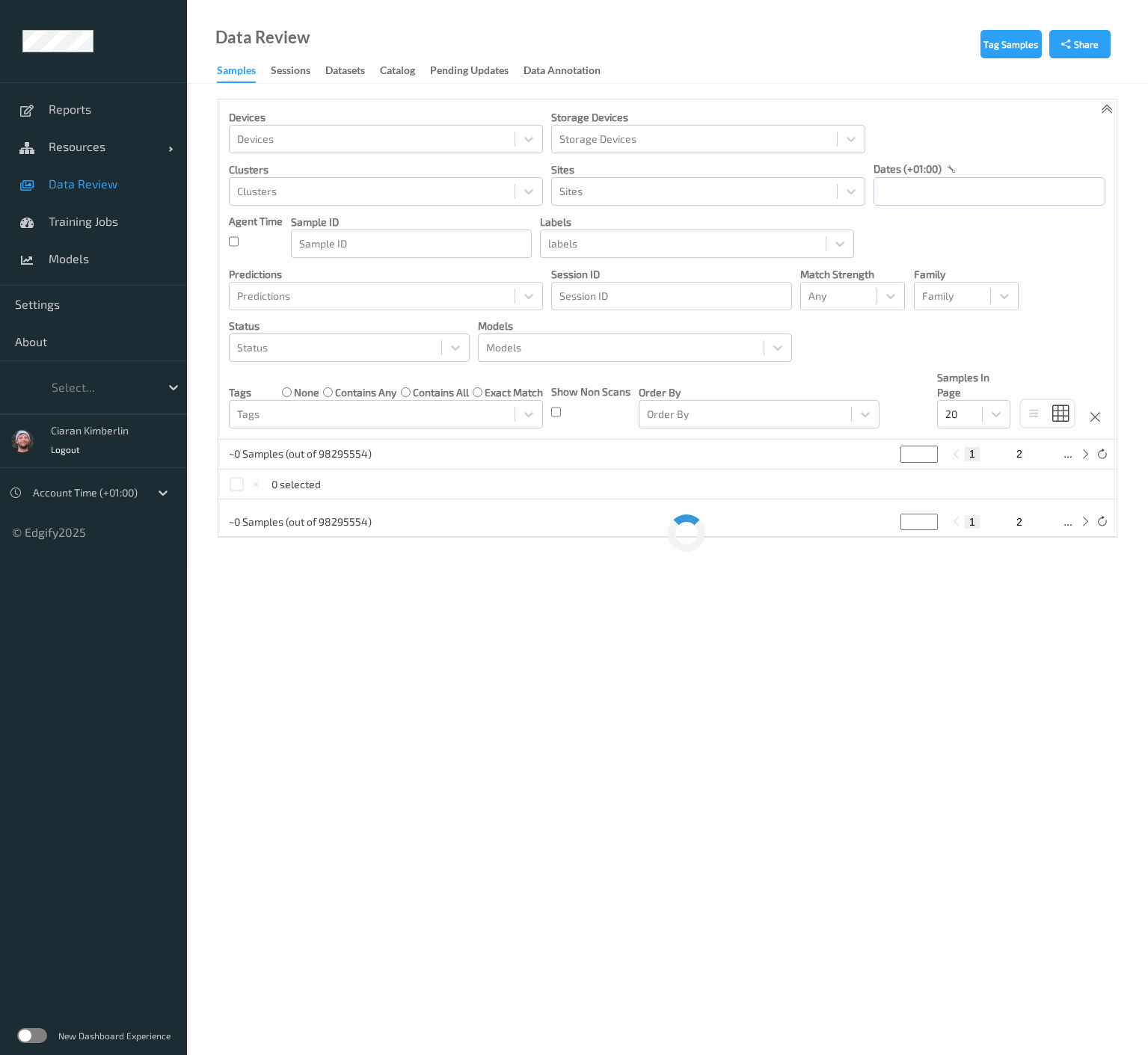 scroll, scrollTop: 0, scrollLeft: 0, axis: both 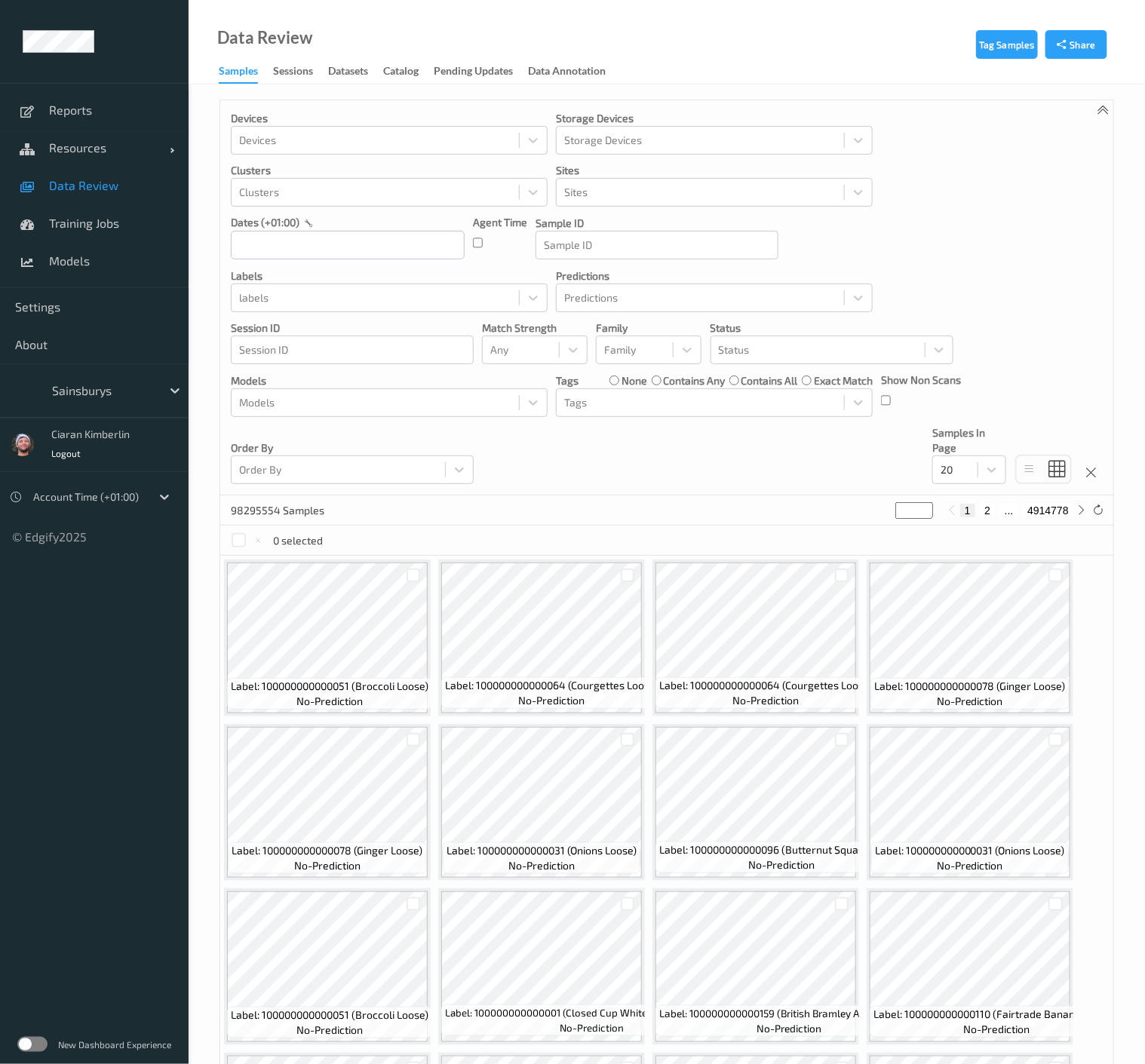 click on "Models" at bounding box center [389, 381] 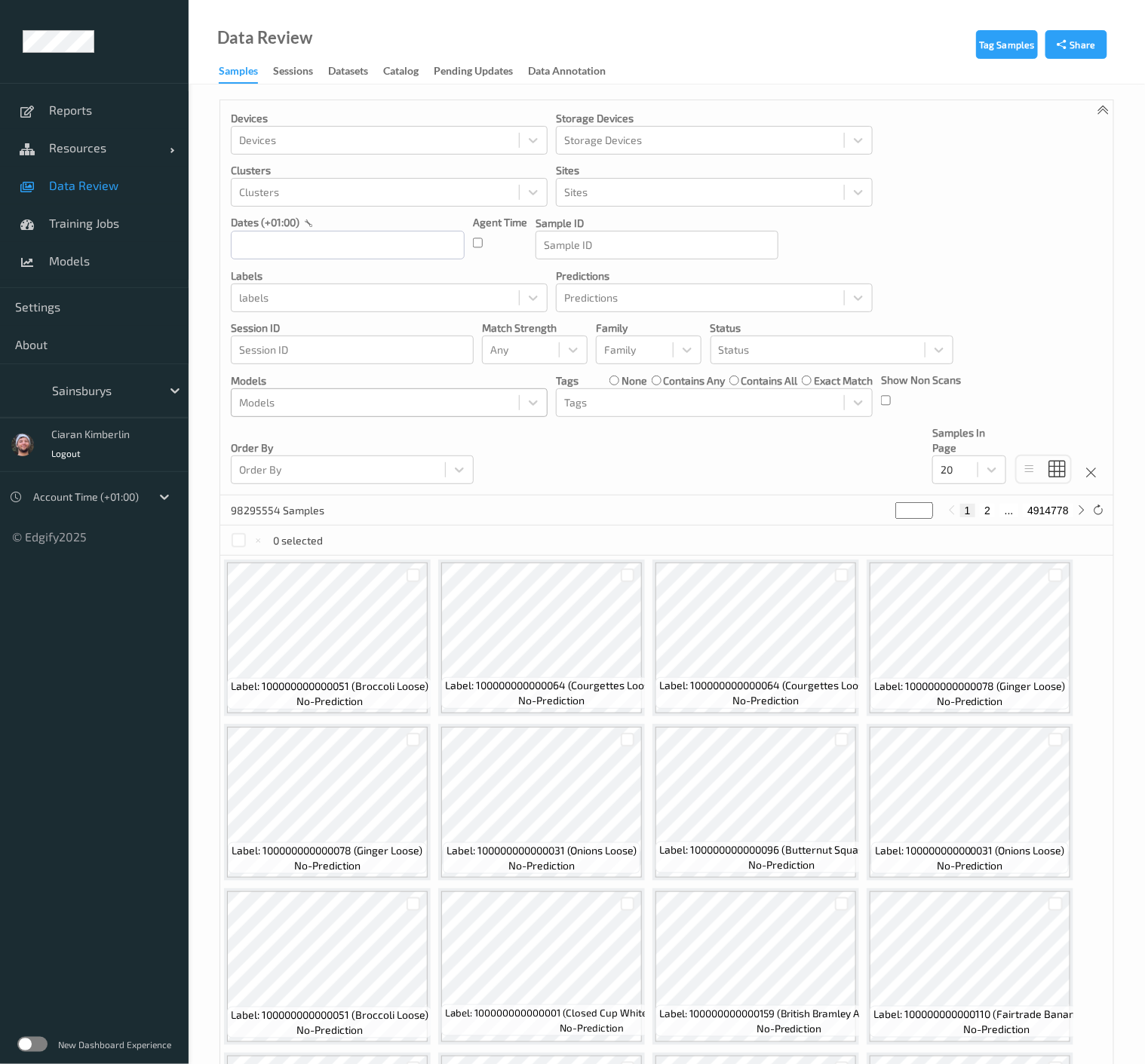 click at bounding box center (375, 403) 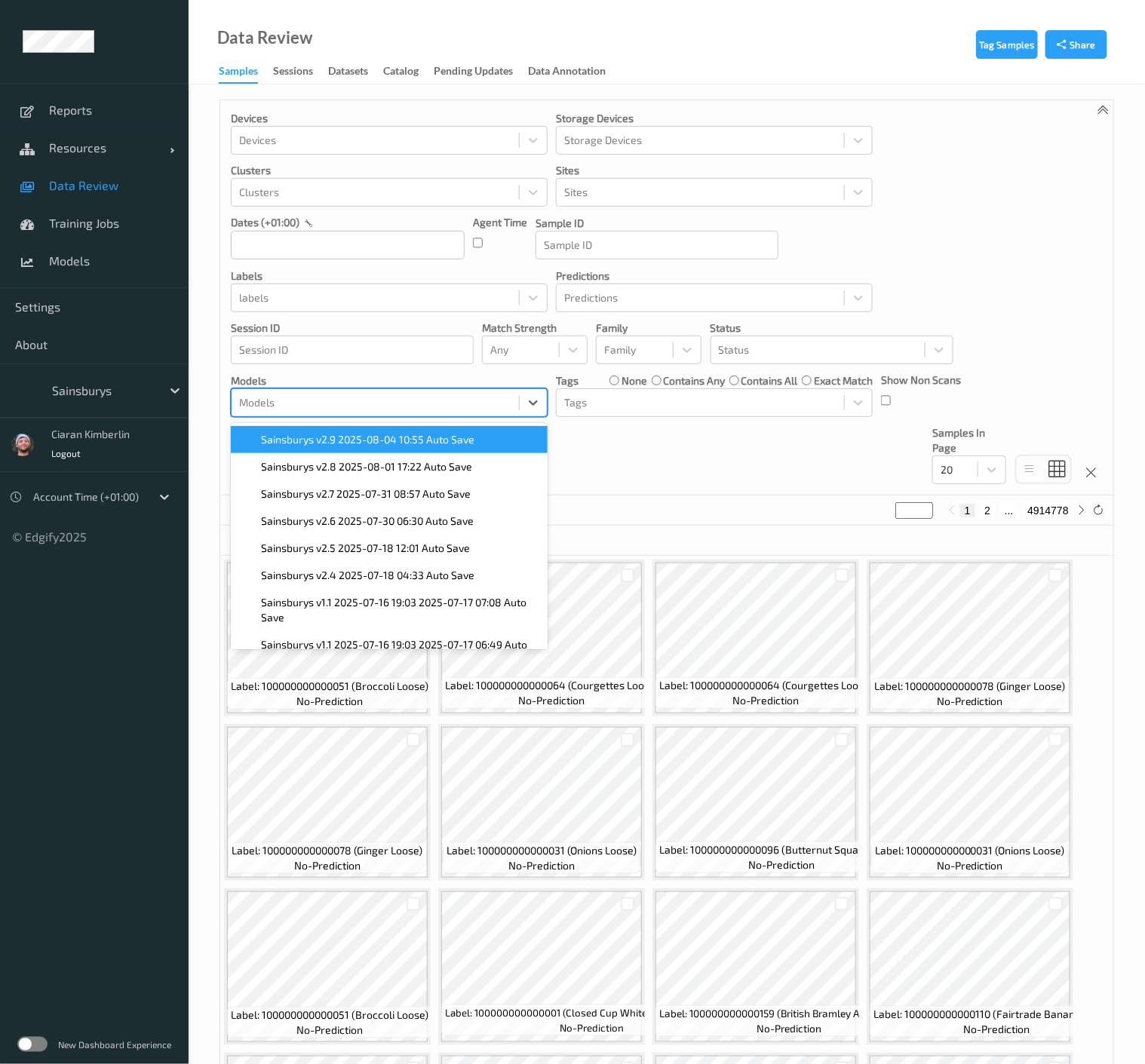 click on "Sainsburys v2.9 2025-08-04 10:55 Auto Save" at bounding box center (389, 440) 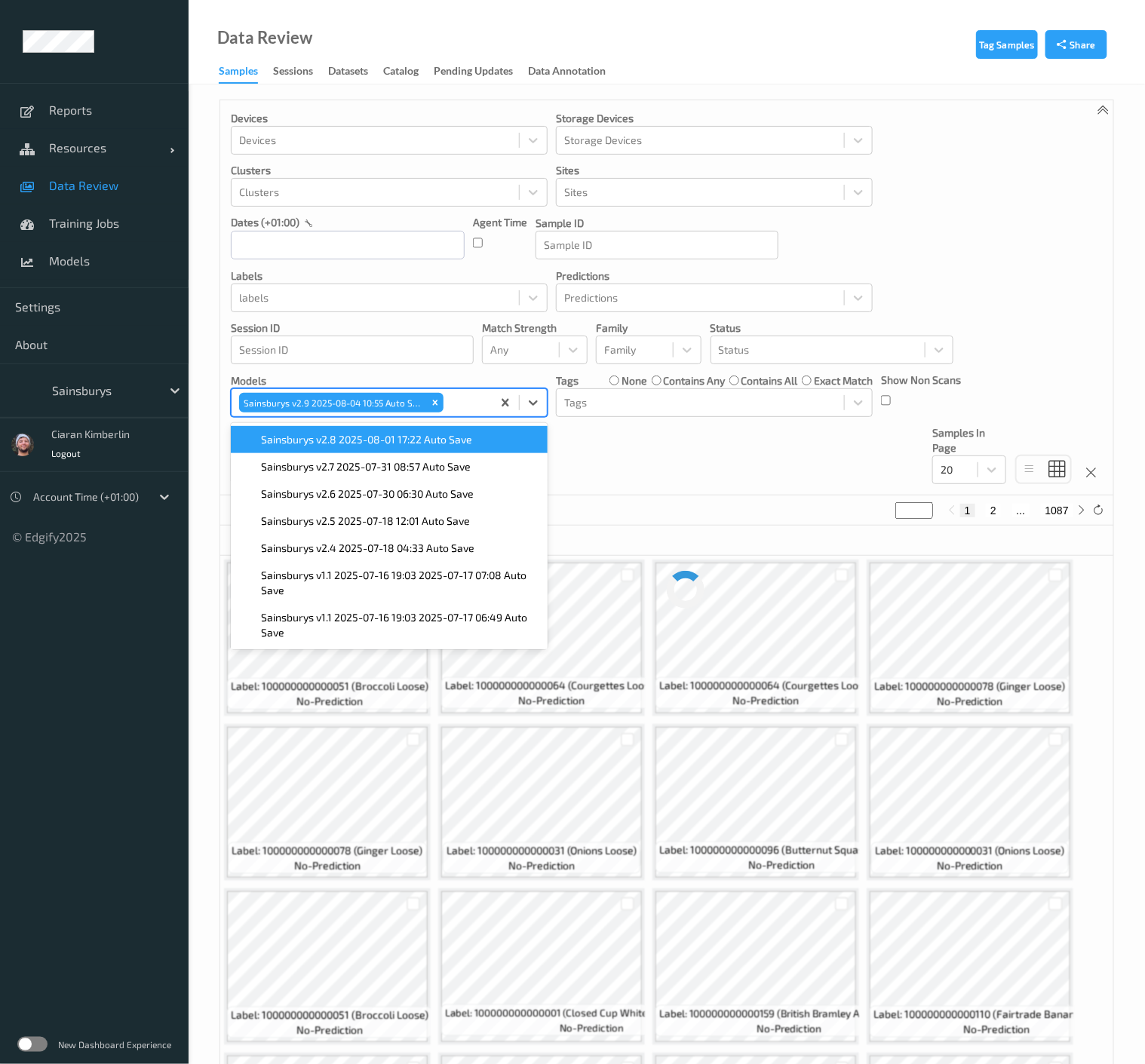 click on "Devices Devices Storage Devices Storage Devices Clusters Clusters Sites Sites dates (+01:00) Agent Time Sample ID Sample ID labels labels Predictions Predictions Session ID Session ID Match Strength Any Family Family Status Status Models option Sainsburys v2.9 2025-08-04 10:55 Auto Save, selected. option Sainsburys v2.8 2025-08-01 17:22 Auto Save focused, 1 of 95. 95 results available. Use Up and Down to choose options, press Enter to select the currently focused option, press Escape to exit the menu, press Tab to select the option and exit the menu. Sainsburys v2.9 2025-08-04 10:55 Auto Save    Sainsburys v2.8 2025-08-01 17:22 Auto Save    Sainsburys v2.7 2025-07-31 08:57 Auto Save    Sainsburys v2.6 2025-07-30 06:30 Auto Save    Sainsburys v2.5 2025-07-18 12:01 Auto Save    Sainsburys v2.4 2025-07-18 04:33 Auto Save    Sainsburys v1.1 2025-07-16 19:03 2025-07-17 07:08 Auto Save    Sainsburys v1.1 2025-07-16 19:03 2025-07-17 06:49 Auto Save                Tags" at bounding box center (667, 298) 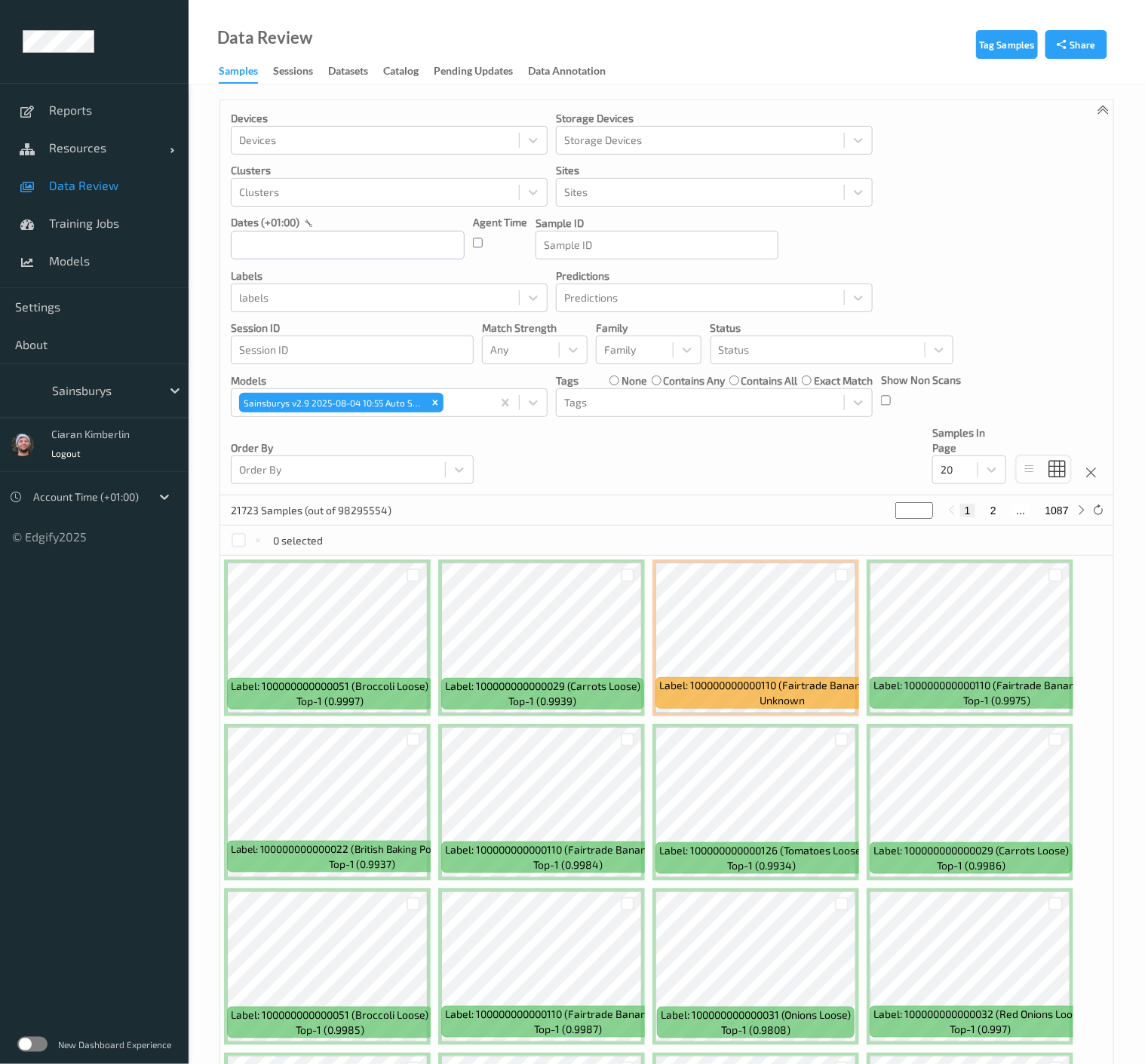 click on "Data Review" at bounding box center (111, 186) 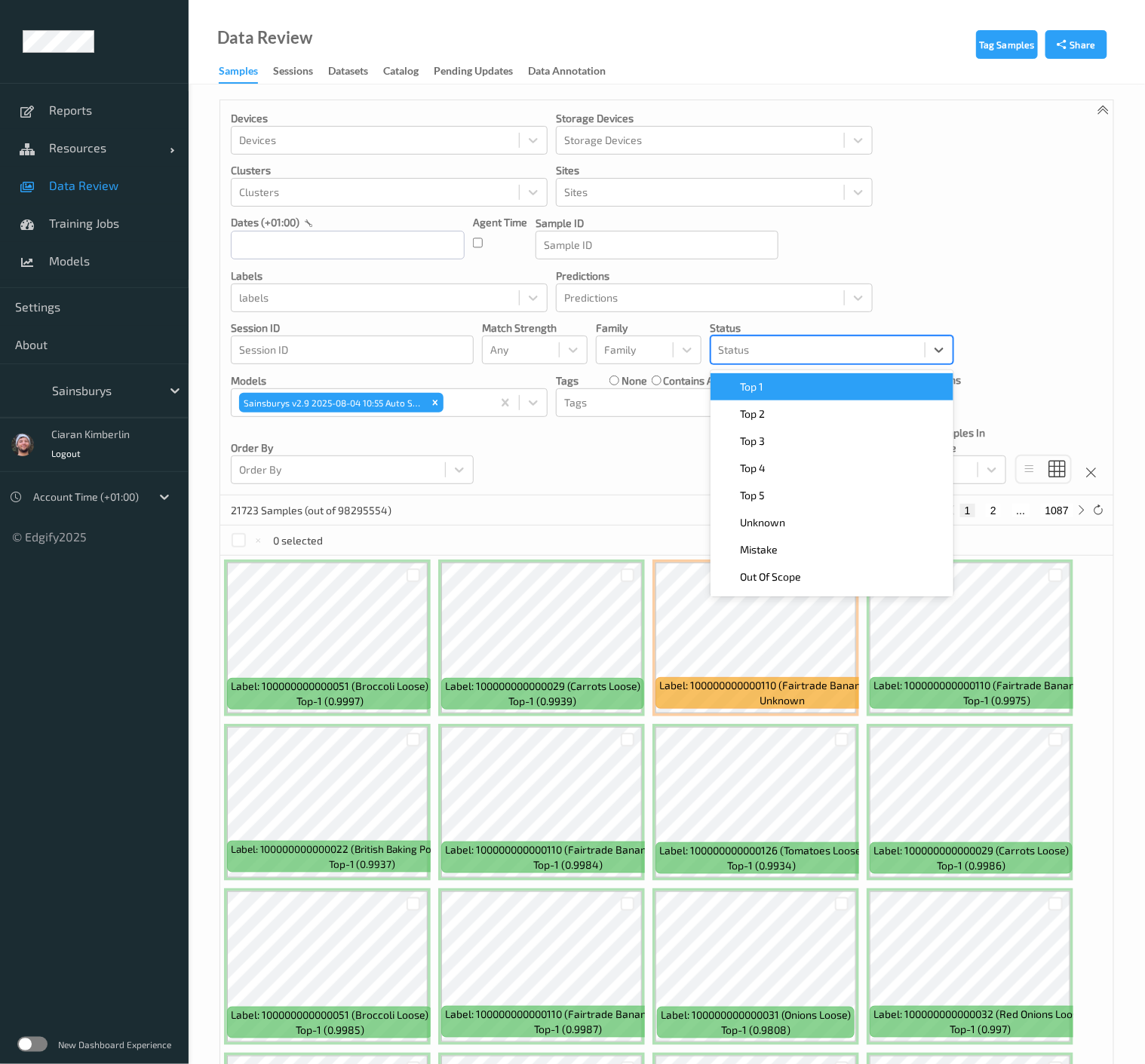 click at bounding box center (818, 350) 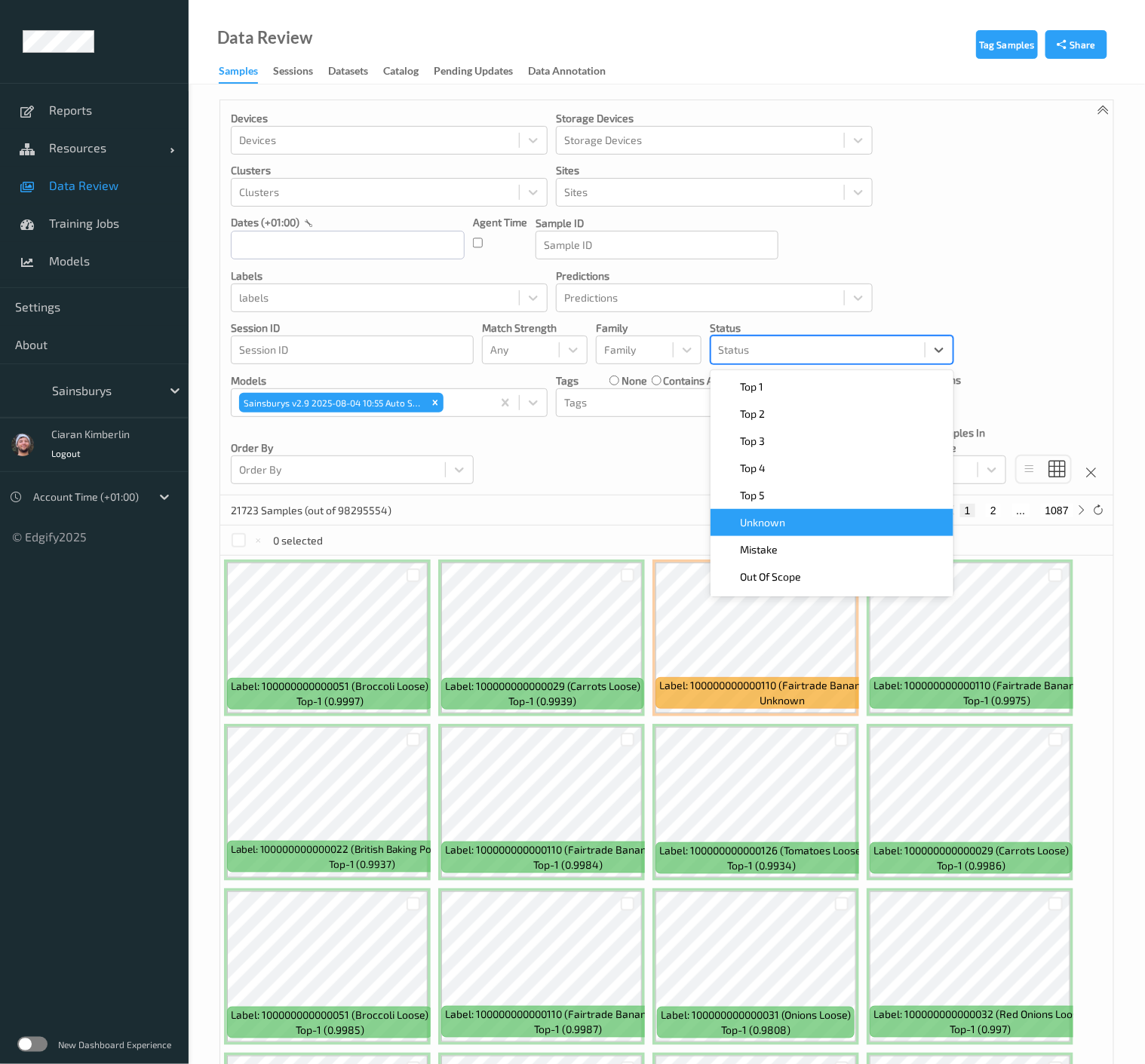 click on "Unknown" at bounding box center (832, 523) 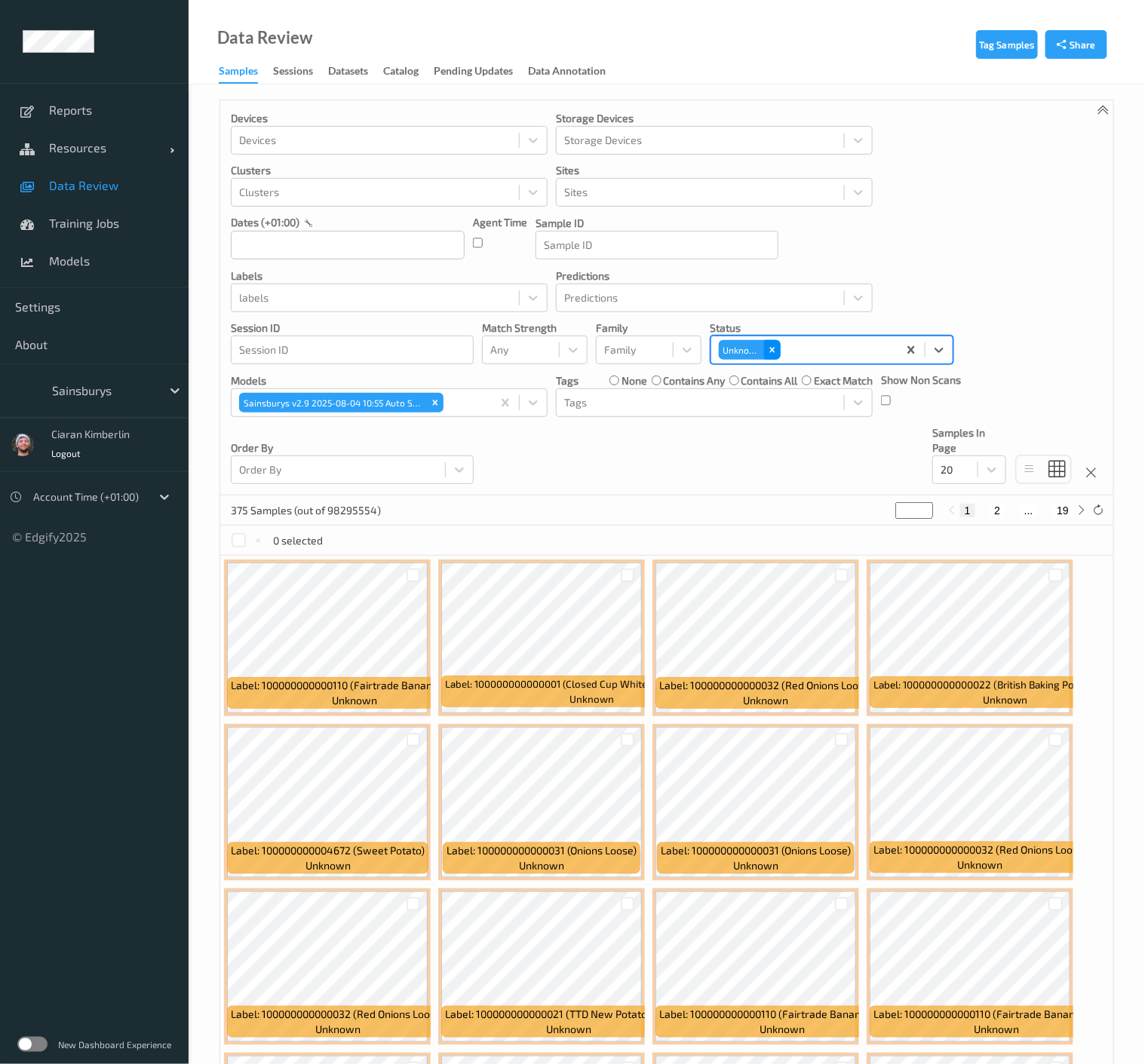 click on "Unknown" at bounding box center (750, 350) 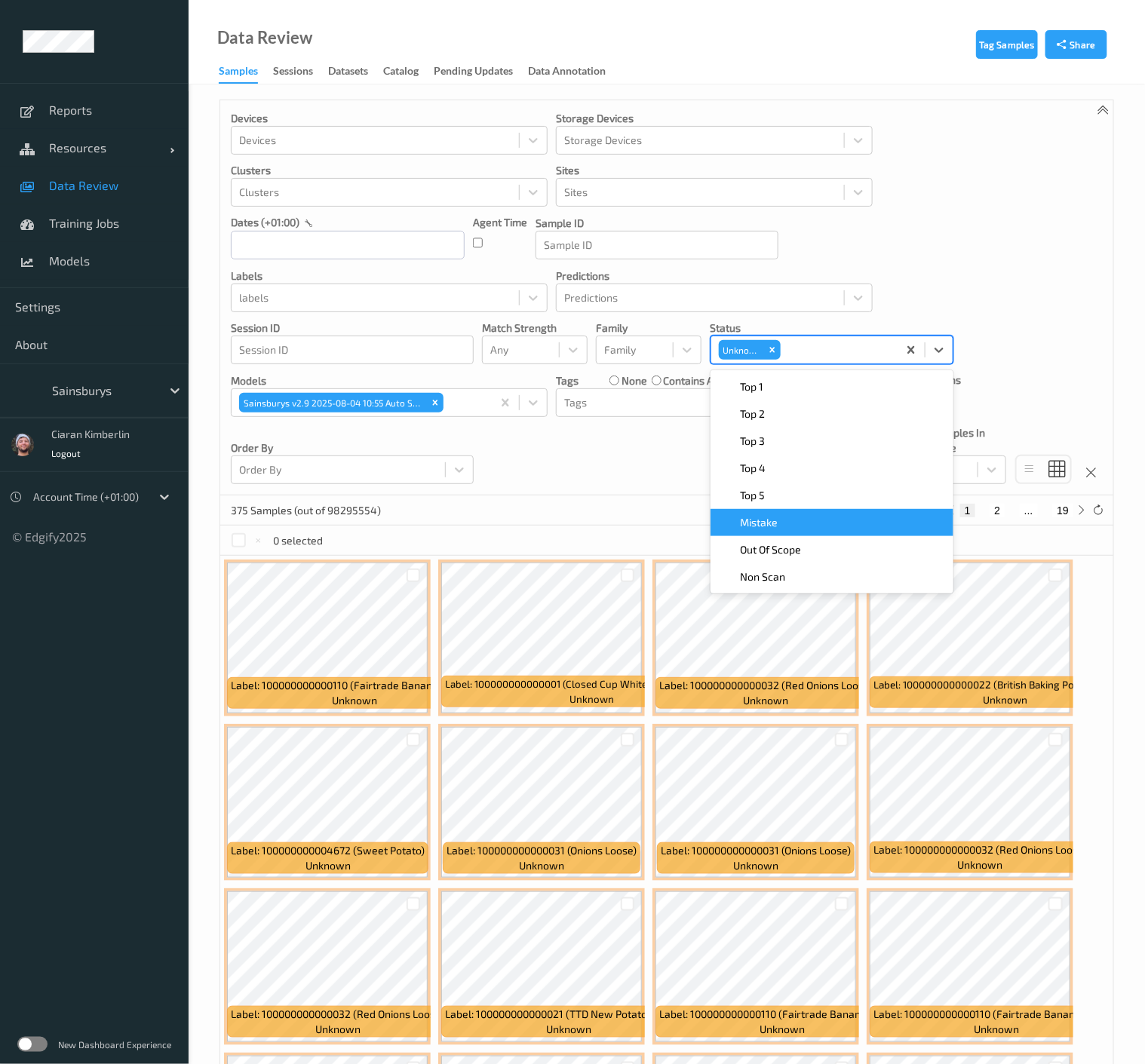 click on "Mistake" at bounding box center [832, 523] 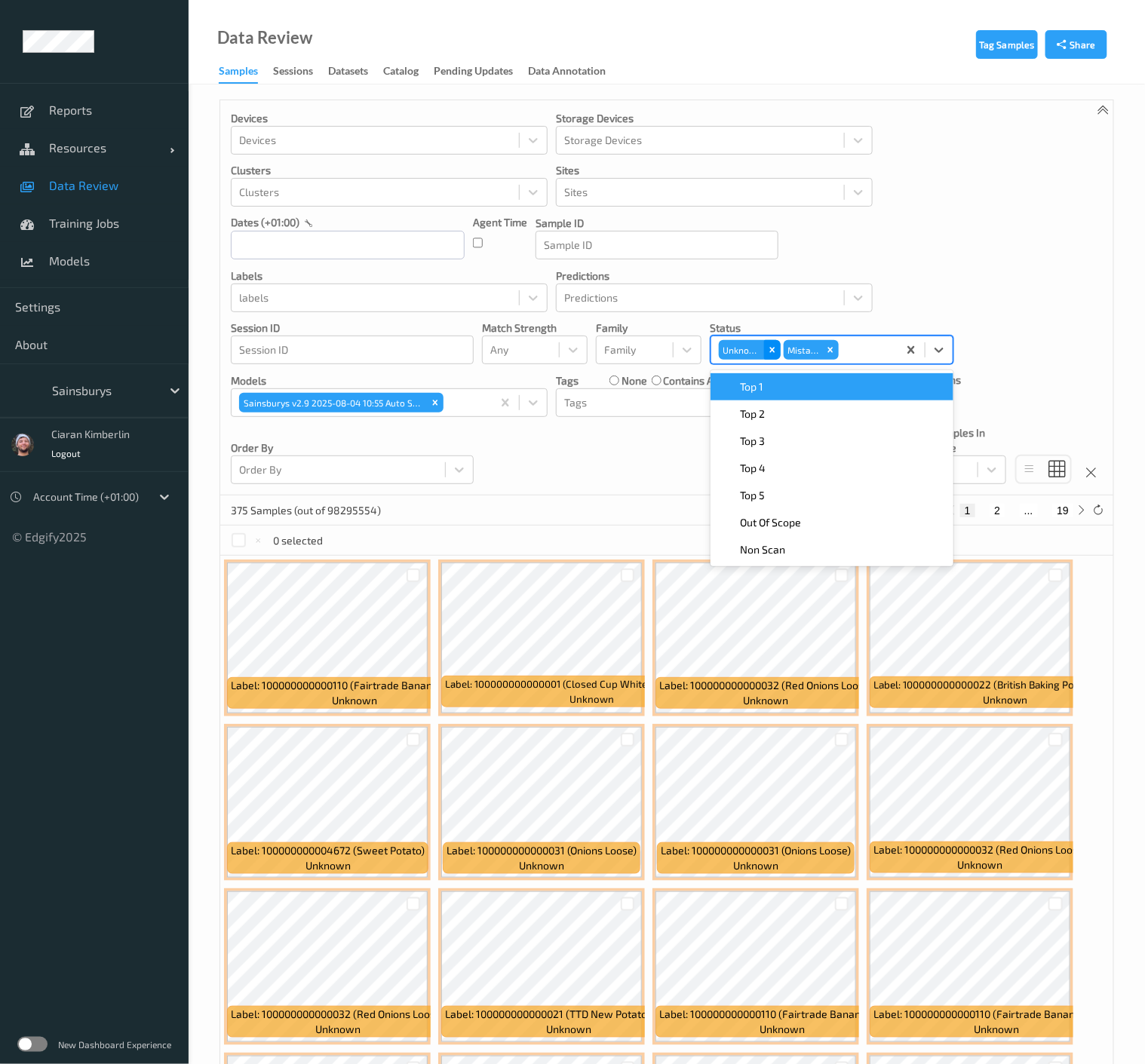 click 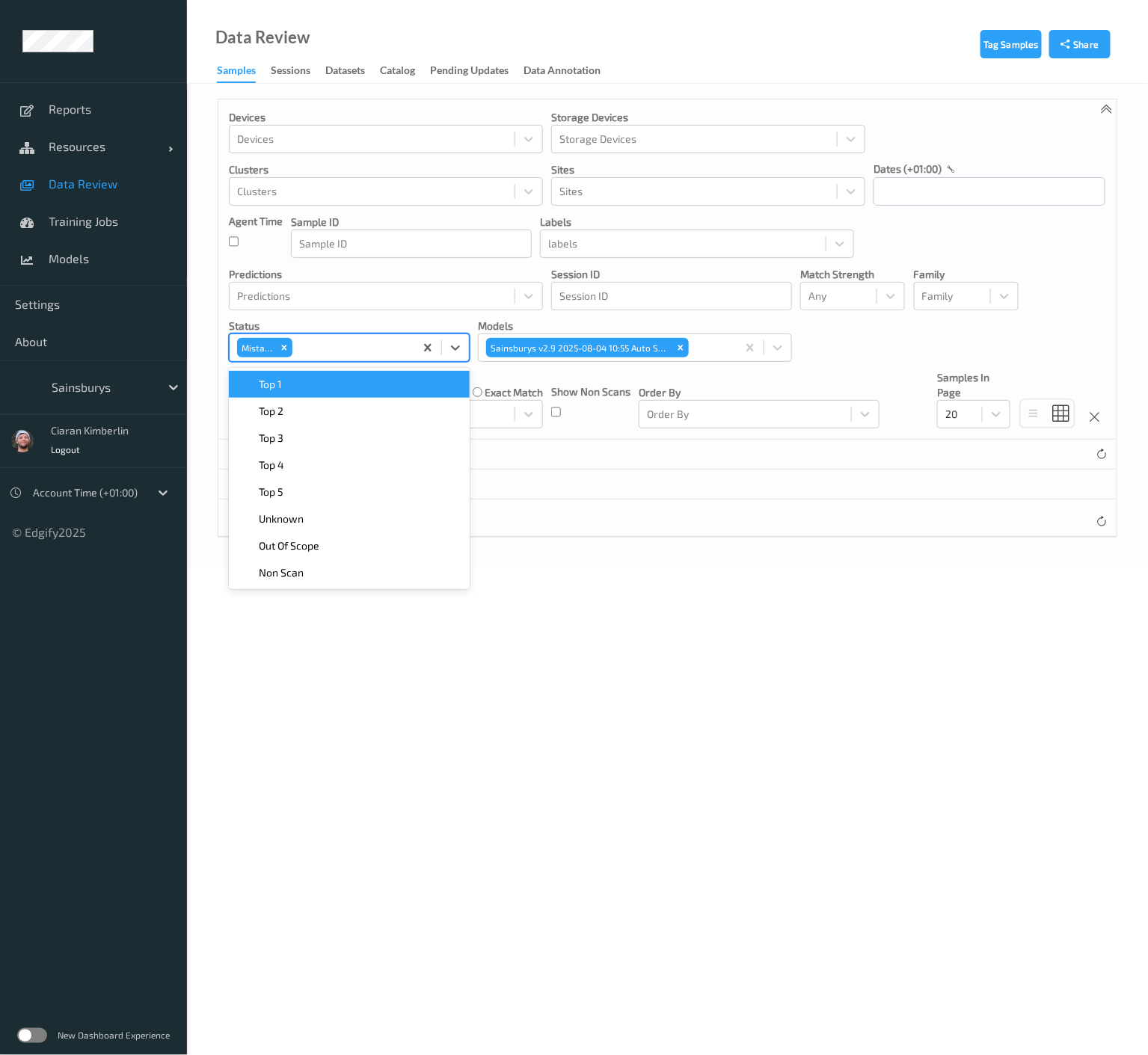 click on "0 selected" at bounding box center [667, 485] 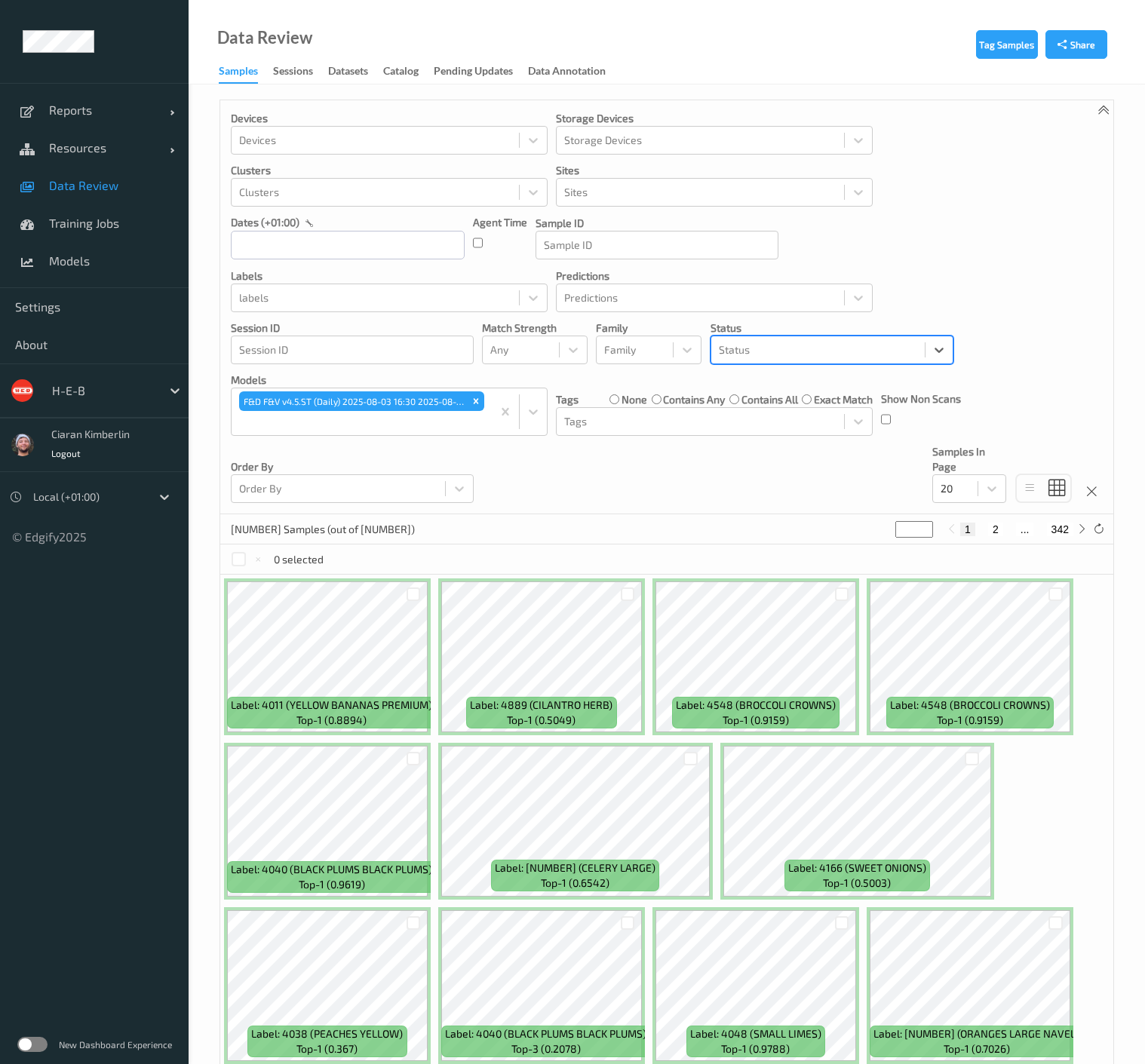 scroll, scrollTop: 0, scrollLeft: 0, axis: both 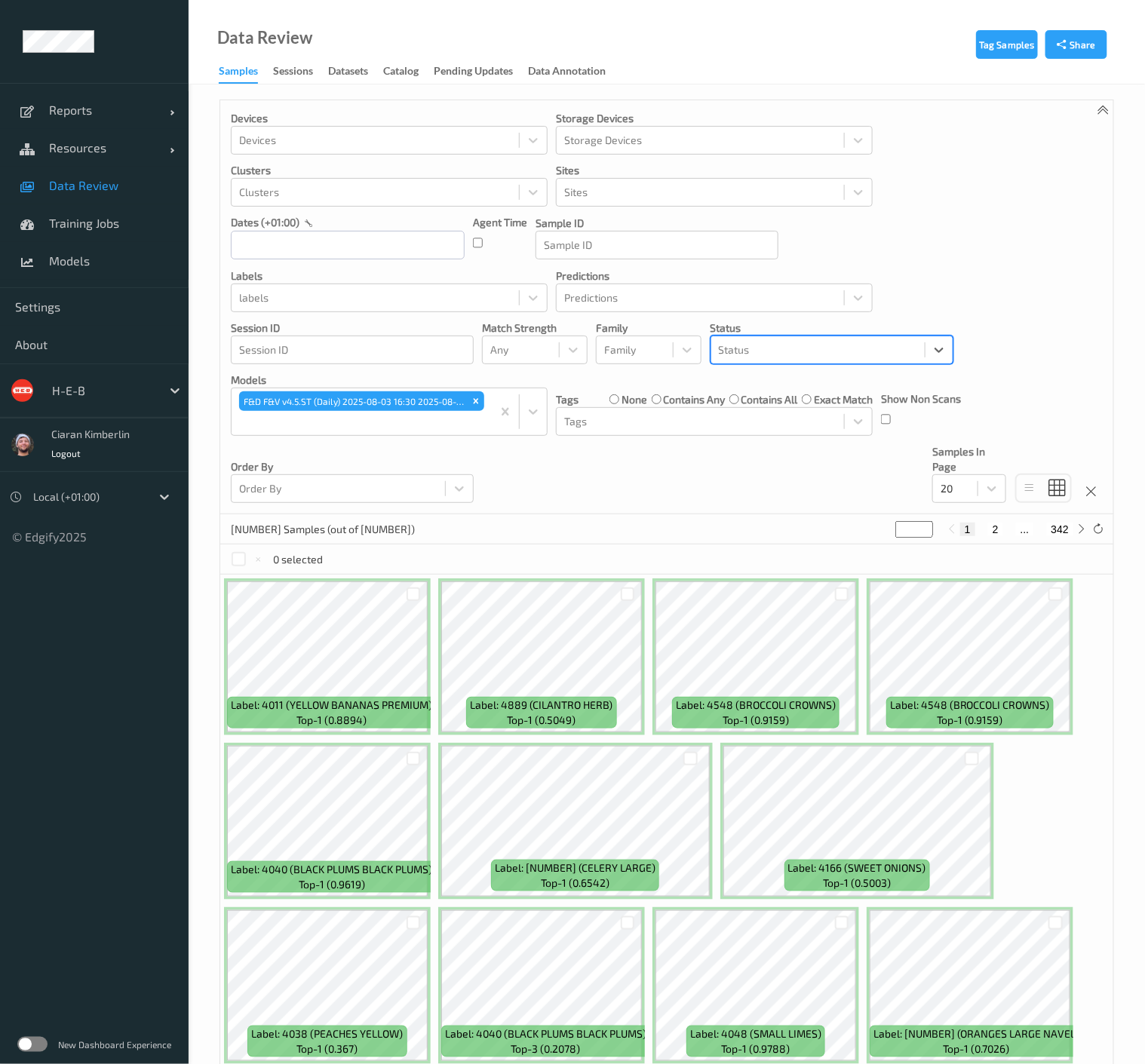 click at bounding box center [103, 391] 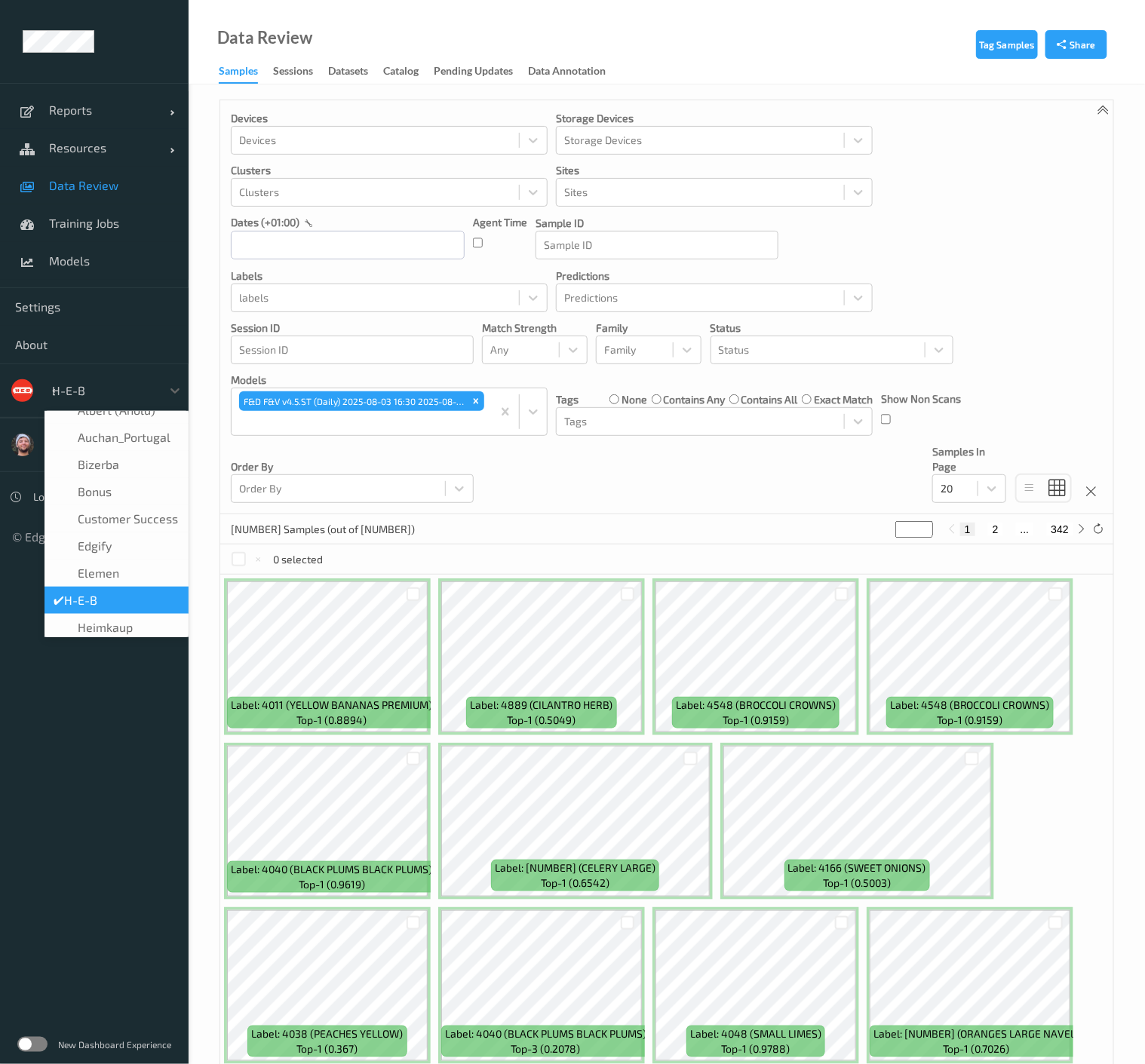 scroll, scrollTop: 0, scrollLeft: 0, axis: both 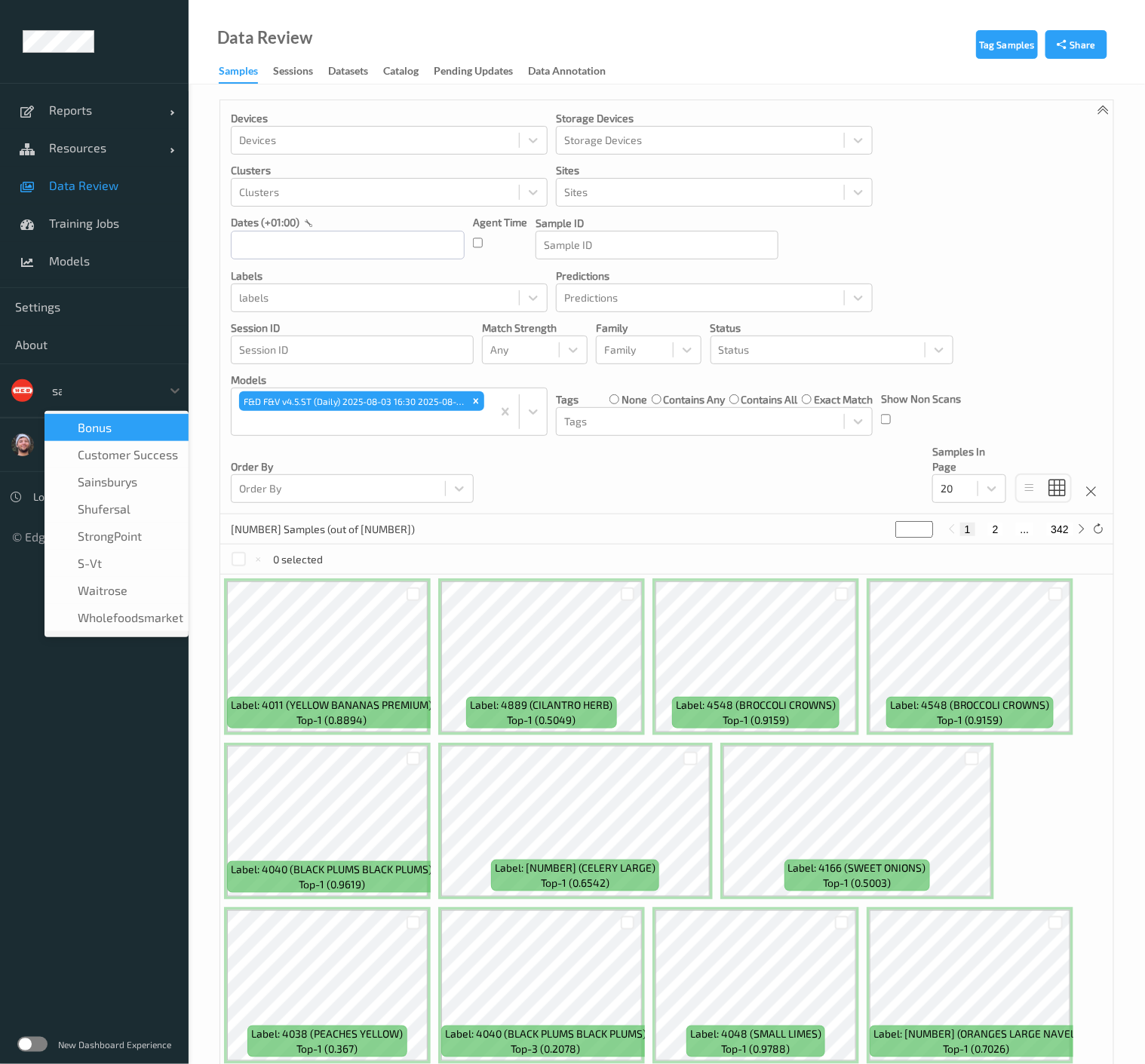 type on "sains" 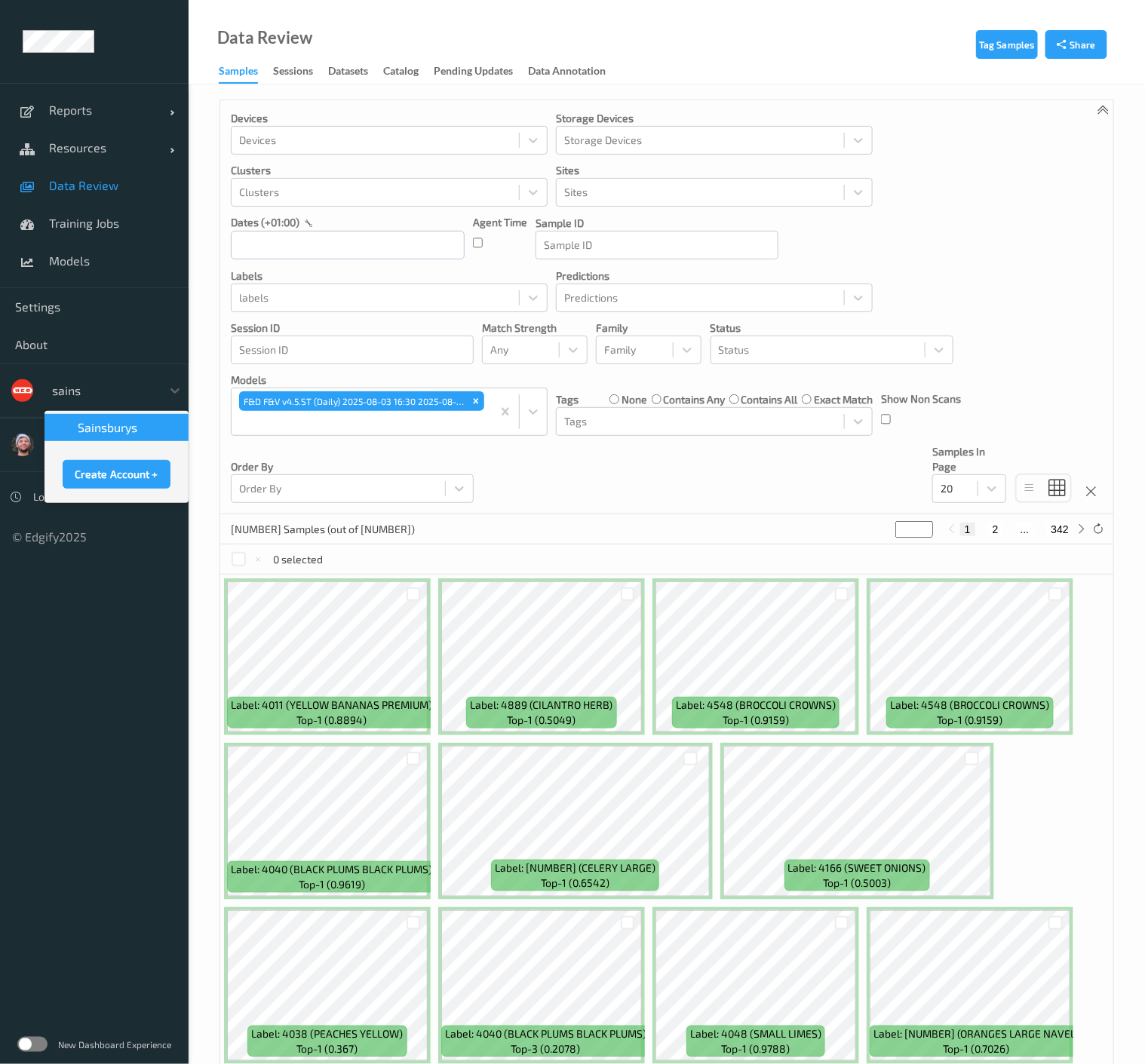 type 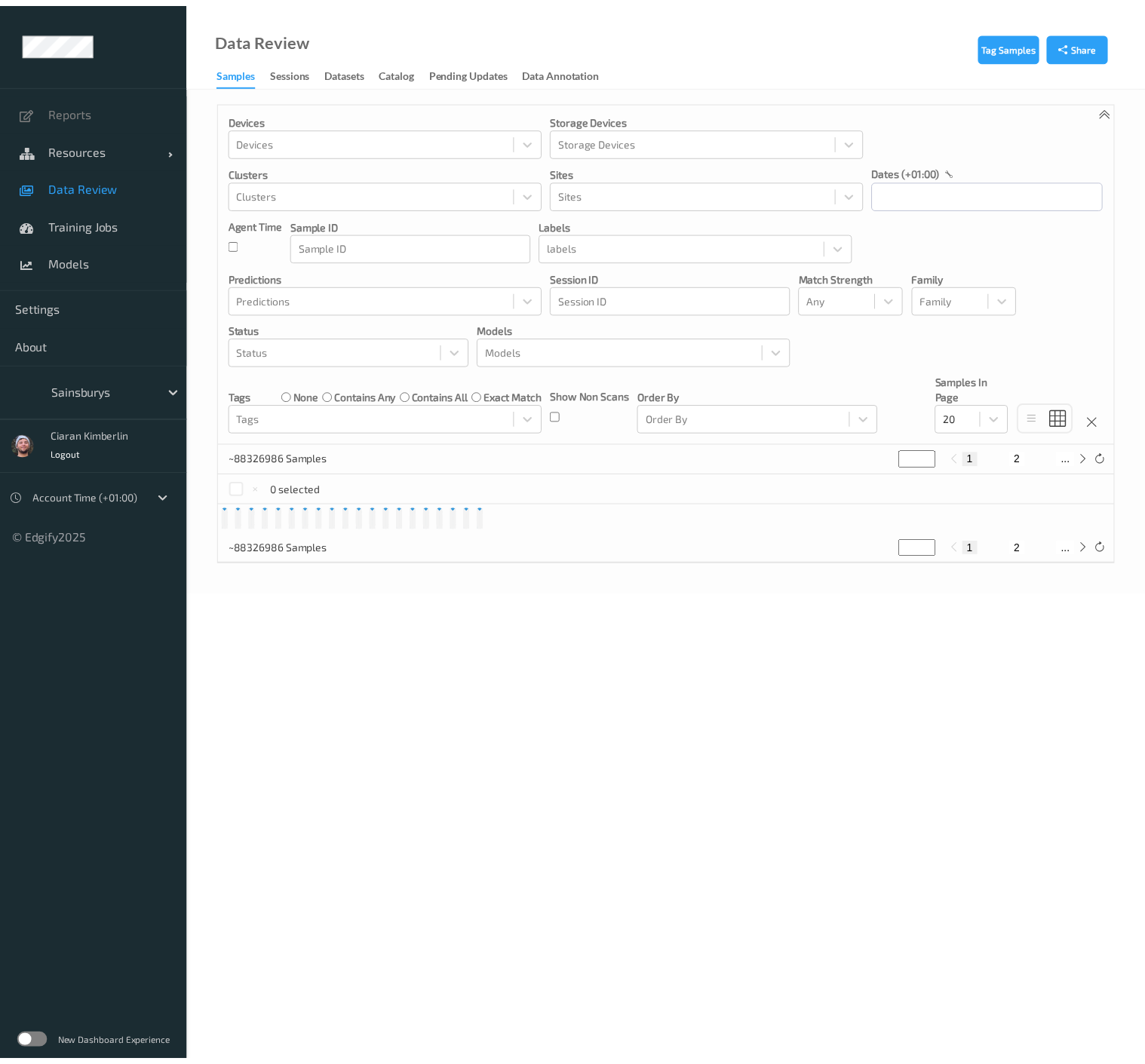 scroll, scrollTop: 0, scrollLeft: 0, axis: both 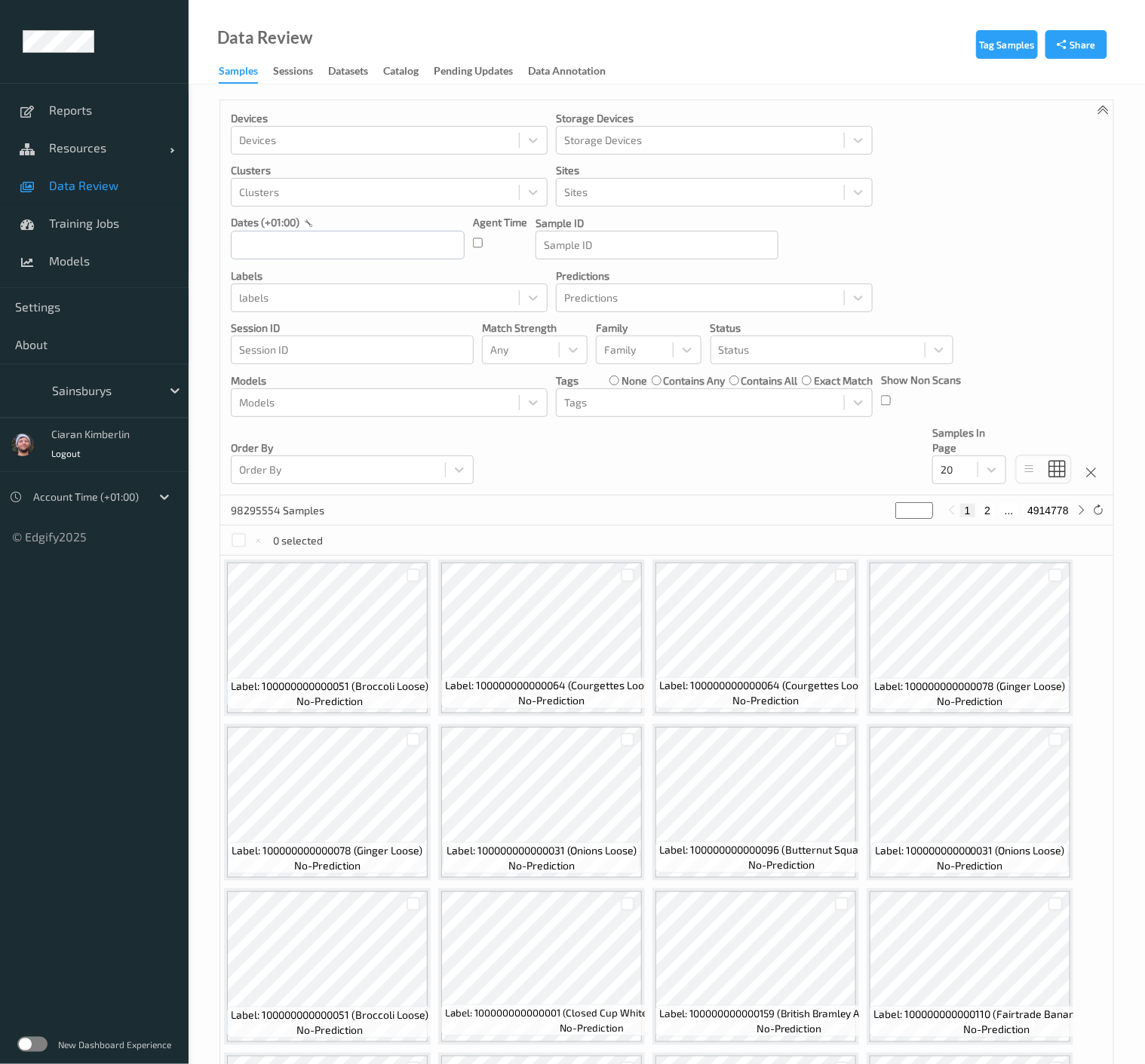 click on "Devices Devices Storage Devices Storage Devices Clusters Clusters Sites Sites dates (+01:00) Agent Time Sample ID Sample ID labels labels Predictions Predictions Session ID Session ID Match Strength Any Family Family Status Status Models Models Tags none contains any contains all exact match Tags Show Non Scans Order By Order By Samples In Page 20" at bounding box center [667, 298] 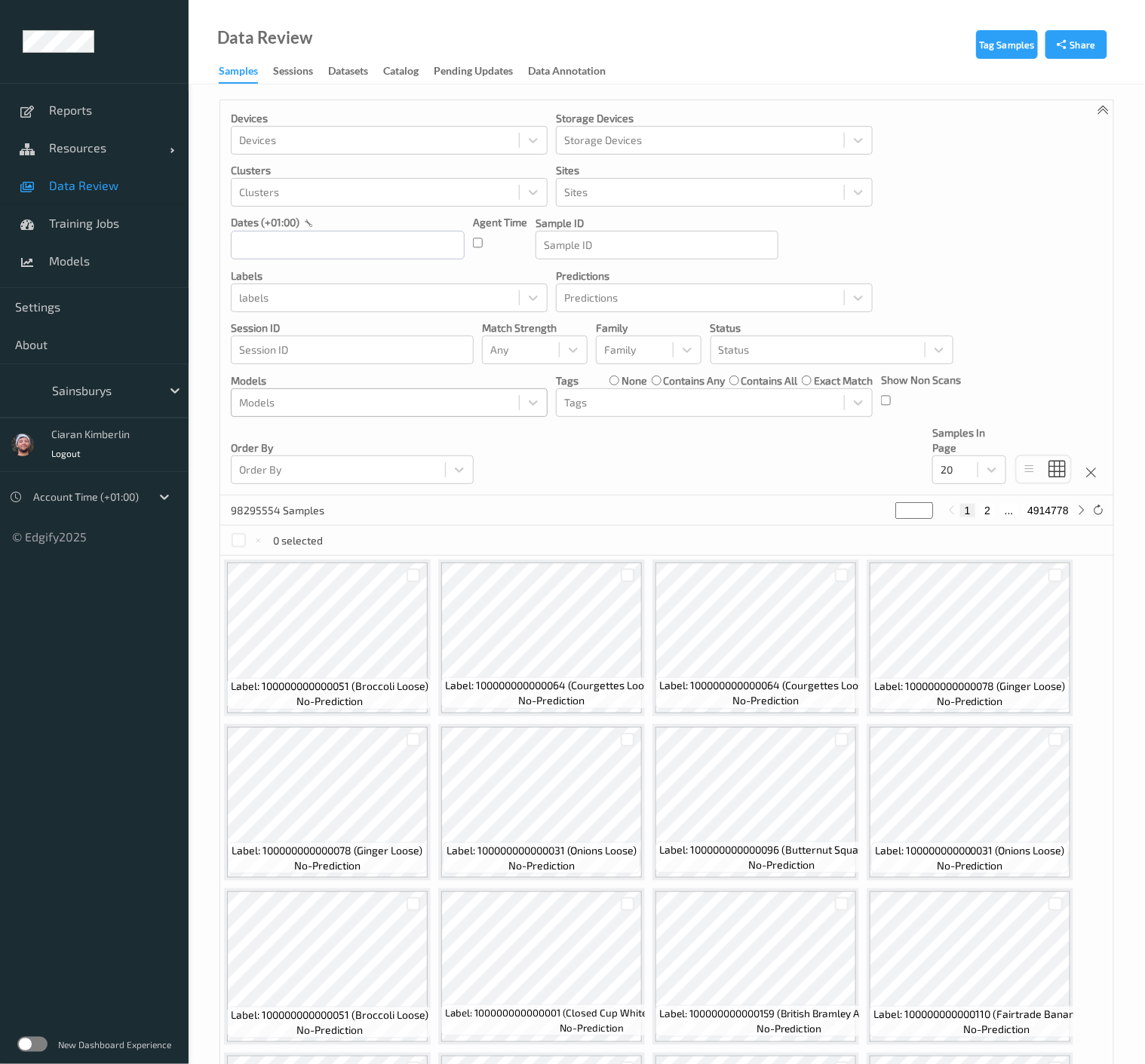 click on "Models" at bounding box center (389, 403) 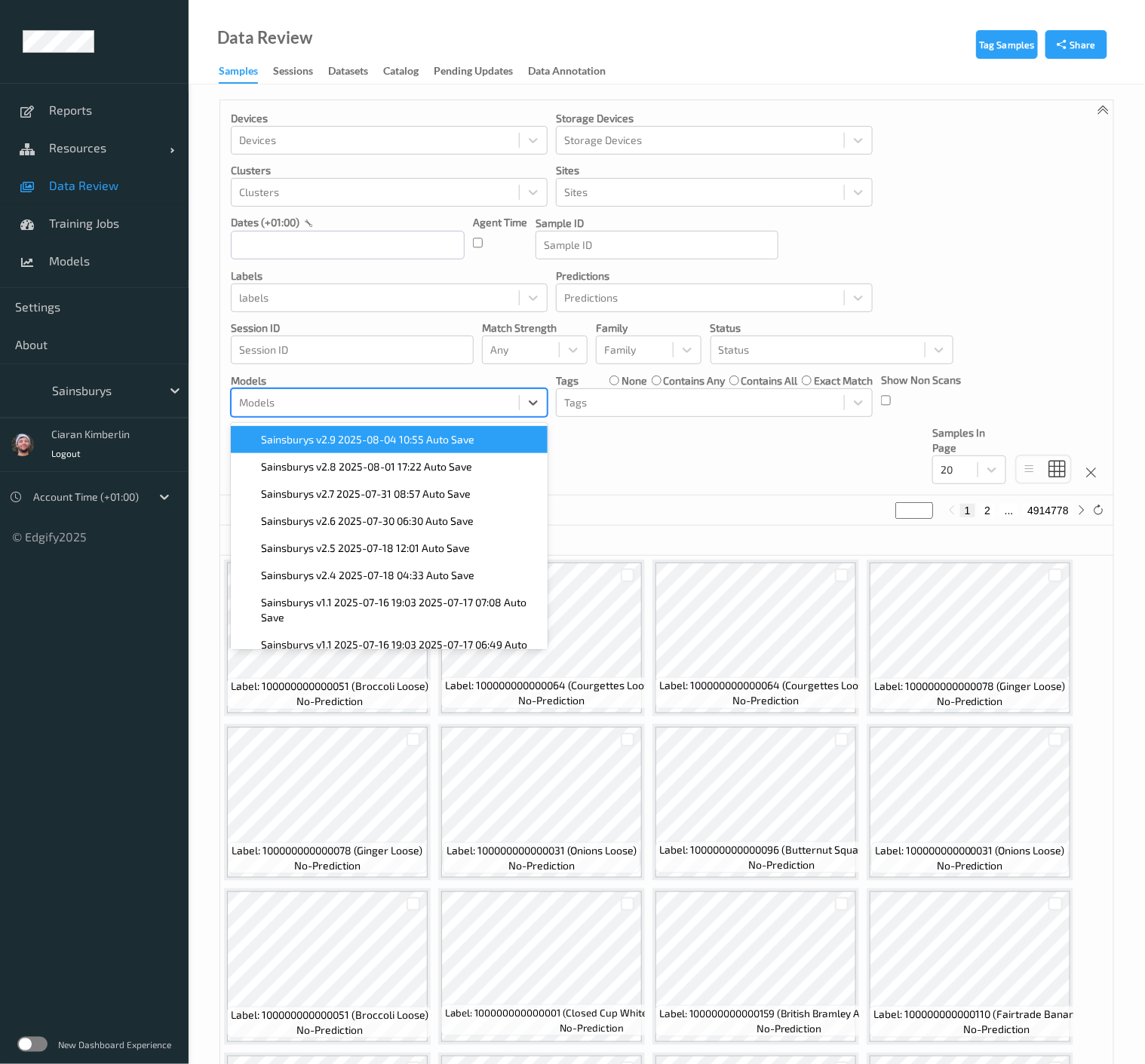 click on "Sainsburys v2.9 2025-08-04 10:55 Auto Save" at bounding box center [389, 440] 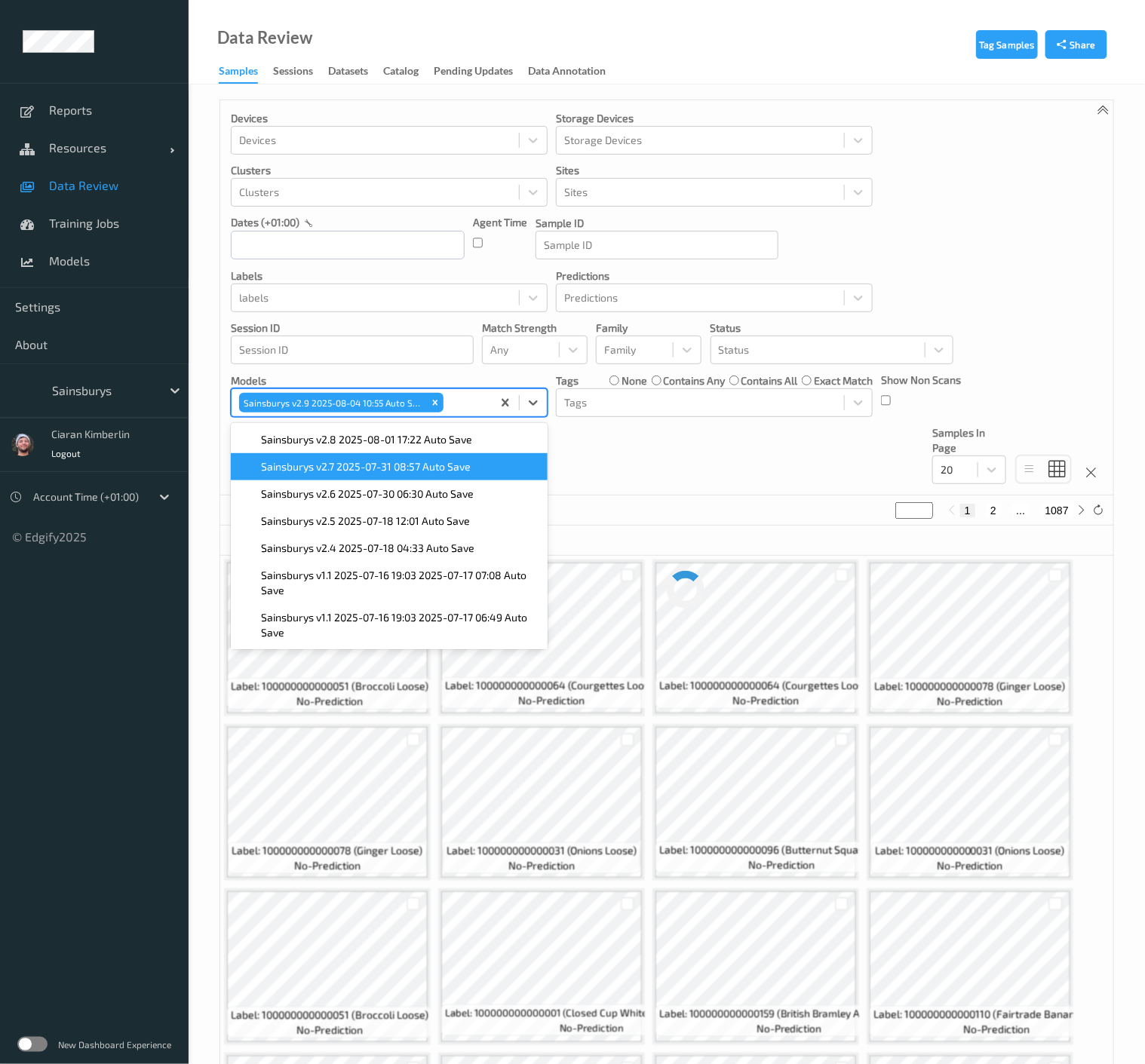 click on "Devices Devices Storage Devices Storage Devices Clusters Clusters Sites Sites dates (+01:00) Agent Time Sample ID Sample ID labels labels Predictions Predictions Session ID Session ID Match Strength Any Family Family Status Status Models option Sainsburys v2.9 2025-08-04 10:55 Auto Save, selected. option Sainsburys v2.7 2025-07-31 08:57 Auto Save focused, 2 of 95. 95 results available. Use Up and Down to choose options, press Enter to select the currently focused option, press Escape to exit the menu, press Tab to select the option and exit the menu. Sainsburys v2.9 2025-08-04 10:55 Auto Save    Sainsburys v2.8 2025-08-01 17:22 Auto Save    Sainsburys v2.7 2025-07-31 08:57 Auto Save    Sainsburys v2.6 2025-07-30 06:30 Auto Save    Sainsburys v2.5 2025-07-18 12:01 Auto Save    Sainsburys v2.4 2025-07-18 04:33 Auto Save    Sainsburys v1.1 2025-07-16 19:03 2025-07-17 07:08 Auto Save    Sainsburys v1.1 2025-07-16 19:03 2025-07-17 06:49 Auto Save                Tags" at bounding box center (667, 298) 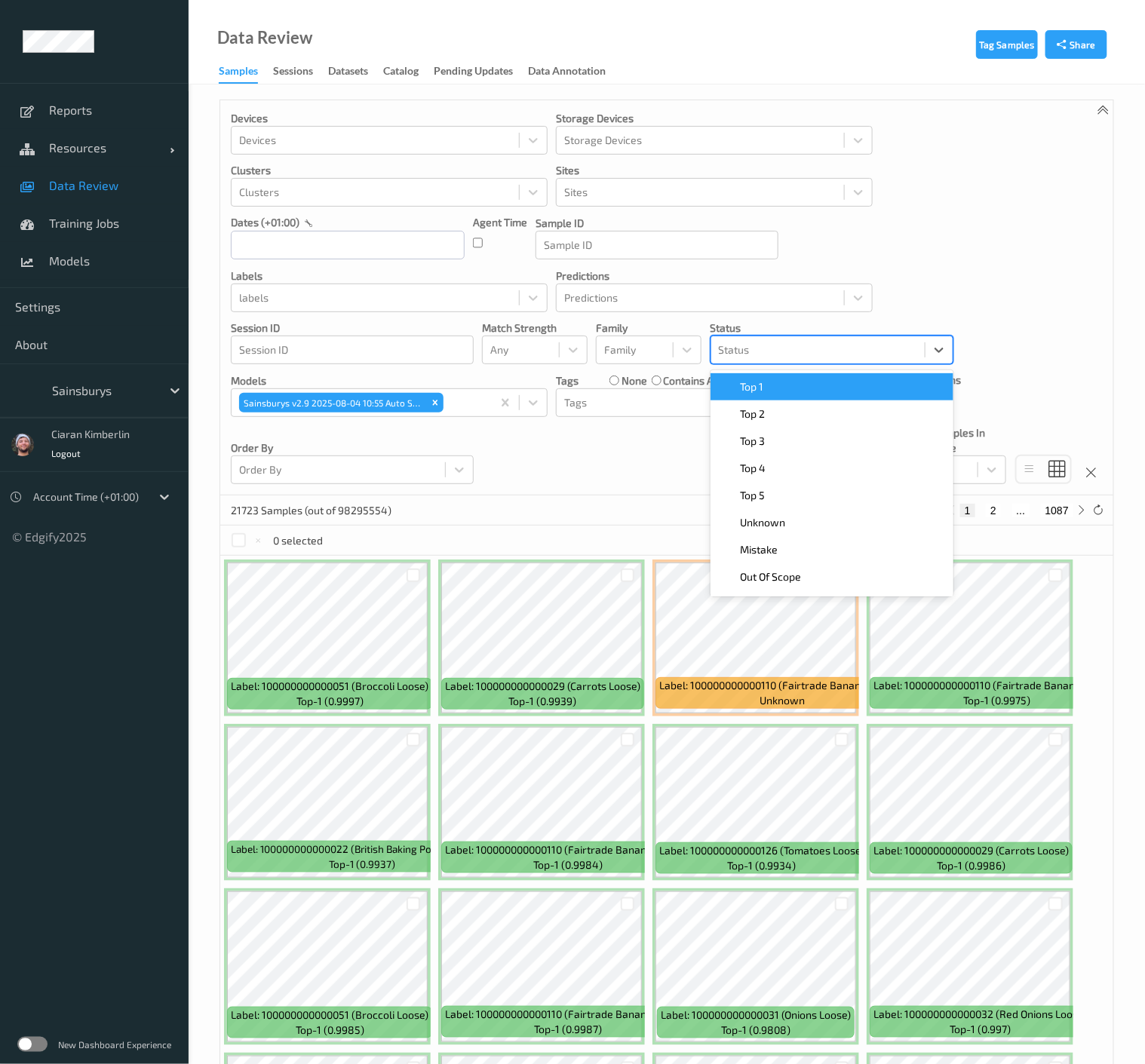 click at bounding box center [818, 350] 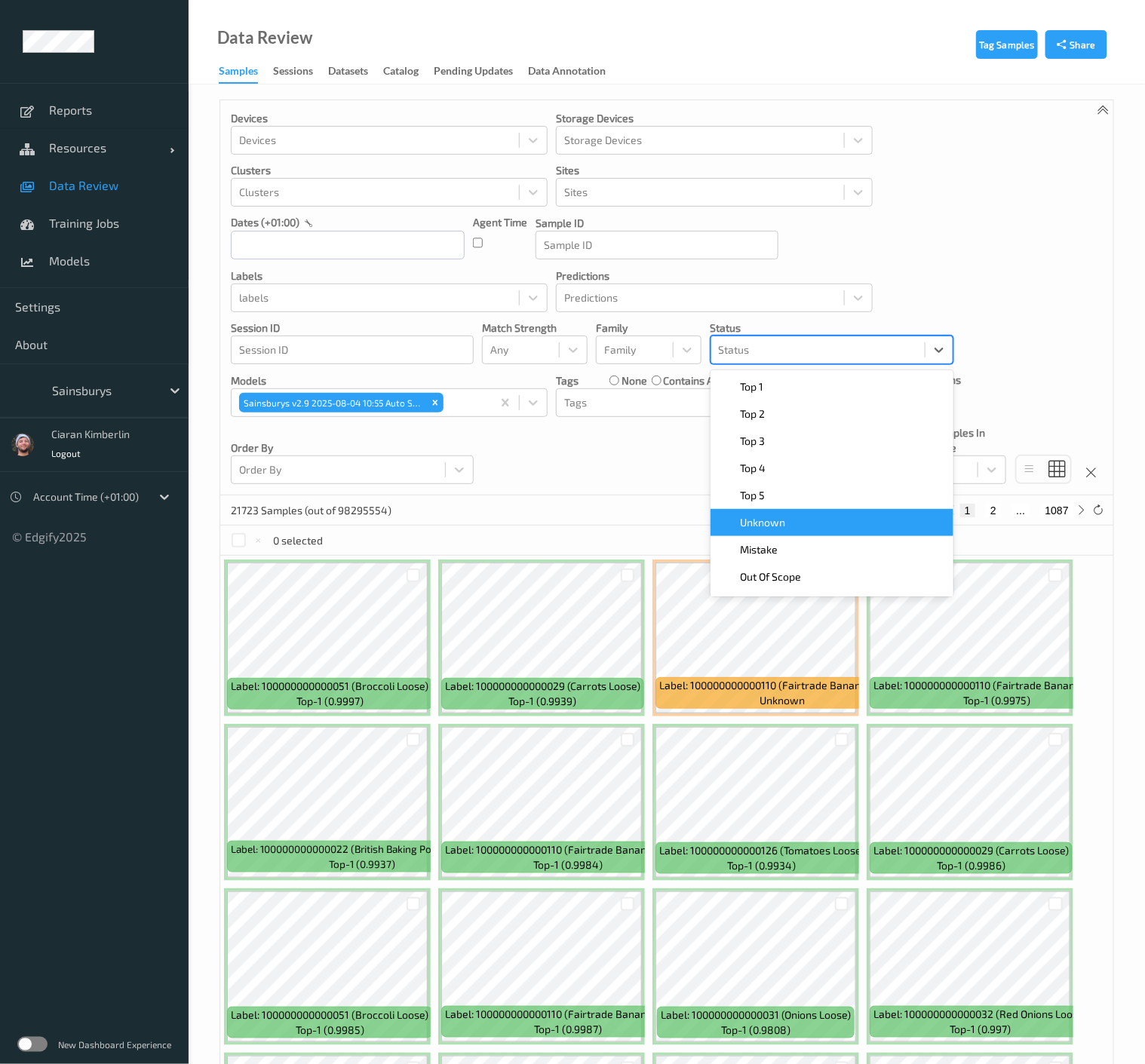 click on "Unknown" at bounding box center [763, 523] 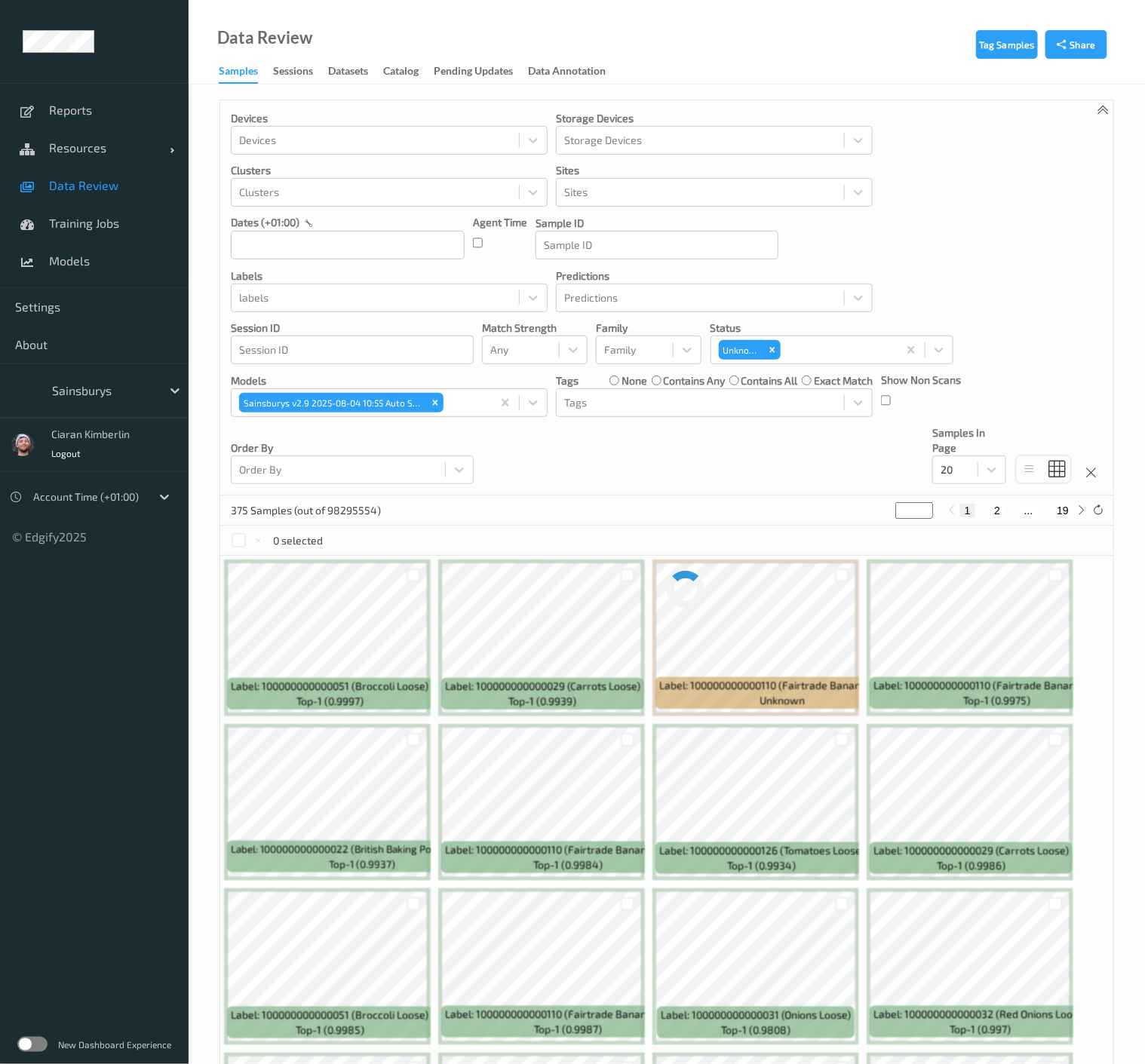 click on "Devices Devices Storage Devices Storage Devices Clusters Clusters Sites Sites dates (+01:00) Agent Time Sample ID Sample ID labels labels Predictions Predictions Session ID Session ID Match Strength Any Family Family Status Unknown Models Sainsburys v2.9 2025-08-04 10:55 Auto Save Tags none contains any contains all exact match Tags Show Non Scans Order By Order By Samples In Page 20" at bounding box center (667, 298) 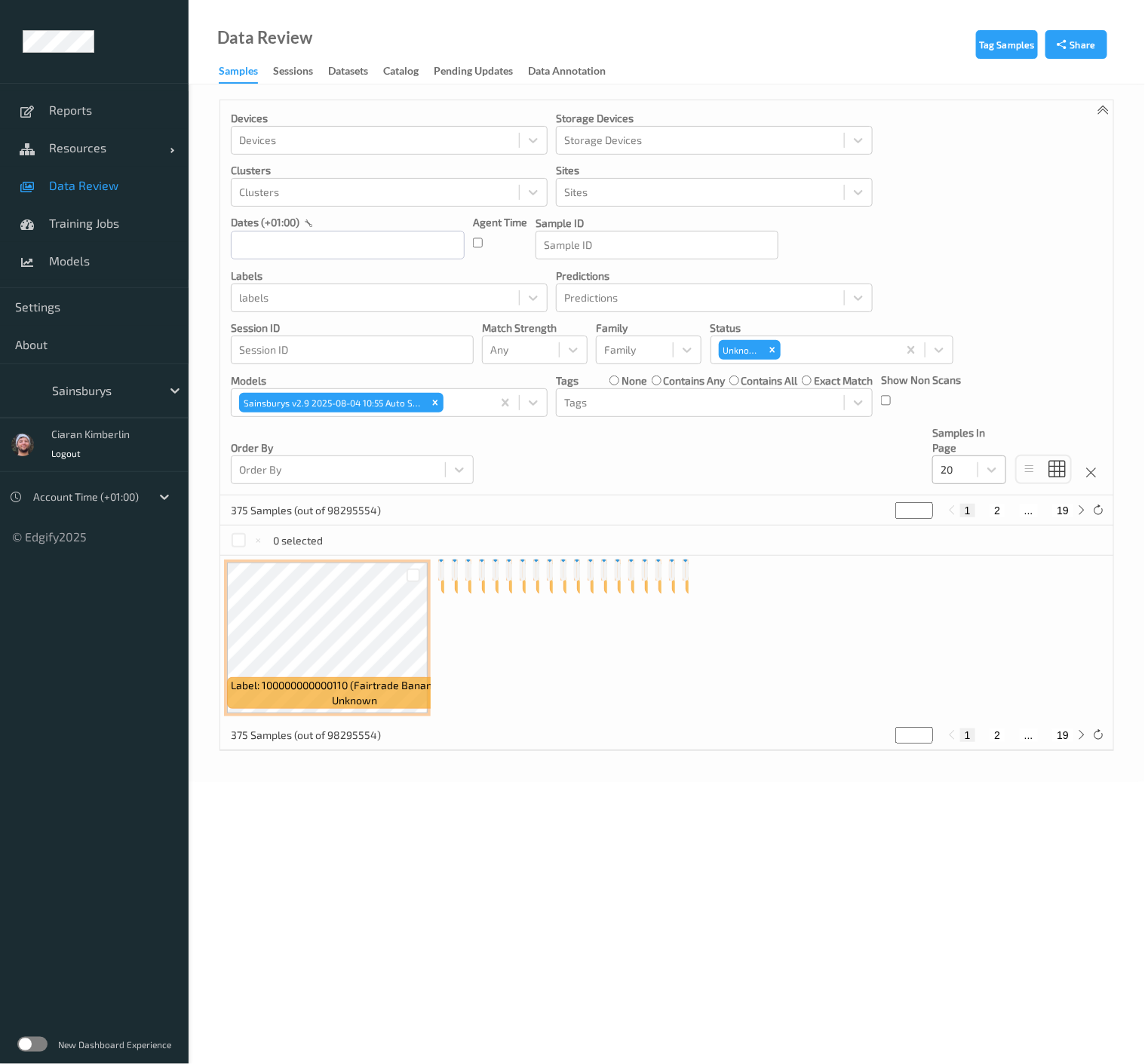 click at bounding box center (955, 470) 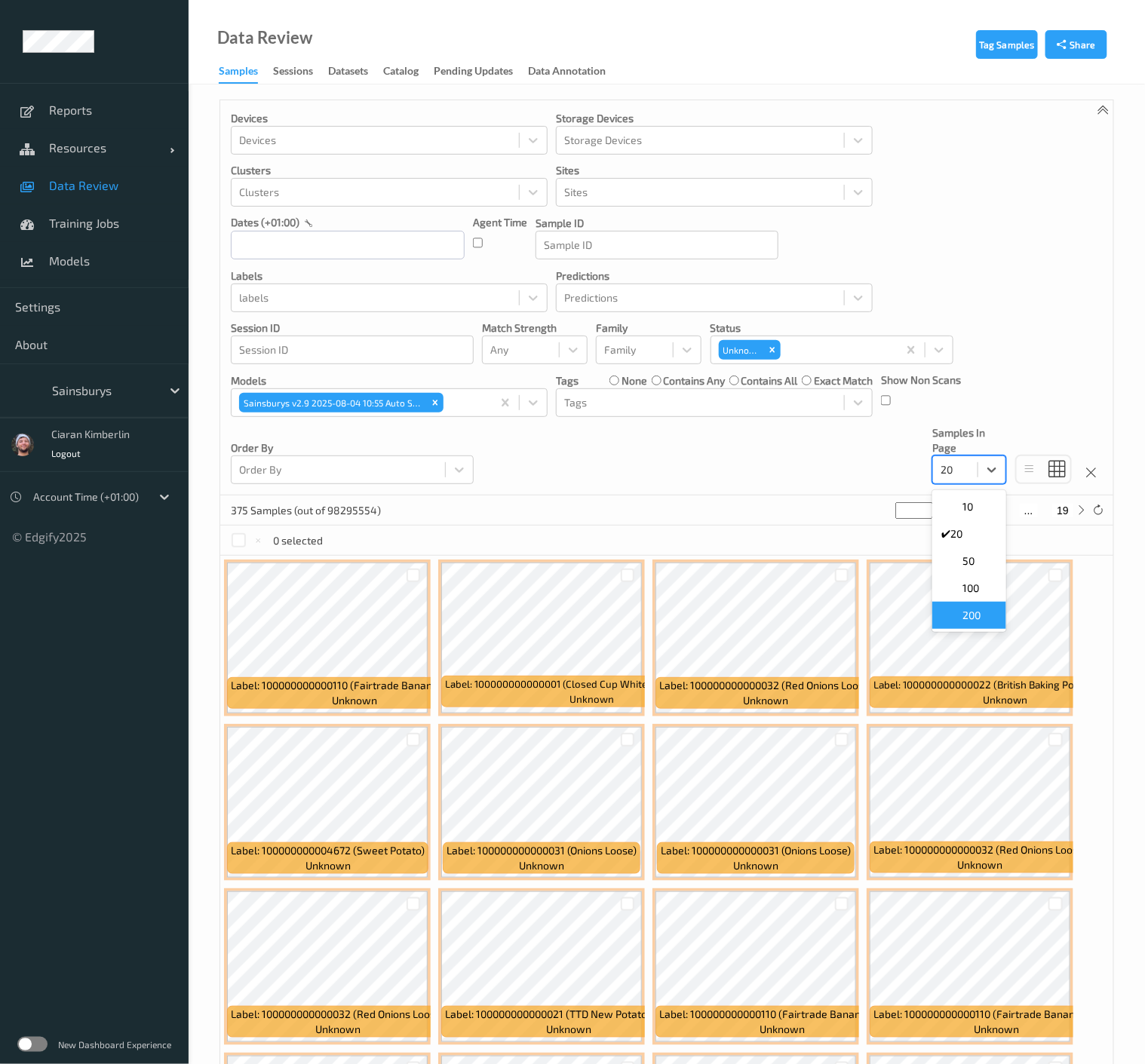 click on "200" at bounding box center [972, 615] 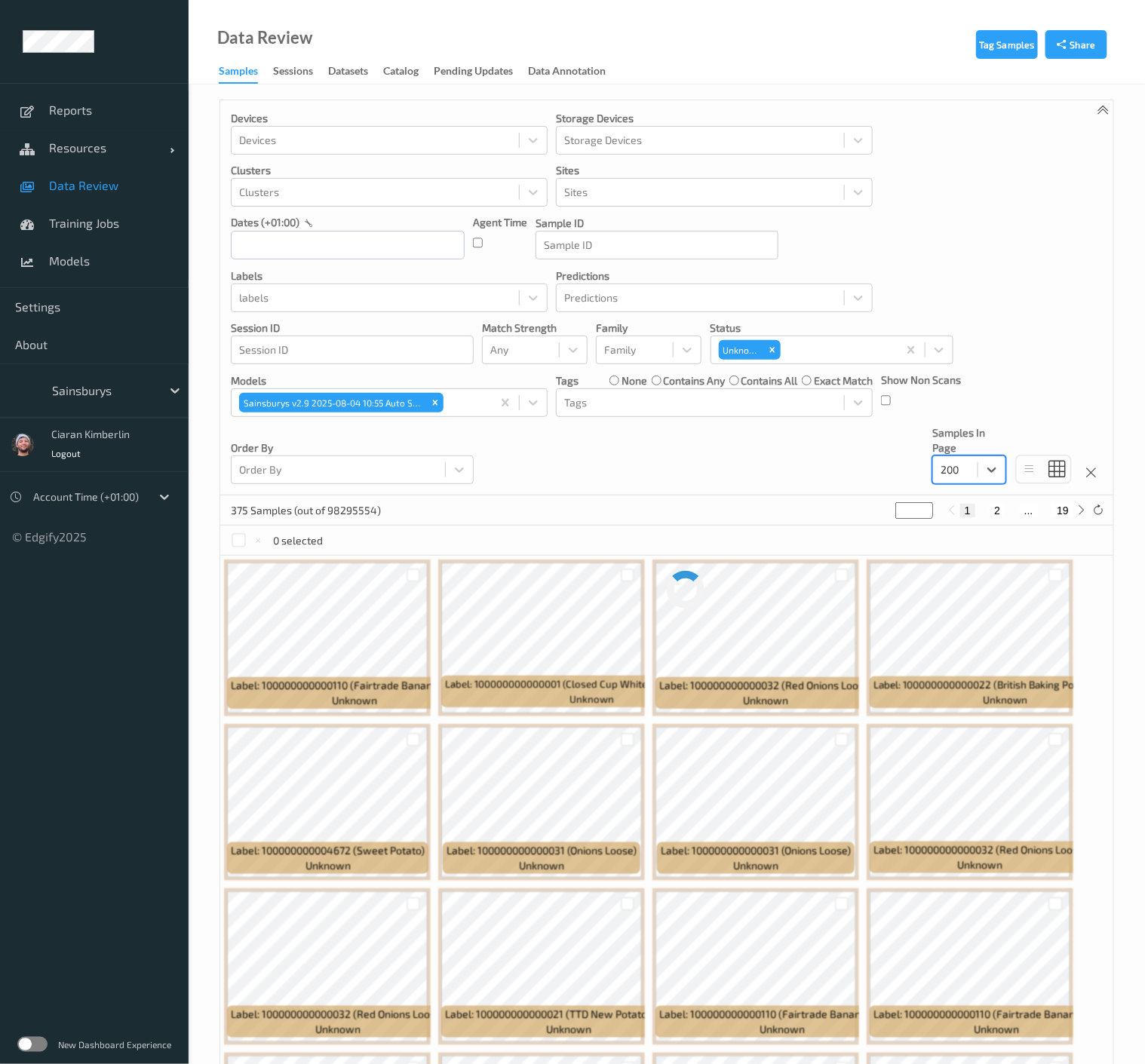 click on "Devices Devices Storage Devices Storage Devices Clusters Clusters Sites Sites dates (+01:00) Agent Time Sample ID Sample ID labels labels Predictions Predictions Session ID Session ID Match Strength Any Family Family Status Unknown Models Sainsburys v2.9 2025-08-04 10:55 Auto Save Tags none contains any contains all exact match Tags Show Non Scans Order By Order By Samples In Page option 200, selected.   Select is focused ,type to refine list, press Down to open the menu,  200" at bounding box center (667, 298) 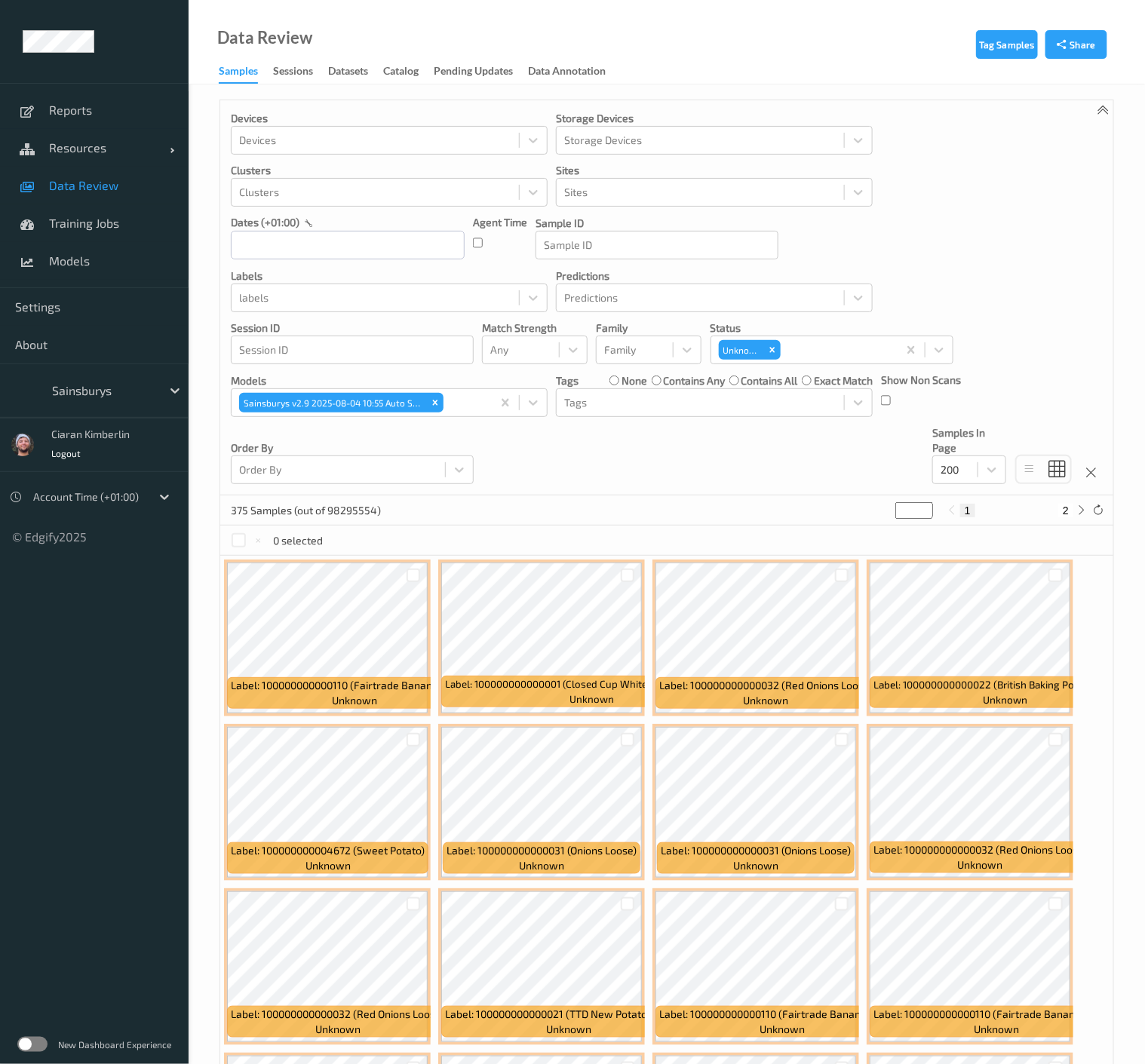 click on "Devices Devices Storage Devices Storage Devices Clusters Clusters Sites Sites dates (+01:00) Agent Time Sample ID Sample ID labels labels Predictions Predictions Session ID Session ID Match Strength Any Family Family Status Unknown Models Sainsburys v2.9 2025-08-04 10:55 Auto Save Tags none contains any contains all exact match Tags Show Non Scans Order By Order By Samples In Page 200" at bounding box center (667, 298) 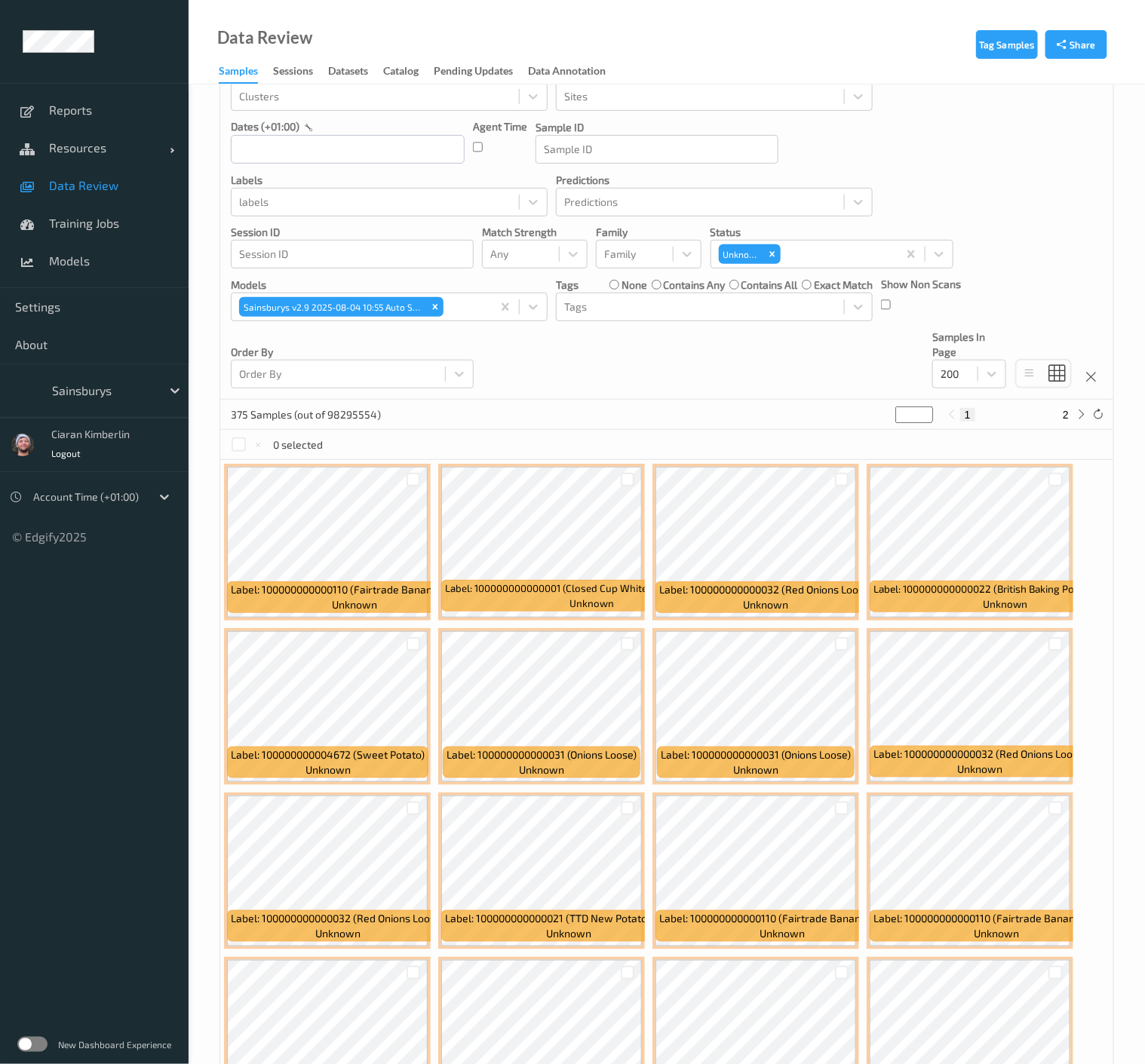 scroll, scrollTop: 502, scrollLeft: 0, axis: vertical 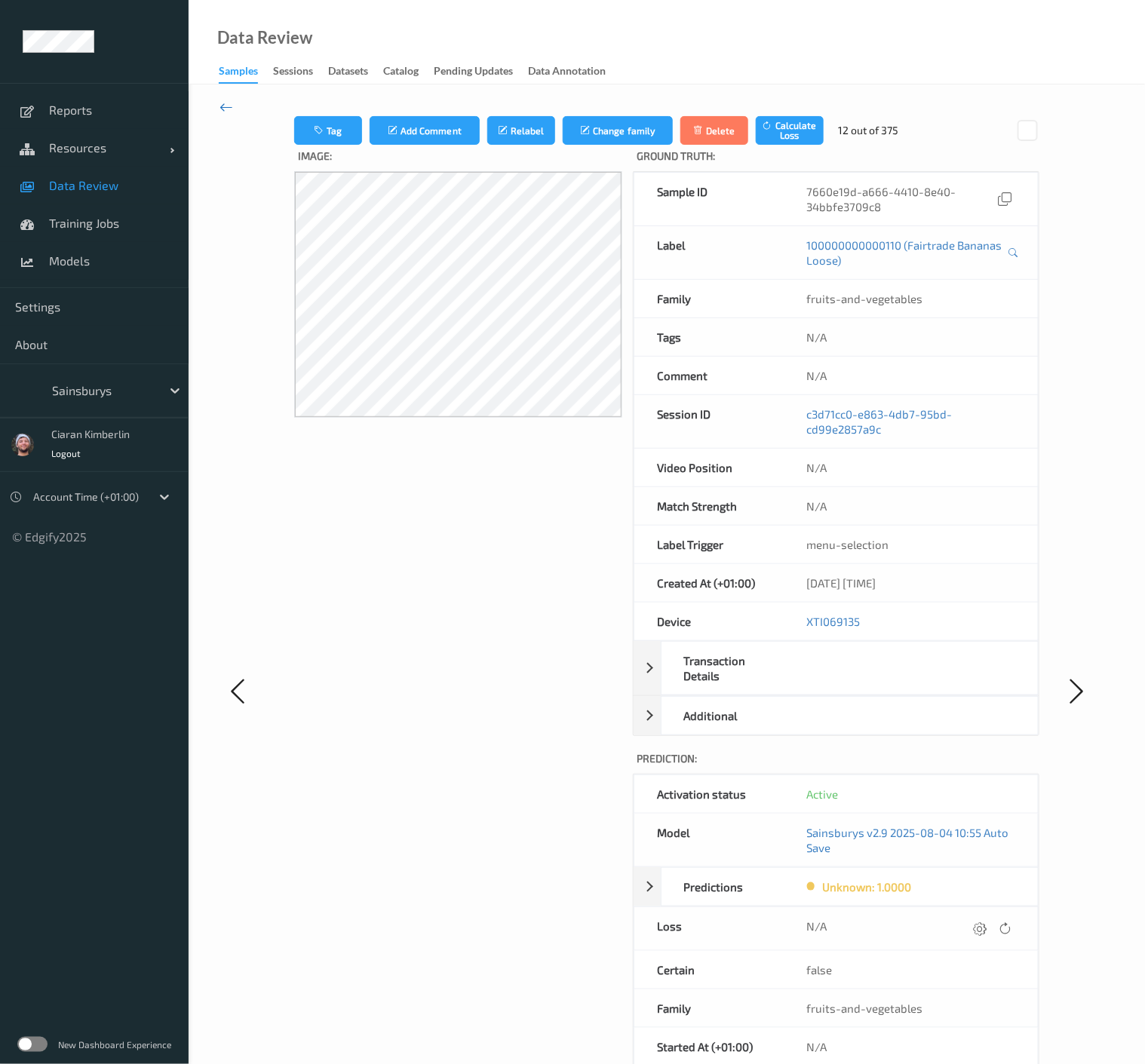 click at bounding box center (226, 107) 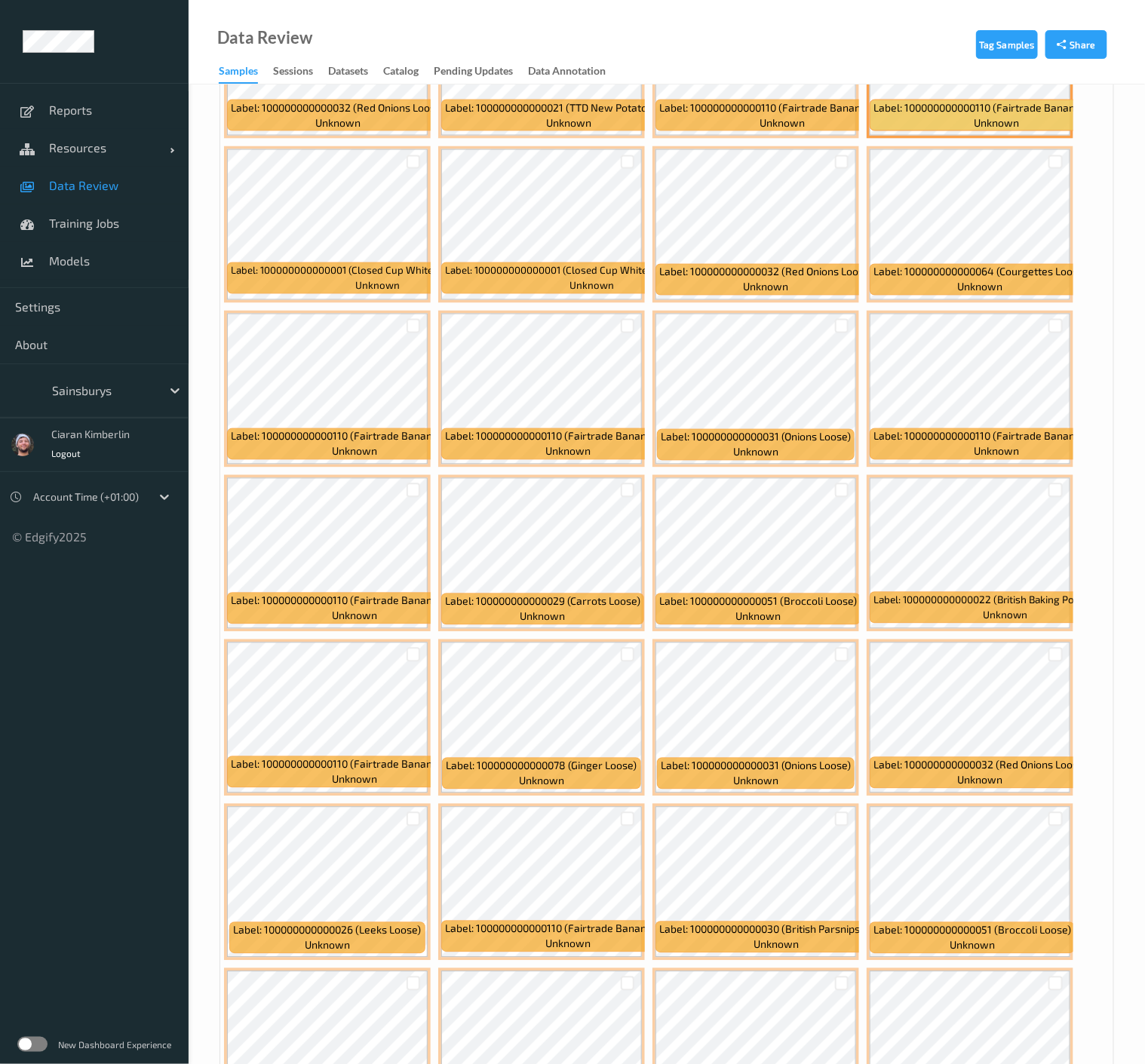 scroll, scrollTop: 1005, scrollLeft: 0, axis: vertical 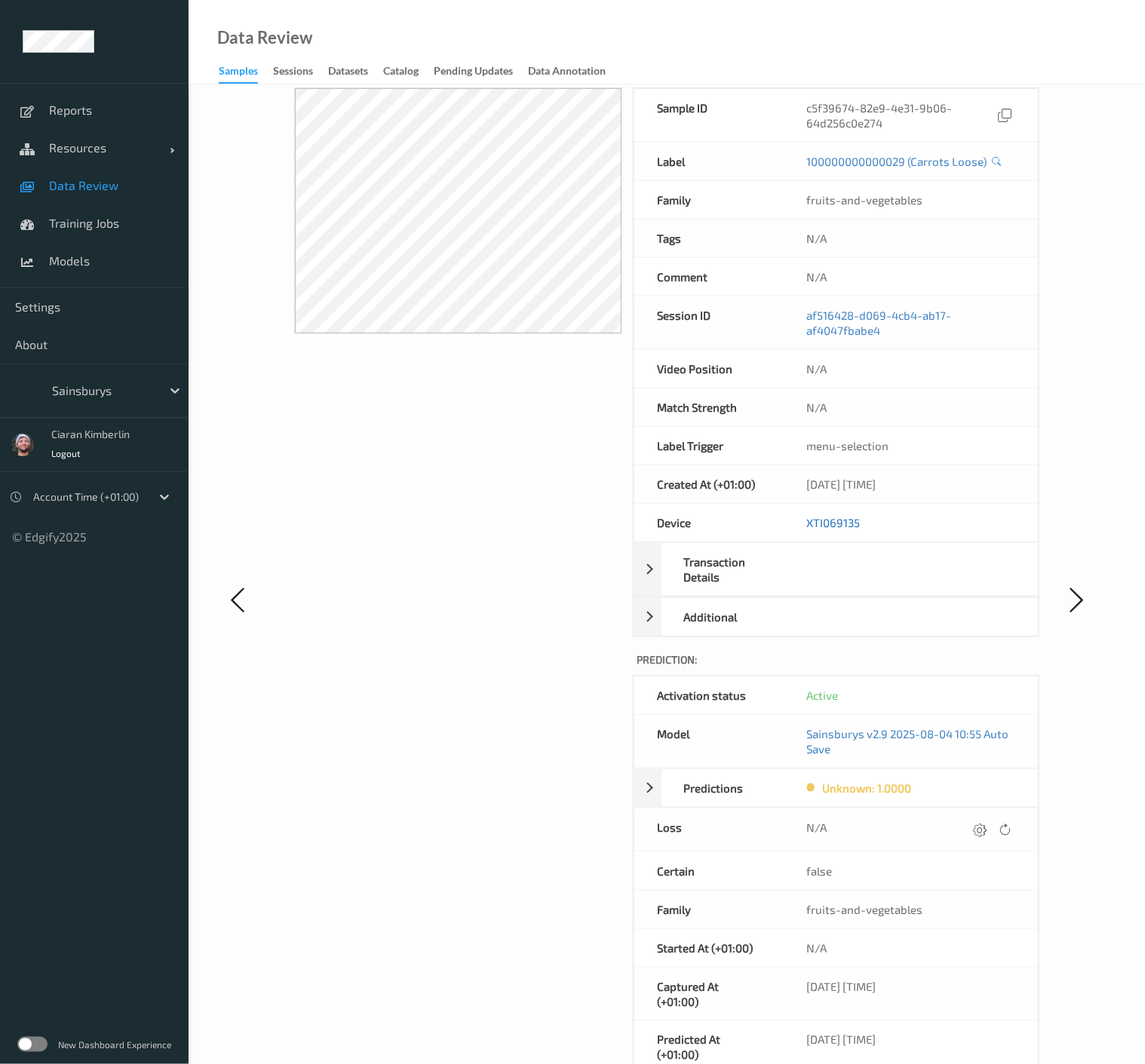 click on "XTI069135" at bounding box center (833, 523) 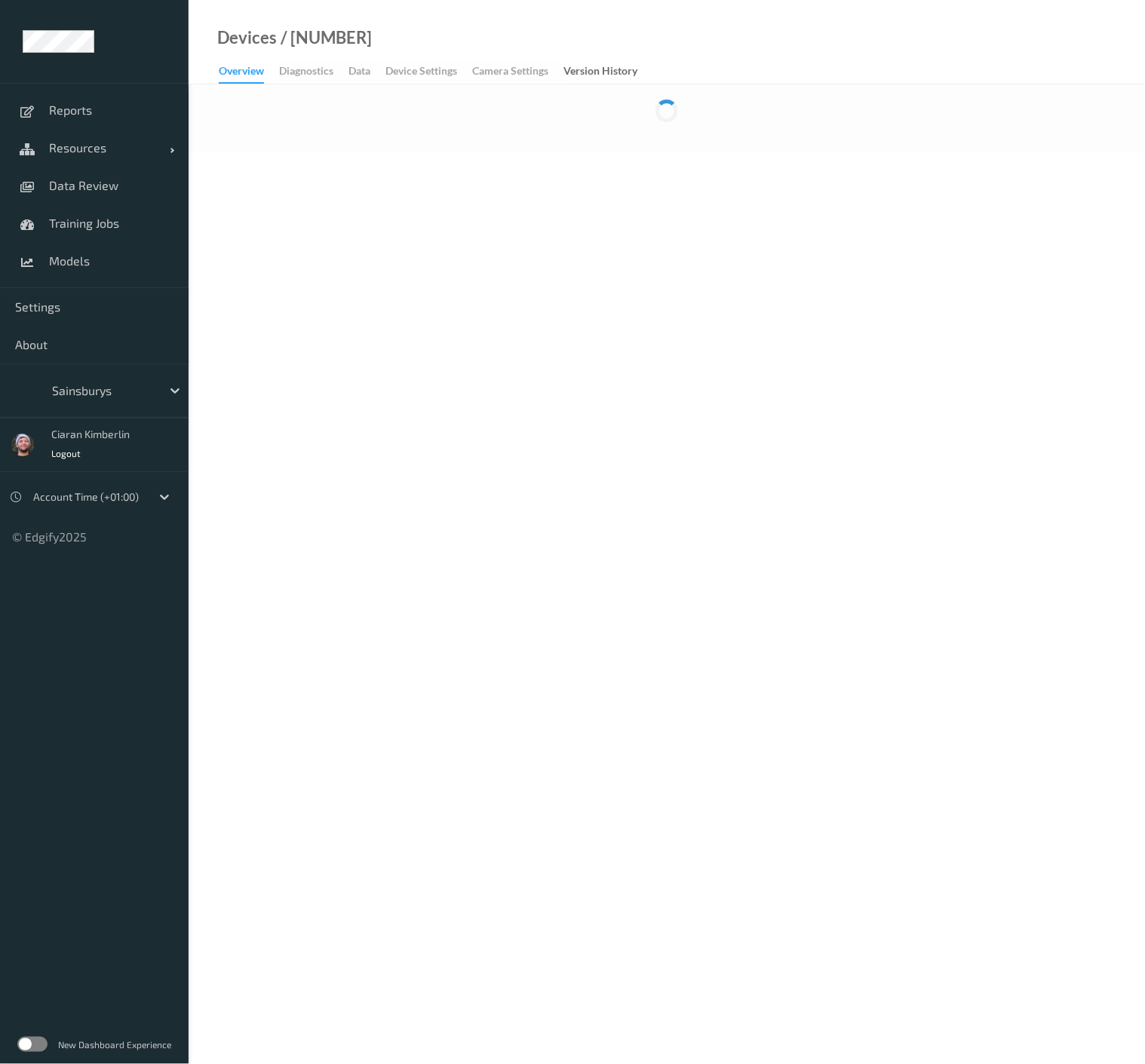 scroll, scrollTop: 0, scrollLeft: 0, axis: both 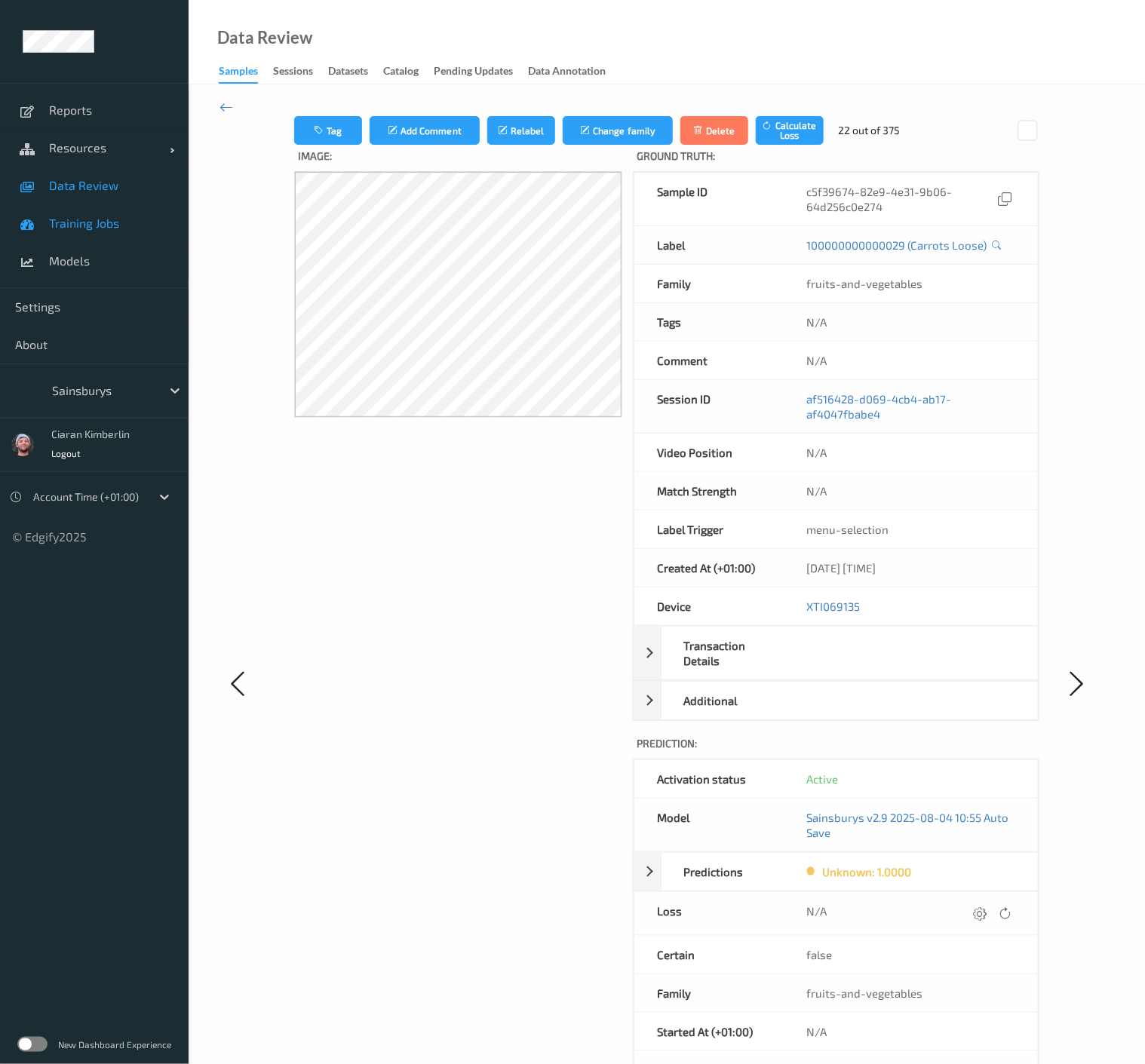 click on "Data Review" at bounding box center [111, 186] 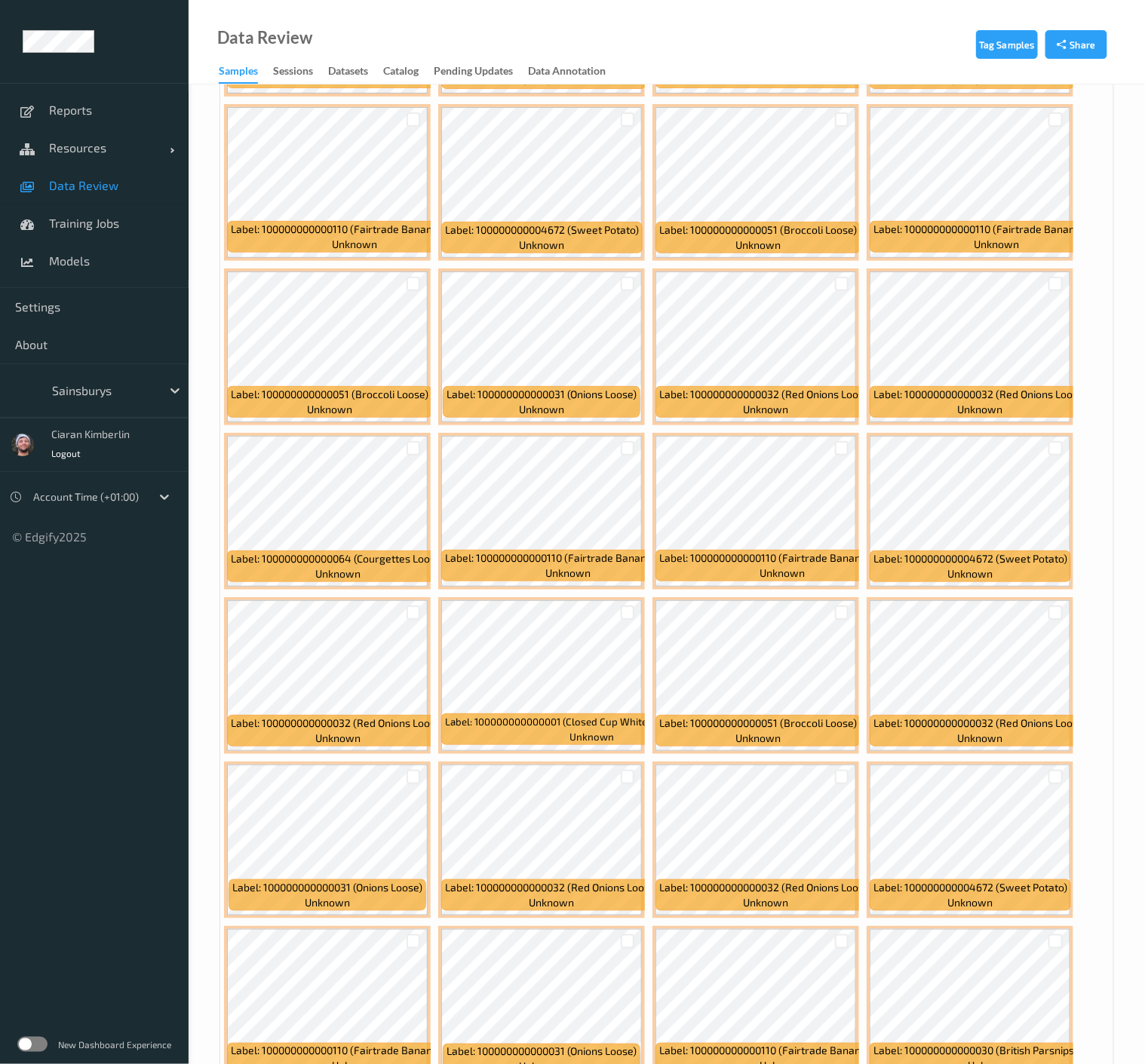 scroll, scrollTop: 6787, scrollLeft: 0, axis: vertical 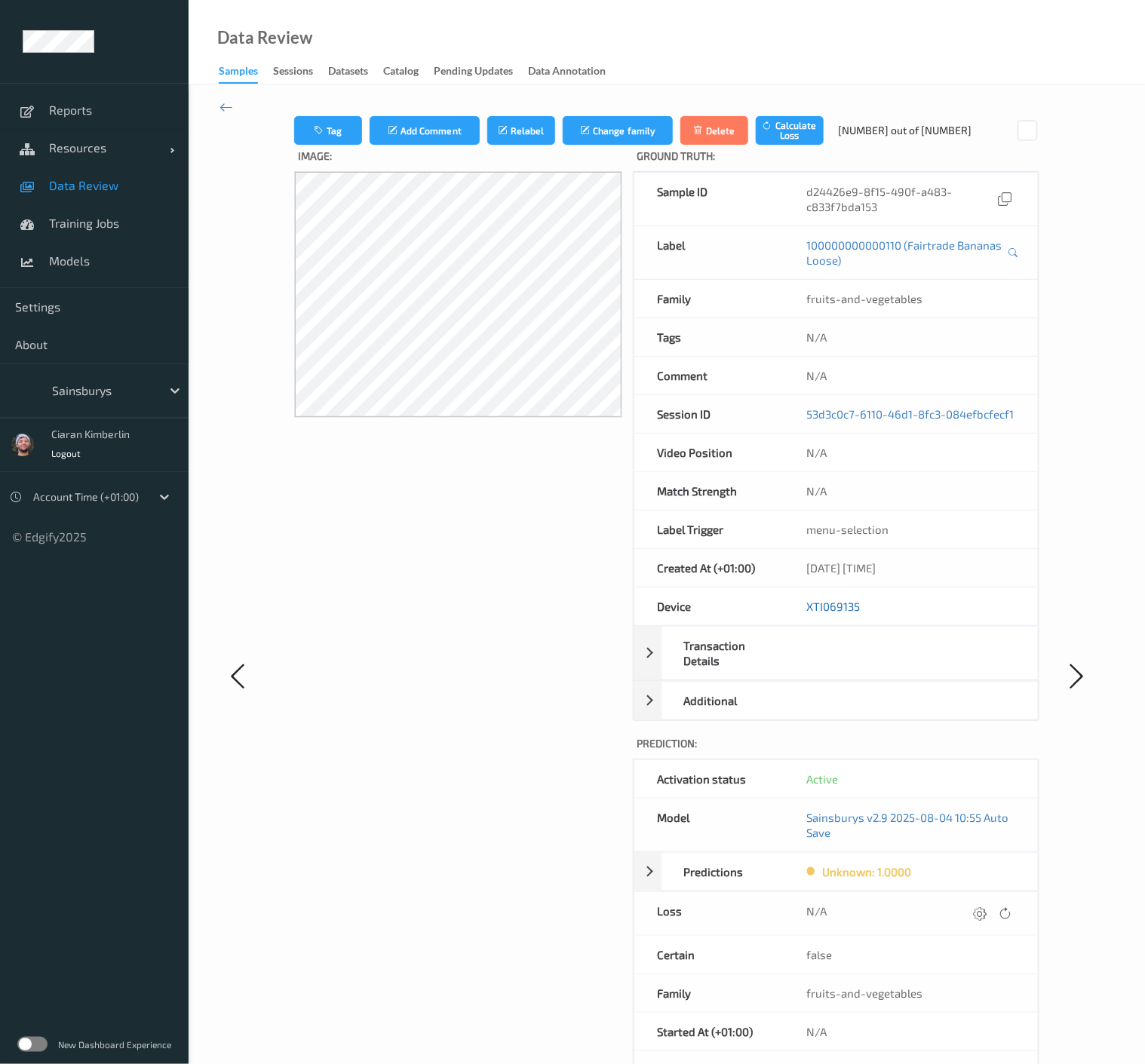 click on "XTI069135" at bounding box center (833, 606) 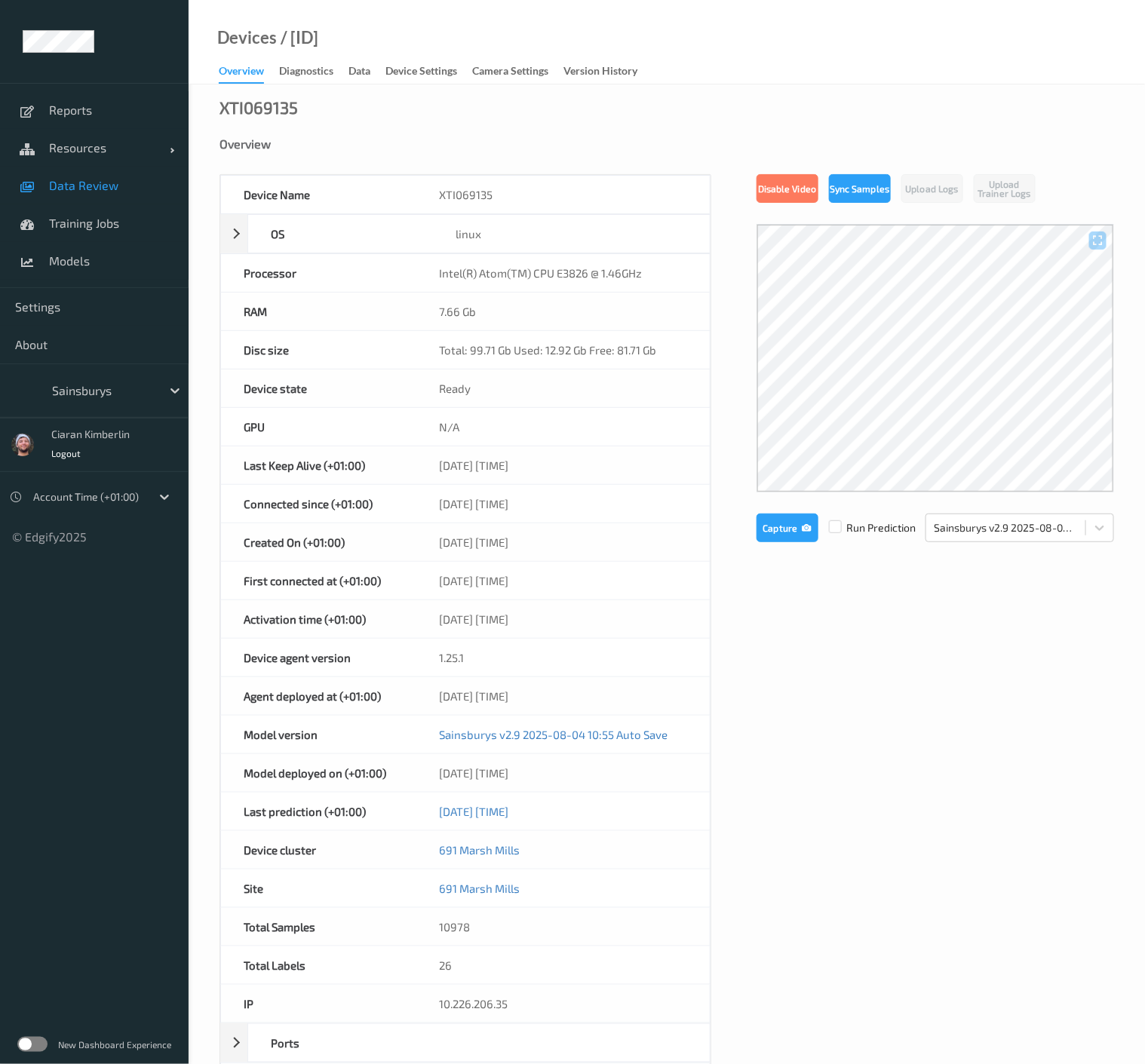 click on "Data Review" at bounding box center [111, 186] 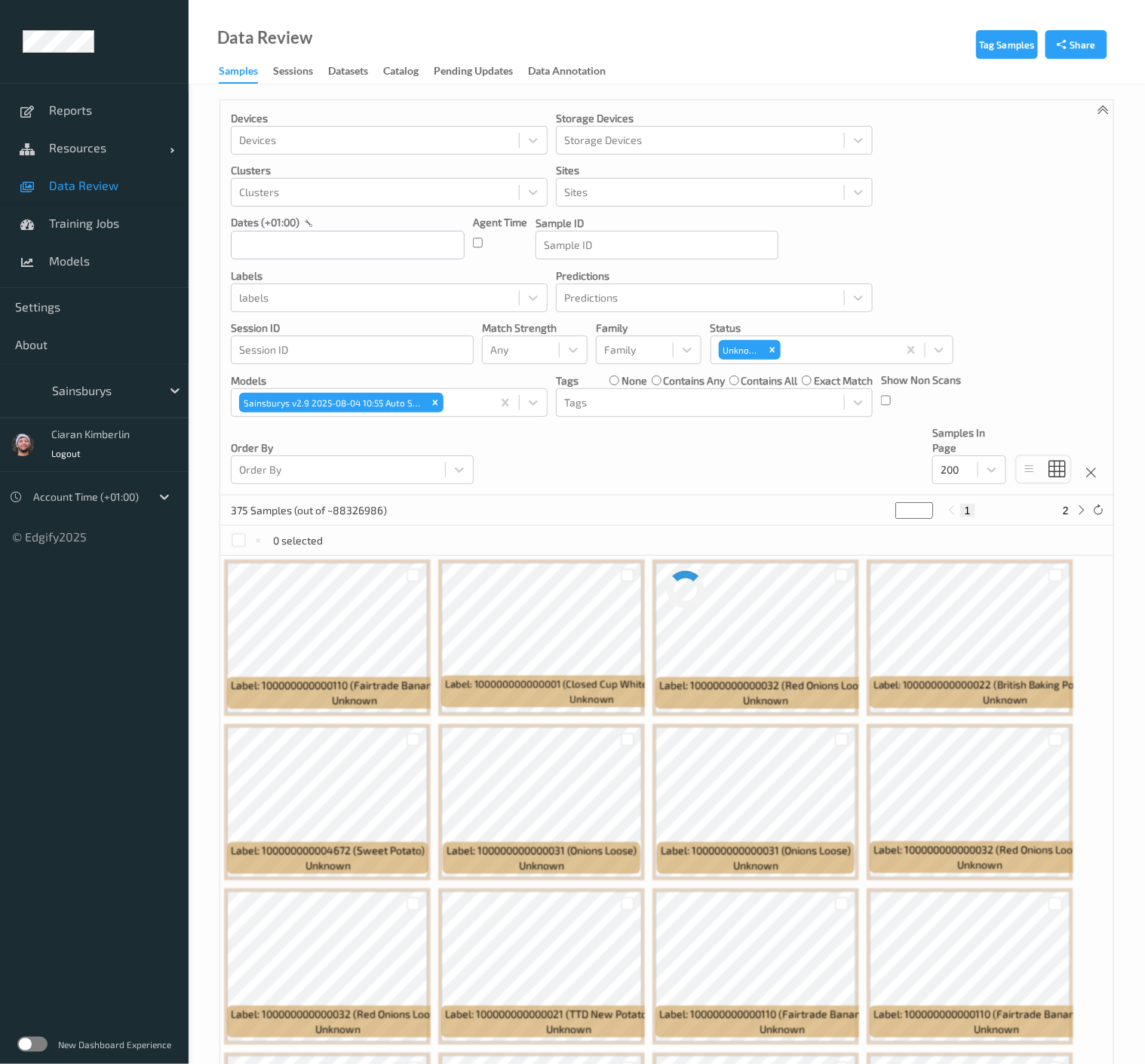 click on "2" at bounding box center (1066, 511) 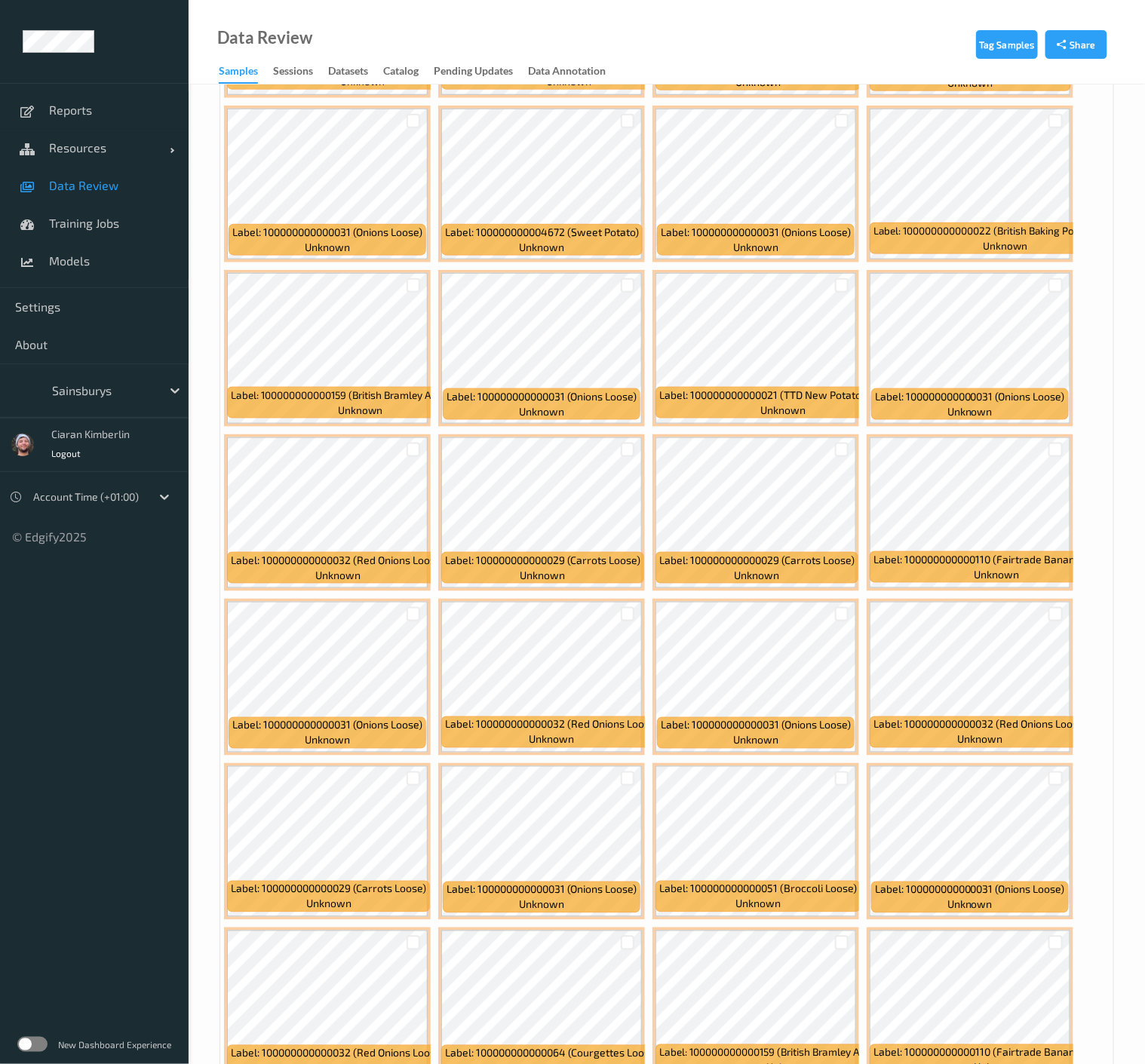scroll, scrollTop: 4746, scrollLeft: 0, axis: vertical 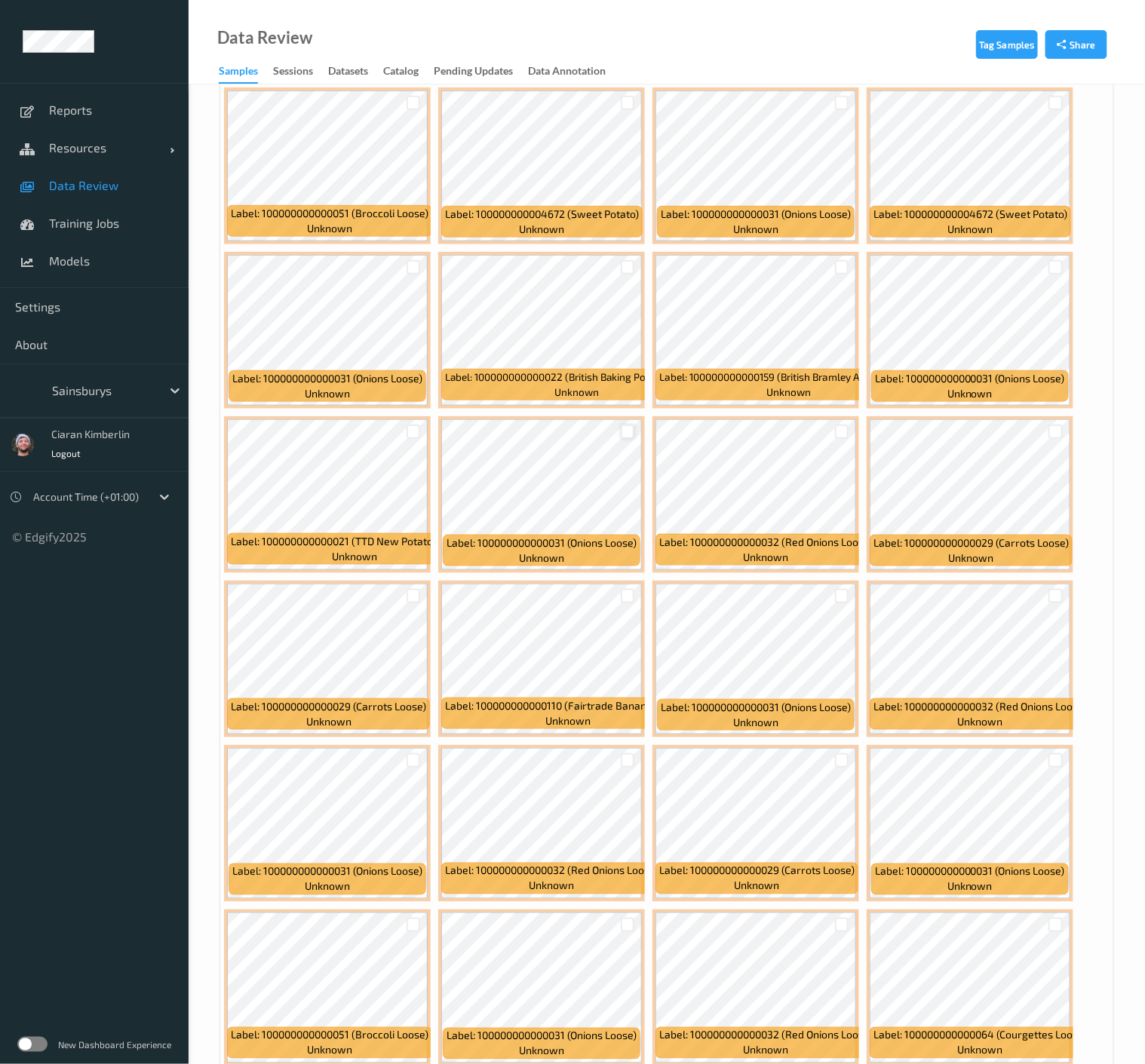 click at bounding box center (628, 431) 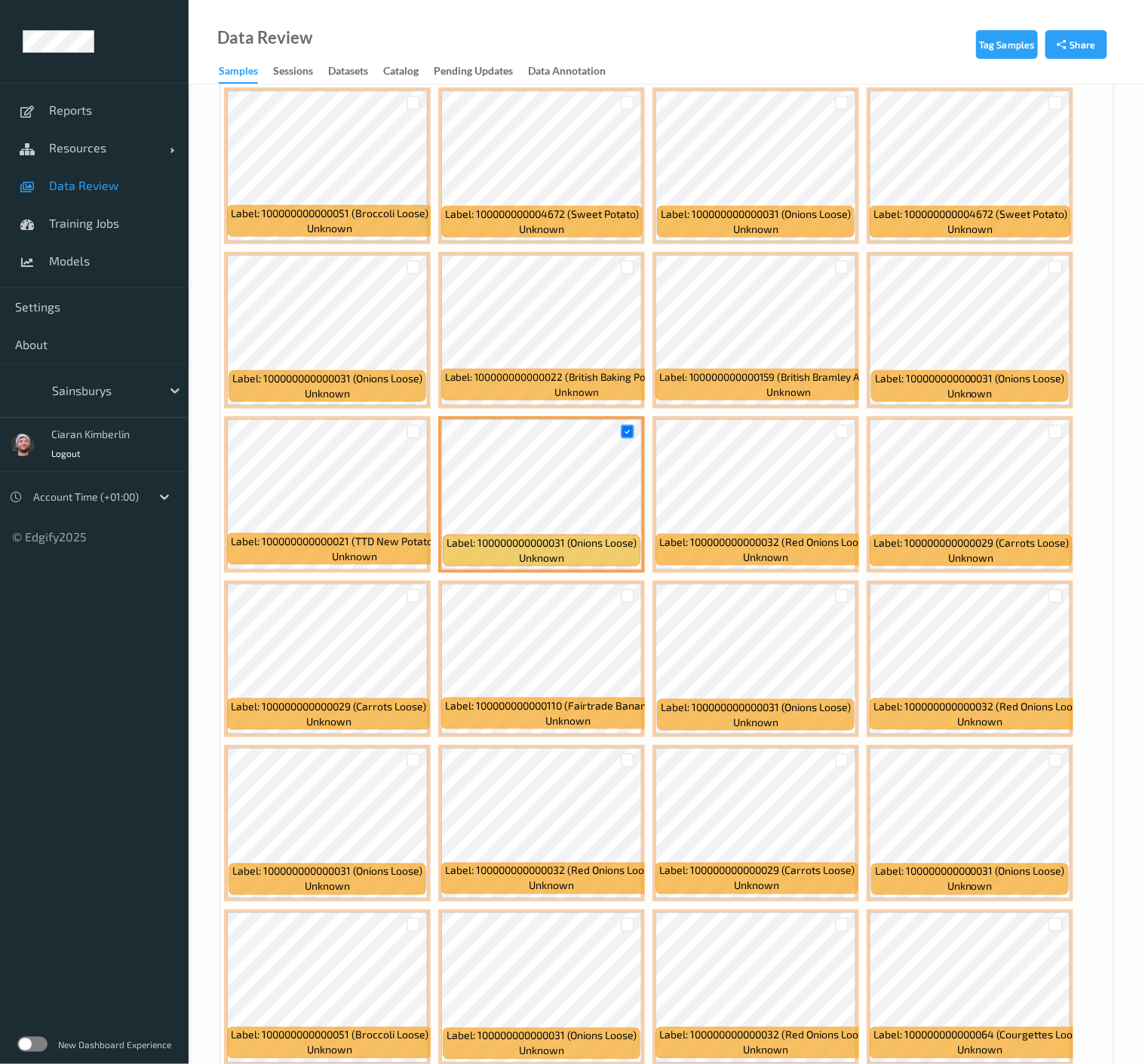 click at bounding box center (842, 431) 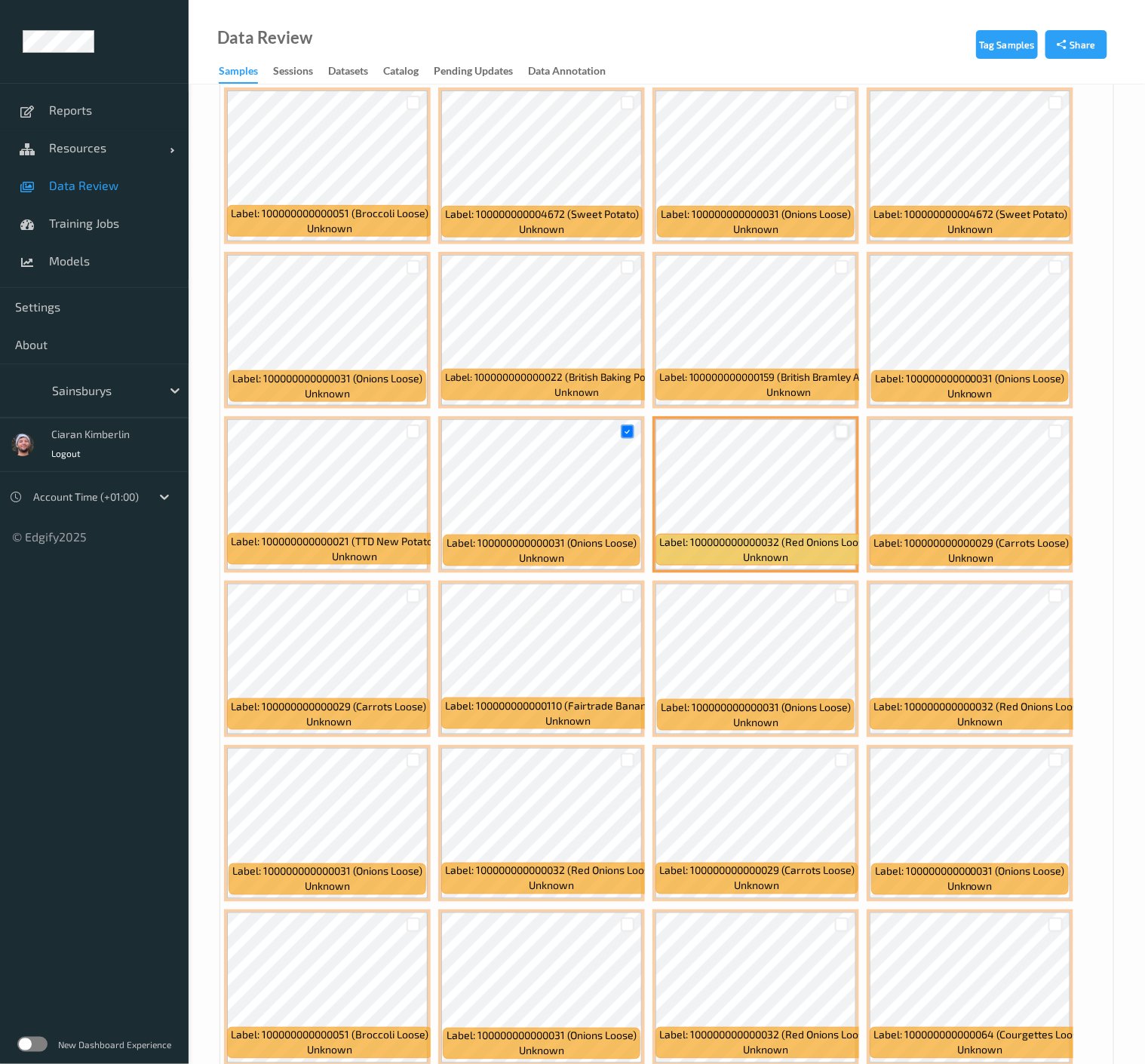 click at bounding box center (842, 431) 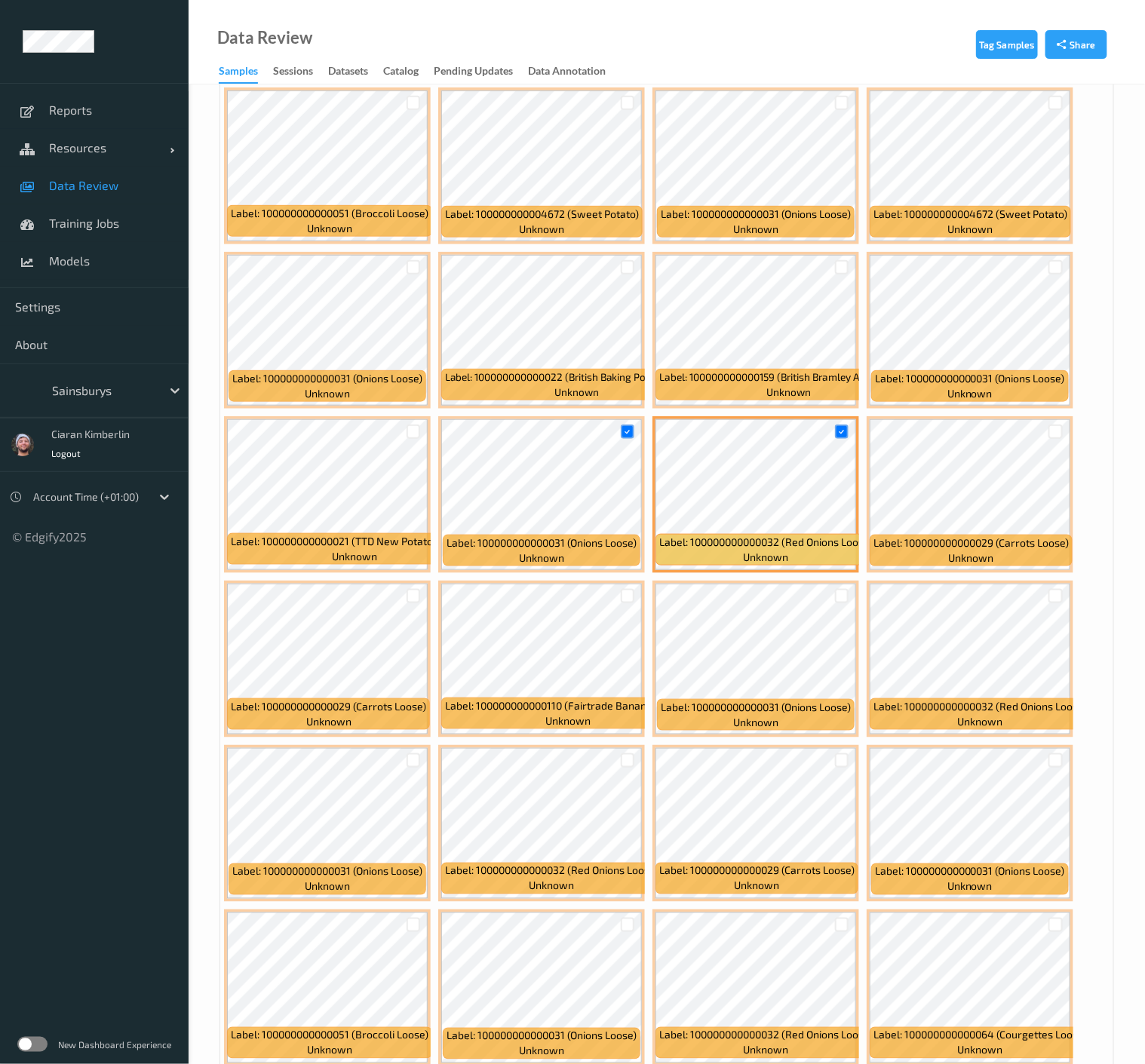 click at bounding box center (842, 267) 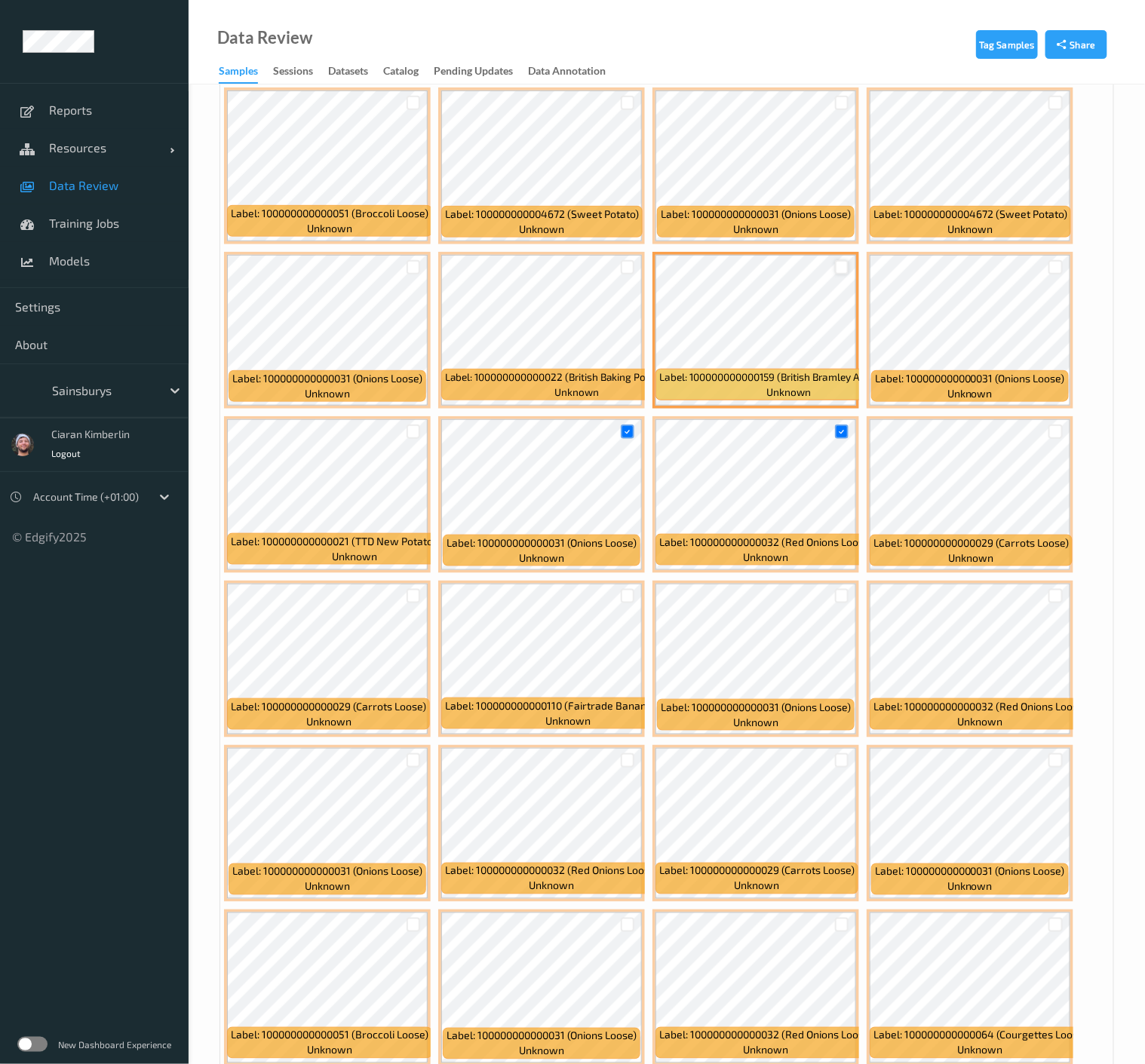 click at bounding box center [842, 267] 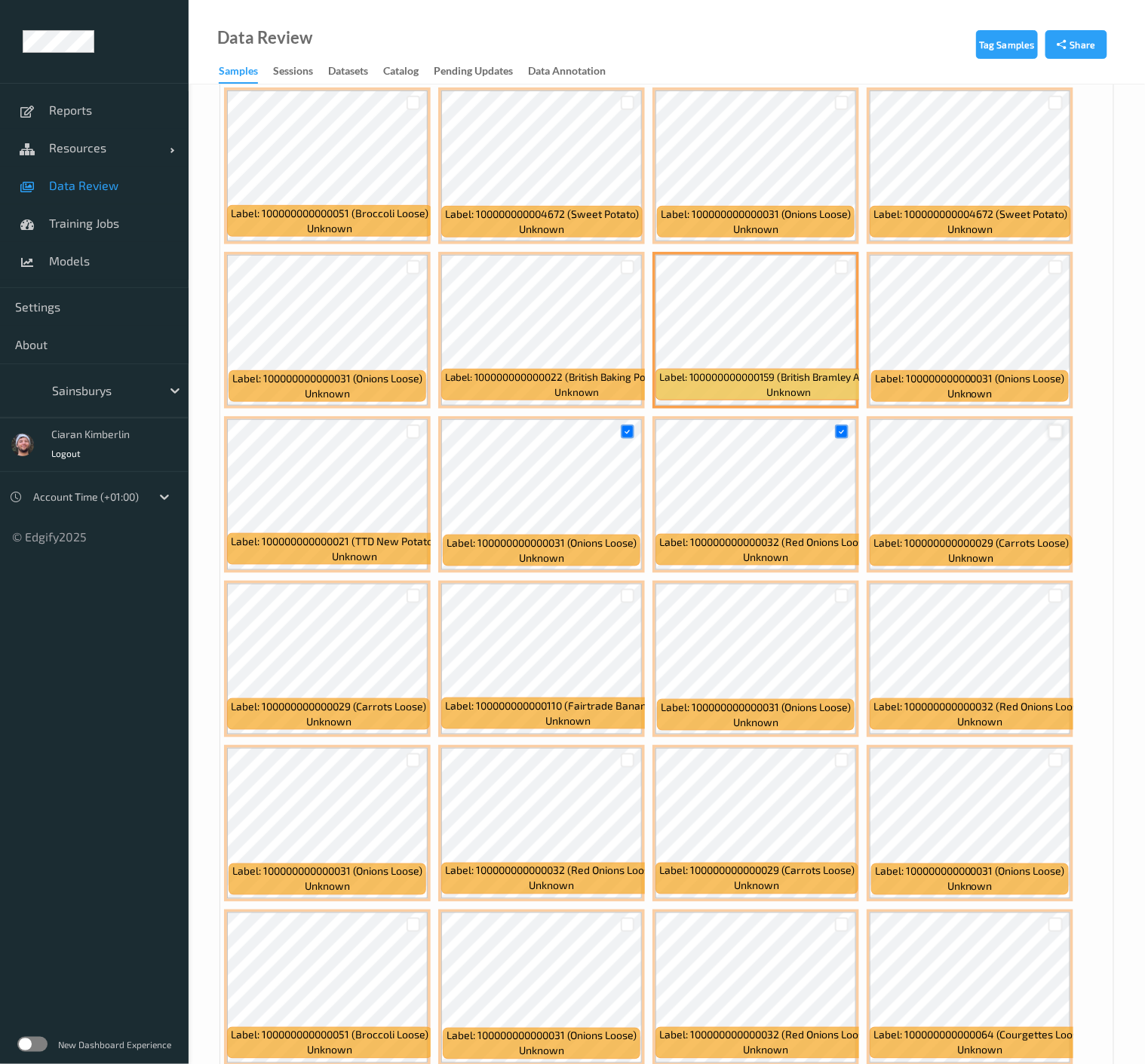 click at bounding box center [1055, 431] 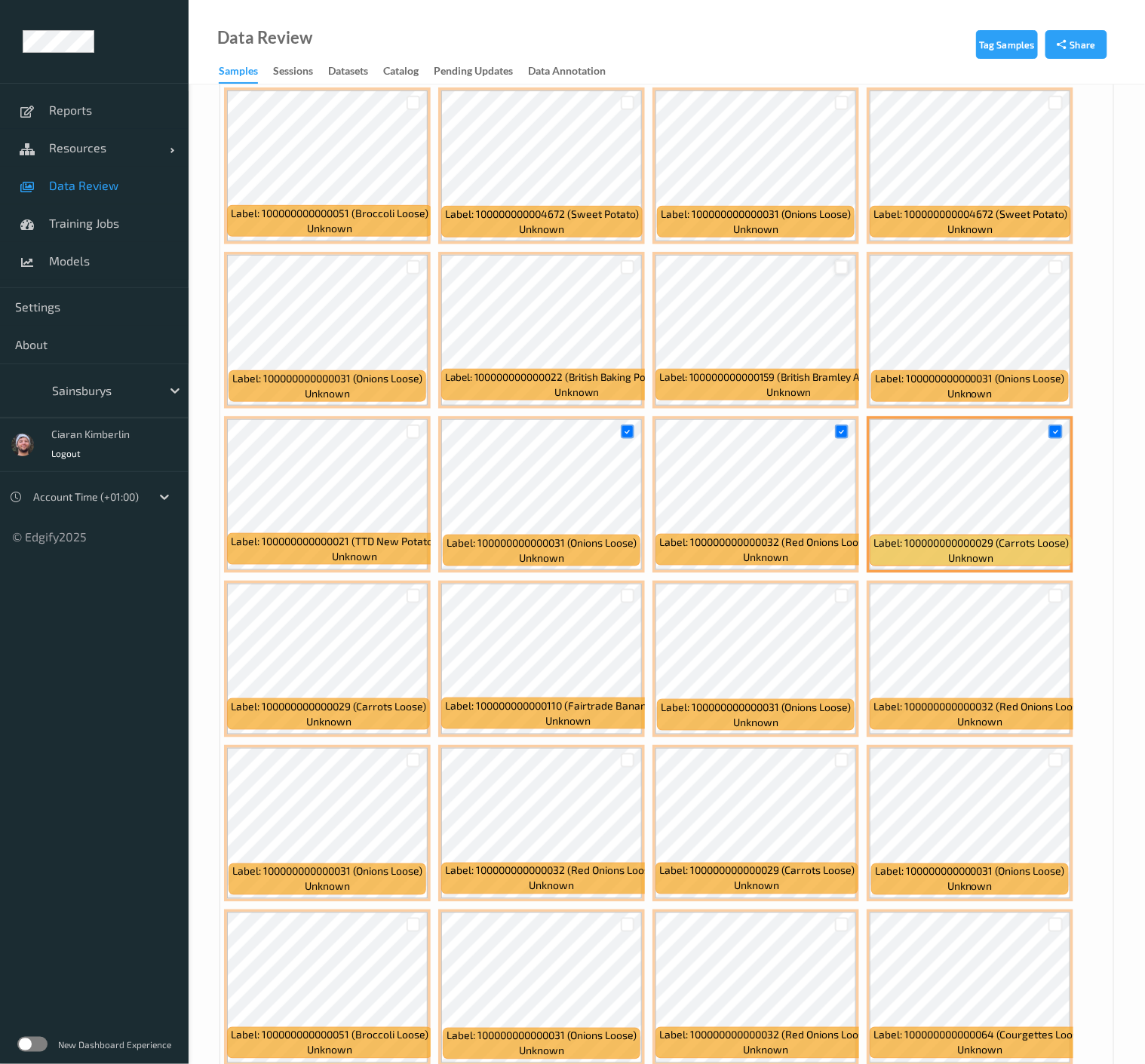 click at bounding box center (842, 267) 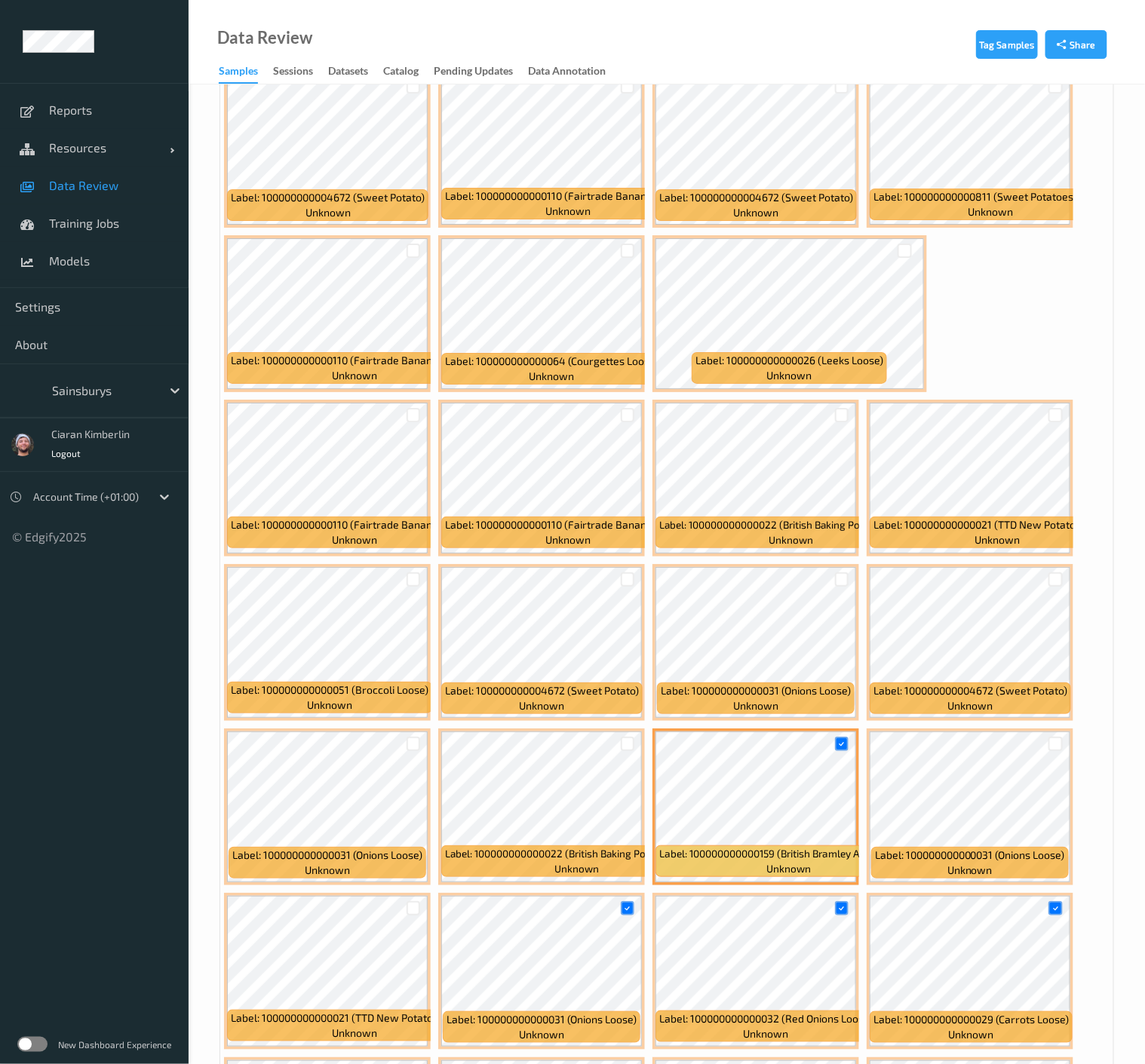 scroll, scrollTop: 4244, scrollLeft: 0, axis: vertical 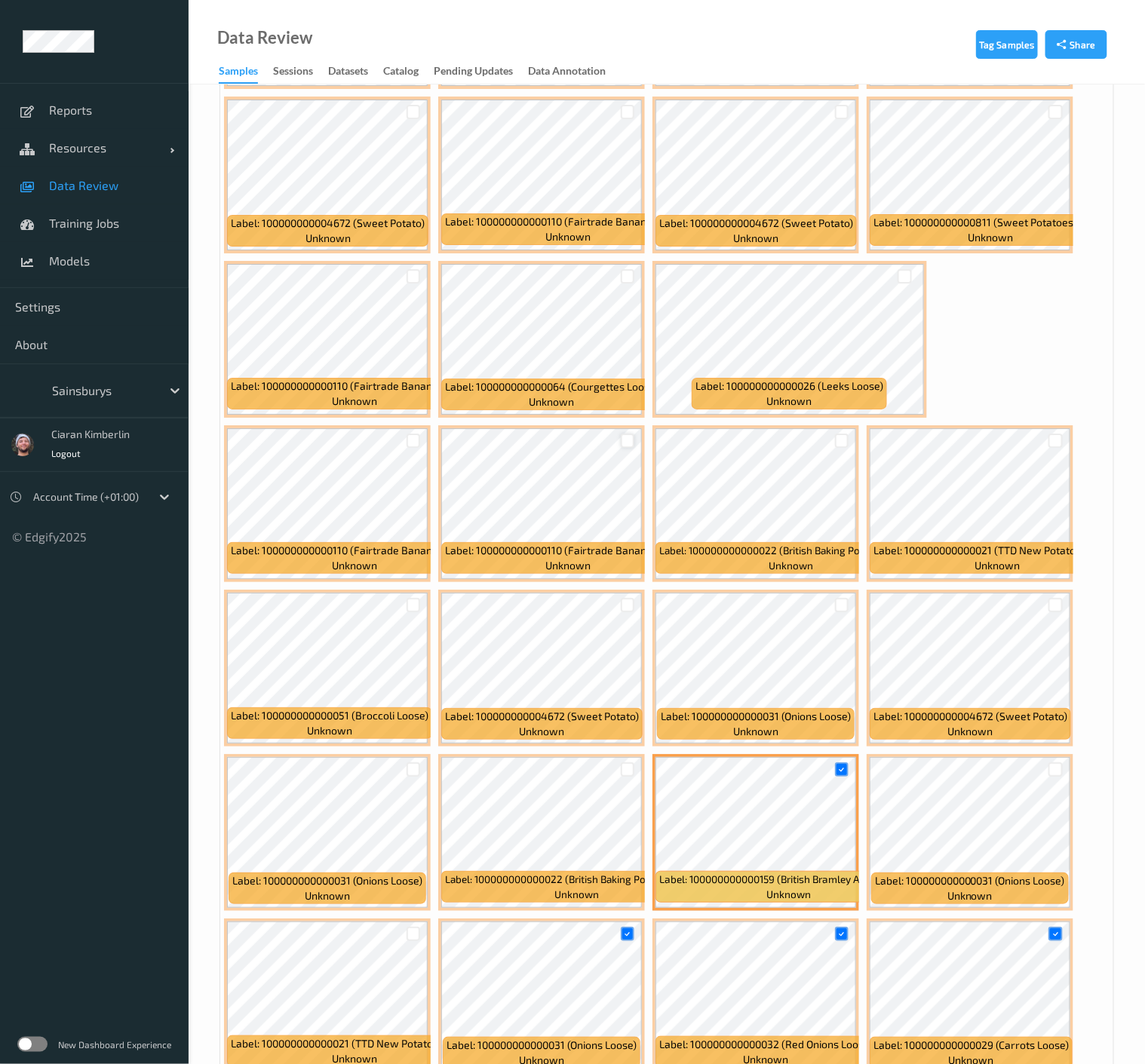 click at bounding box center [628, 440] 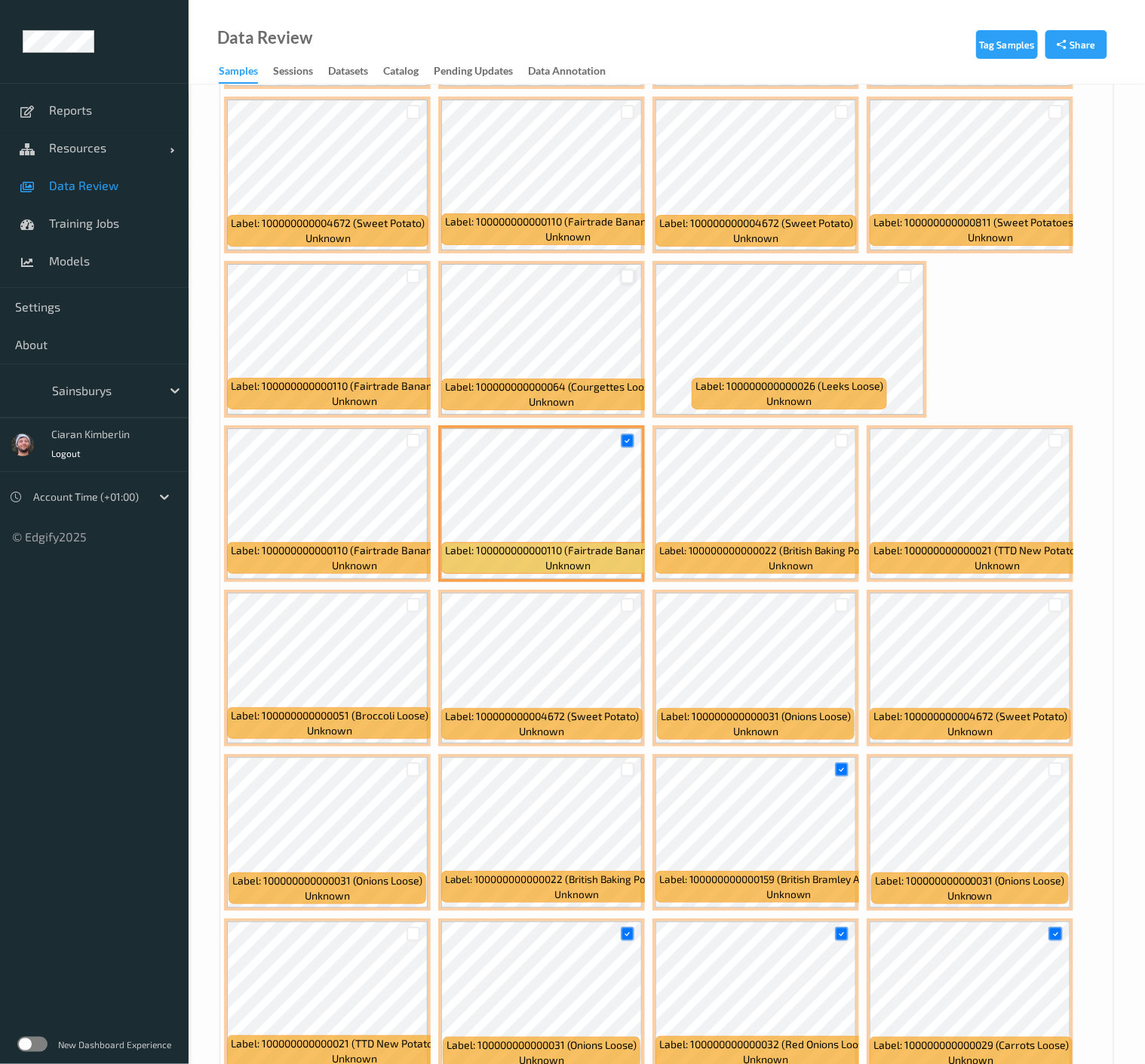 click at bounding box center (628, 276) 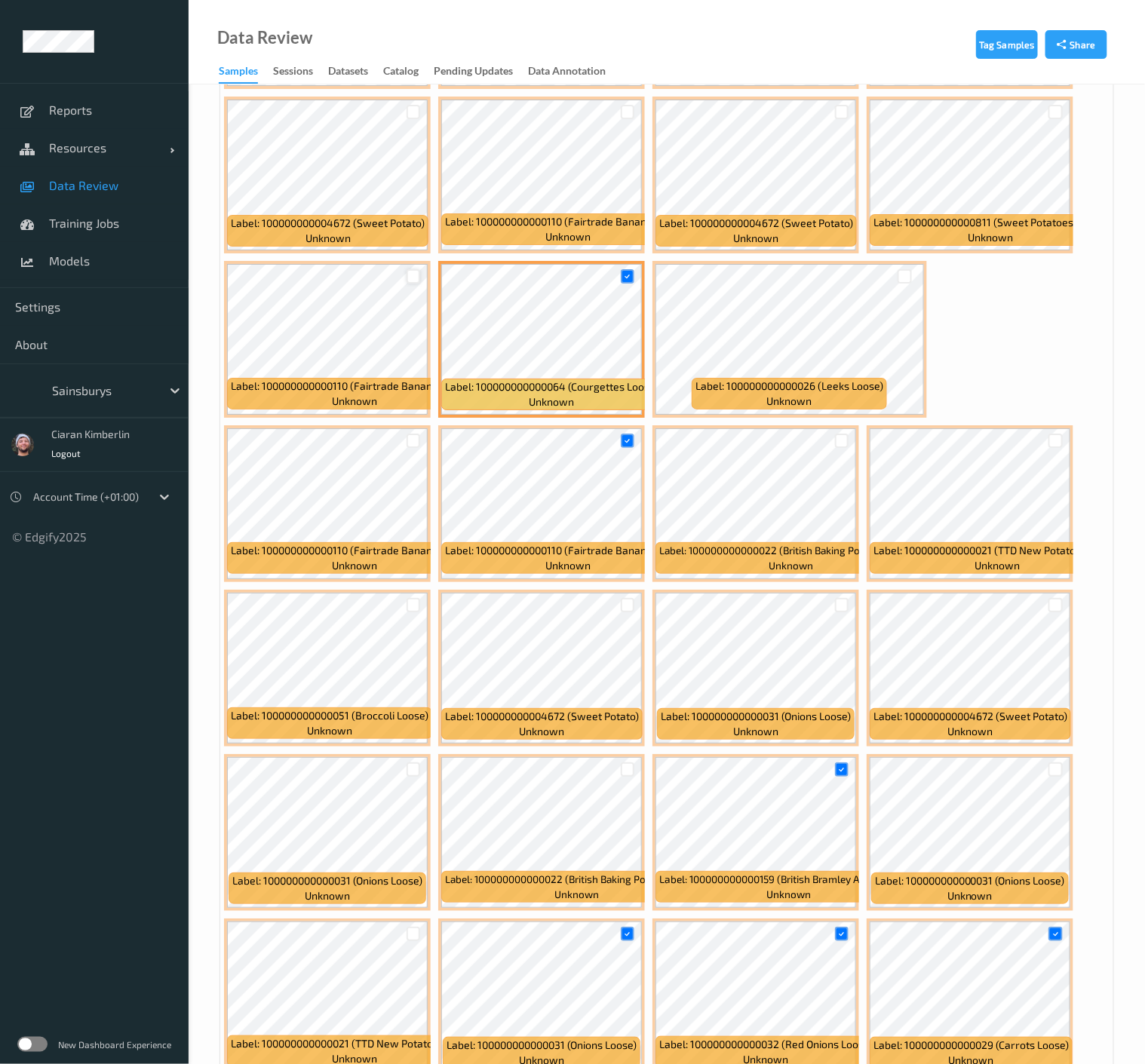 click at bounding box center [413, 276] 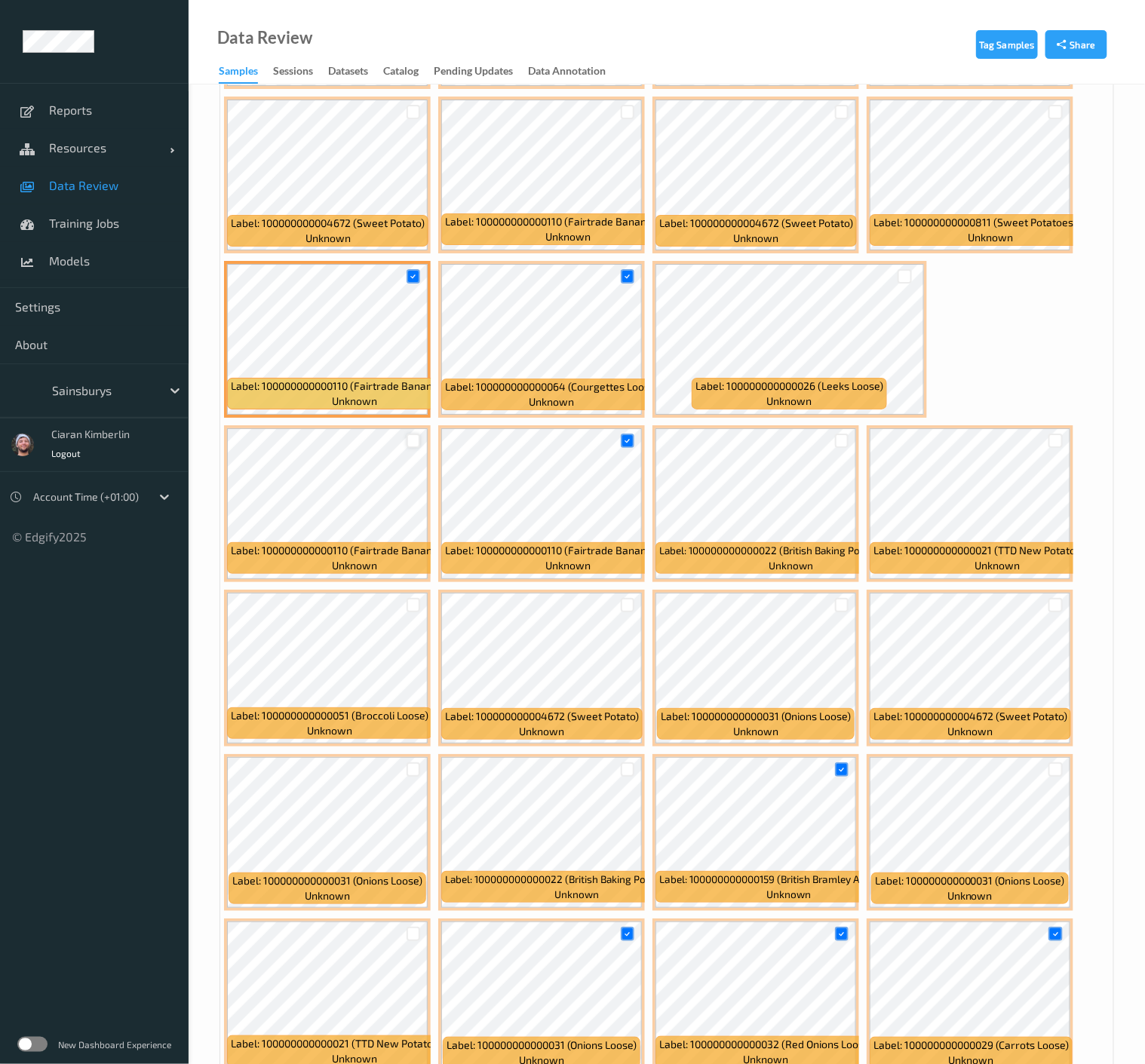 click at bounding box center (413, 440) 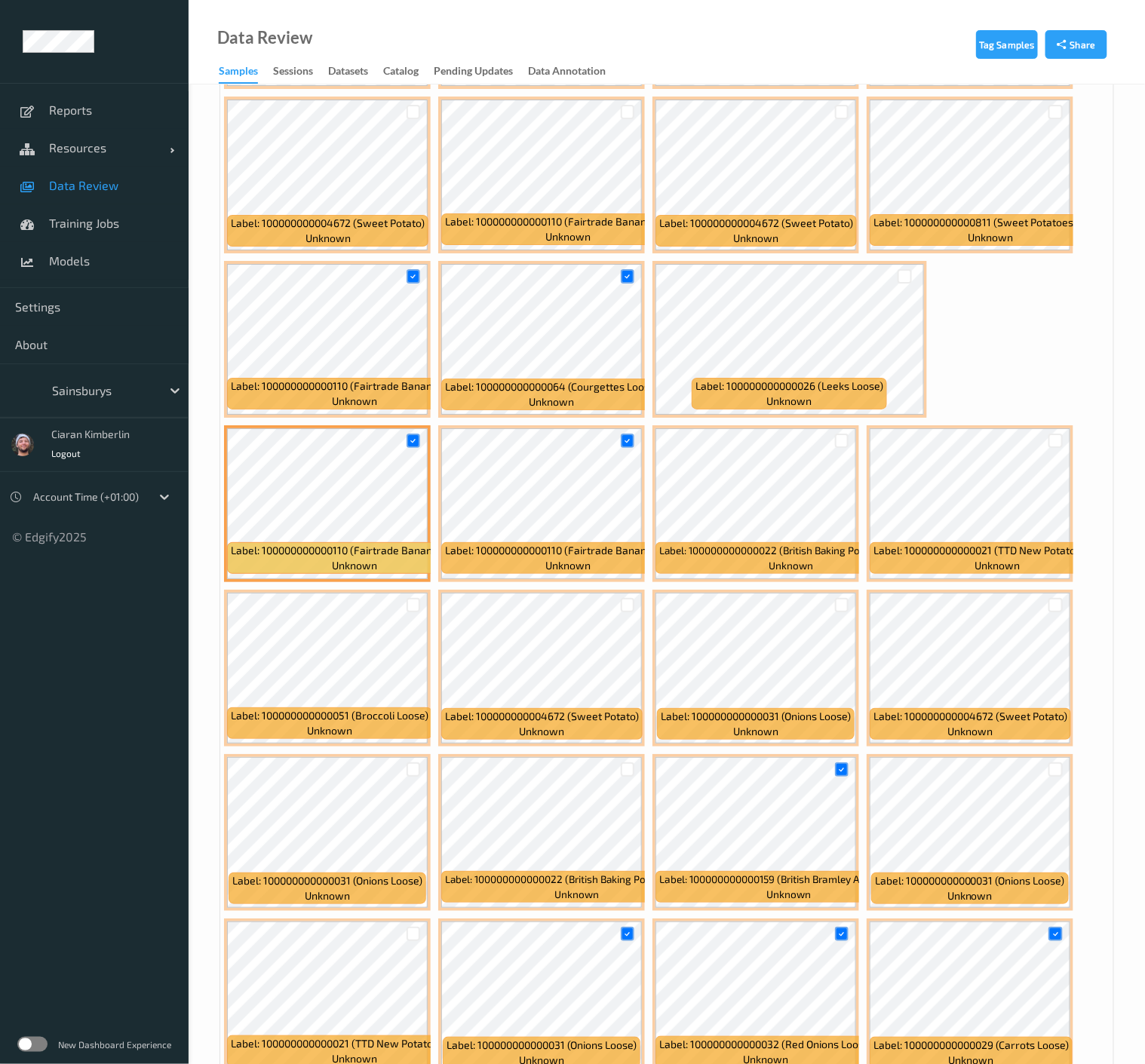scroll, scrollTop: 3825, scrollLeft: 0, axis: vertical 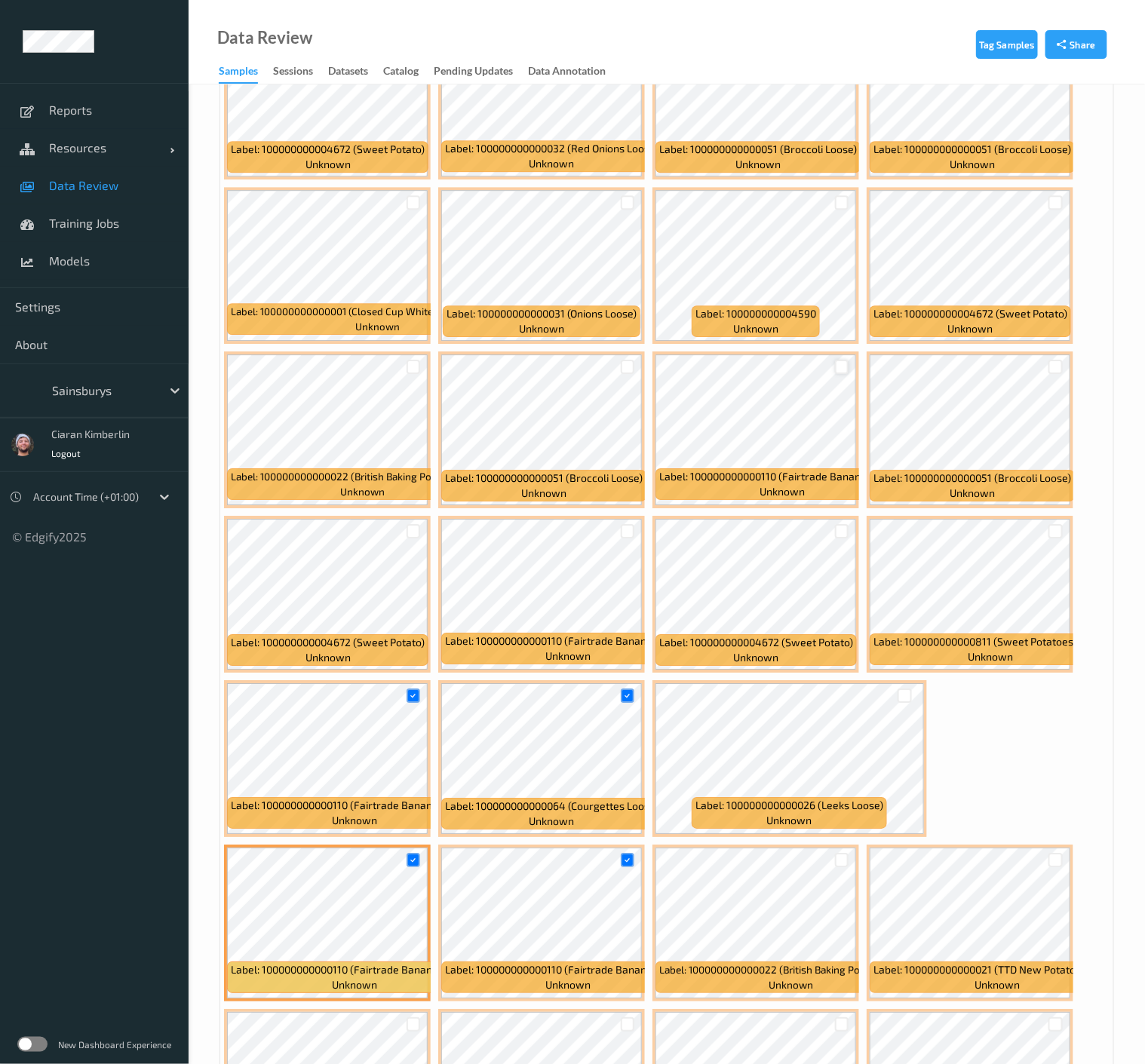 drag, startPoint x: 836, startPoint y: 346, endPoint x: 842, endPoint y: 358, distance: 13.416408 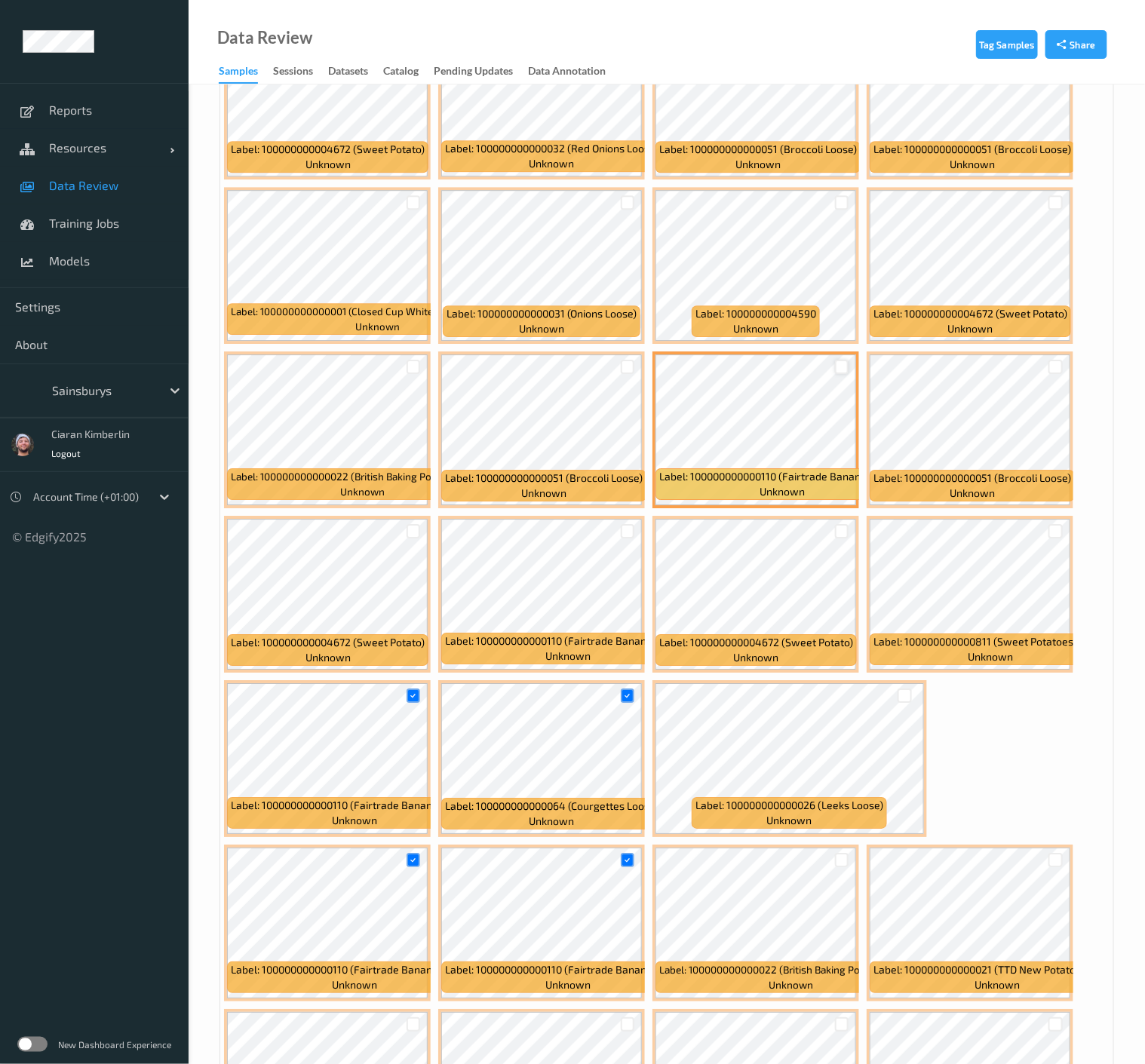 click at bounding box center (842, 366) 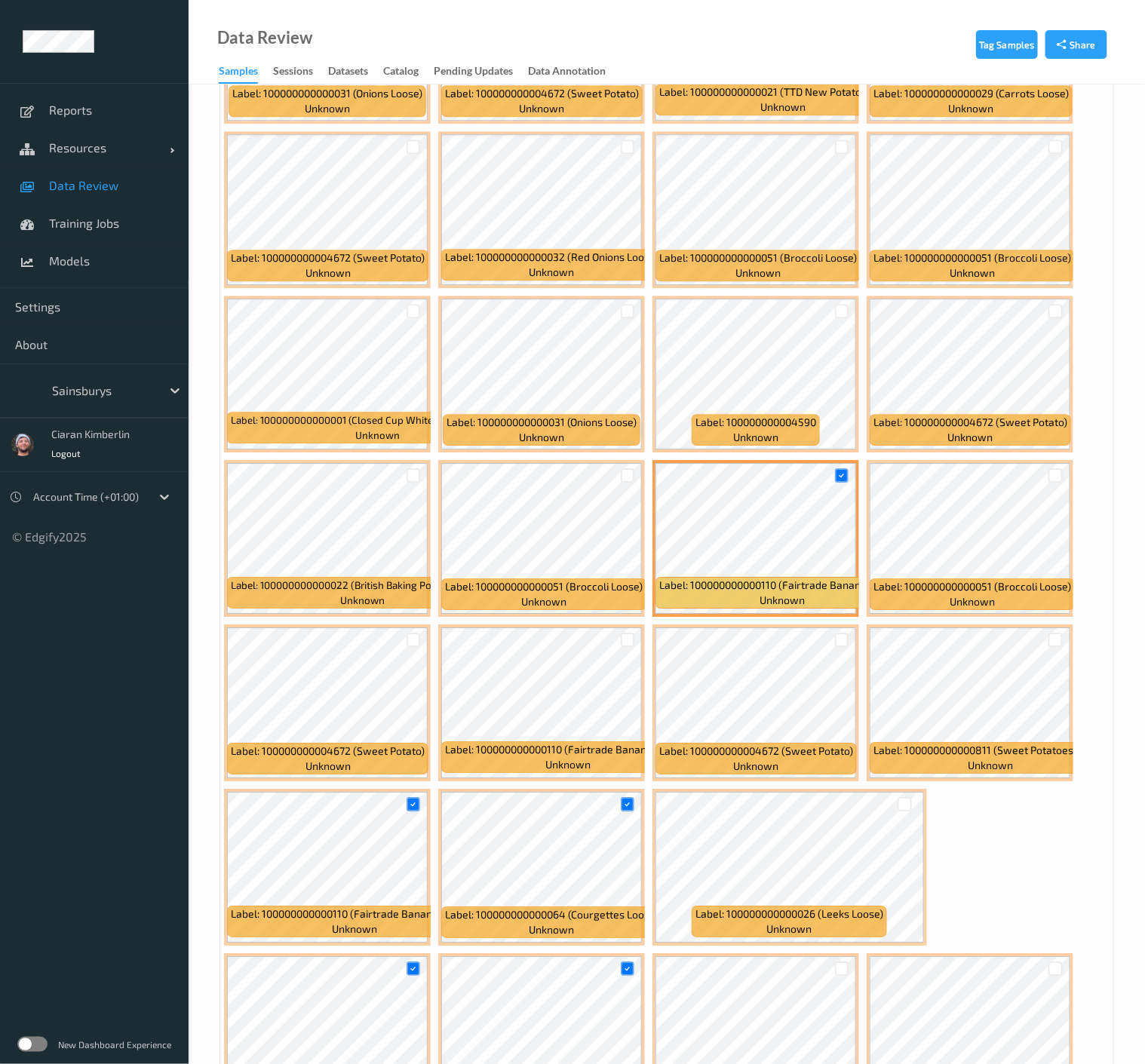 scroll, scrollTop: 3574, scrollLeft: 0, axis: vertical 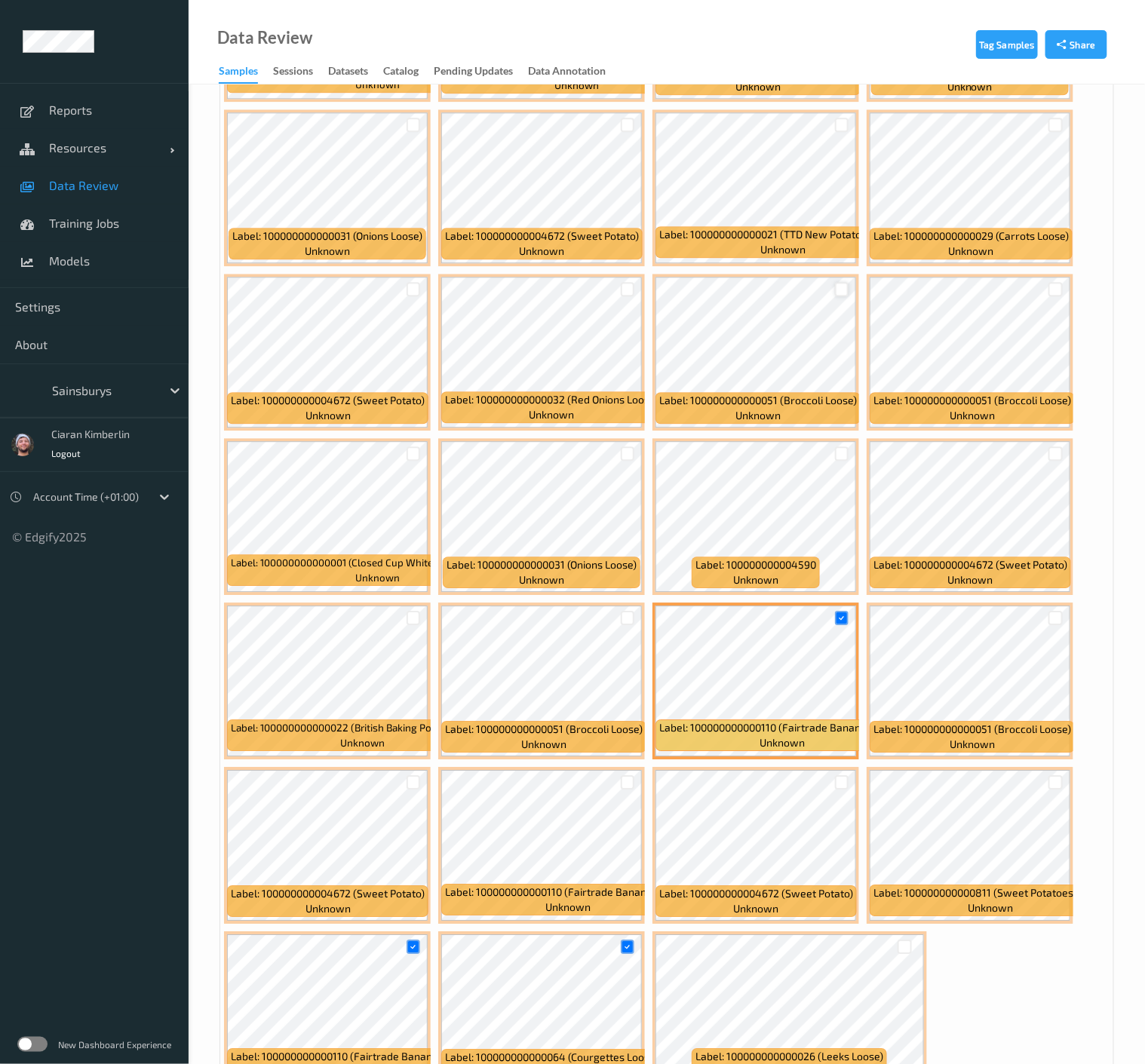 click at bounding box center [842, 289] 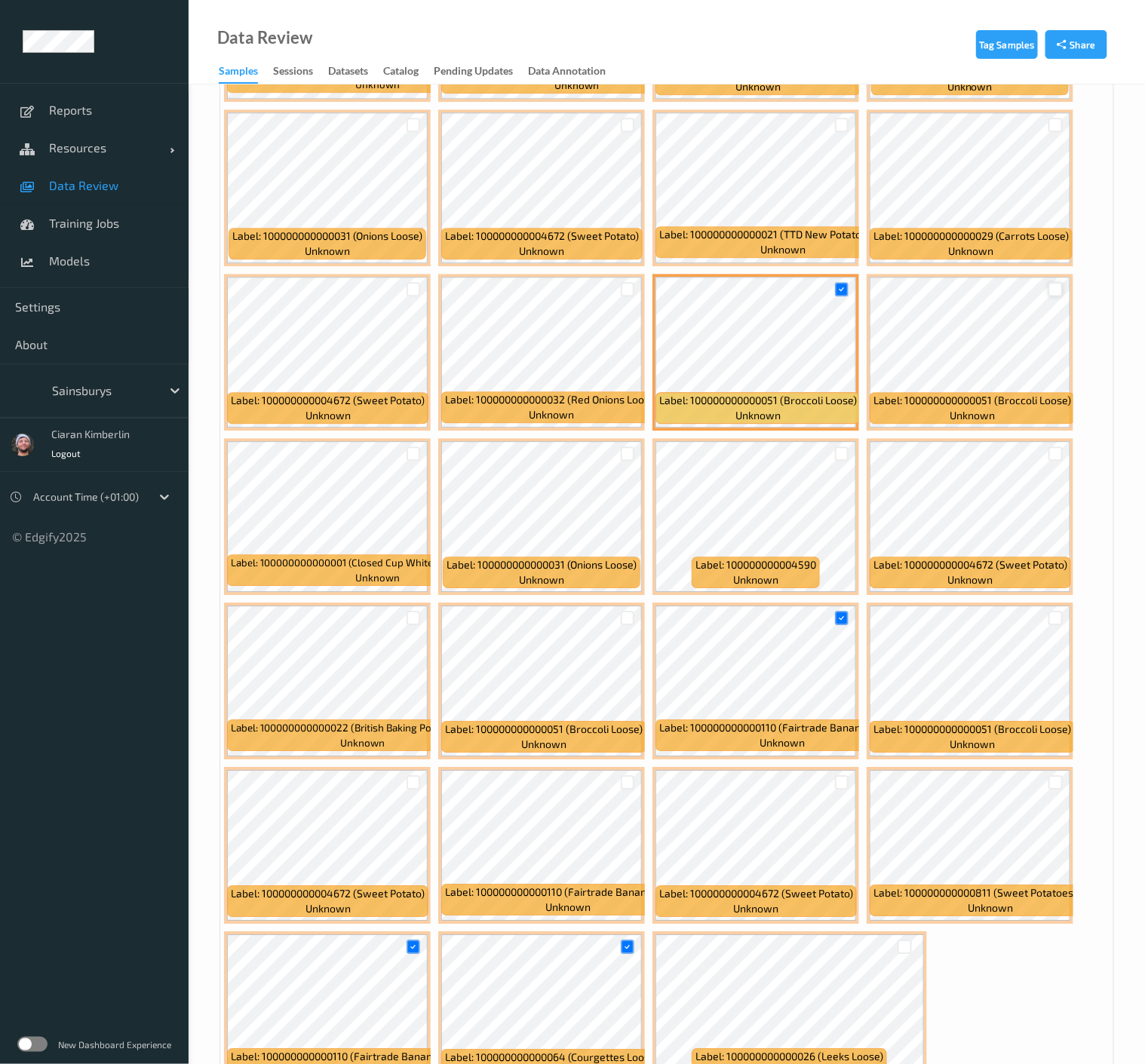 click at bounding box center (1055, 289) 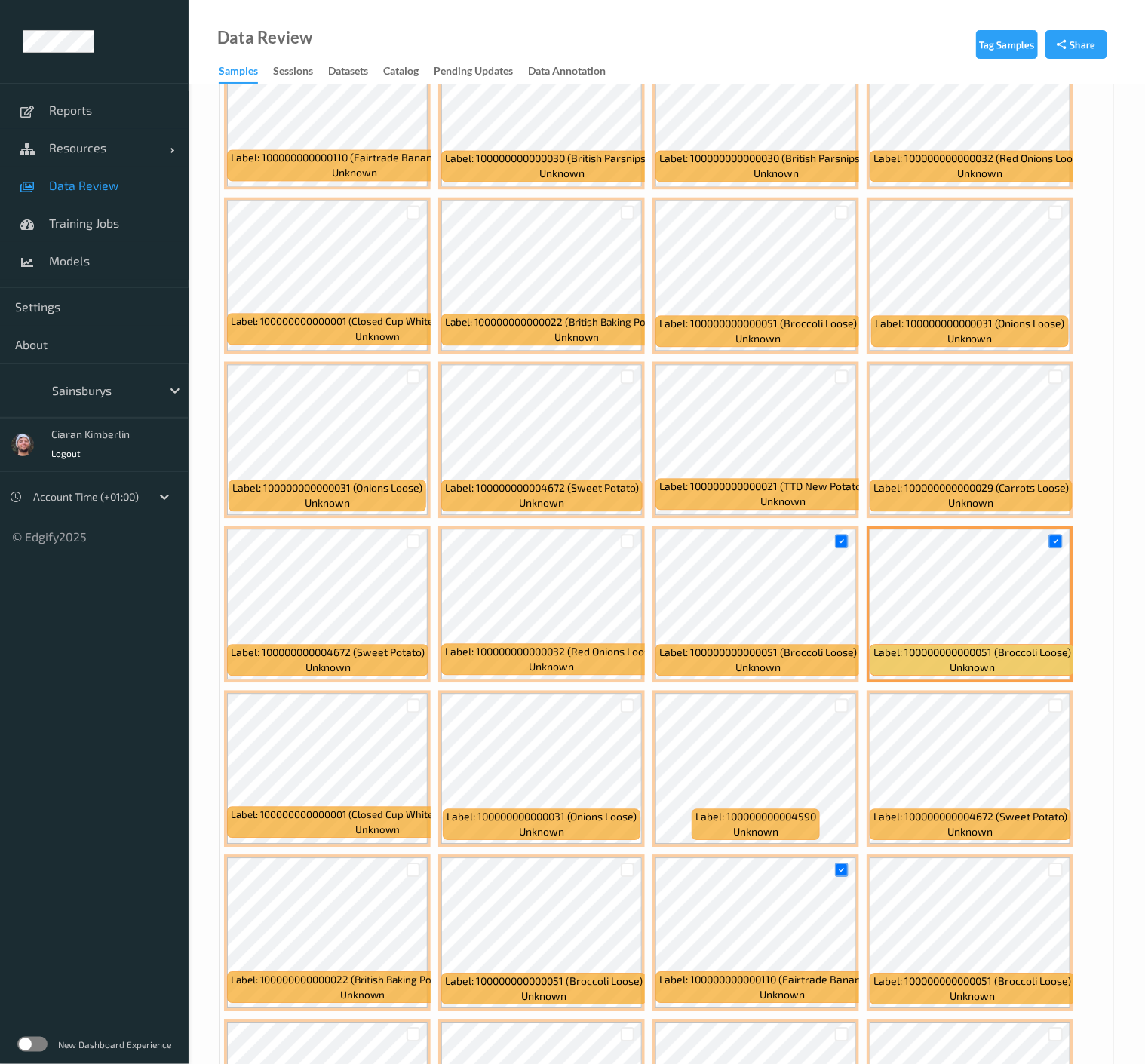 scroll, scrollTop: 2987, scrollLeft: 0, axis: vertical 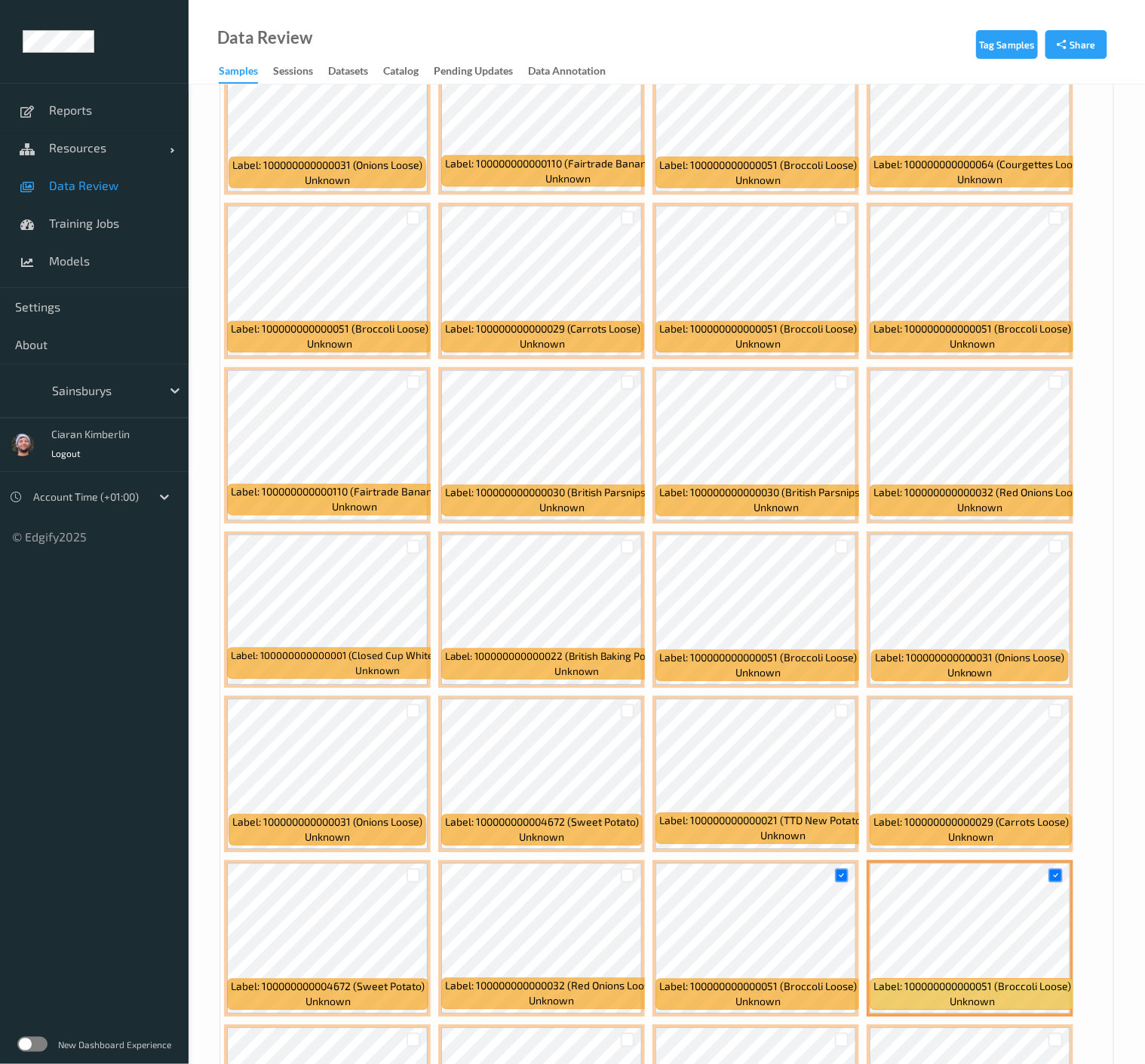 click at bounding box center [413, 382] 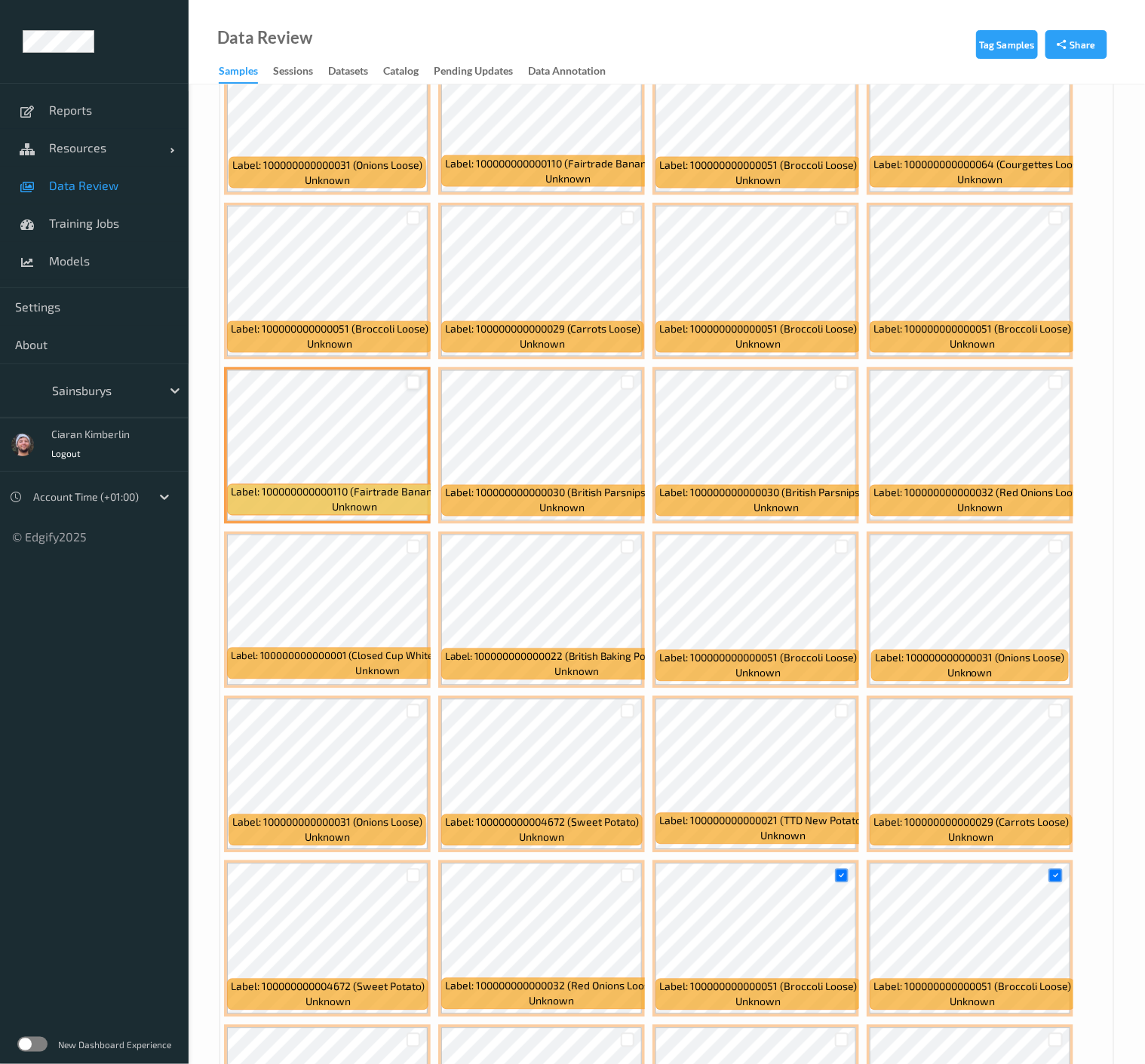 drag, startPoint x: 419, startPoint y: 363, endPoint x: 412, endPoint y: 376, distance: 14.764823 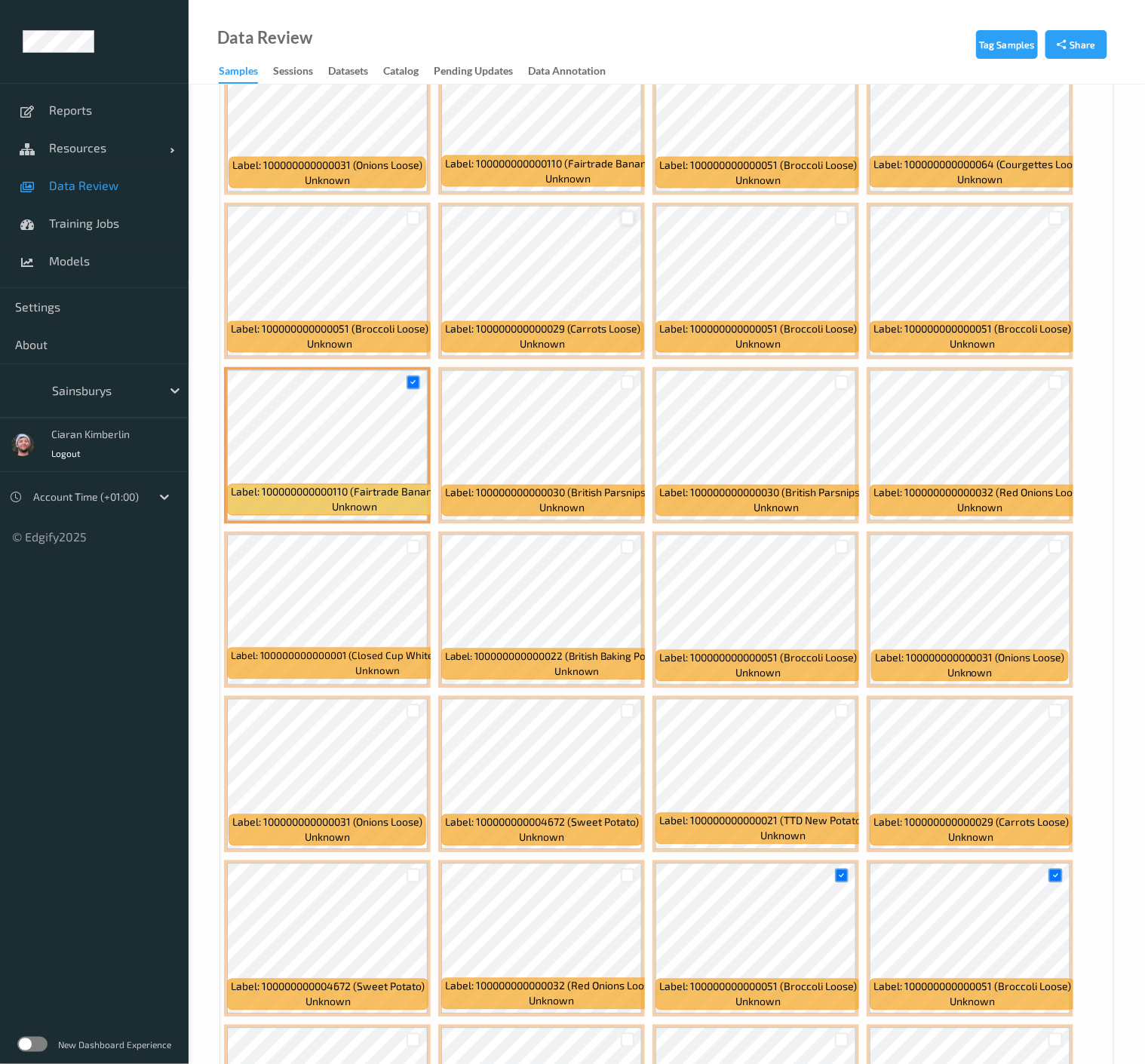 click at bounding box center (628, 218) 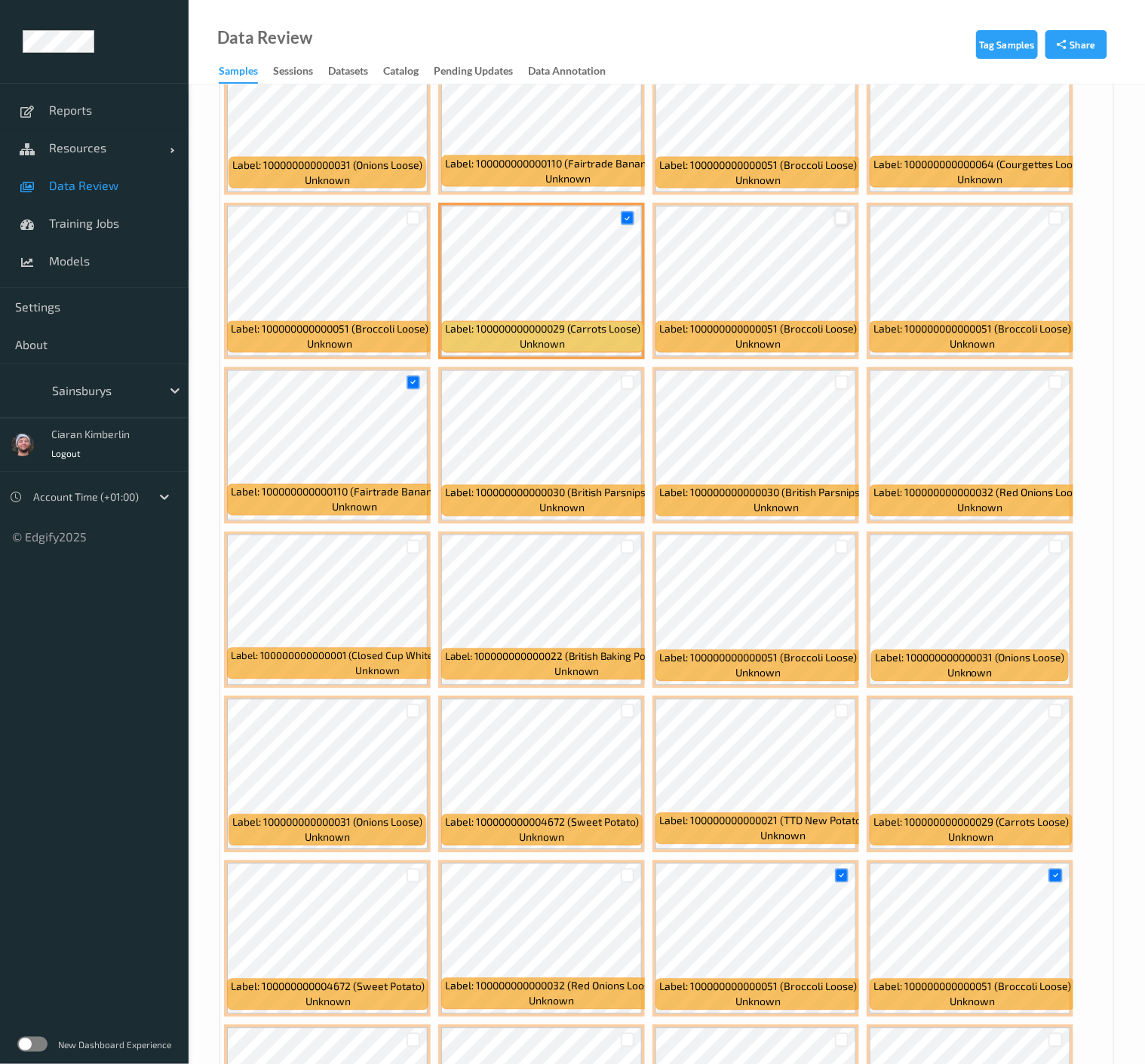 click at bounding box center [842, 218] 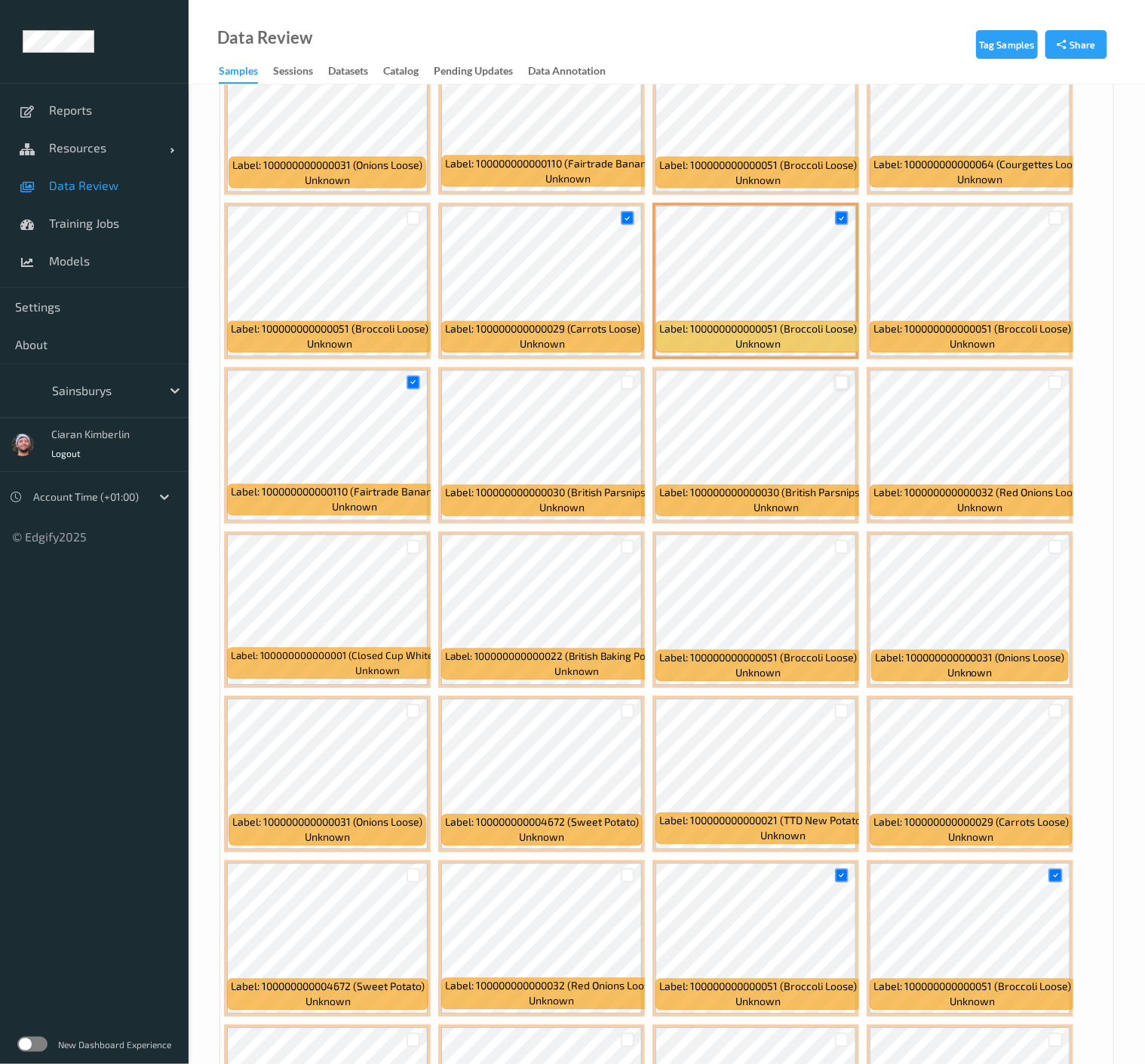 click at bounding box center (842, 382) 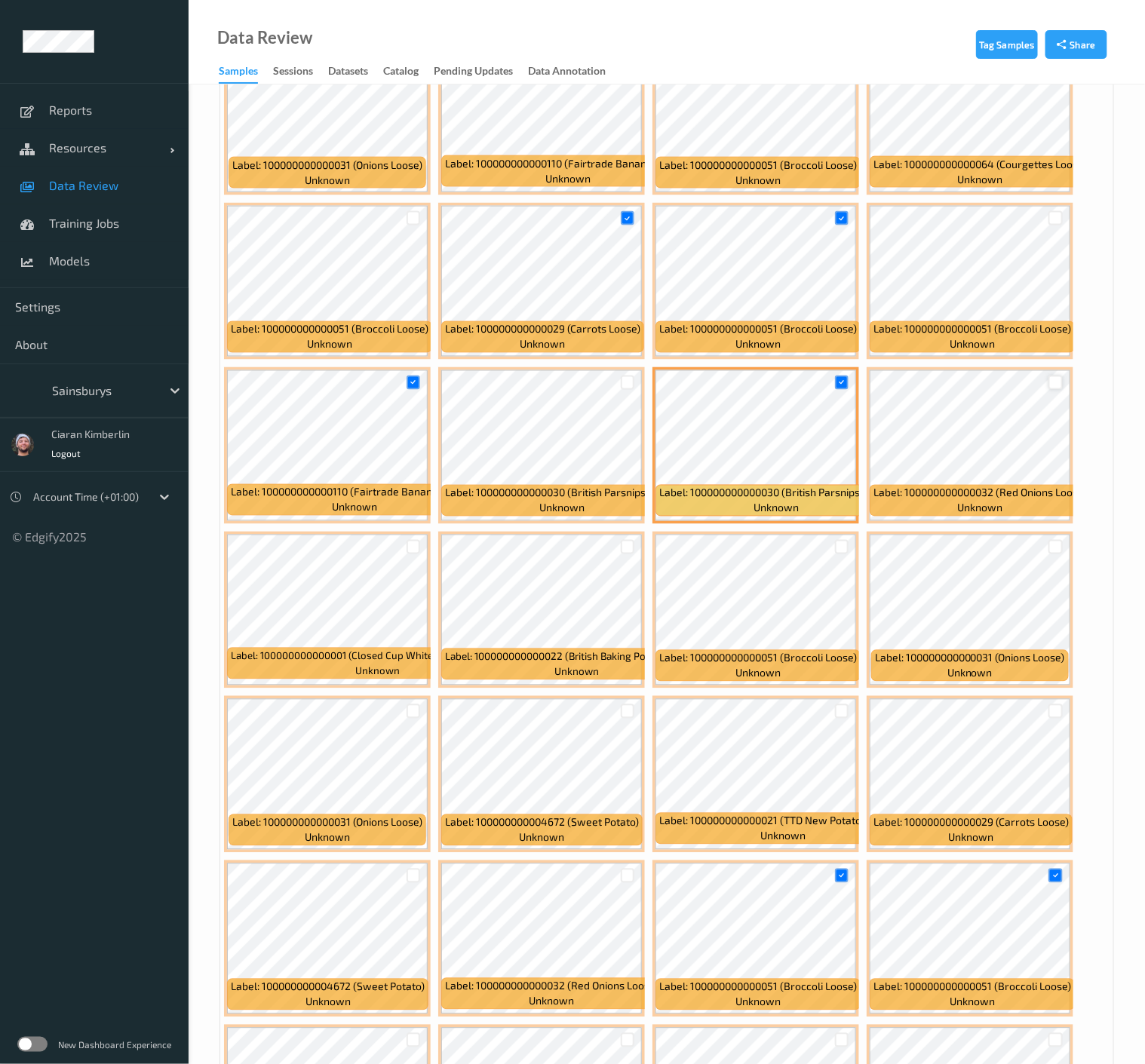 click at bounding box center [1055, 382] 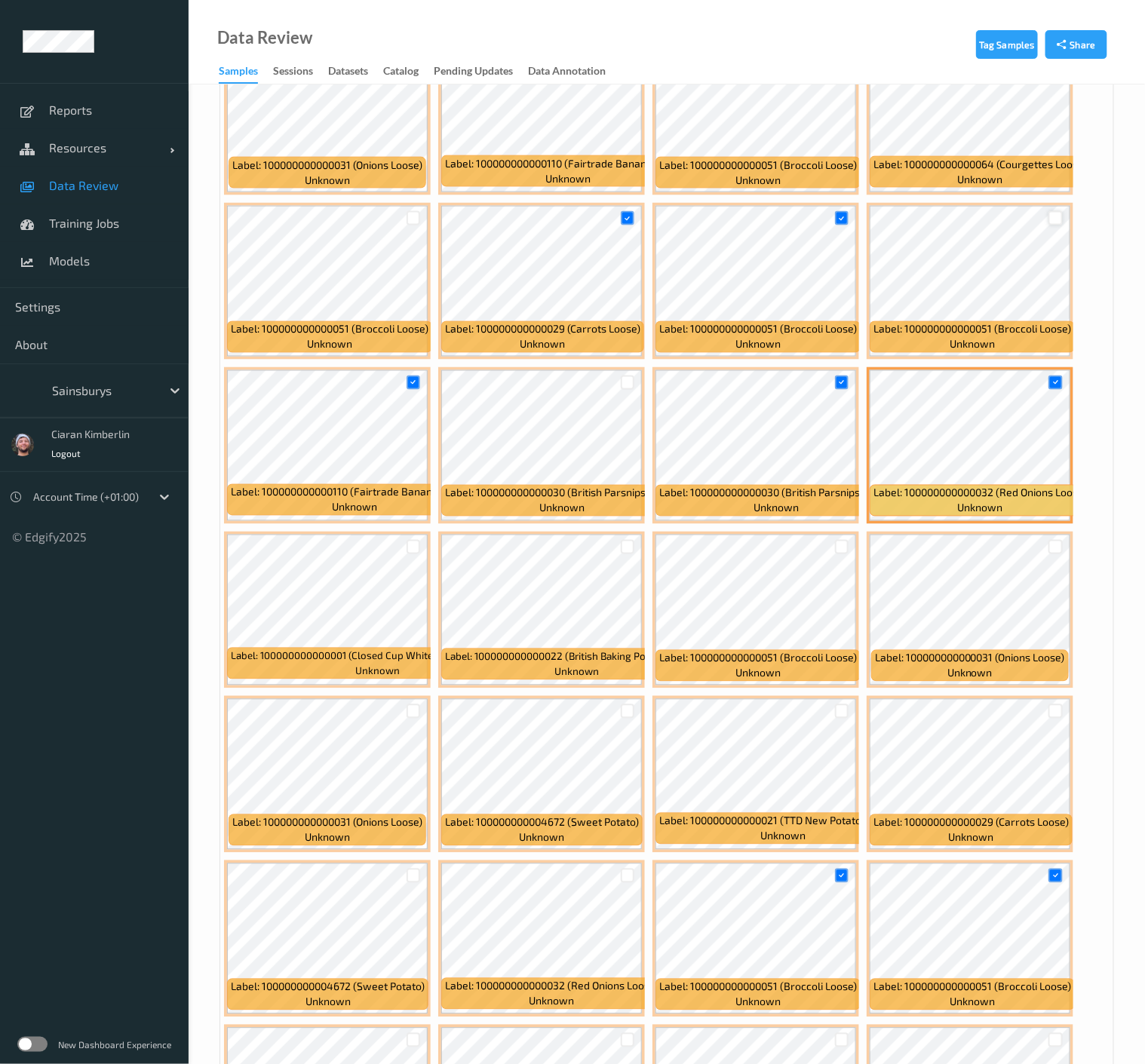 click at bounding box center (1055, 218) 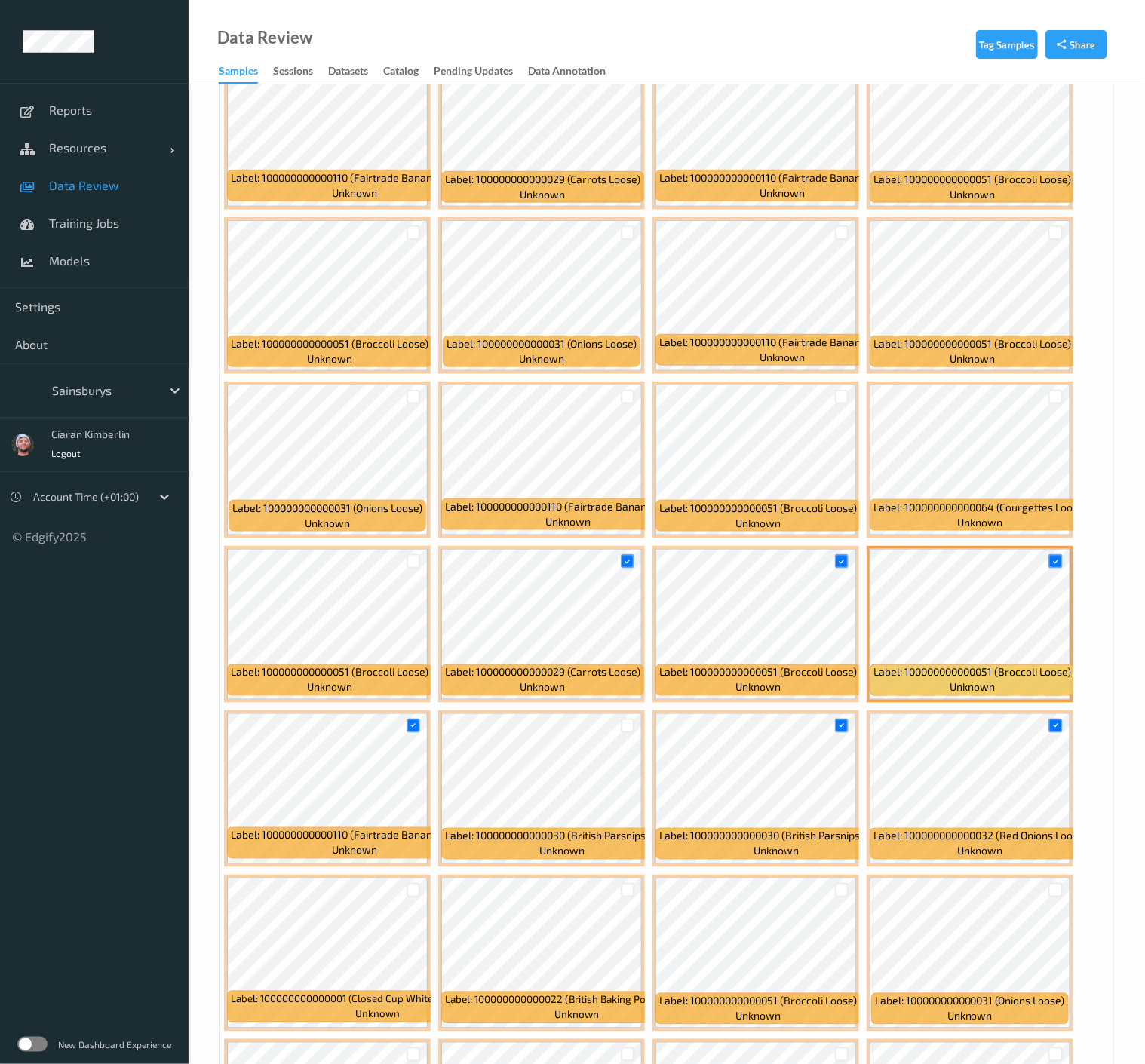 scroll, scrollTop: 2568, scrollLeft: 0, axis: vertical 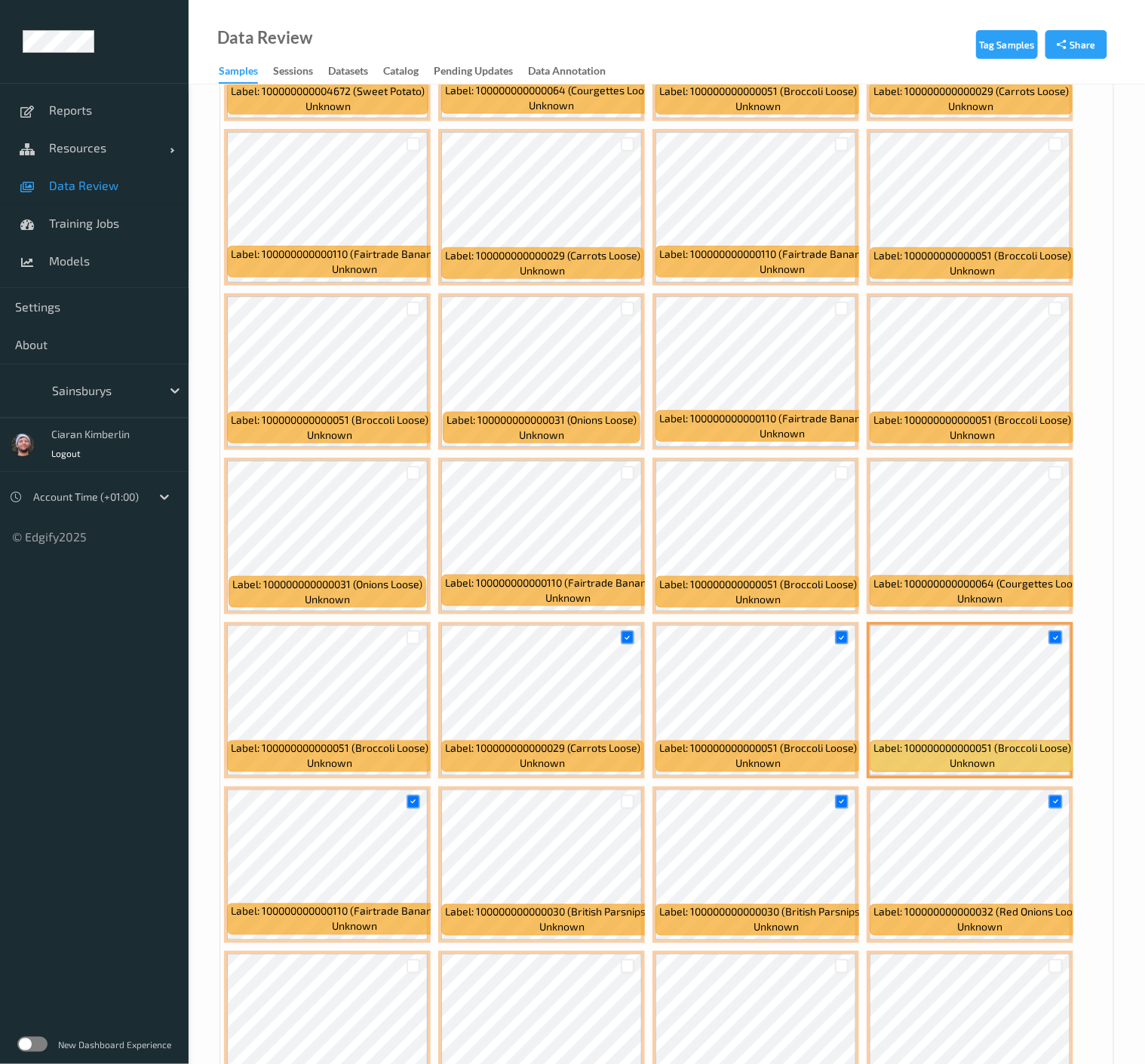 click on "Reports Resources Devices Clusters Sites Data Review Training Jobs Models   Settings   About Sainsburys Ciaran Kimberlin Logout Account Time (+01:00) © Edgify  2025 New Dashboard Experience" at bounding box center (94, 532) 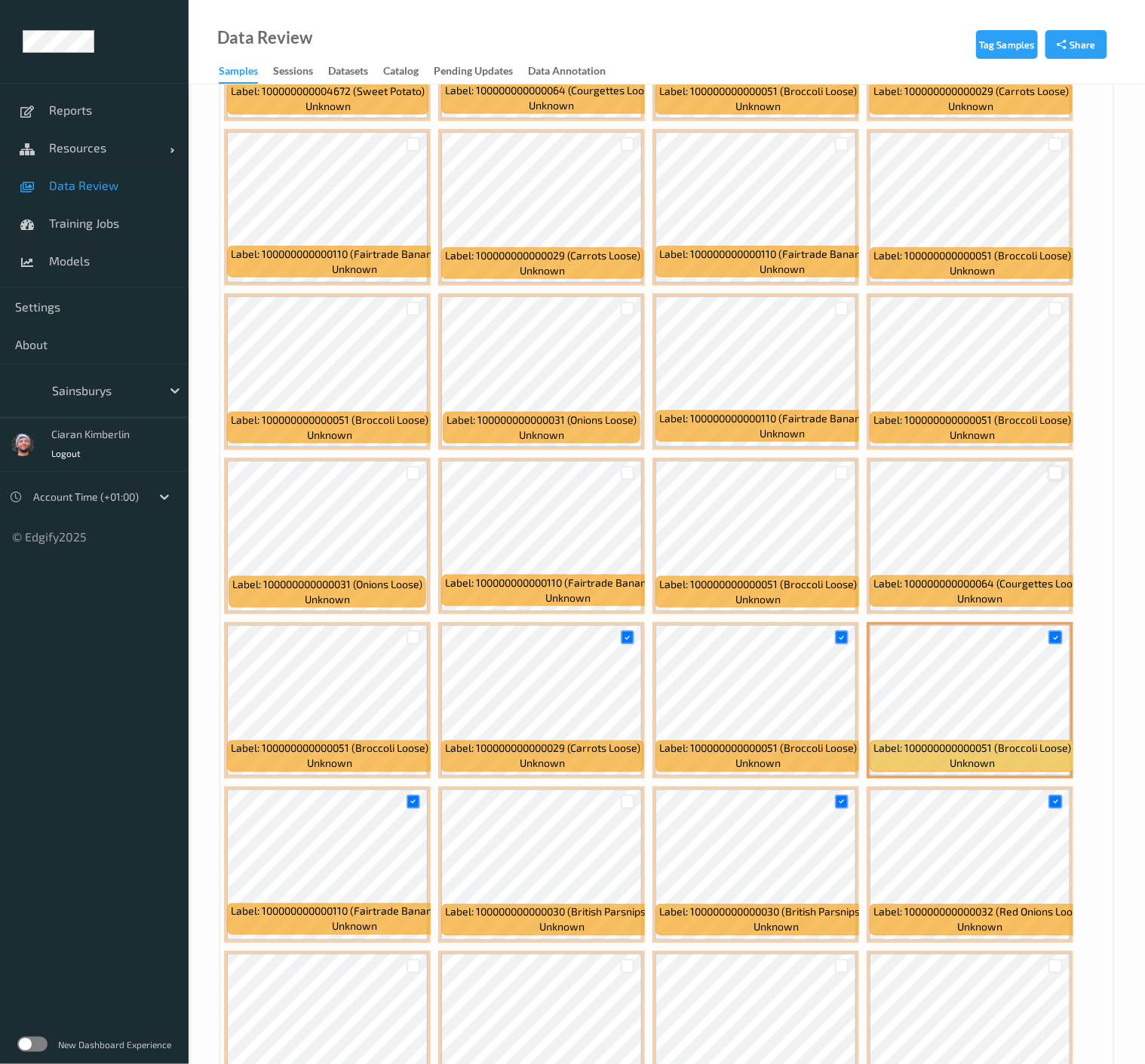 click at bounding box center [1055, 473] 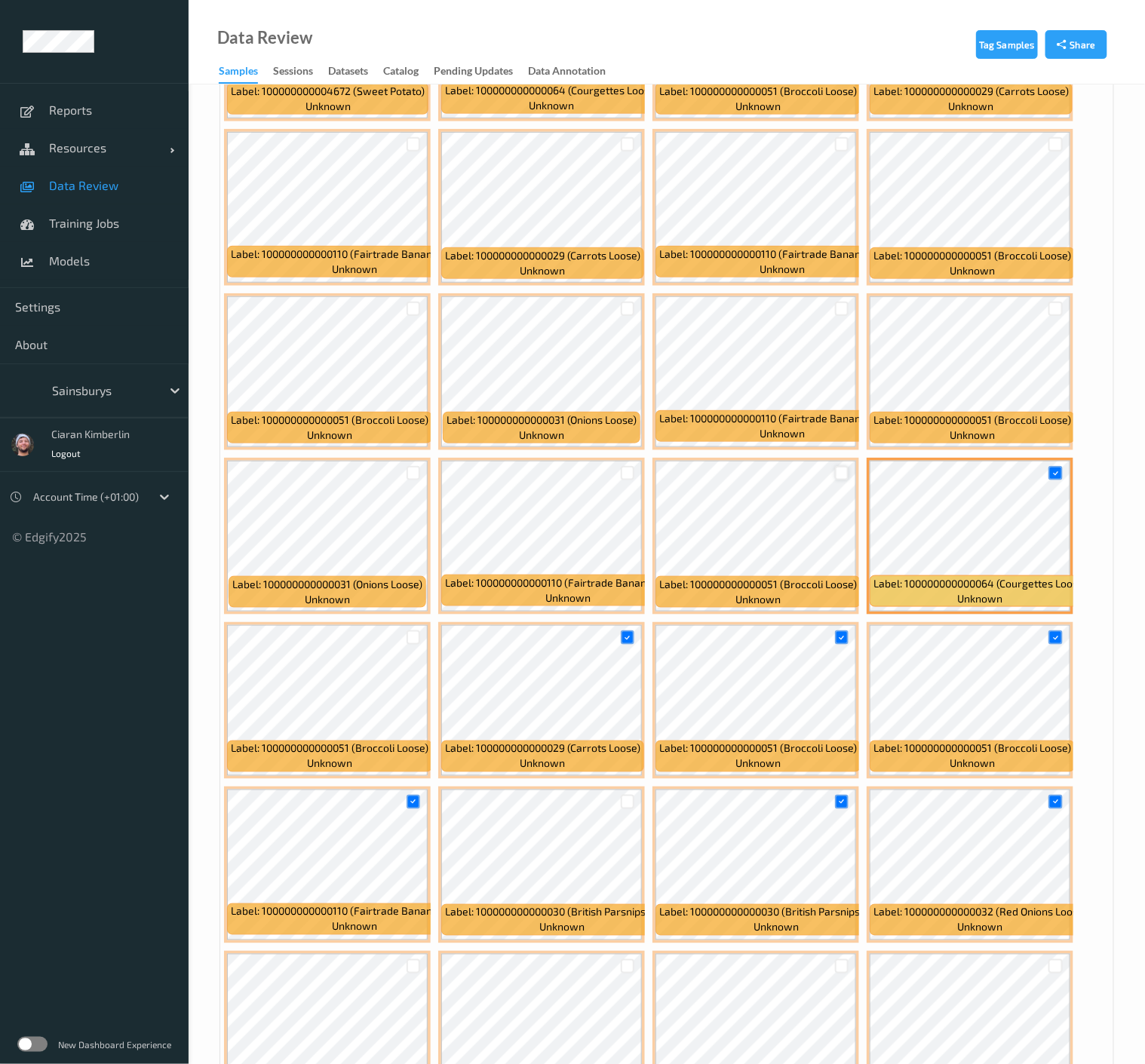 click at bounding box center [842, 473] 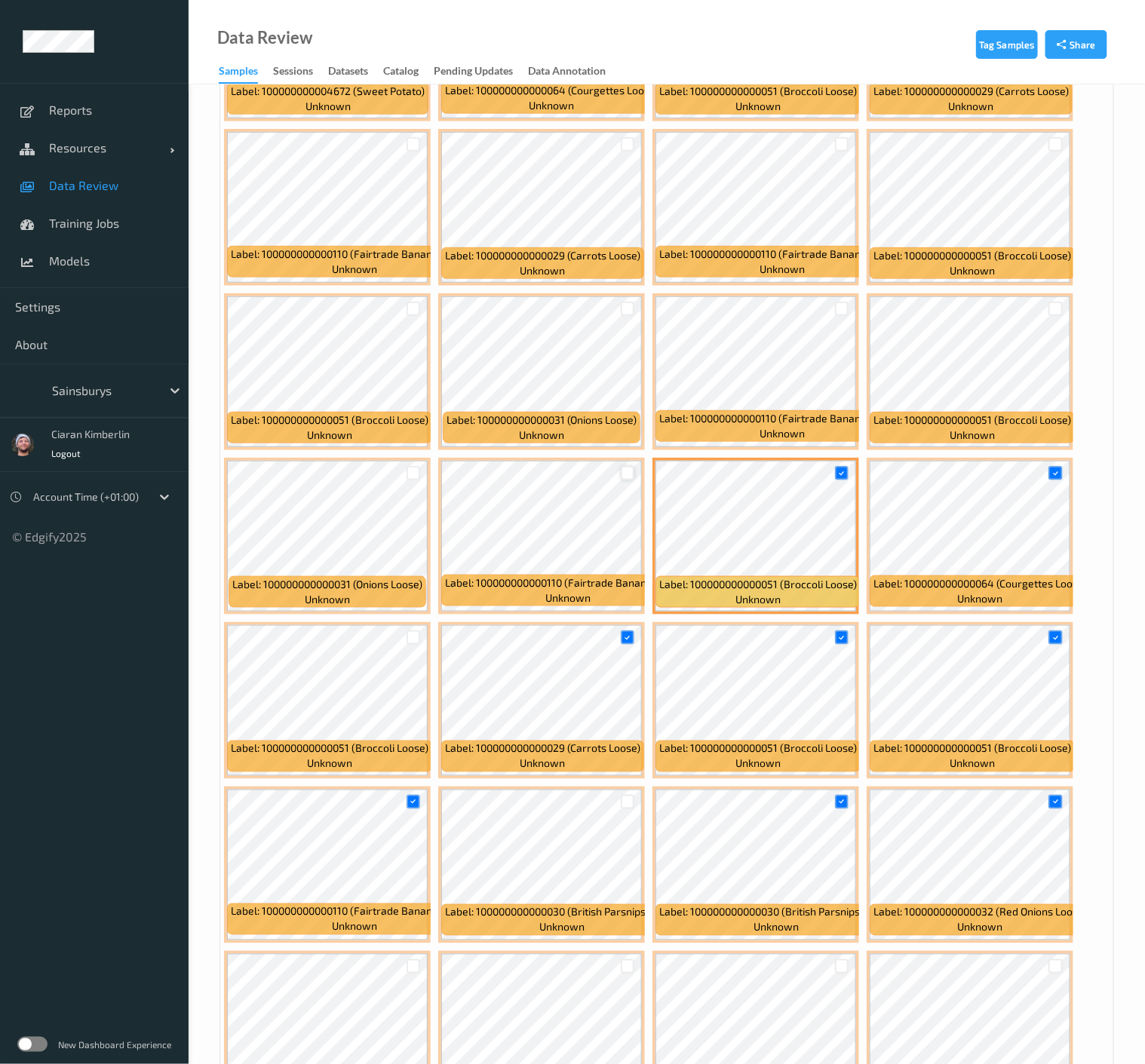 click at bounding box center (628, 473) 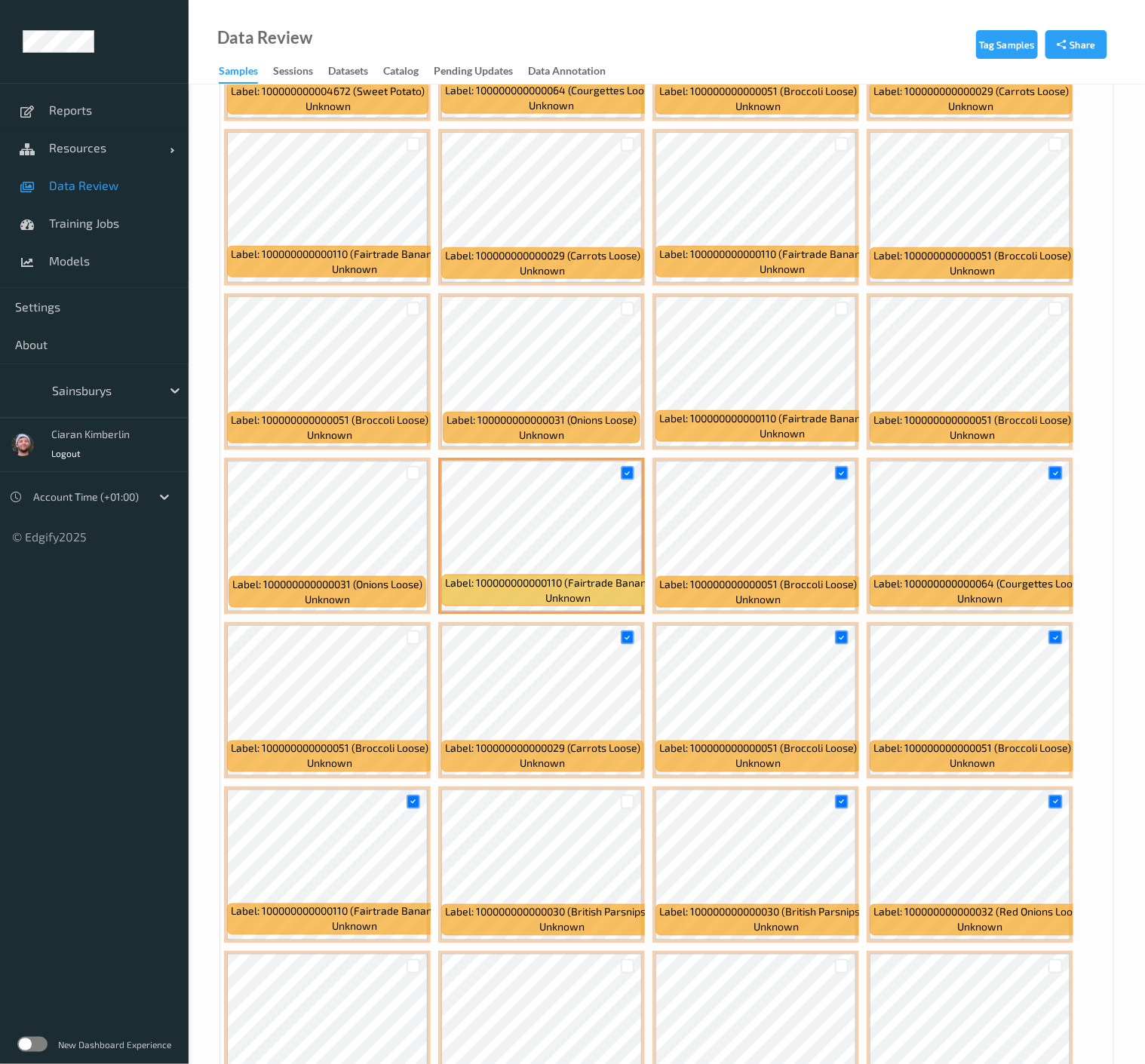 click at bounding box center (842, 144) 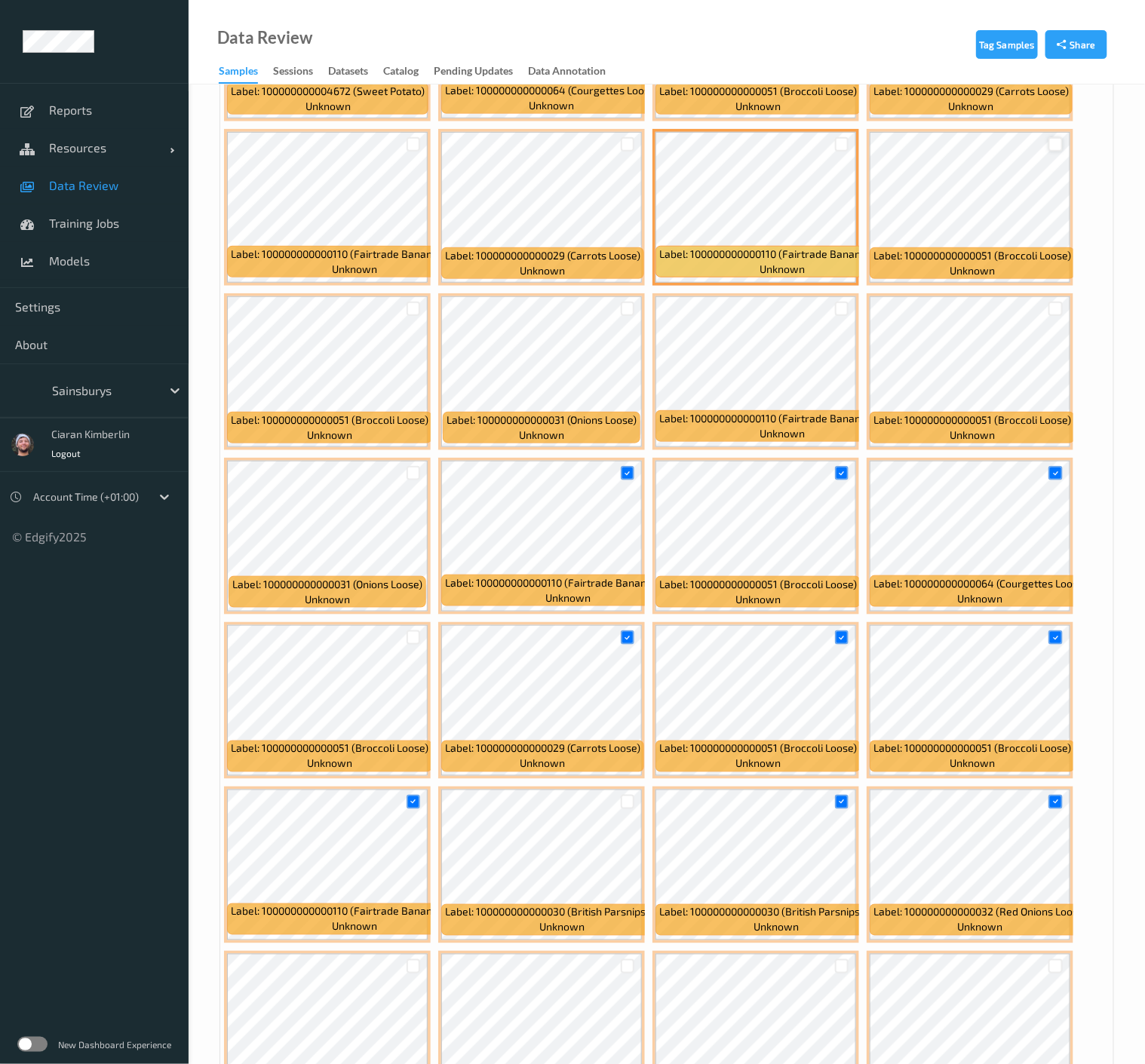 click at bounding box center [1055, 144] 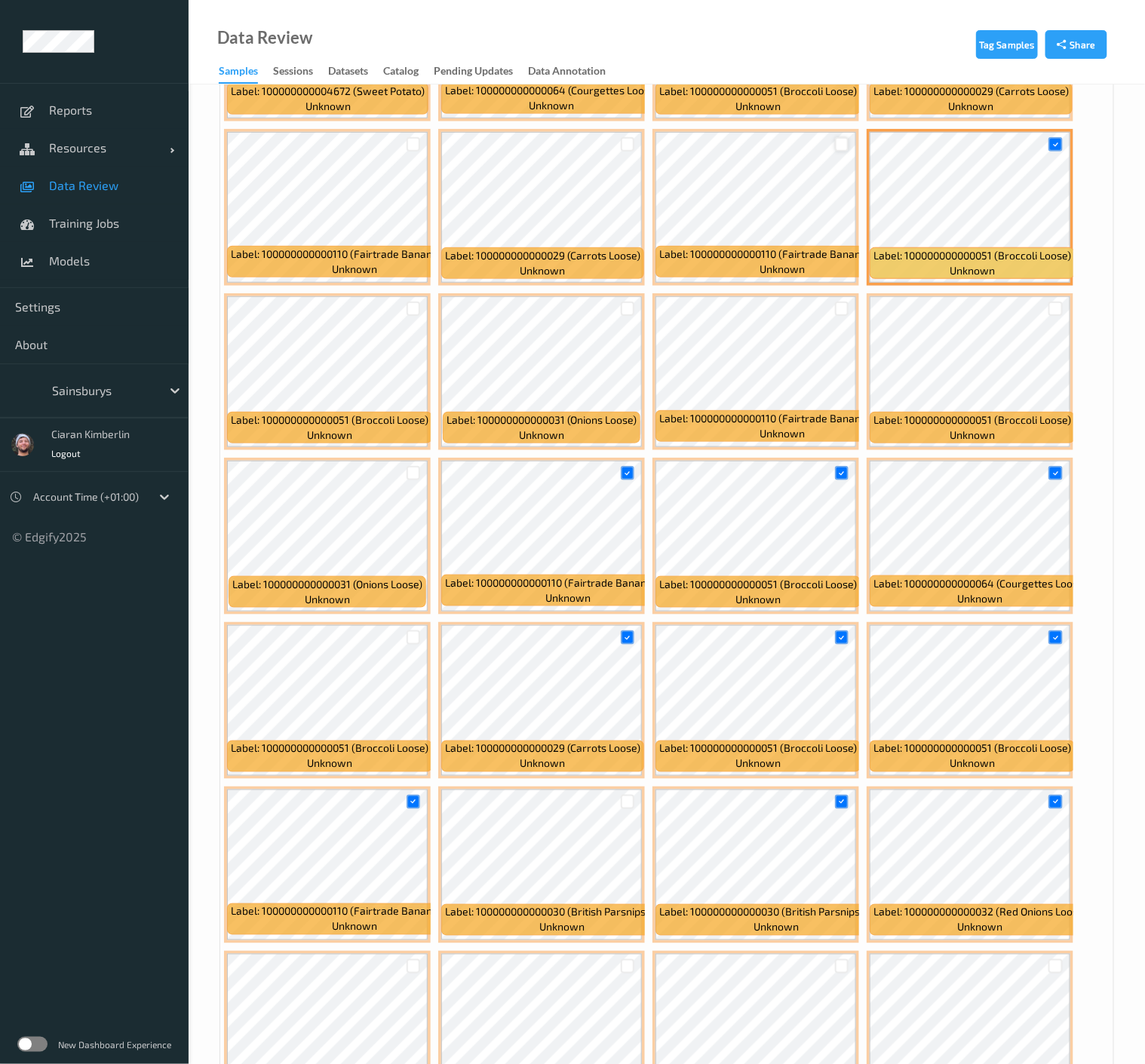 click at bounding box center [842, 144] 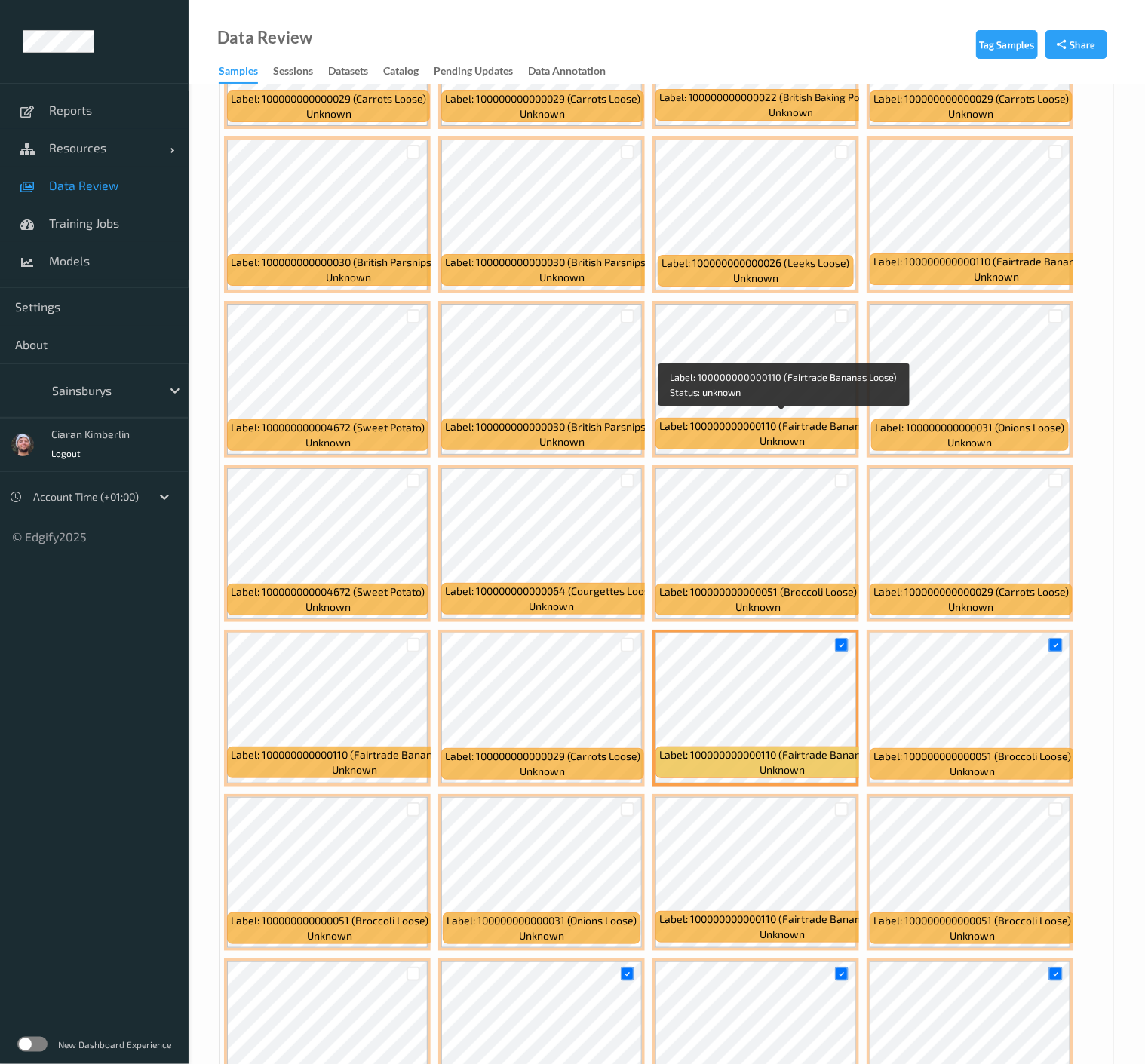scroll, scrollTop: 2065, scrollLeft: 0, axis: vertical 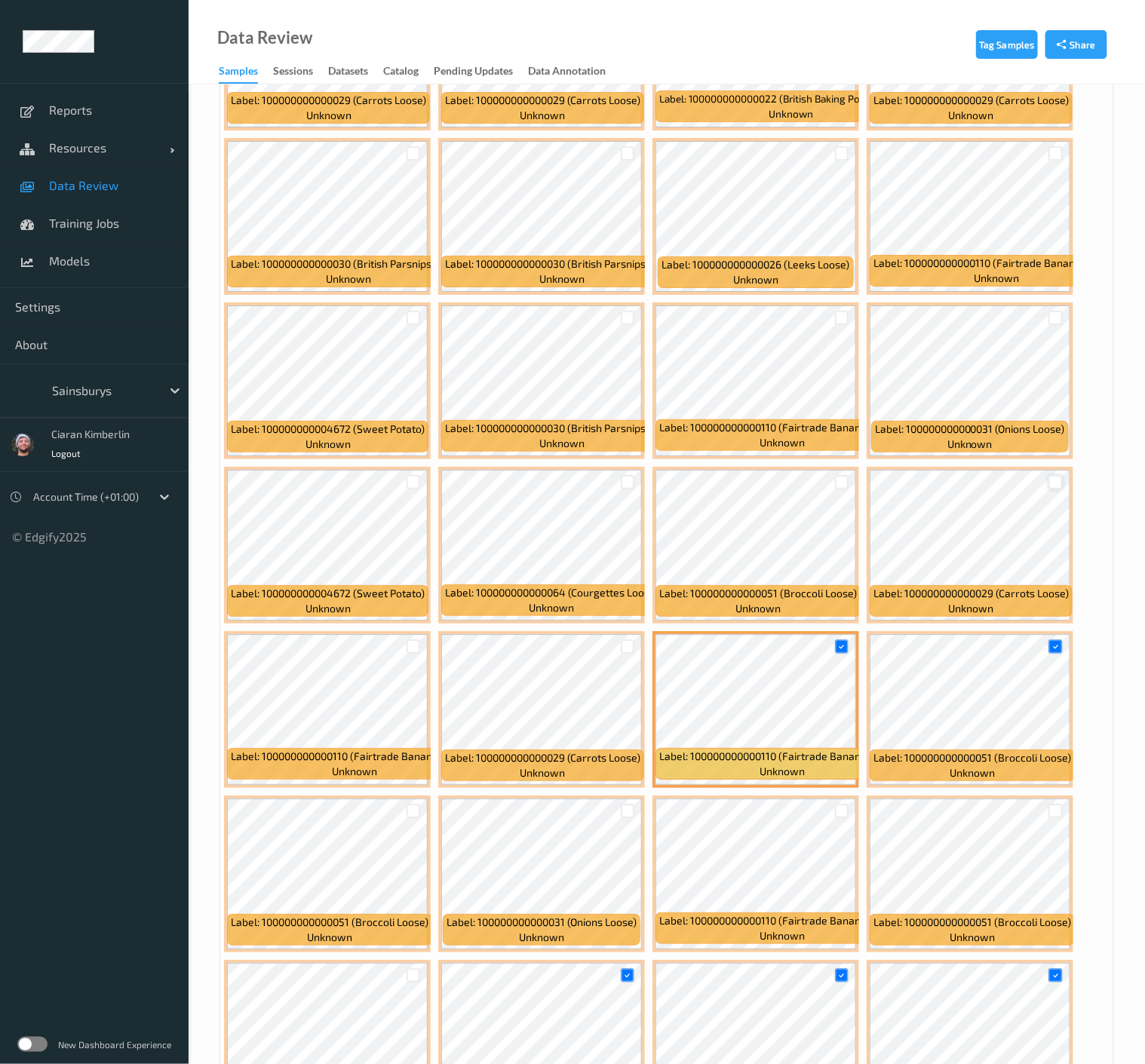 click at bounding box center [1055, 482] 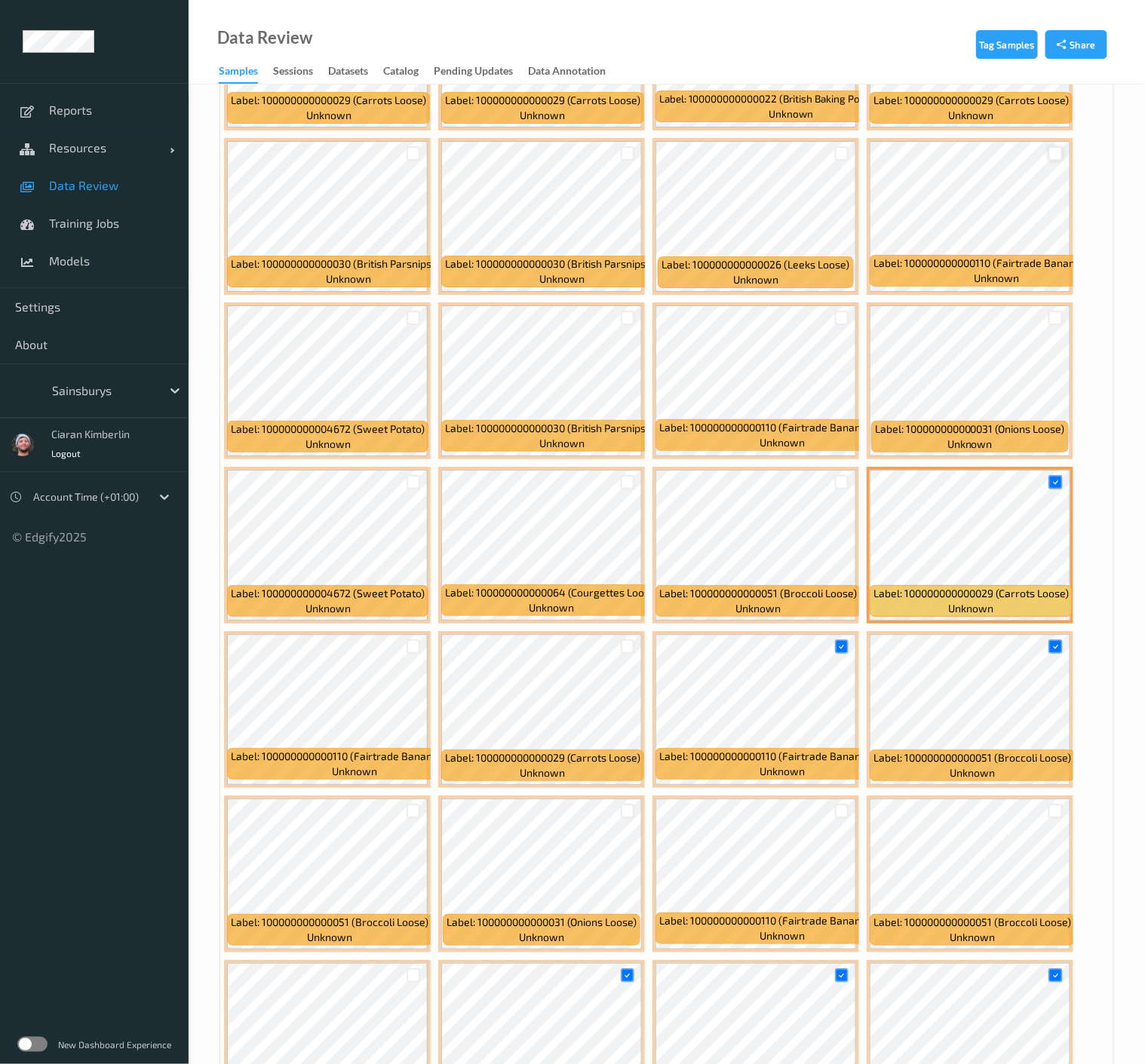 click at bounding box center (1055, 153) 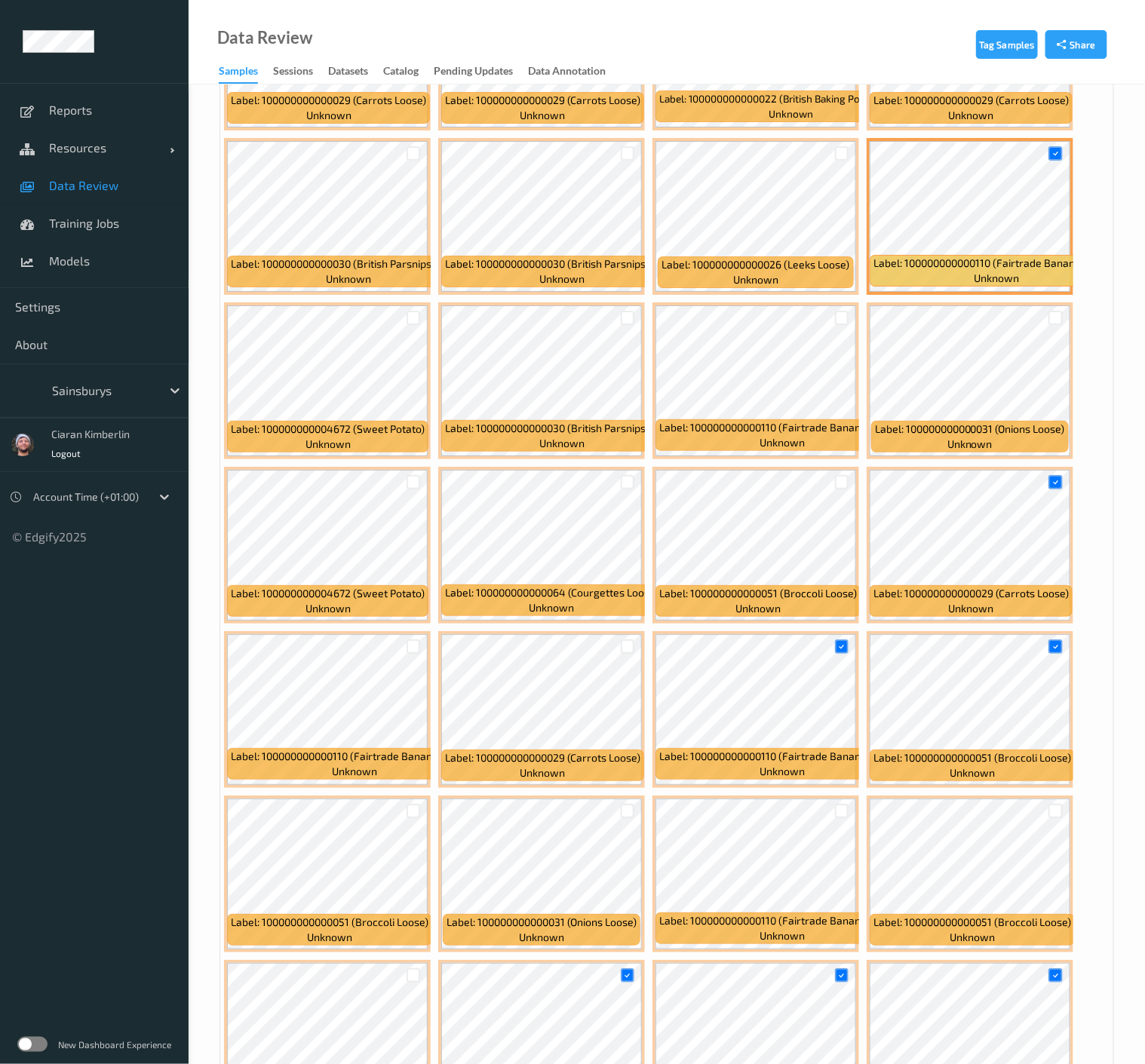 click at bounding box center (842, 153) 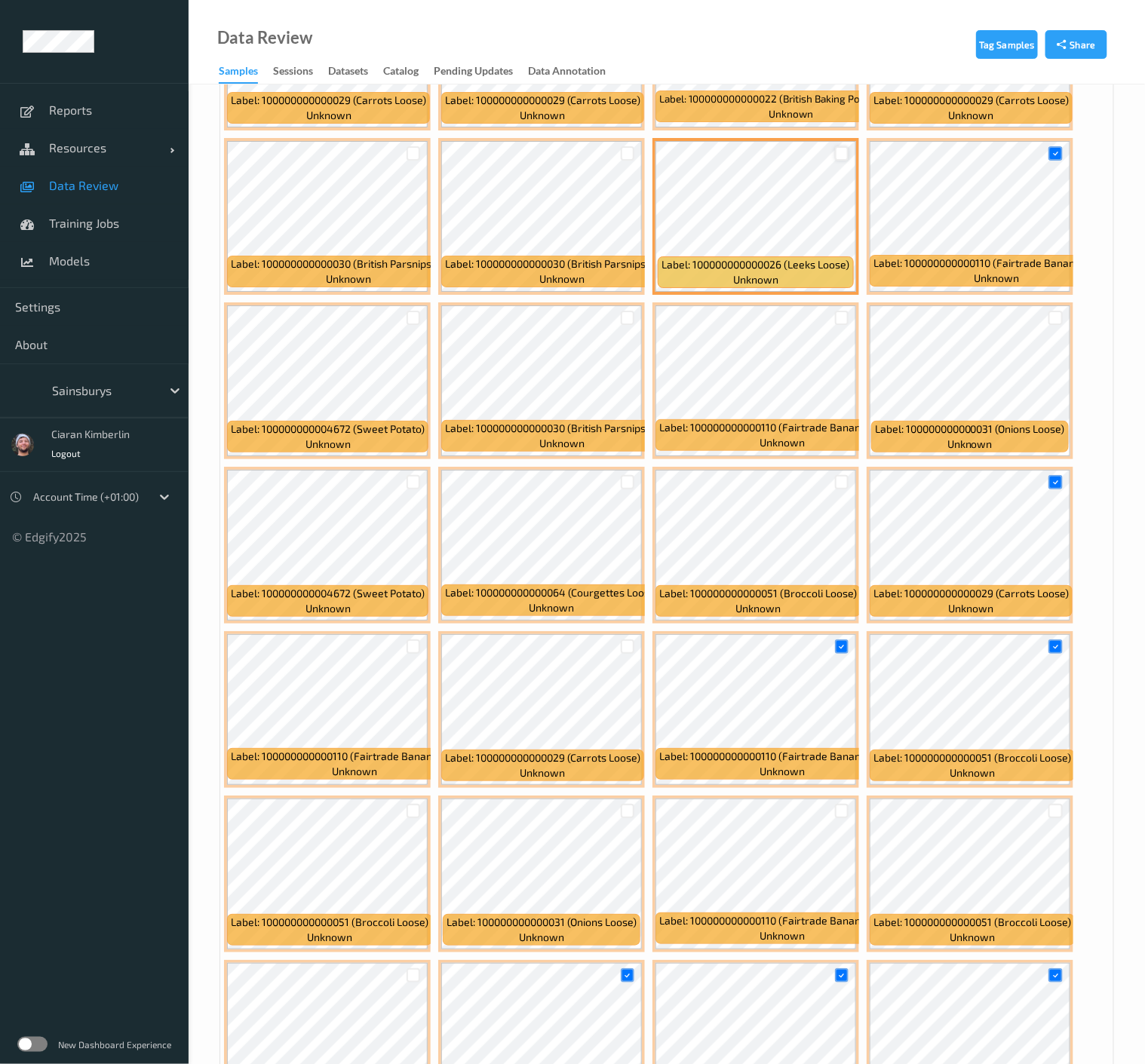 click at bounding box center [842, 153] 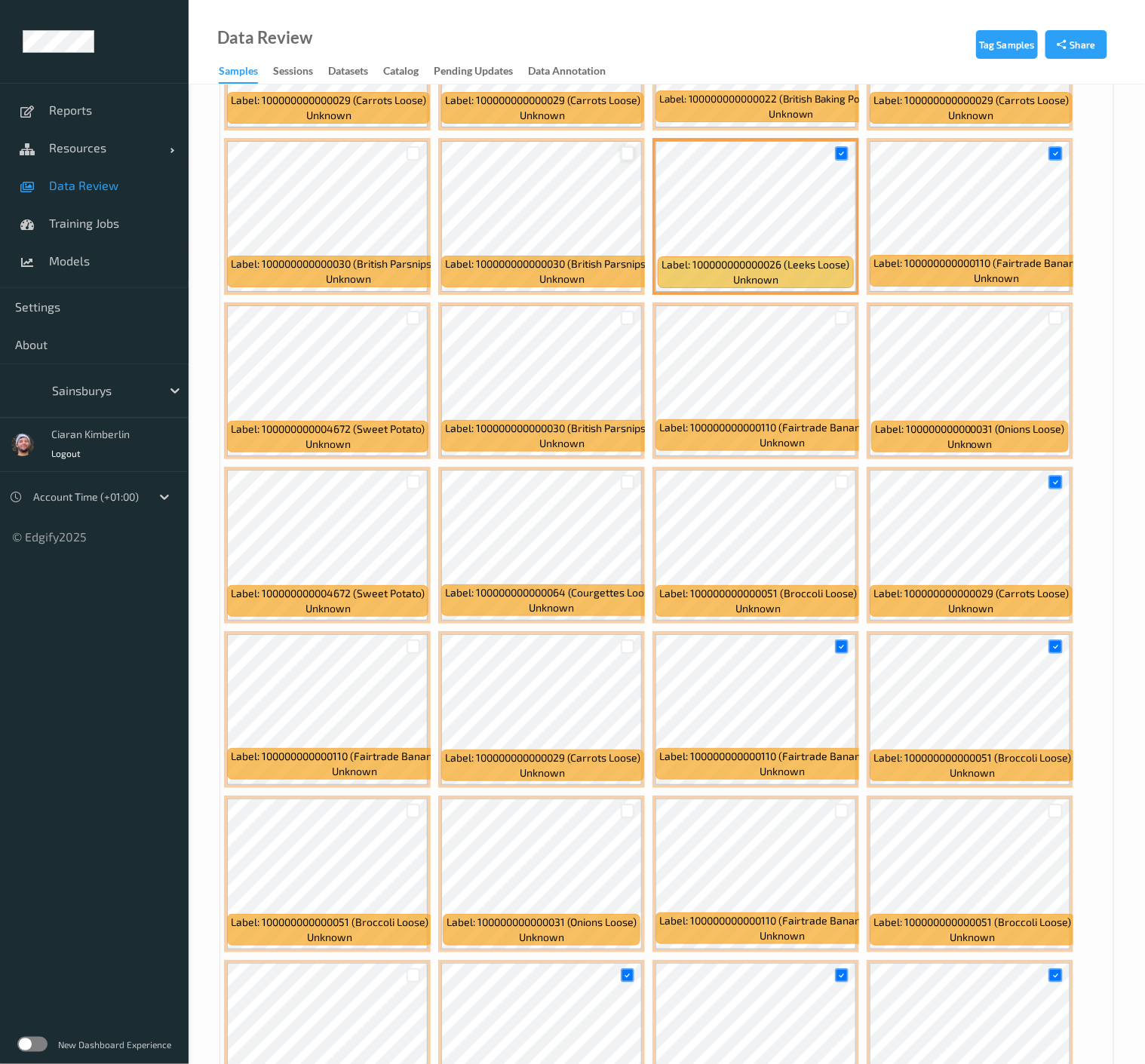 click at bounding box center [628, 153] 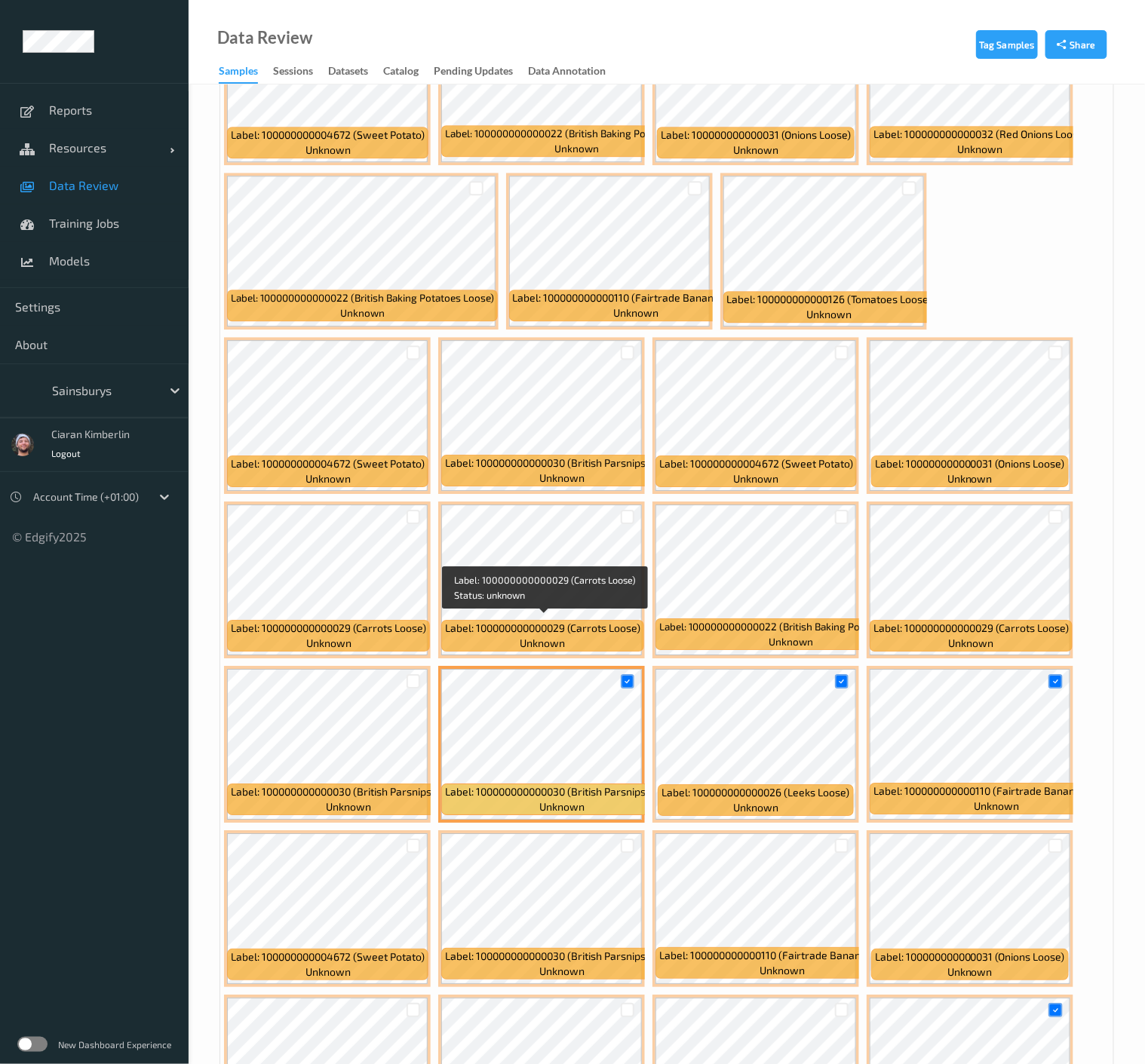 scroll, scrollTop: 1479, scrollLeft: 0, axis: vertical 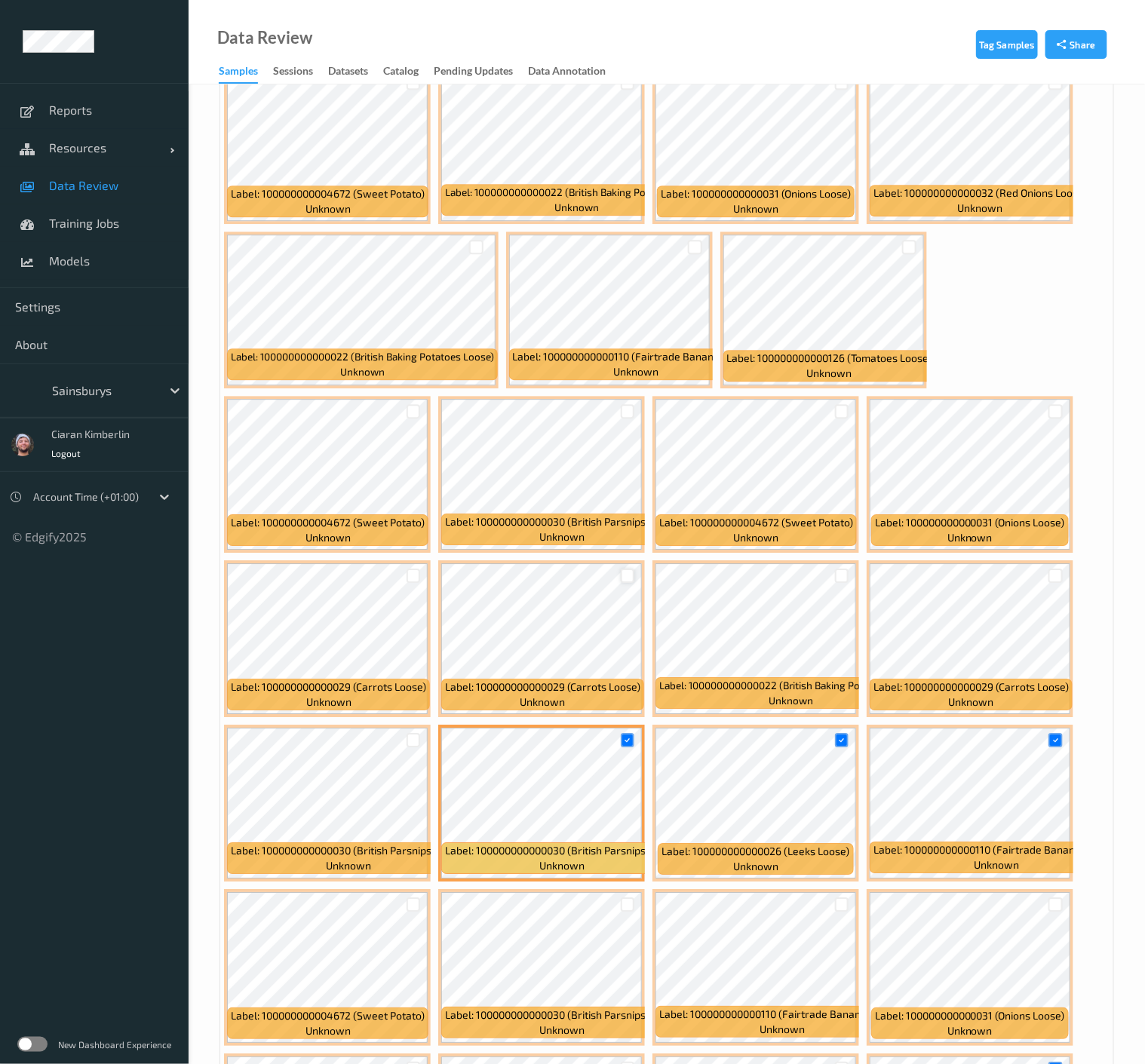 click at bounding box center [628, 575] 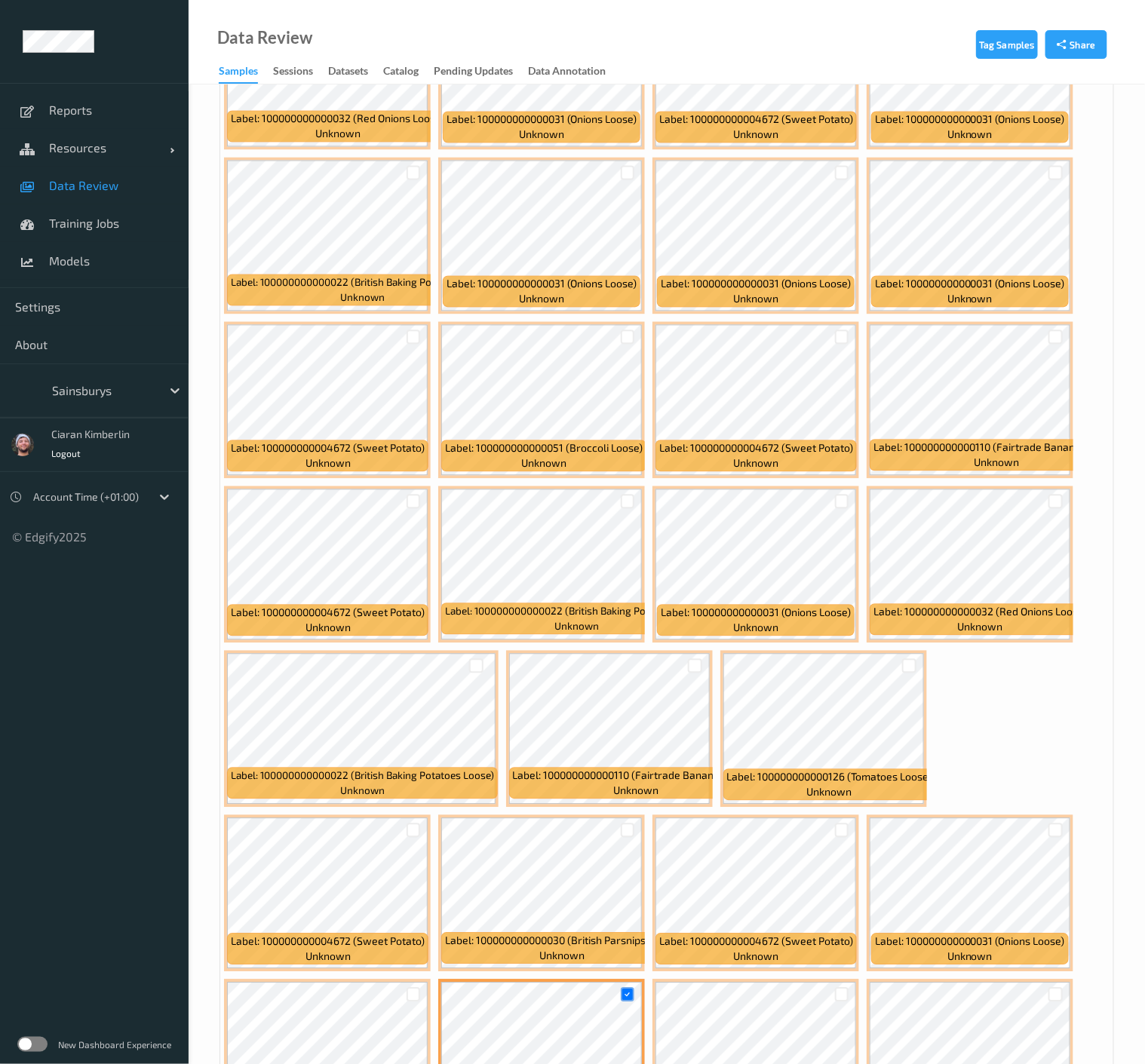 scroll, scrollTop: 808, scrollLeft: 0, axis: vertical 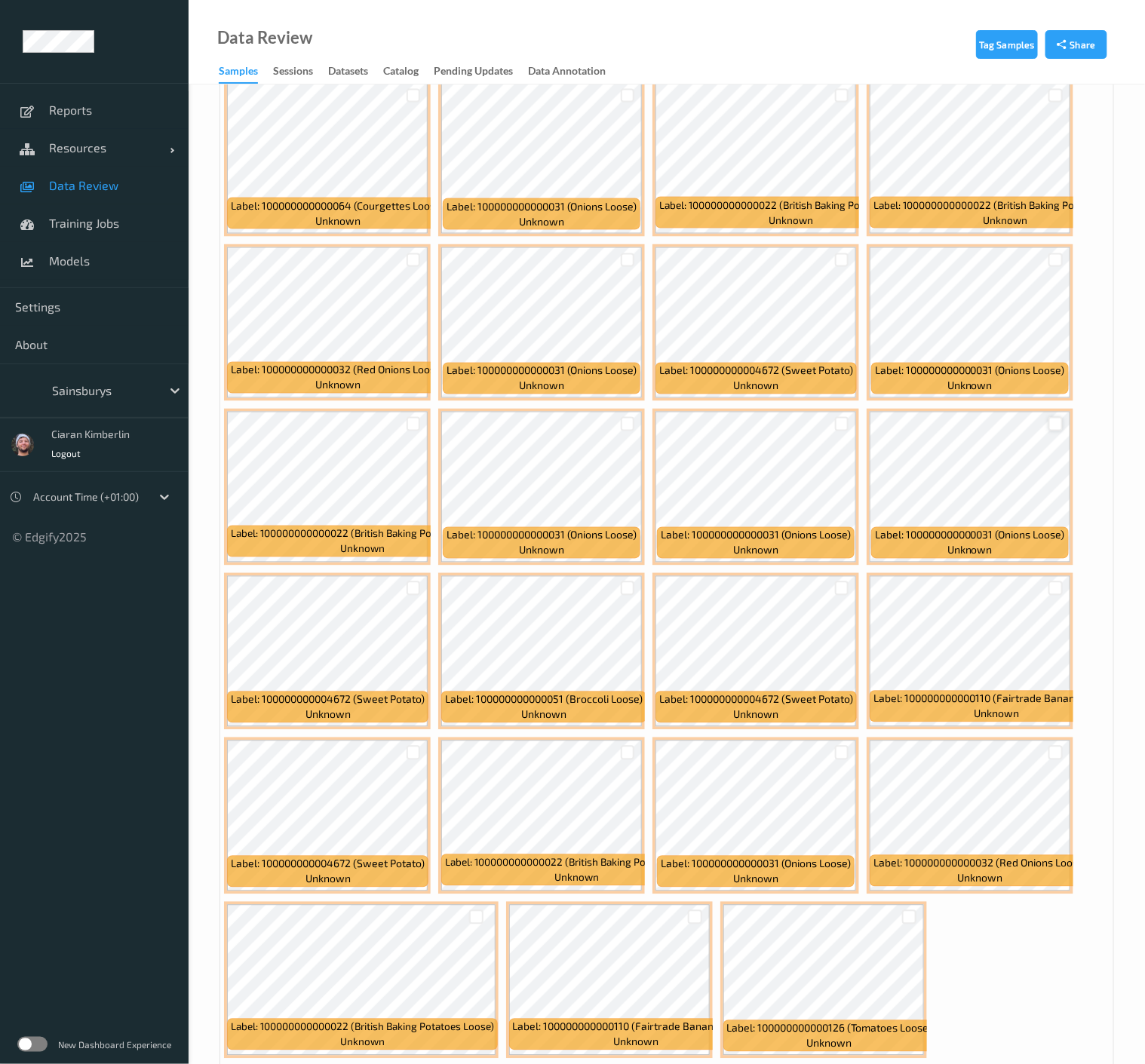 click at bounding box center (1055, 424) 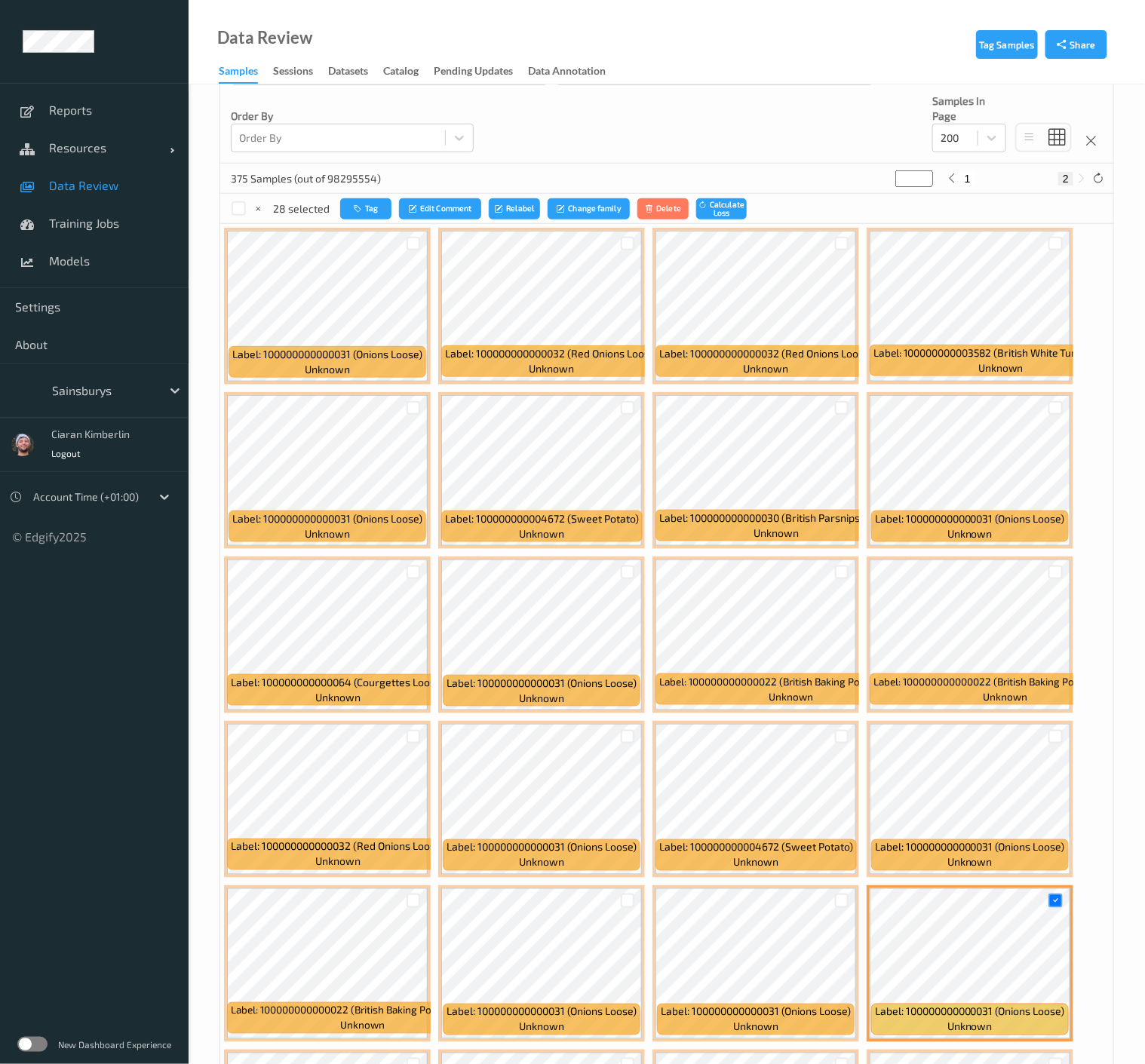 scroll, scrollTop: 305, scrollLeft: 0, axis: vertical 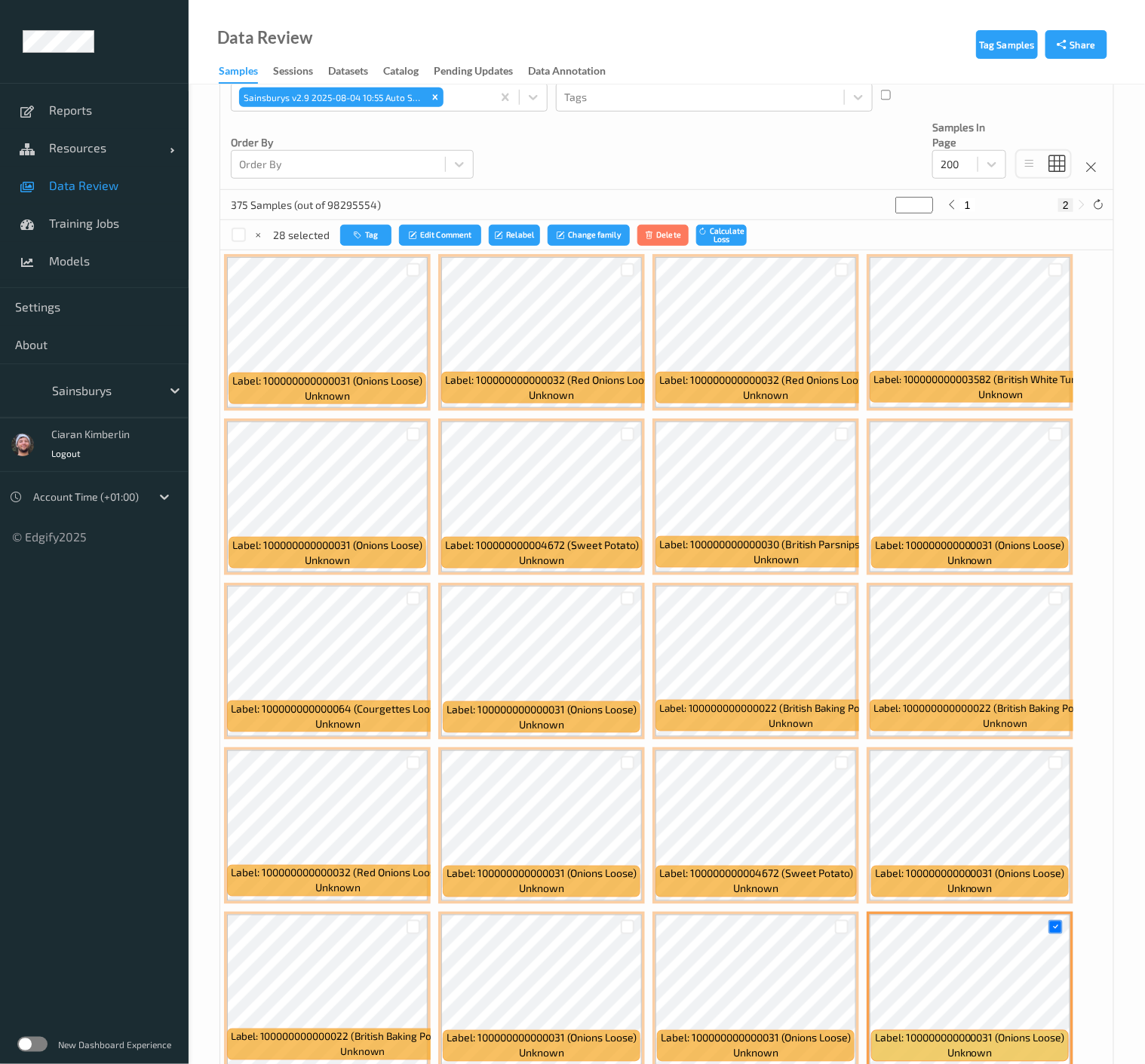 click on "1" at bounding box center [968, 205] 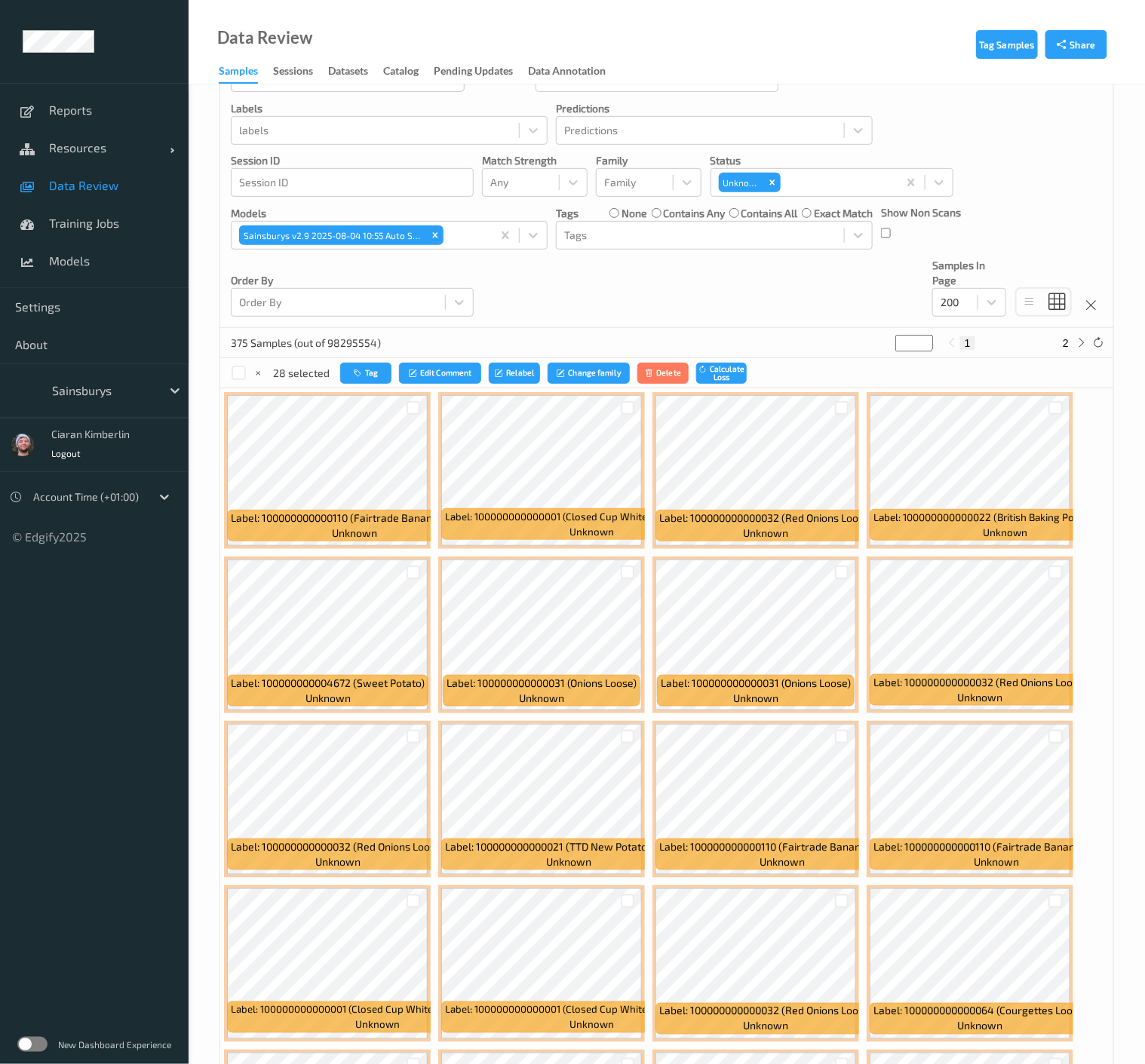 scroll, scrollTop: 419, scrollLeft: 0, axis: vertical 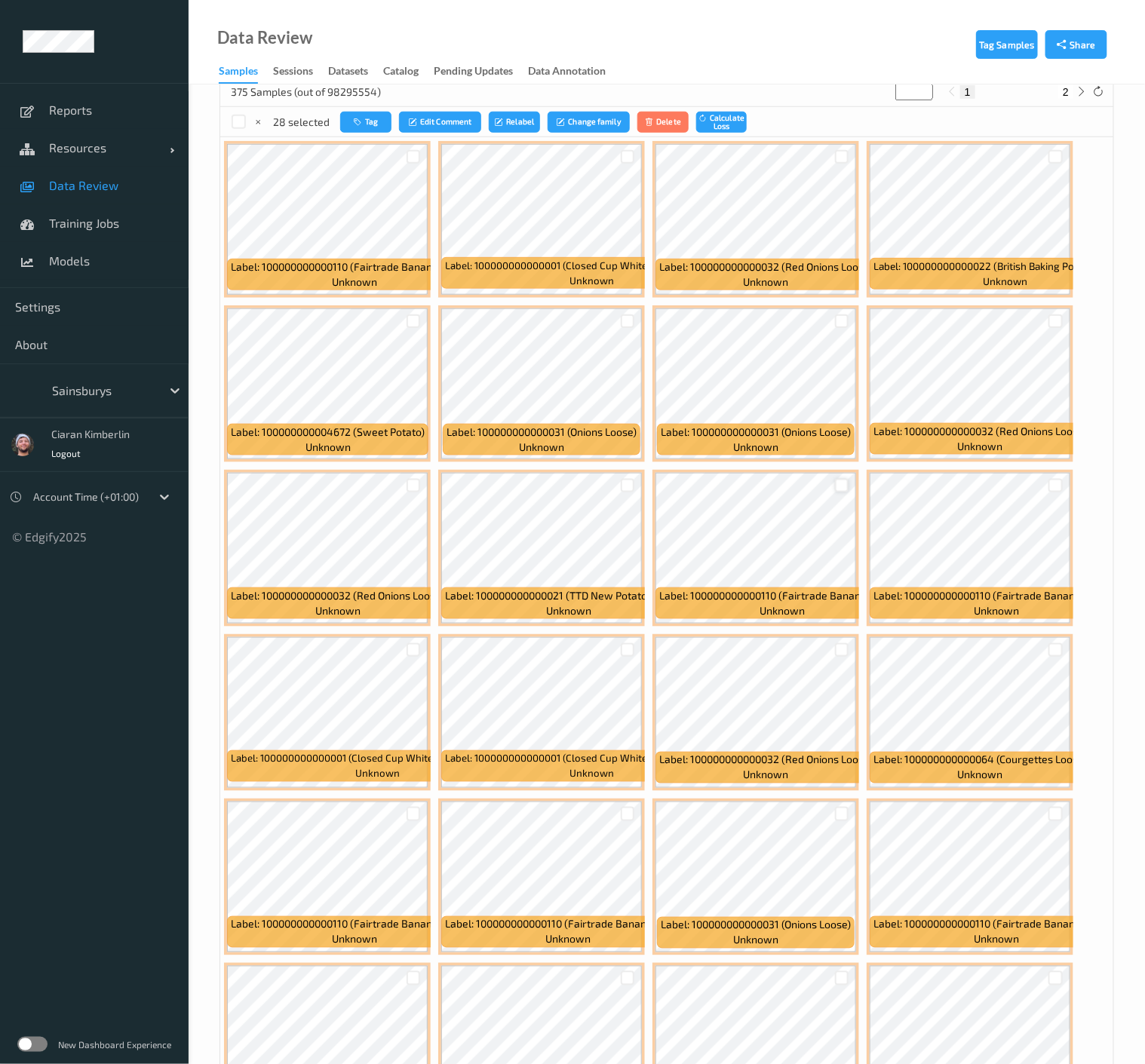 click at bounding box center [842, 486] 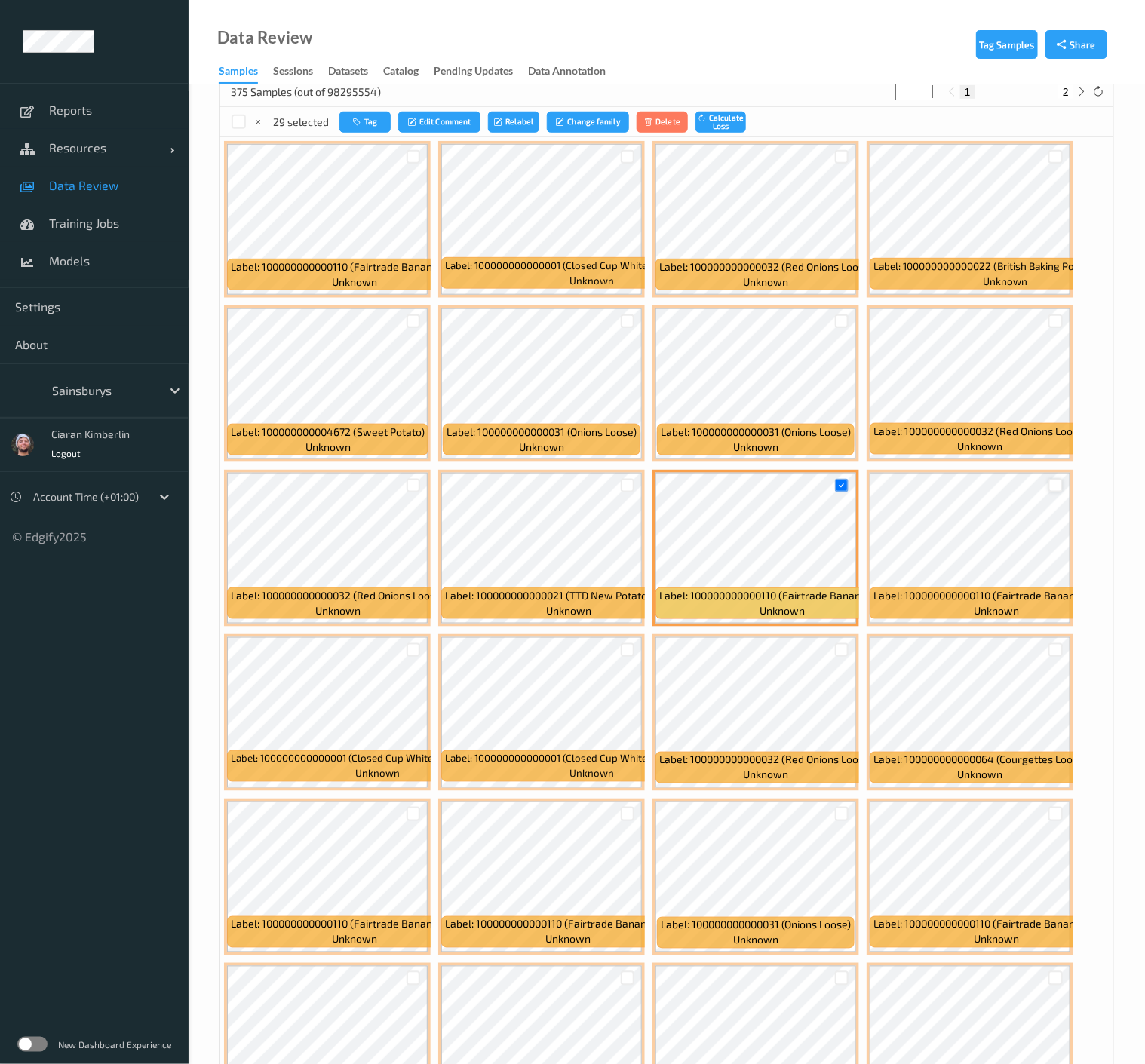 click at bounding box center (1055, 486) 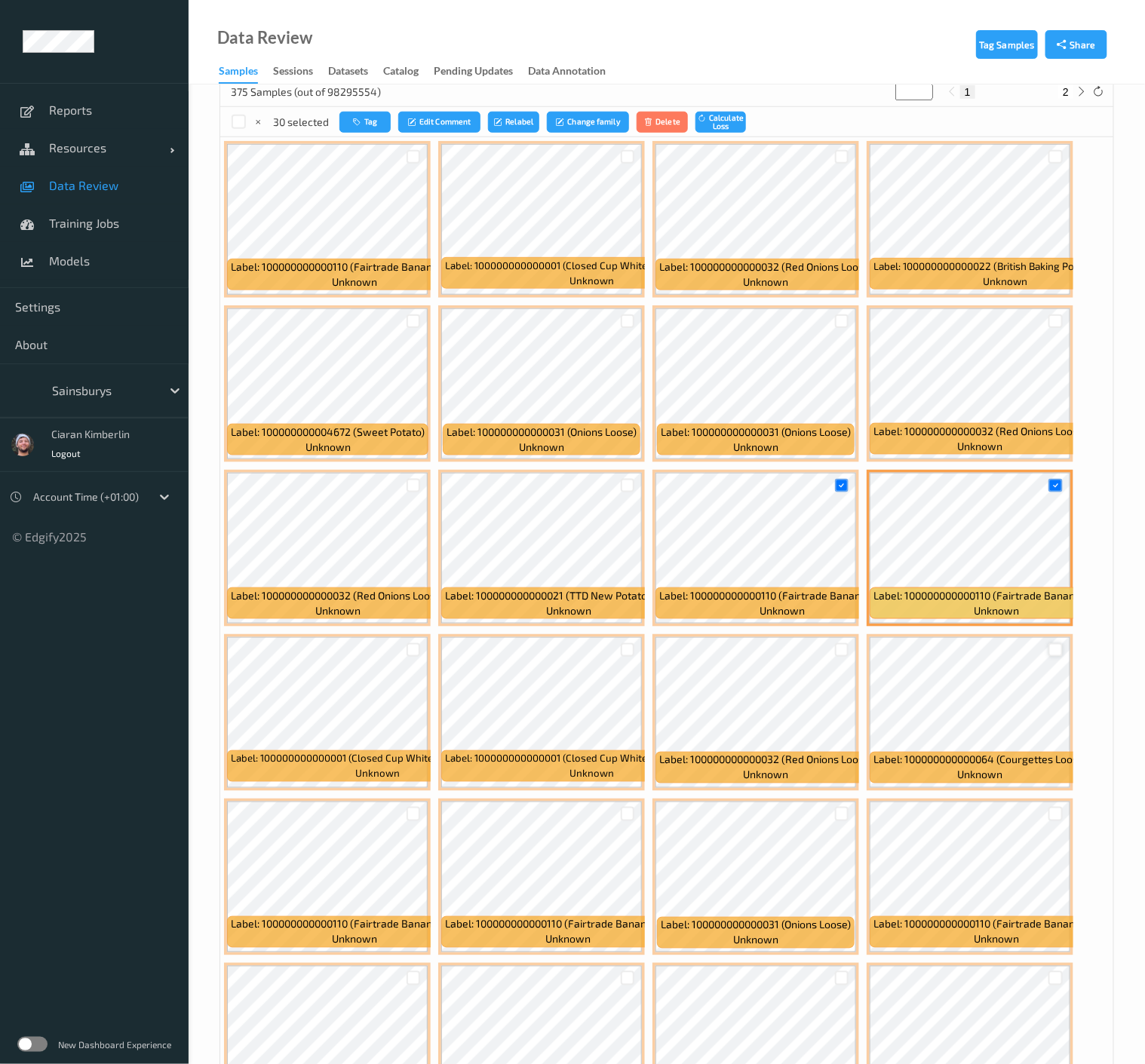 click at bounding box center (1055, 650) 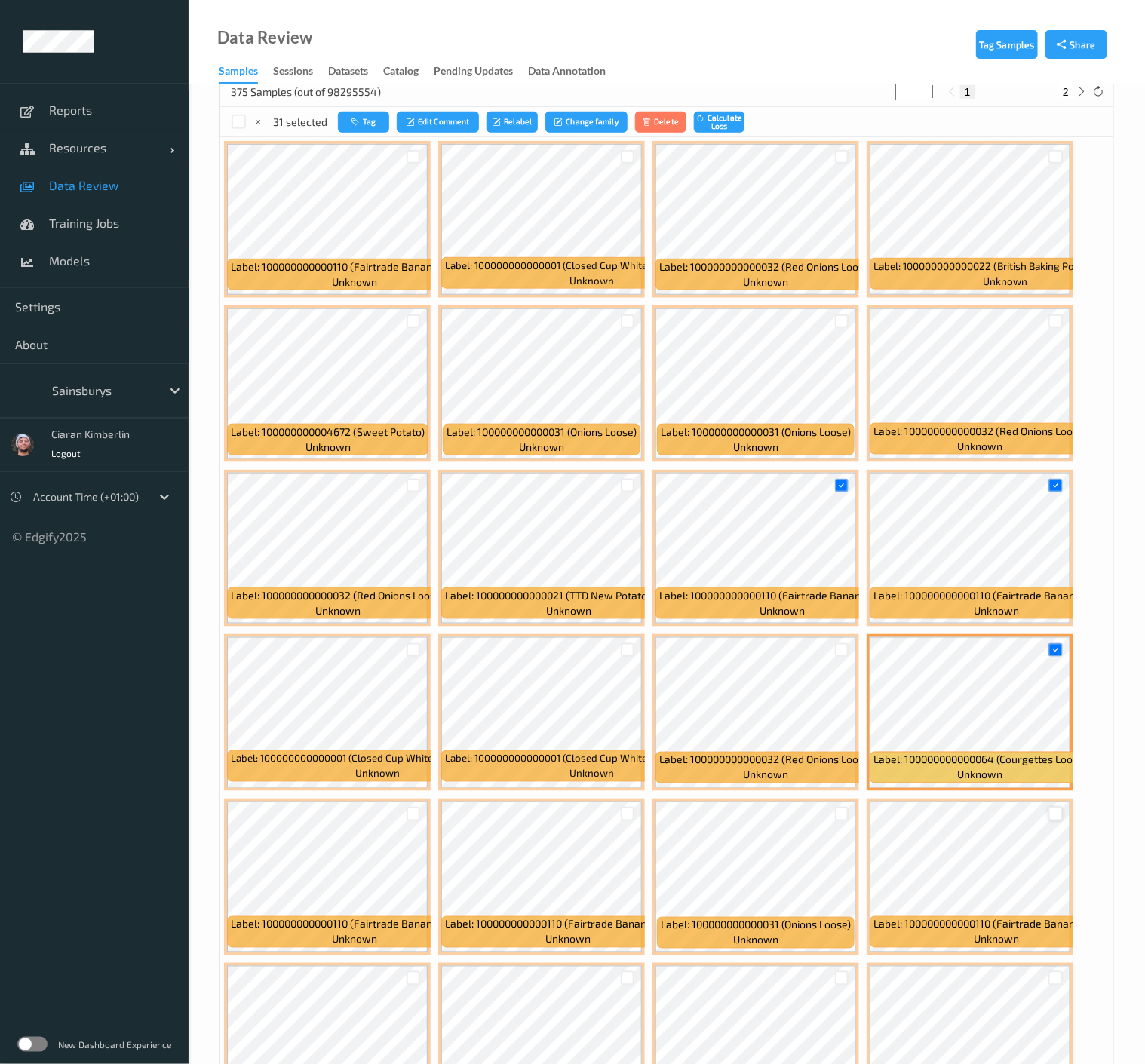 click at bounding box center (1055, 814) 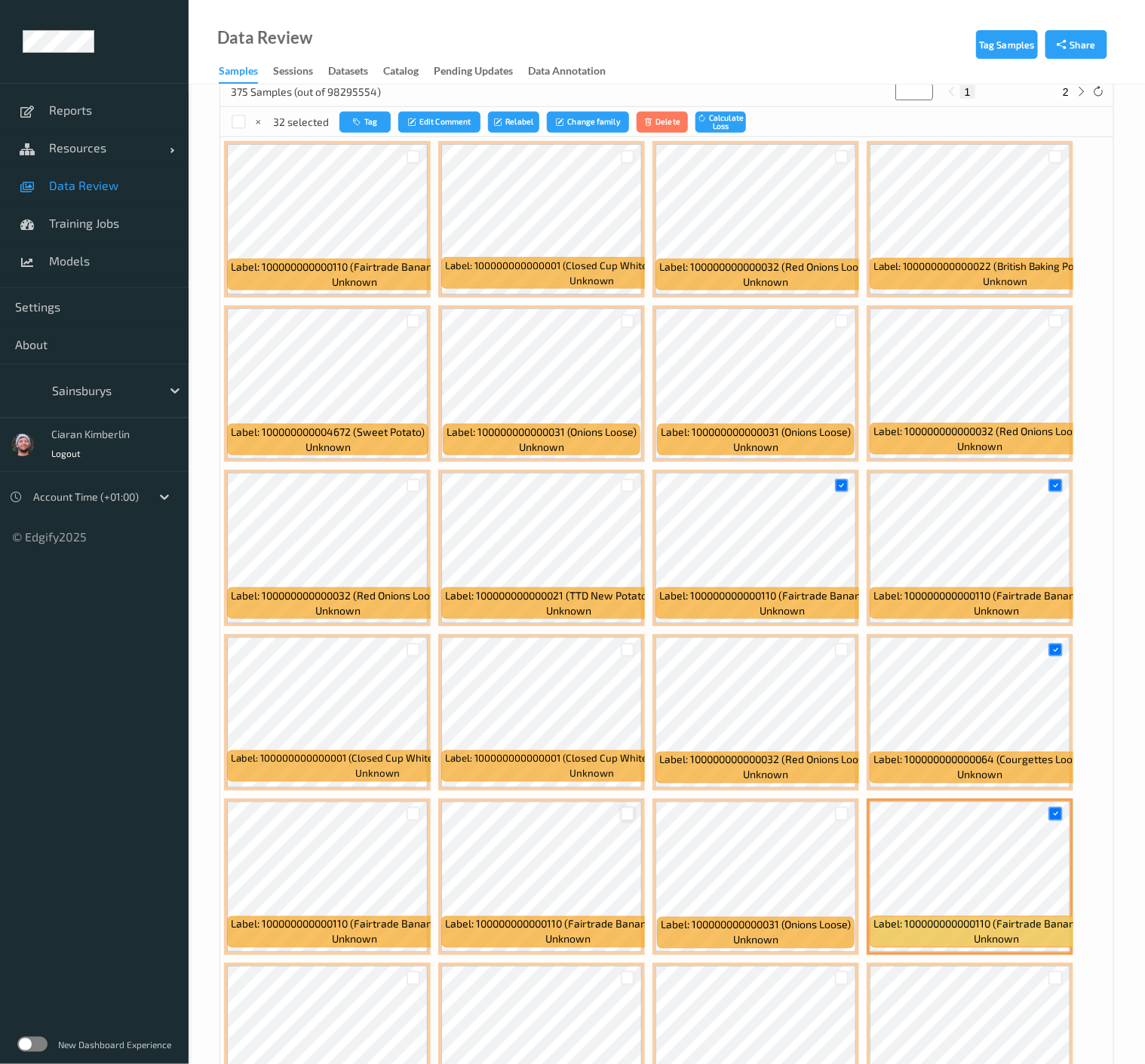 click at bounding box center (628, 814) 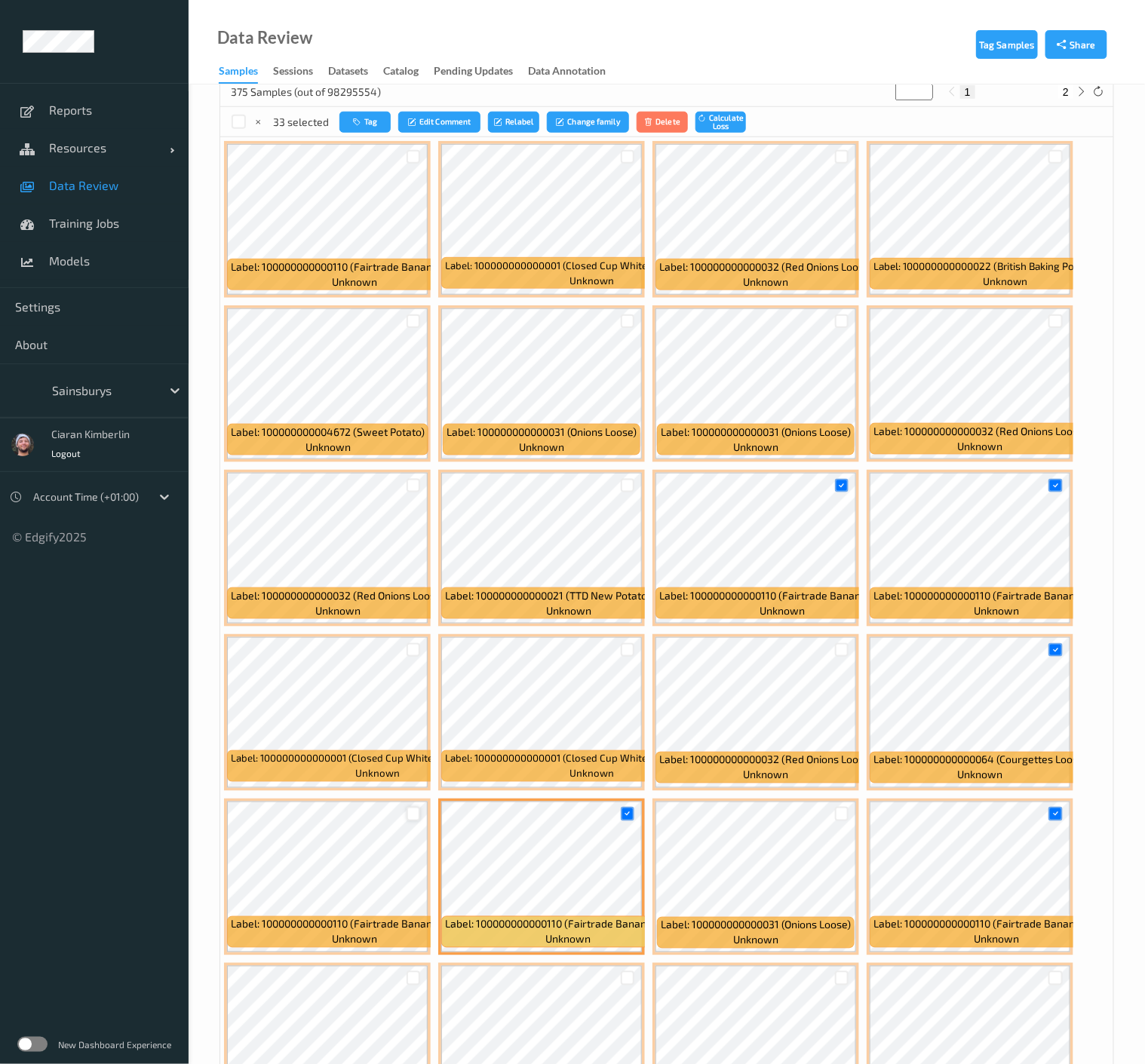 click at bounding box center (413, 814) 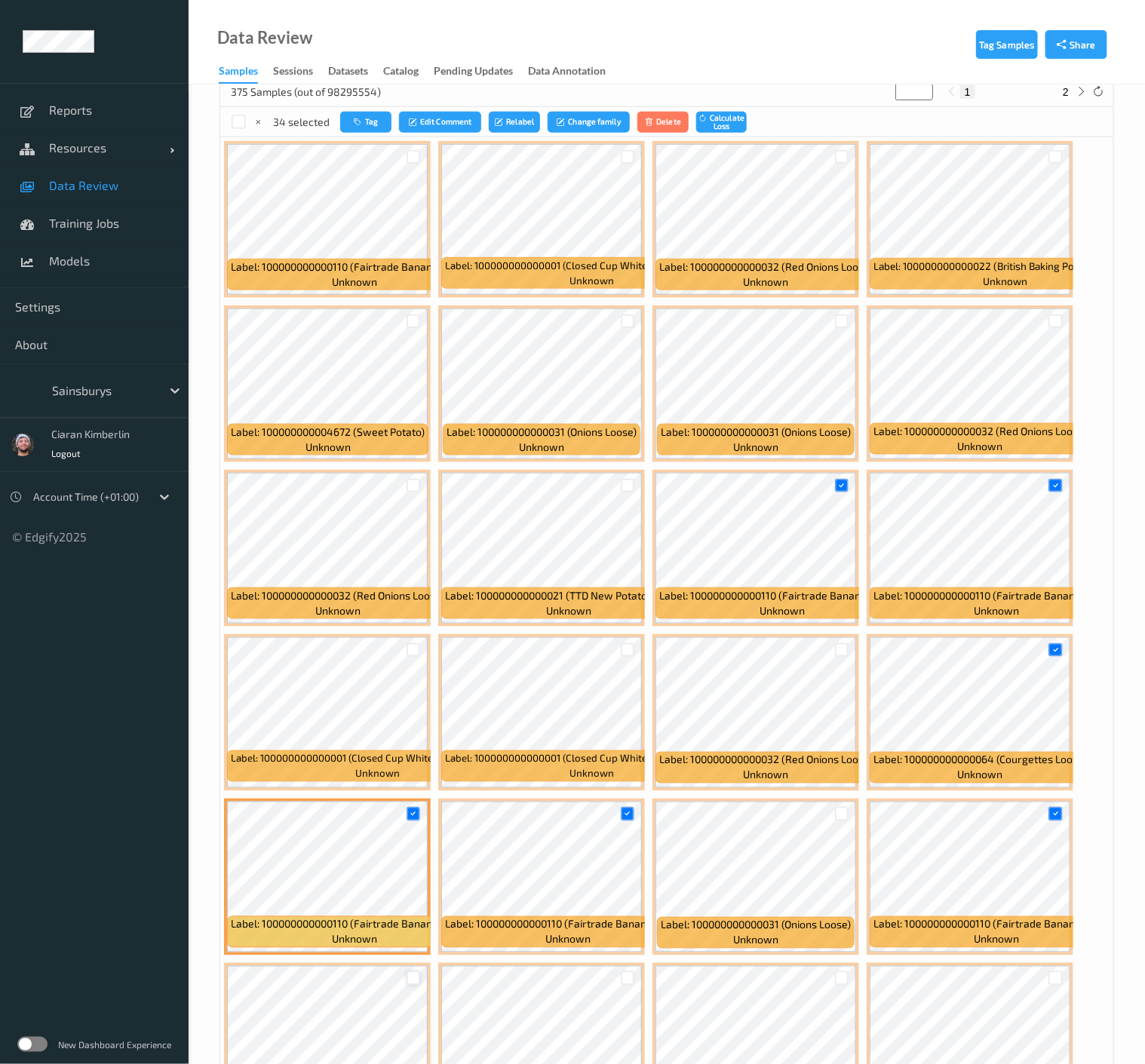 click at bounding box center [413, 978] 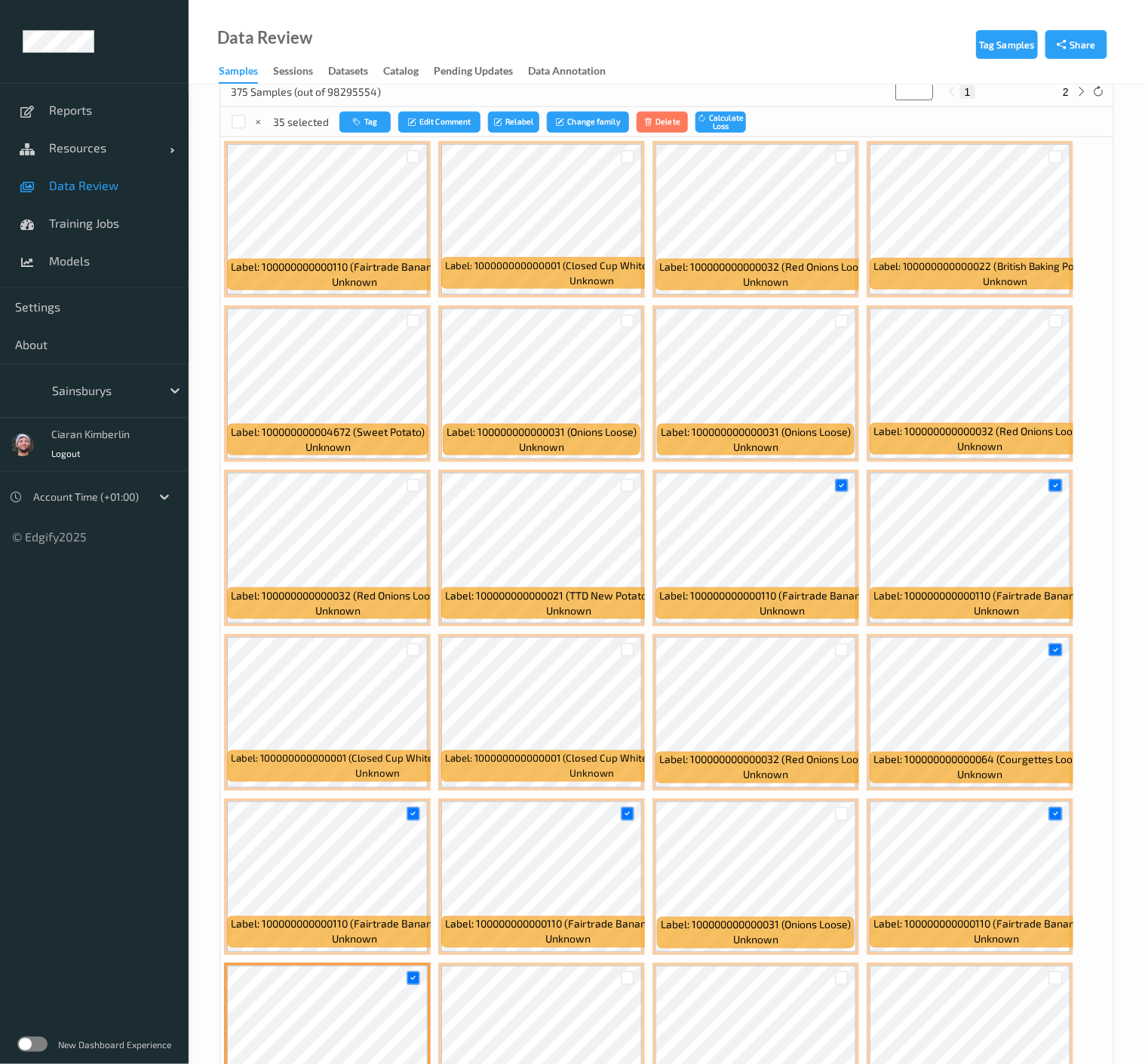 click at bounding box center (628, 978) 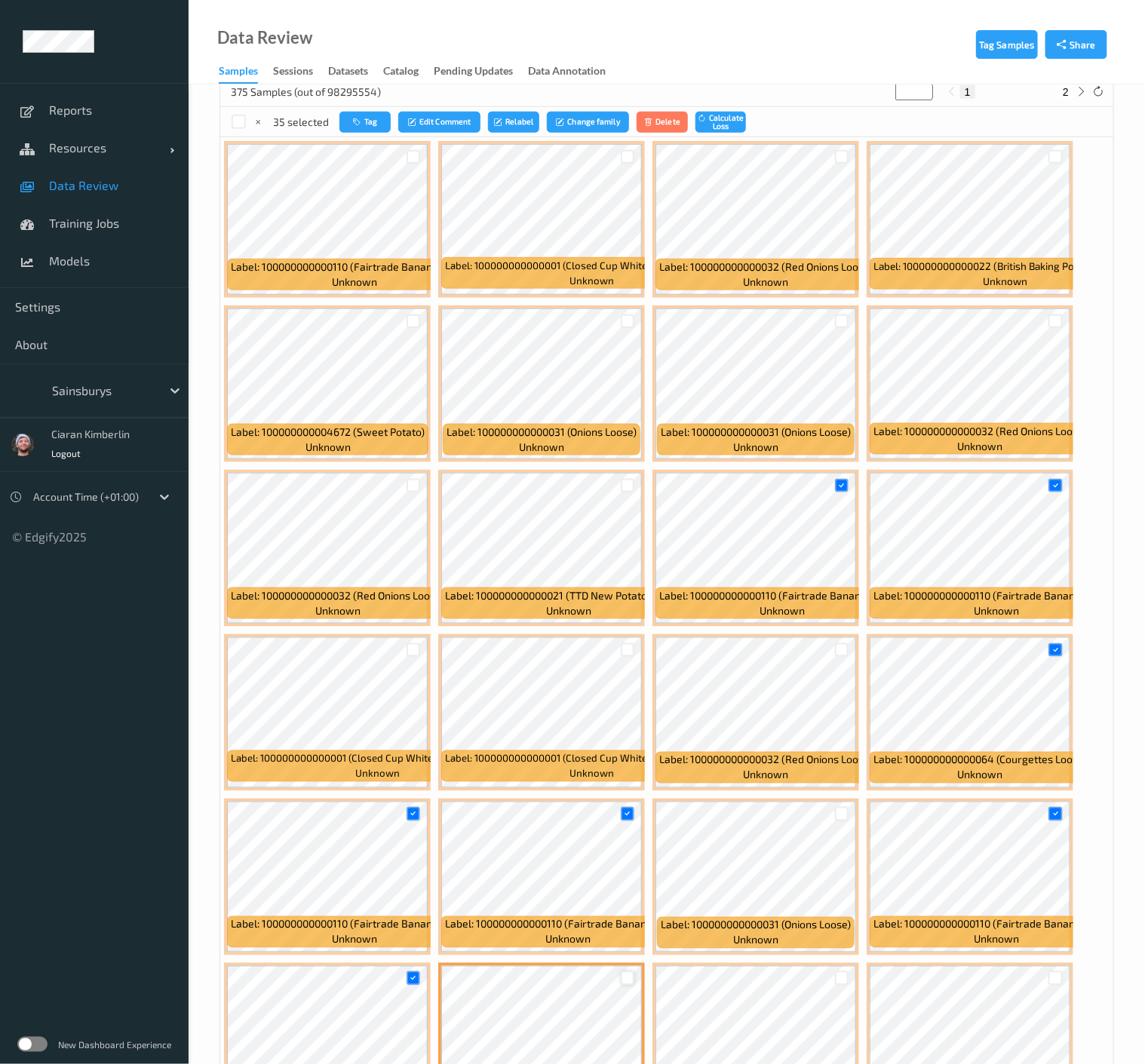 click at bounding box center (628, 978) 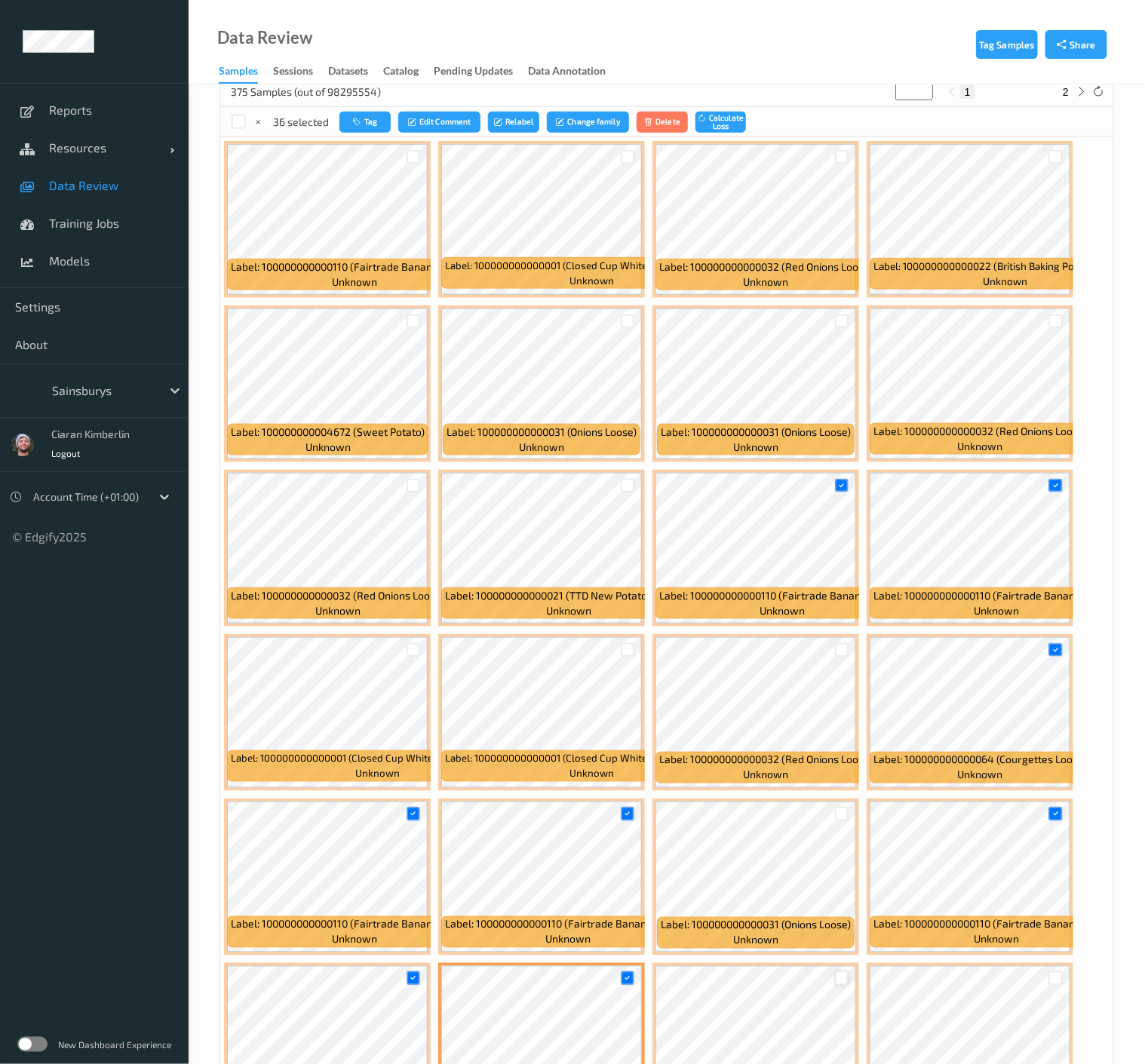 click at bounding box center (842, 978) 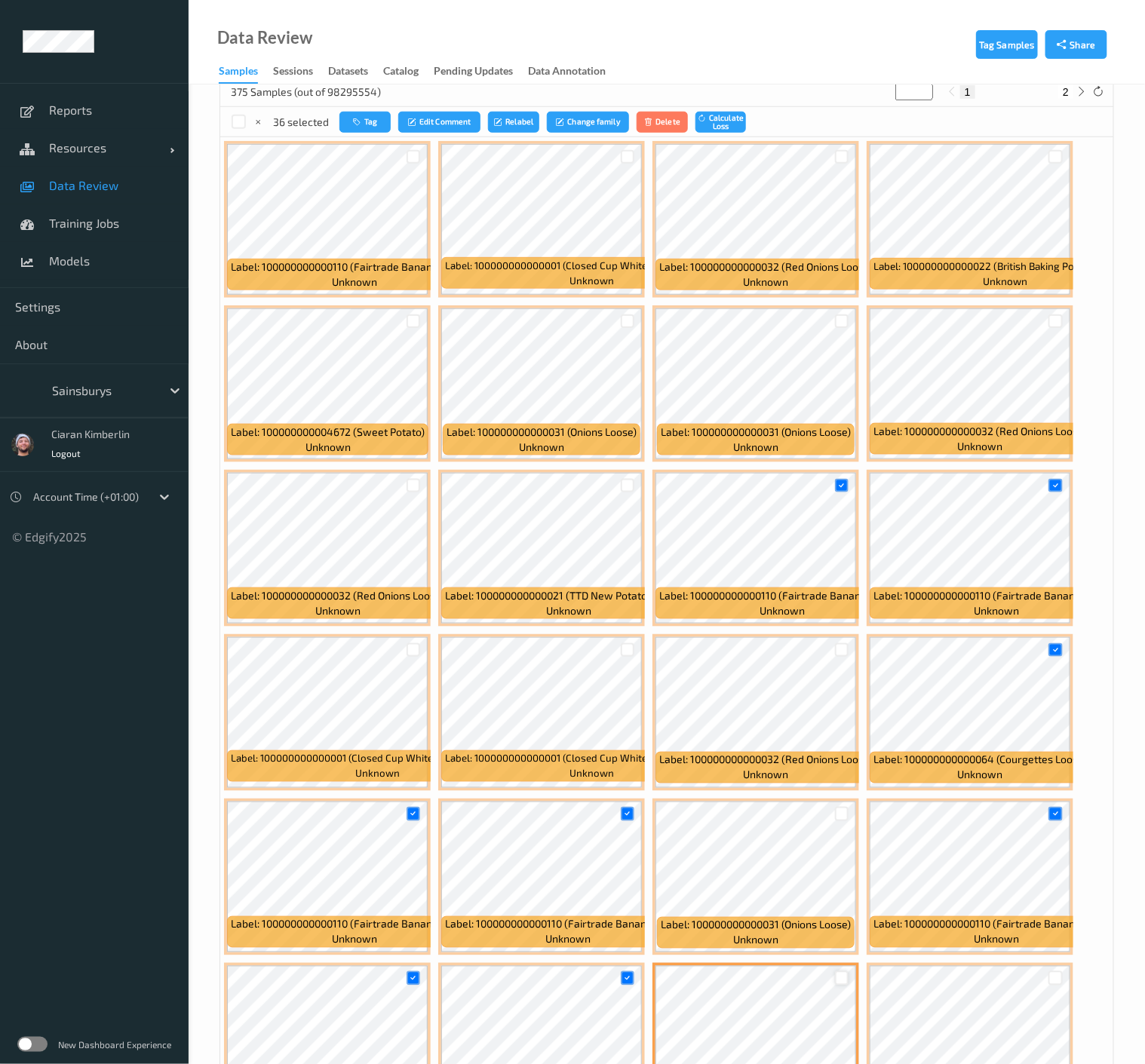 click at bounding box center (842, 978) 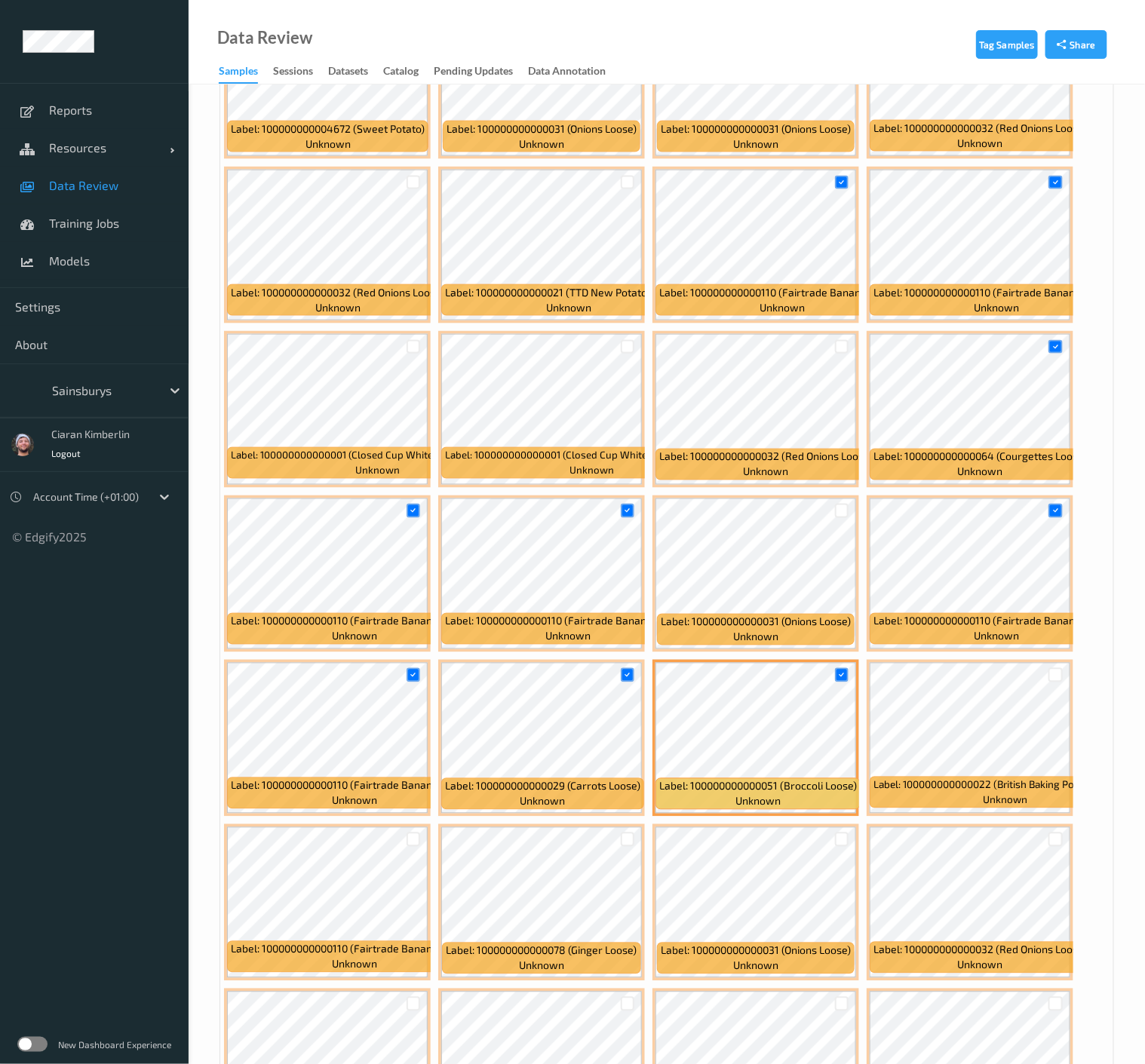 scroll, scrollTop: 1005, scrollLeft: 0, axis: vertical 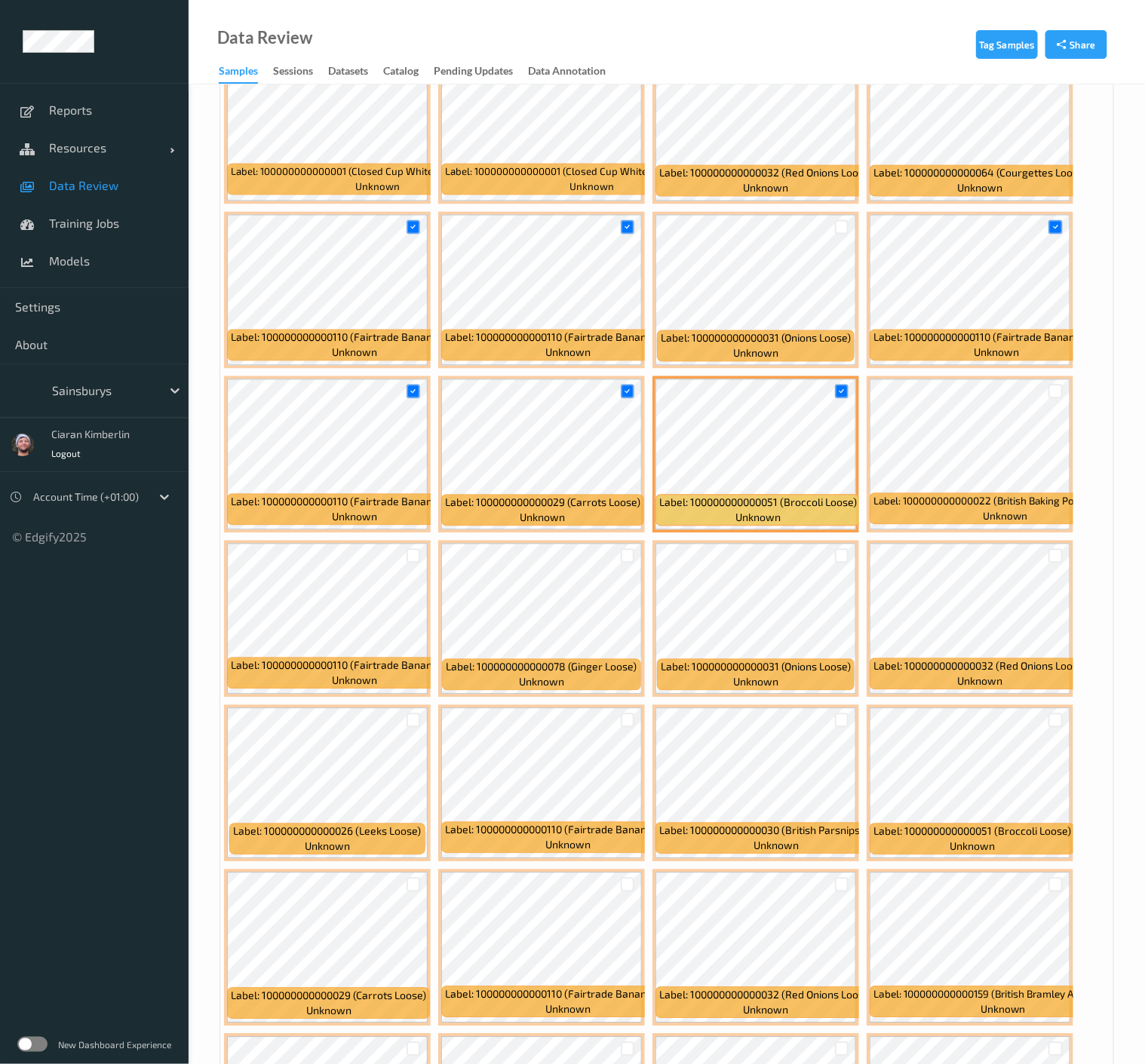click at bounding box center [413, 720] 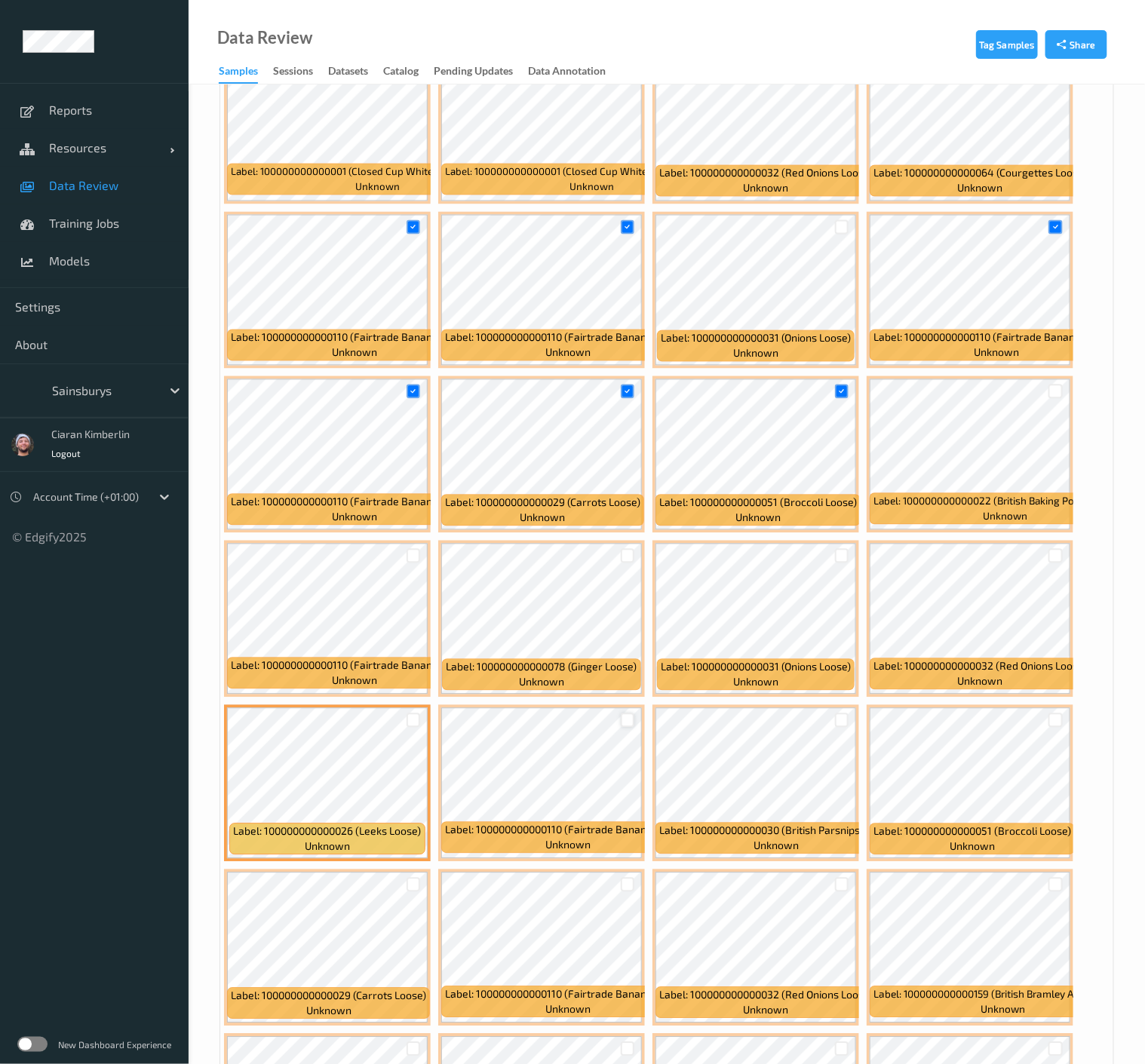 click at bounding box center [628, 720] 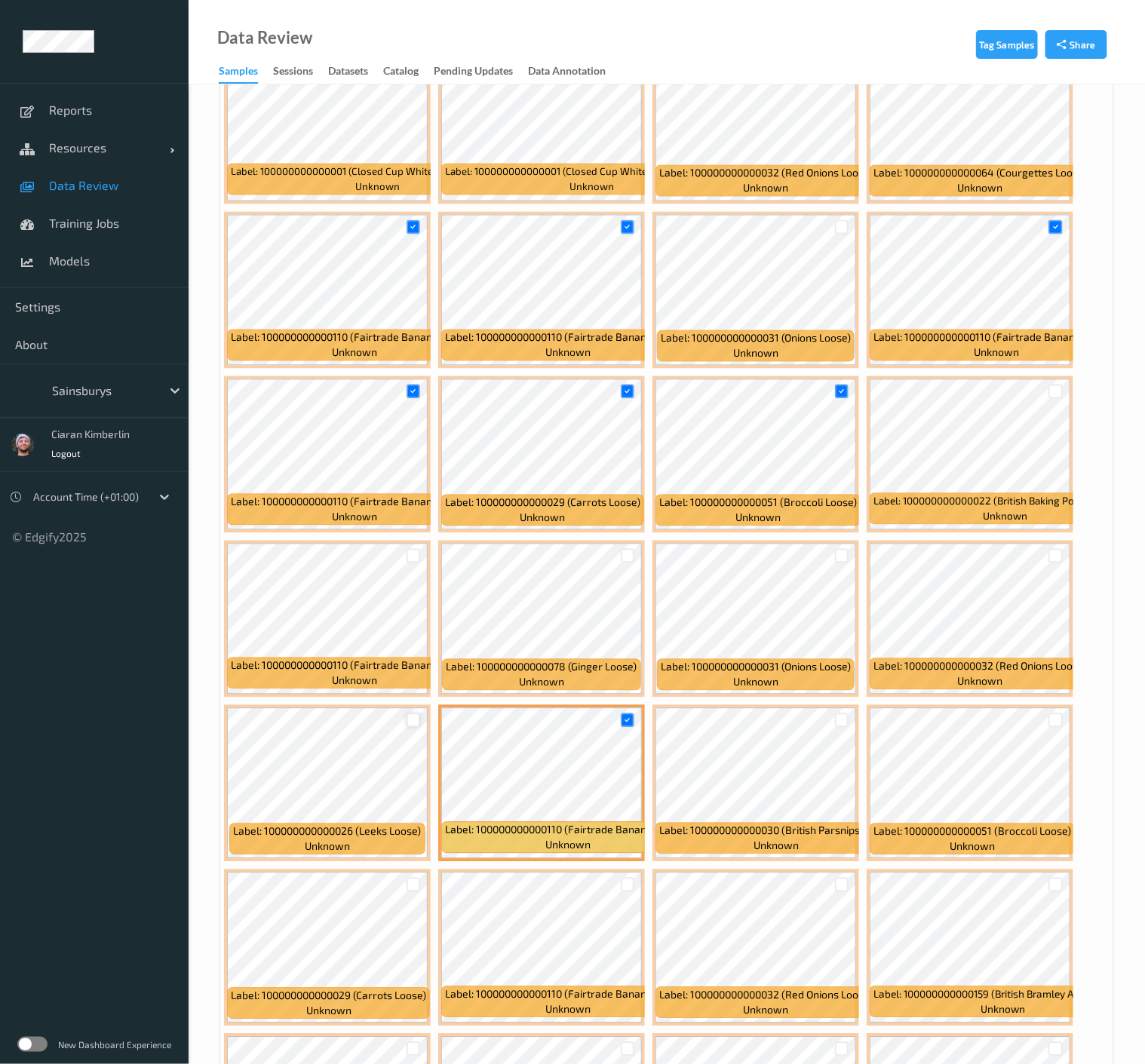 click at bounding box center (413, 720) 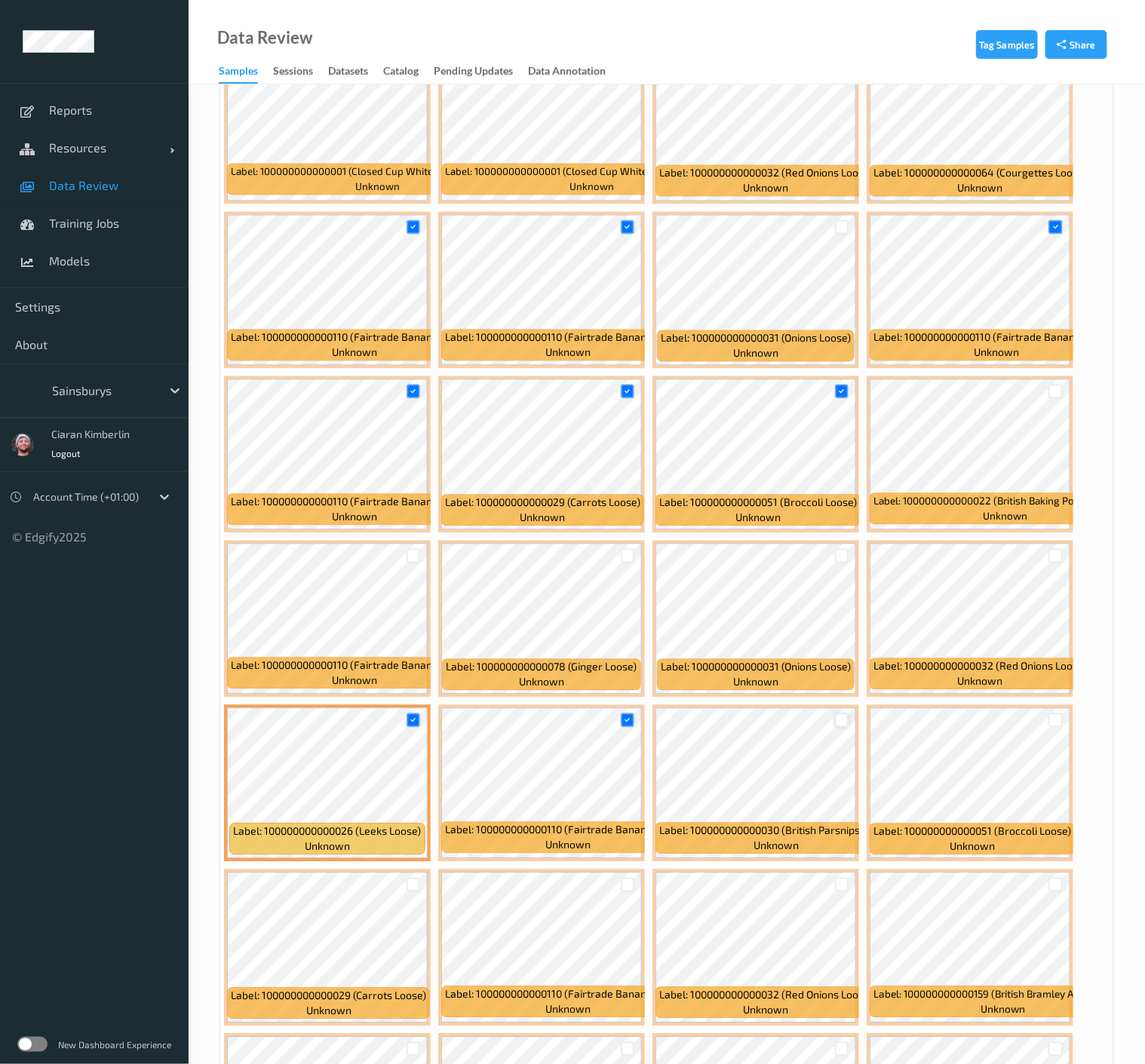 click at bounding box center [842, 720] 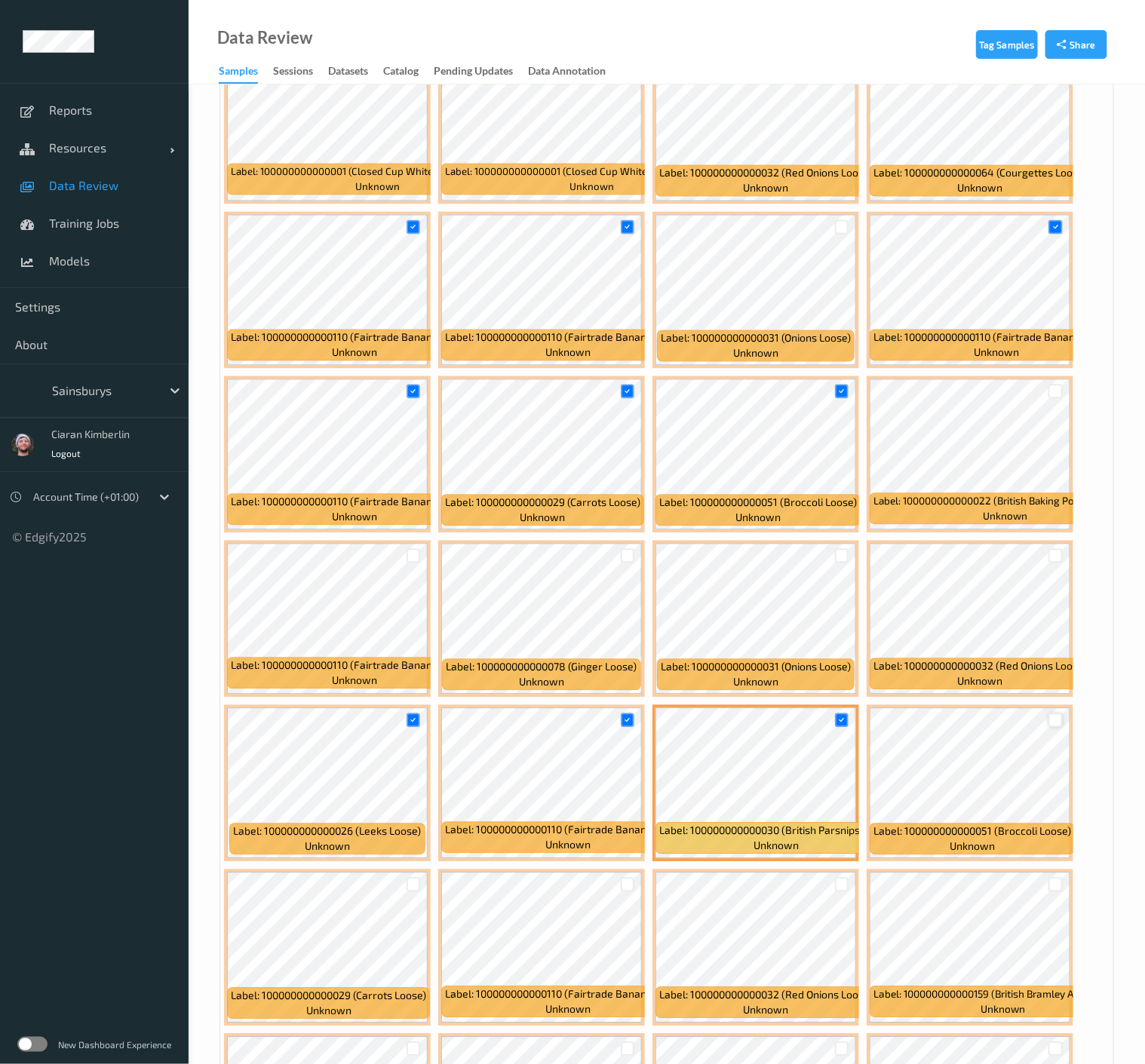 click at bounding box center [1055, 720] 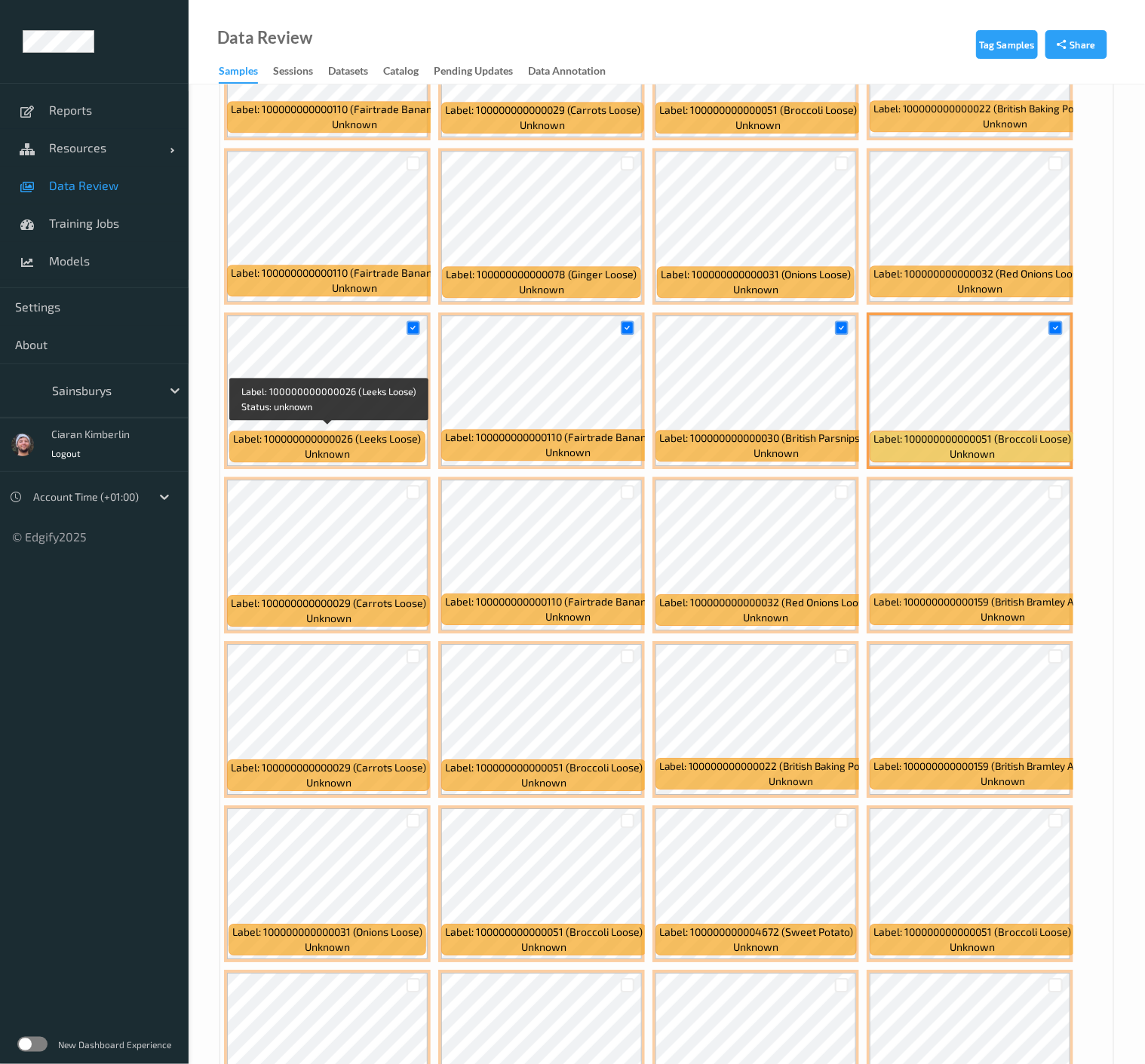 scroll, scrollTop: 1424, scrollLeft: 0, axis: vertical 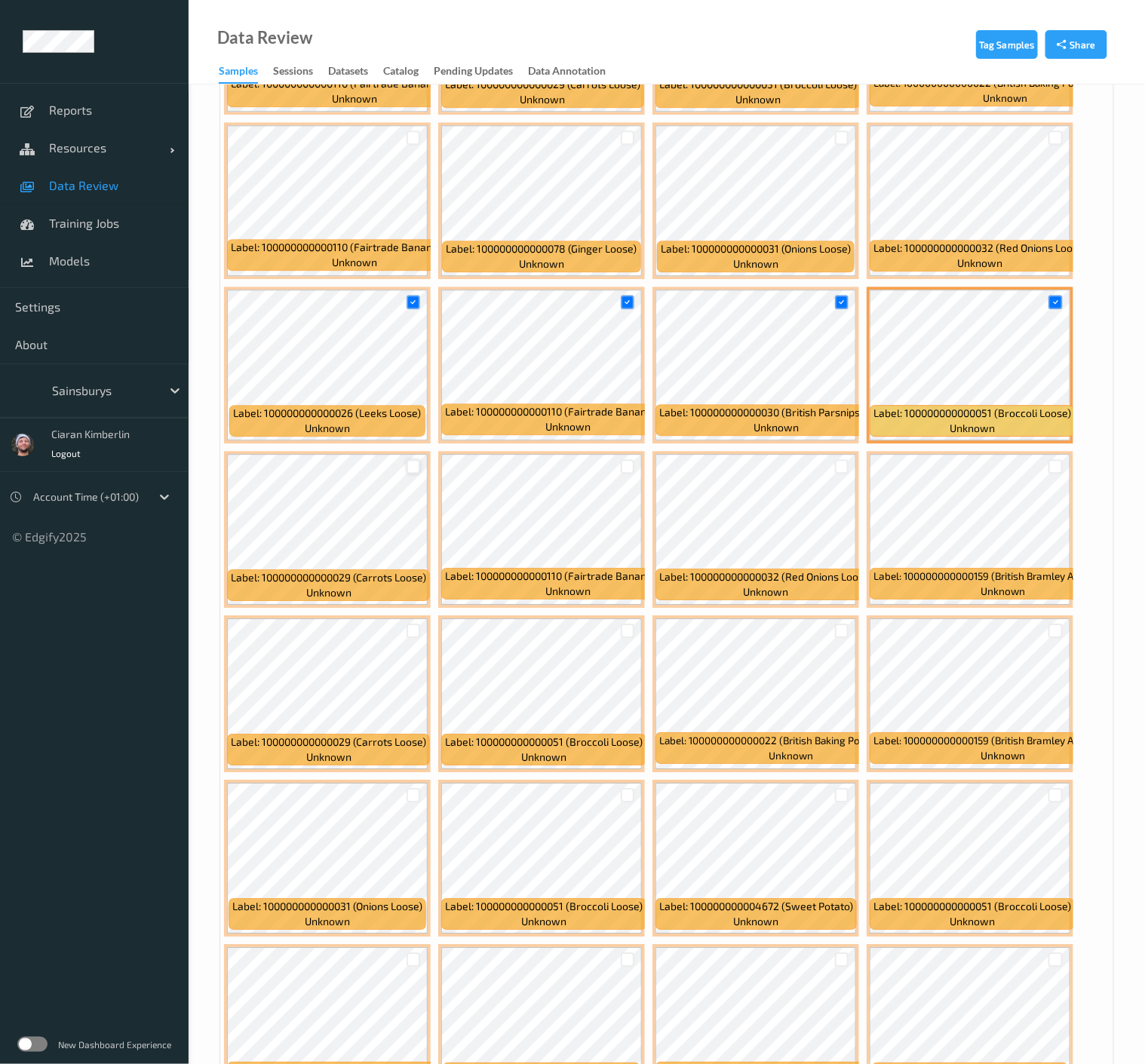 click at bounding box center [413, 466] 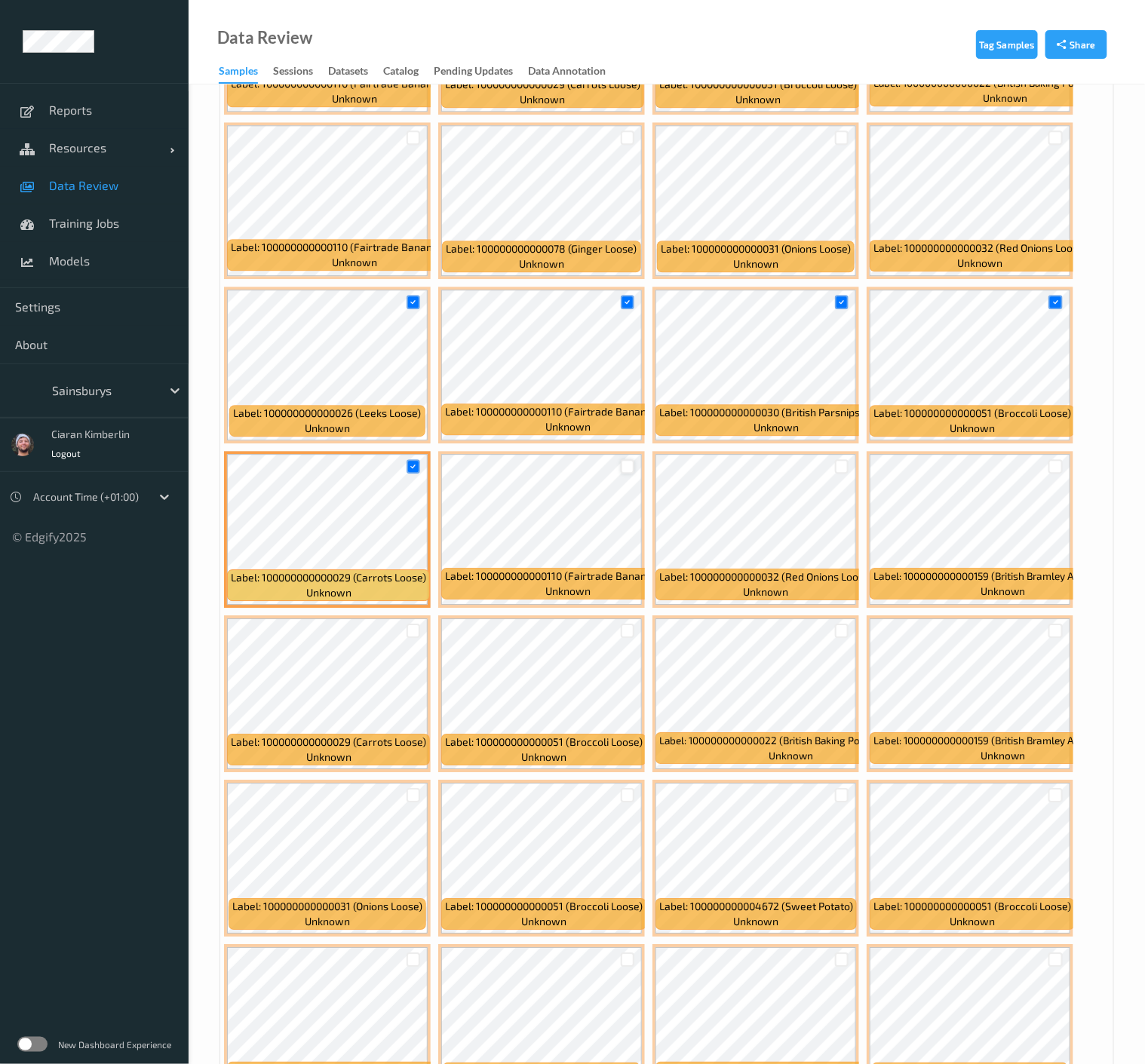 click at bounding box center [628, 466] 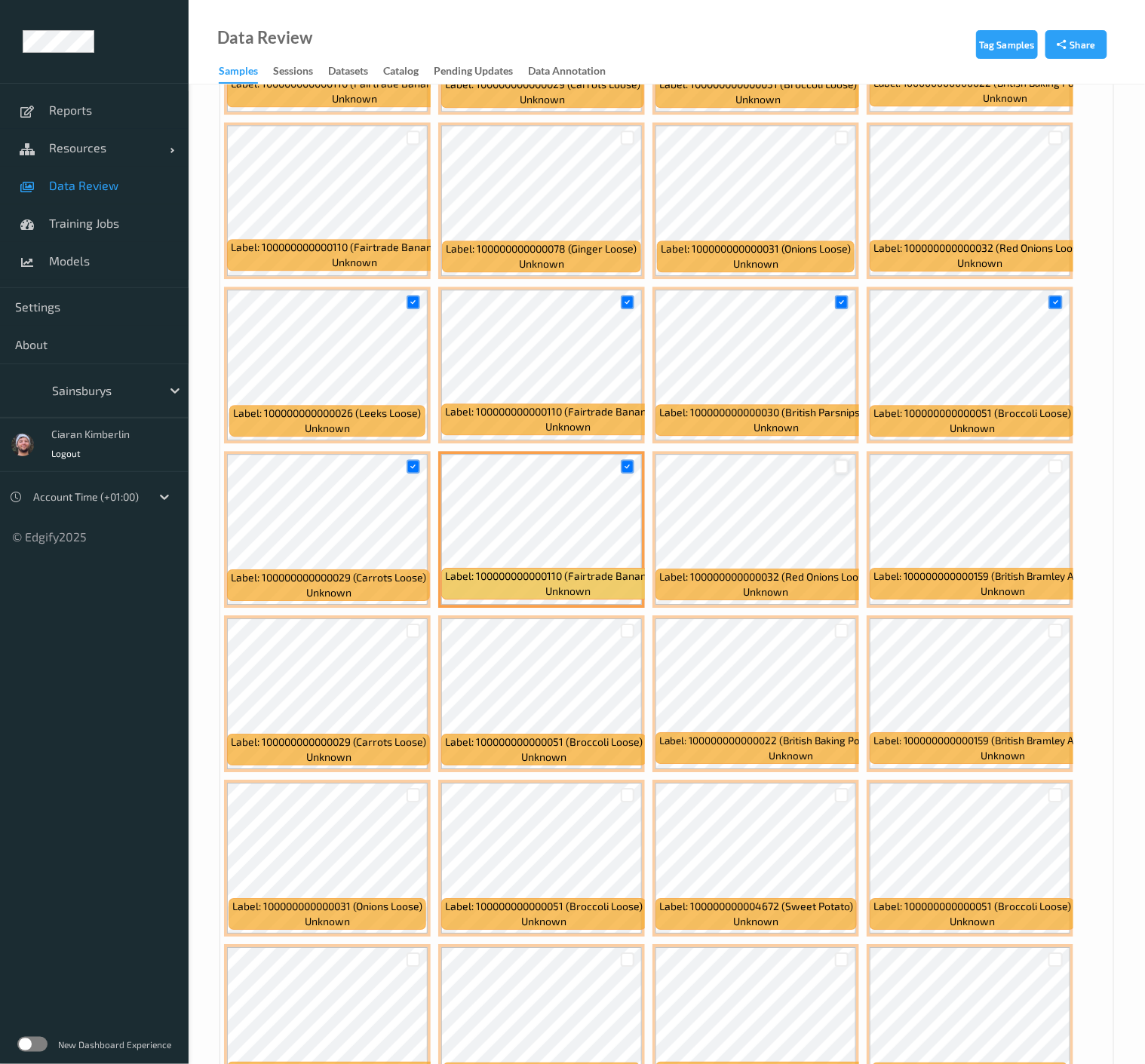 click at bounding box center (842, 466) 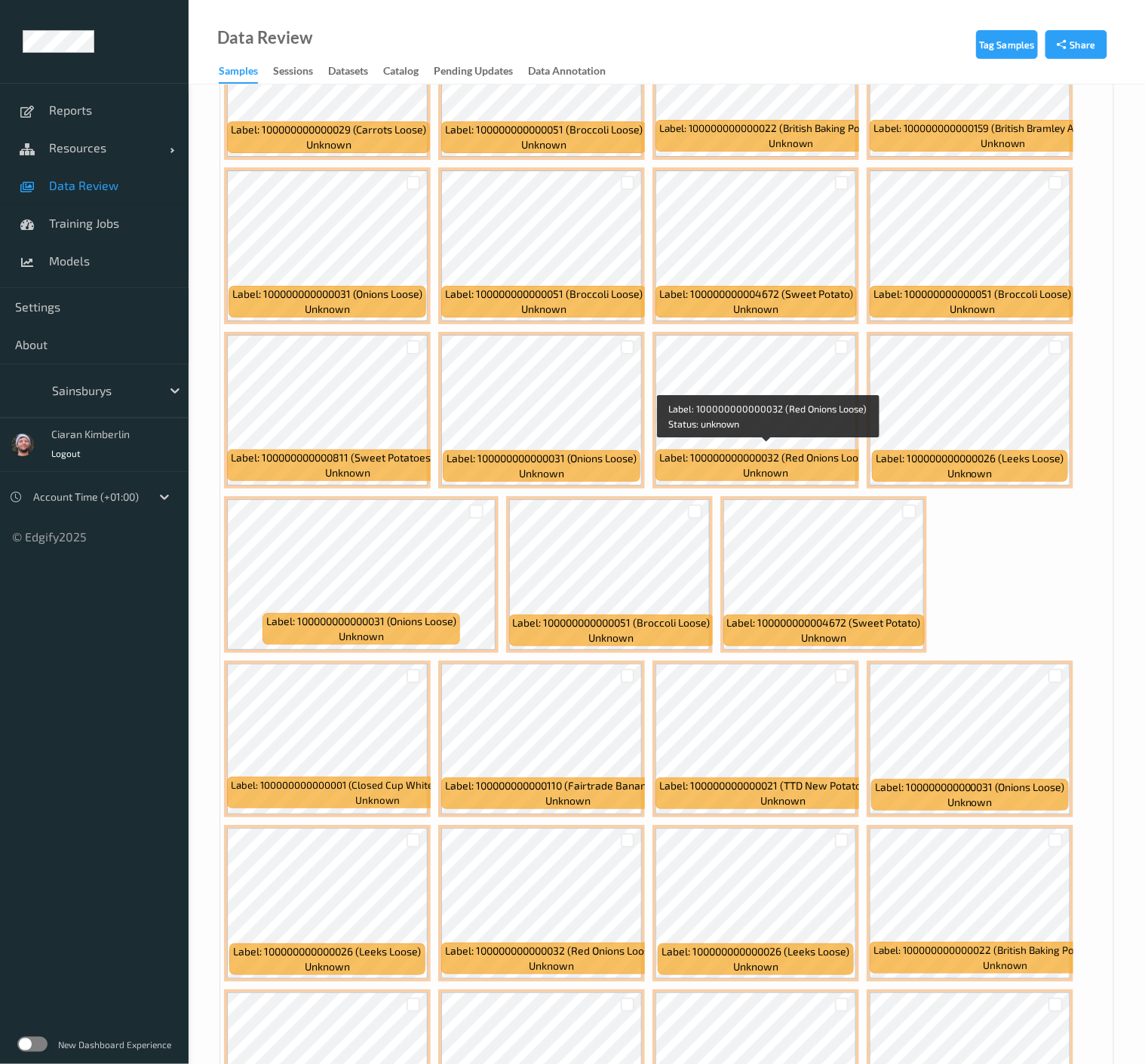 scroll, scrollTop: 2178, scrollLeft: 0, axis: vertical 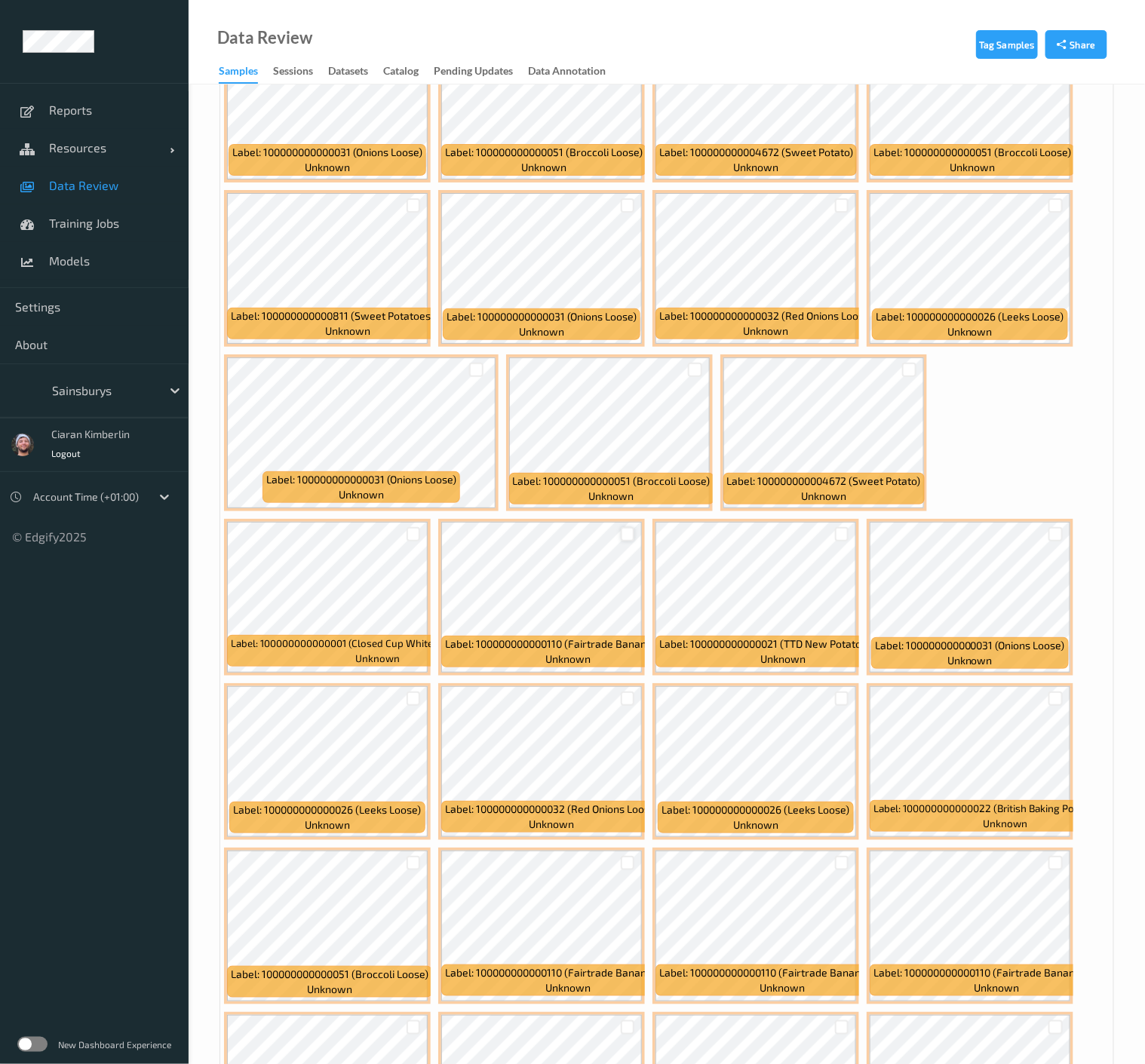 click at bounding box center (628, 534) 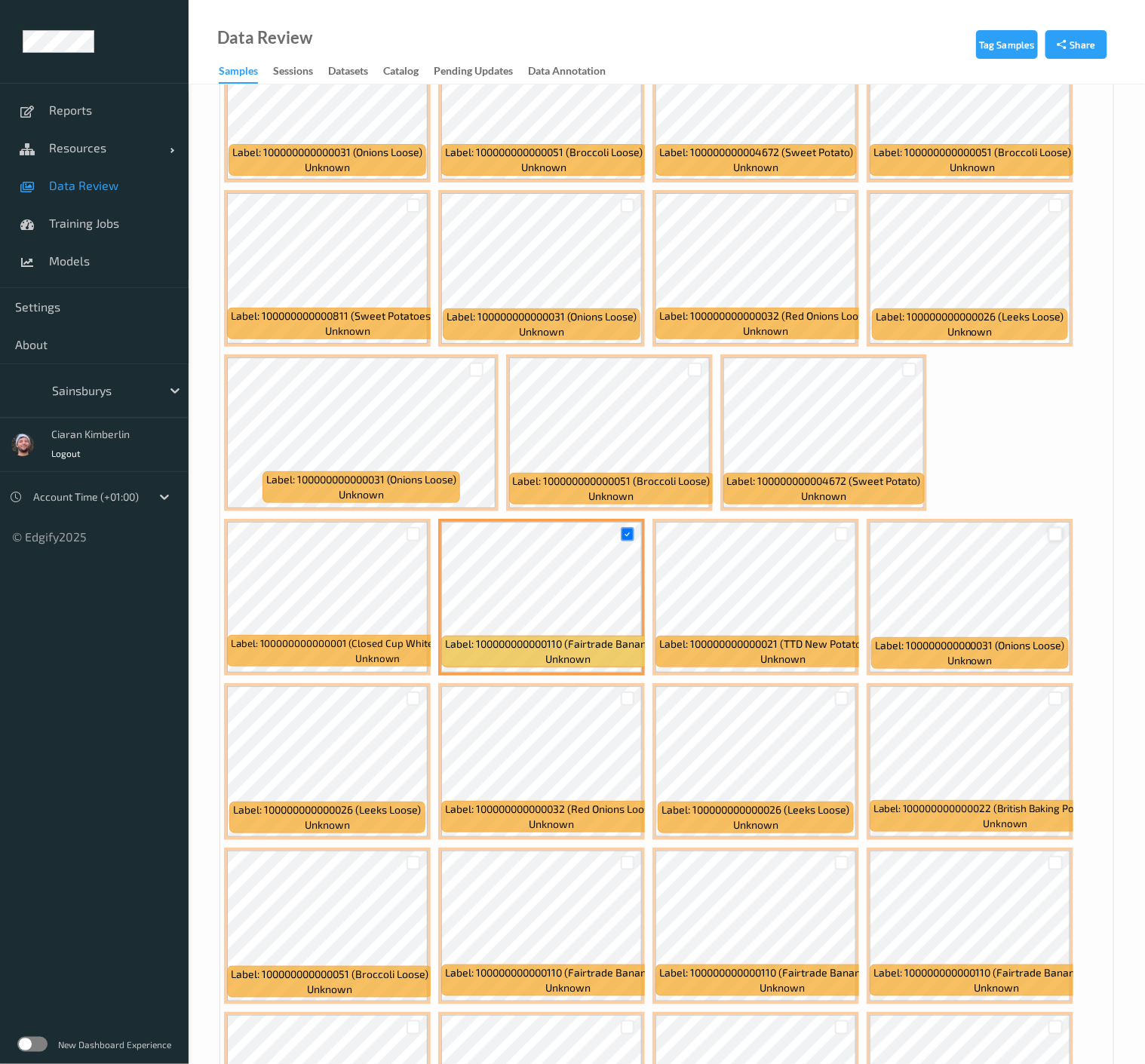 click at bounding box center [1055, 534] 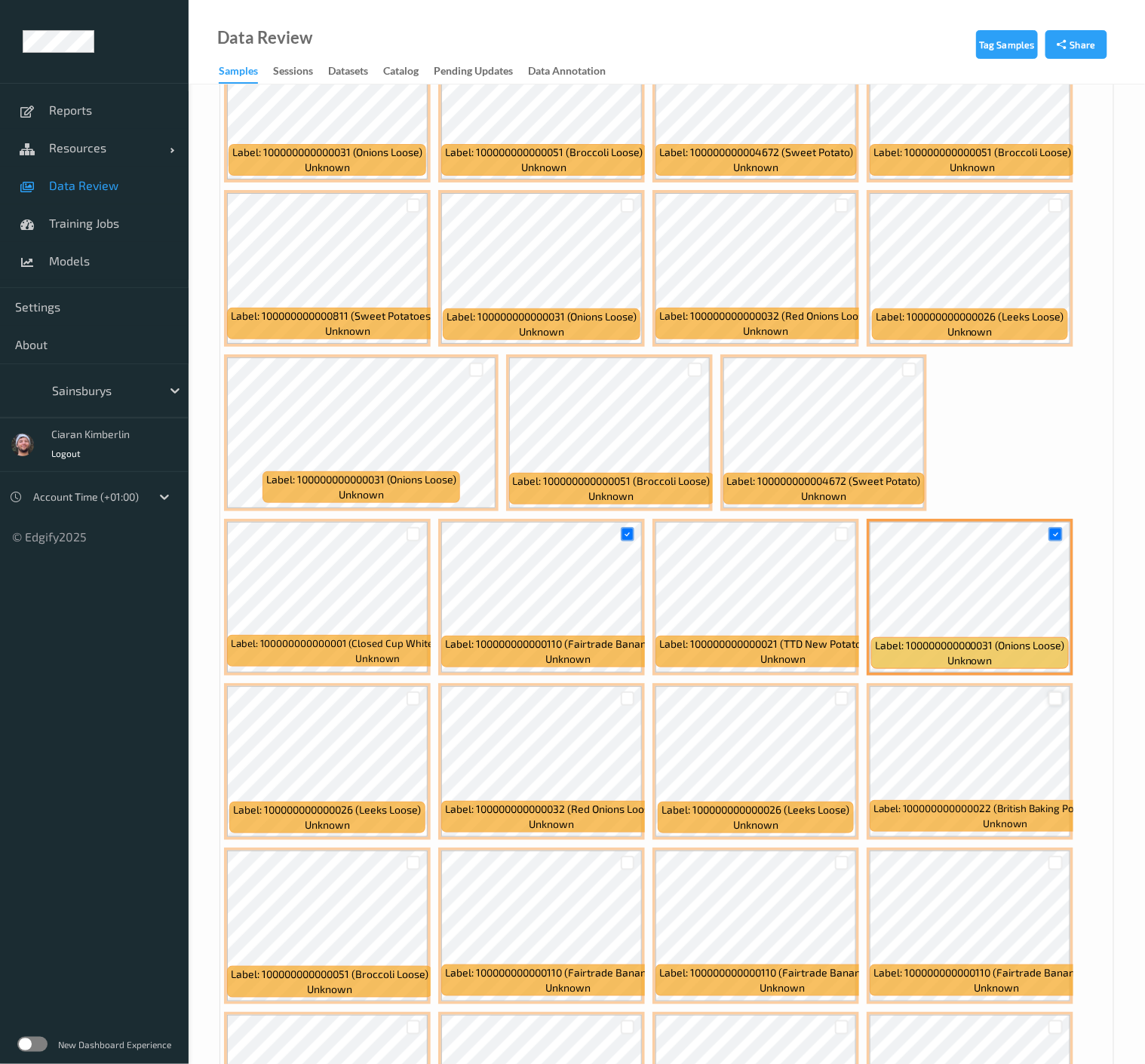 click at bounding box center (1055, 698) 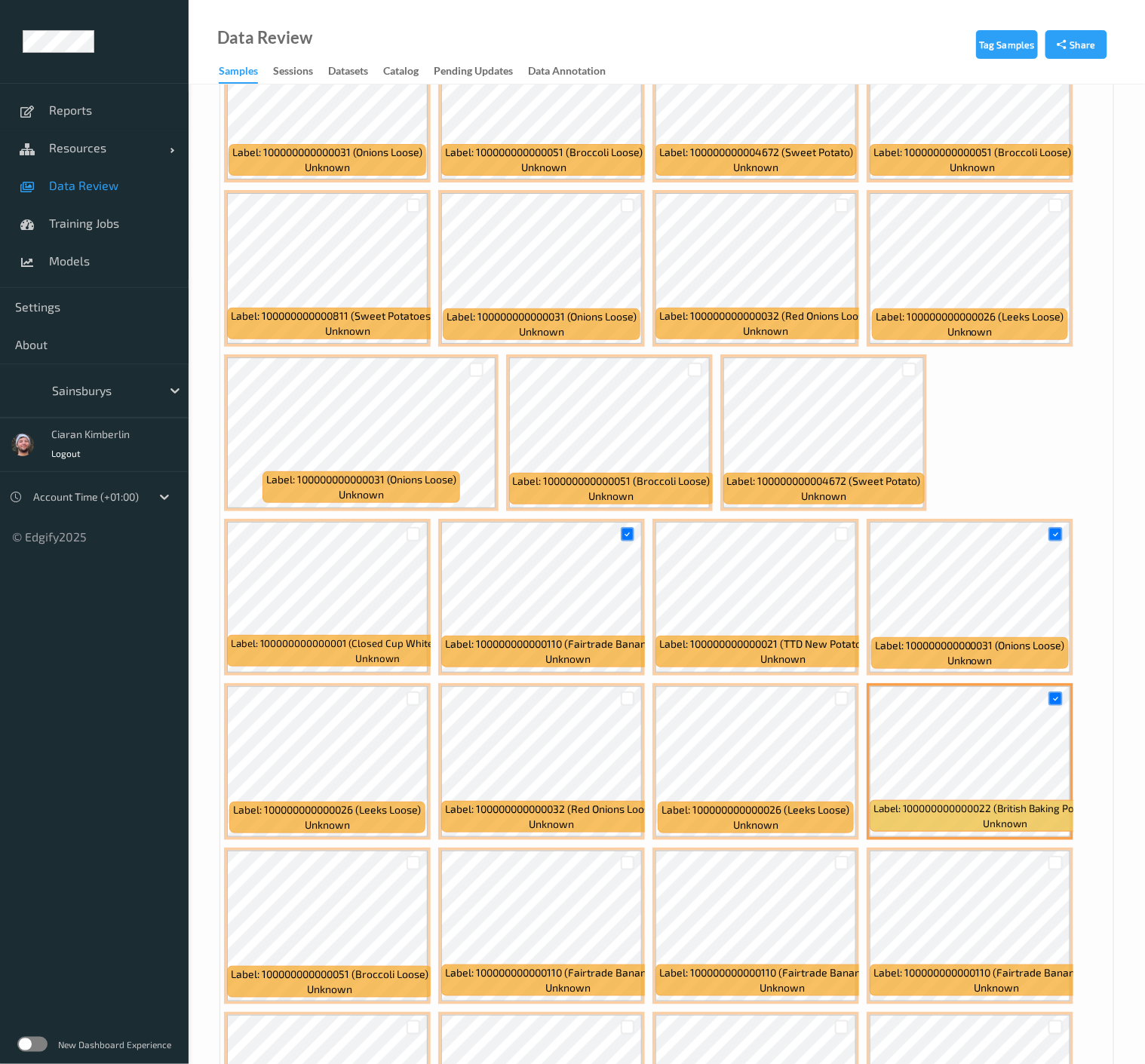 click at bounding box center (842, 698) 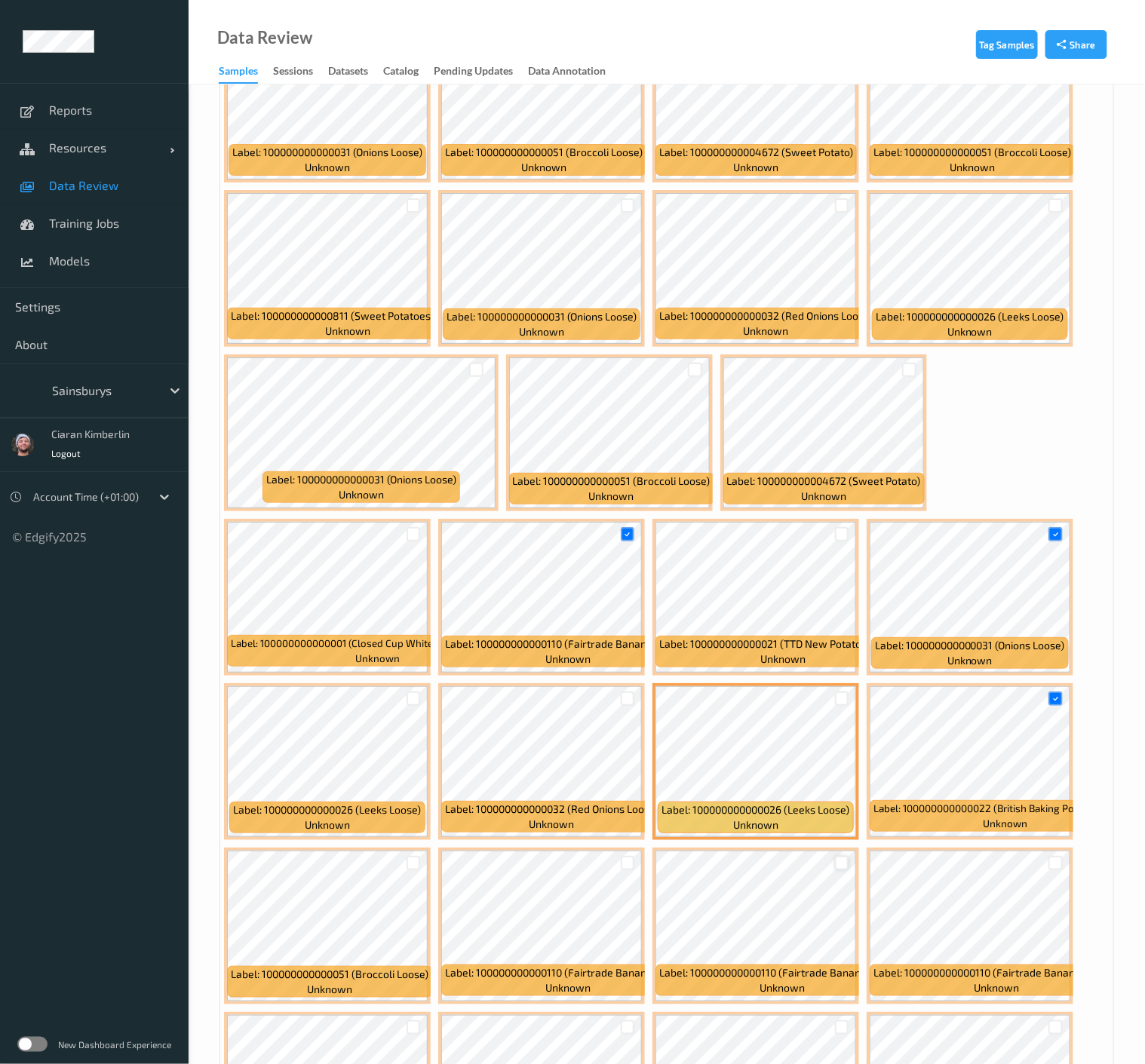 click at bounding box center [842, 863] 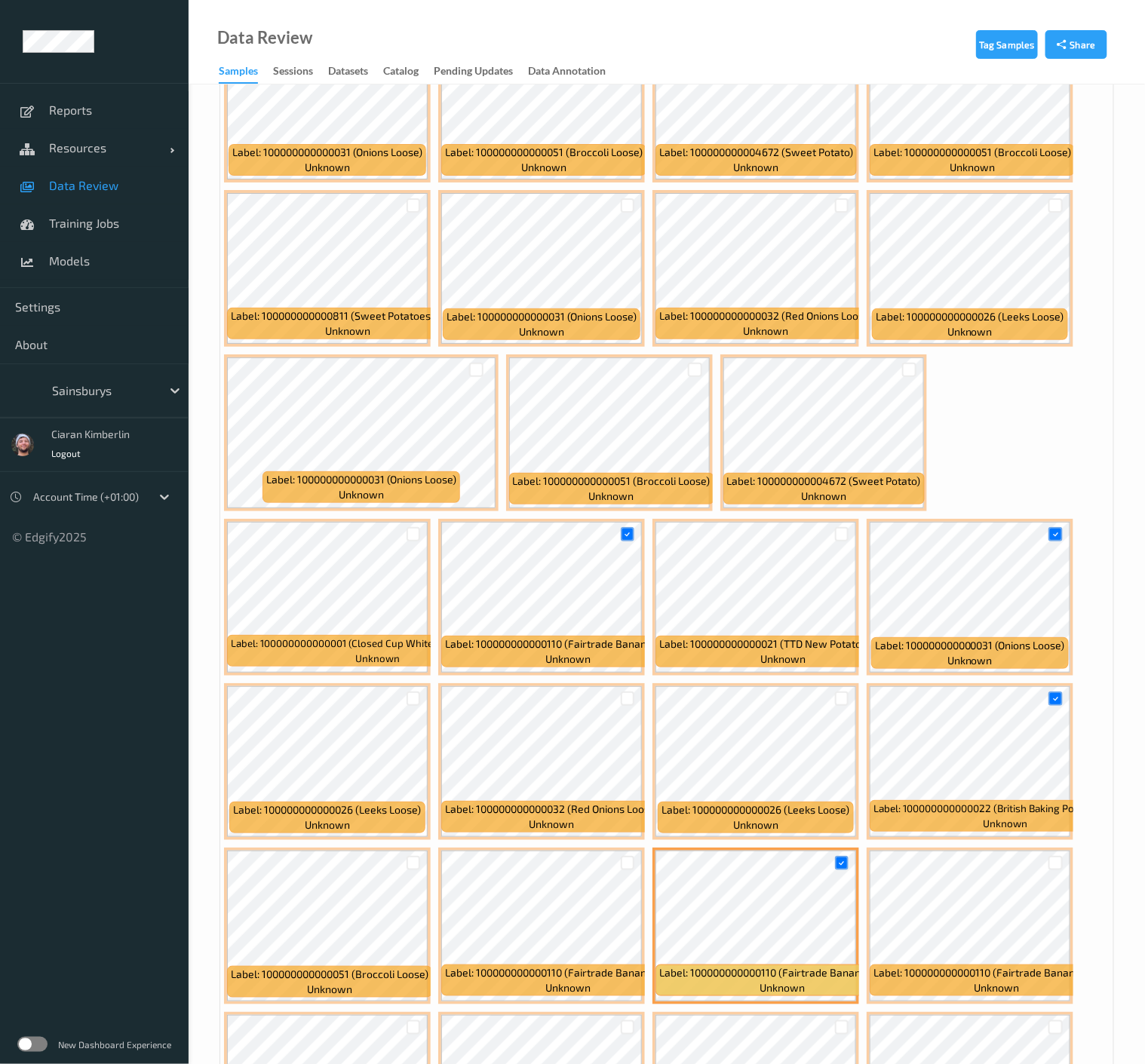 click at bounding box center (842, 698) 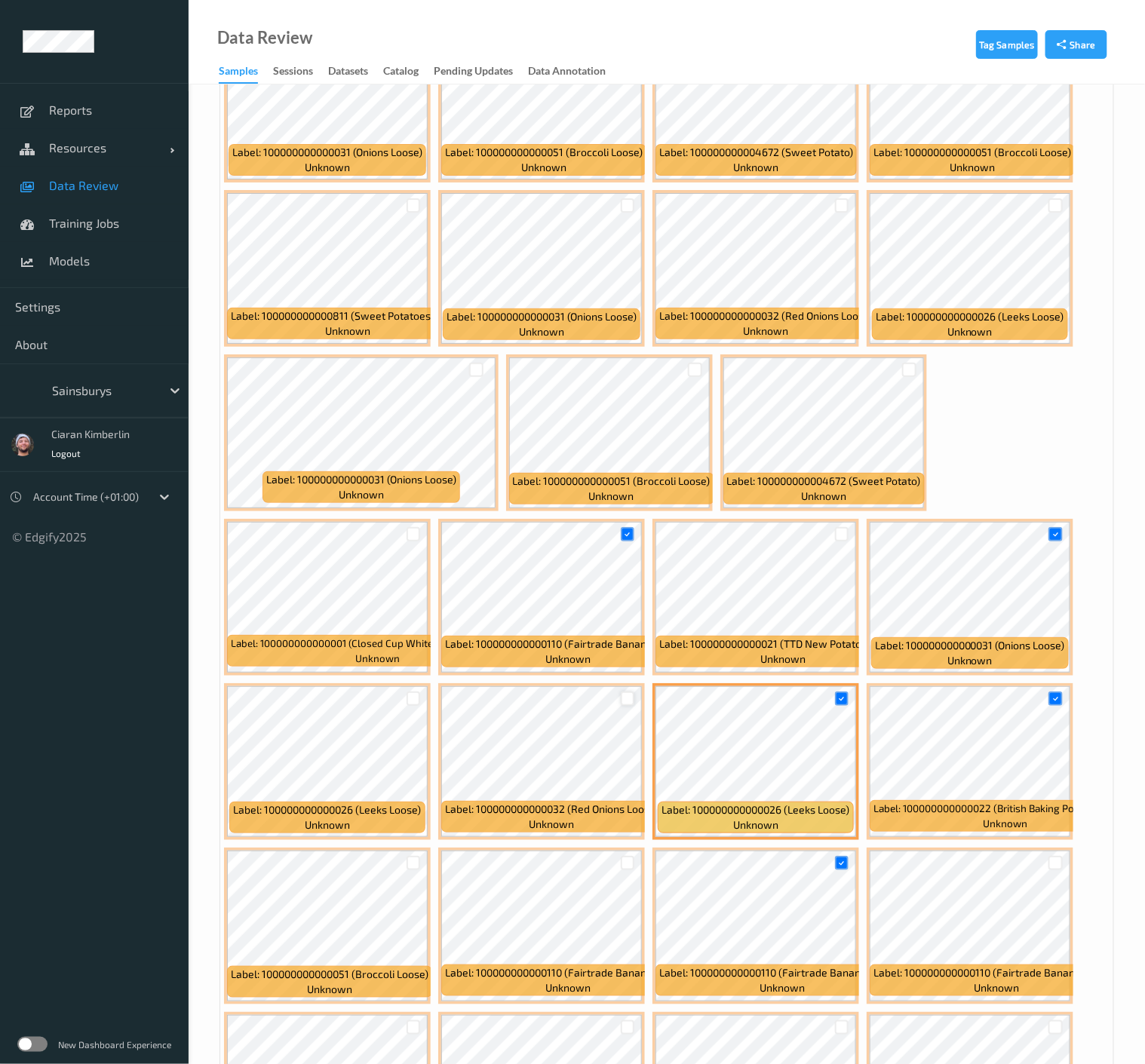 click at bounding box center (628, 698) 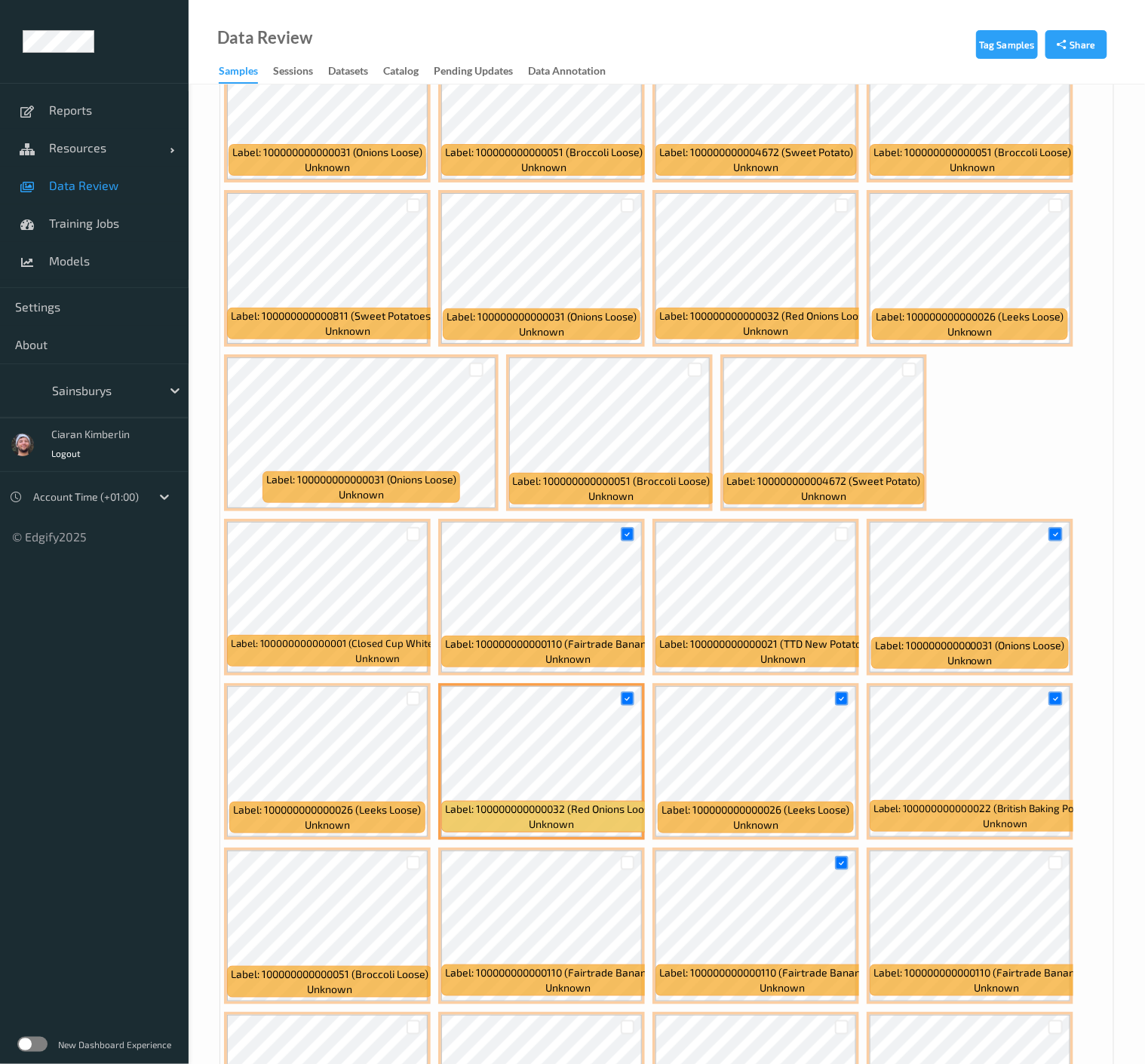 drag, startPoint x: 413, startPoint y: 691, endPoint x: 419, endPoint y: 703, distance: 13.416408 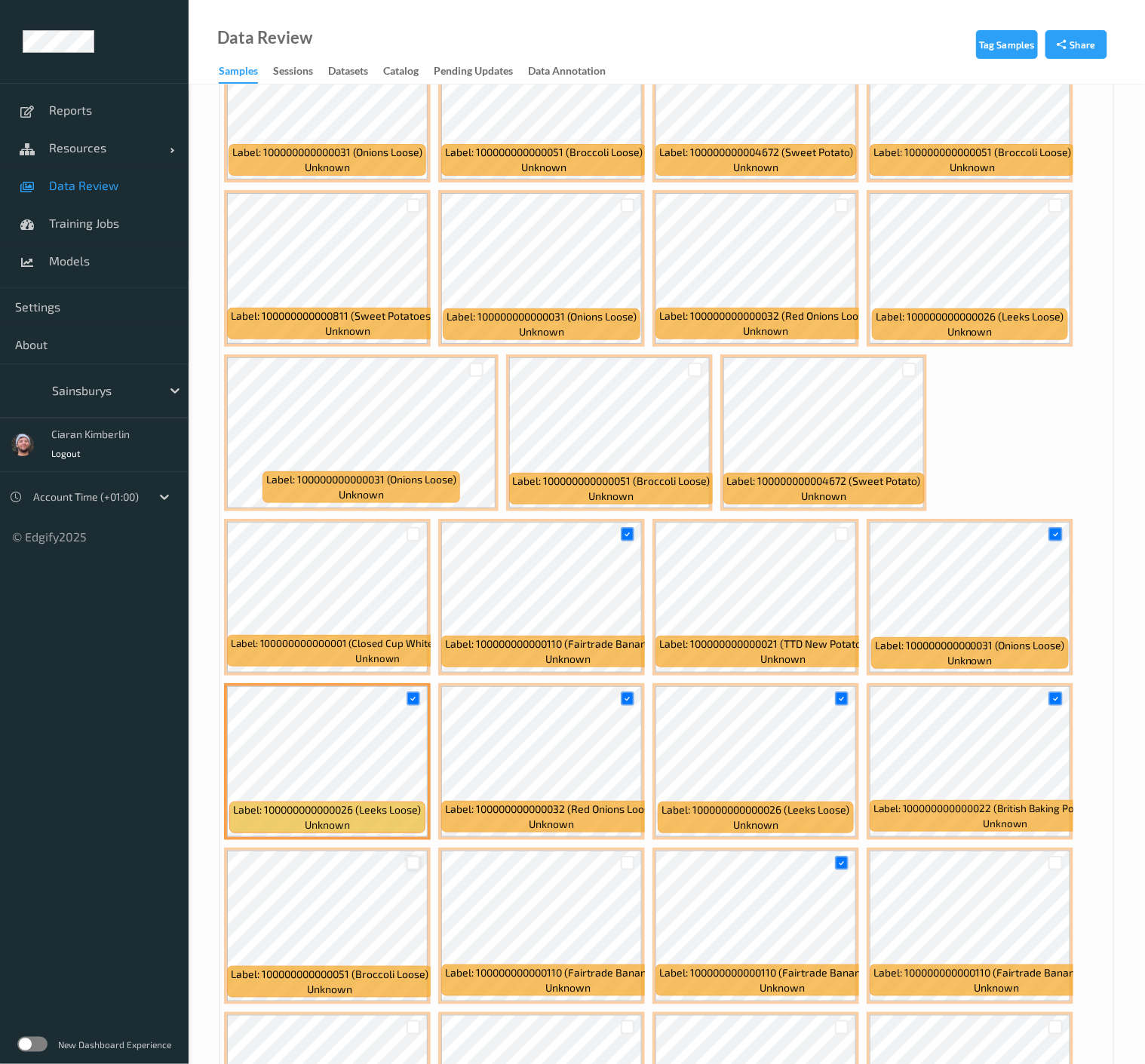 click at bounding box center (413, 863) 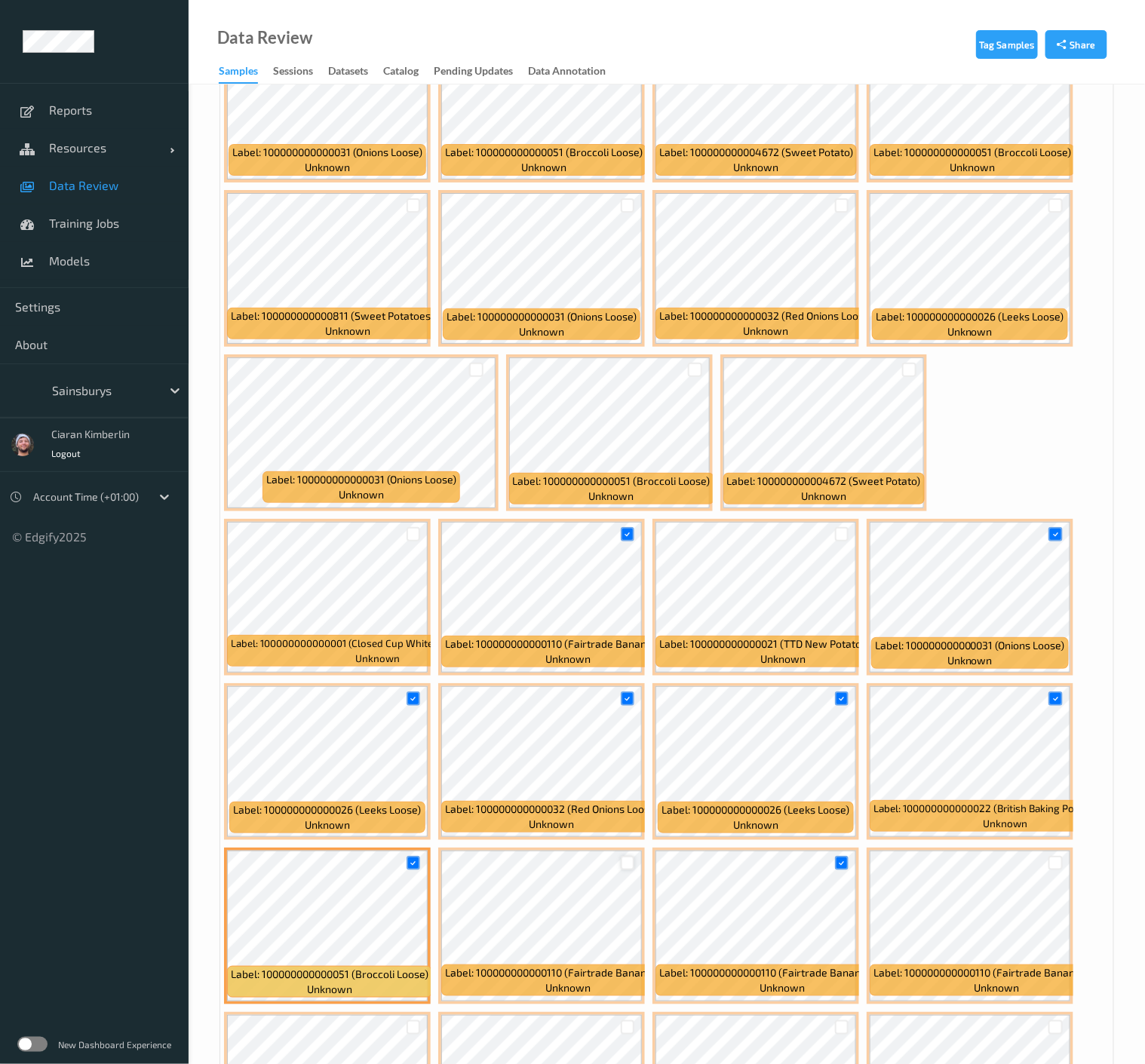 click at bounding box center (628, 863) 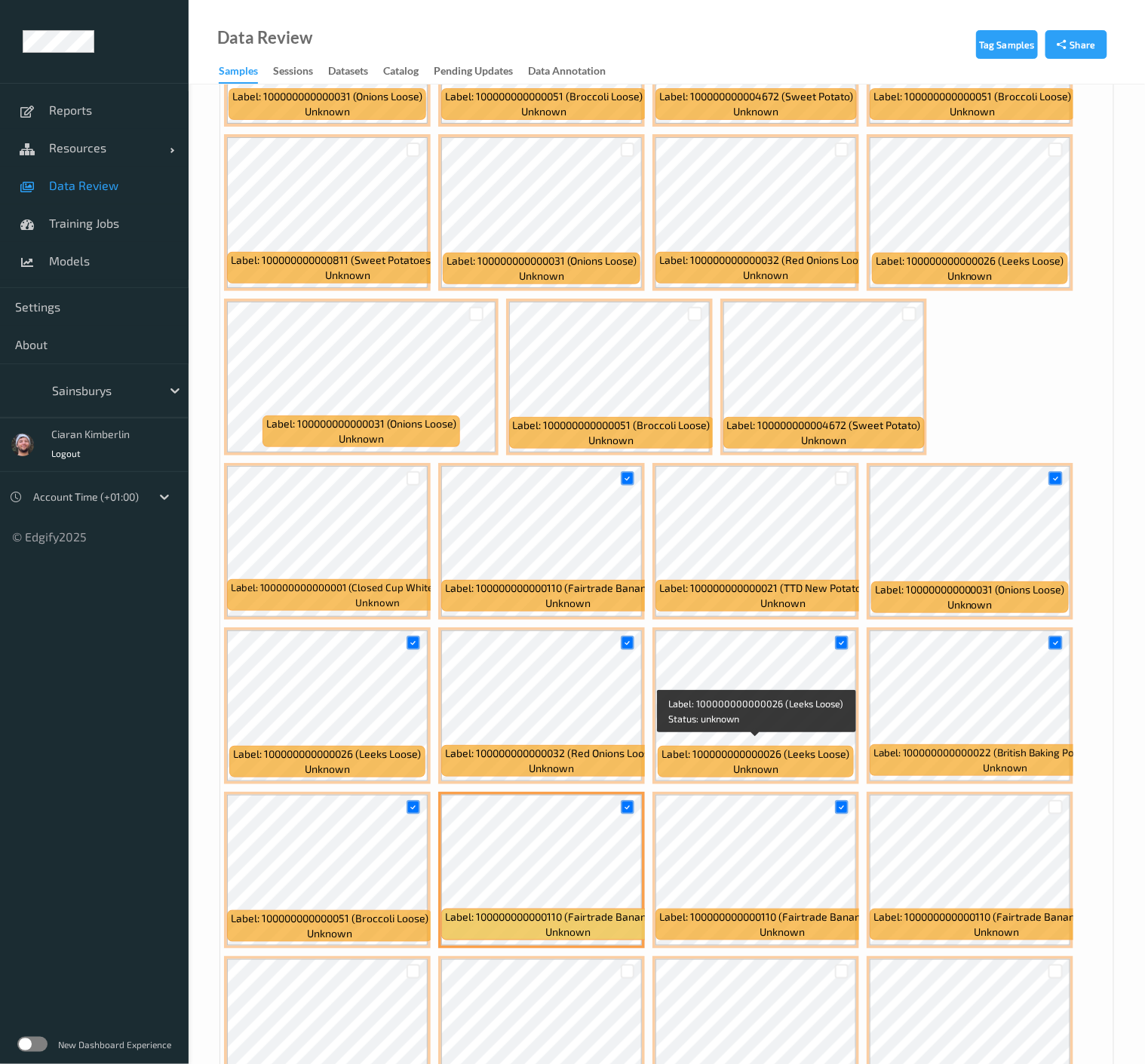 scroll, scrollTop: 2513, scrollLeft: 0, axis: vertical 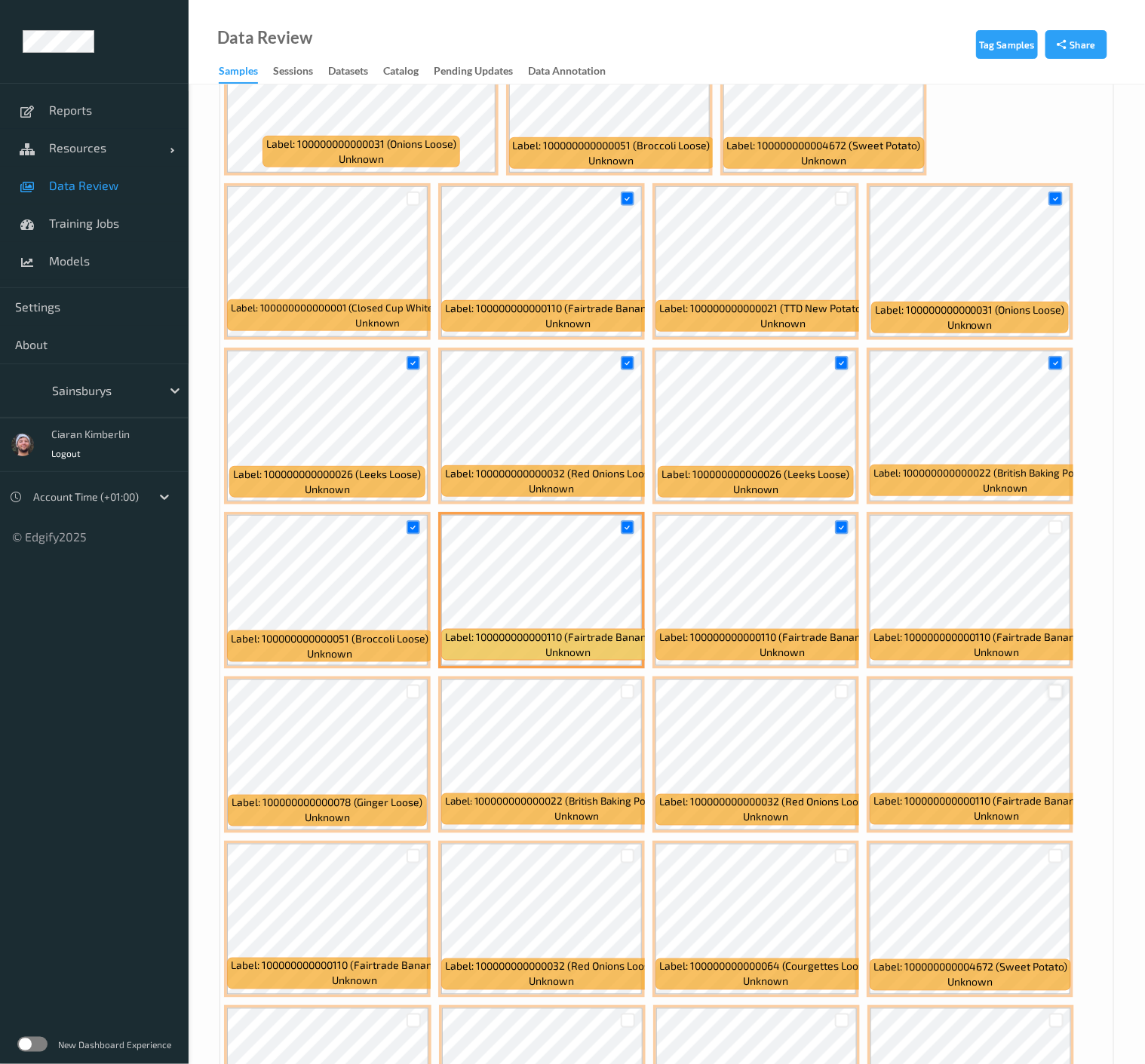 click at bounding box center (1055, 691) 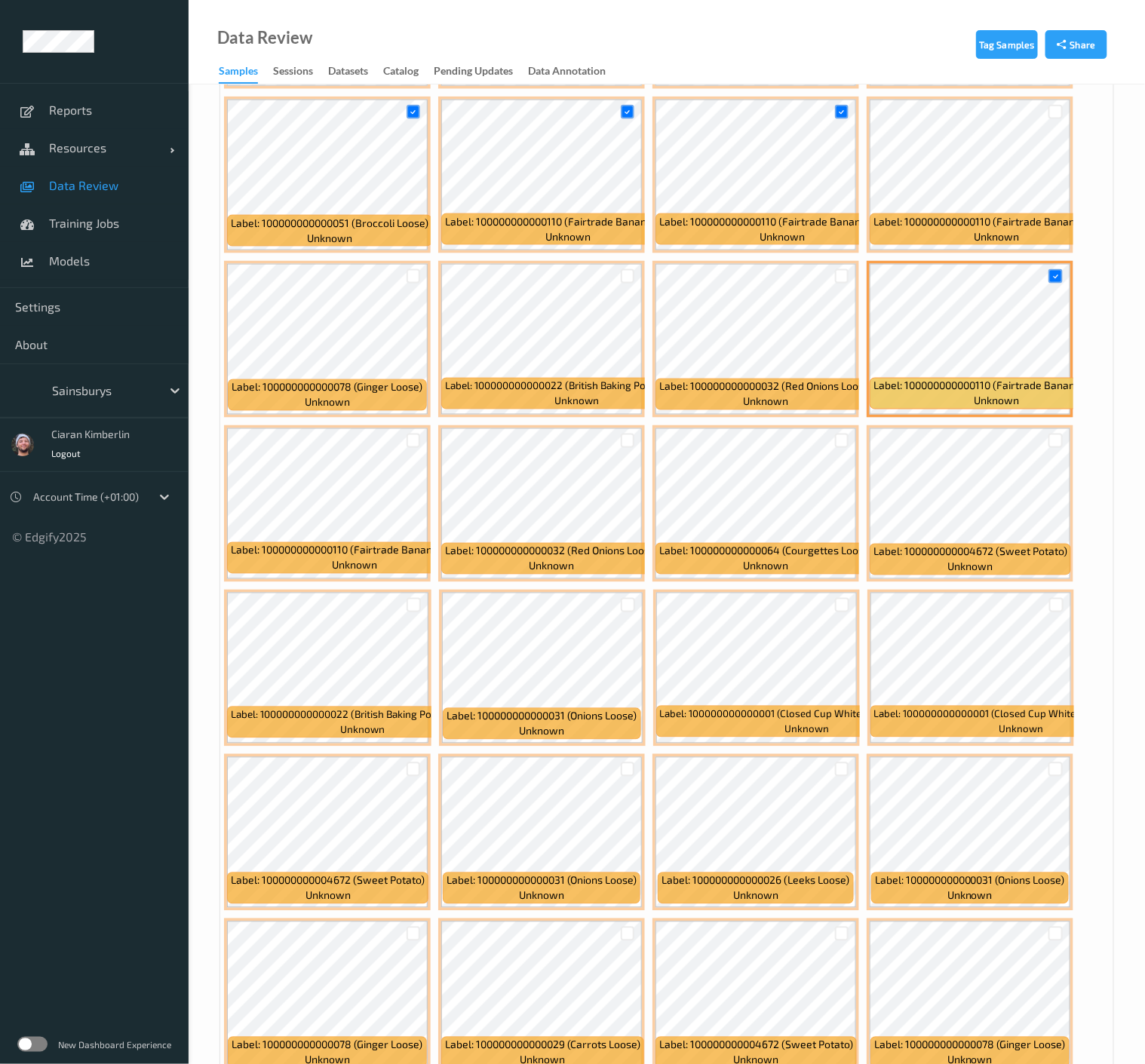 scroll, scrollTop: 3016, scrollLeft: 0, axis: vertical 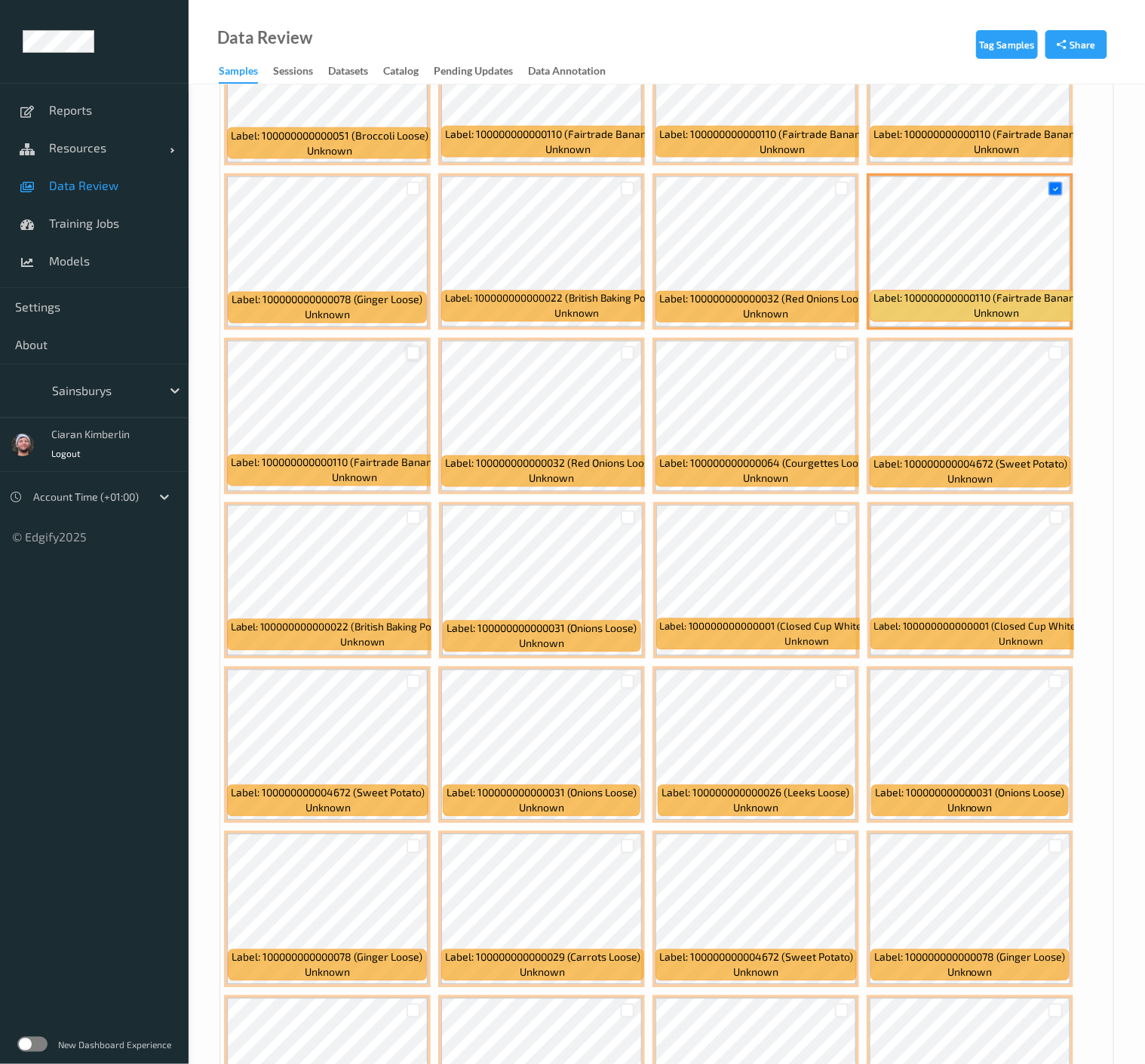 click at bounding box center (413, 353) 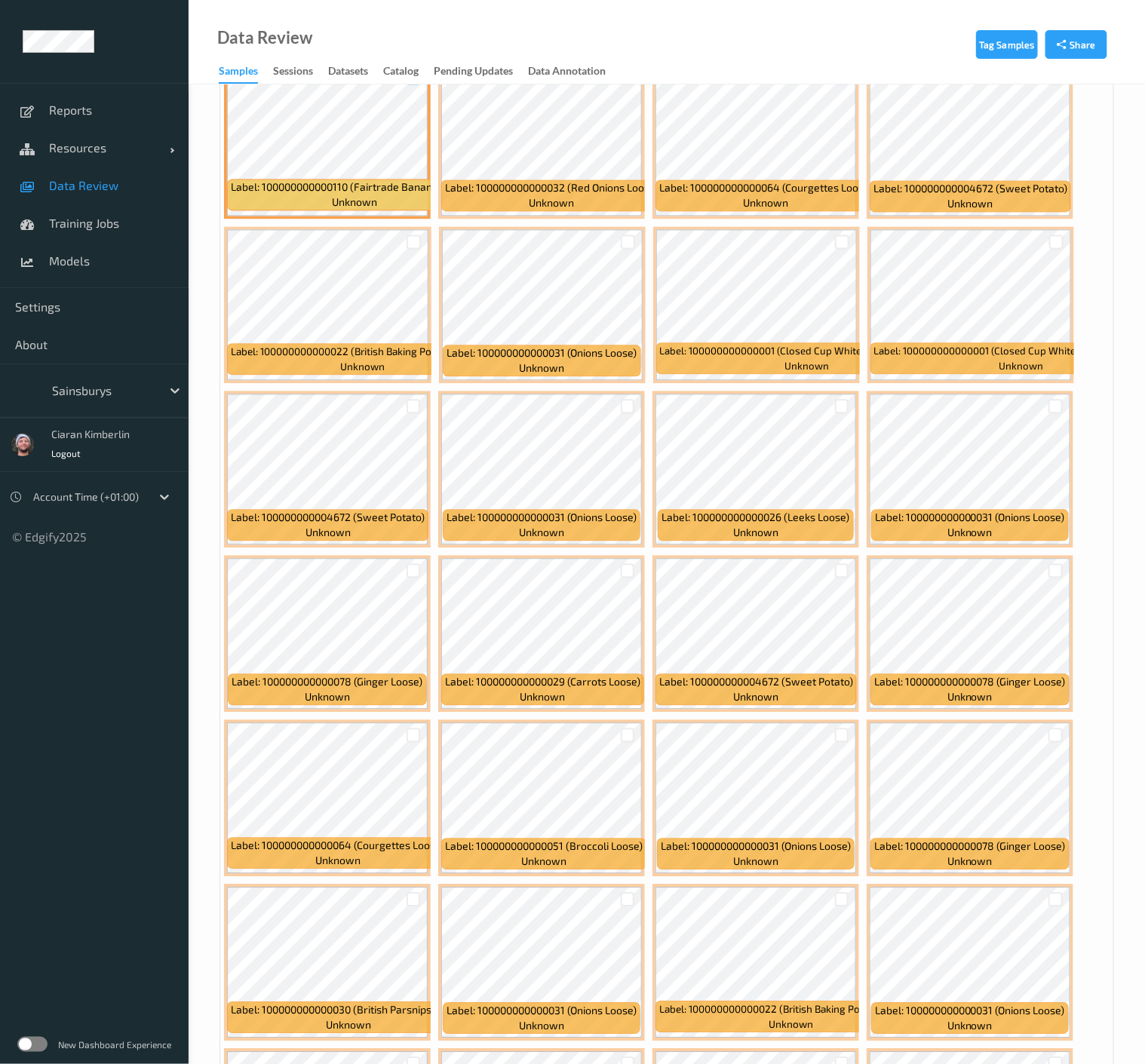 scroll, scrollTop: 3435, scrollLeft: 0, axis: vertical 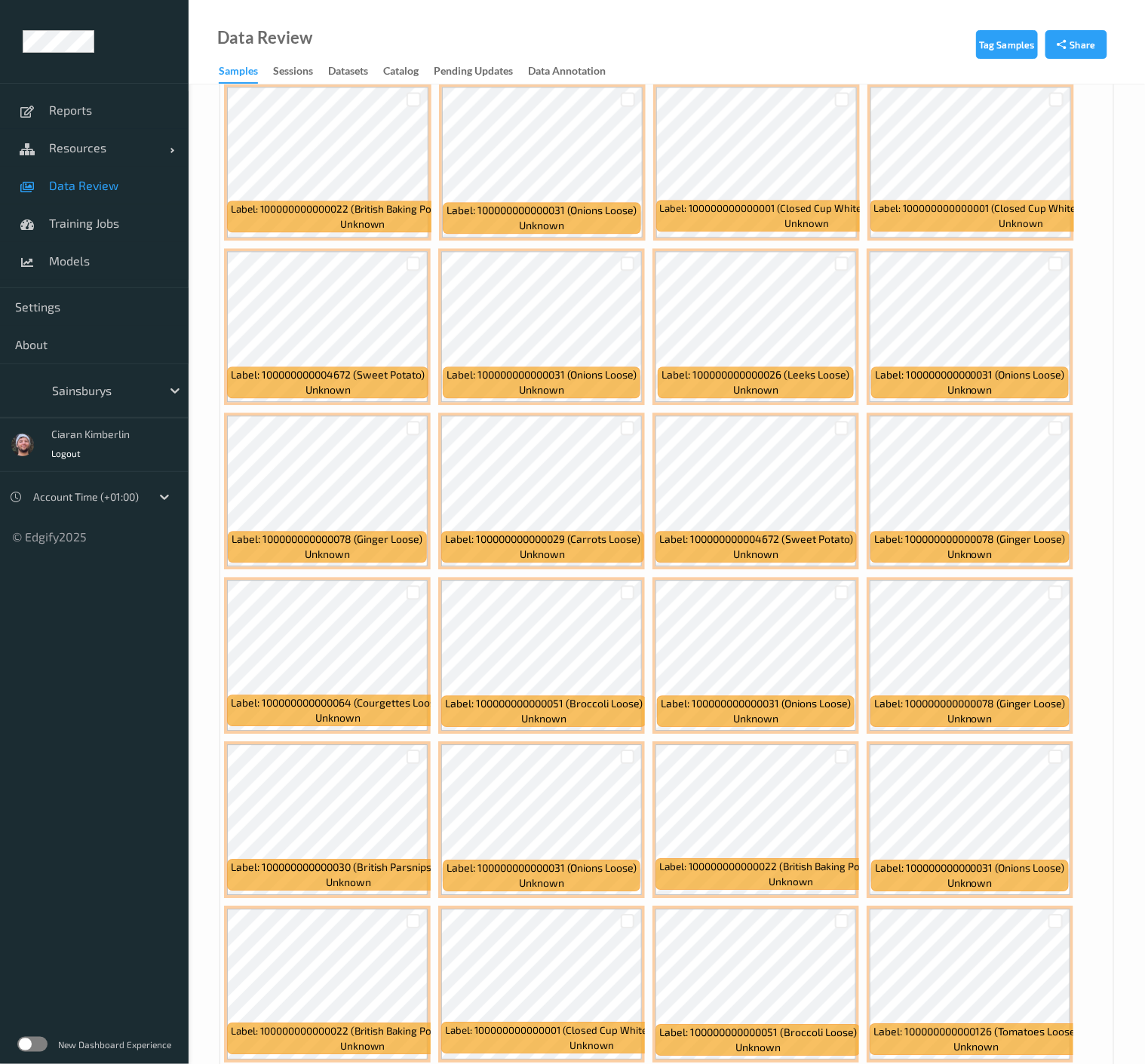 click at bounding box center (413, 592) 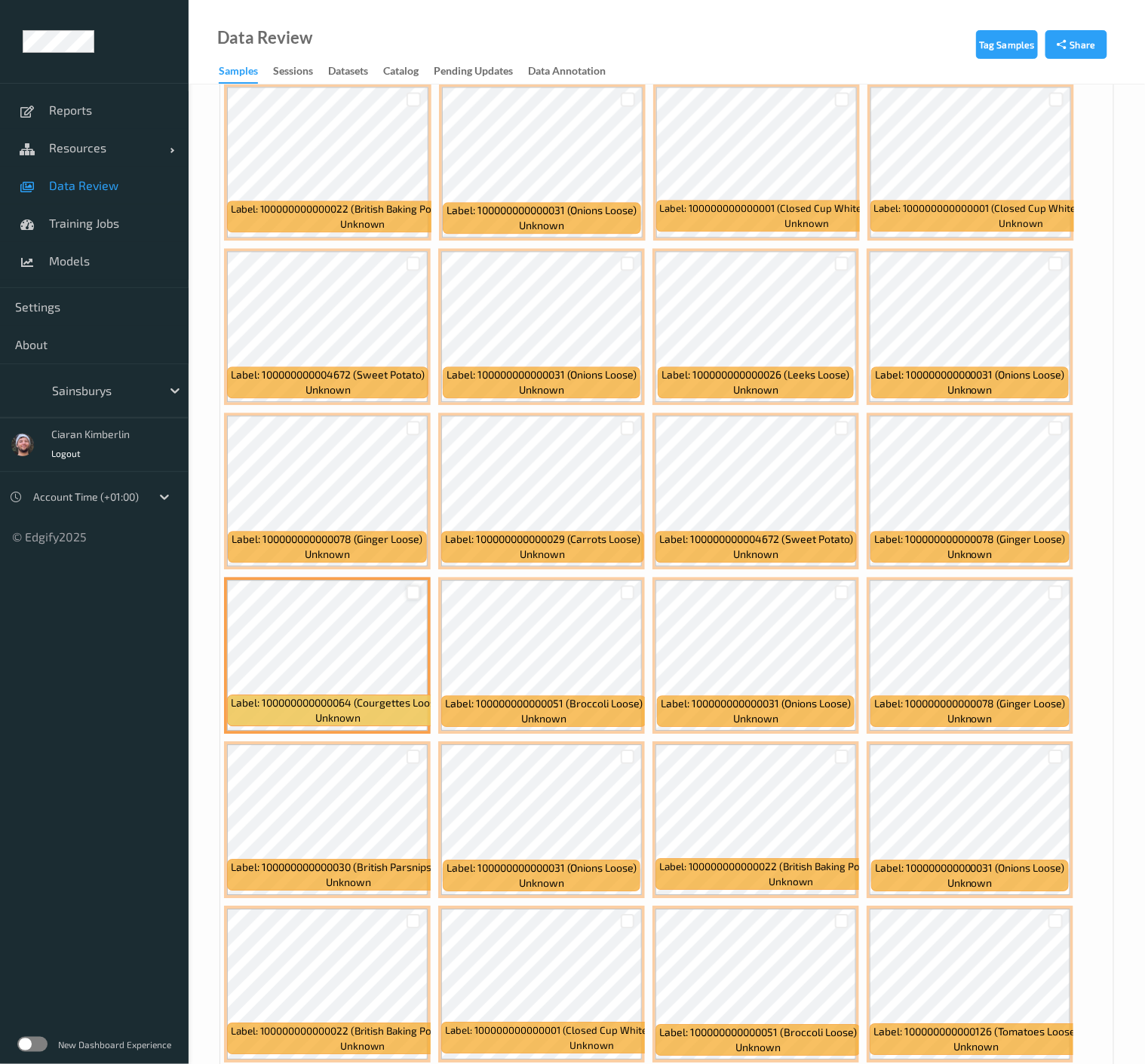 click at bounding box center [413, 592] 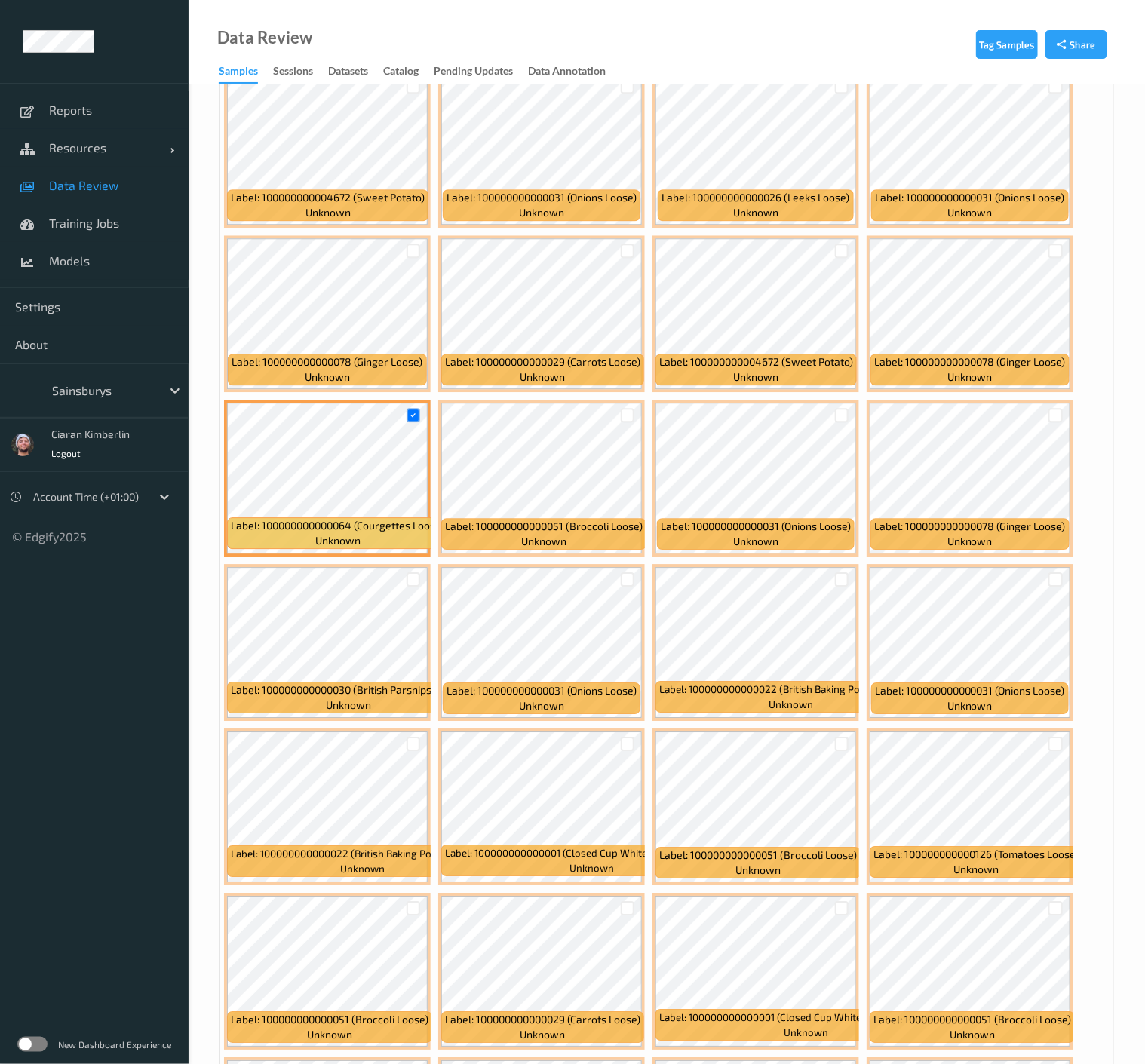 scroll, scrollTop: 3770, scrollLeft: 0, axis: vertical 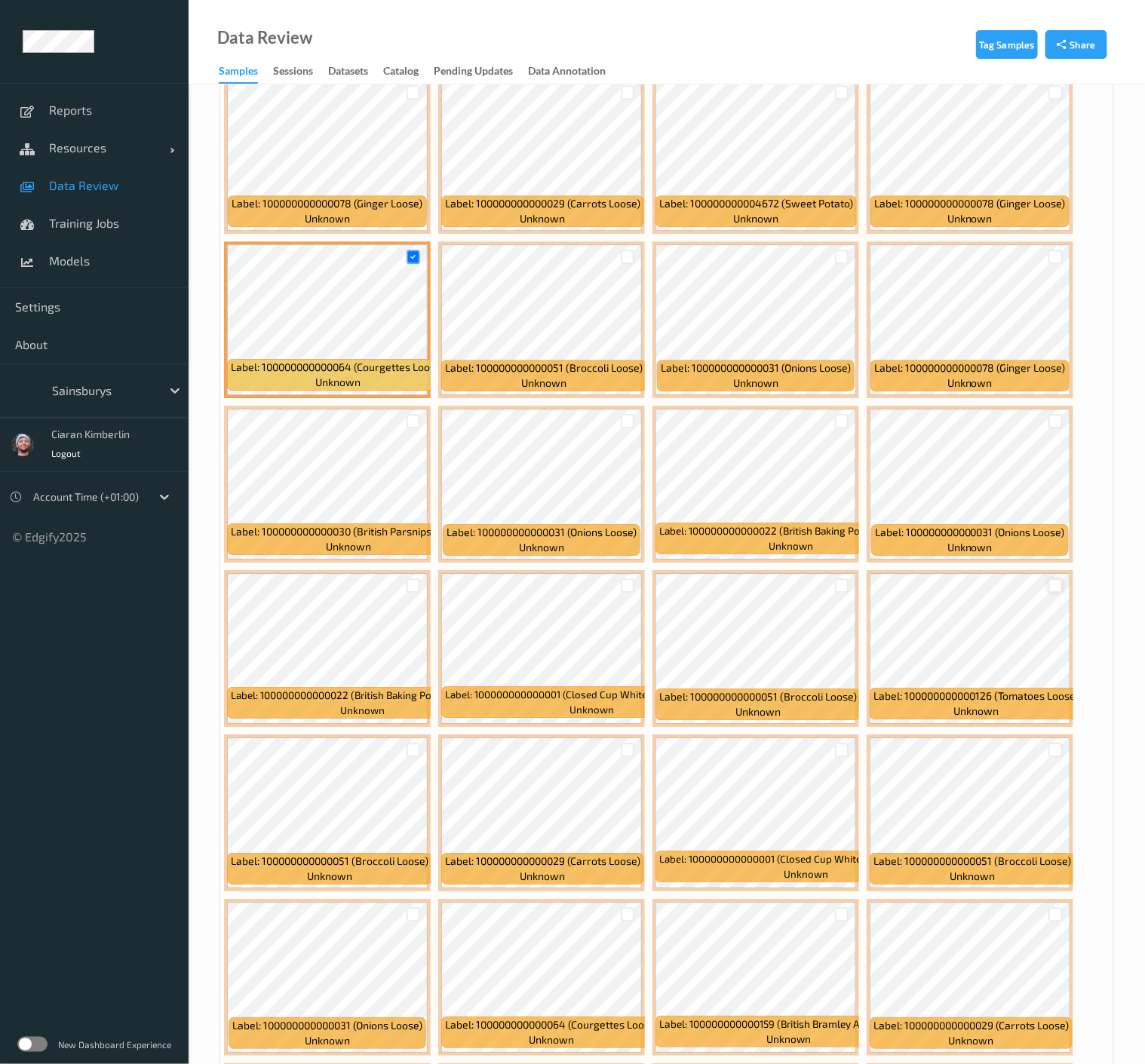 click at bounding box center [1055, 585] 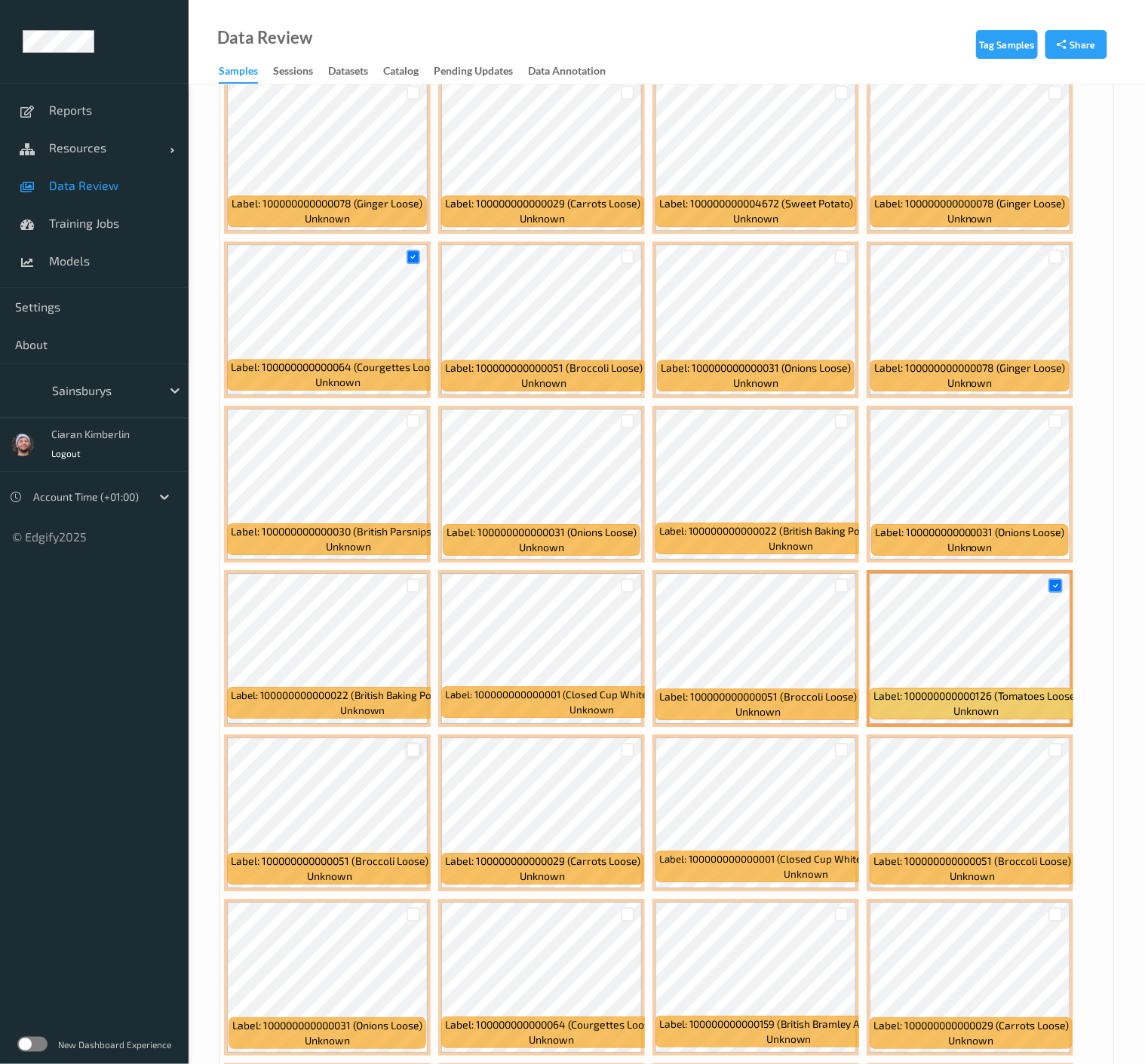 click at bounding box center (413, 750) 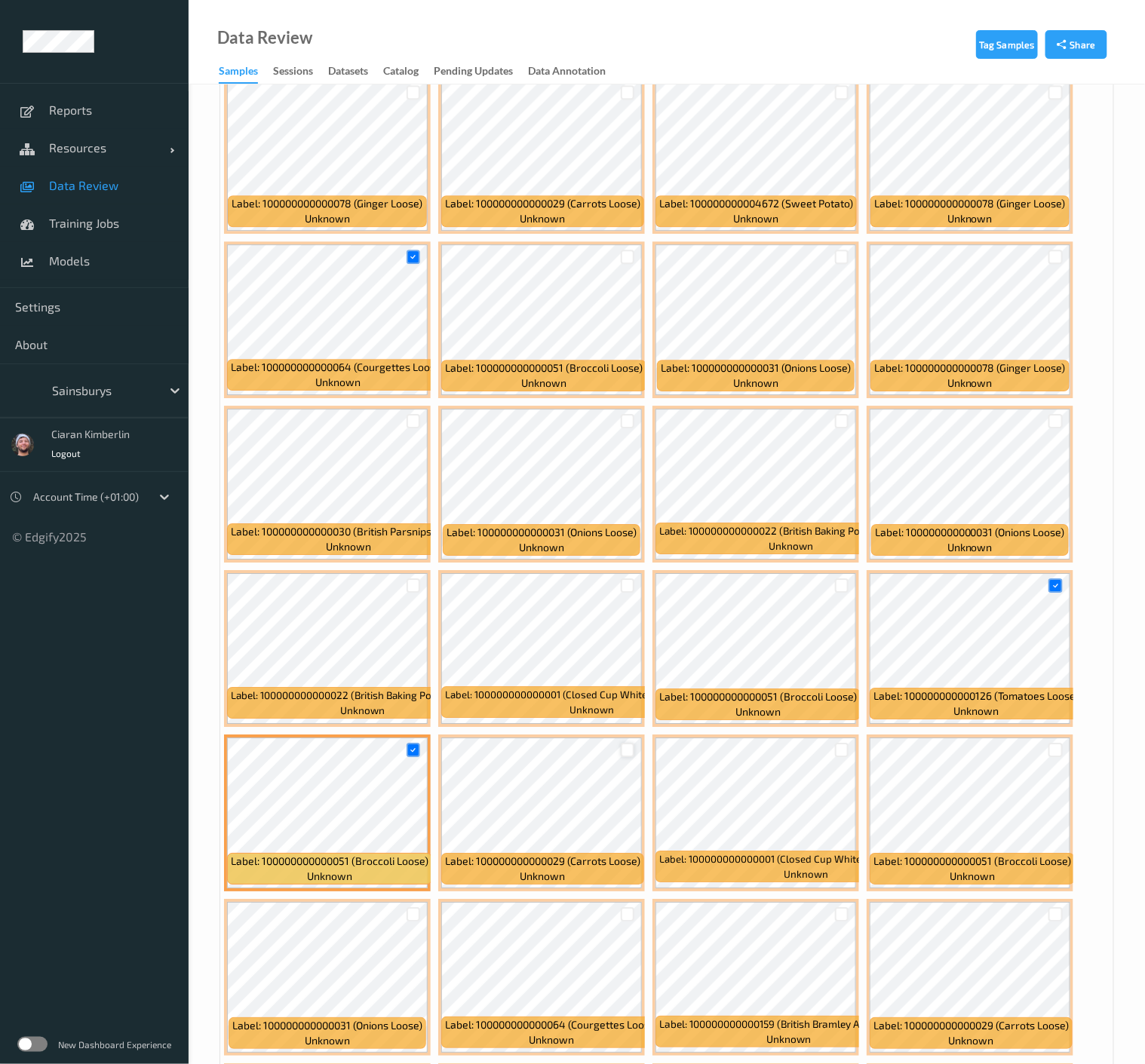 click at bounding box center (628, 750) 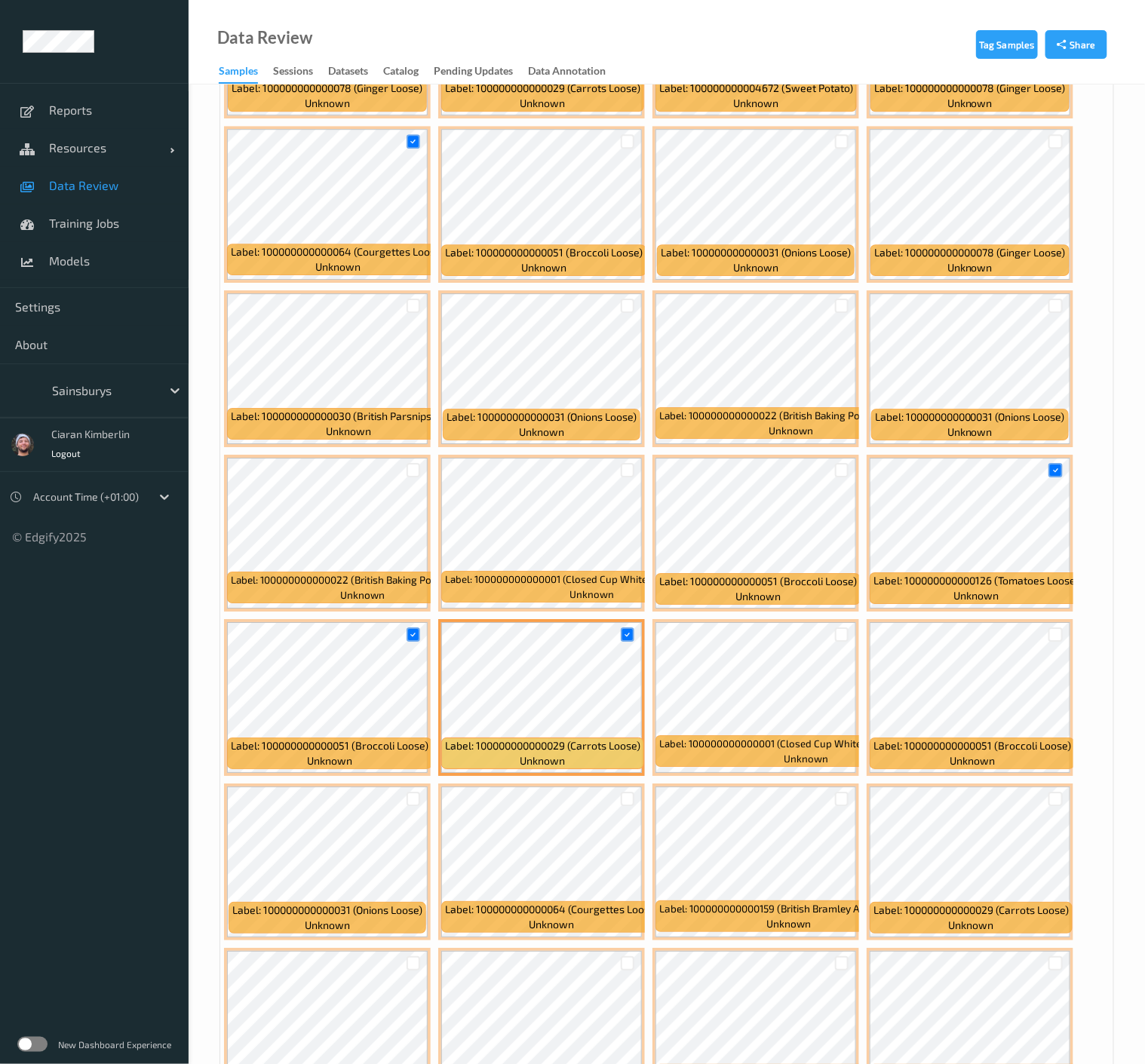 scroll, scrollTop: 4021, scrollLeft: 0, axis: vertical 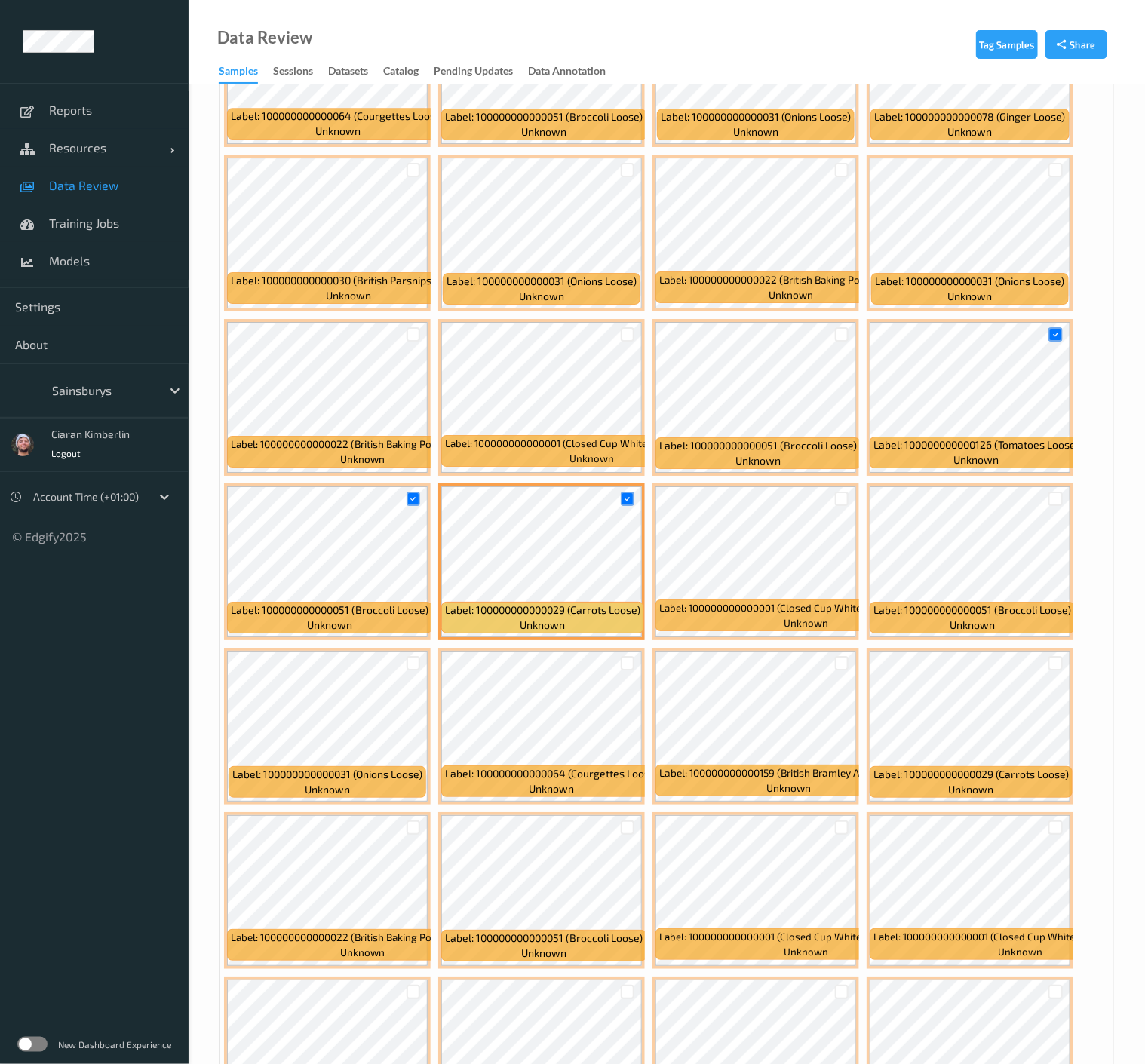 click at bounding box center [1056, 663] 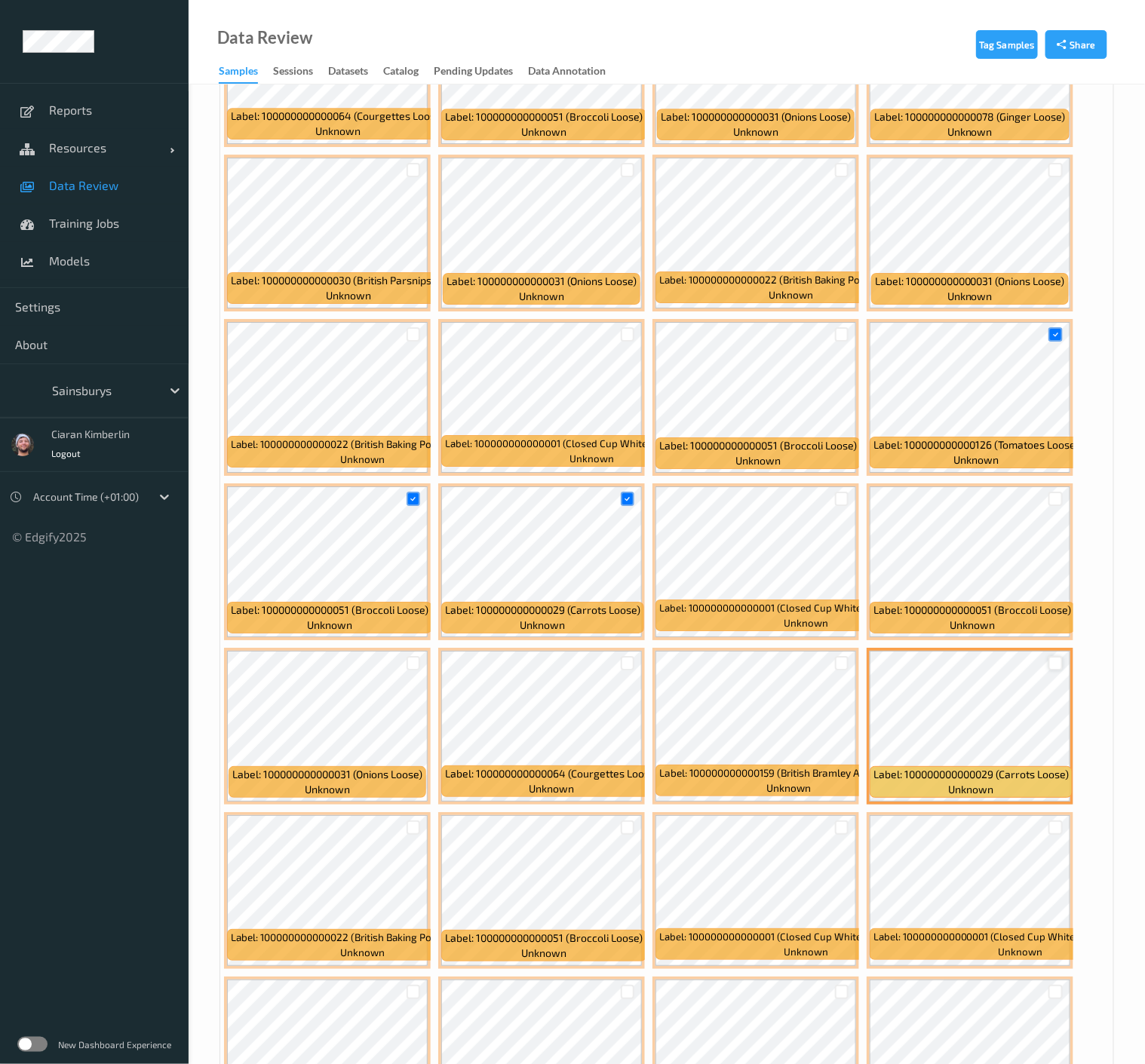 click at bounding box center (1055, 663) 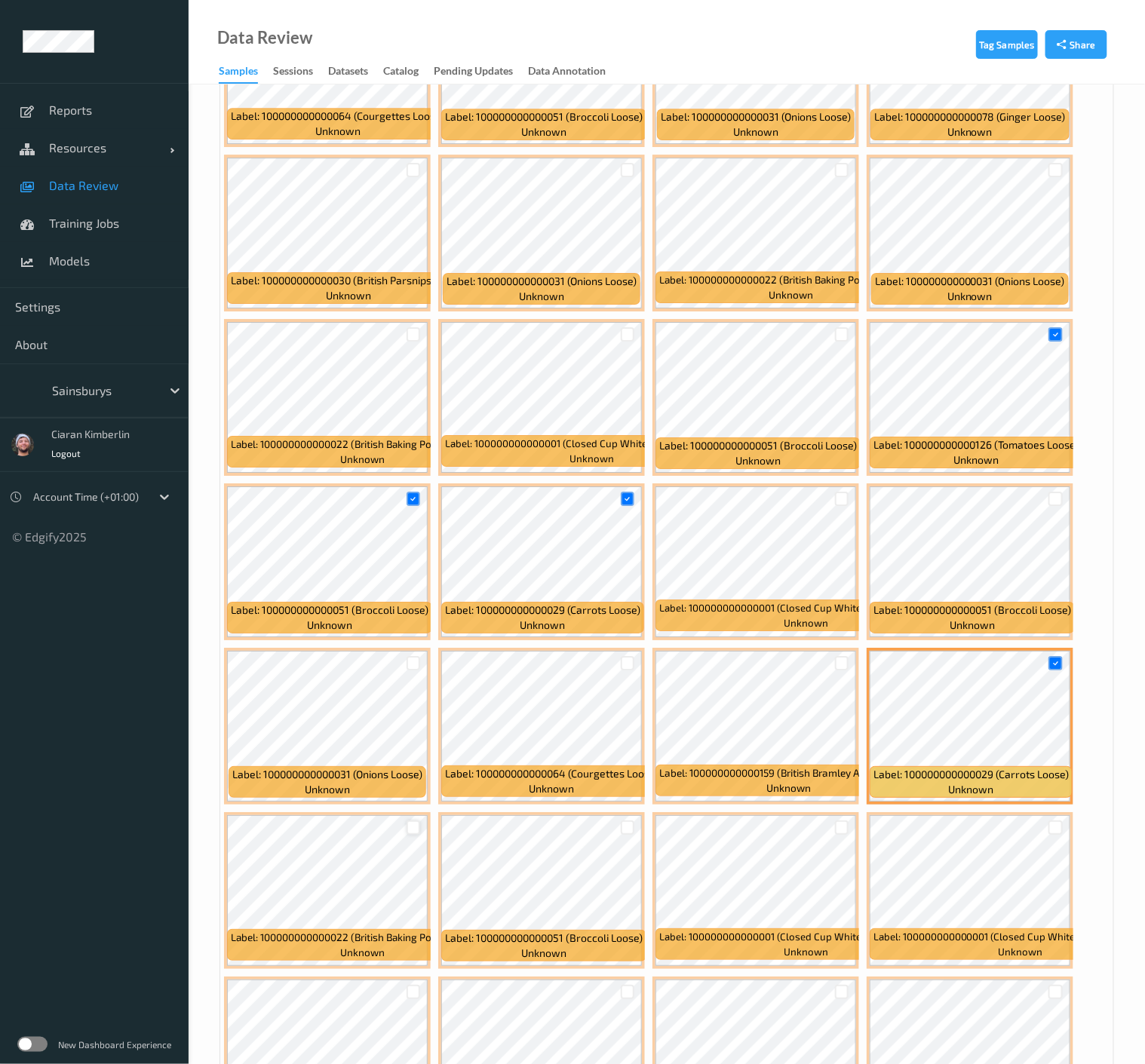 click at bounding box center (413, 827) 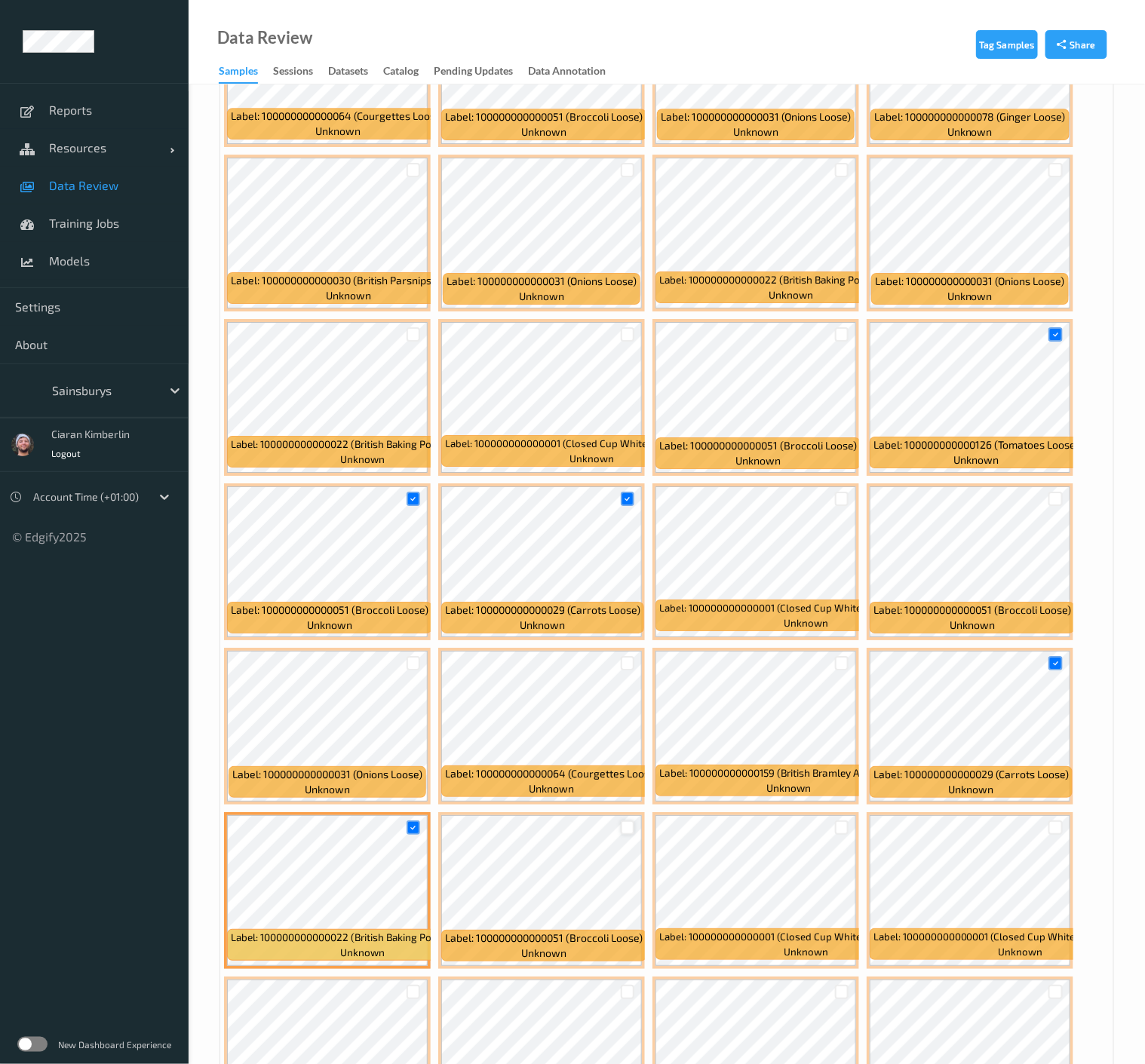 click at bounding box center (628, 827) 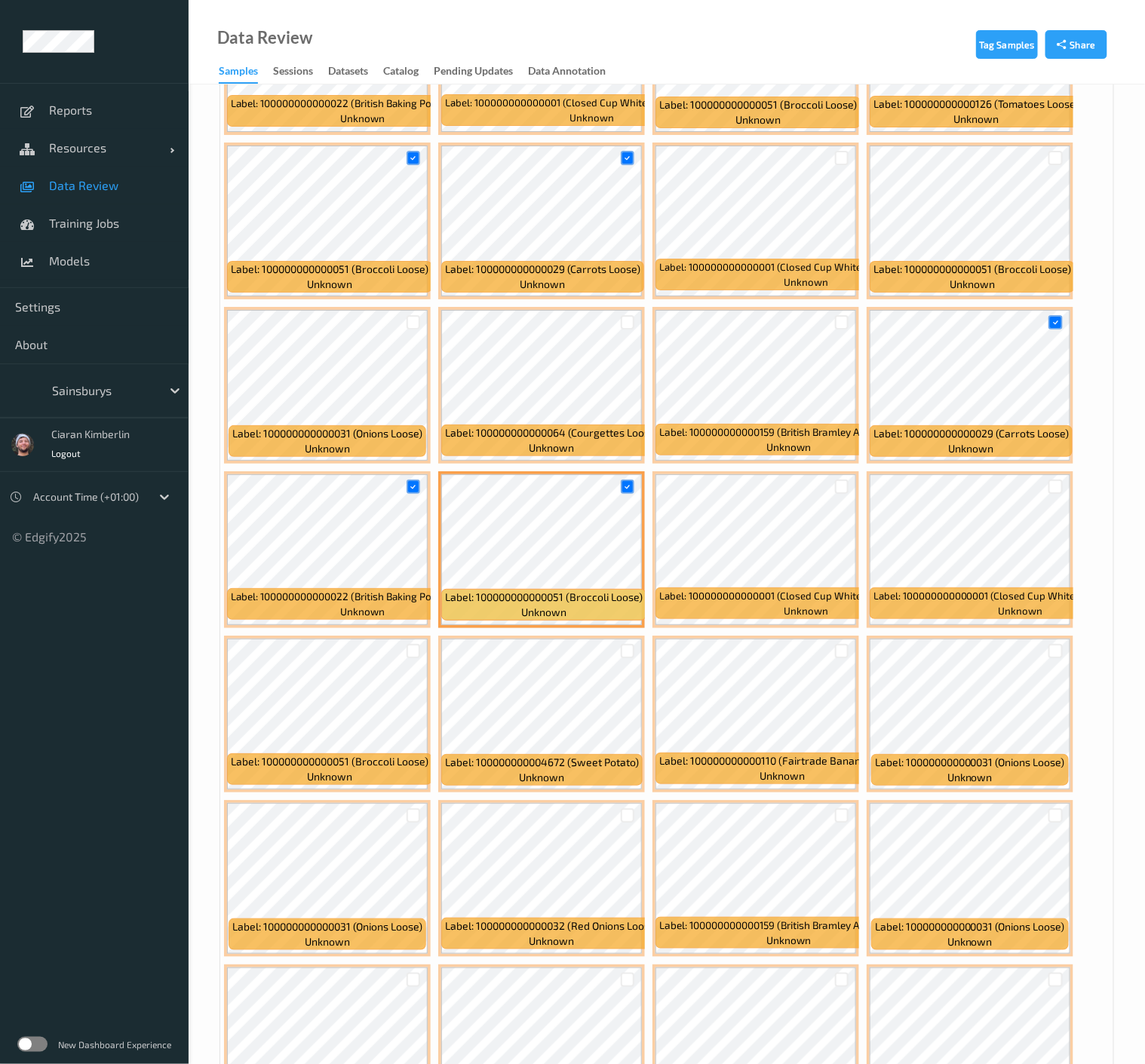 scroll, scrollTop: 4440, scrollLeft: 0, axis: vertical 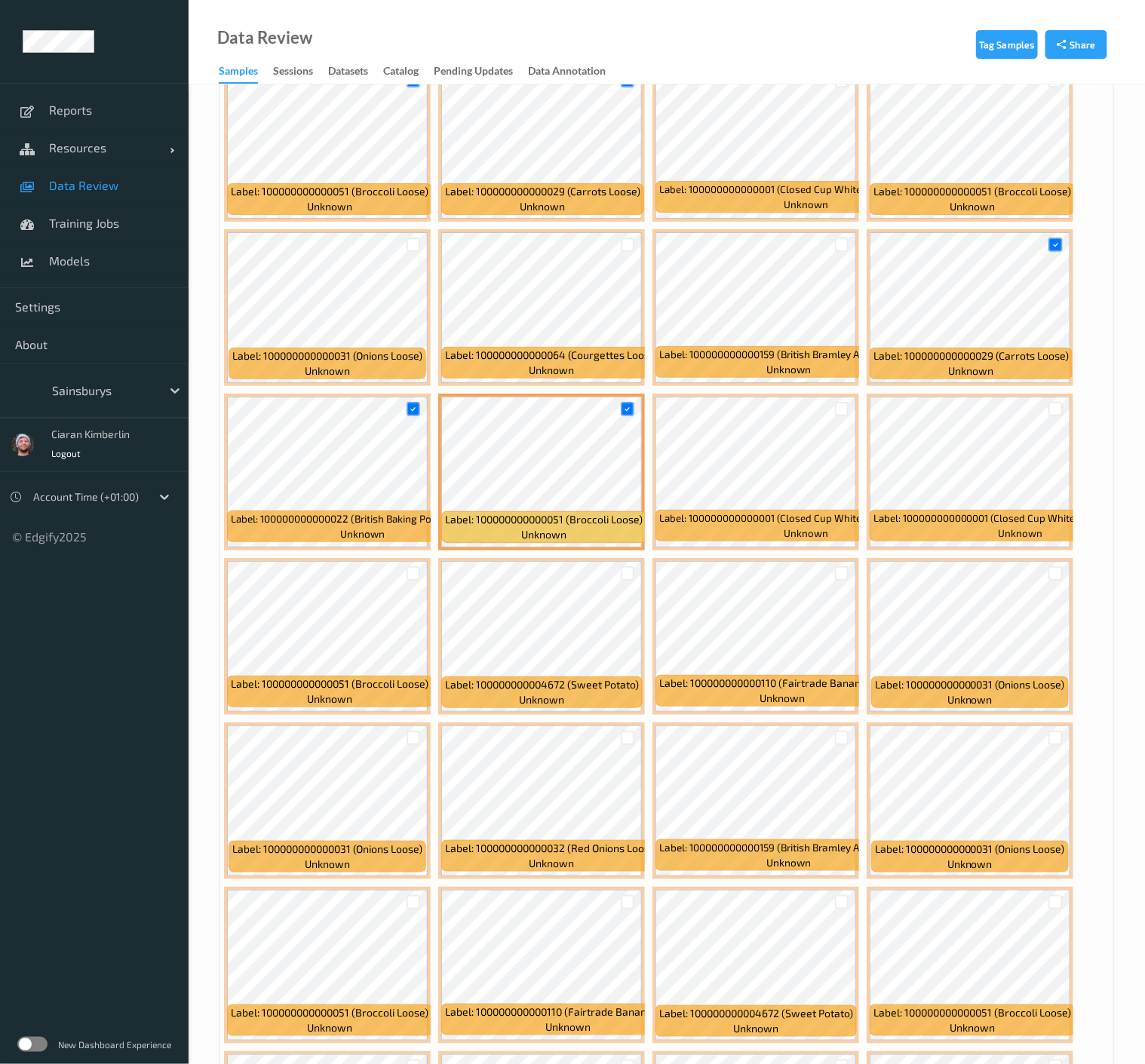 click at bounding box center (842, 573) 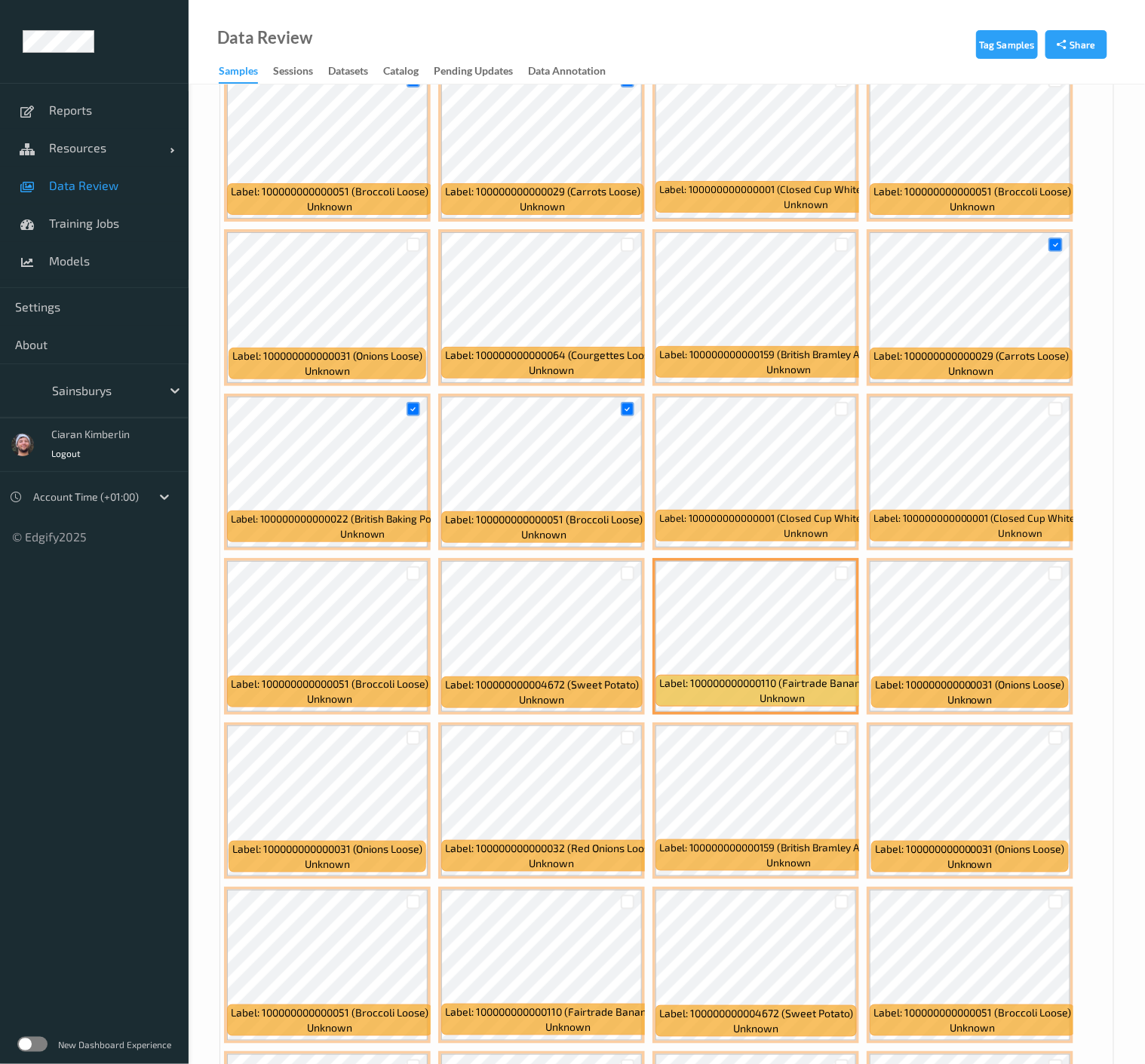 scroll, scrollTop: 0, scrollLeft: 0, axis: both 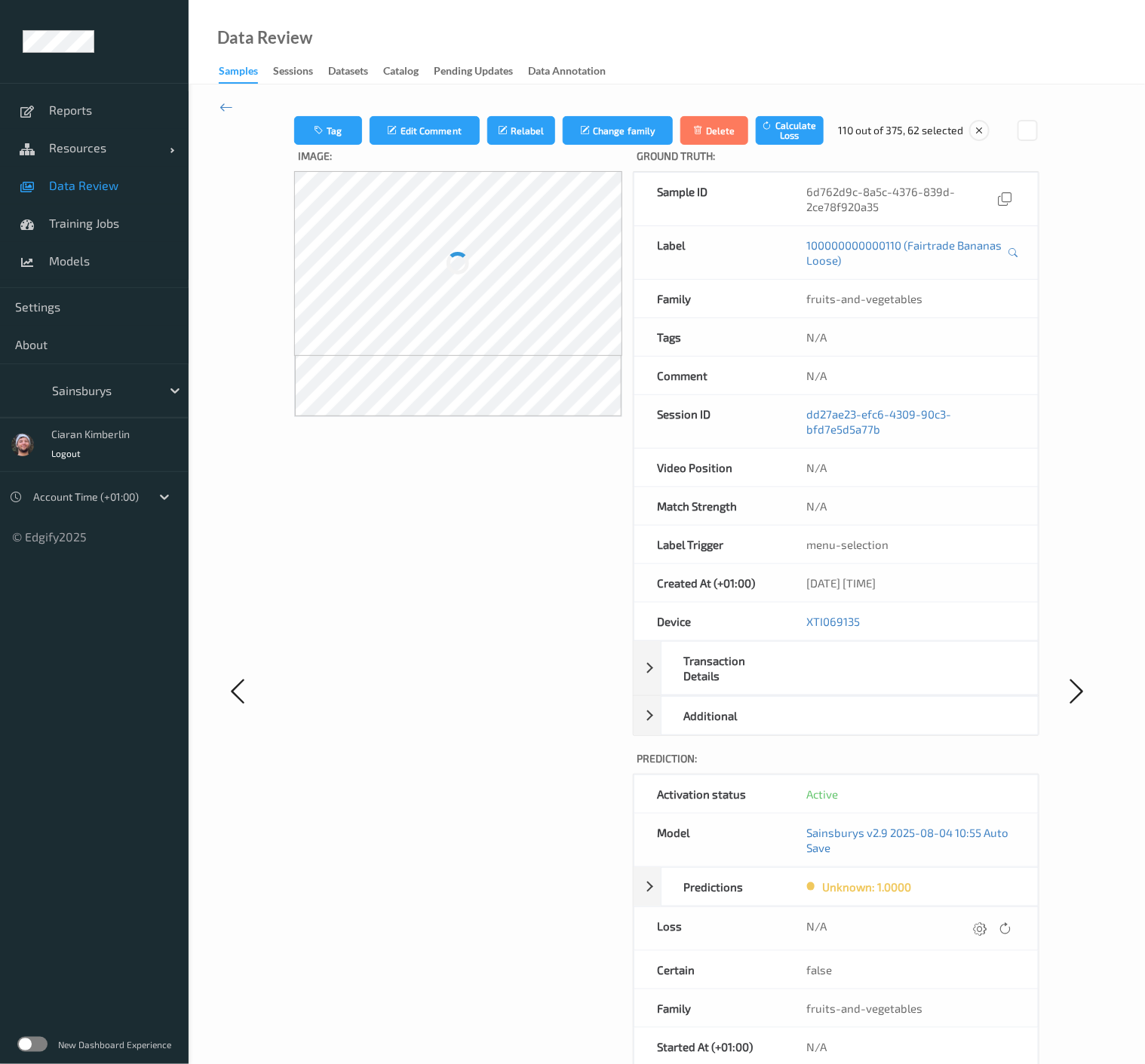 click on "menu-selection" at bounding box center (910, 544) 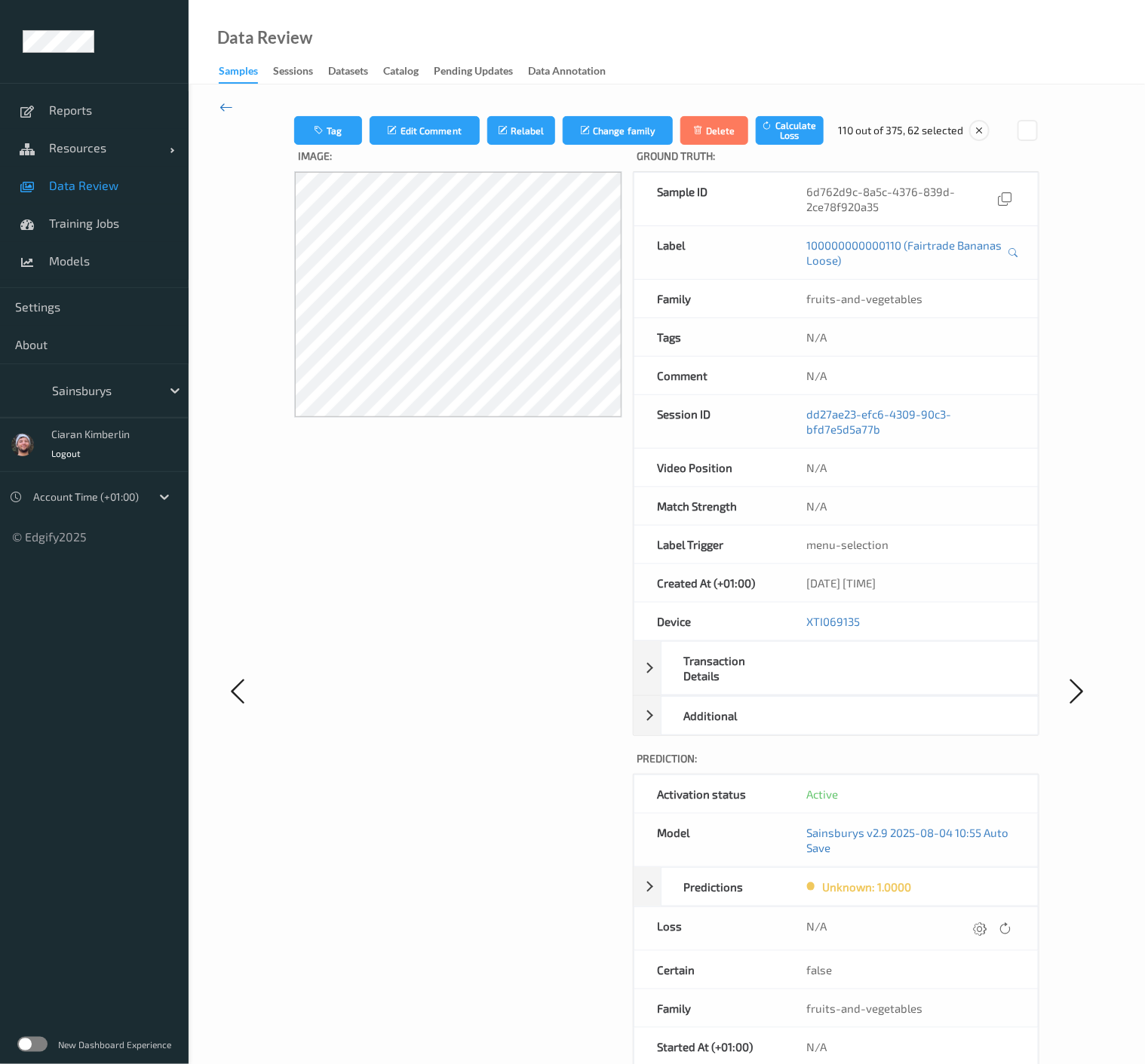 click at bounding box center (226, 107) 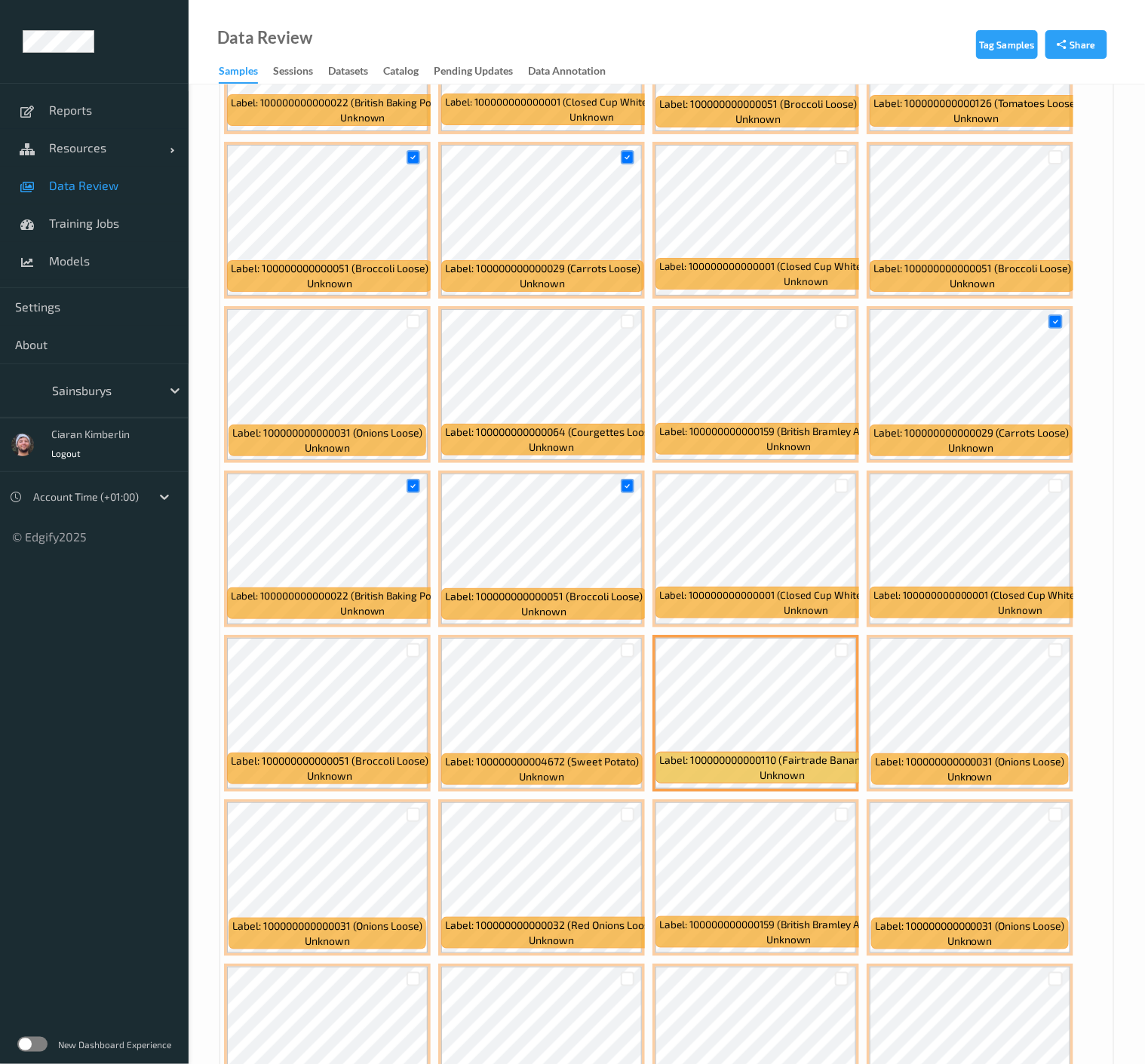 scroll, scrollTop: 4440, scrollLeft: 0, axis: vertical 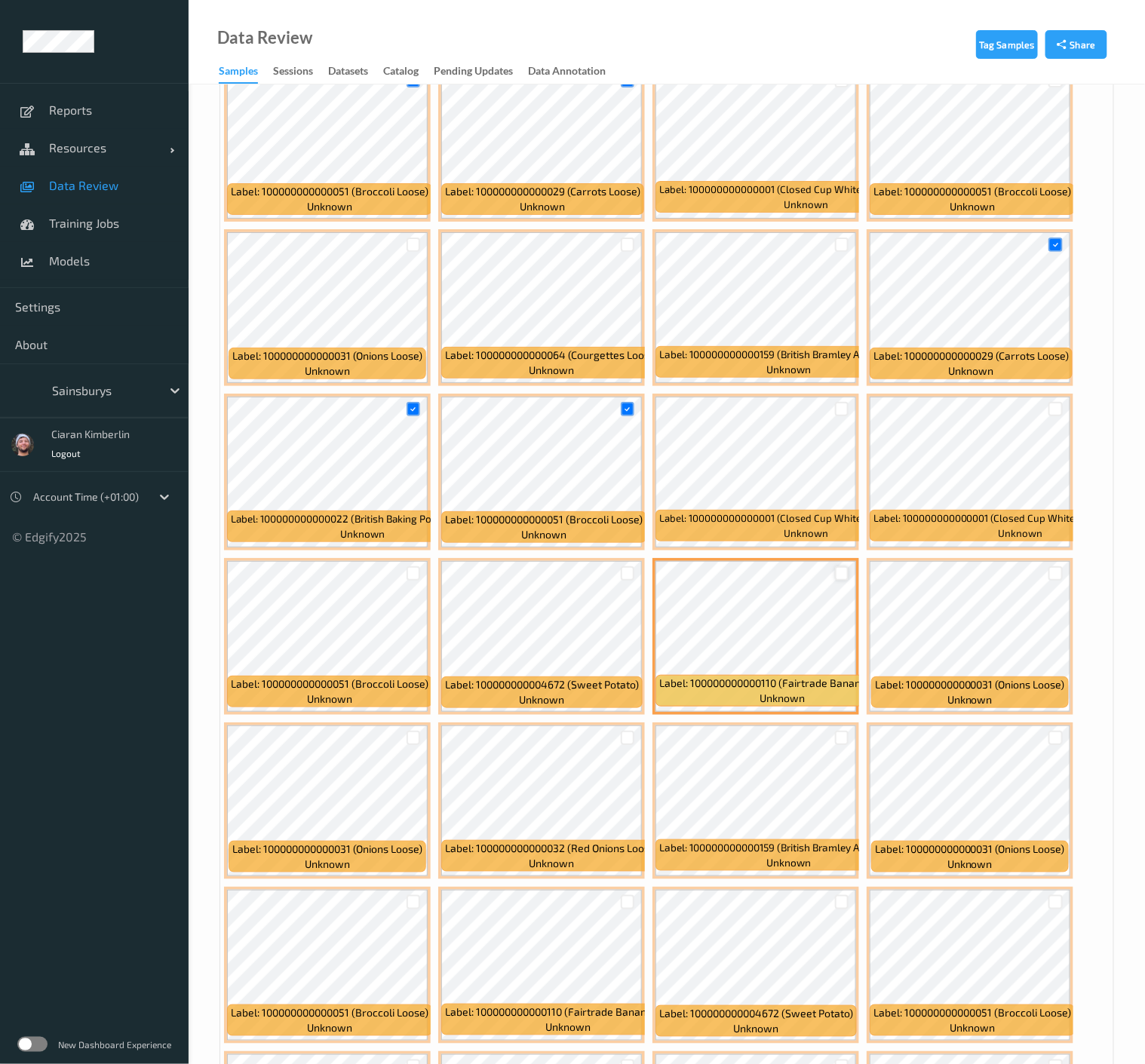 click at bounding box center (842, 573) 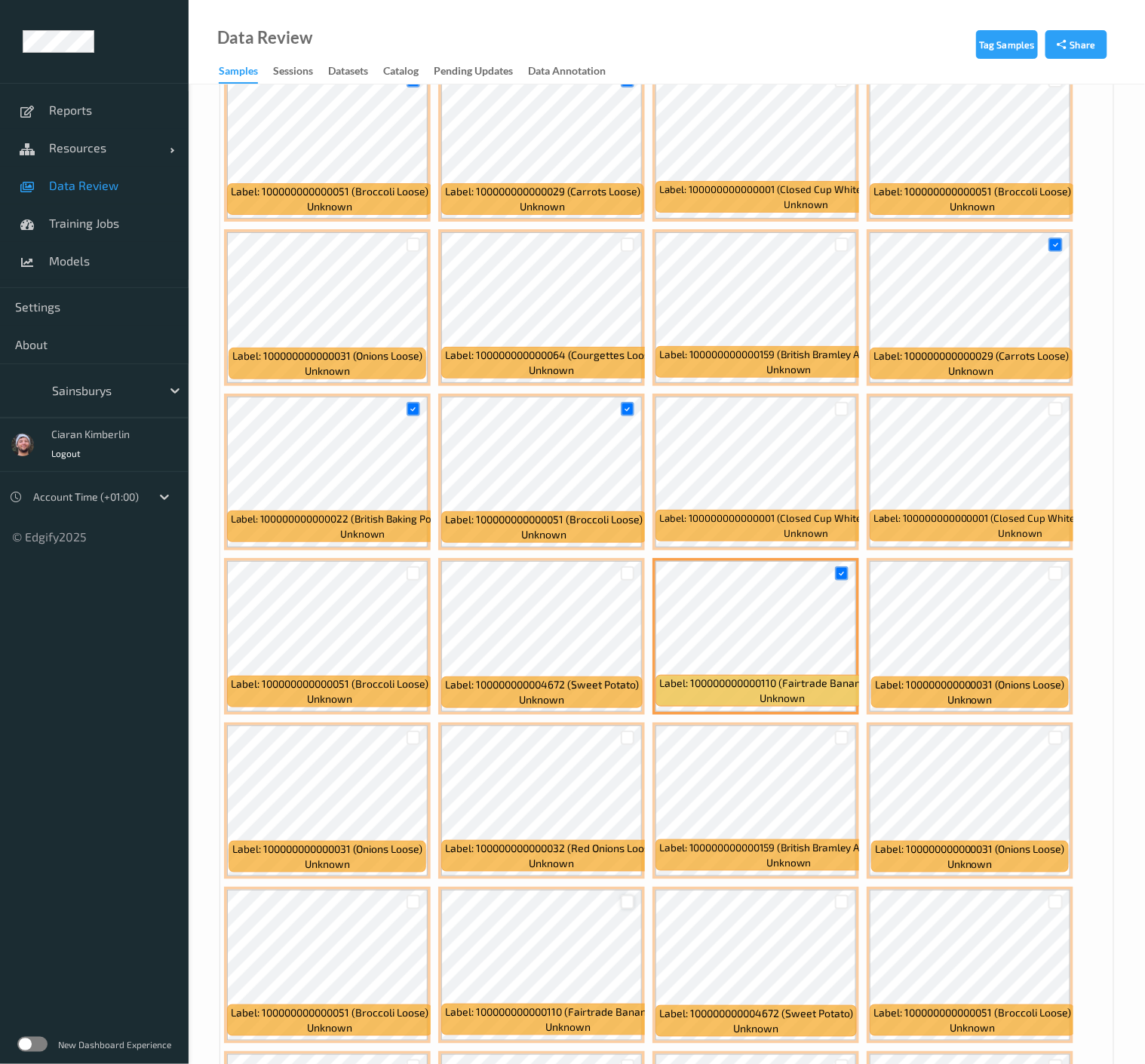 click at bounding box center (628, 902) 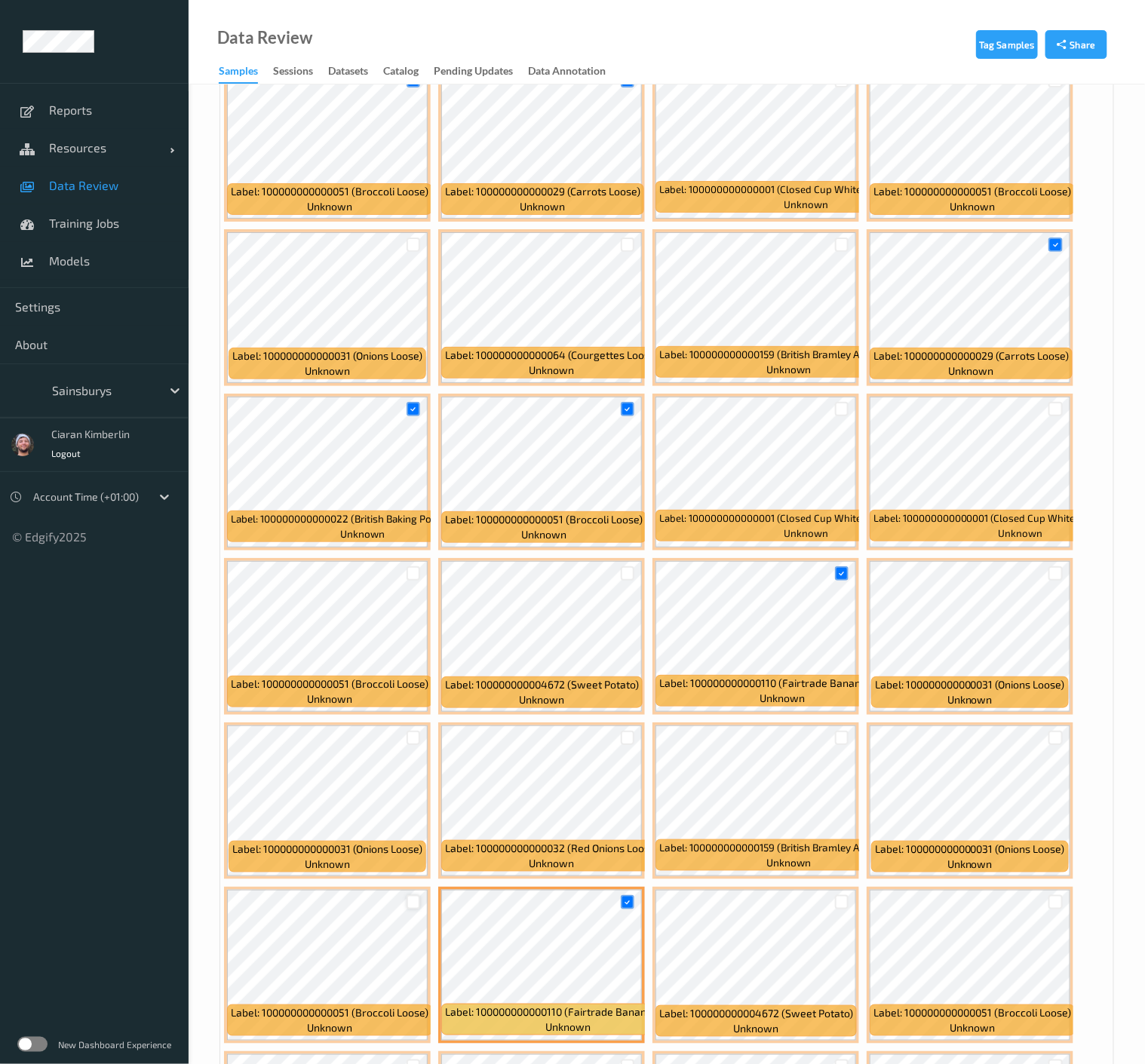 click at bounding box center [413, 902] 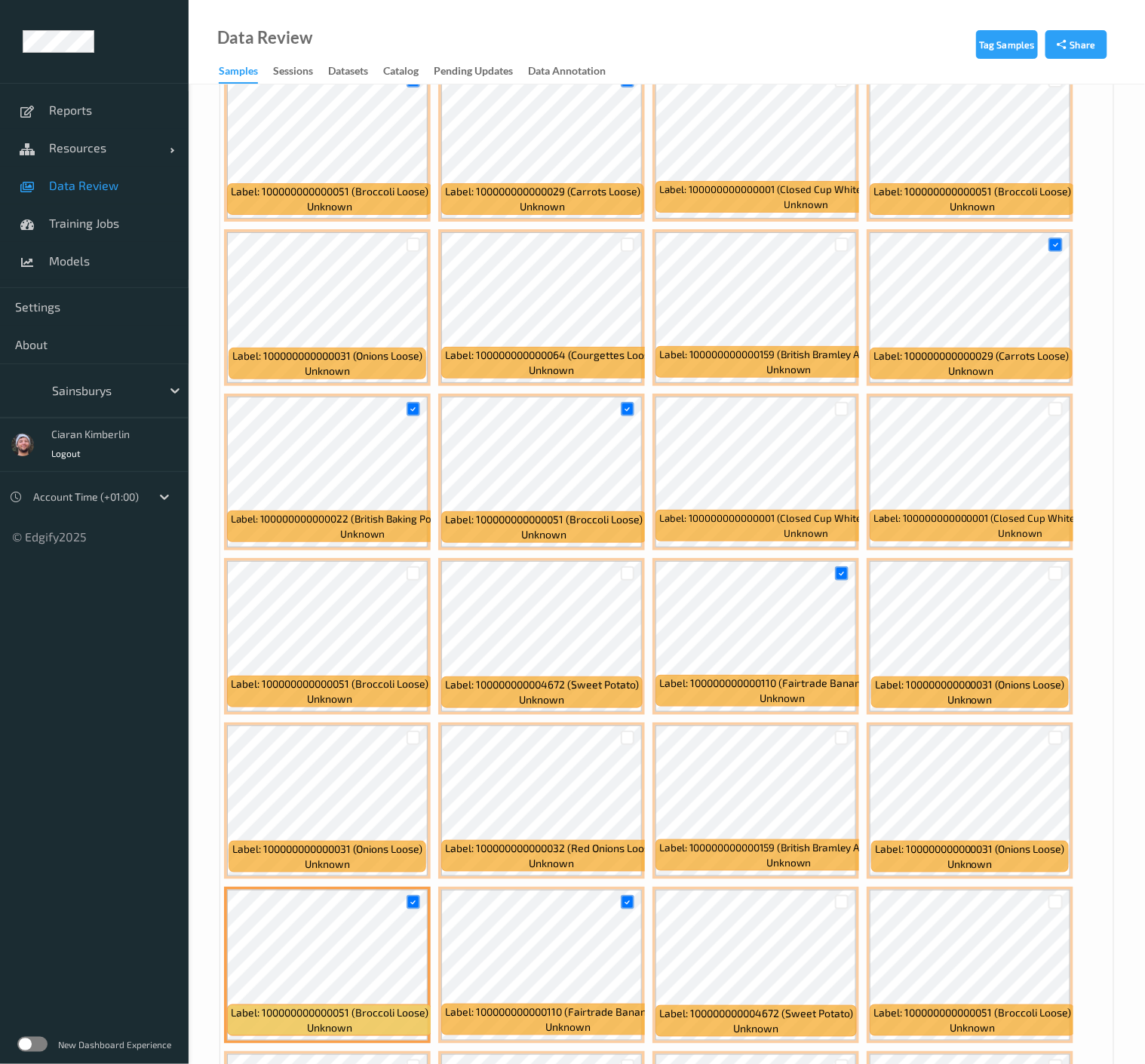 scroll, scrollTop: 4859, scrollLeft: 0, axis: vertical 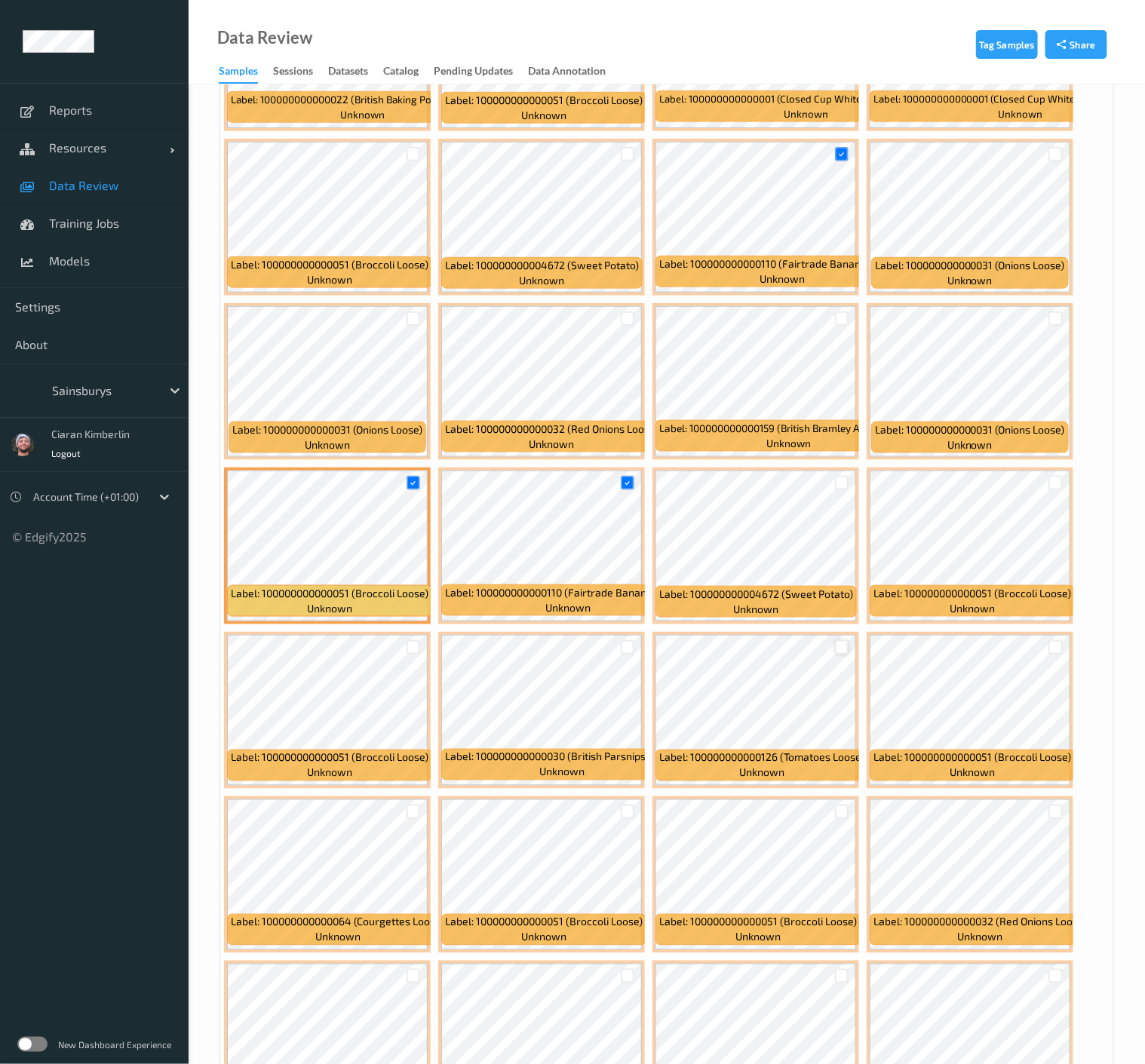 click at bounding box center (842, 647) 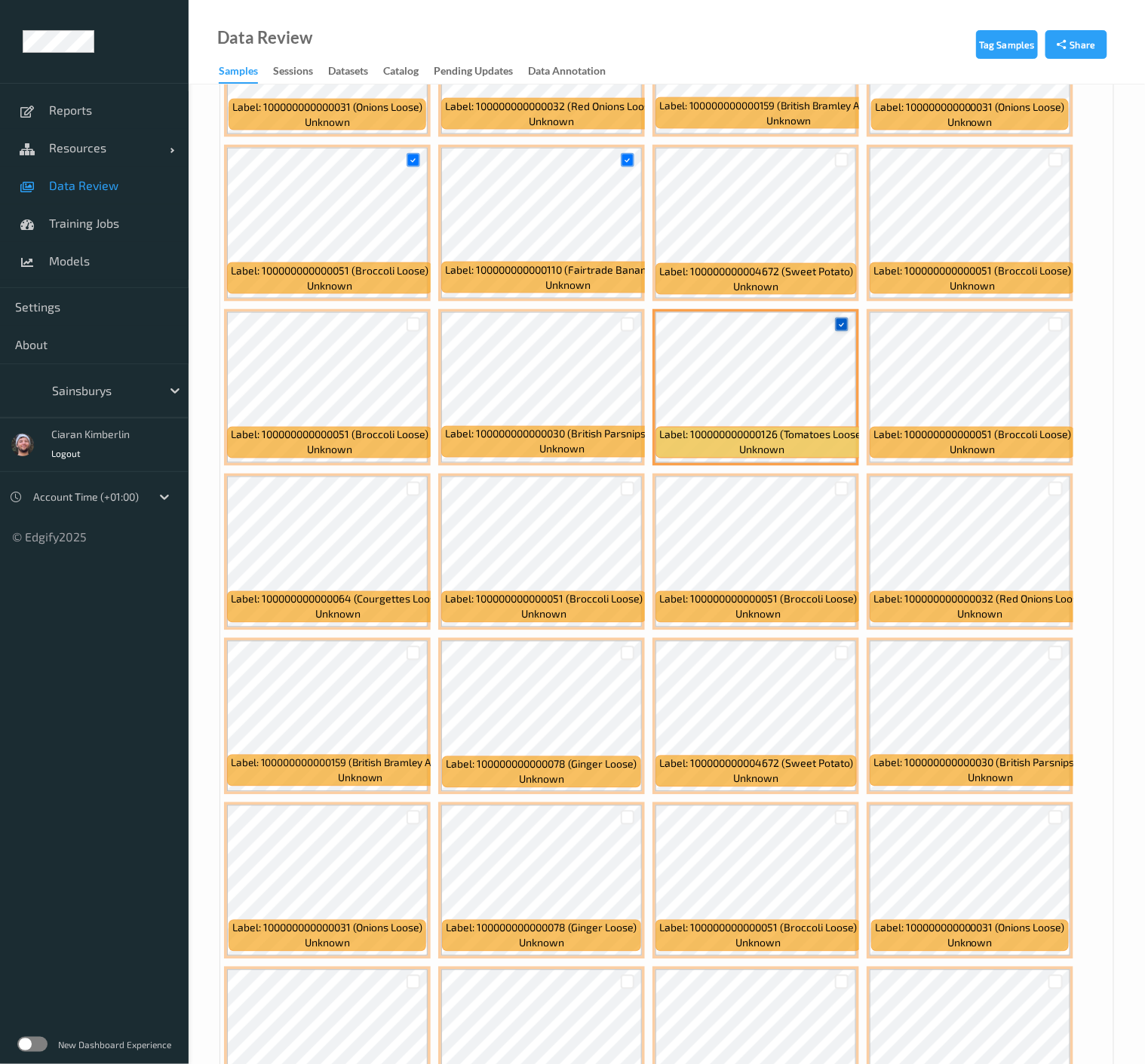 scroll, scrollTop: 5362, scrollLeft: 0, axis: vertical 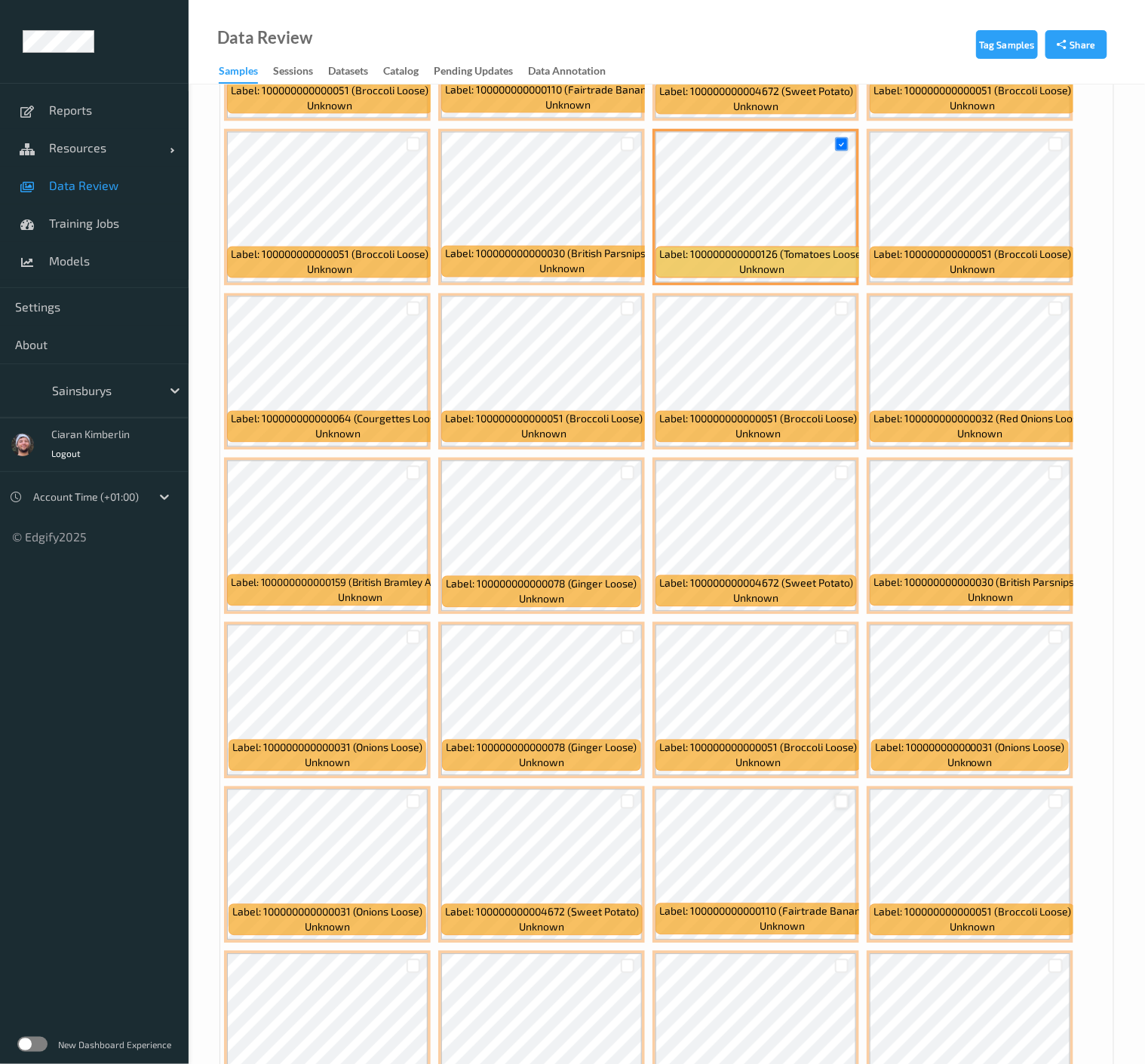 click at bounding box center (842, 802) 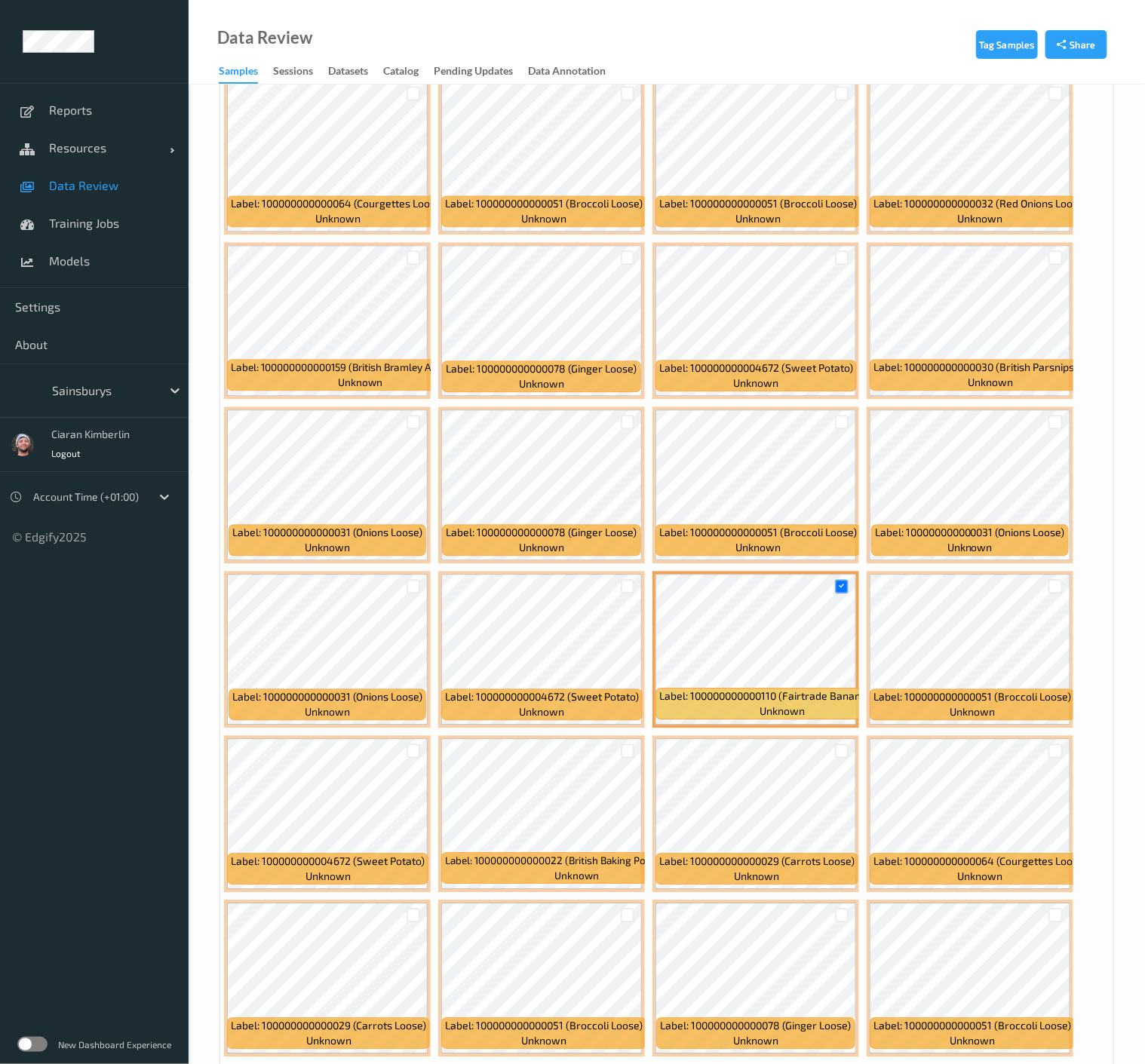 scroll, scrollTop: 5781, scrollLeft: 0, axis: vertical 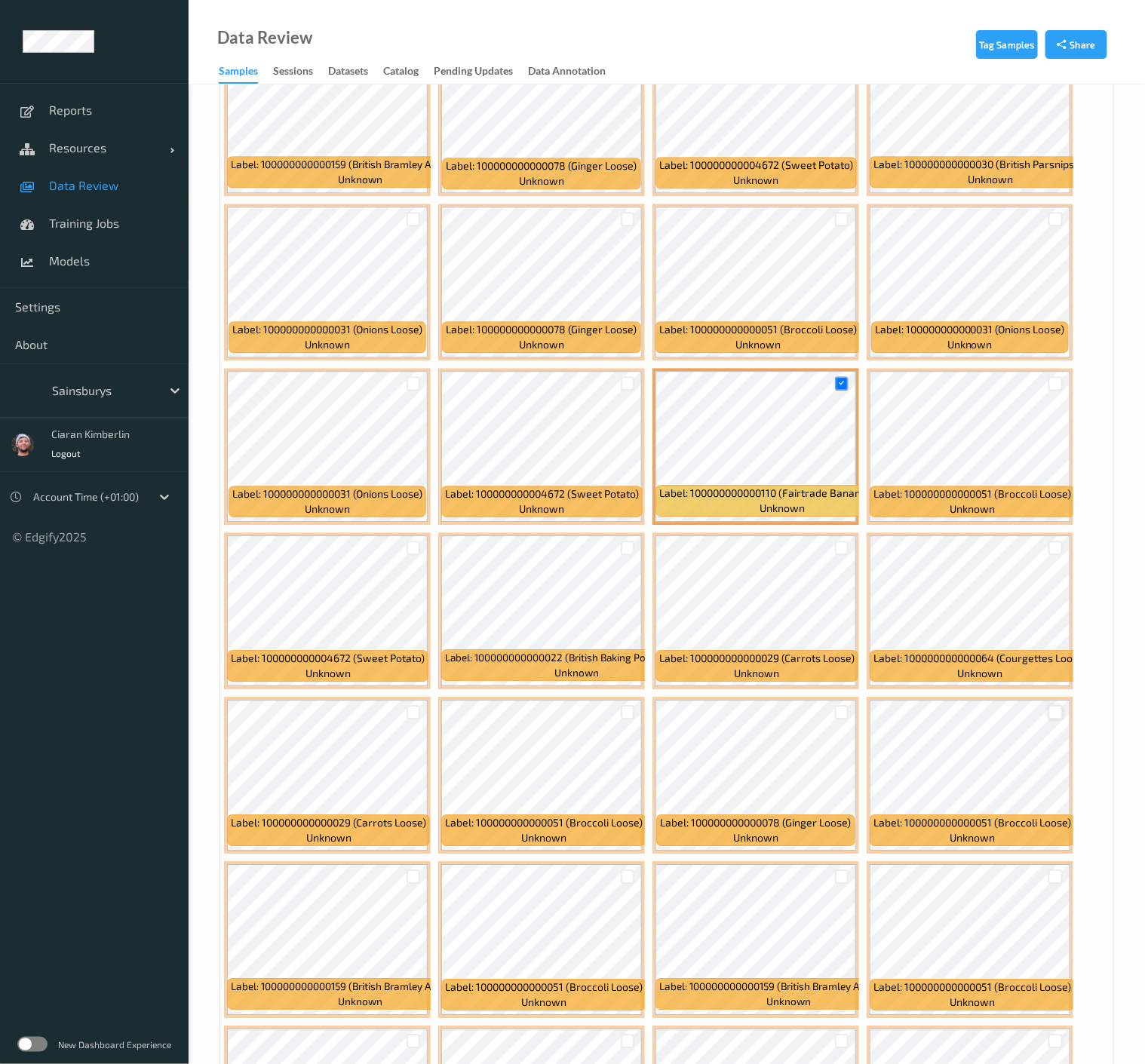 click at bounding box center [1055, 712] 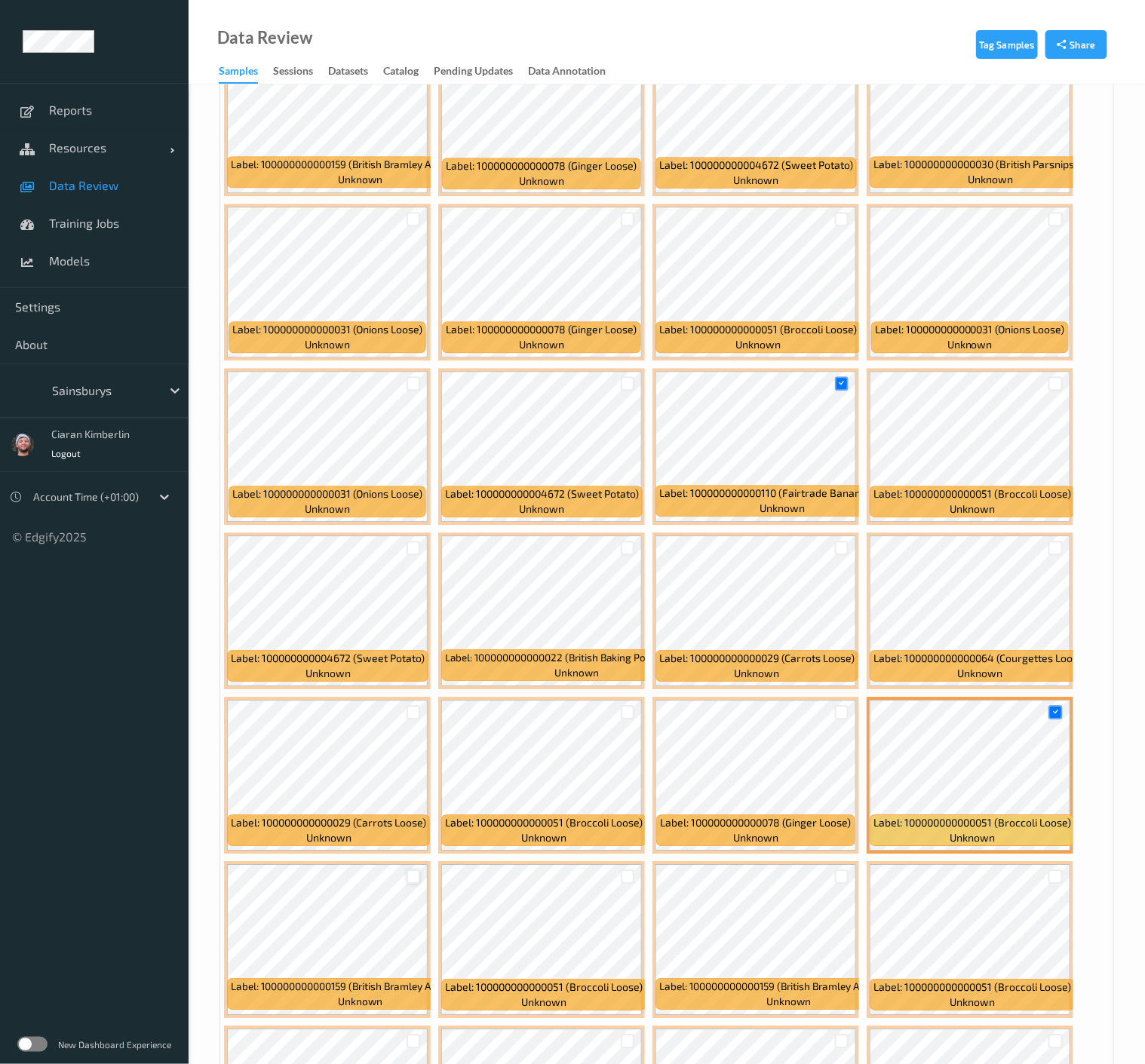 click at bounding box center [413, 876] 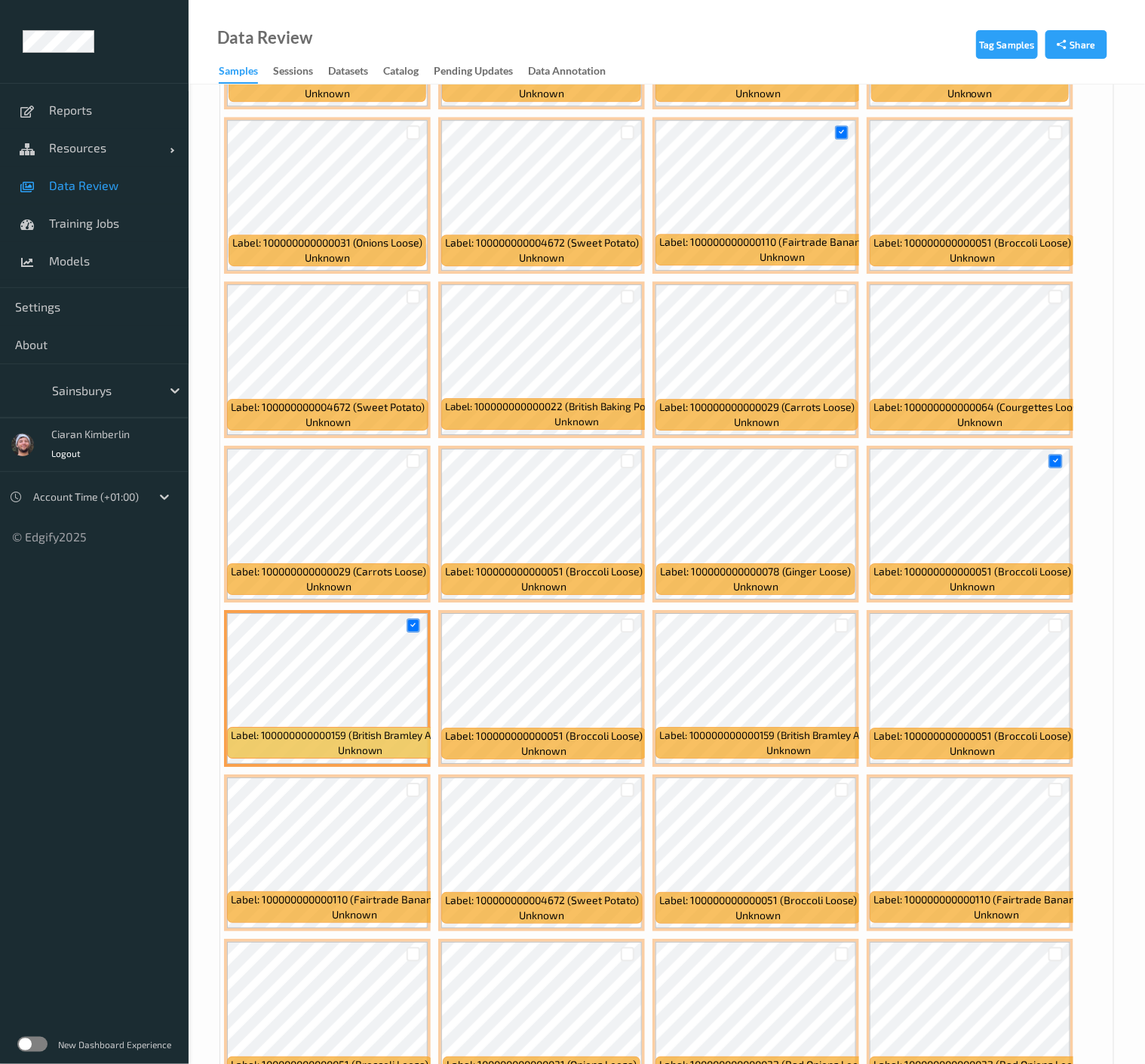 scroll, scrollTop: 6200, scrollLeft: 0, axis: vertical 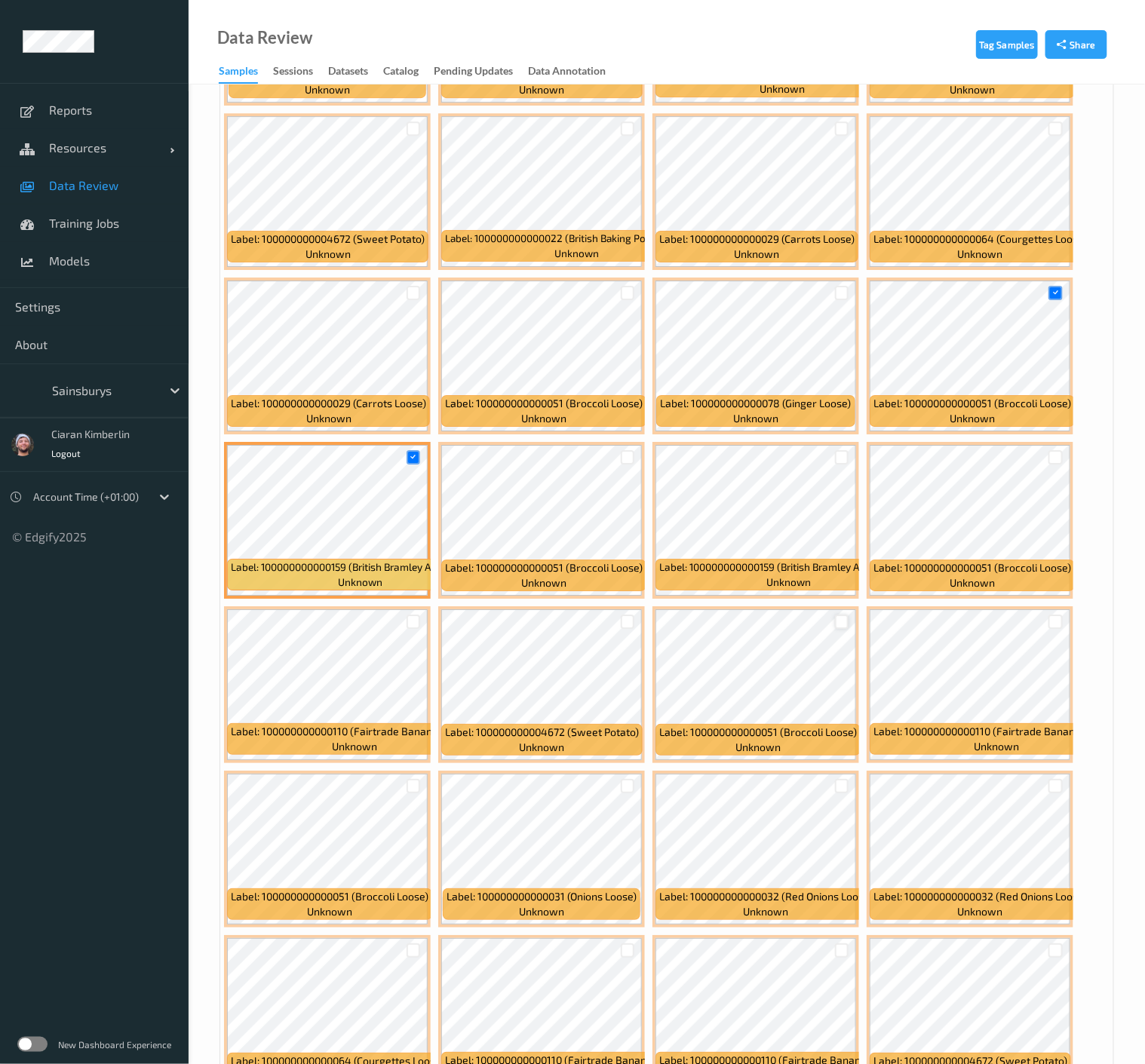 click at bounding box center [842, 621] 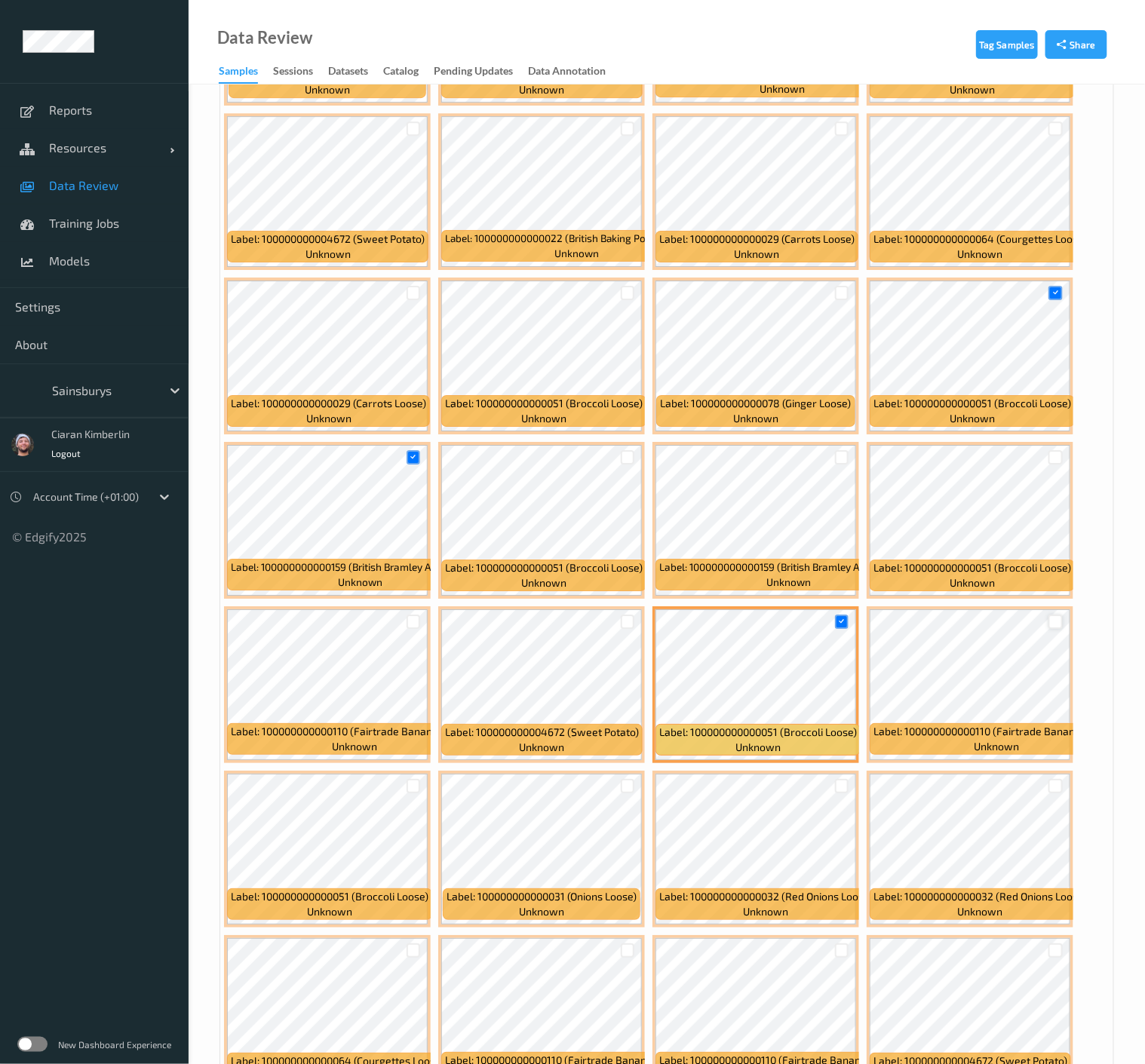 click at bounding box center [1055, 621] 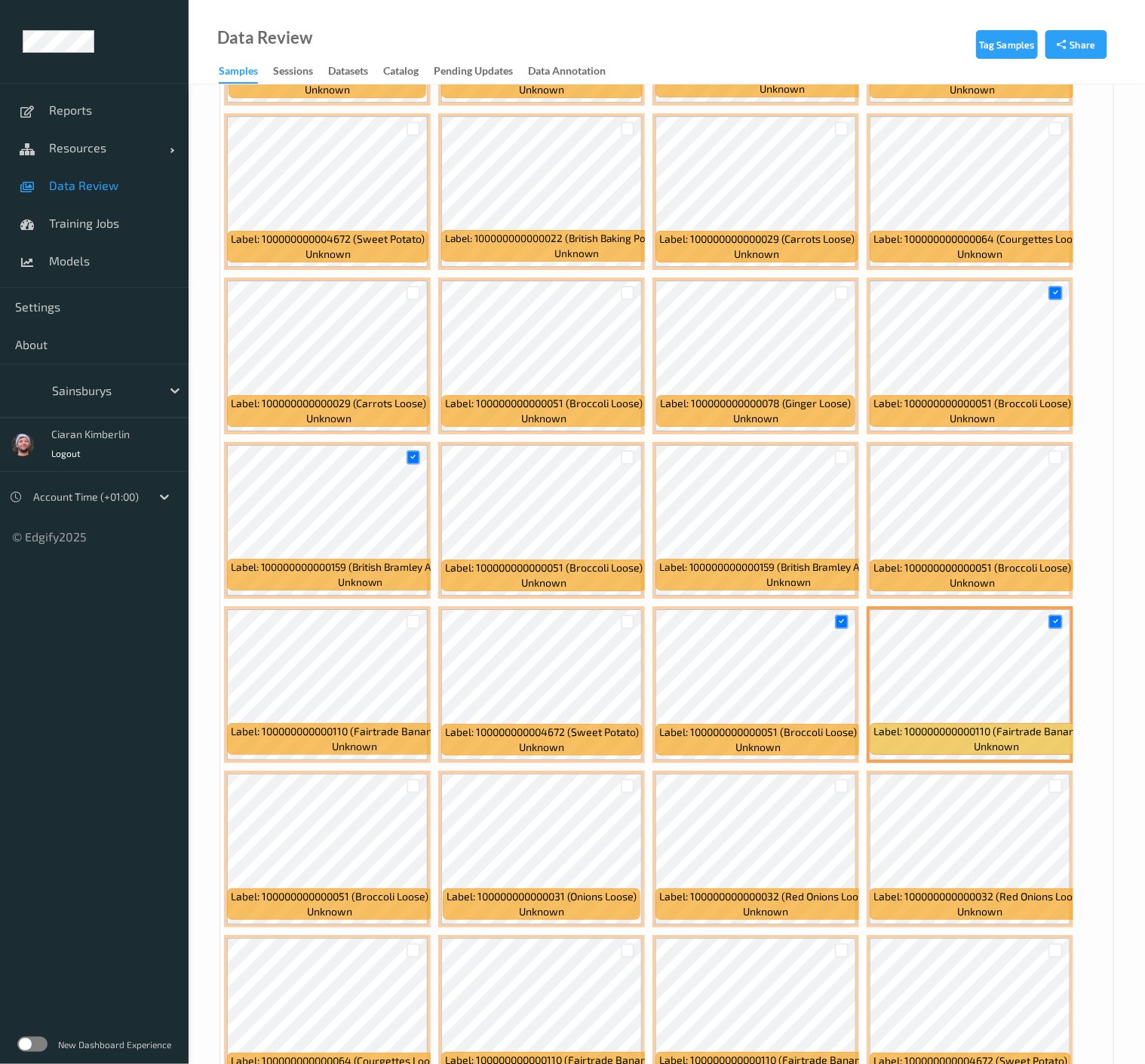 scroll, scrollTop: 6451, scrollLeft: 0, axis: vertical 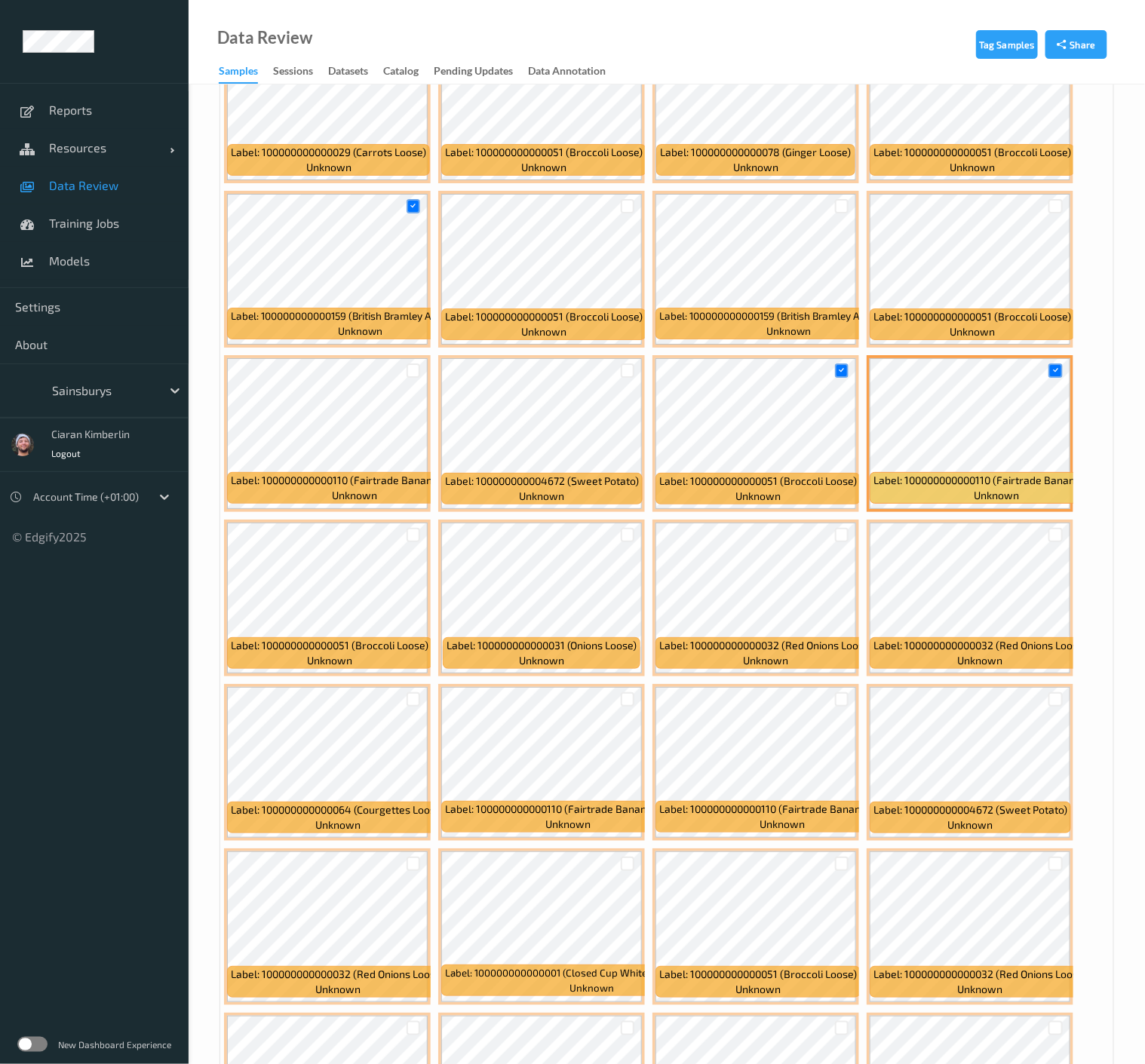 click at bounding box center [413, 699] 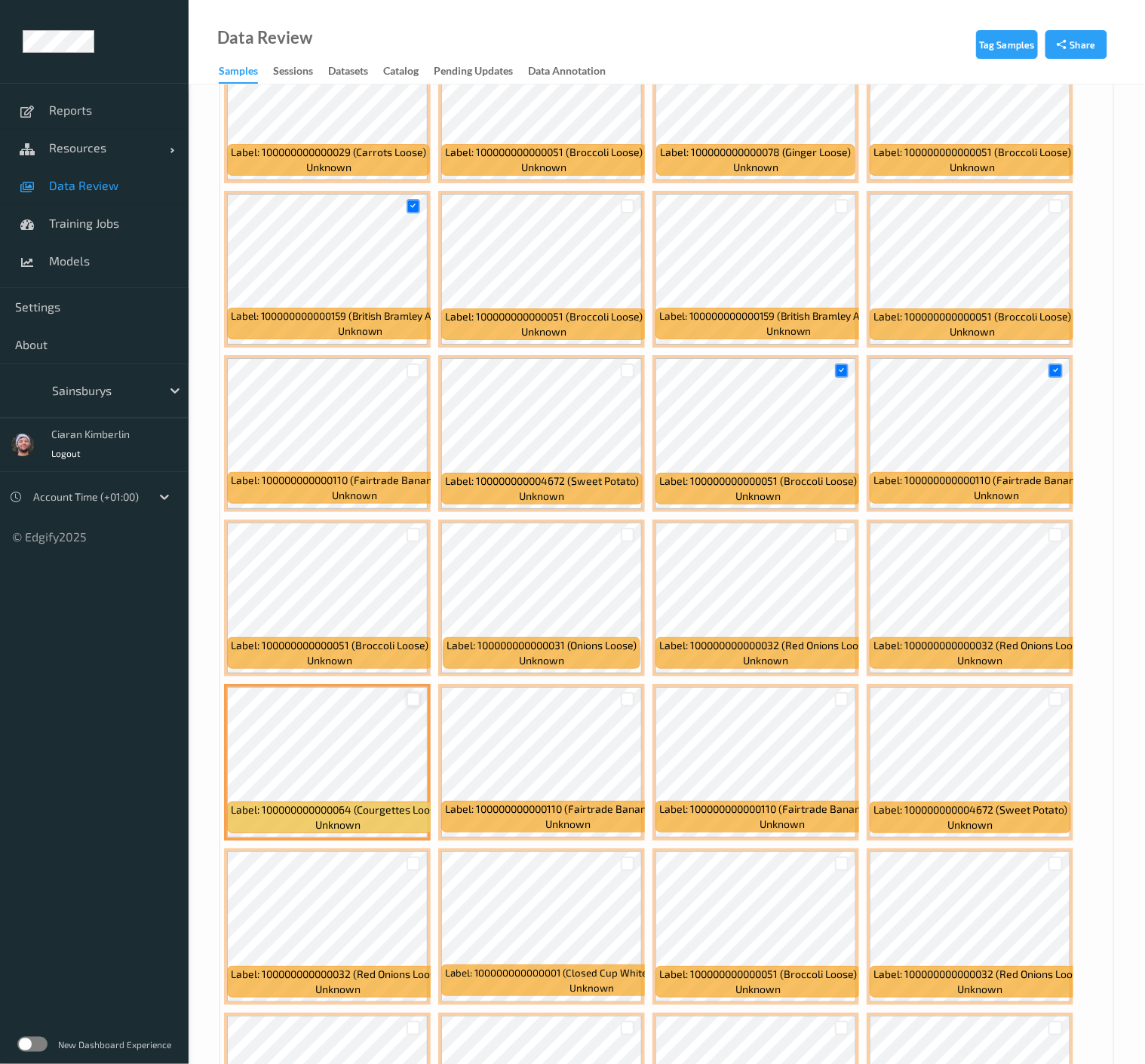 click at bounding box center (413, 699) 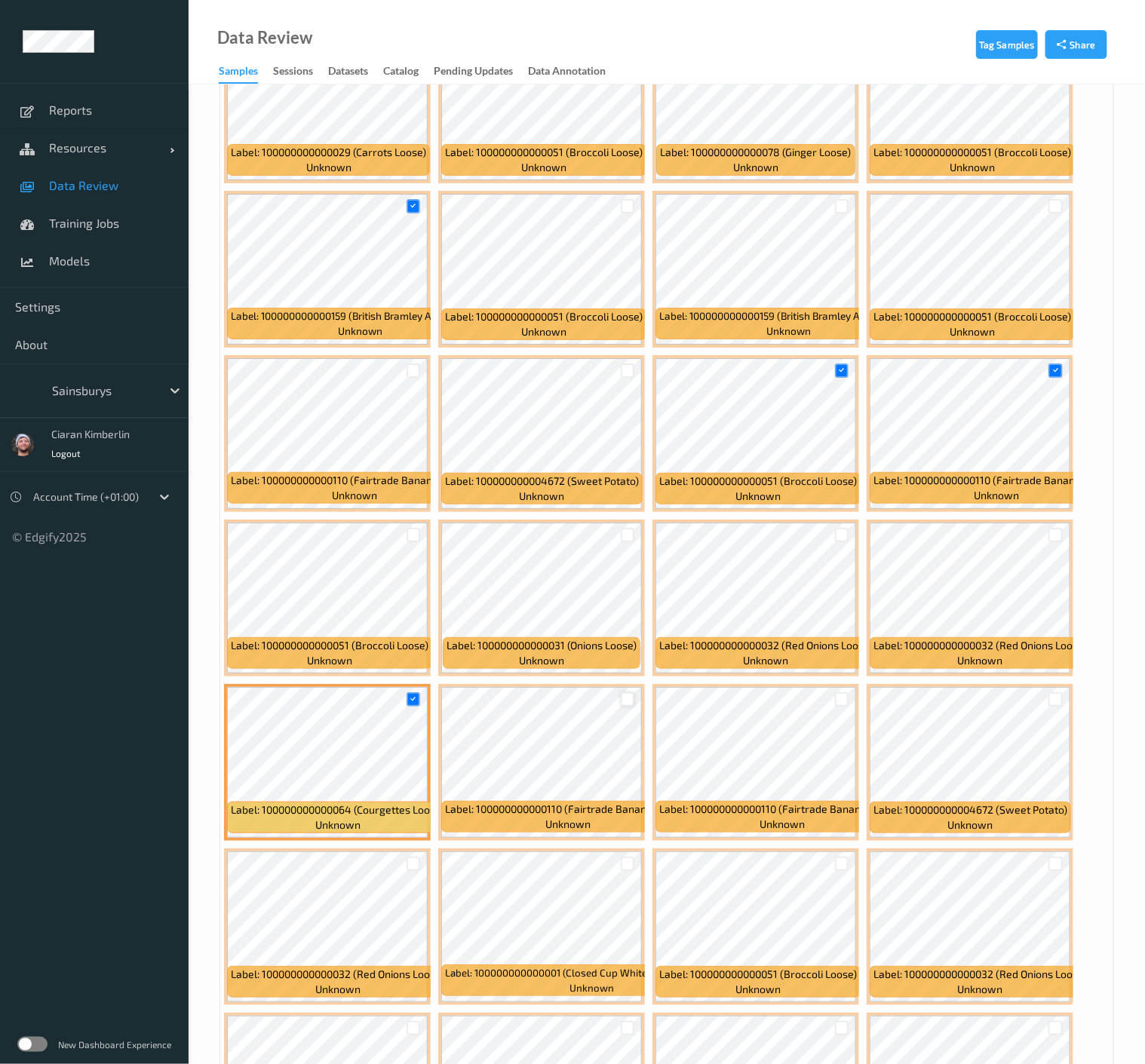 click at bounding box center [628, 699] 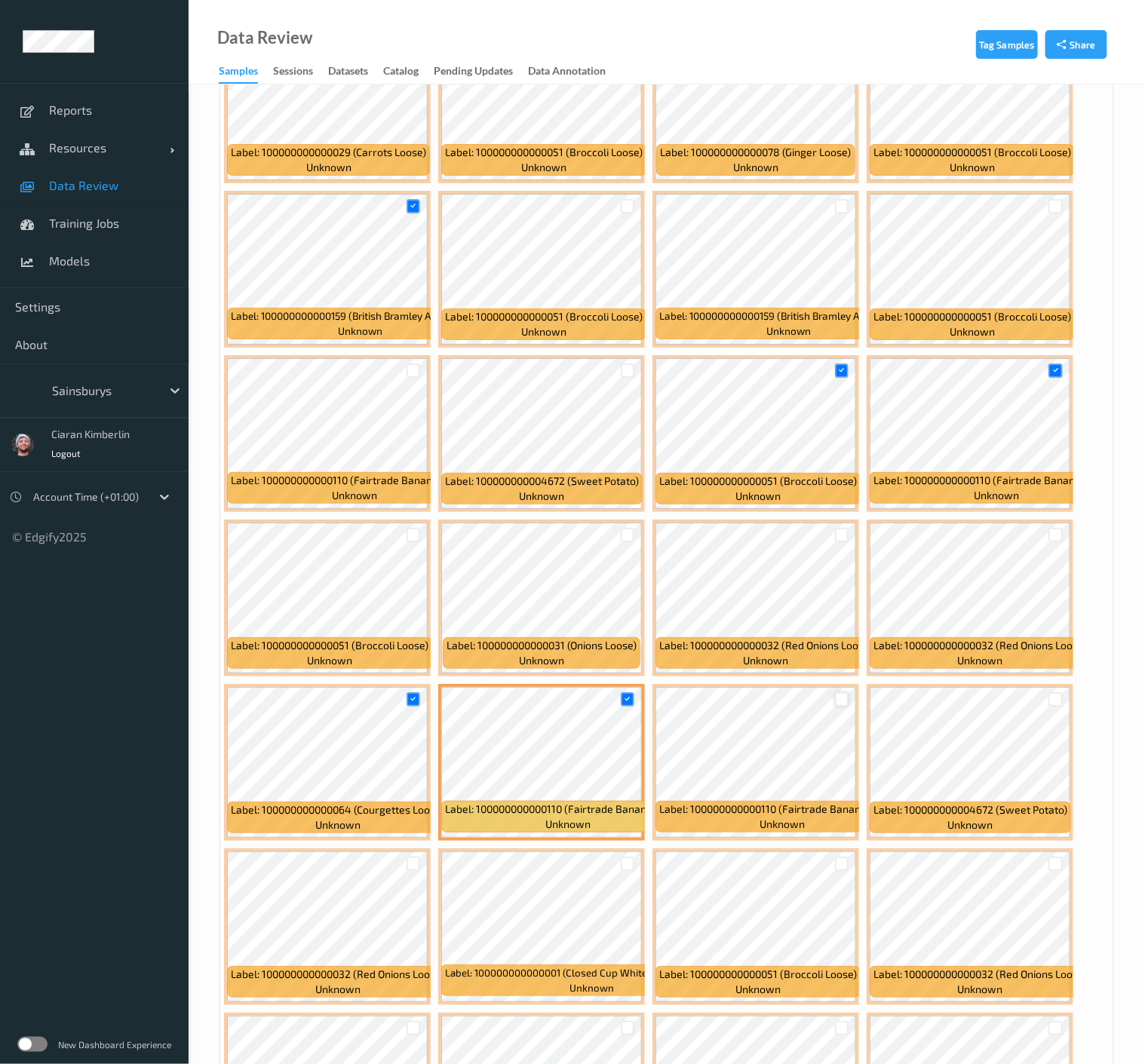click at bounding box center [842, 699] 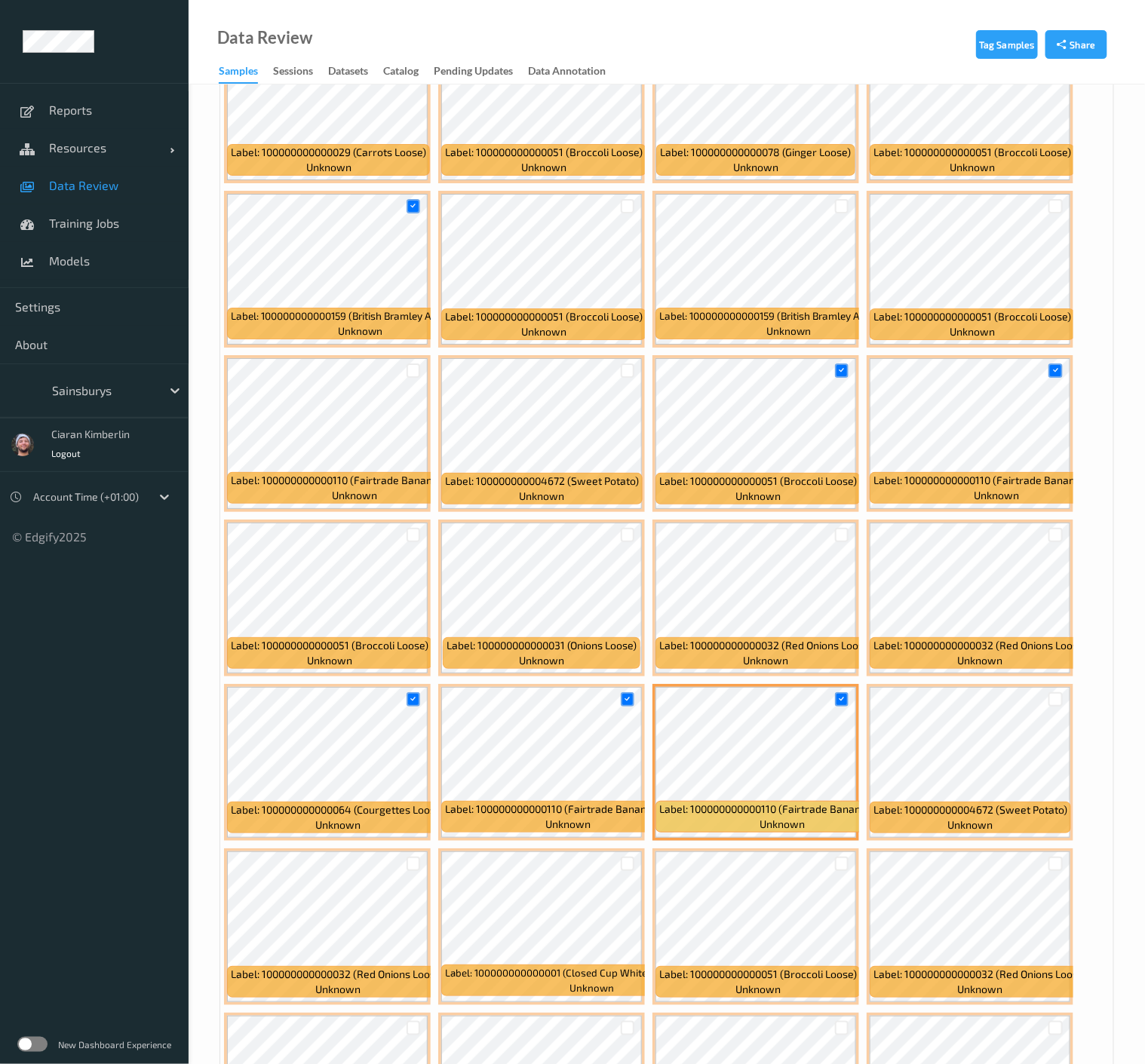 click at bounding box center [1056, 699] 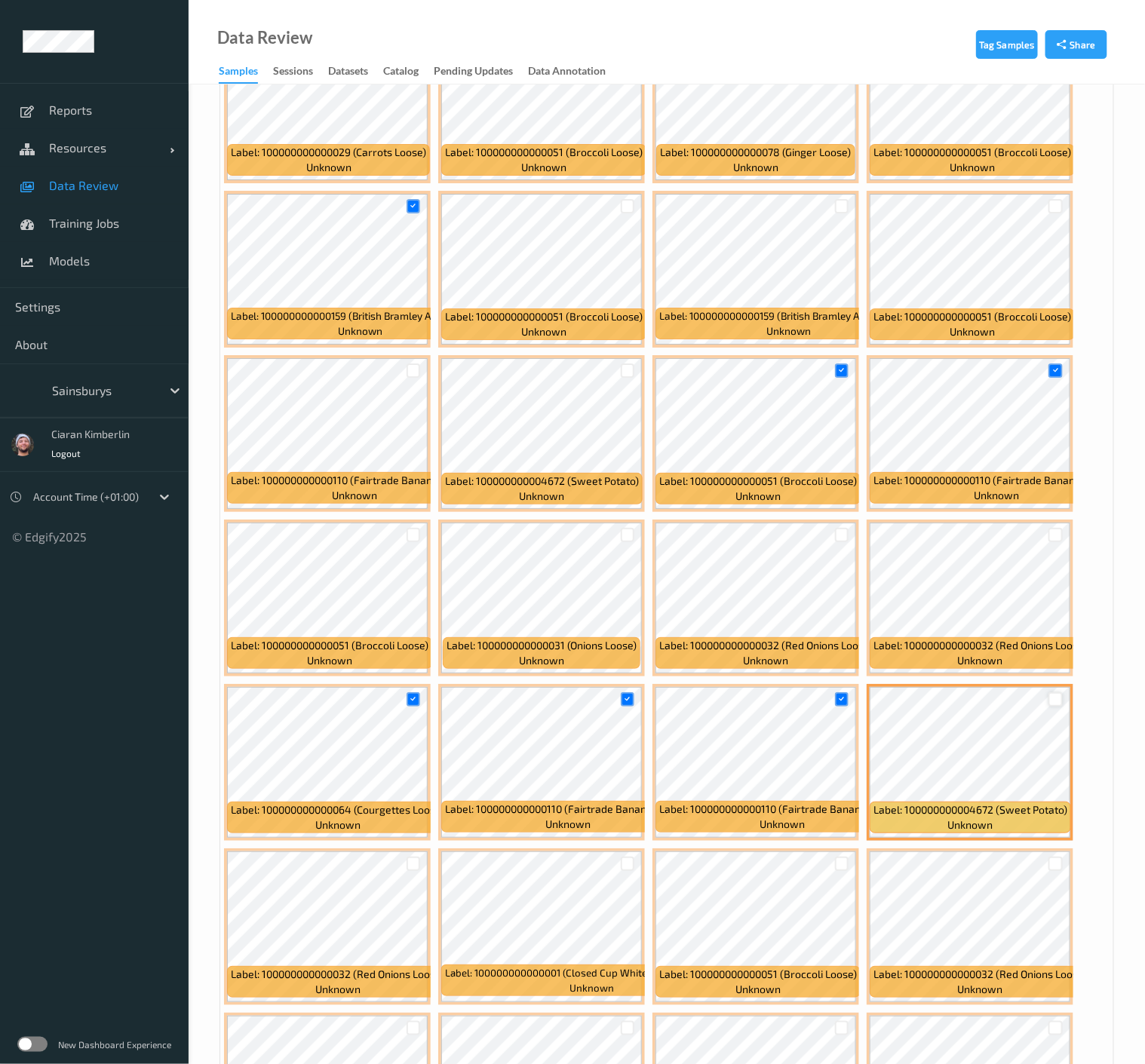 click at bounding box center (1055, 699) 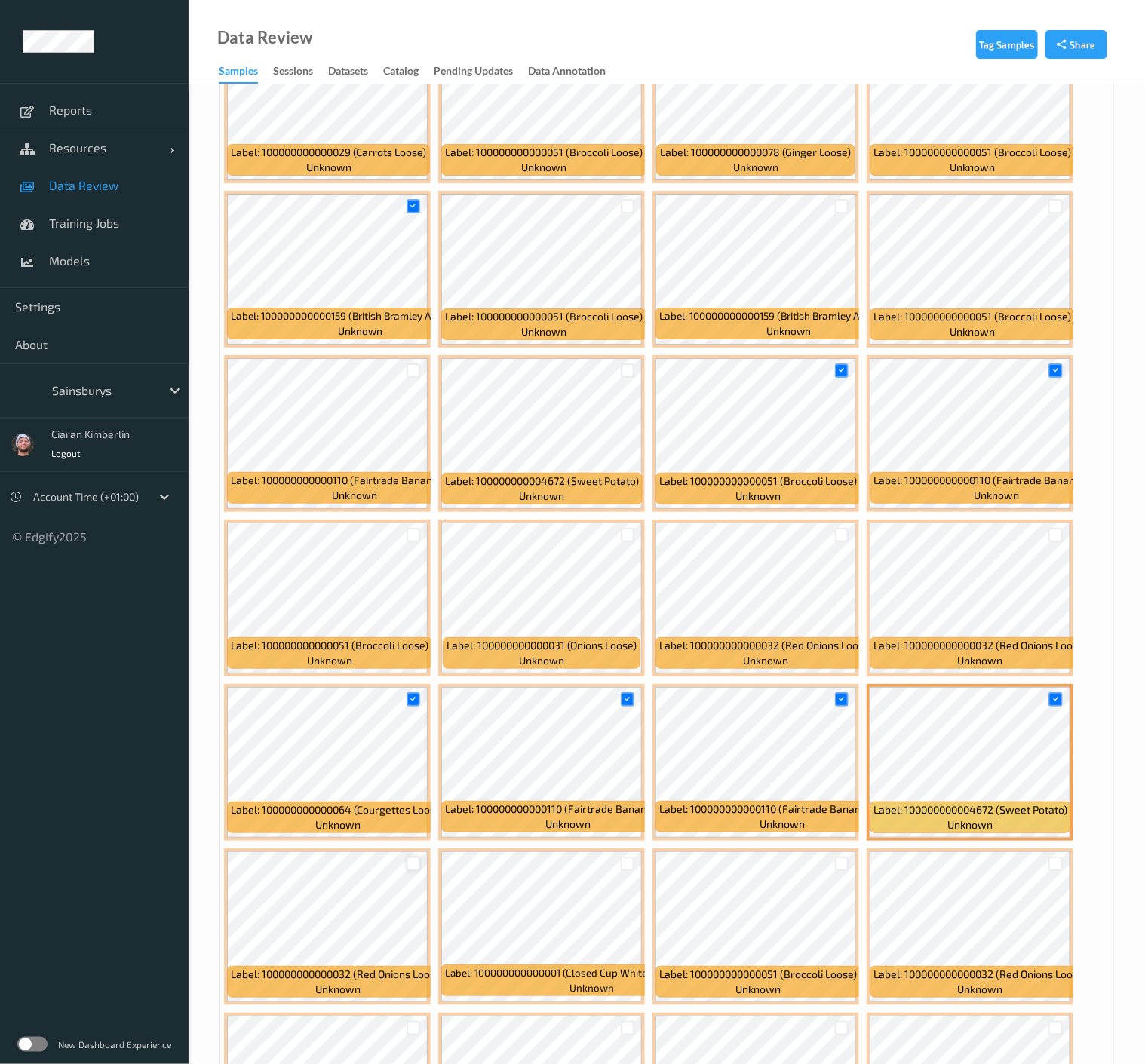 click at bounding box center [413, 863] 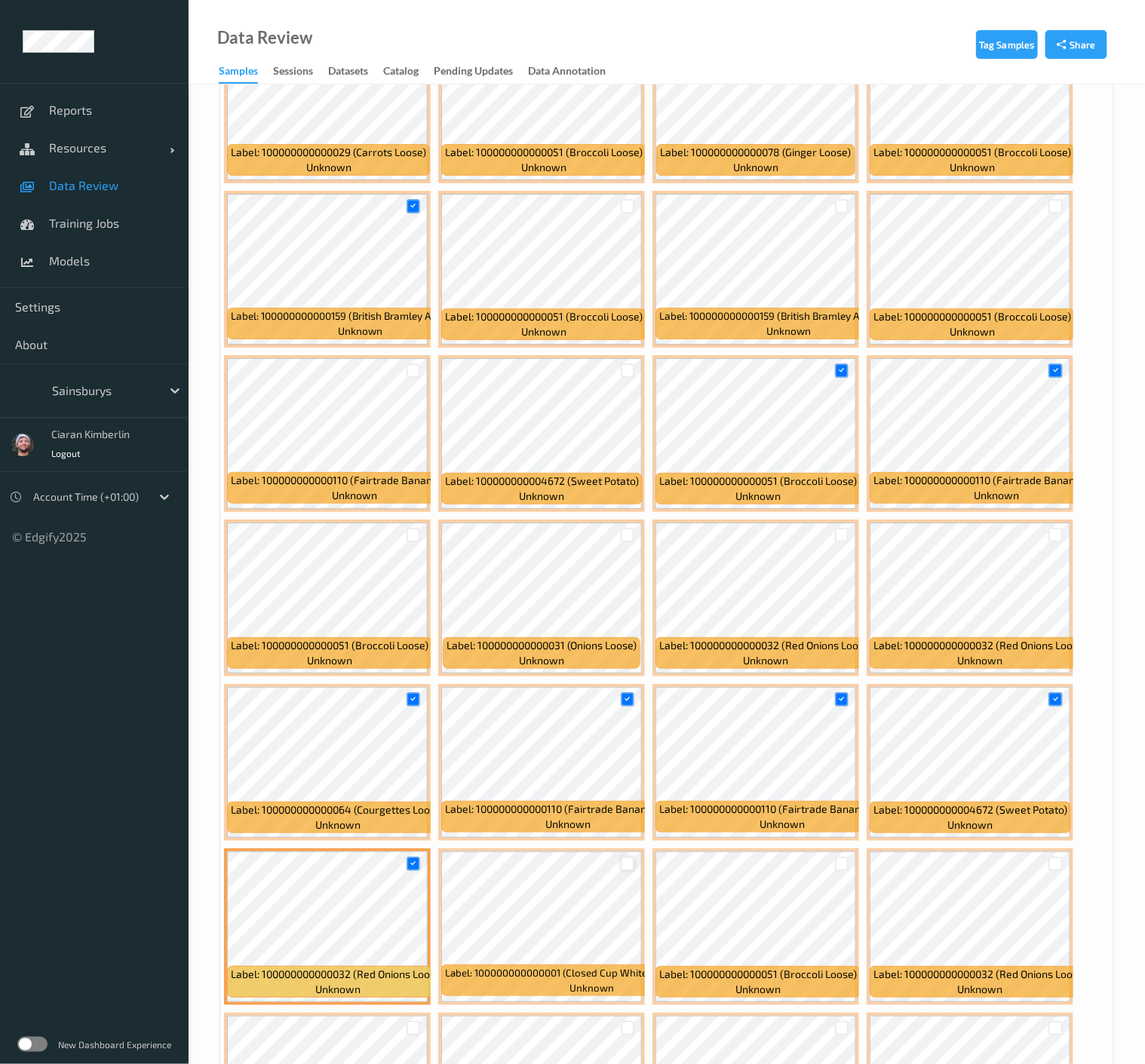 click at bounding box center [628, 863] 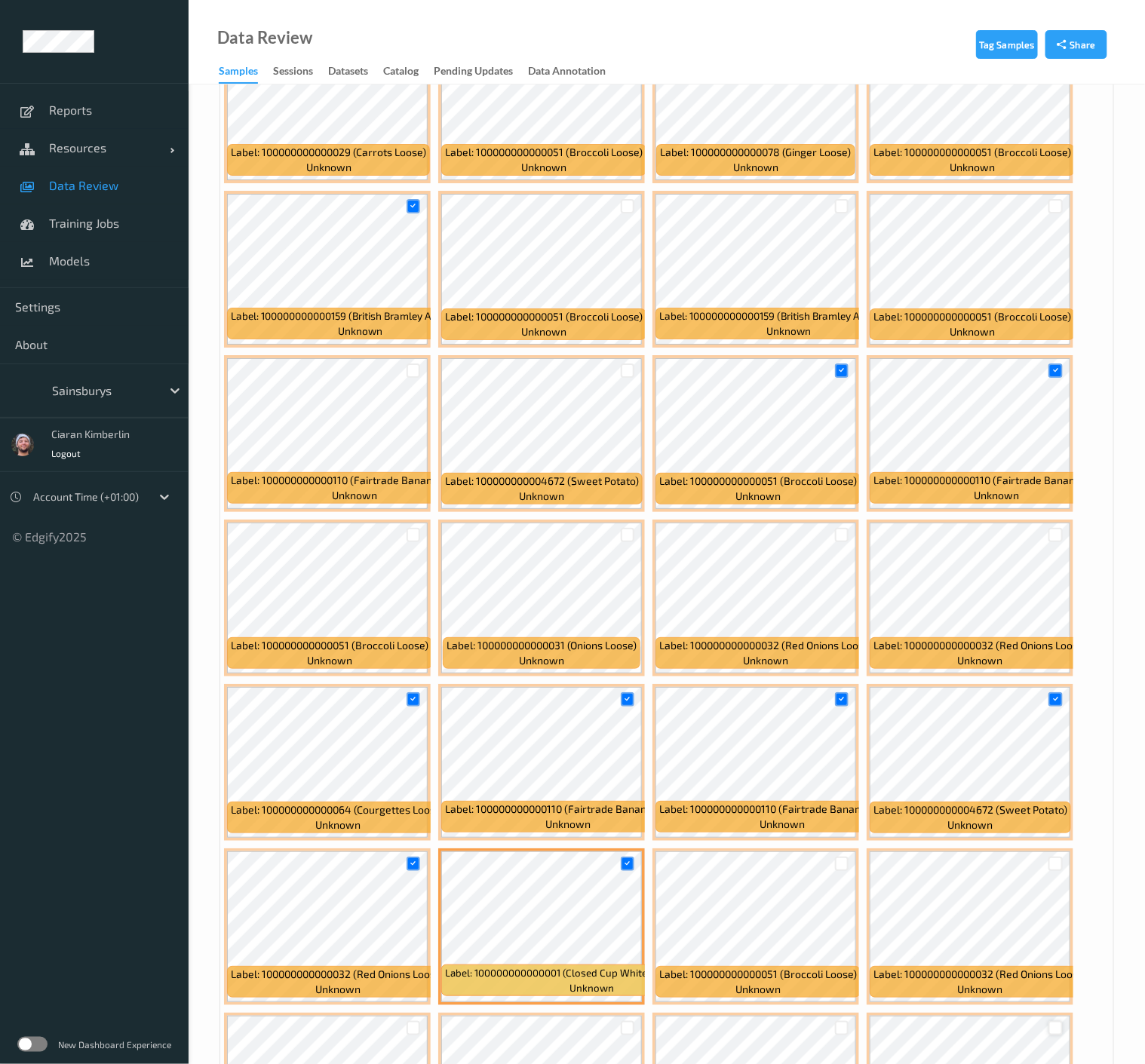click at bounding box center [1055, 1028] 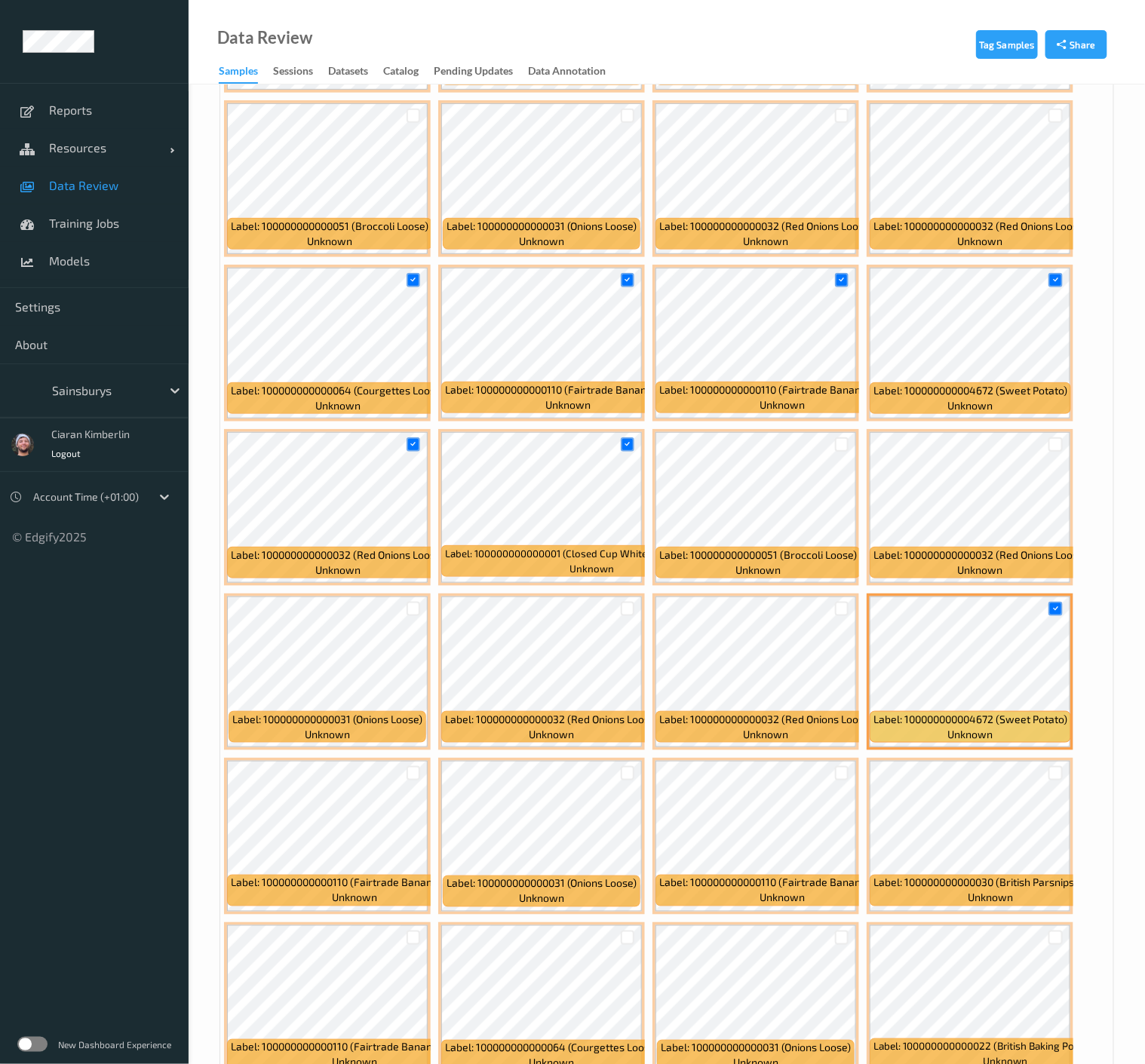 scroll, scrollTop: 7121, scrollLeft: 0, axis: vertical 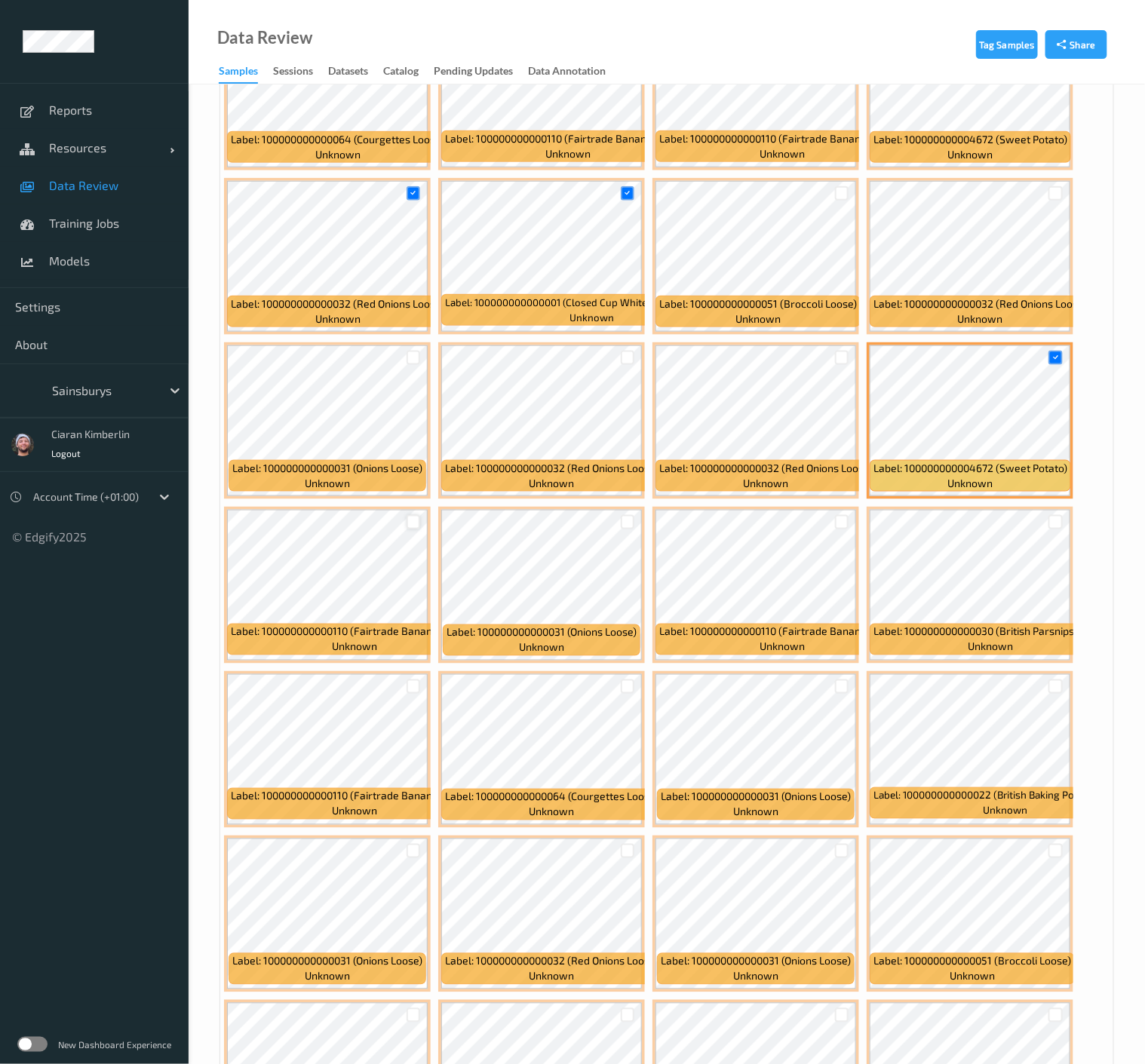 click at bounding box center [413, 522] 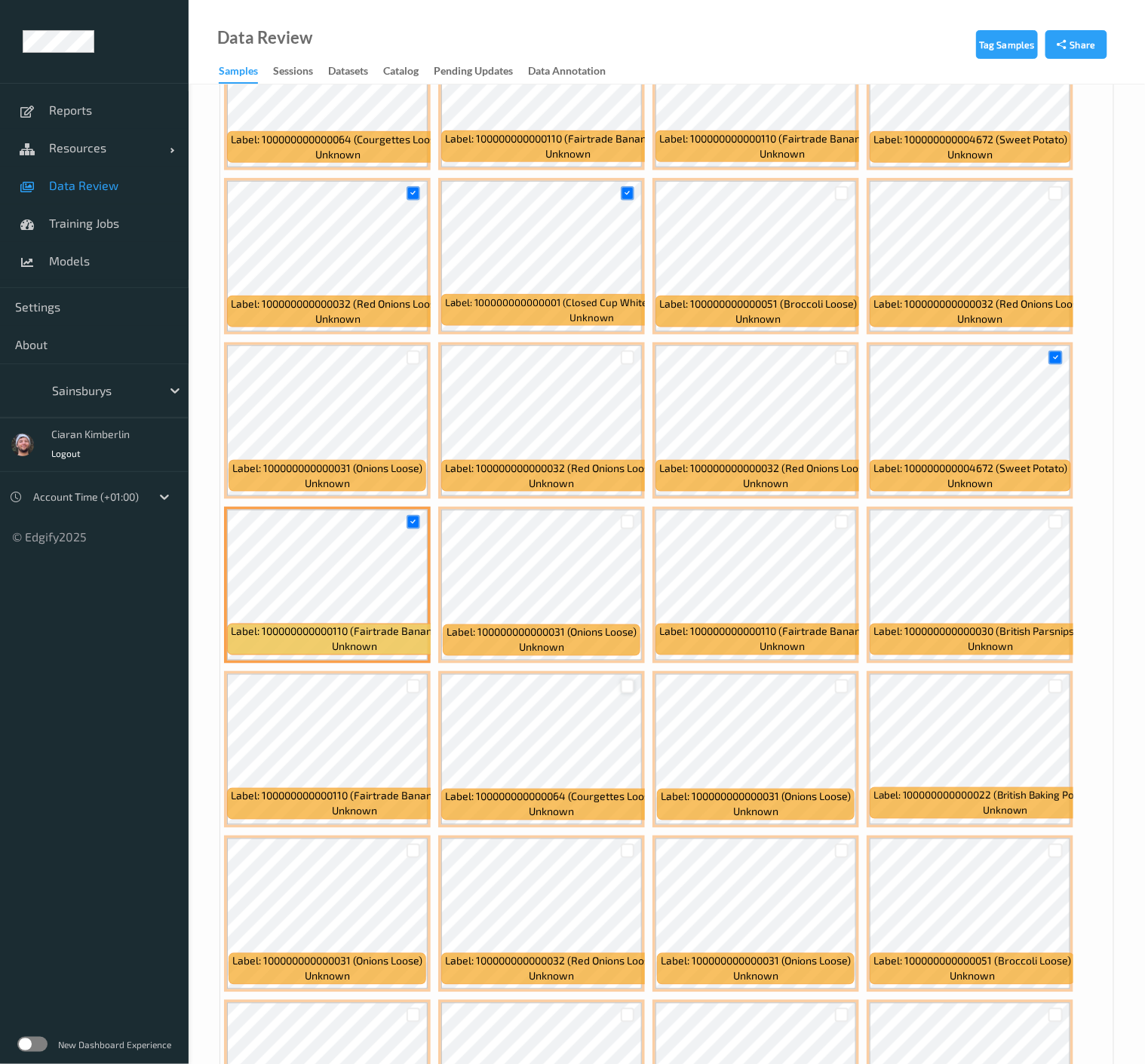 click at bounding box center (628, 686) 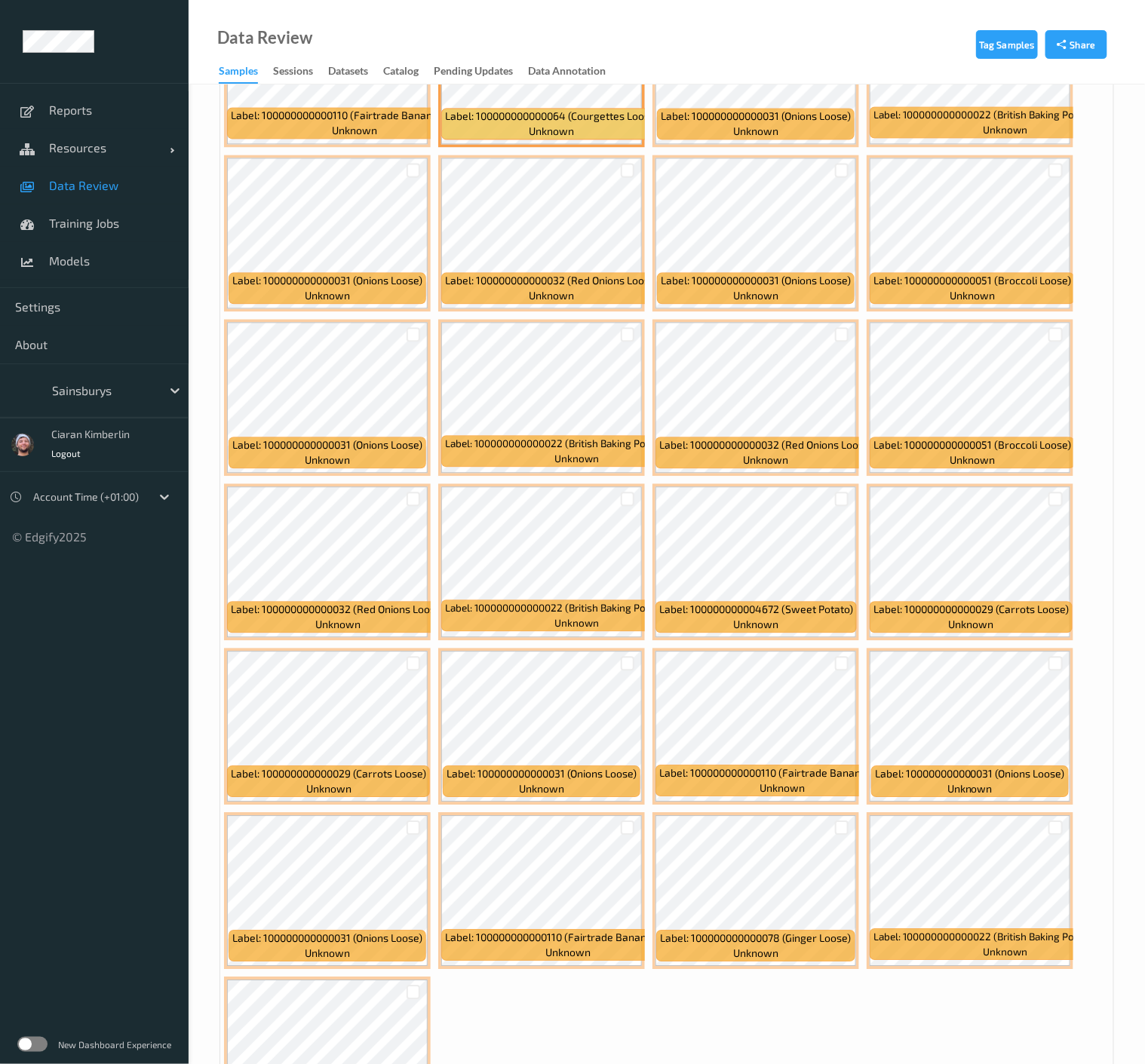 scroll, scrollTop: 7913, scrollLeft: 0, axis: vertical 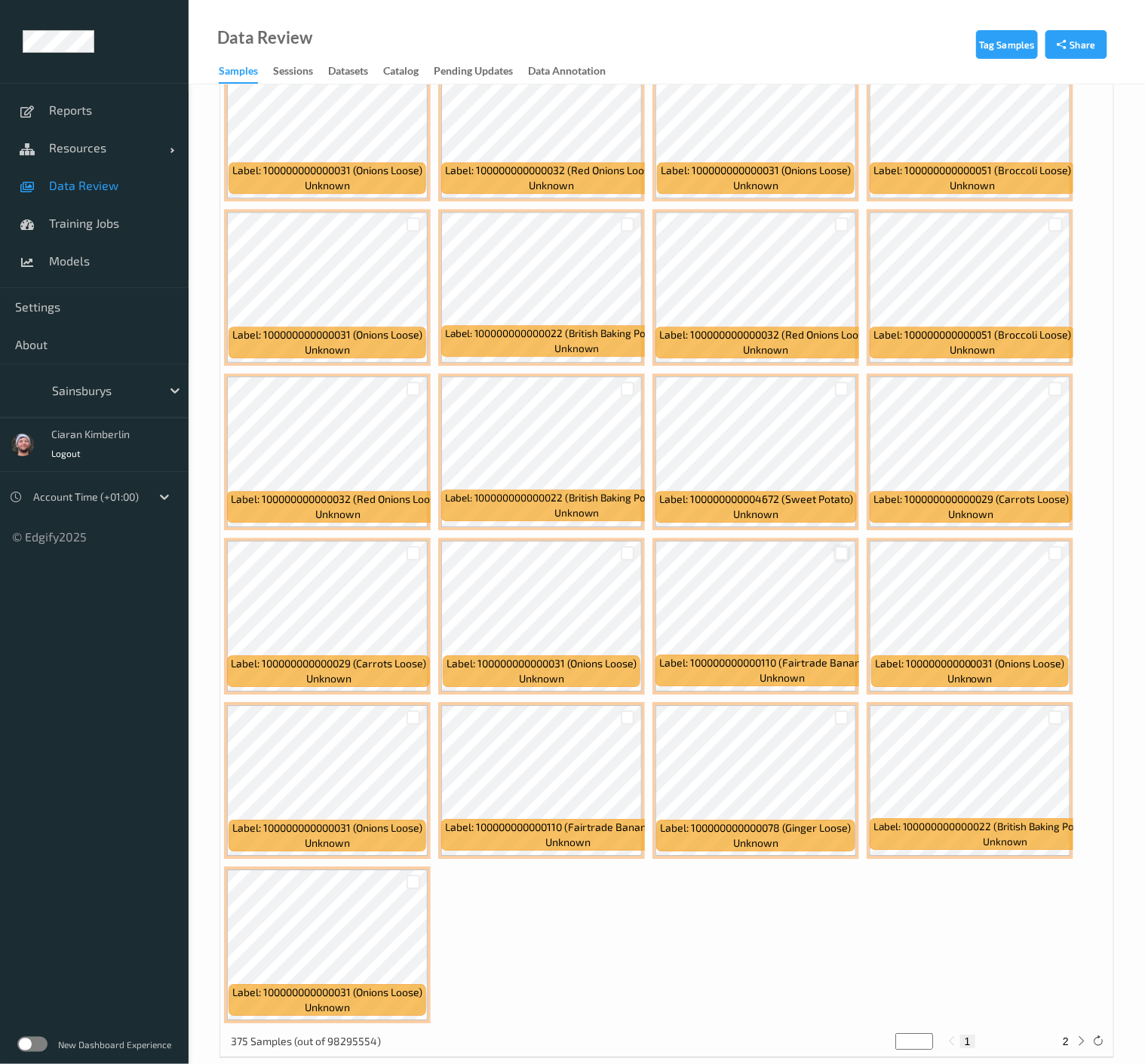click at bounding box center [842, 553] 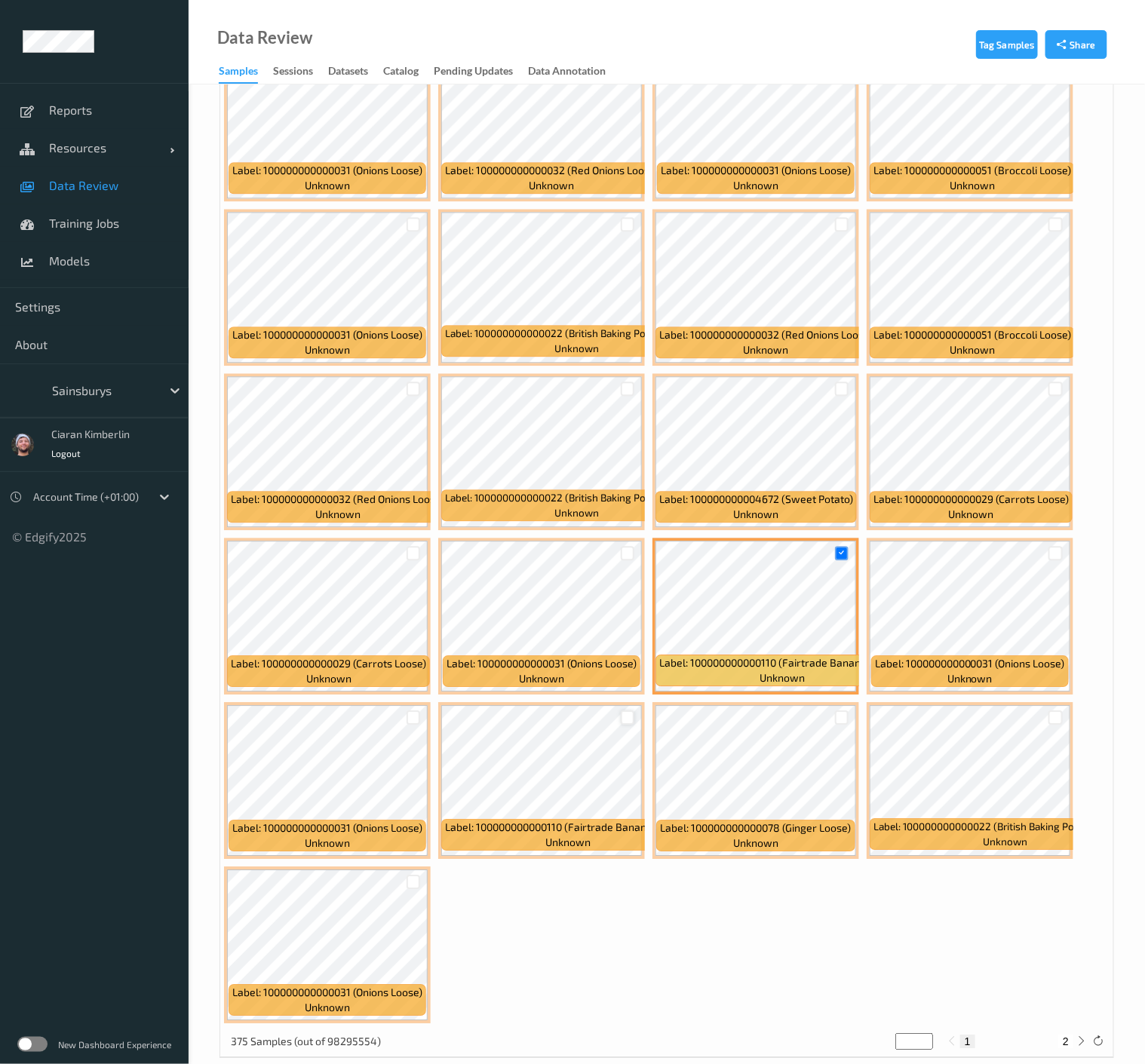 click at bounding box center [628, 717] 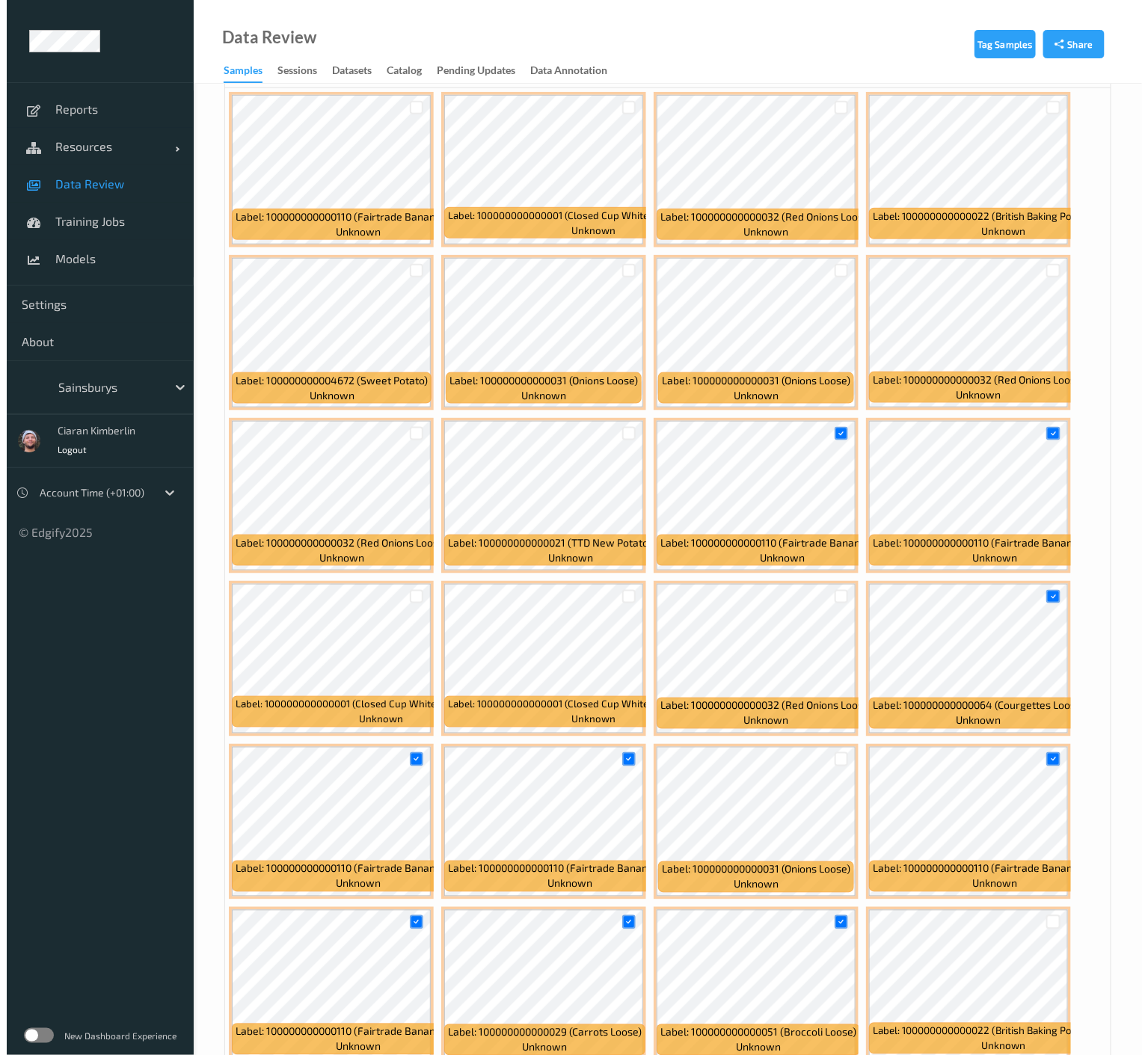 scroll, scrollTop: 120, scrollLeft: 0, axis: vertical 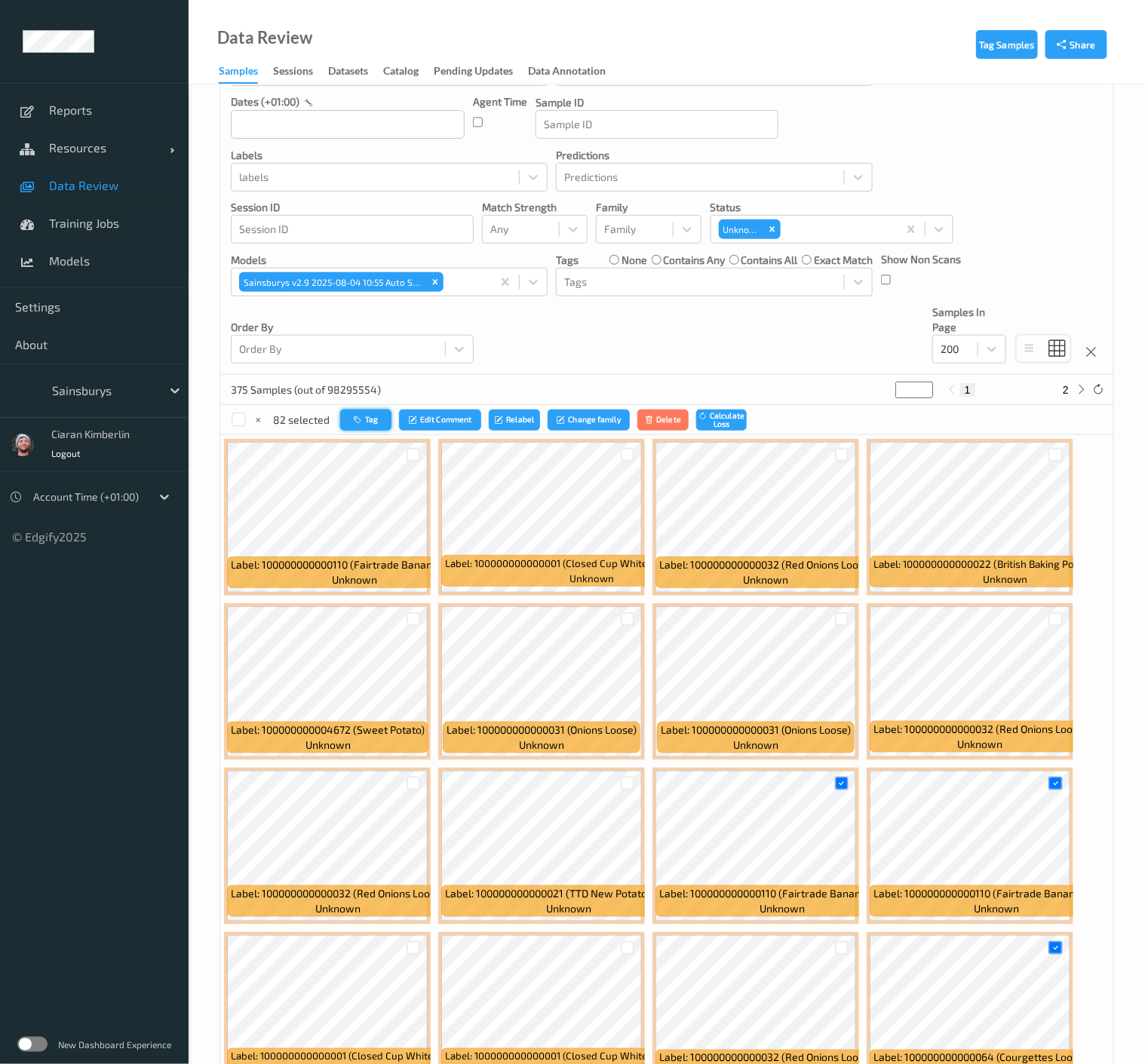 click on "Tag" at bounding box center (366, 420) 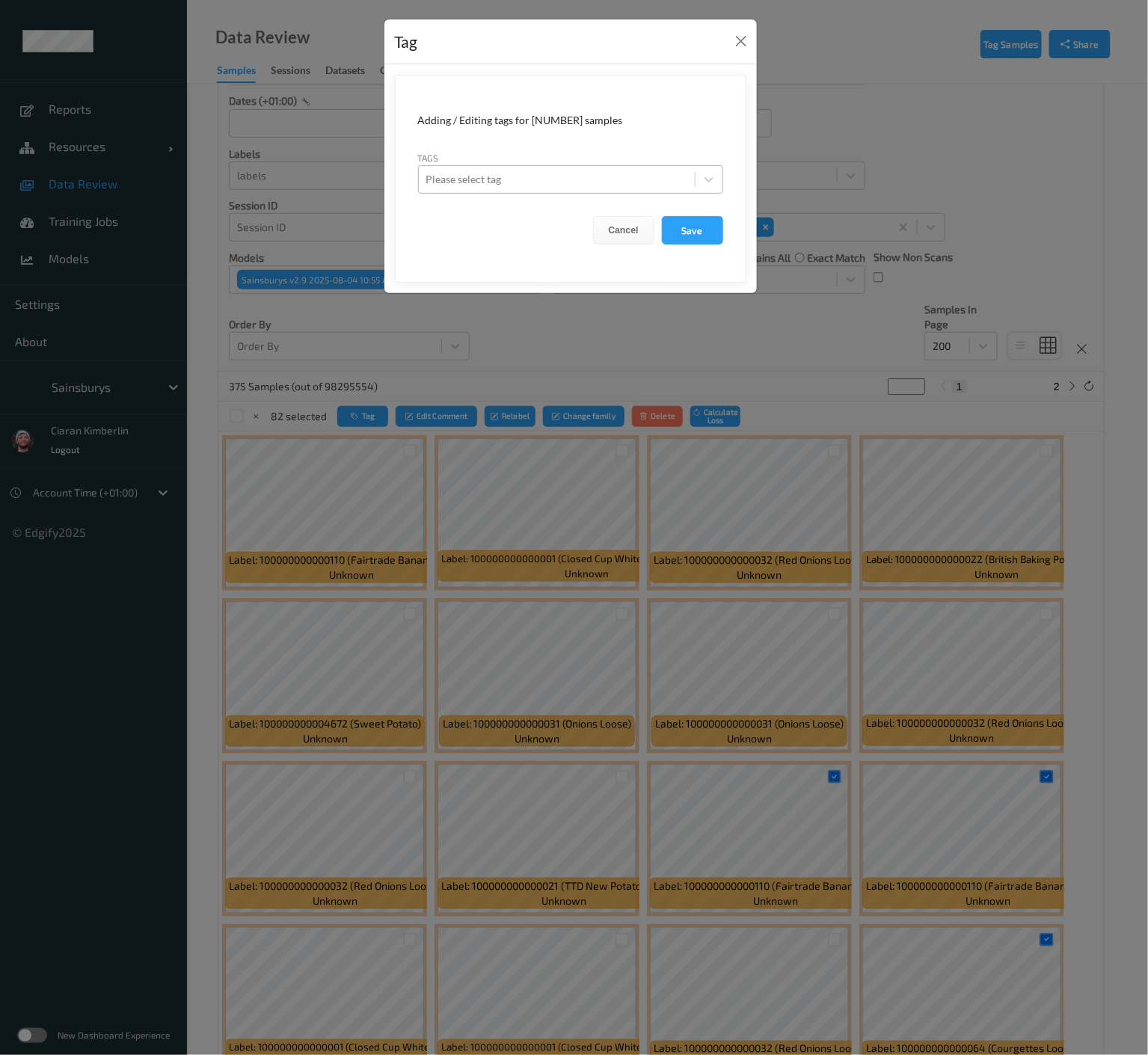 click on "Please select tag" at bounding box center [556, 179] 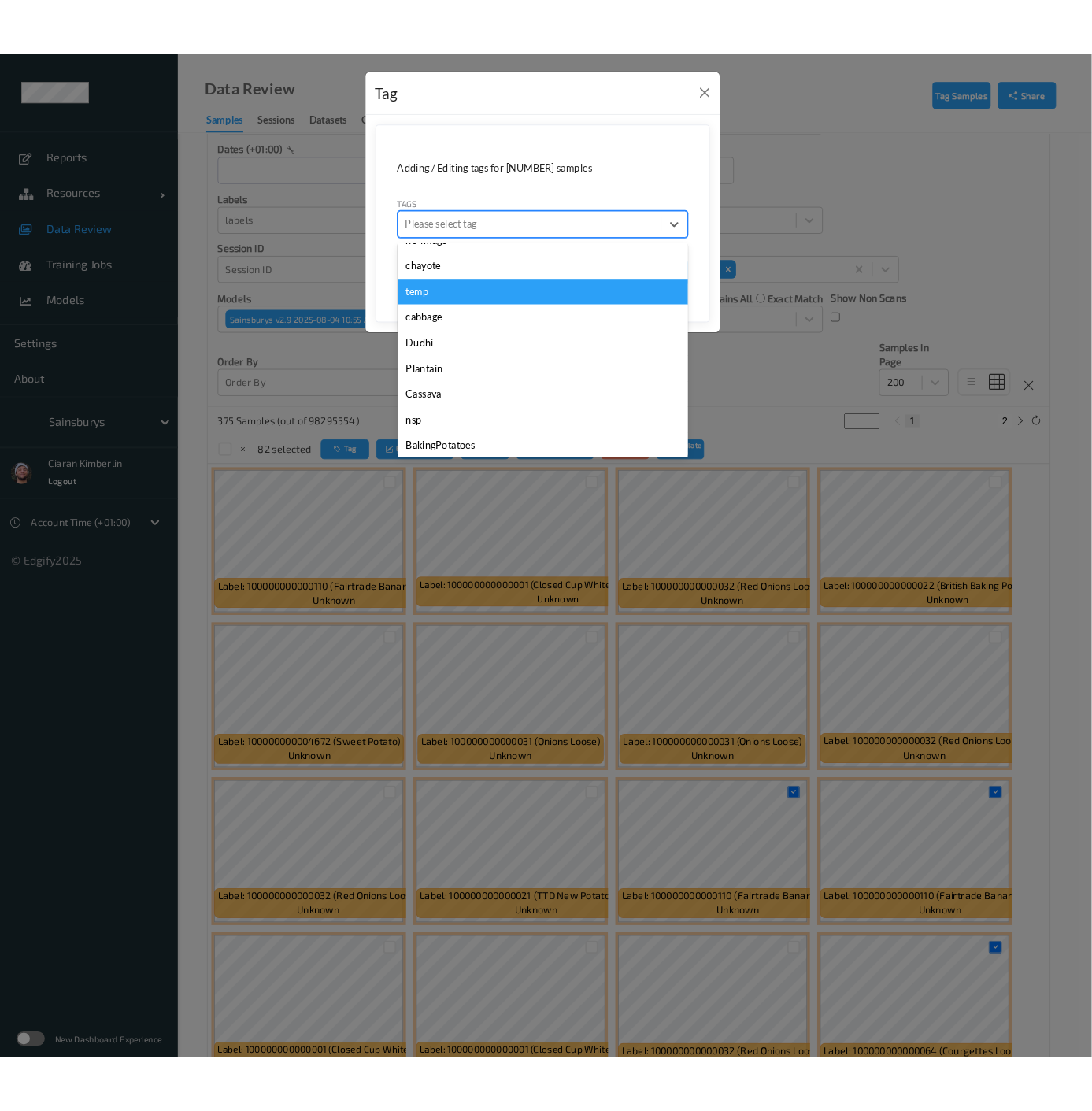 scroll, scrollTop: 1839, scrollLeft: 0, axis: vertical 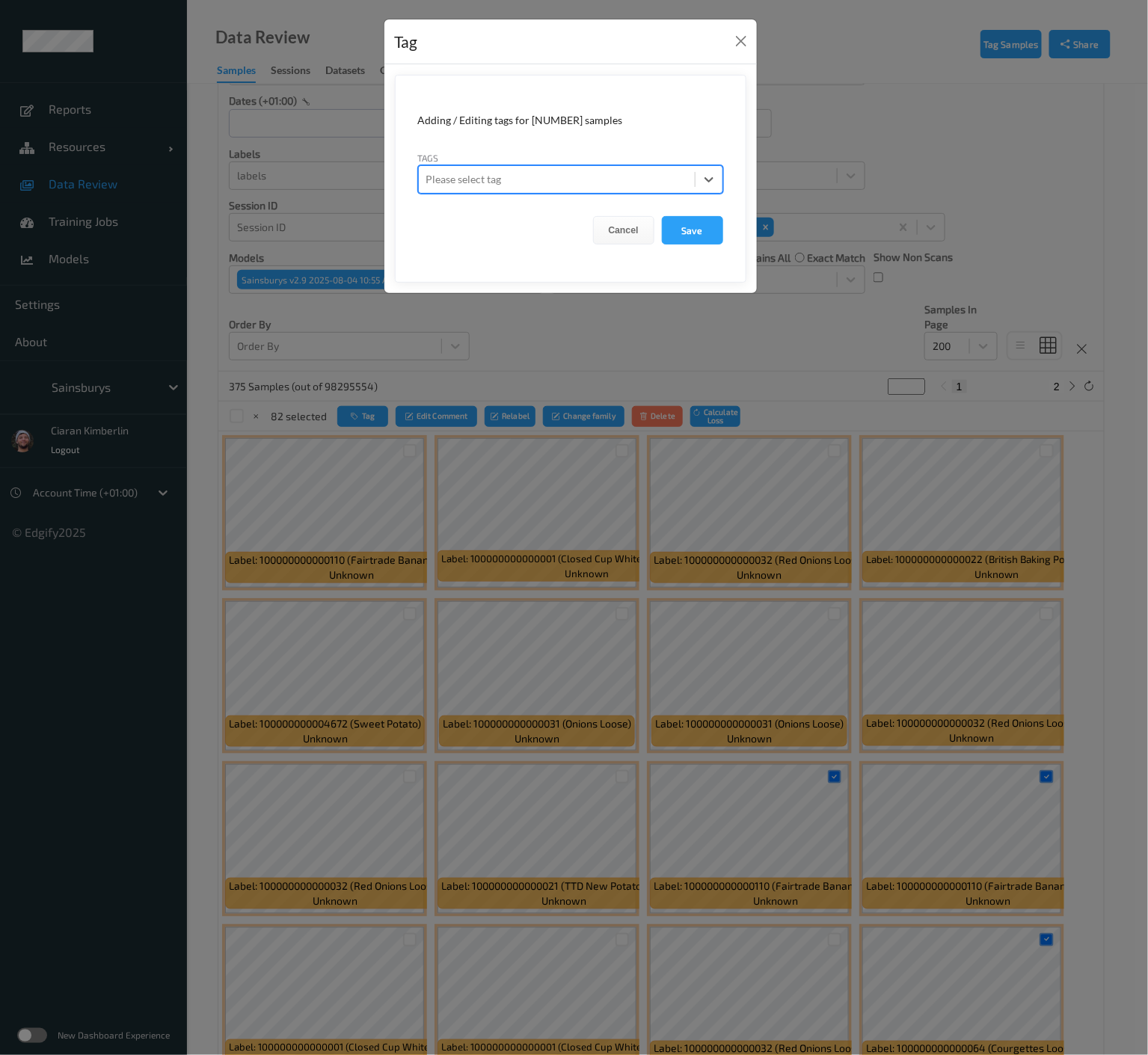 click at bounding box center [556, 179] 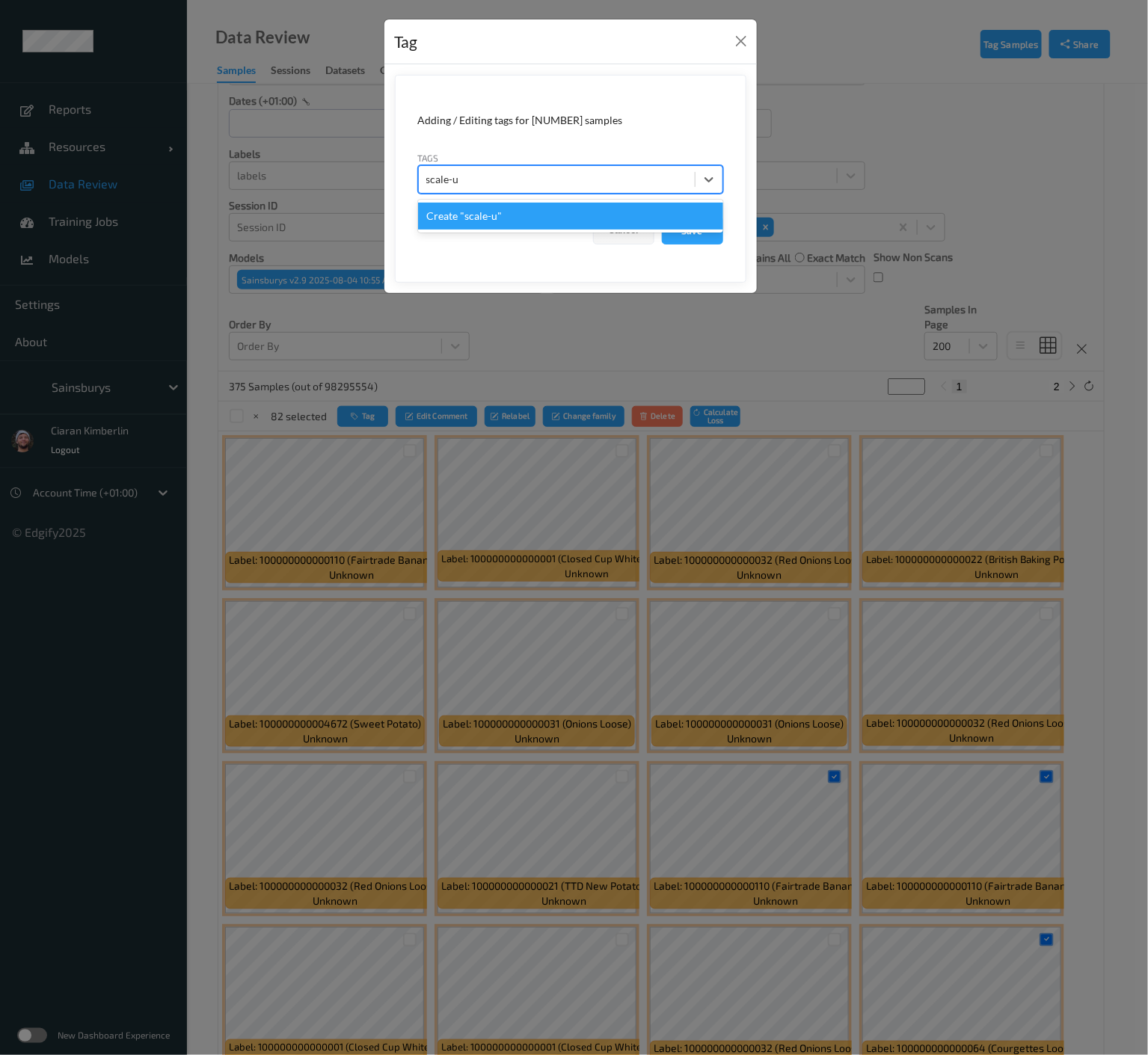 type on "scale-uc" 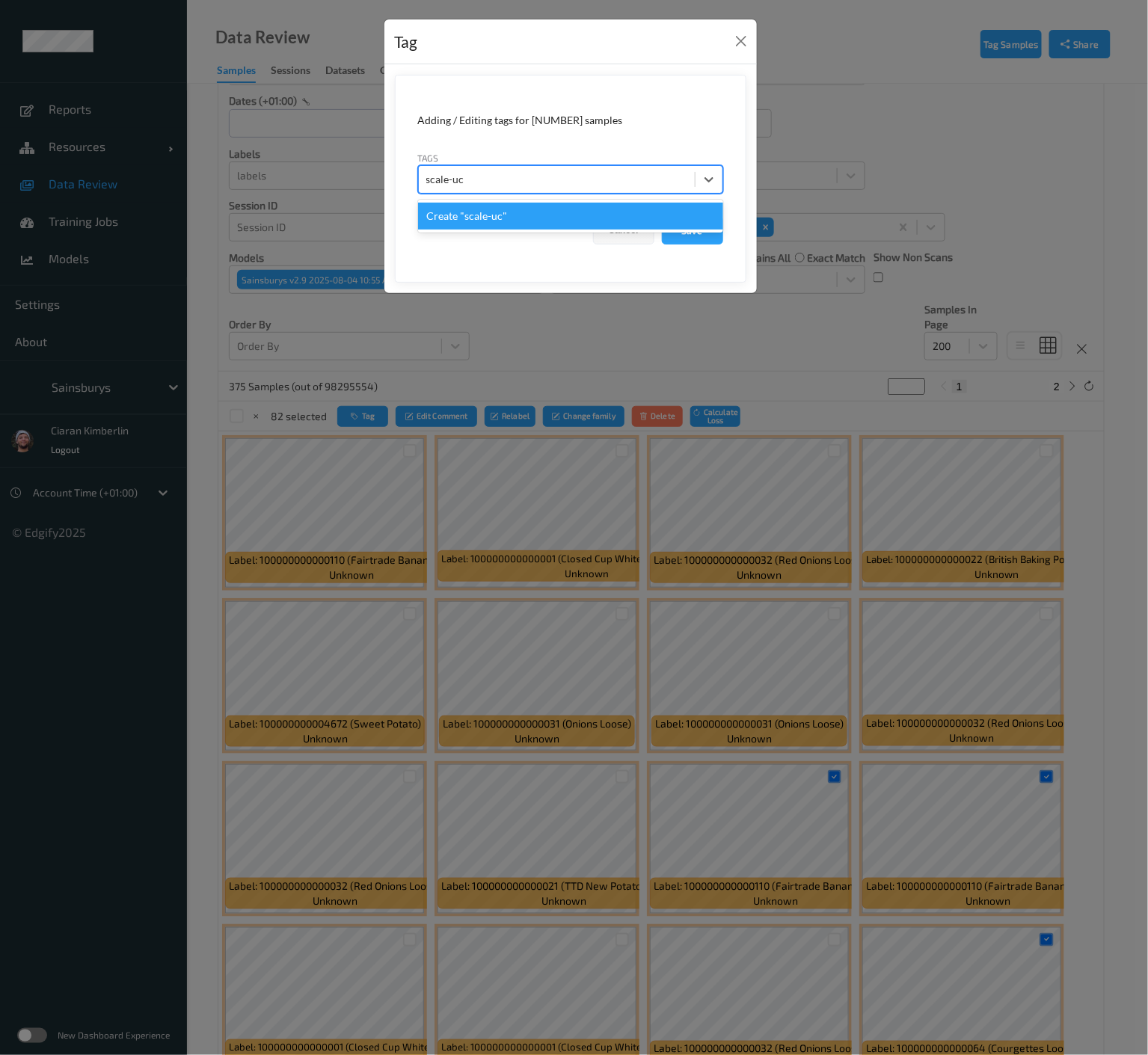 click on "Create "scale-uc"" at bounding box center [571, 216] 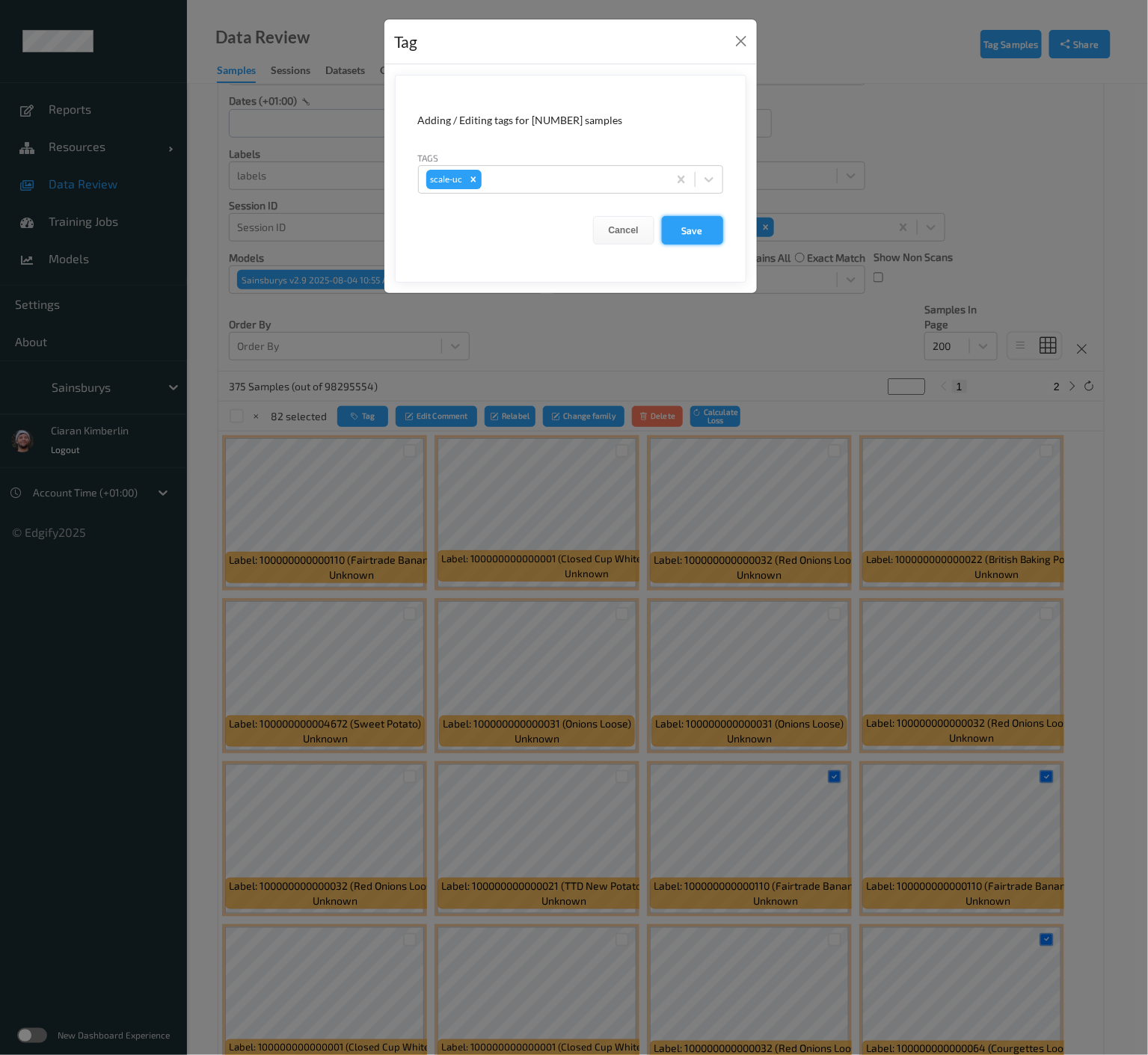 click on "Save" at bounding box center (693, 230) 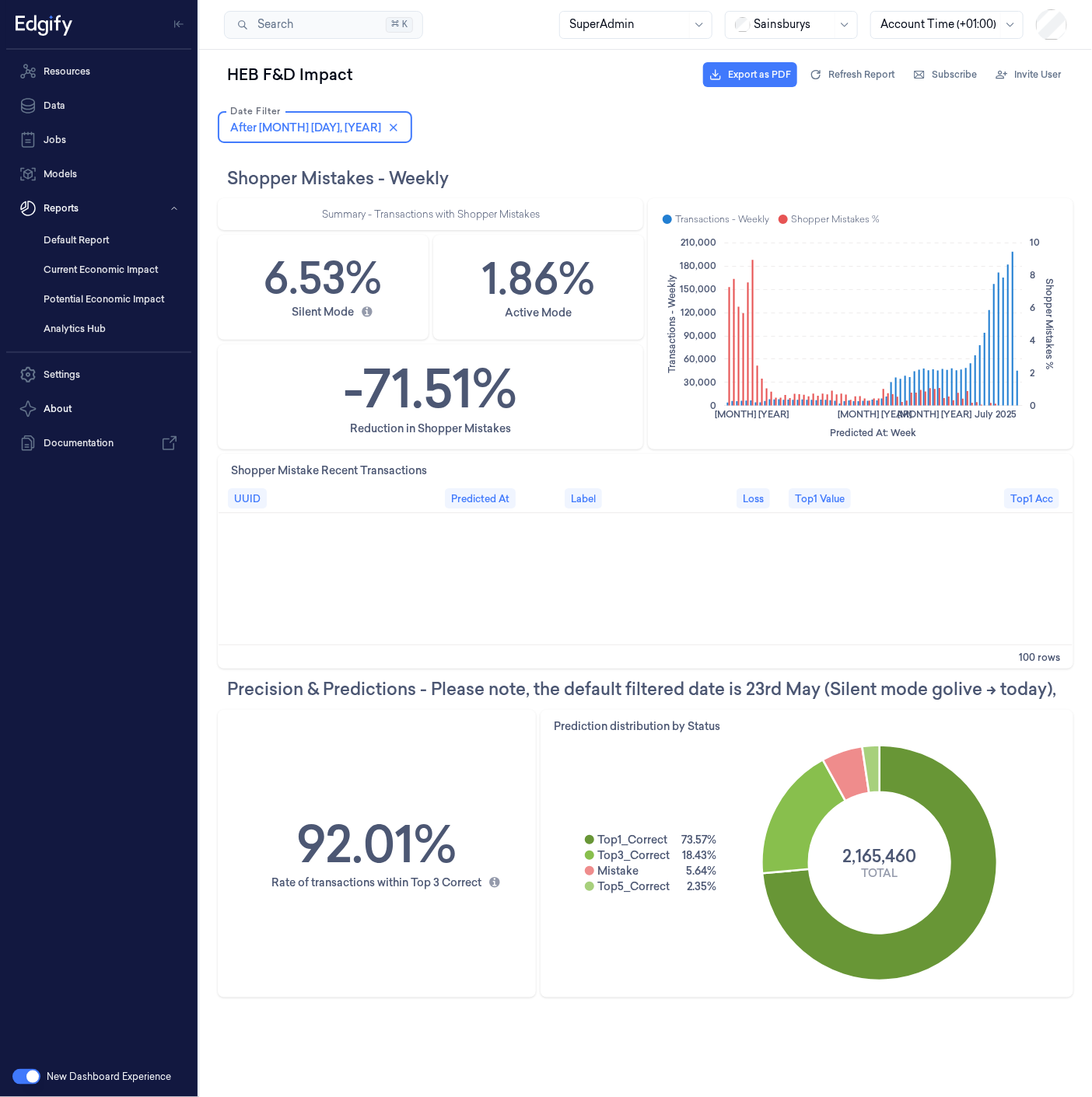 scroll, scrollTop: 0, scrollLeft: 0, axis: both 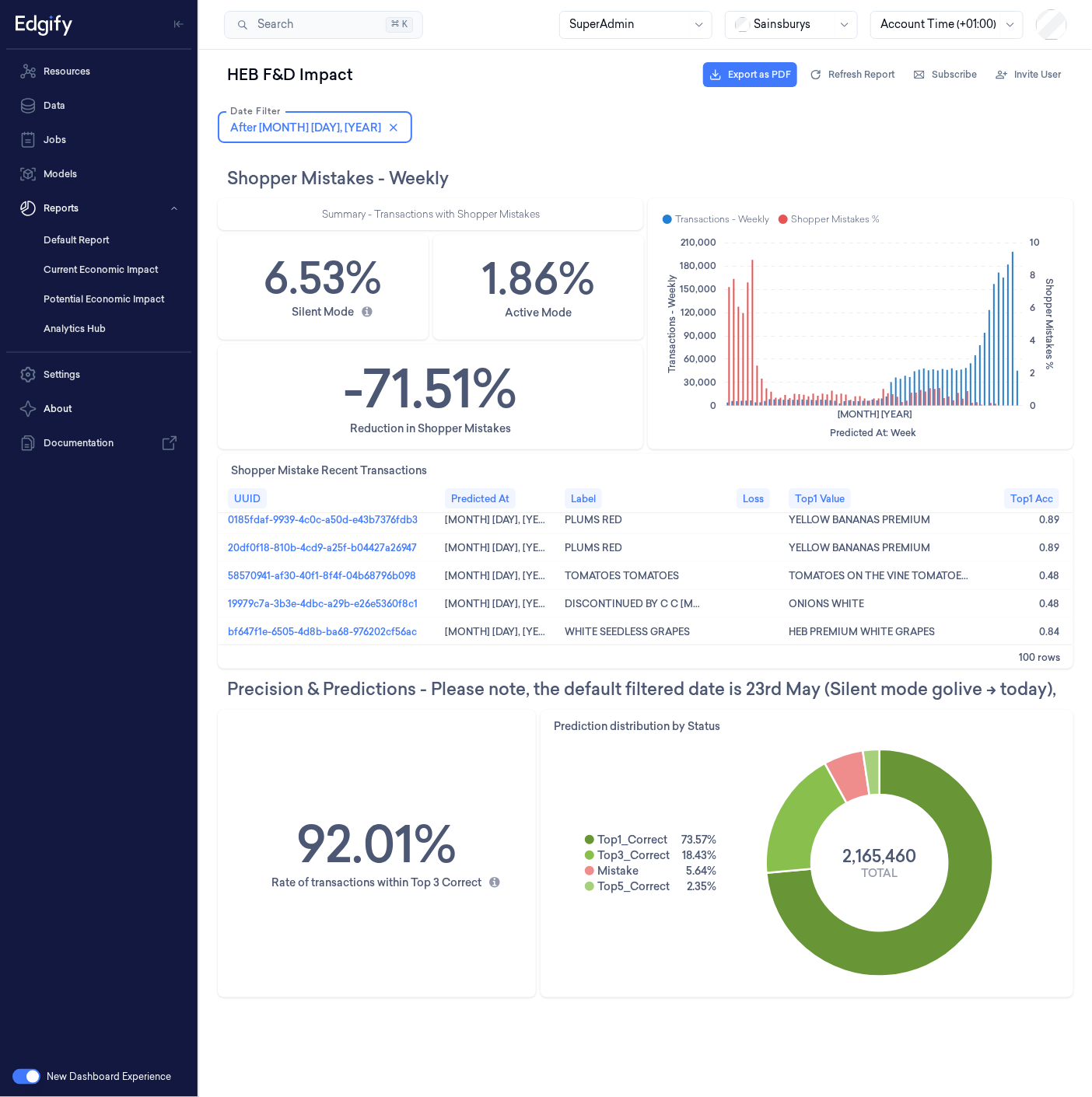 click on "Precision & Predictions - Please note, the default filtered date is 23rd May (Silent mode golive -> today), change the date filter to get a more recent view." at bounding box center (649, 700) 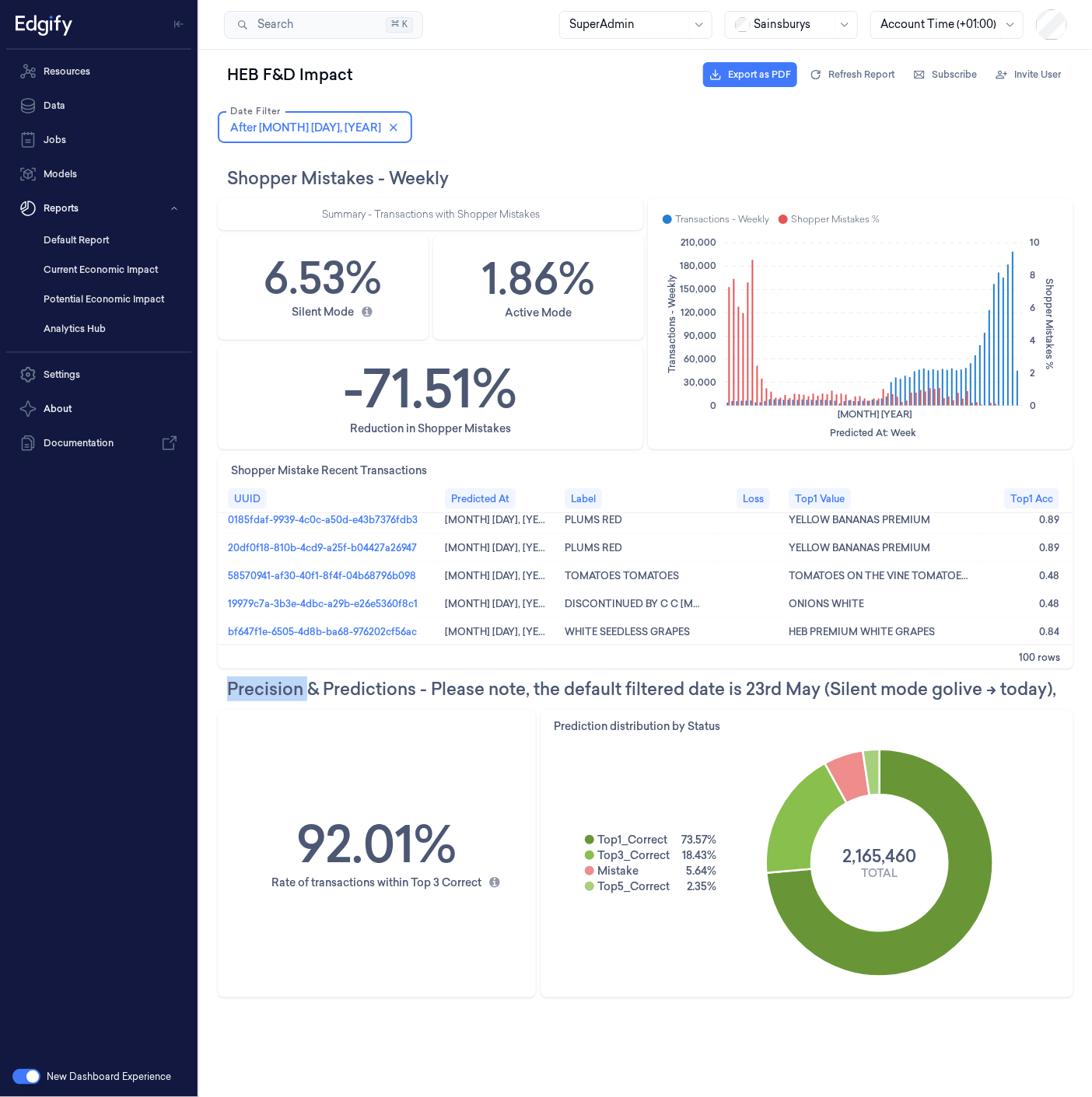 click on "Precision & Predictions - Please note, the default filtered date is 23rd May (Silent mode golive -> today), change the date filter to get a more recent view." at bounding box center (649, 700) 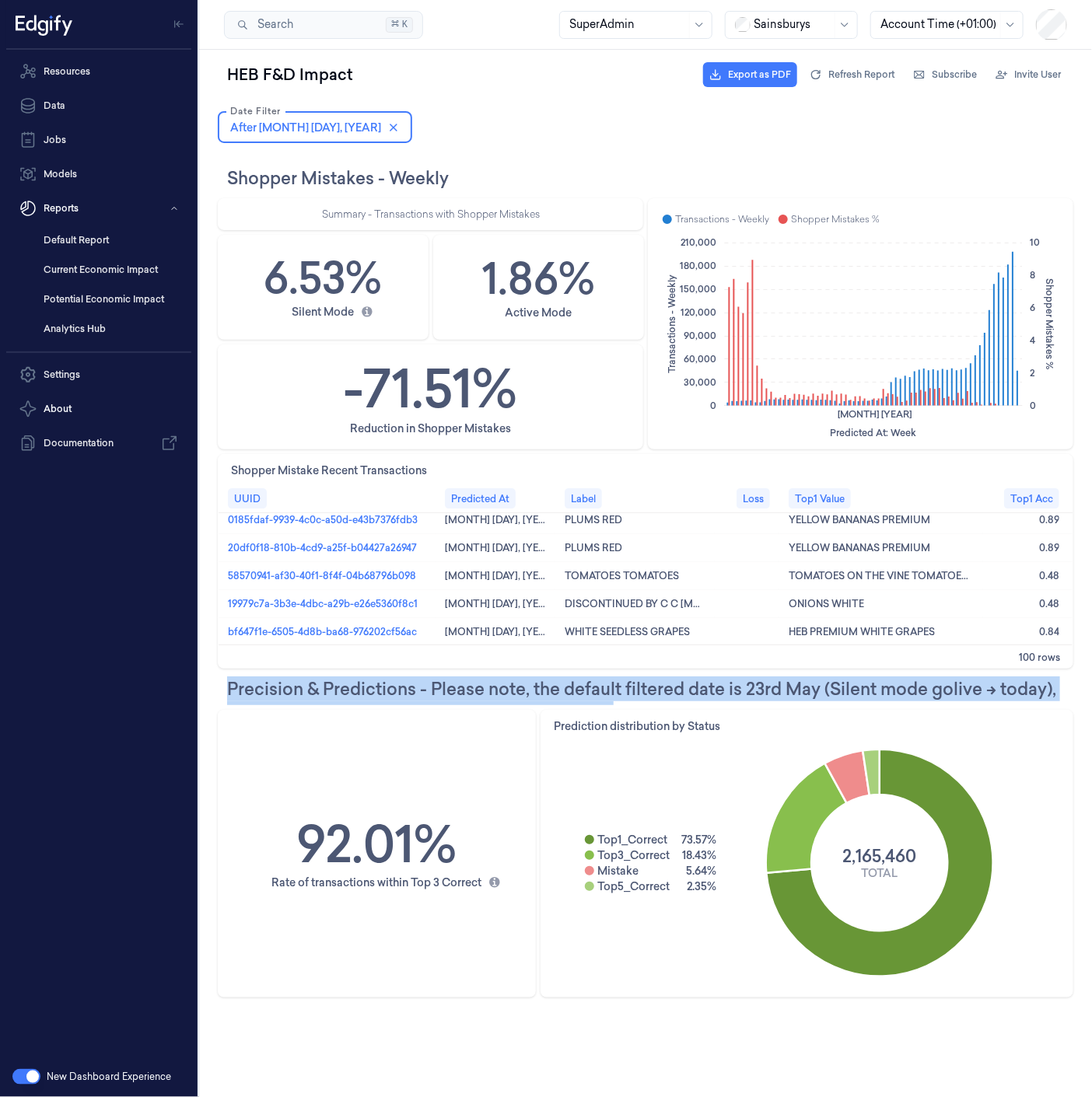 click on "Precision & Predictions - Please note, the default filtered date is 23rd May (Silent mode golive -> today), change the date filter to get a more recent view." at bounding box center [649, 700] 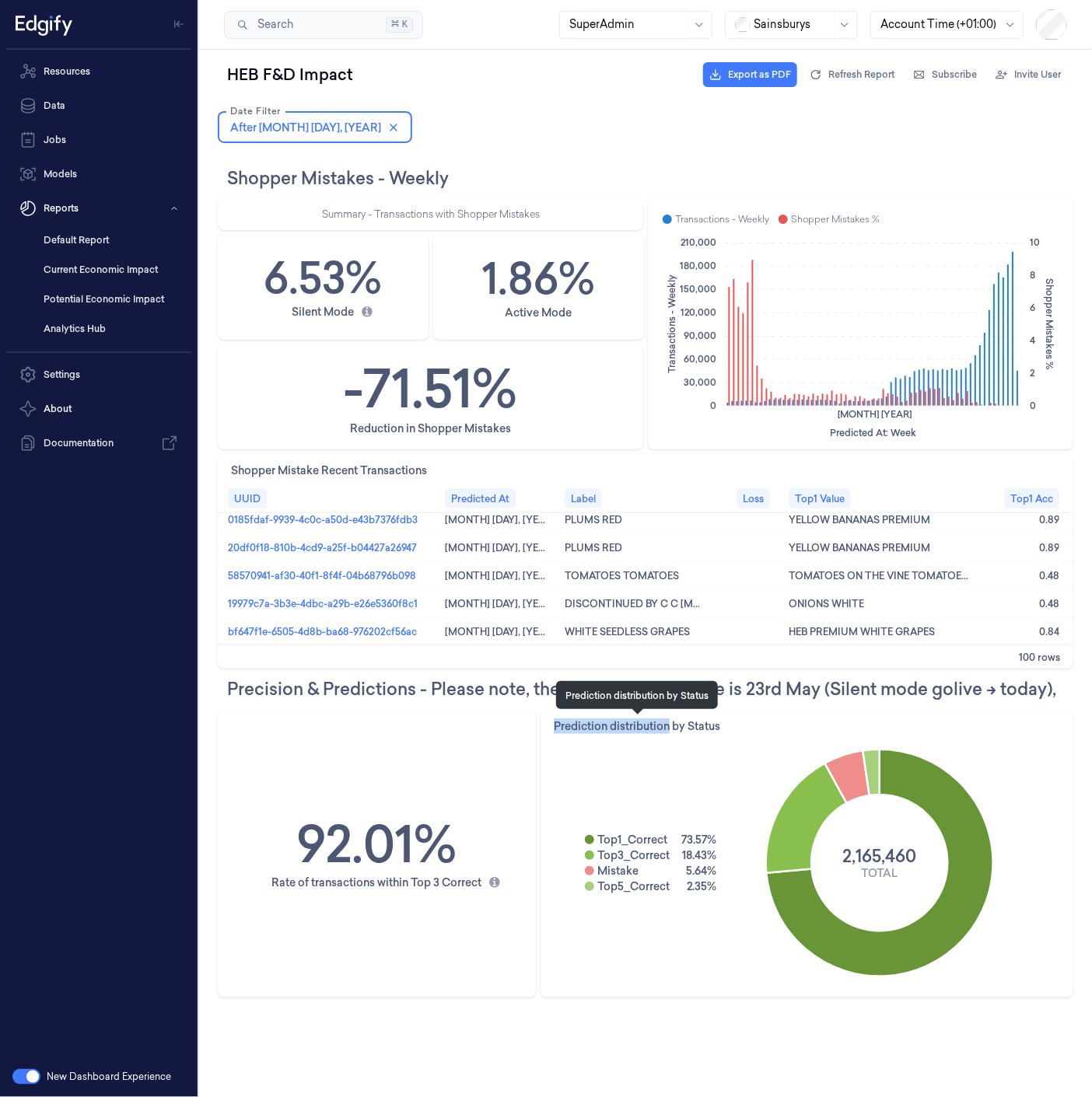 copy on "Prediction distribution" 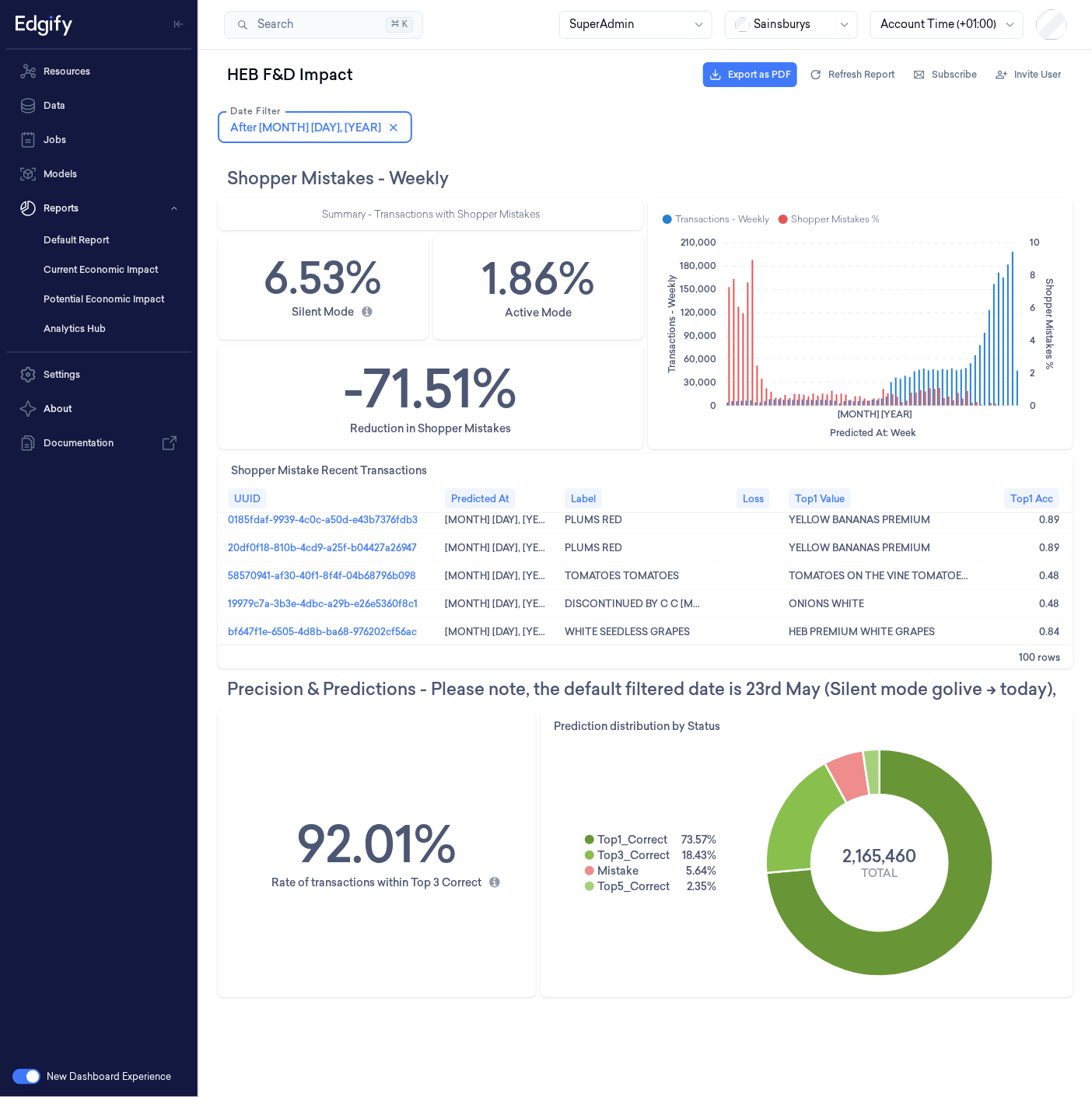 drag, startPoint x: 832, startPoint y: 662, endPoint x: 617, endPoint y: 110, distance: 592.3926 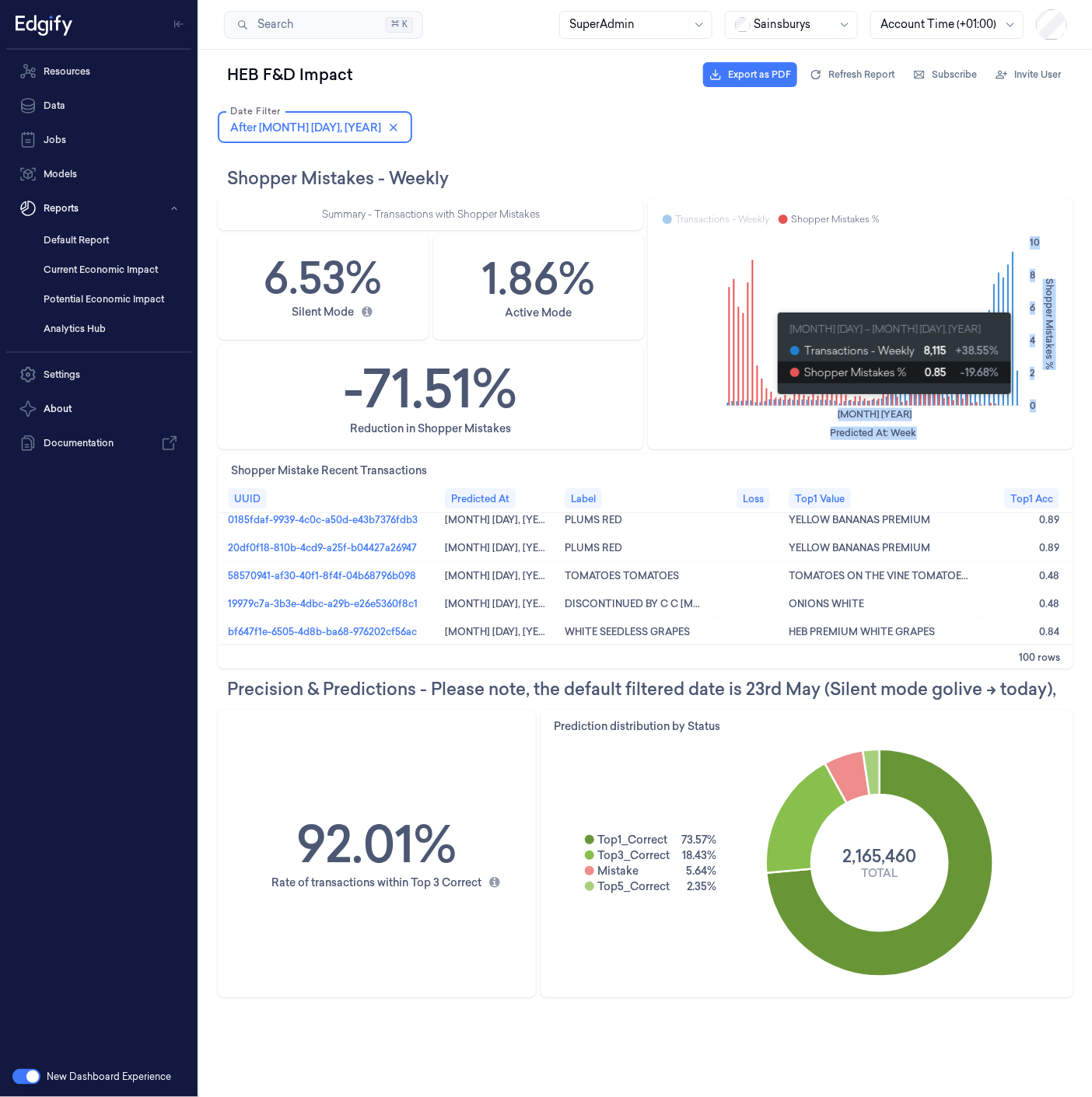 drag, startPoint x: 242, startPoint y: 261, endPoint x: 670, endPoint y: 428, distance: 459.42682 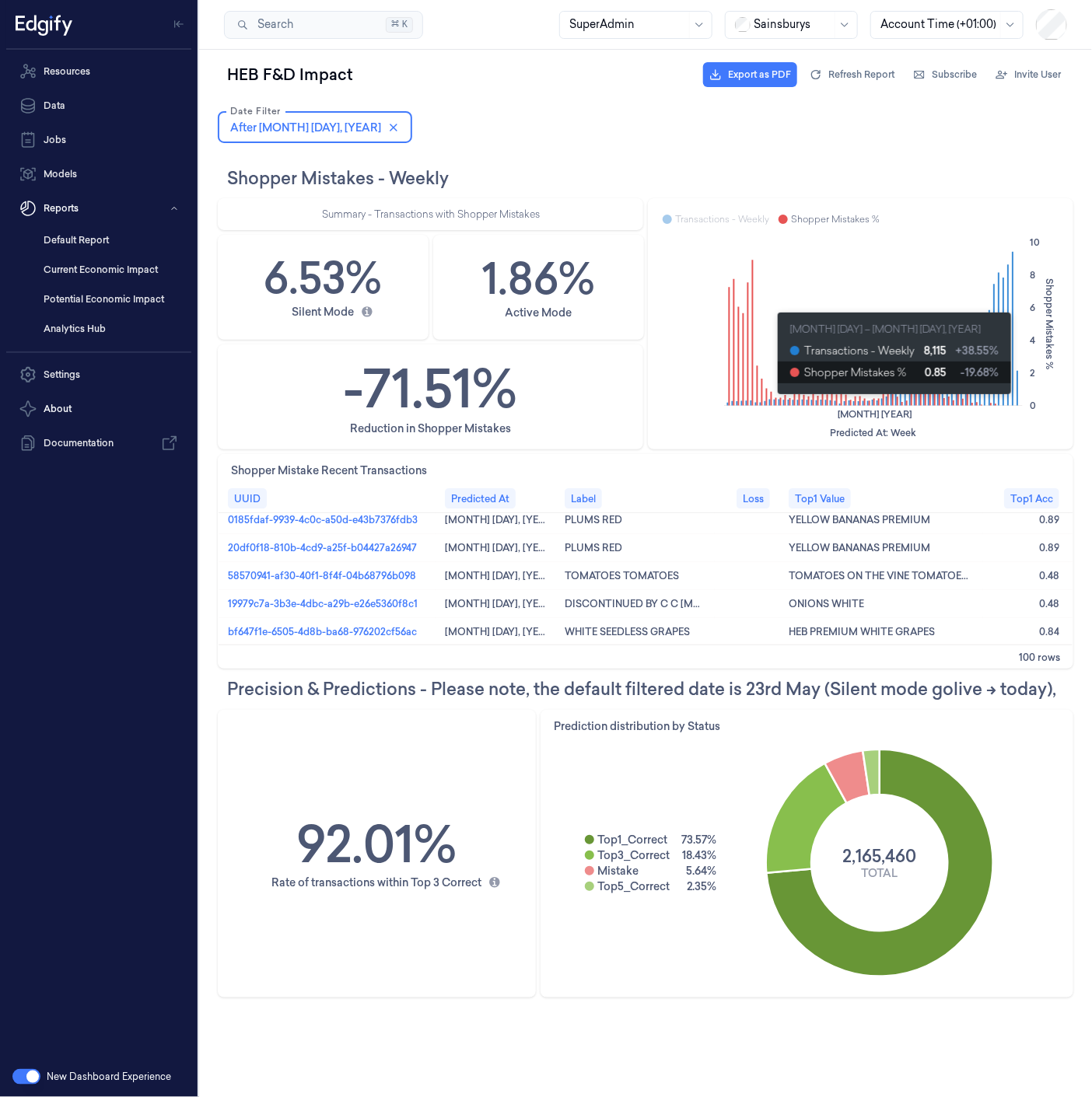 click on "Shopper Mistakes - Weekly Summary - Transactions with Shopper Mistakes Transactions - Weekly Shopper Mistakes % Shopper Mistakes % Predicted At: Week 0 2 4 6 8 10  January 2025  6.53% Silent Mode 1.86% Active Mode -71.51% Reduction in Shopper Mistakes Shopper Mistake Recent Transactions UUID Predicted At Label Loss Top1 Value Top1 Acc Top2 Value Top2 Acc Top3 Value Top3 Acc 122852be-4d0a-4064-981f-dad30c273ce5 July 4, 2025, 12:19 AM SMALL LIMES SMALL HASS AVOCADO 0.7 LARGE HASS AVOCADO 0.28 EXTRA LARGE HASS AVOCADO 0.011 8d0c06db-c0d1-406a-884d-d0c33588d2ad July 4, 2025, 12:15 AM HEB PREMIUM PINEAPPLE DRAGON FRUIT PITAYA 0.82 PITAYA YELLOW DRAGON FRUIT 0.15 fbbac738-3420-473d-8307-103e21b9ec6f July 4, 2025, 12:05 AM CILANTRO HERB BULB ONIONS 0.52 DAIKON JAPANESE RADISH 0.39 TEXAS SWEET BULB ONION TEXAS SWEET BULB ONION 0.081 0185fdaf-9939-4c0c-a50d-e43b7376fdb3 July 4, 2025, 12:02 AM PLUMS RED YELLOW BANANAS PREMIUM 0.89 ORGANIC BANANAS 0.092 YELLOW PLANTAINS 0.017 20df0f18-810b-4cd9-a25f-b04427a26947 0.89" at bounding box center (645, 581) 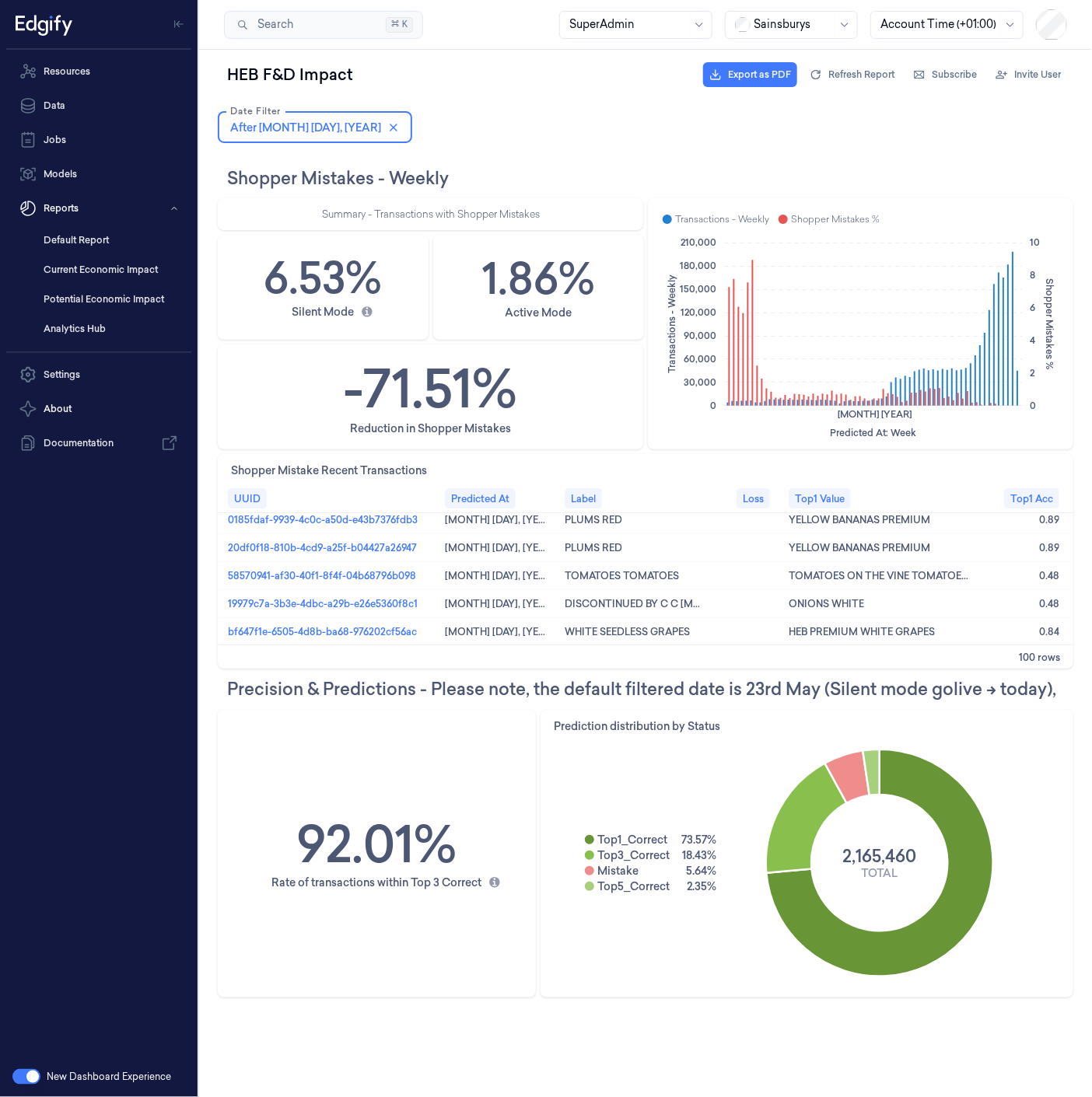 click on "Transactions - Weekly Shopper Mistakes % Predicted At: Week 0 30,000 60,000 90,000 120,000 150,000 180,000 210,000 0 2 4 6 8 10  January 2025" 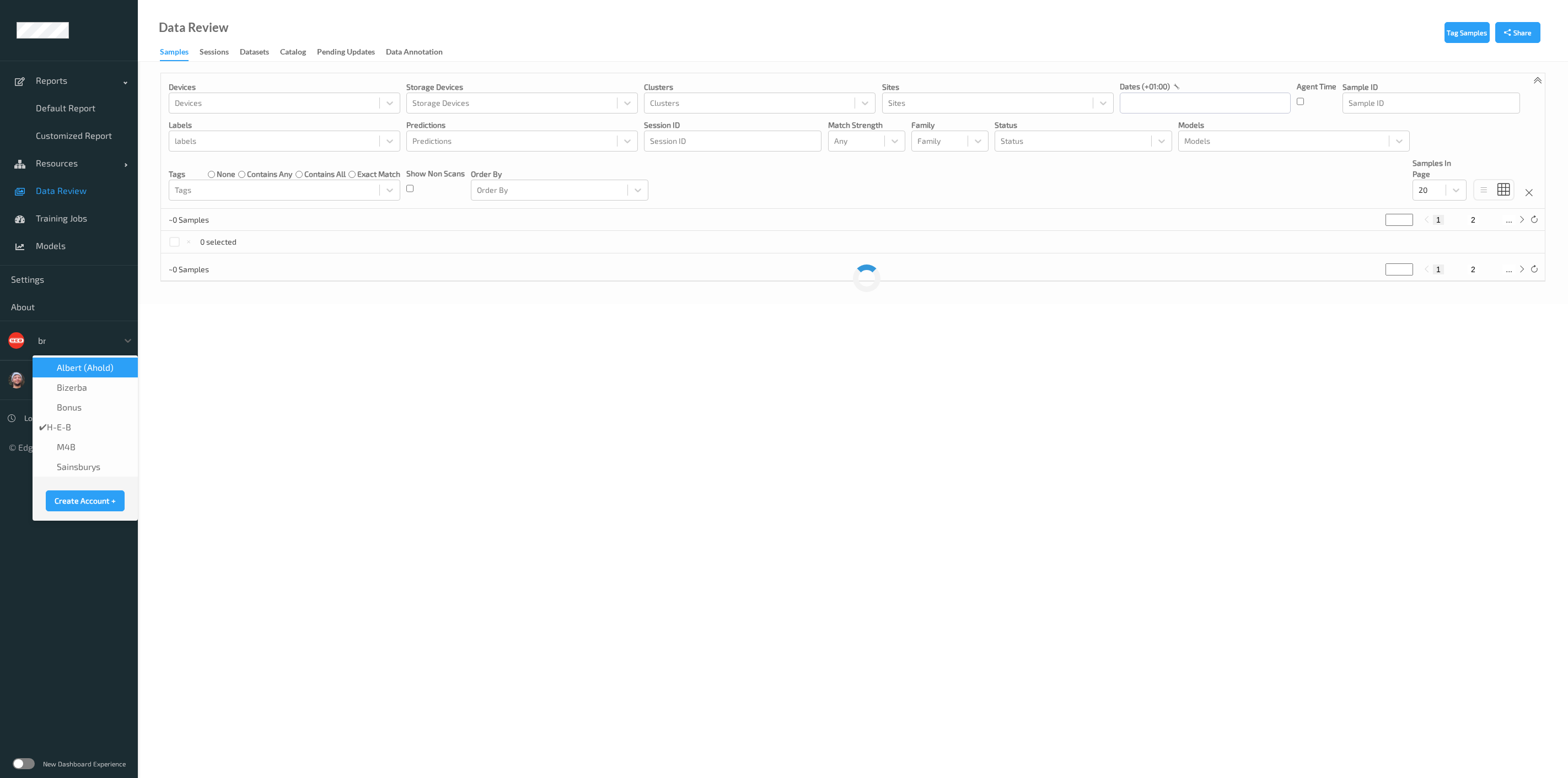 scroll, scrollTop: 0, scrollLeft: 0, axis: both 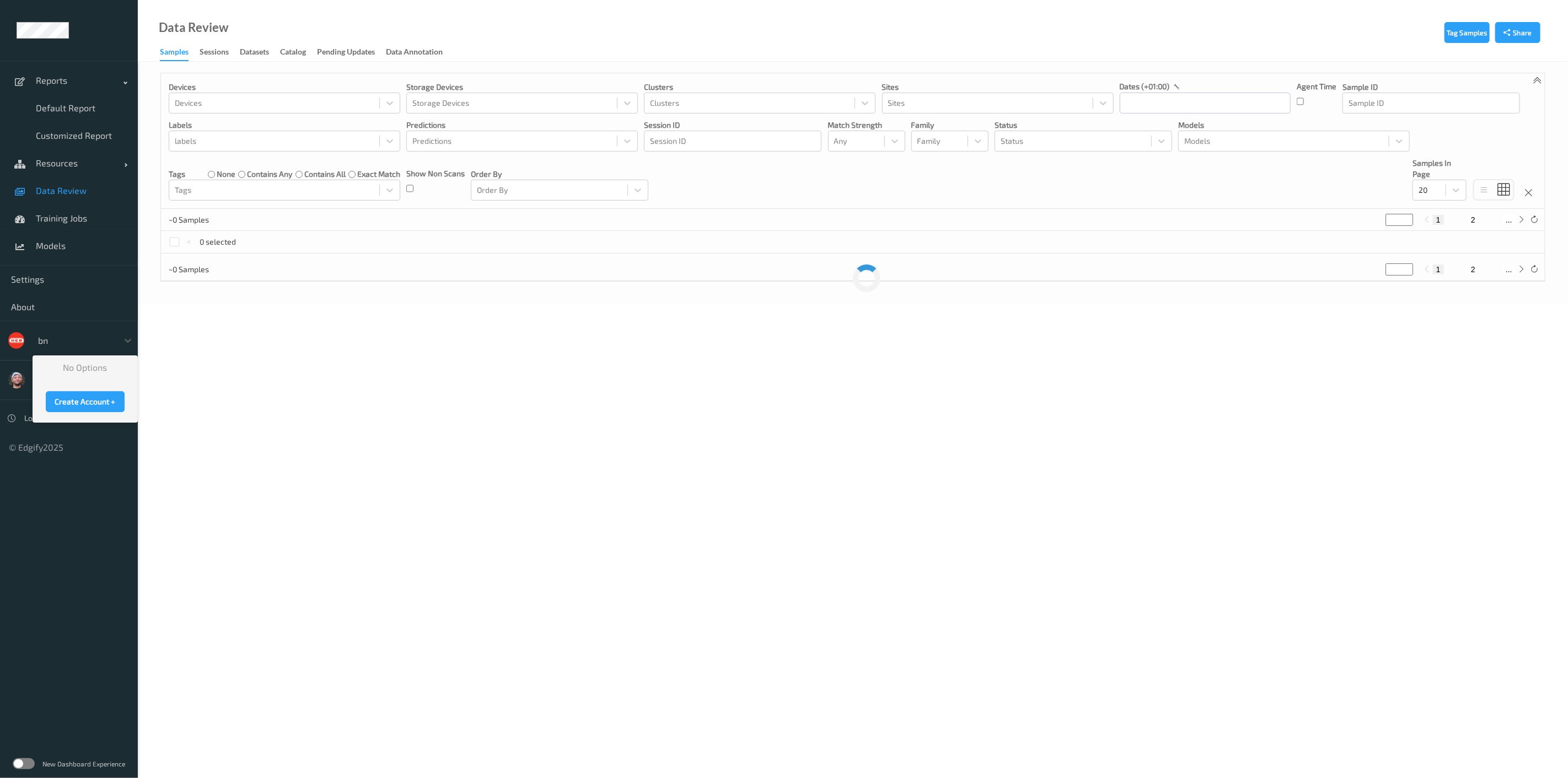type on "b" 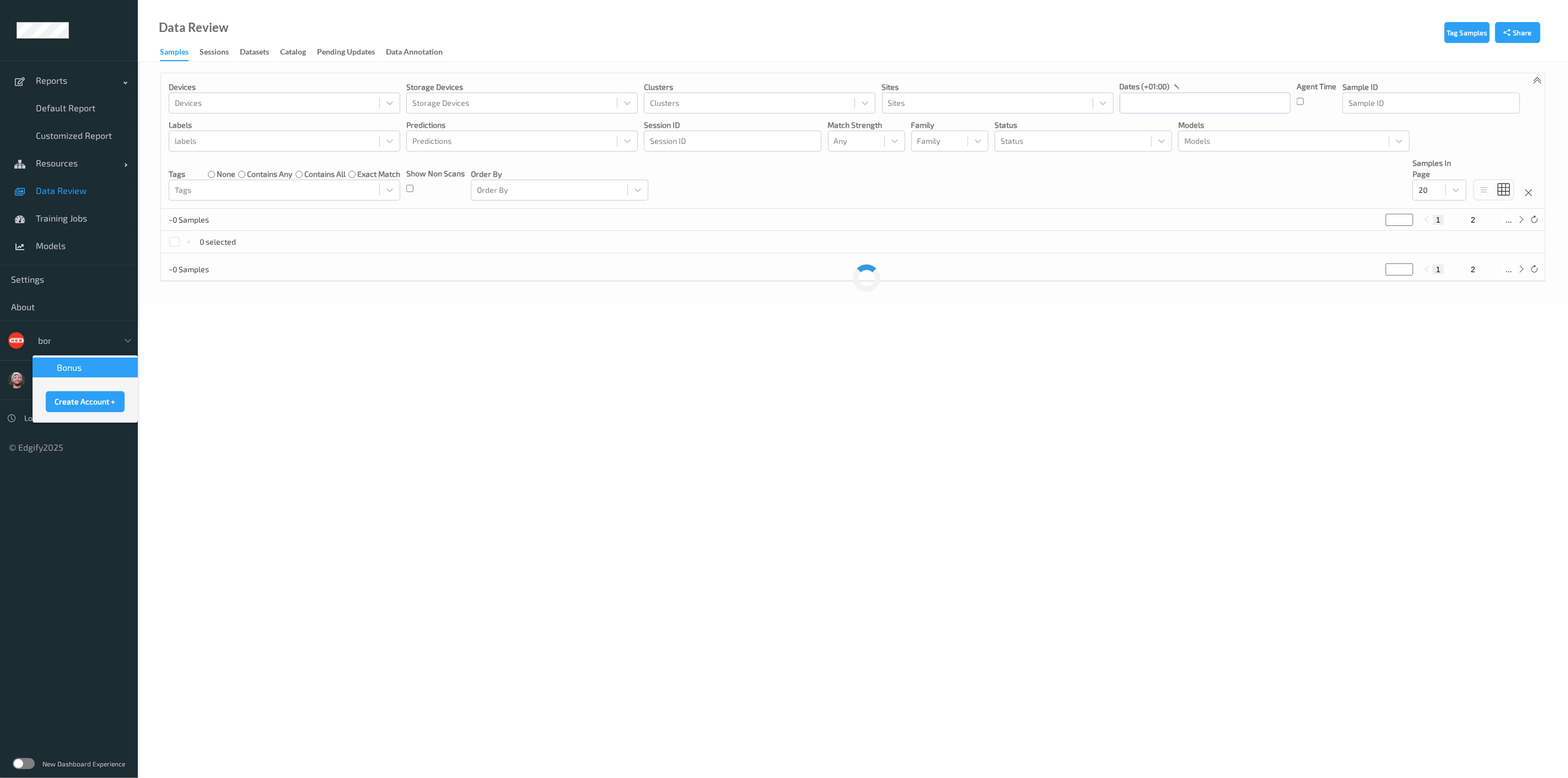 type on "bonu" 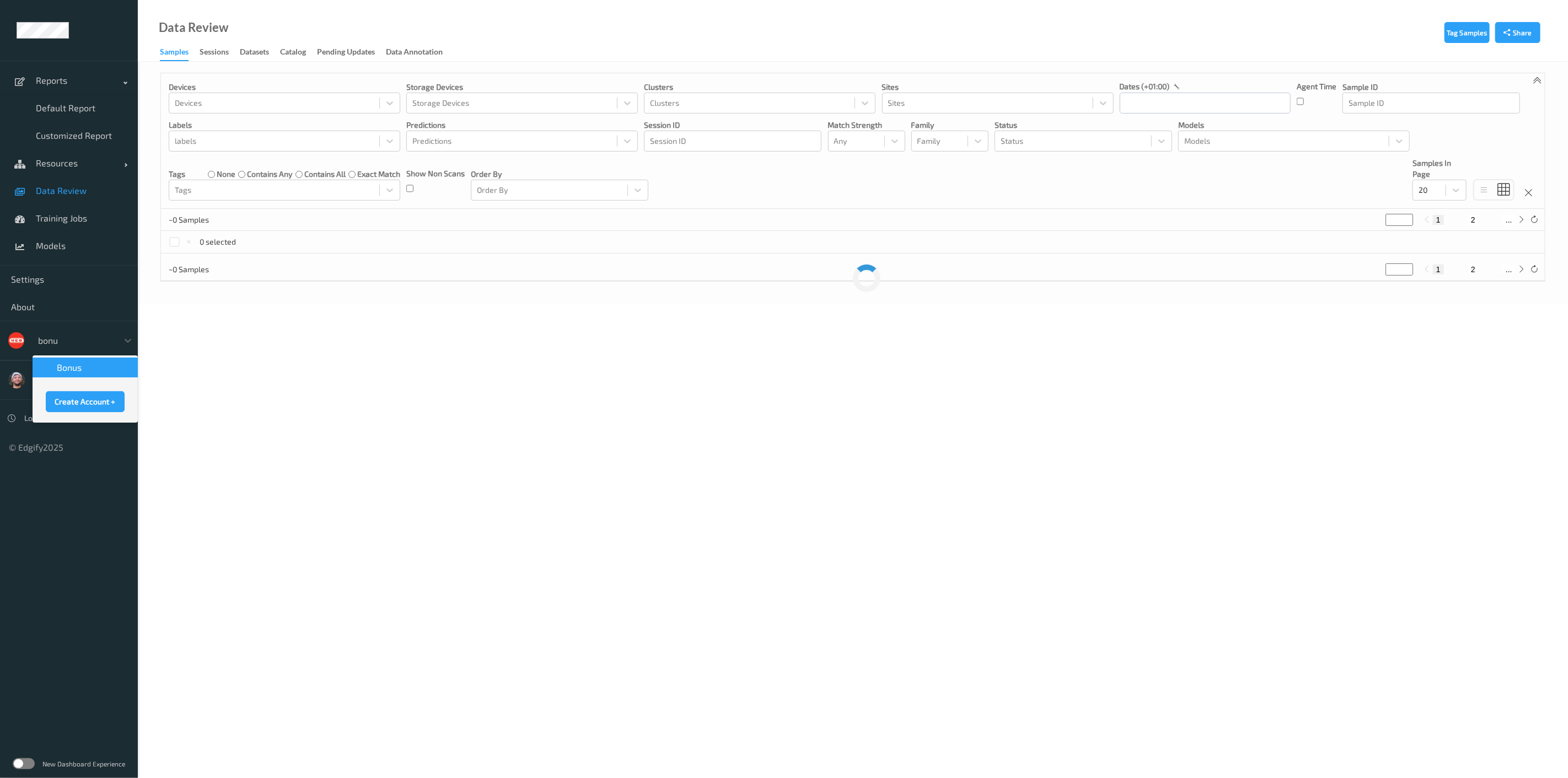 type 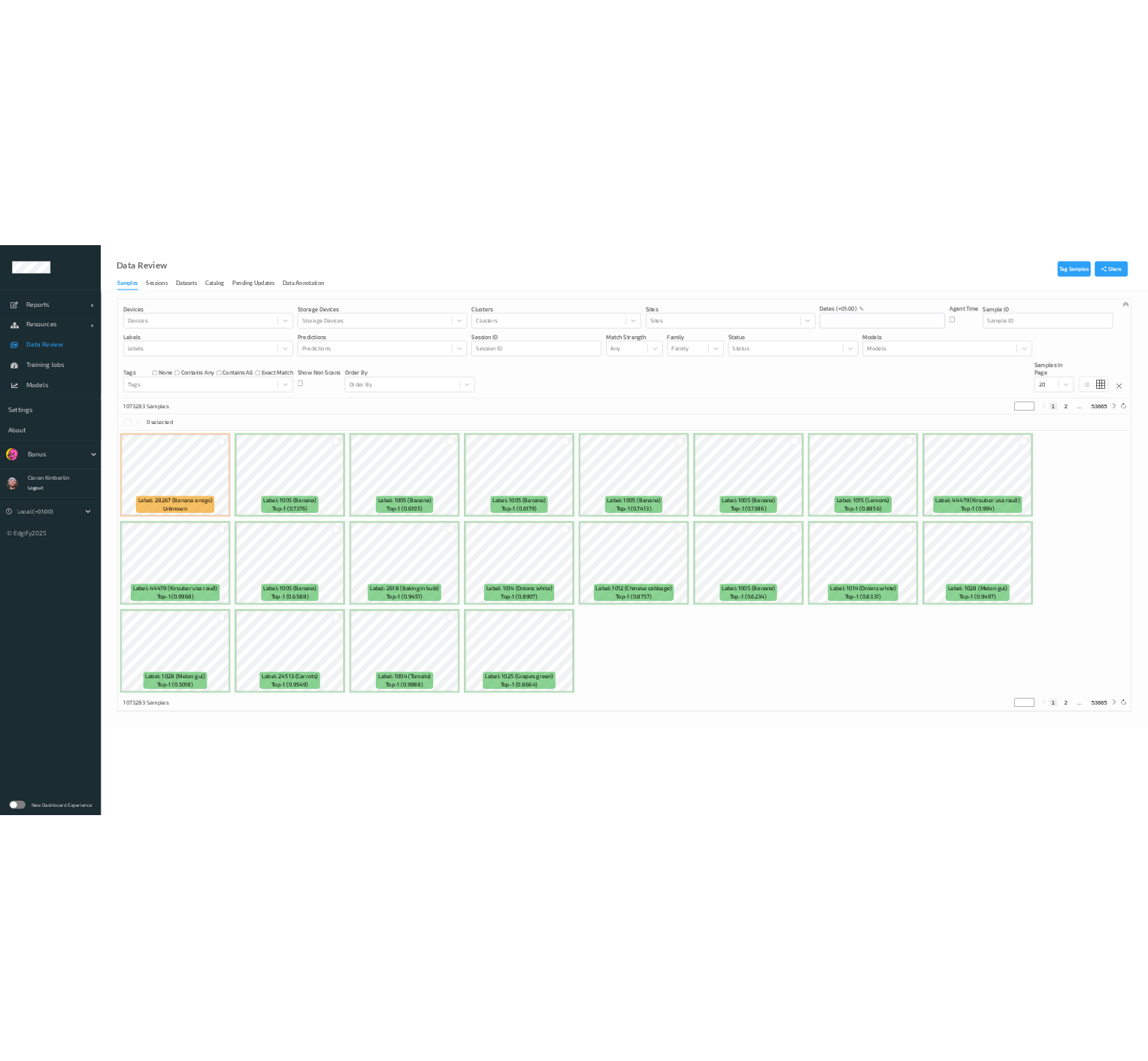 scroll, scrollTop: 0, scrollLeft: 0, axis: both 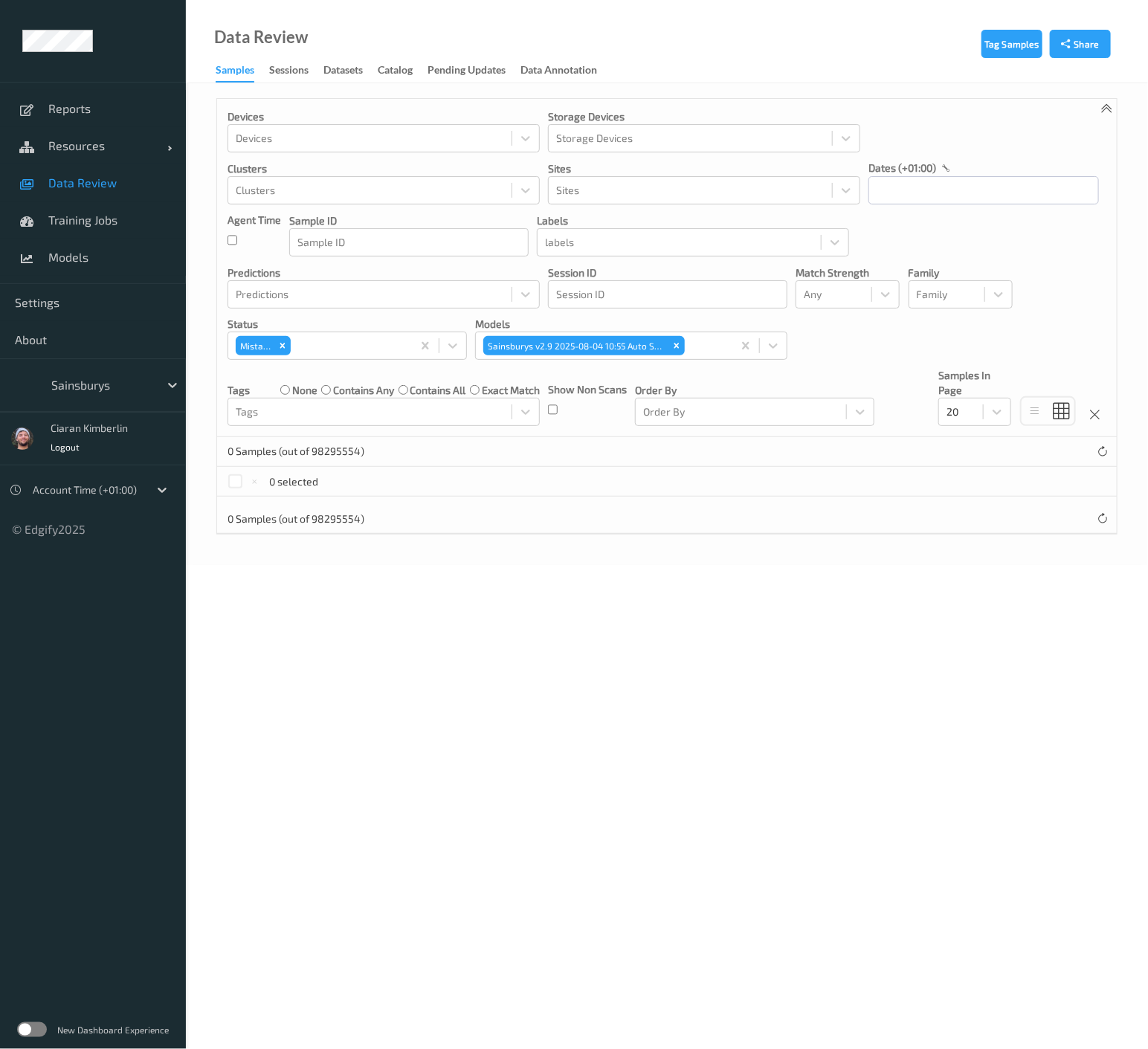 click at bounding box center (101, 385) 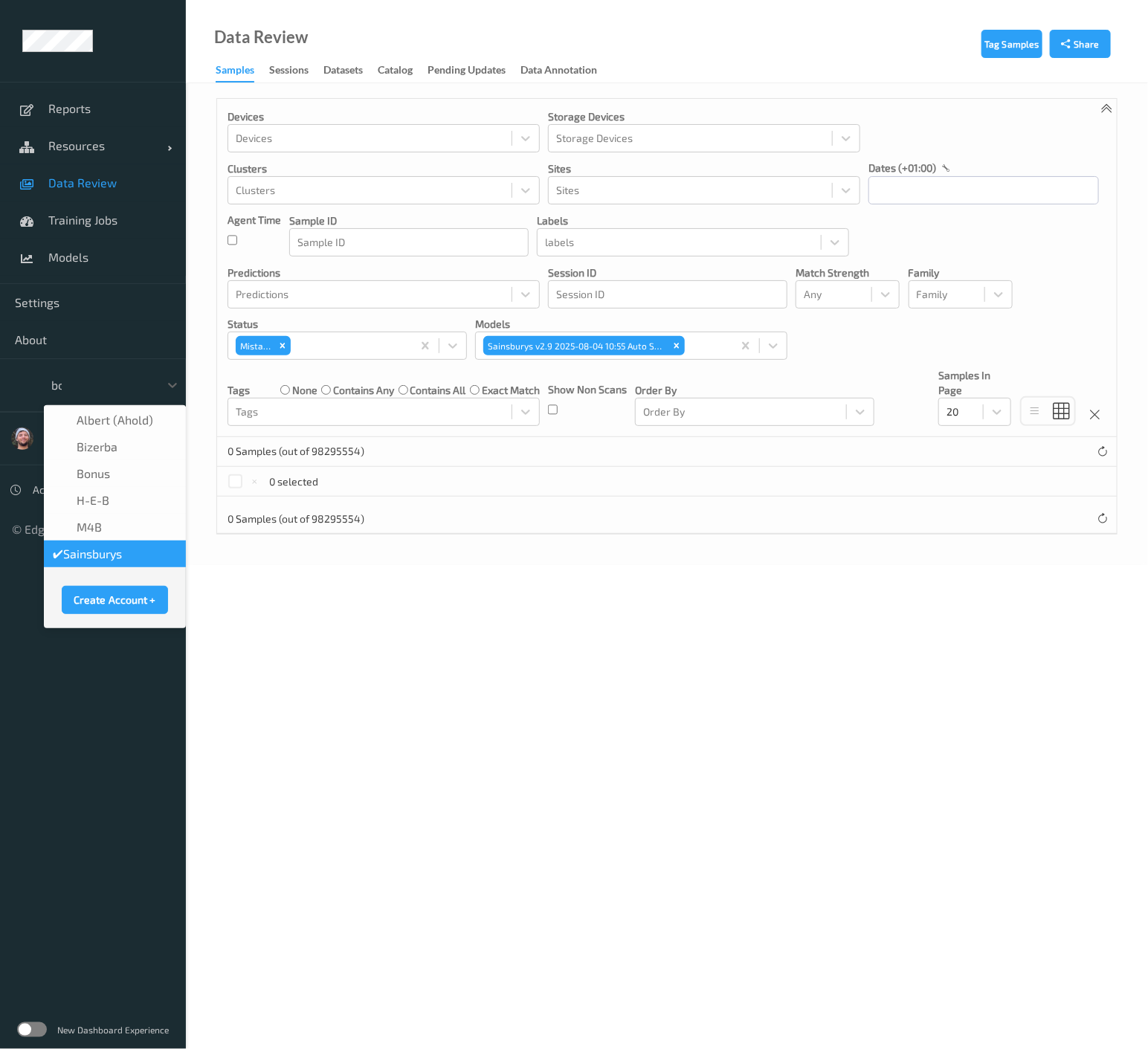 scroll, scrollTop: 0, scrollLeft: 0, axis: both 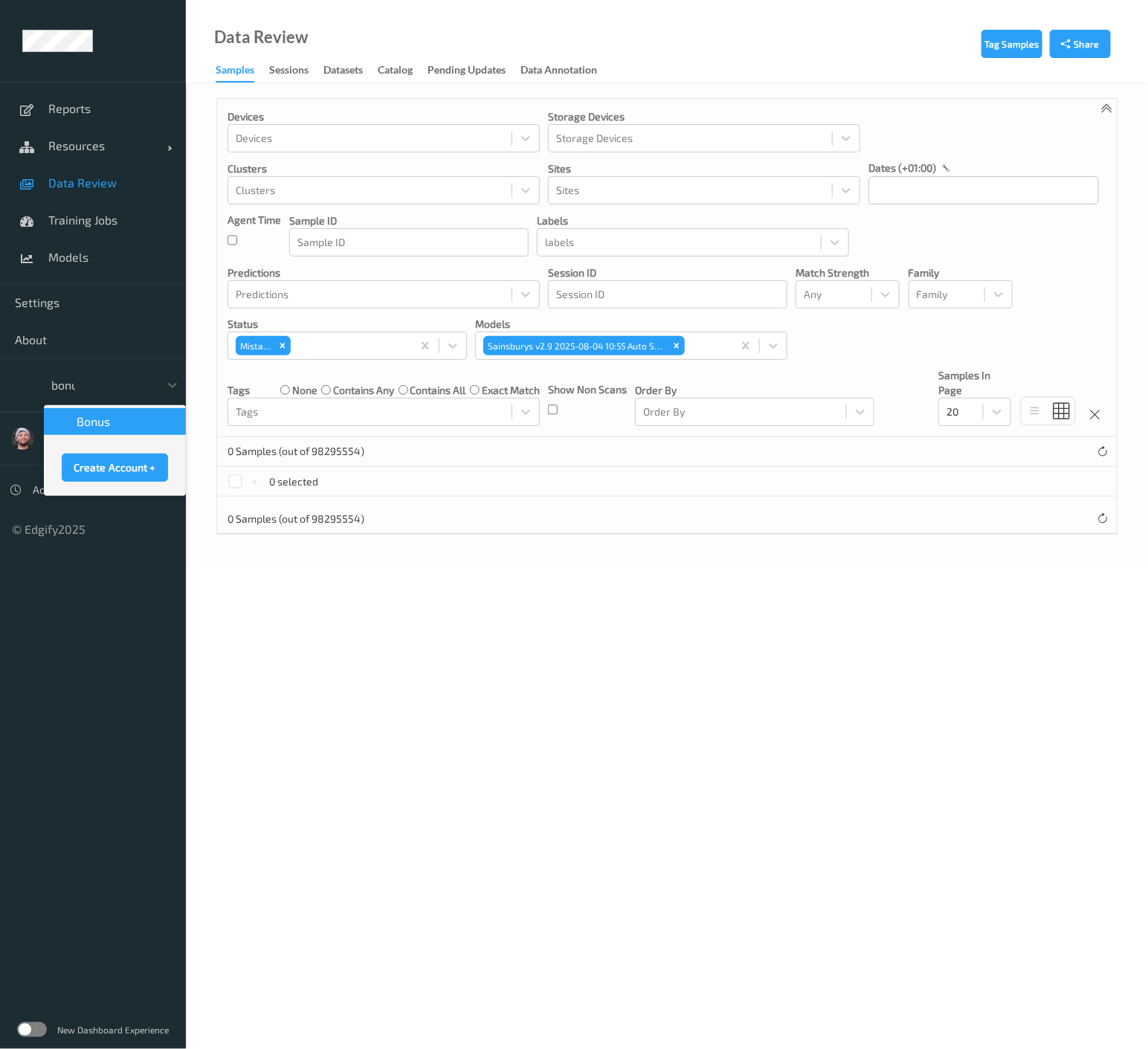 type on "bonus" 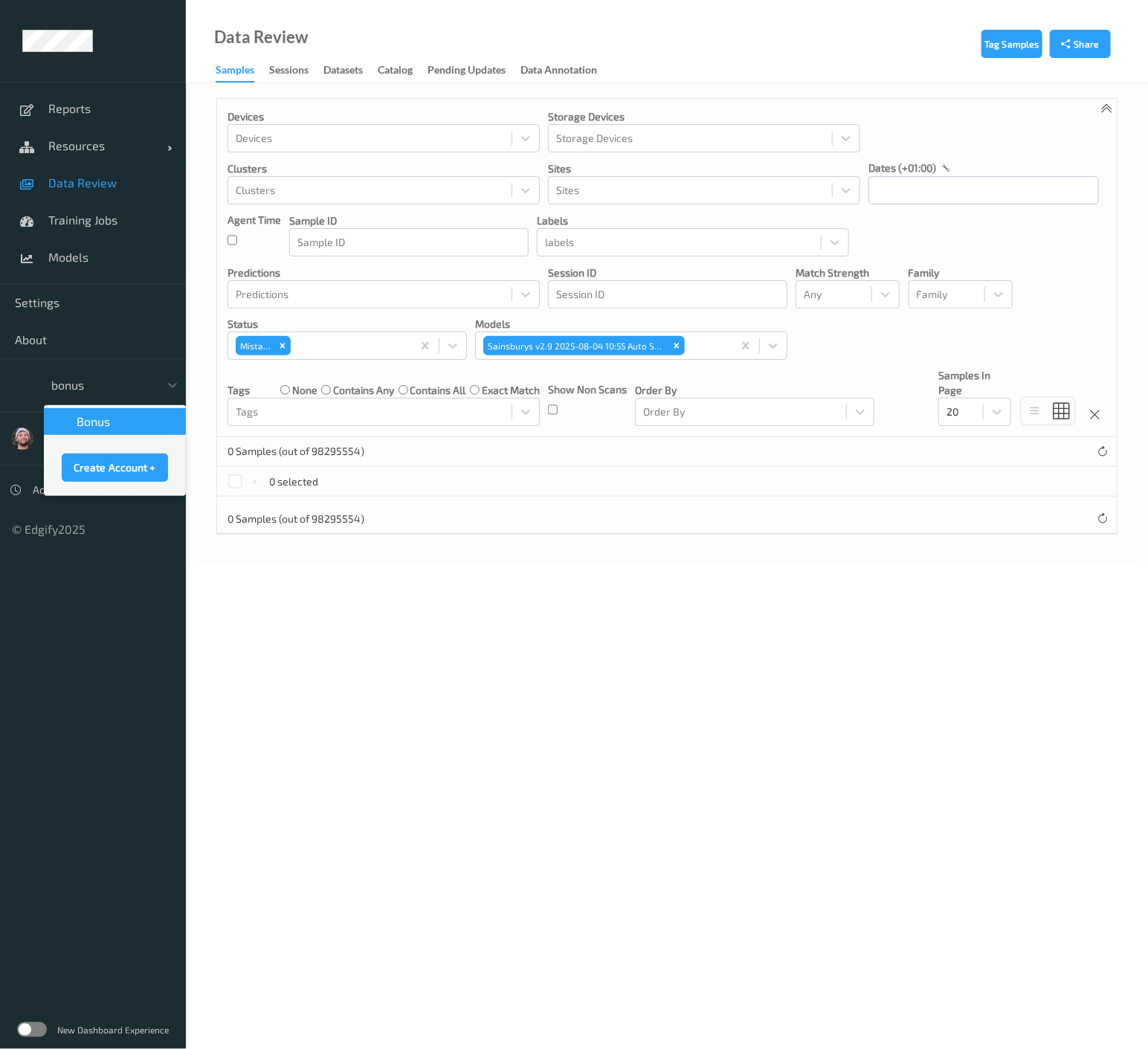 type 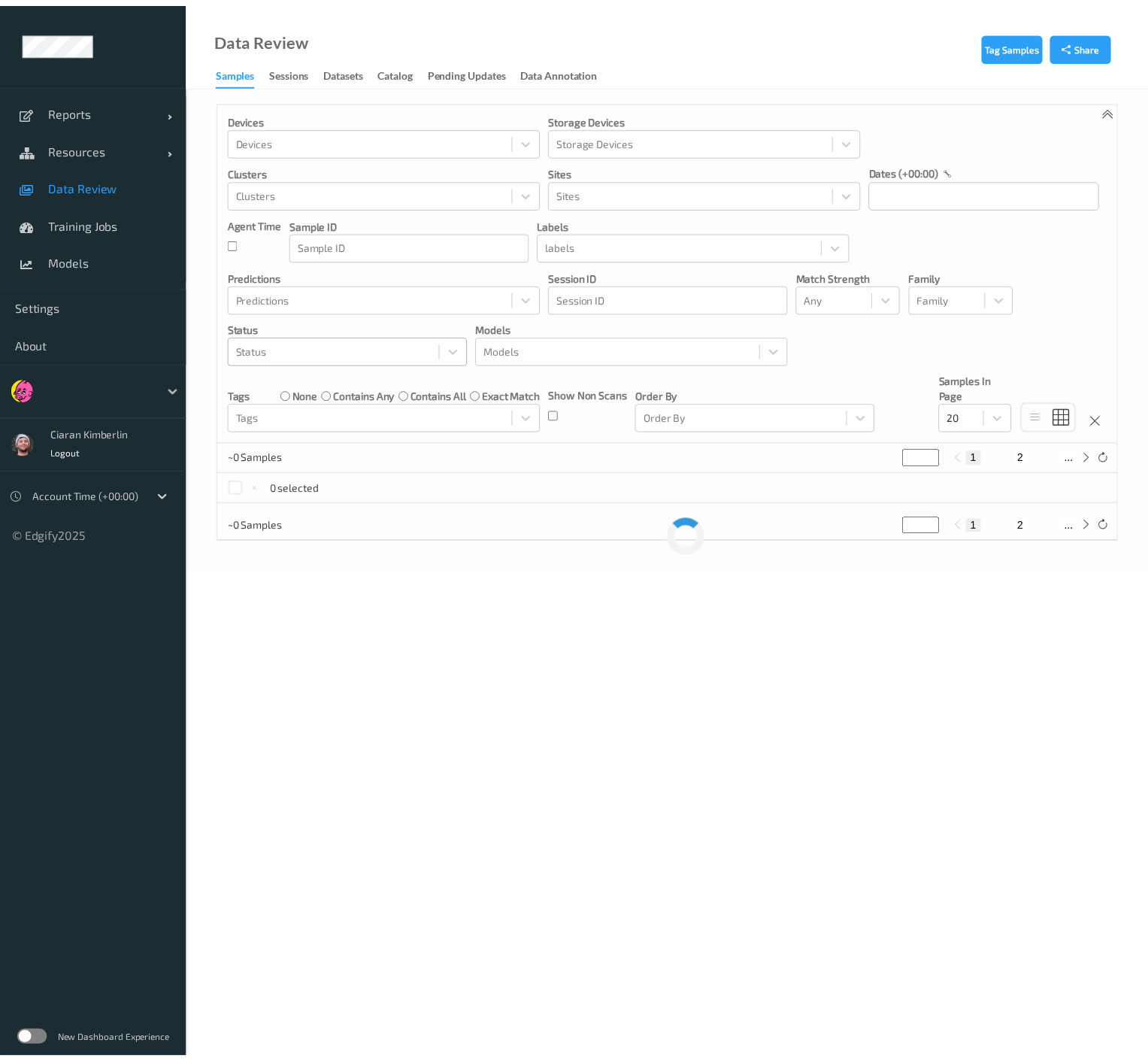 scroll, scrollTop: 0, scrollLeft: 0, axis: both 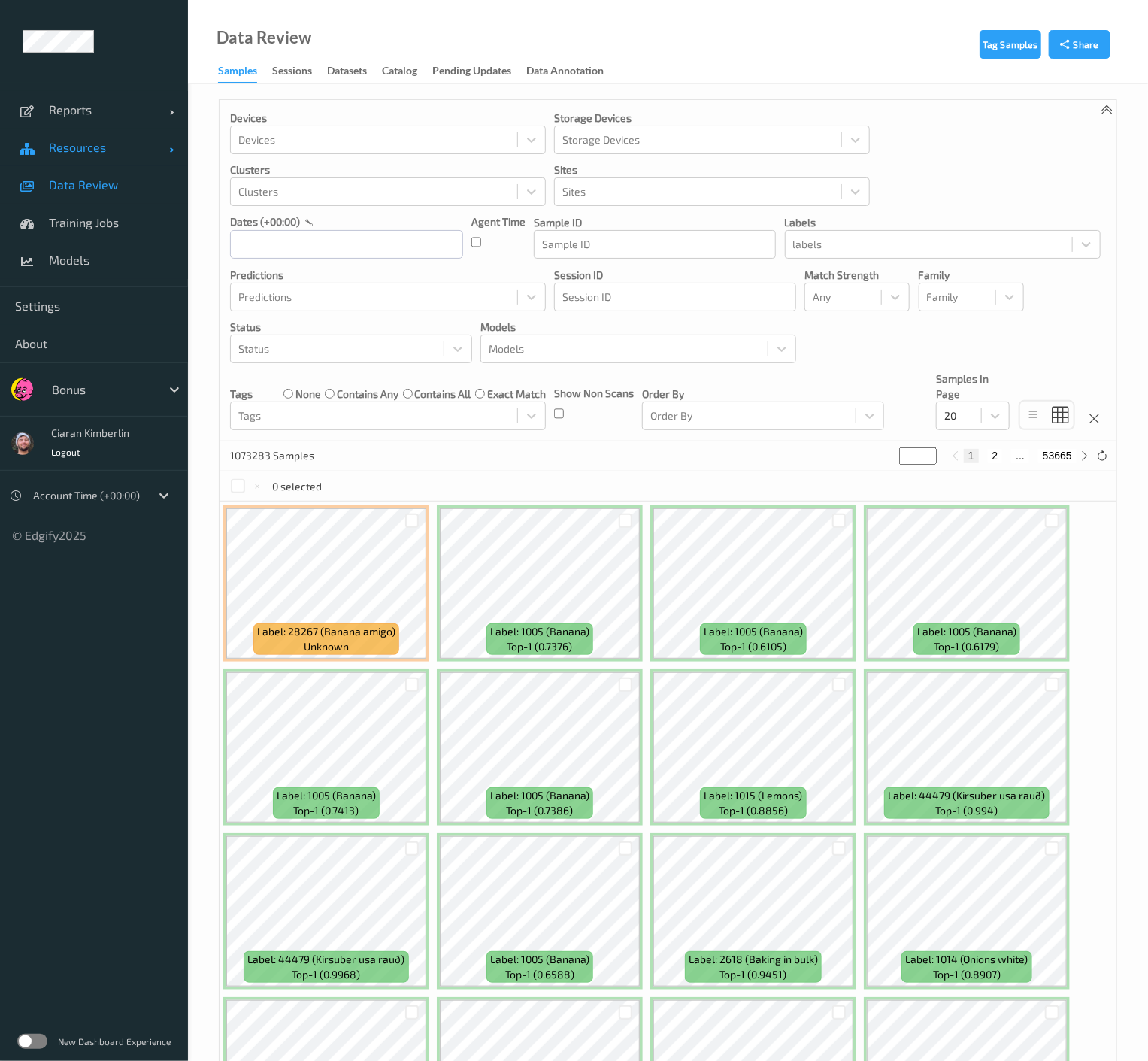 click on "Resources" at bounding box center (109, 147) 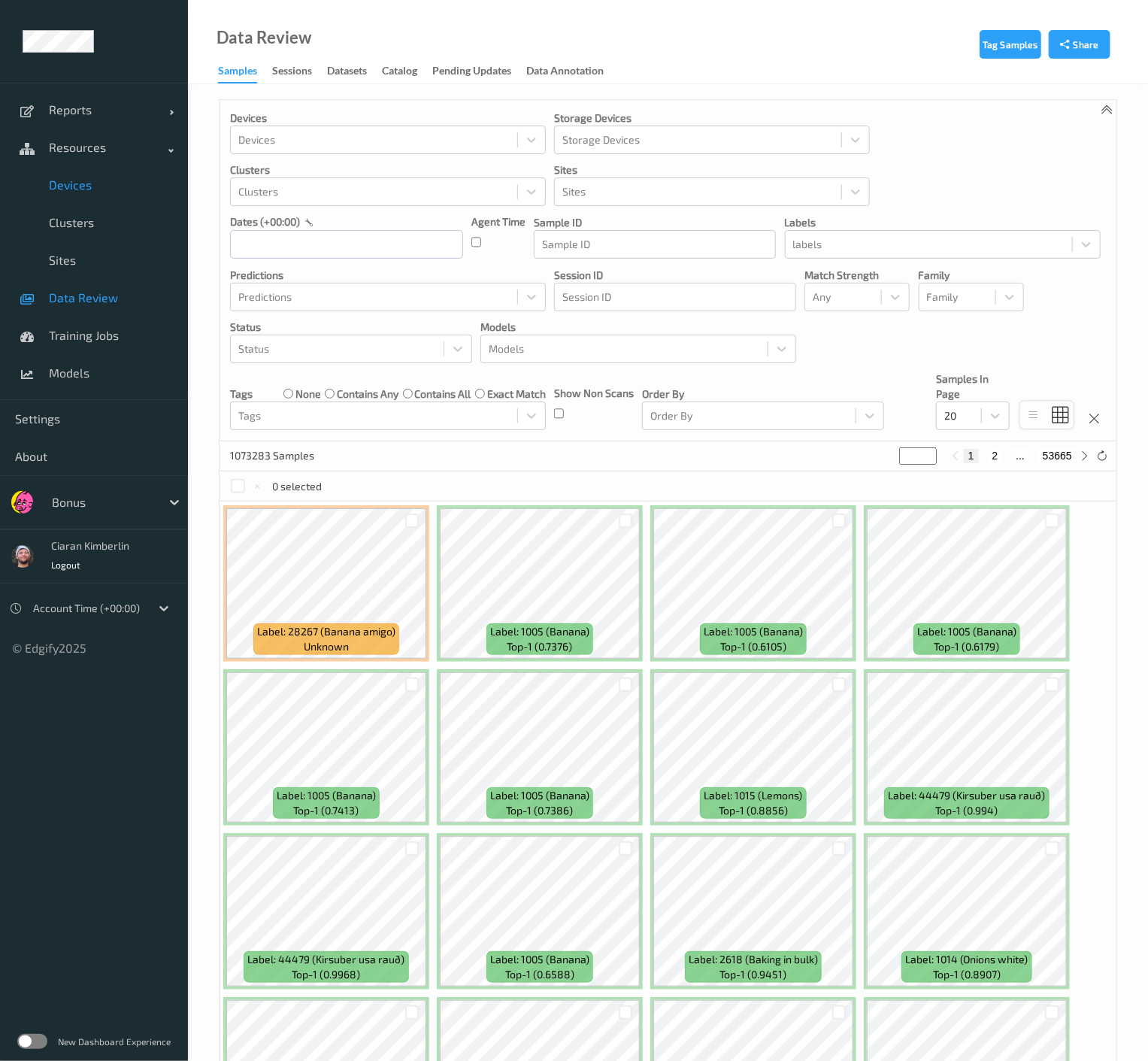 click on "Devices" at bounding box center (94, 185) 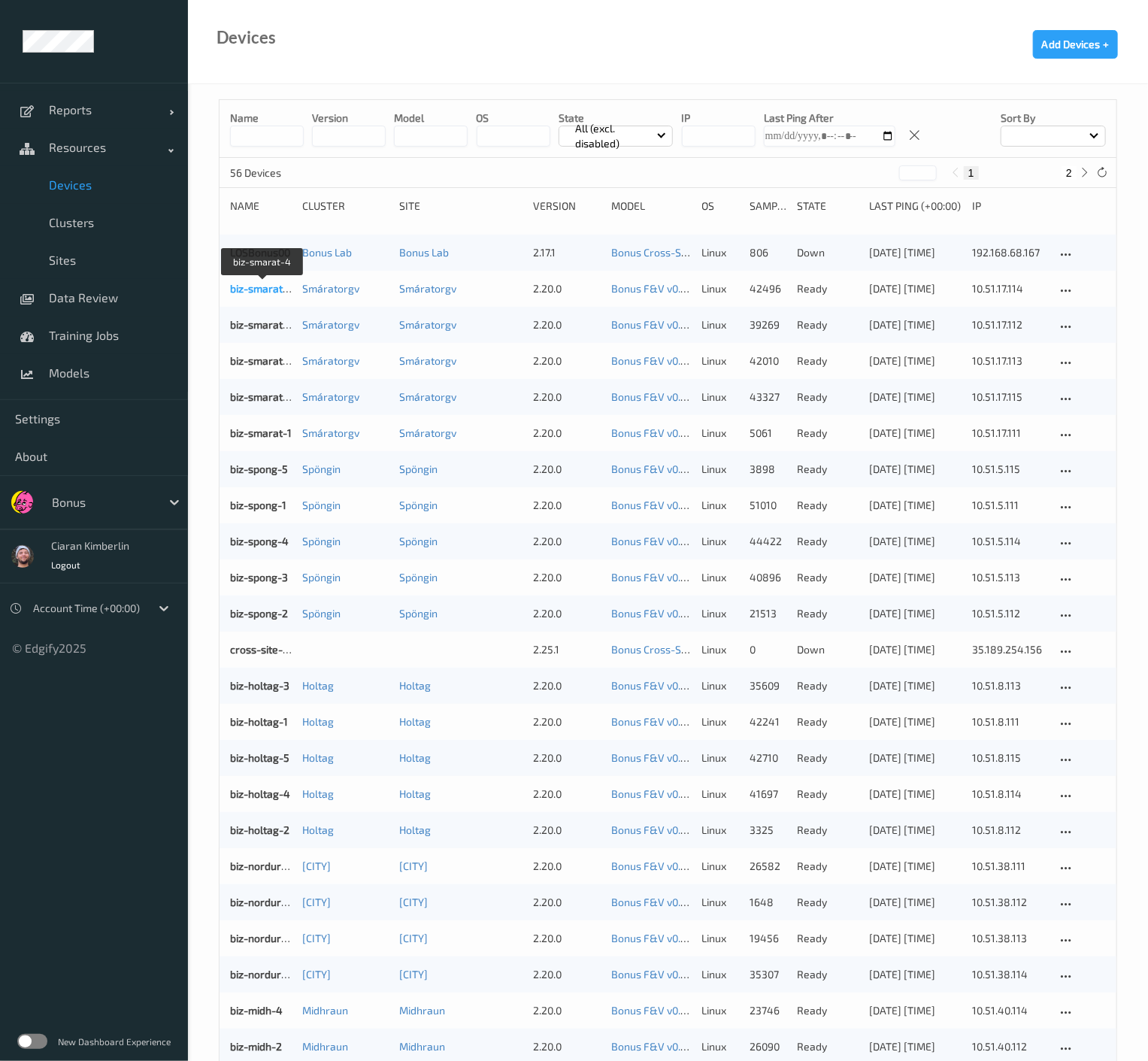 click on "biz-smarat-4" at bounding box center (262, 288) 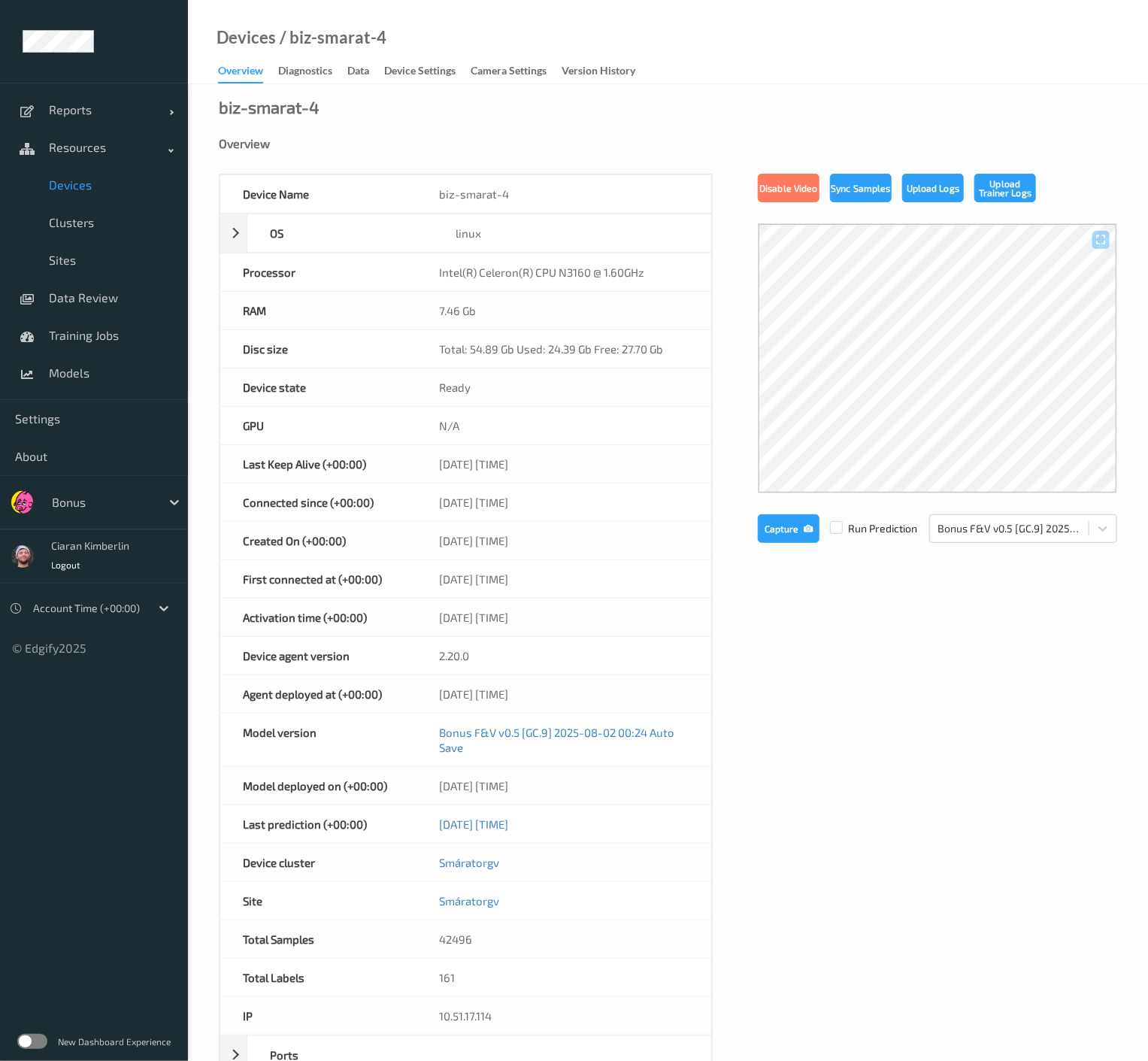 click on "Diagnostics" at bounding box center [313, 71] 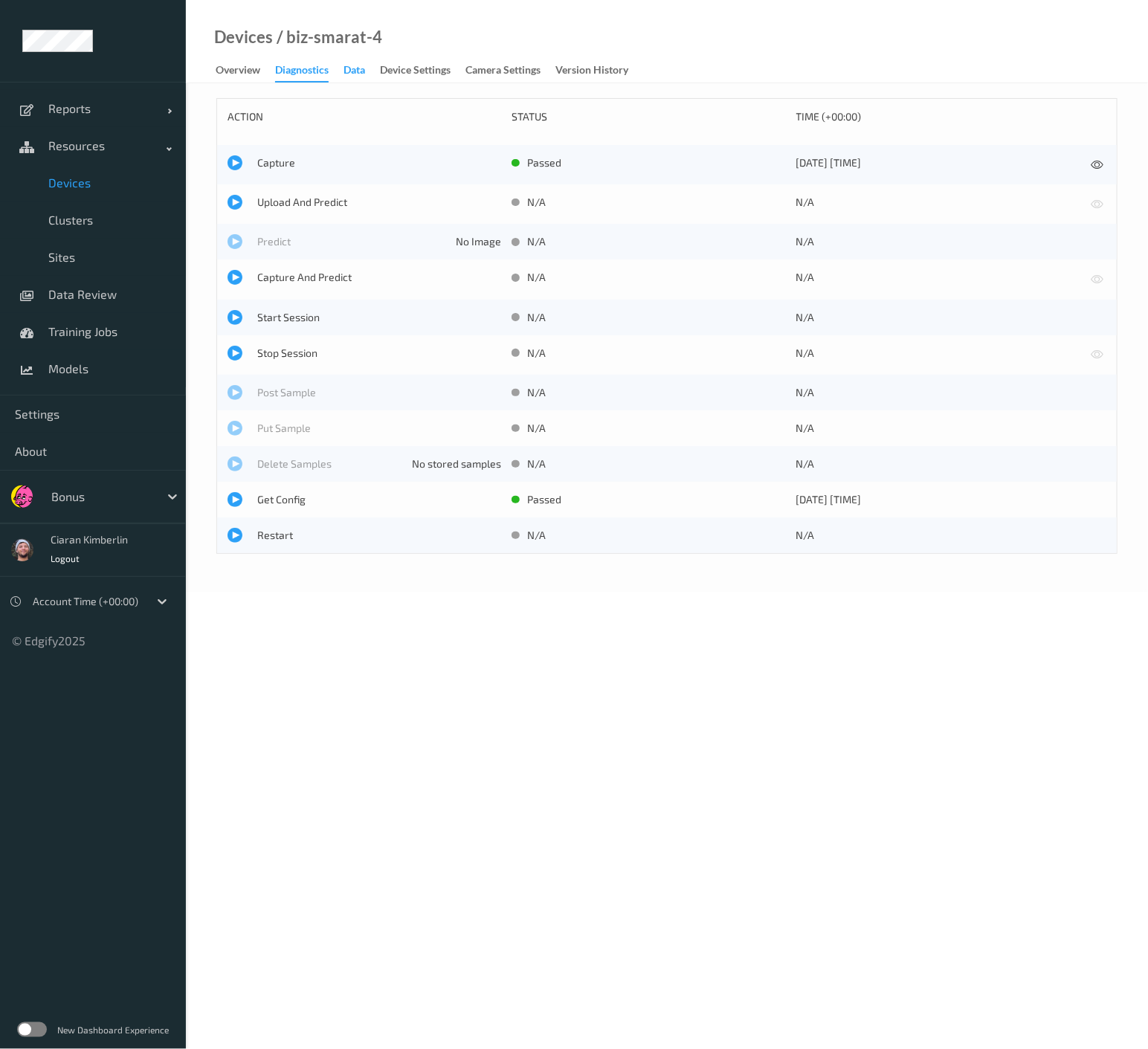 click on "Data" at bounding box center (354, 71) 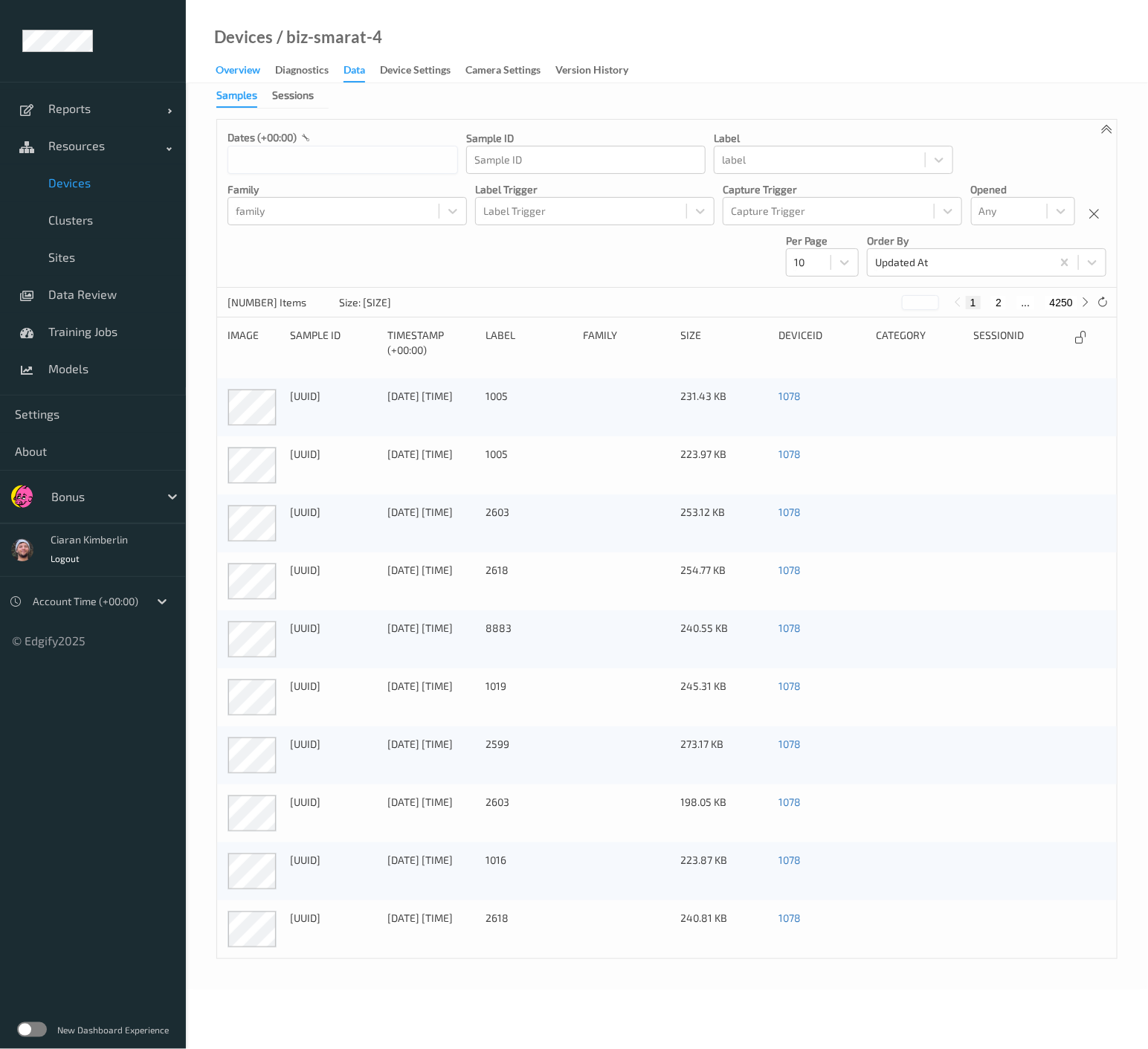 click on "Overview" at bounding box center [238, 71] 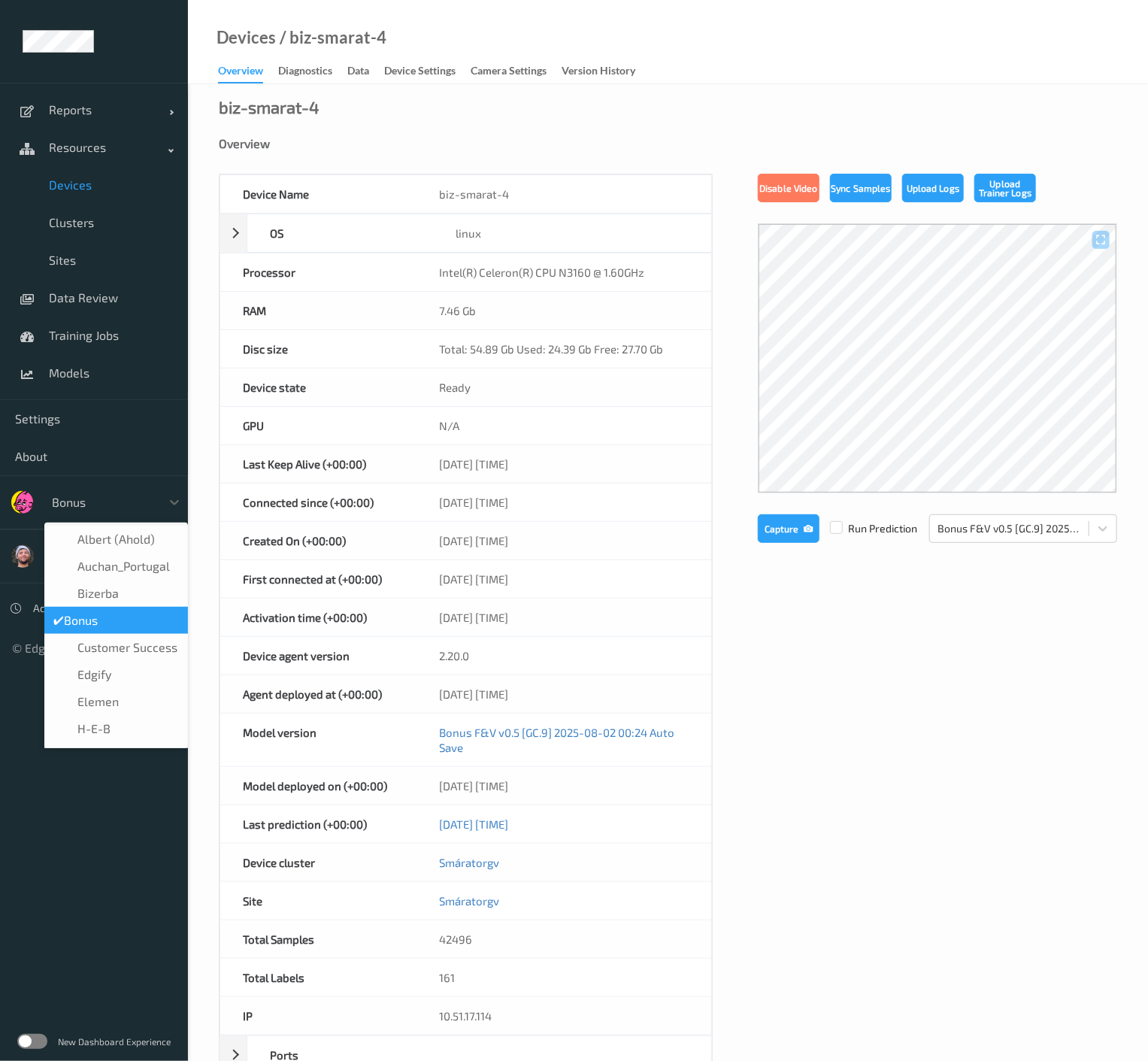 click at bounding box center (102, 502) 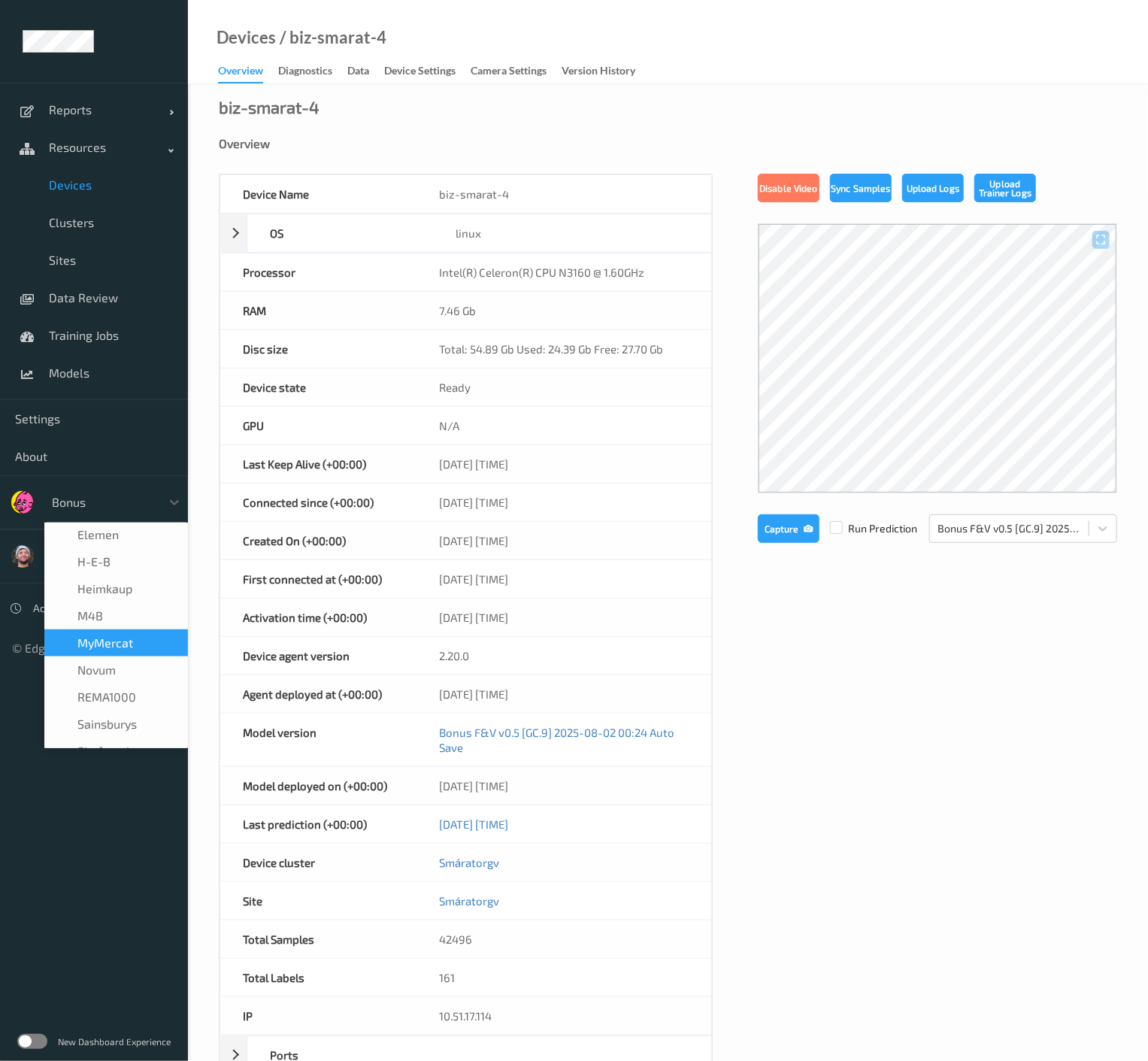 scroll, scrollTop: 250, scrollLeft: 0, axis: vertical 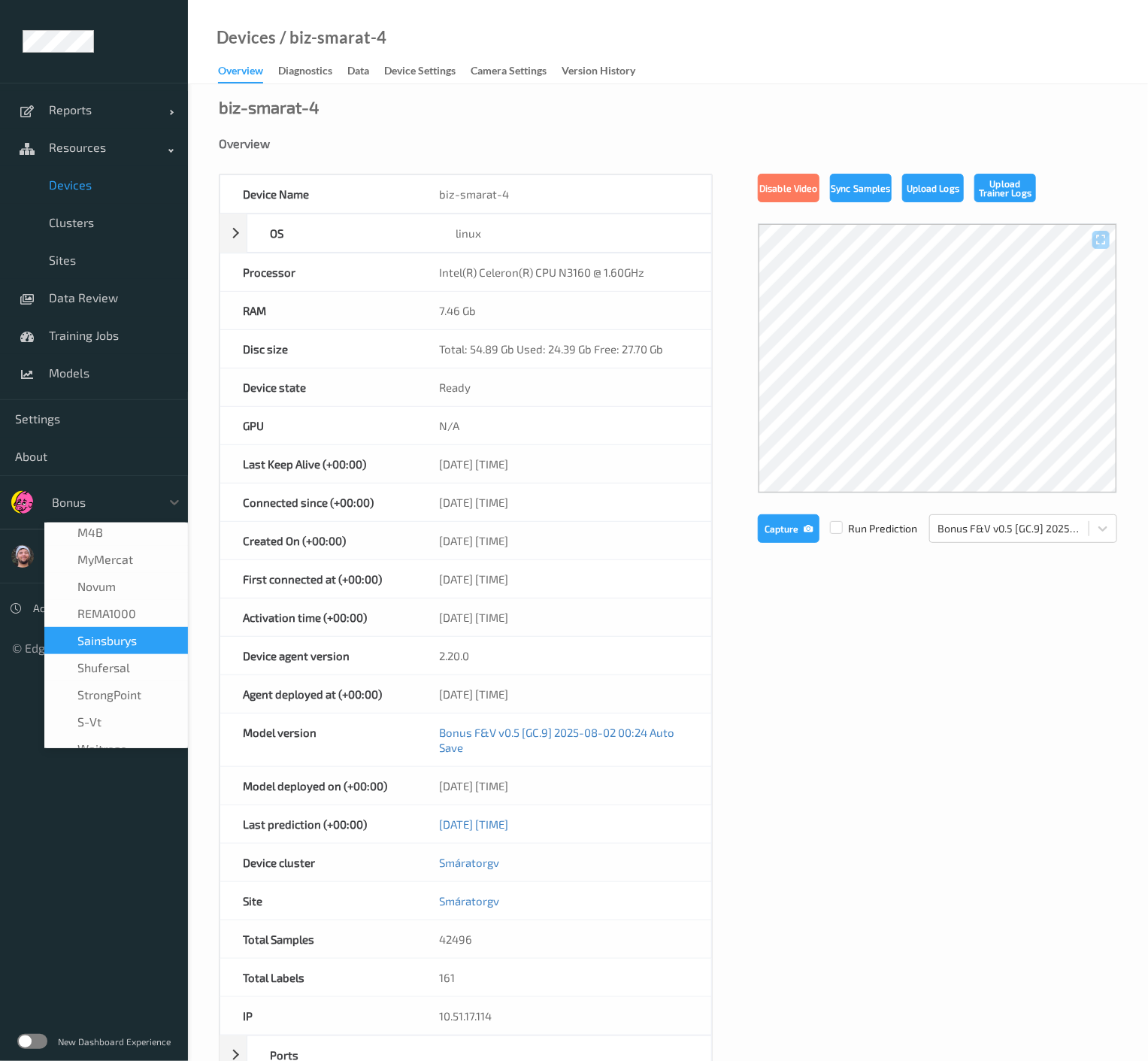 click on "Sainsburys" at bounding box center (116, 641) 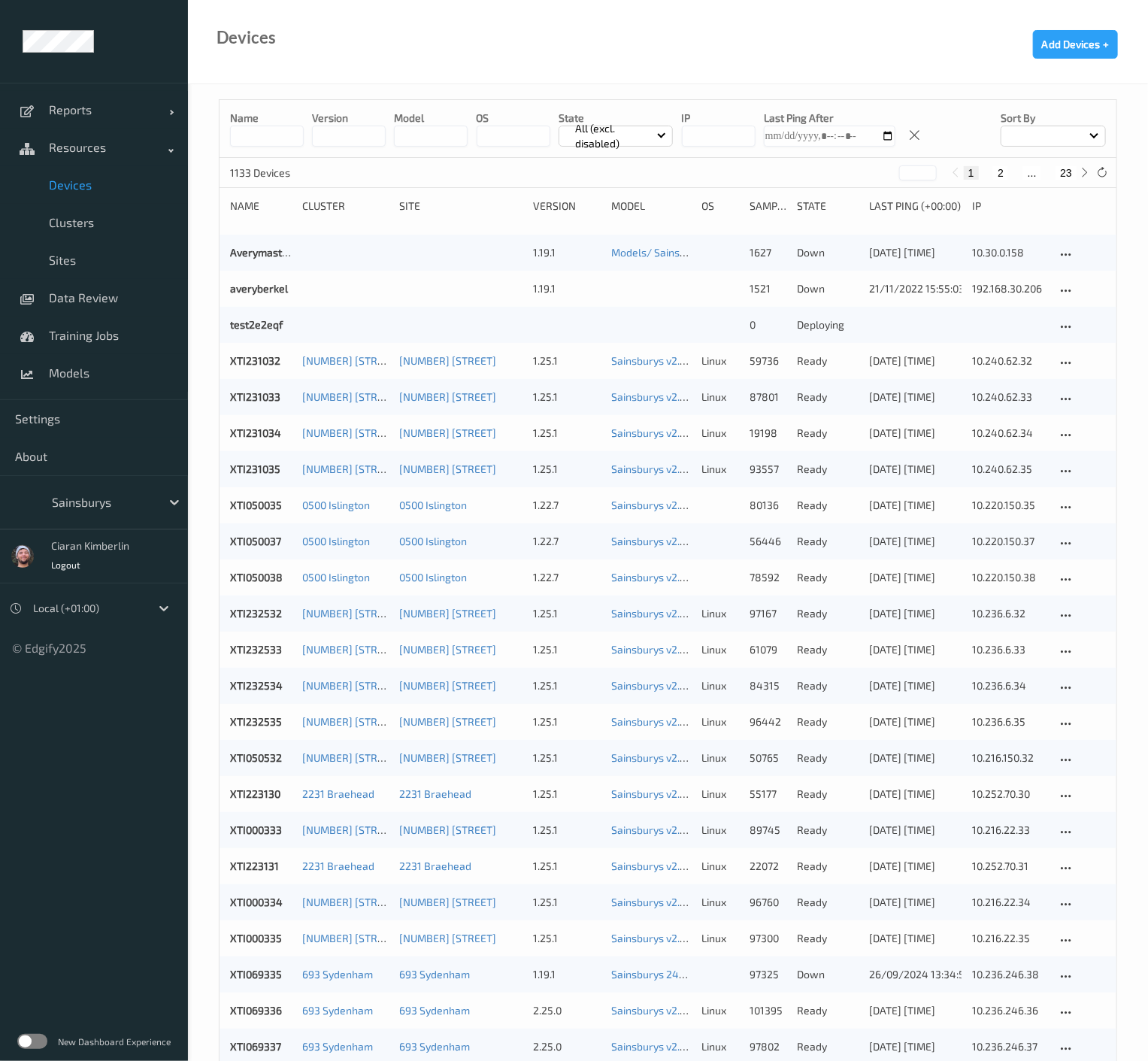 click at bounding box center (102, 502) 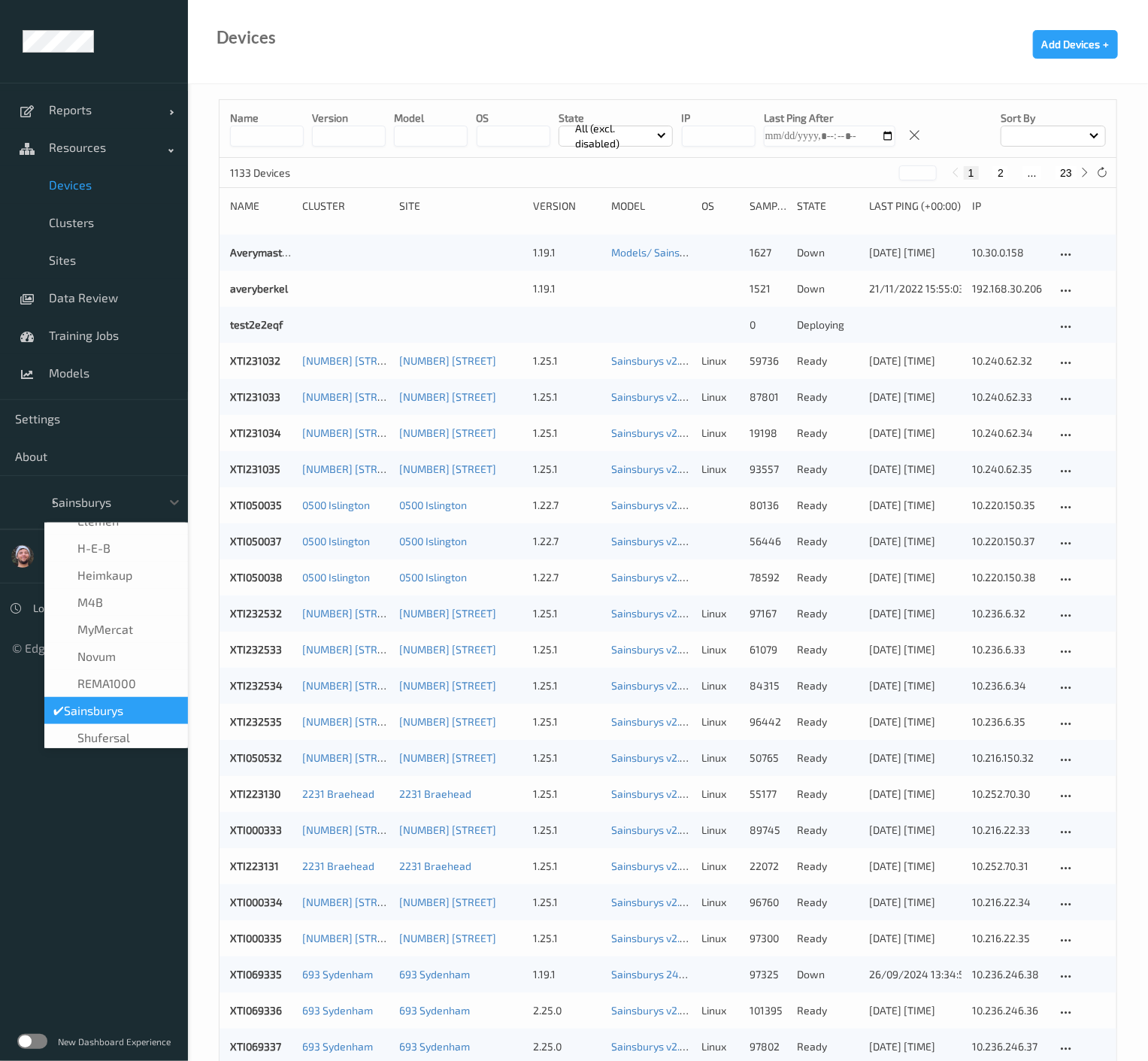 scroll, scrollTop: 0, scrollLeft: 0, axis: both 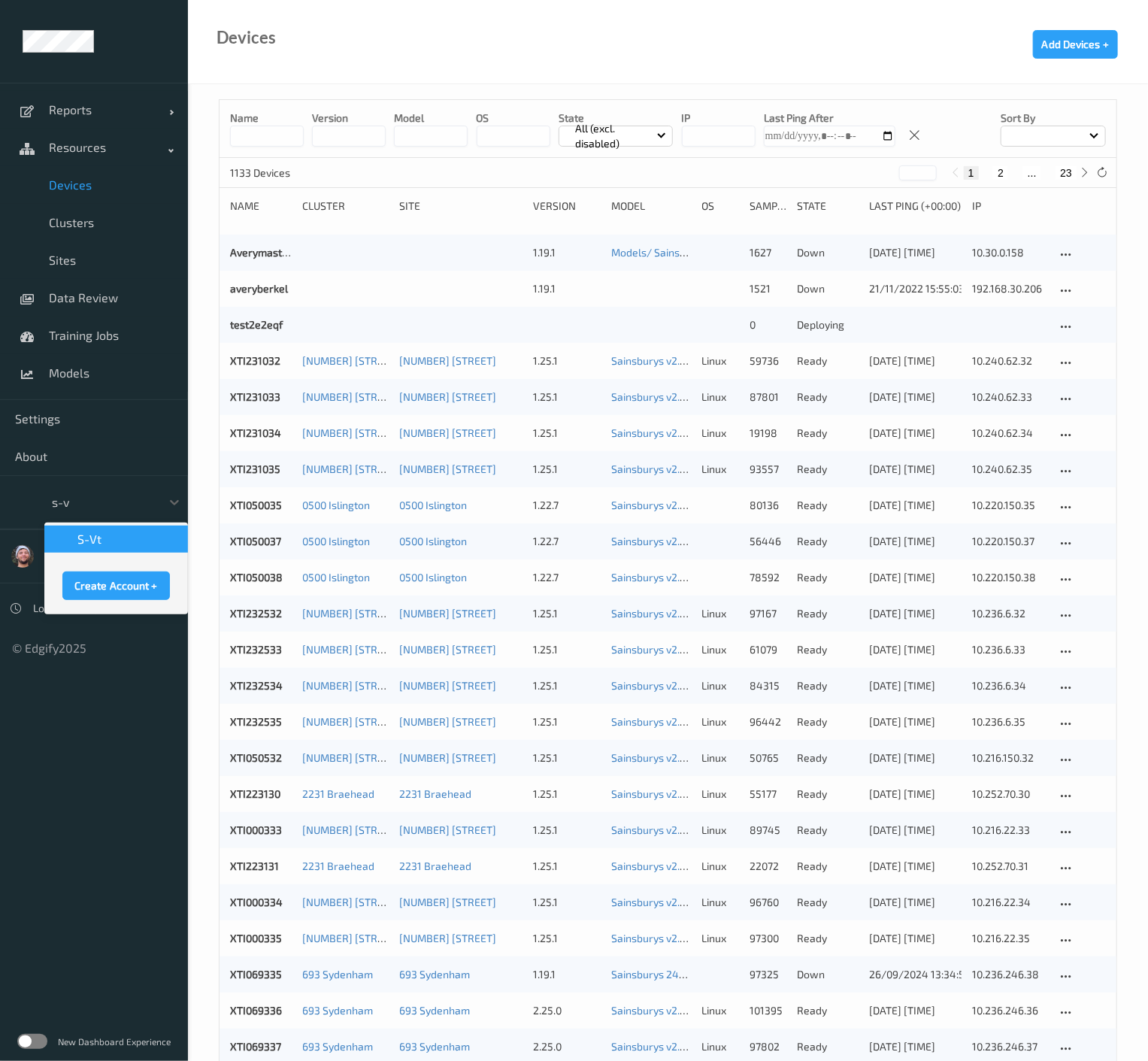 type on "s-vt" 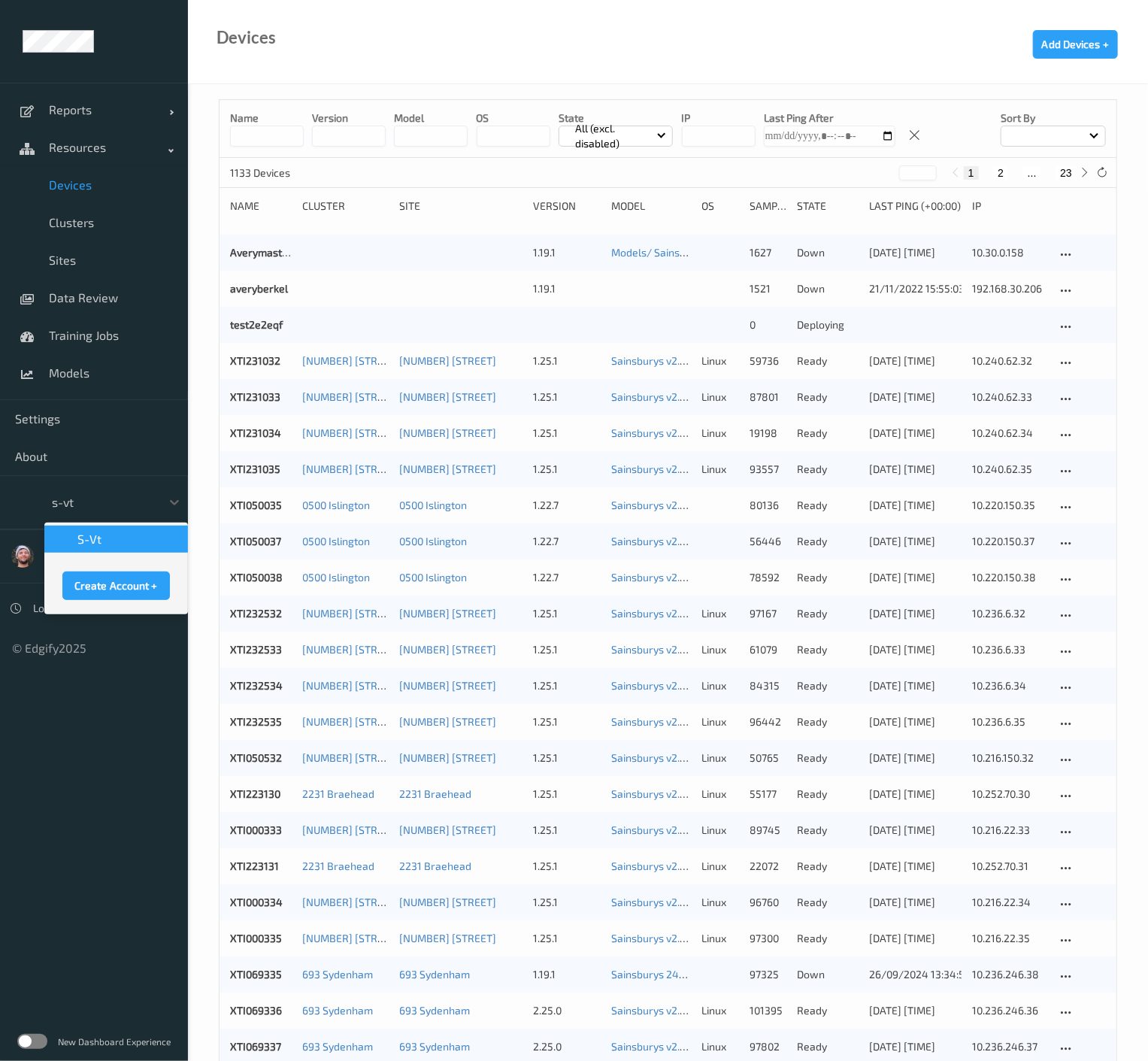type 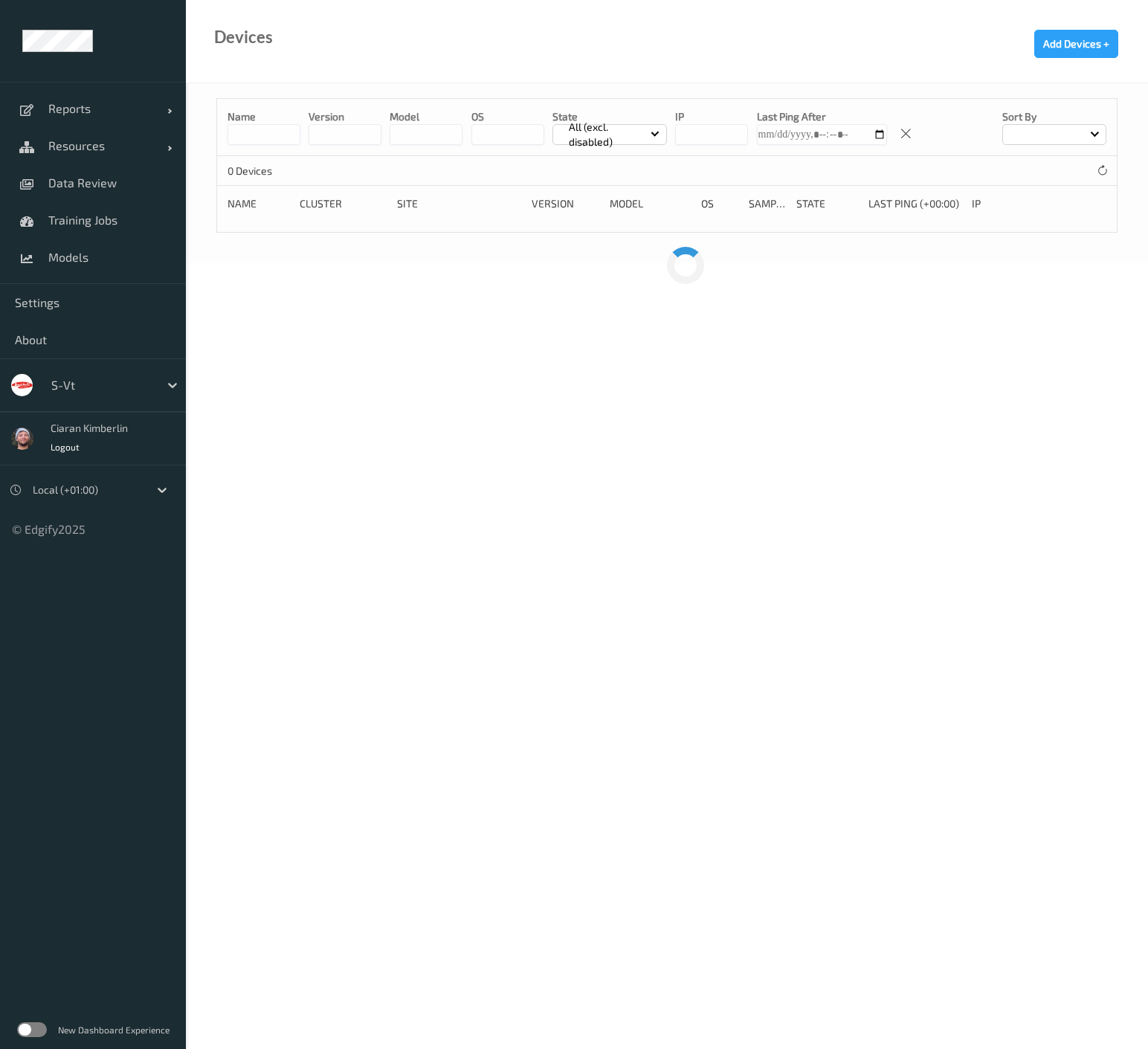 scroll, scrollTop: 0, scrollLeft: 0, axis: both 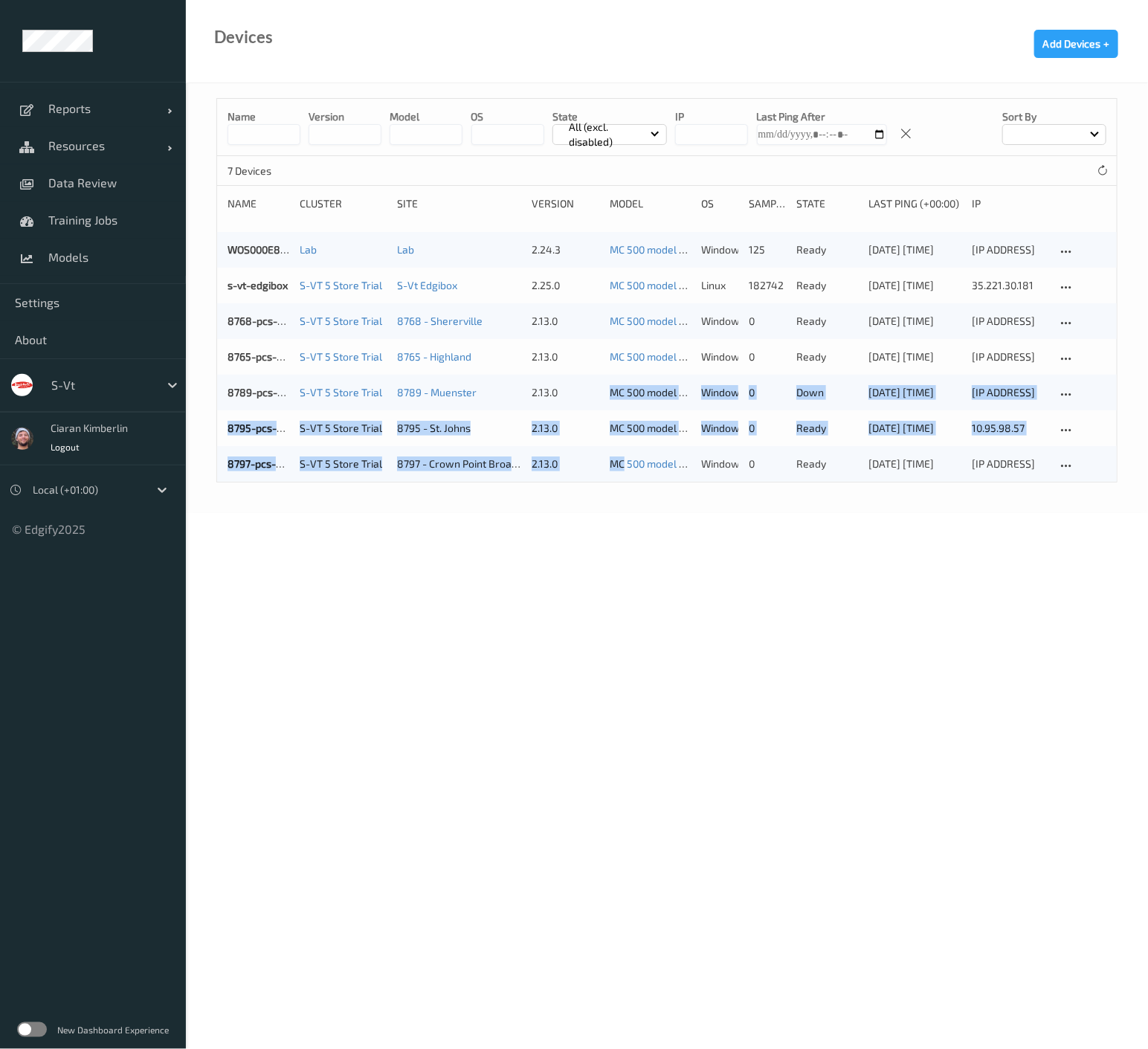 drag, startPoint x: 567, startPoint y: 394, endPoint x: 625, endPoint y: 607, distance: 220.7555 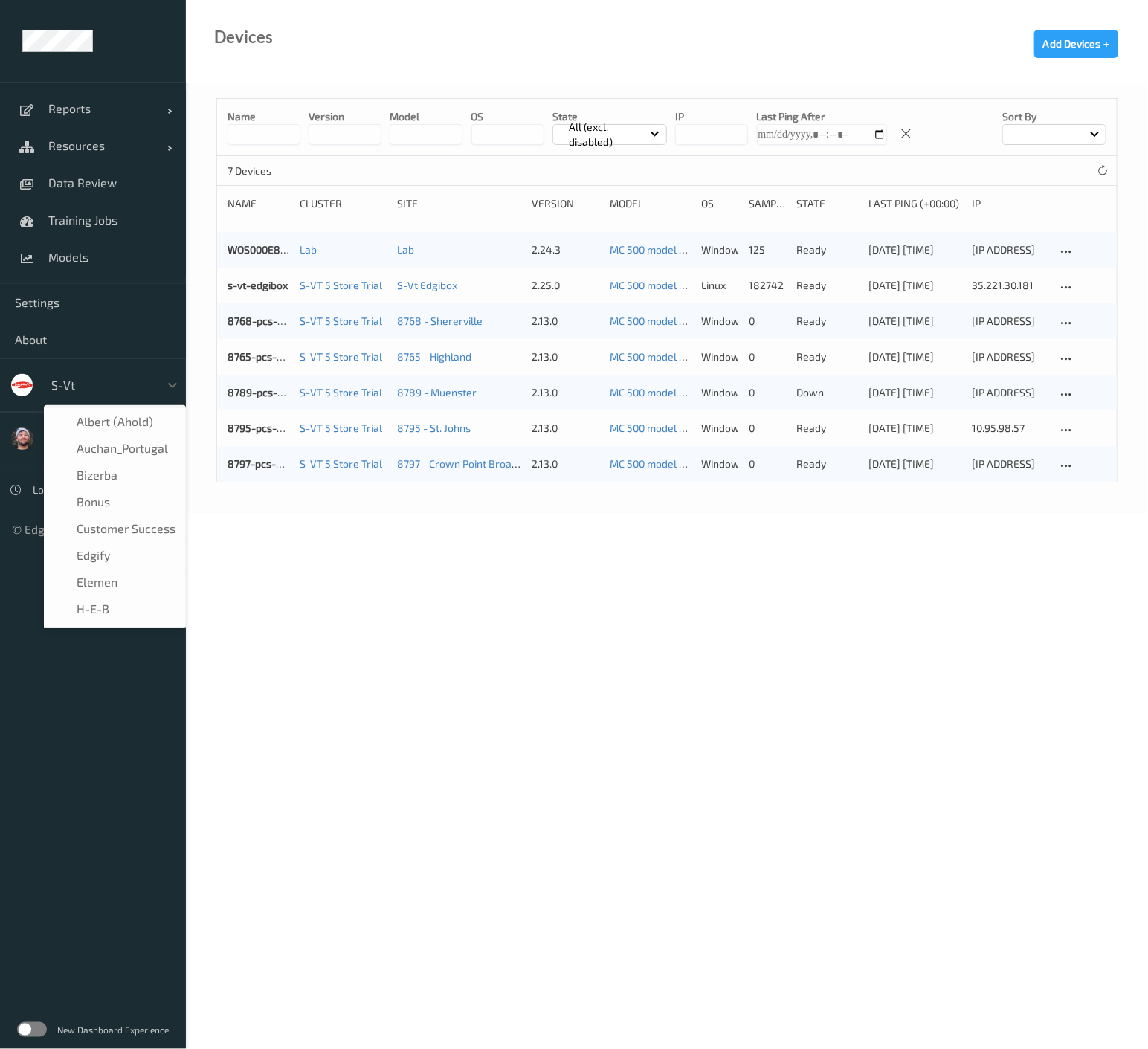 click at bounding box center (101, 385) 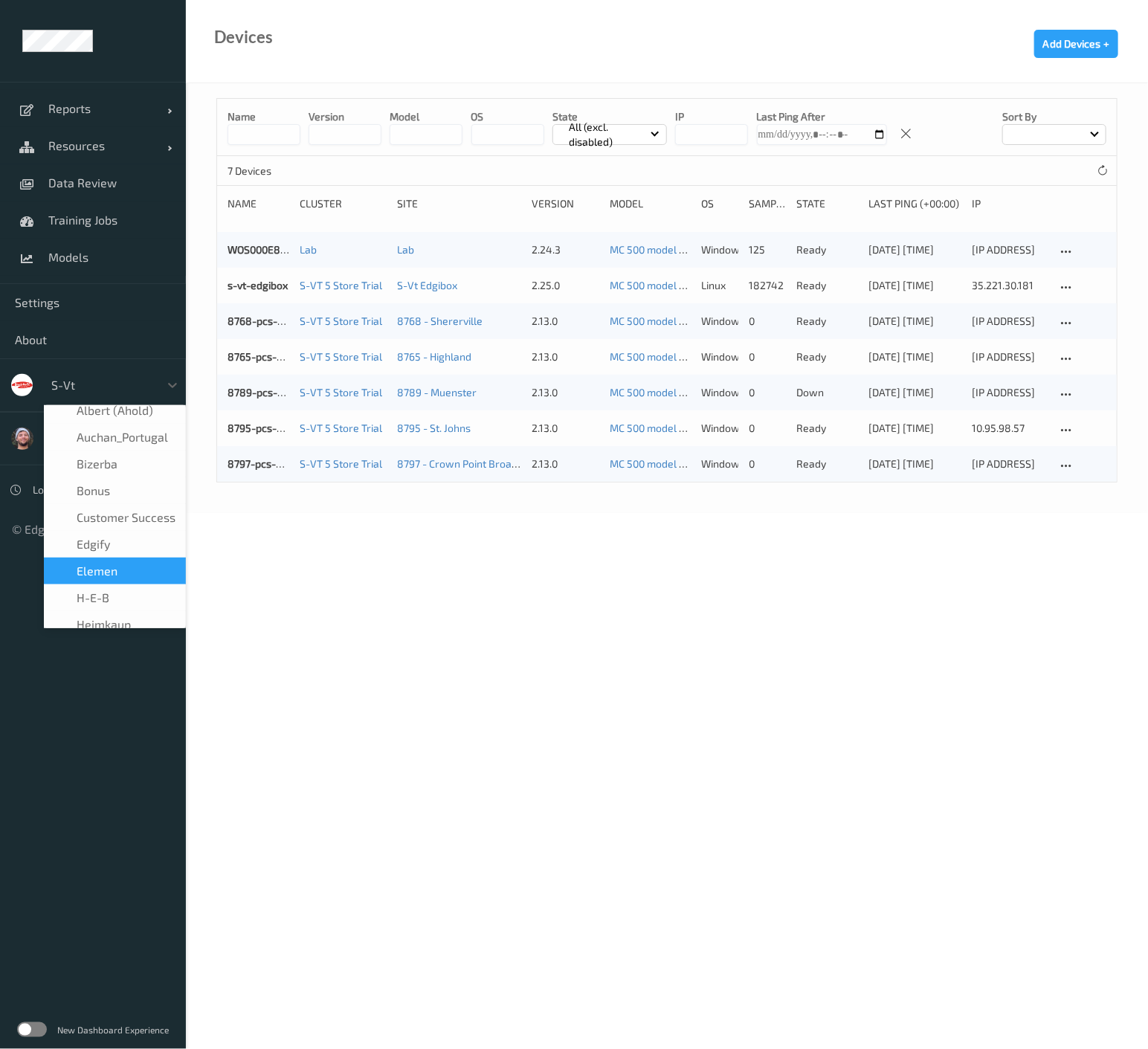 scroll, scrollTop: 10, scrollLeft: 0, axis: vertical 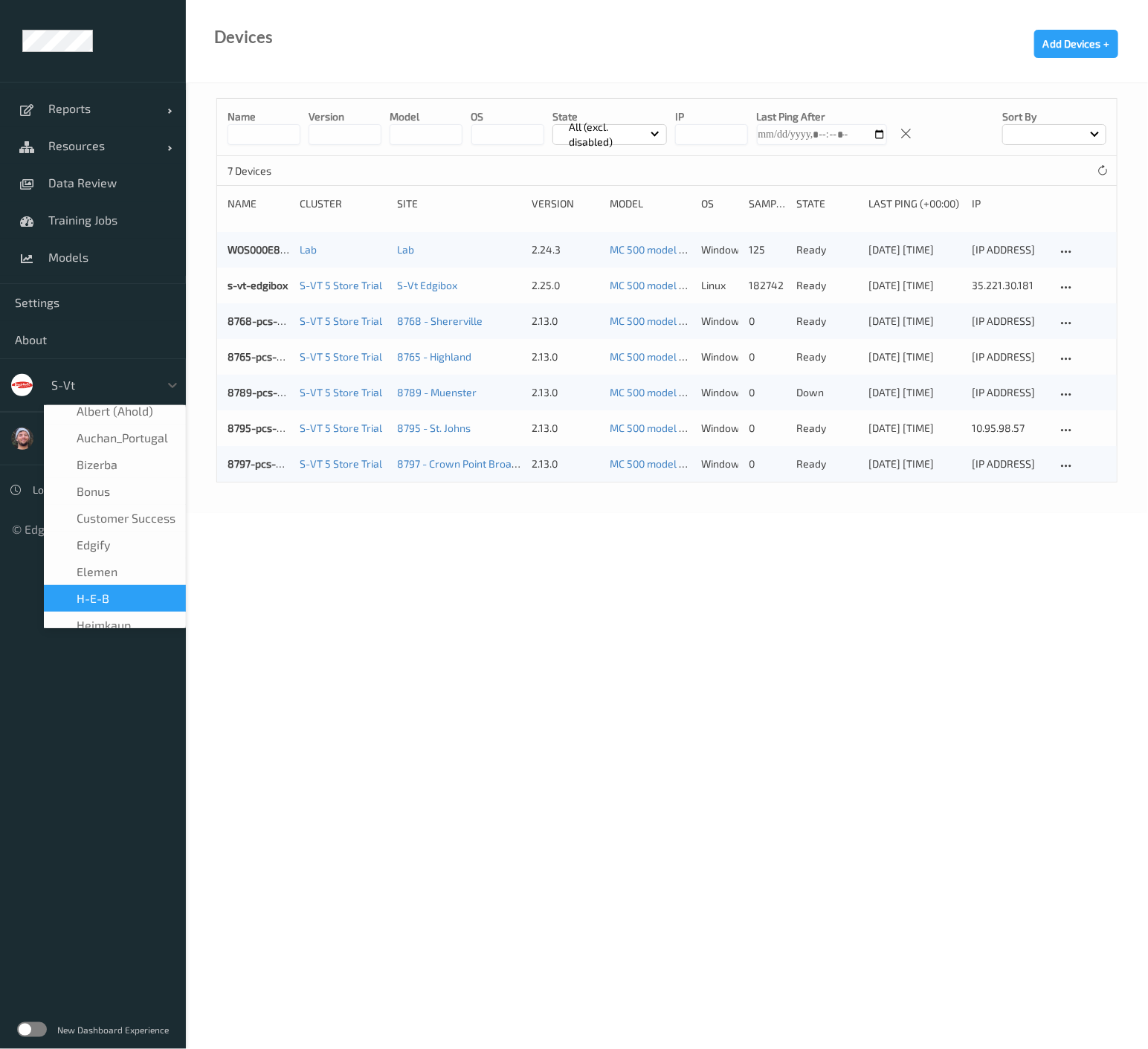 click on "H-E-B" at bounding box center [115, 598] 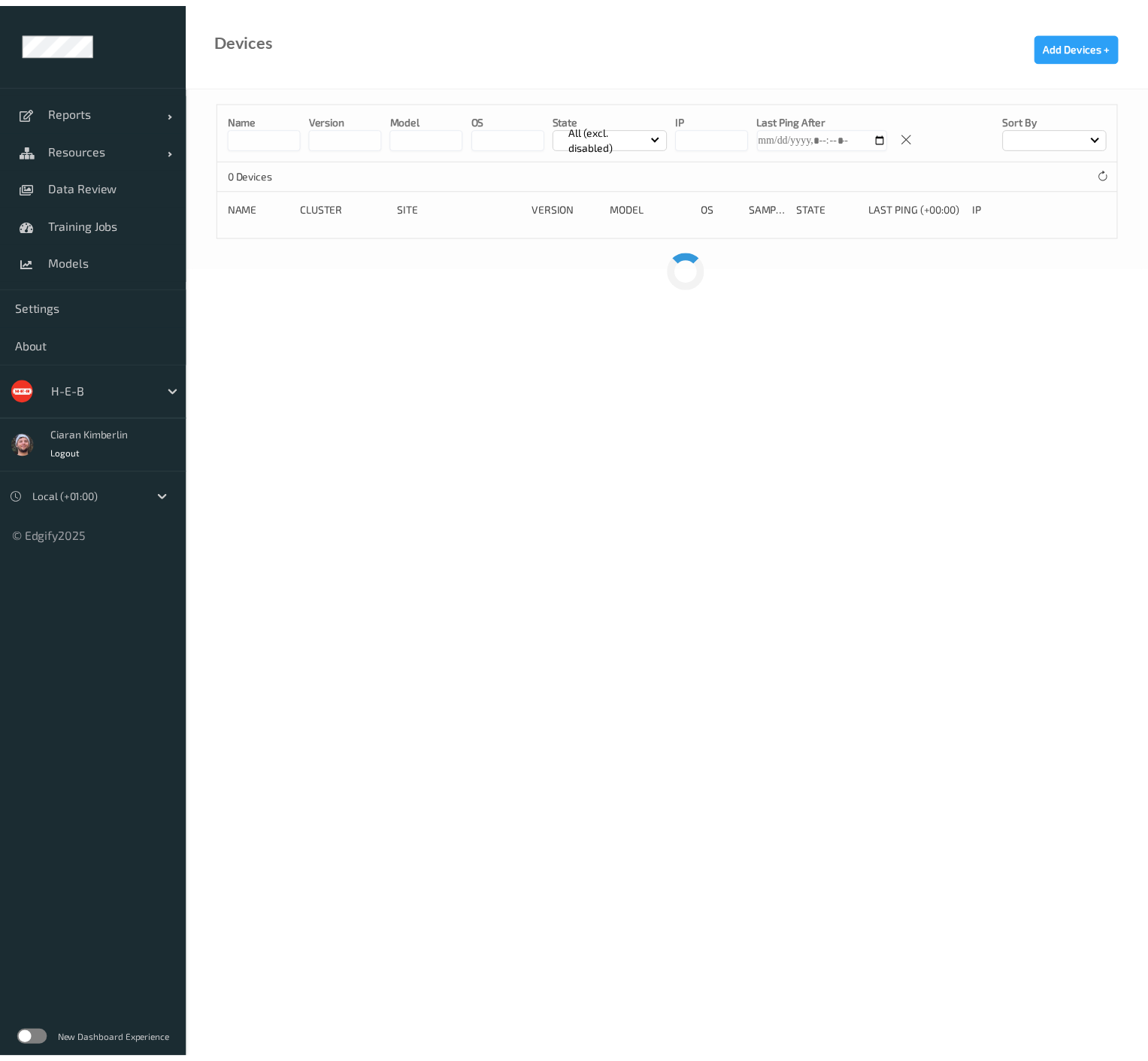 scroll, scrollTop: 0, scrollLeft: 0, axis: both 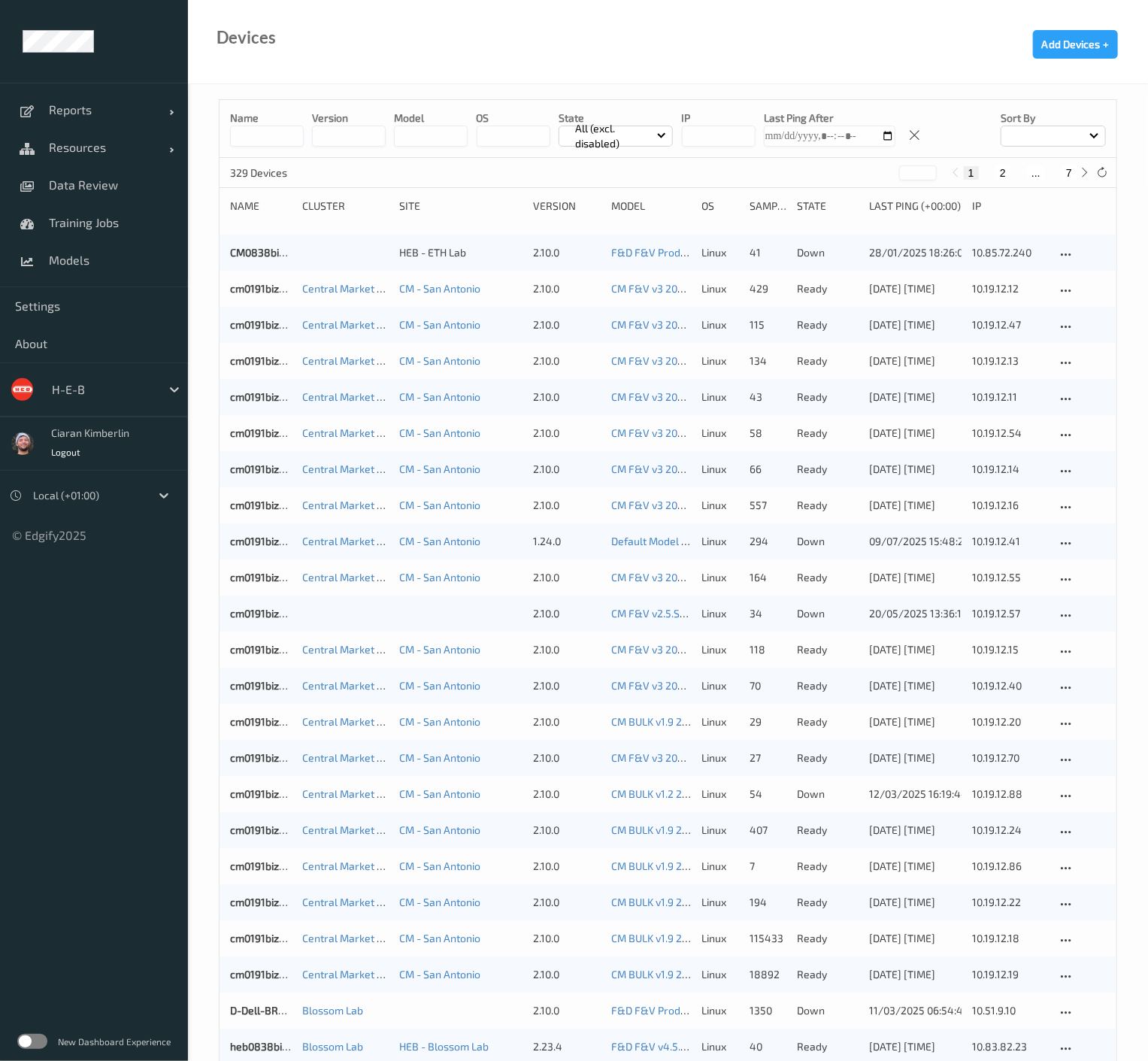 click at bounding box center (102, 390) 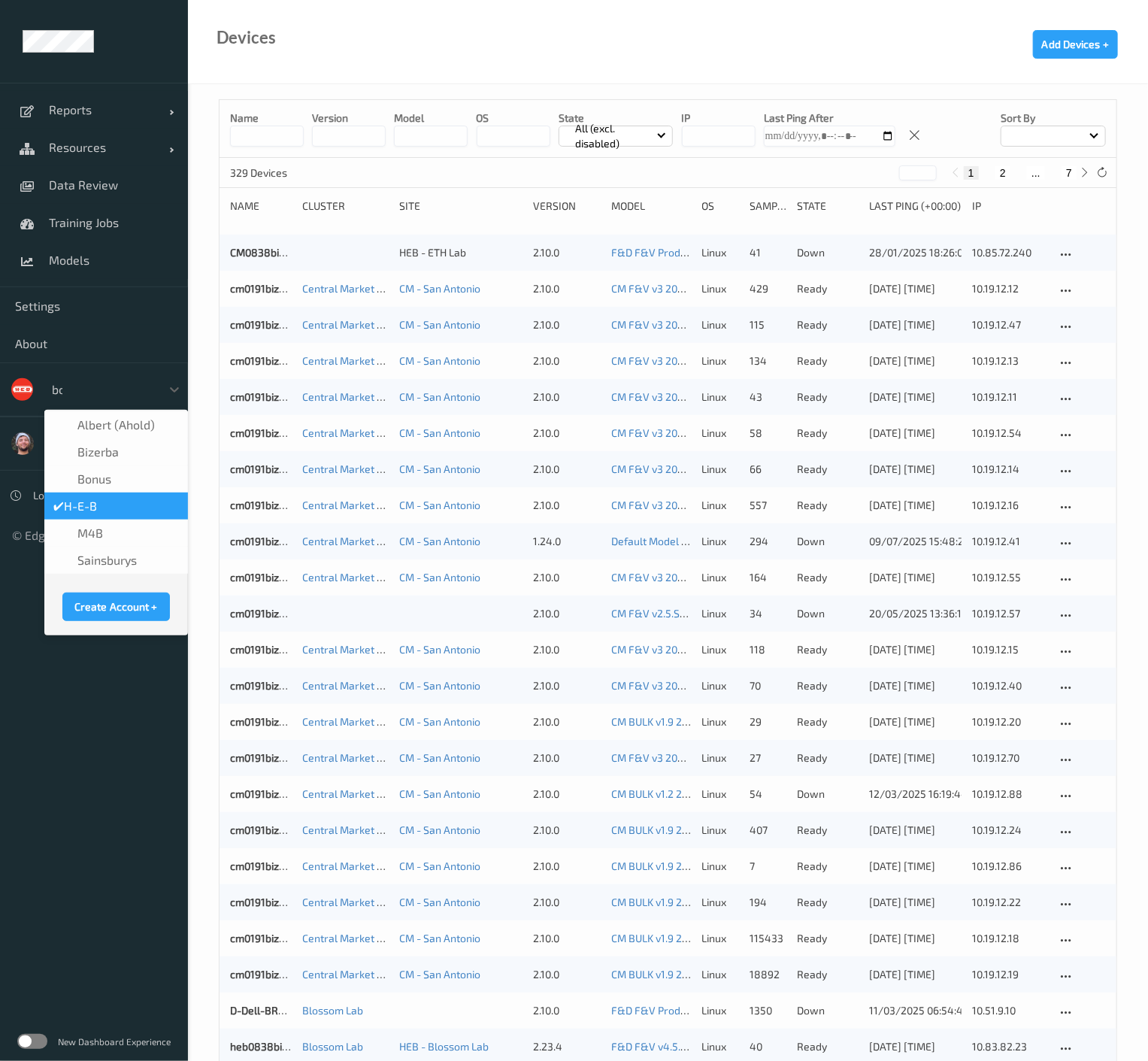 scroll, scrollTop: 0, scrollLeft: 0, axis: both 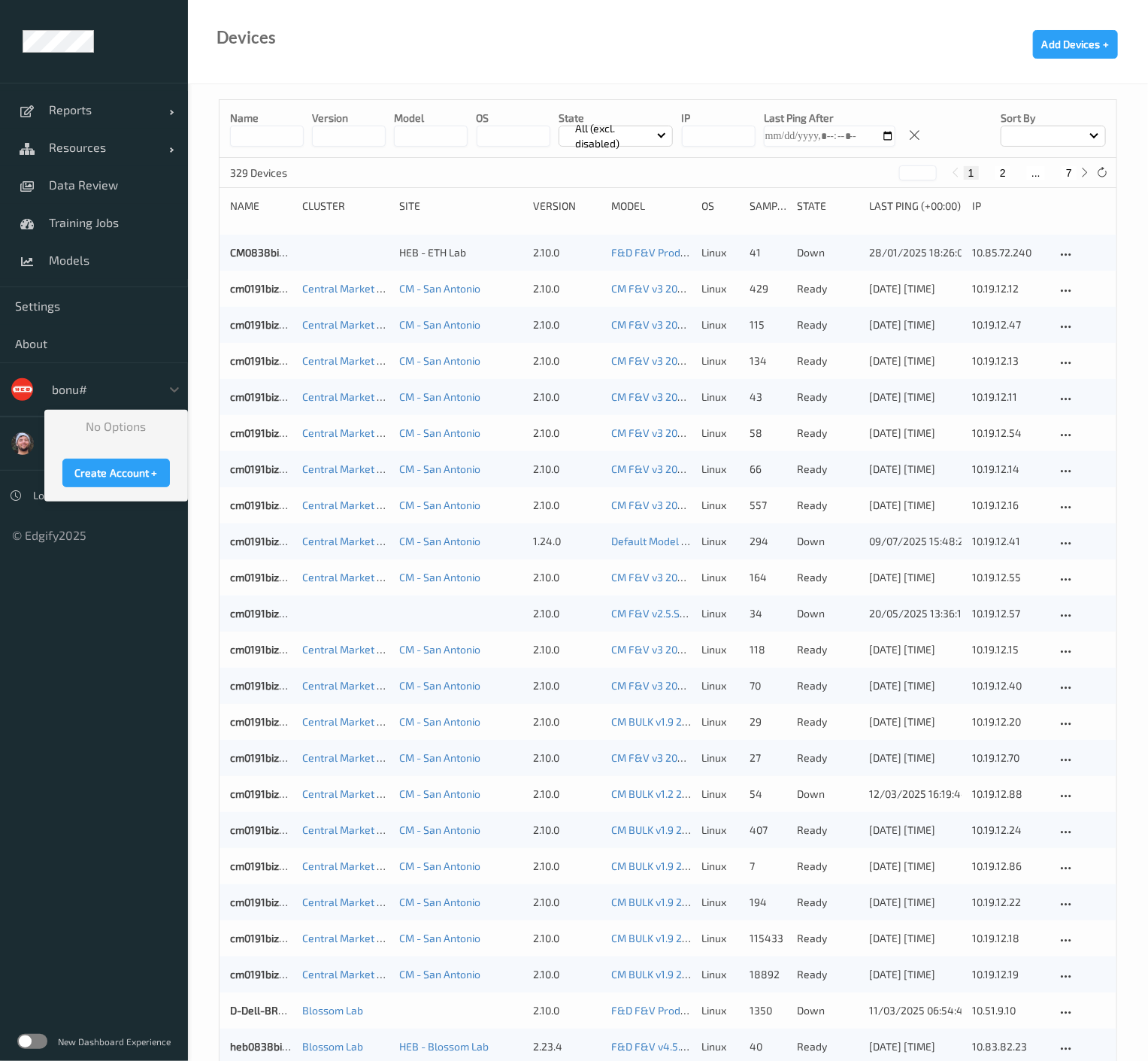 type on "bonu" 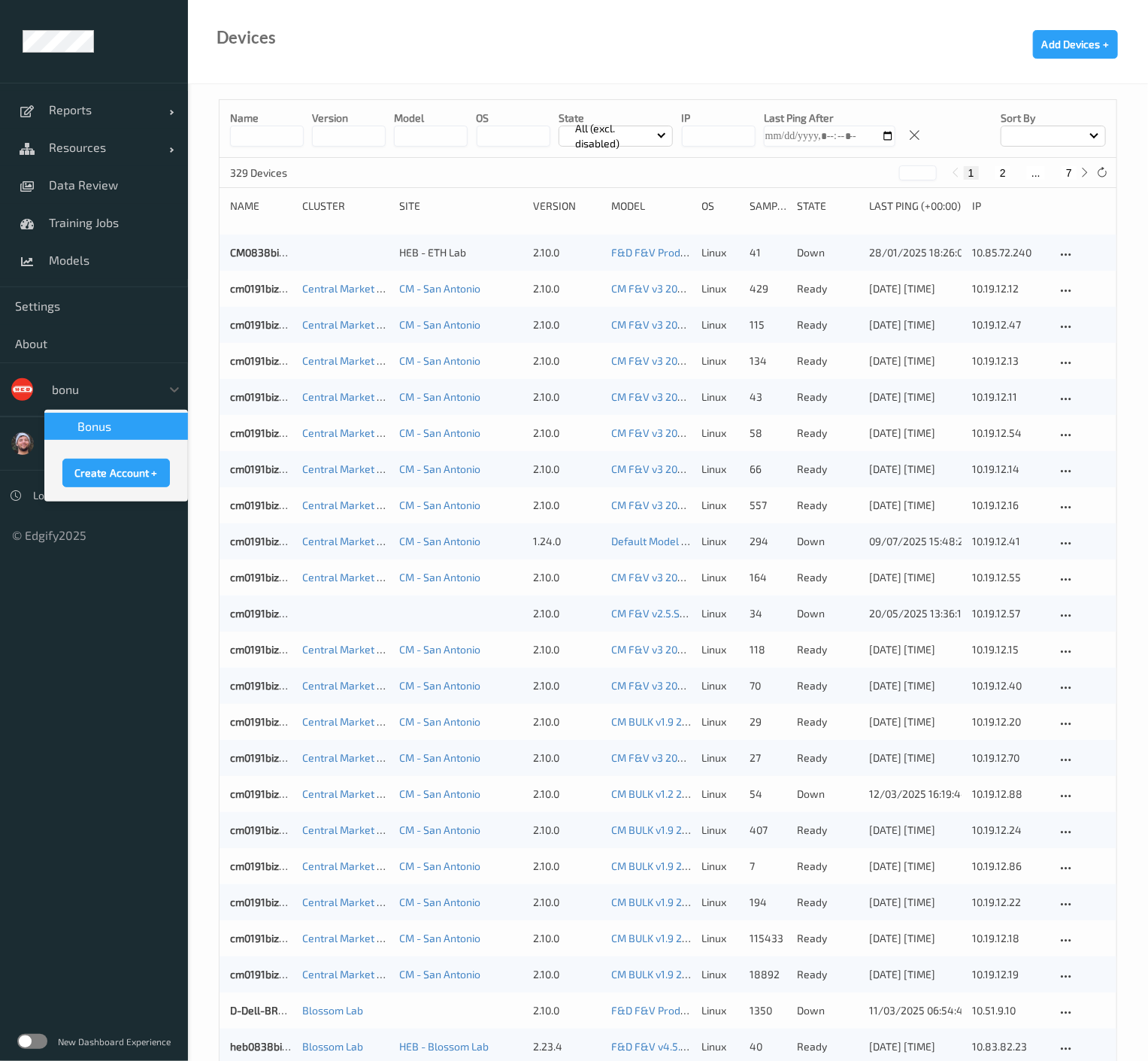 type 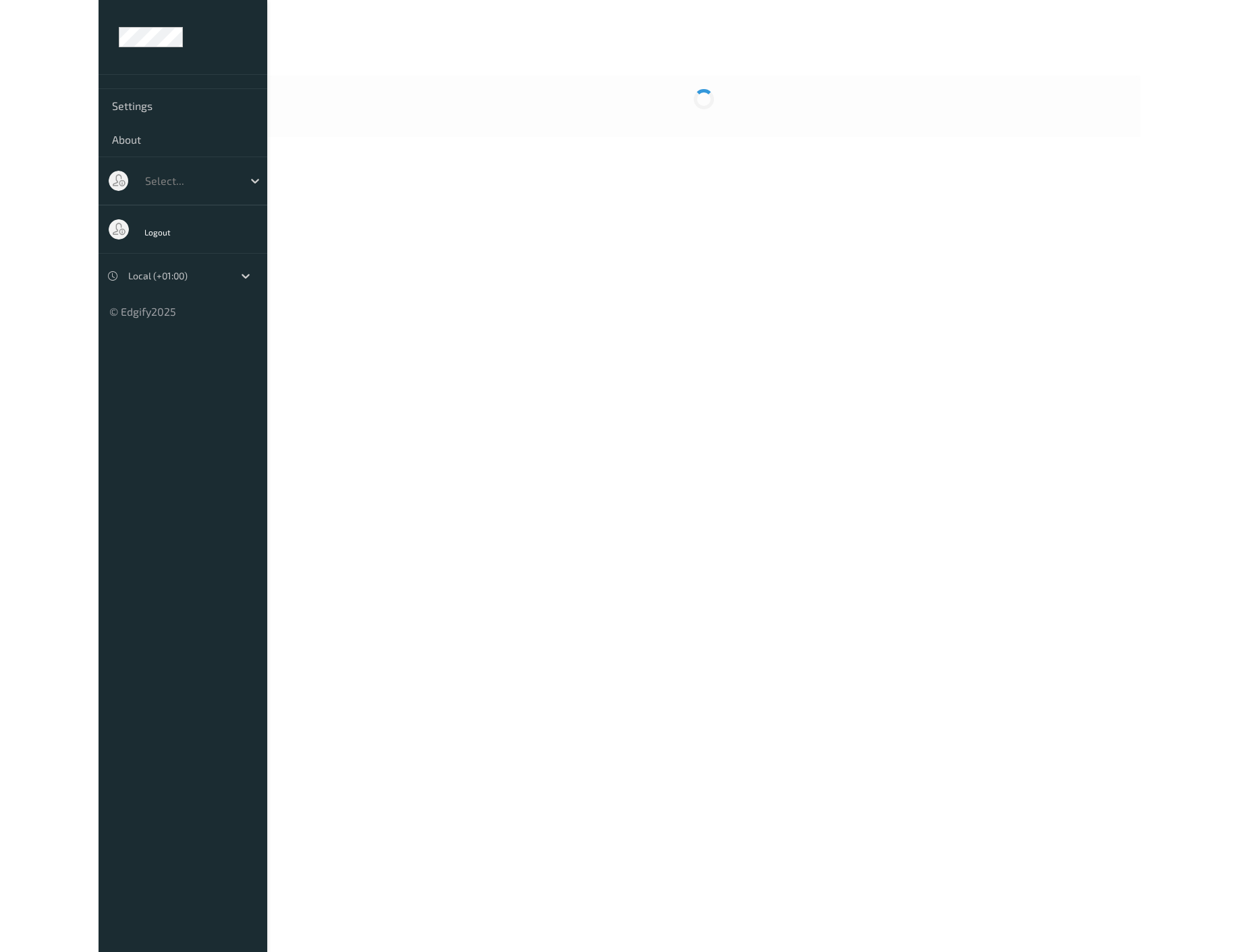 scroll, scrollTop: 0, scrollLeft: 0, axis: both 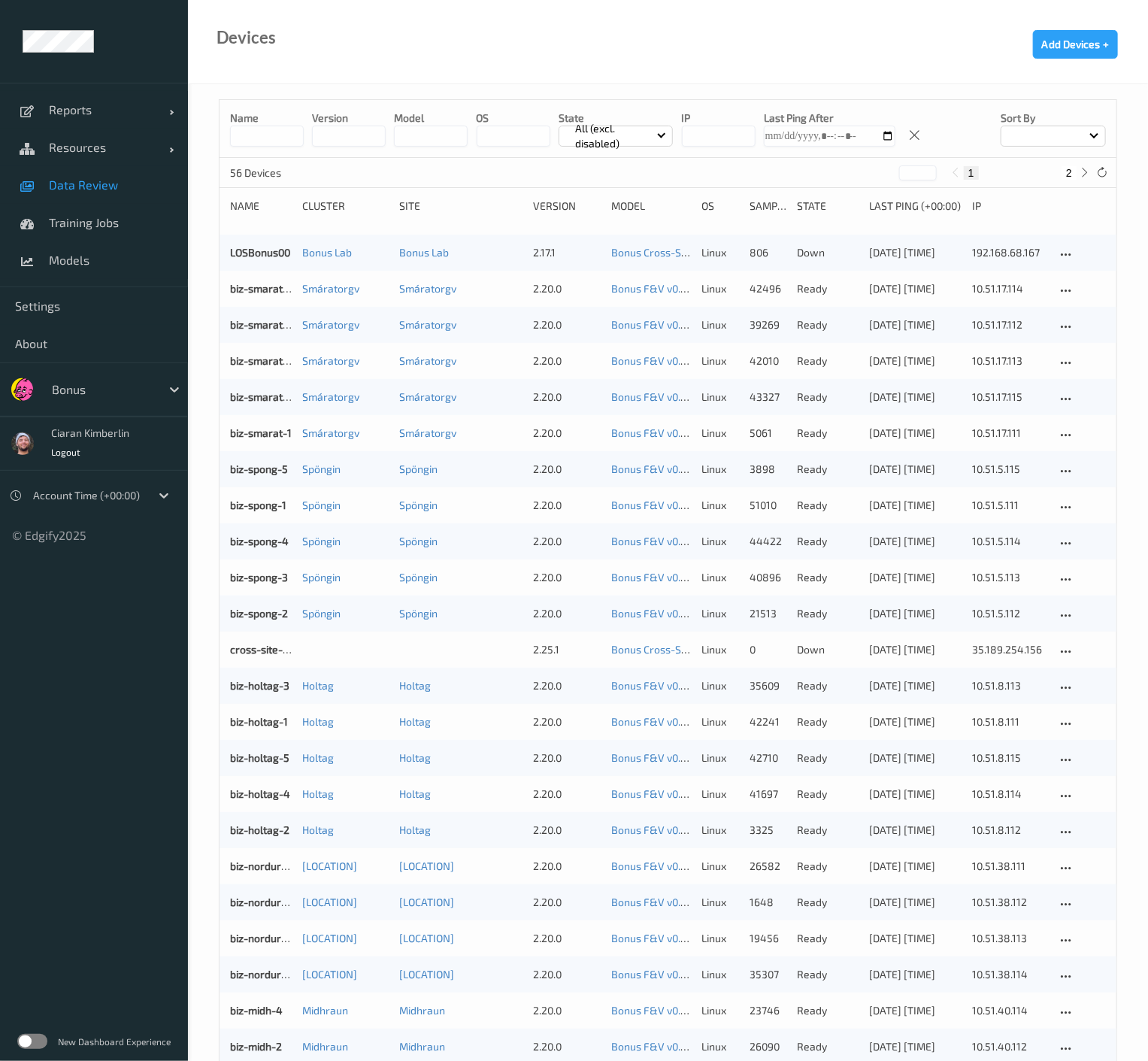 click on "Data Review" at bounding box center [111, 185] 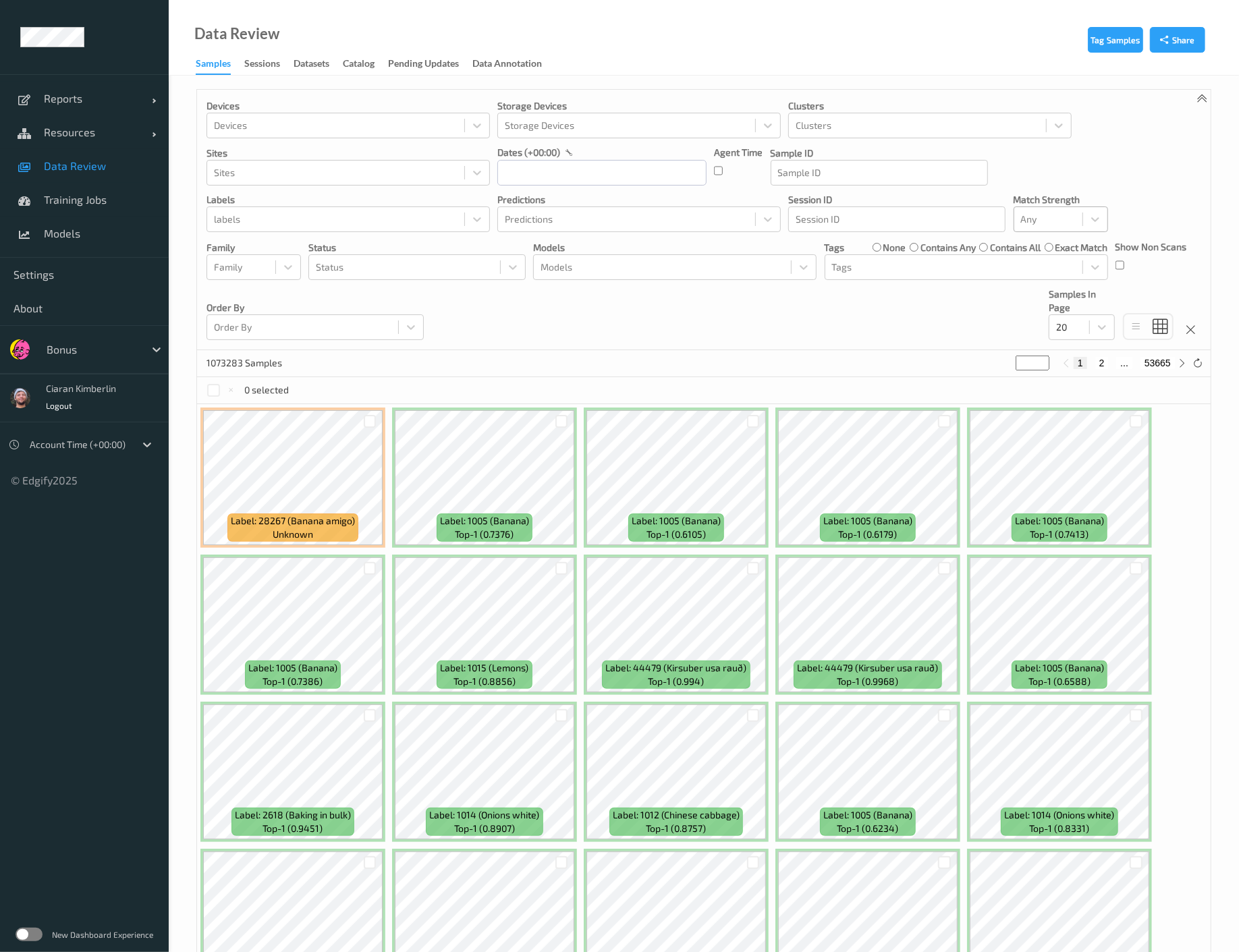 click at bounding box center (1048, 219) 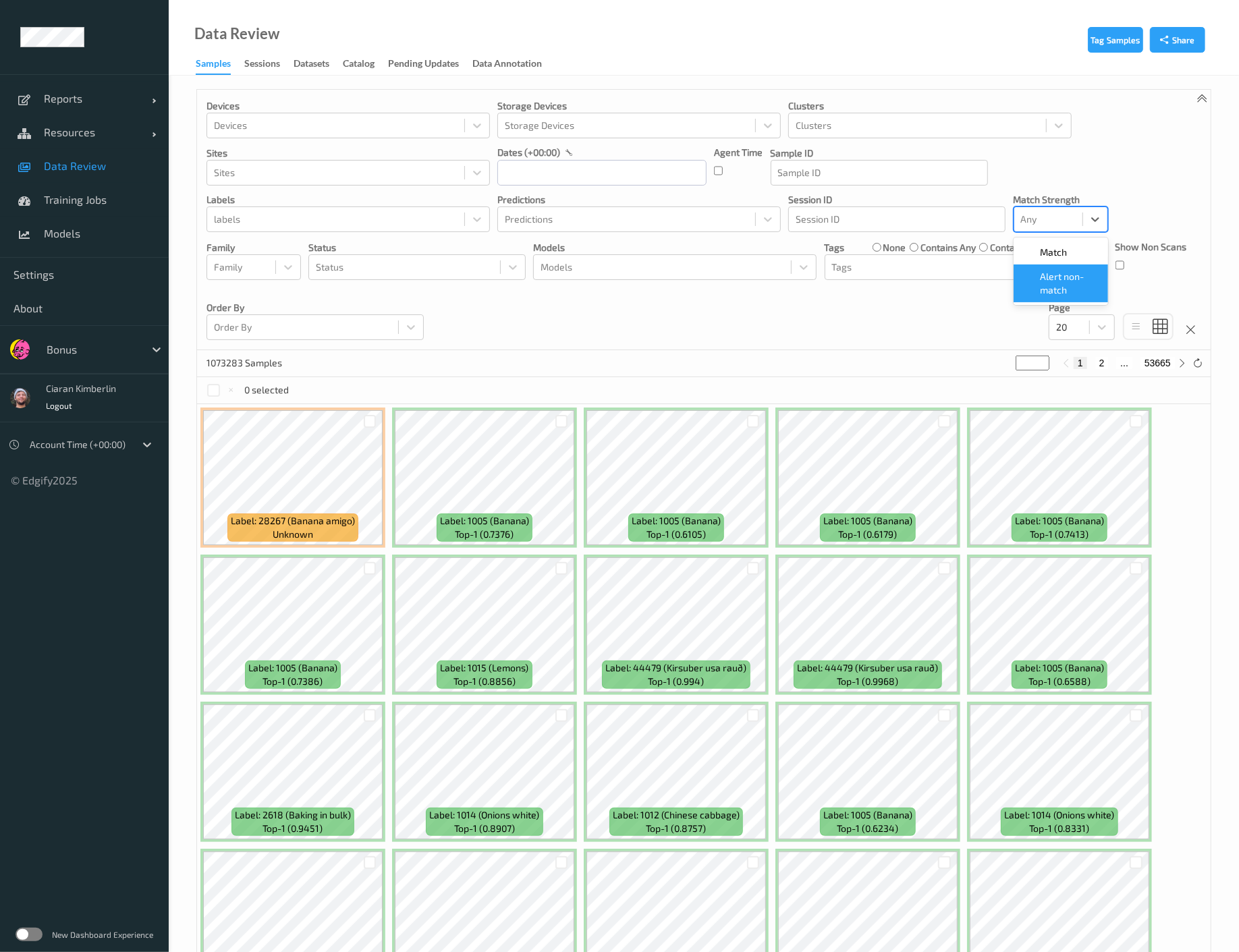 click on "Alert non-match" at bounding box center (1070, 283) 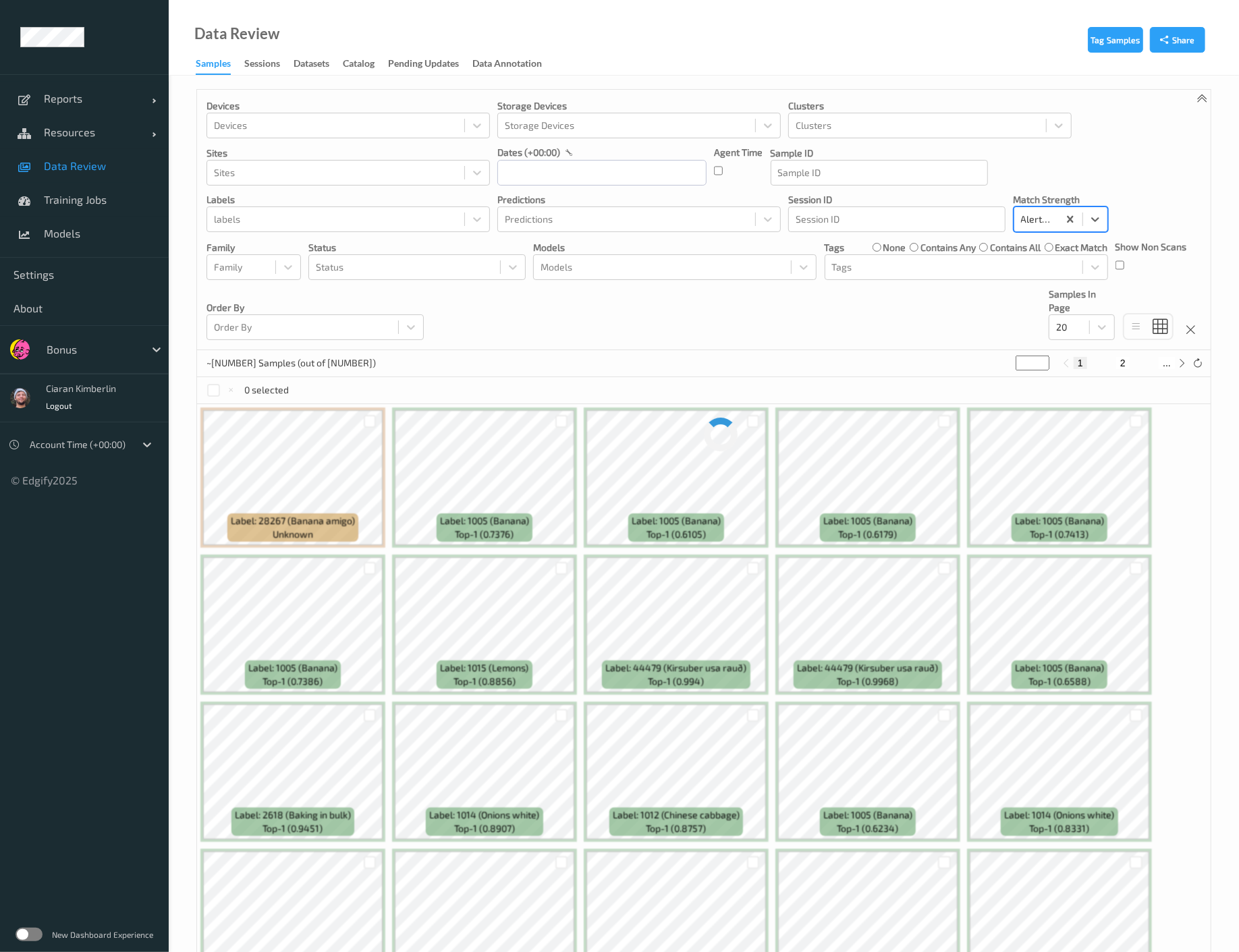 click on "Devices Devices Storage Devices Storage Devices Clusters Clusters Sites Sites dates (+00:00) Agent Time Sample ID Sample ID labels labels Predictions Predictions Session ID Session ID Match Strength option Alert non-match, selected.   Select is focused ,type to refine list, press Down to open the menu,  Alert non-match Family Family Status Status Models Models Tags none contains any contains all exact match Tags Show Non Scans Order By Order By Samples In Page 20" at bounding box center (704, 220) 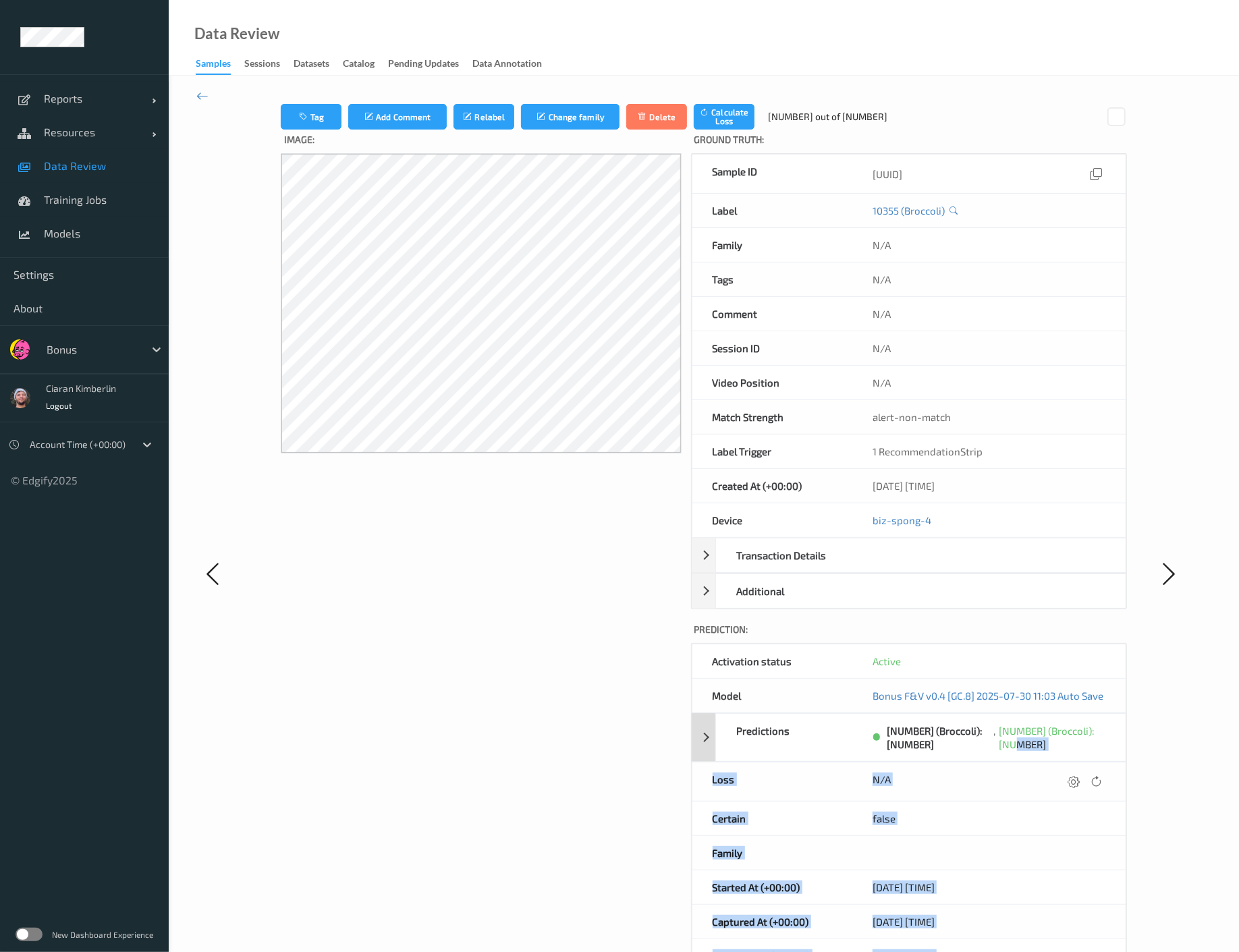 drag, startPoint x: 1153, startPoint y: 725, endPoint x: 1115, endPoint y: 714, distance: 39.56008 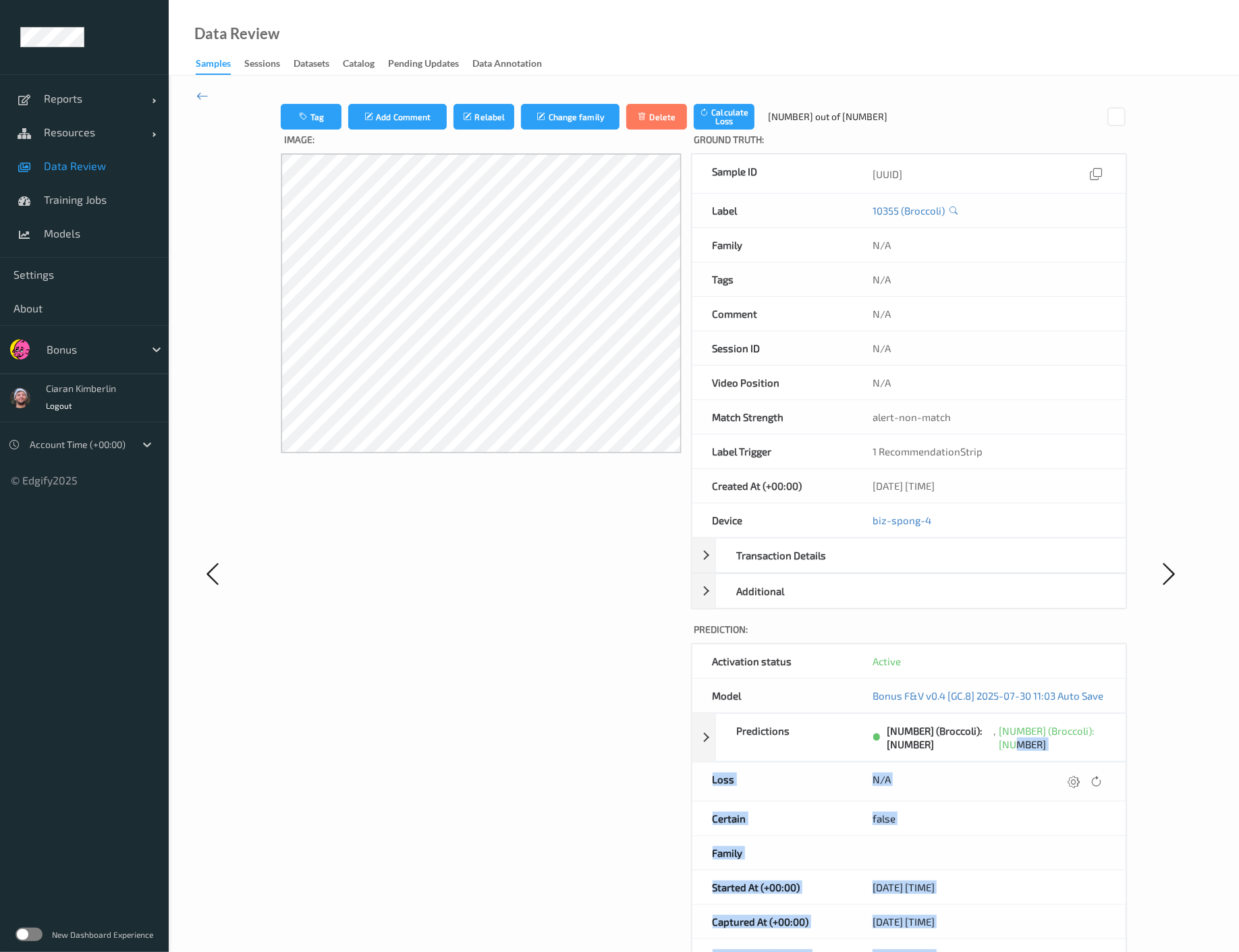 click at bounding box center (1169, 573) 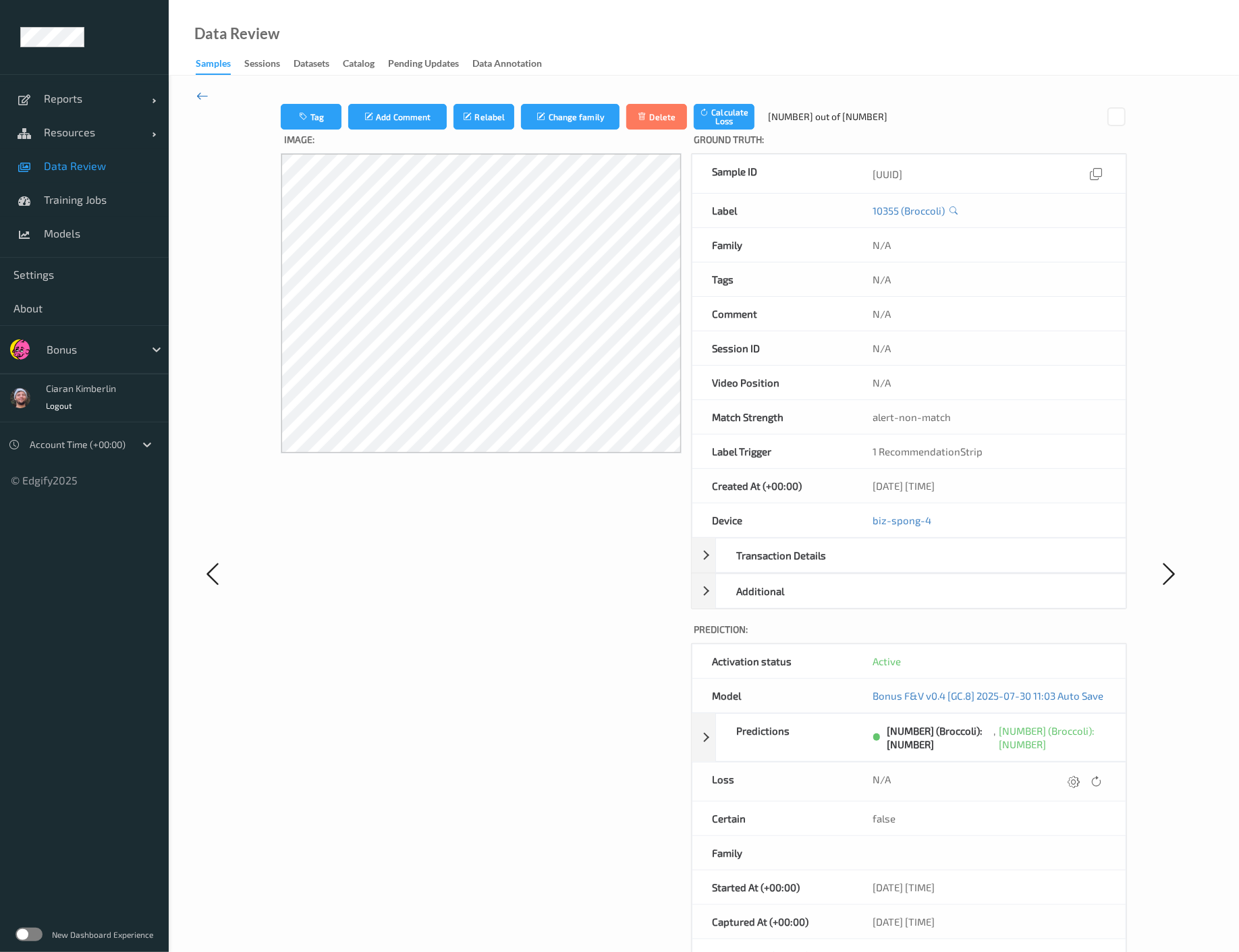 click at bounding box center [202, 96] 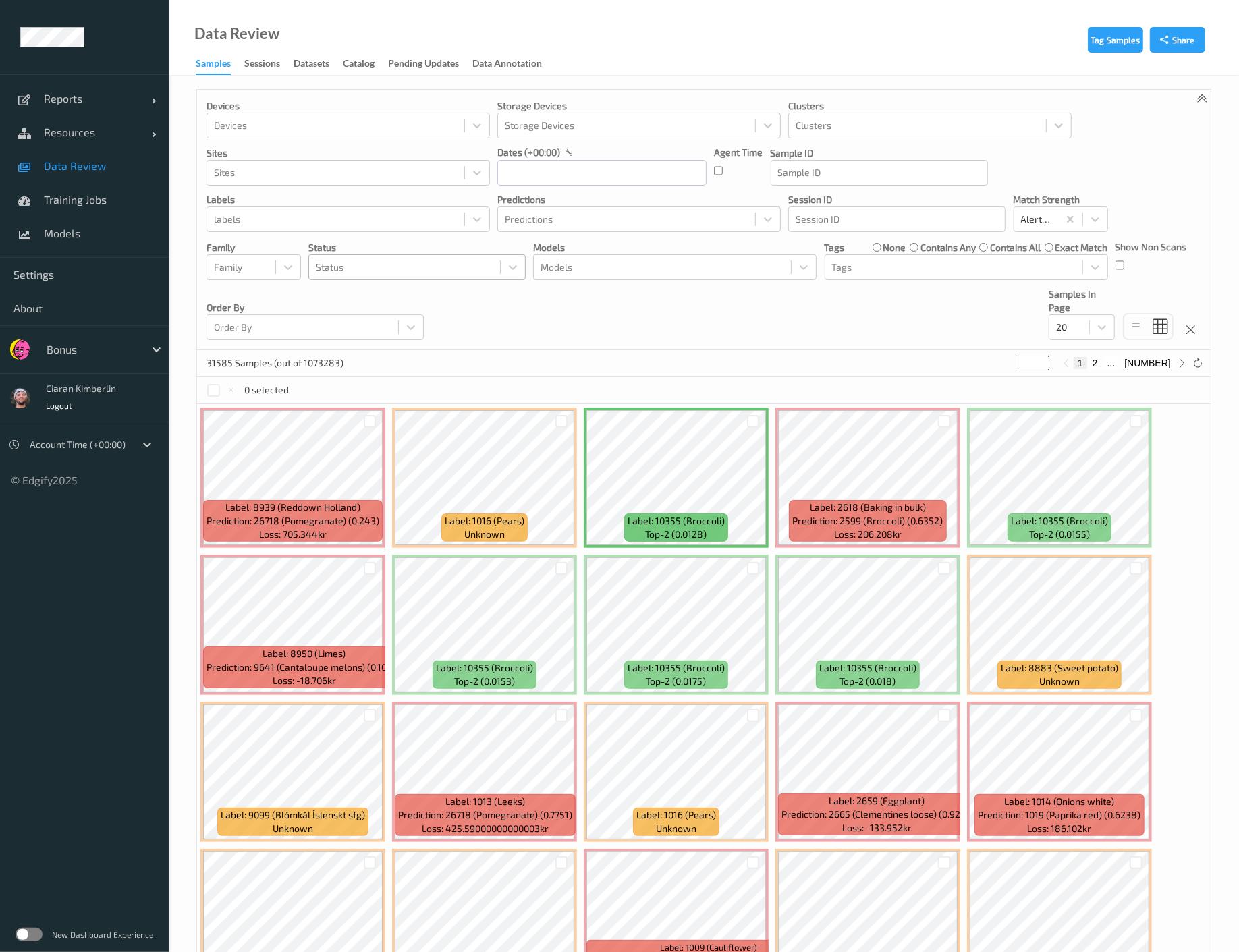 click at bounding box center [404, 267] 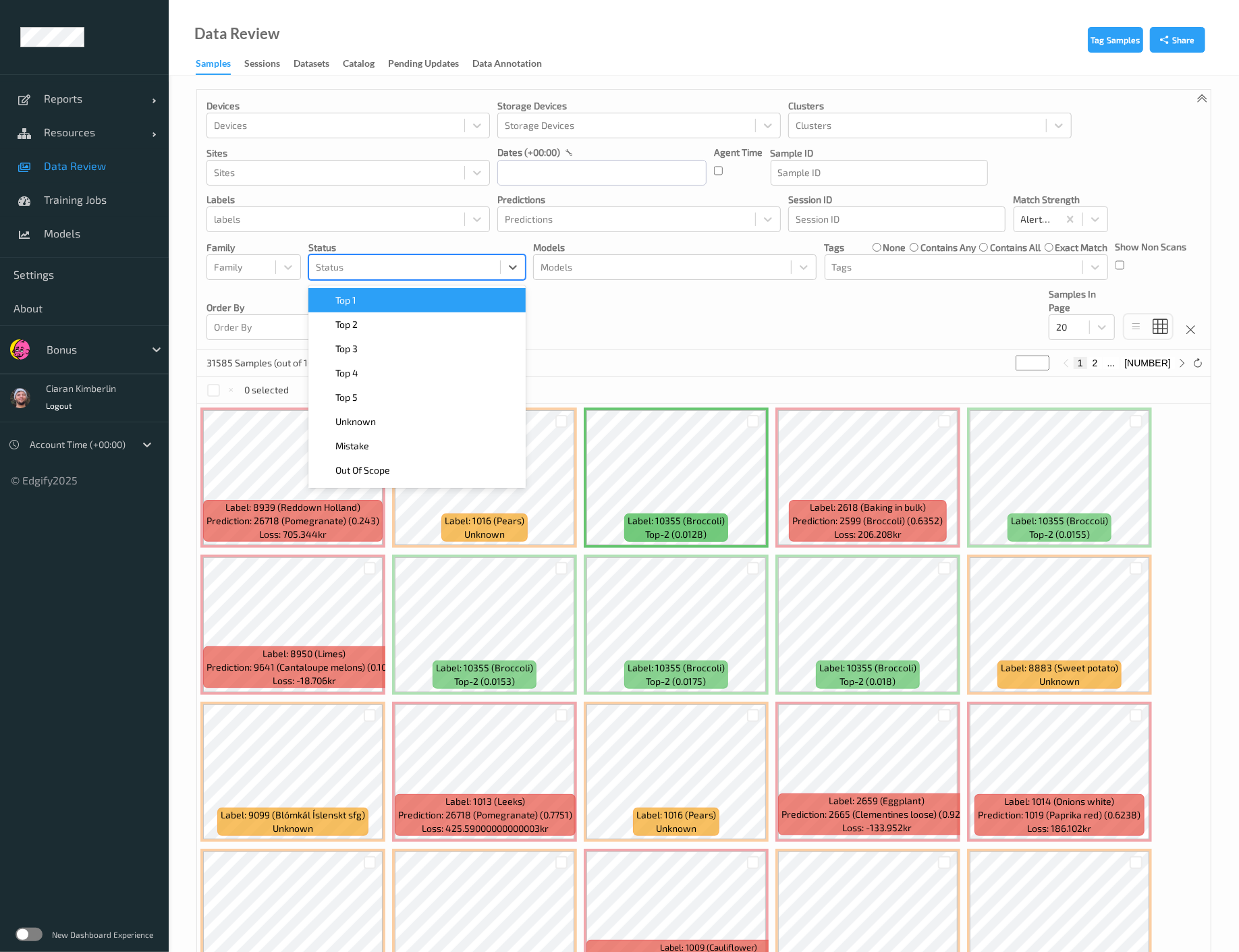 click on "Top 1" at bounding box center (417, 300) 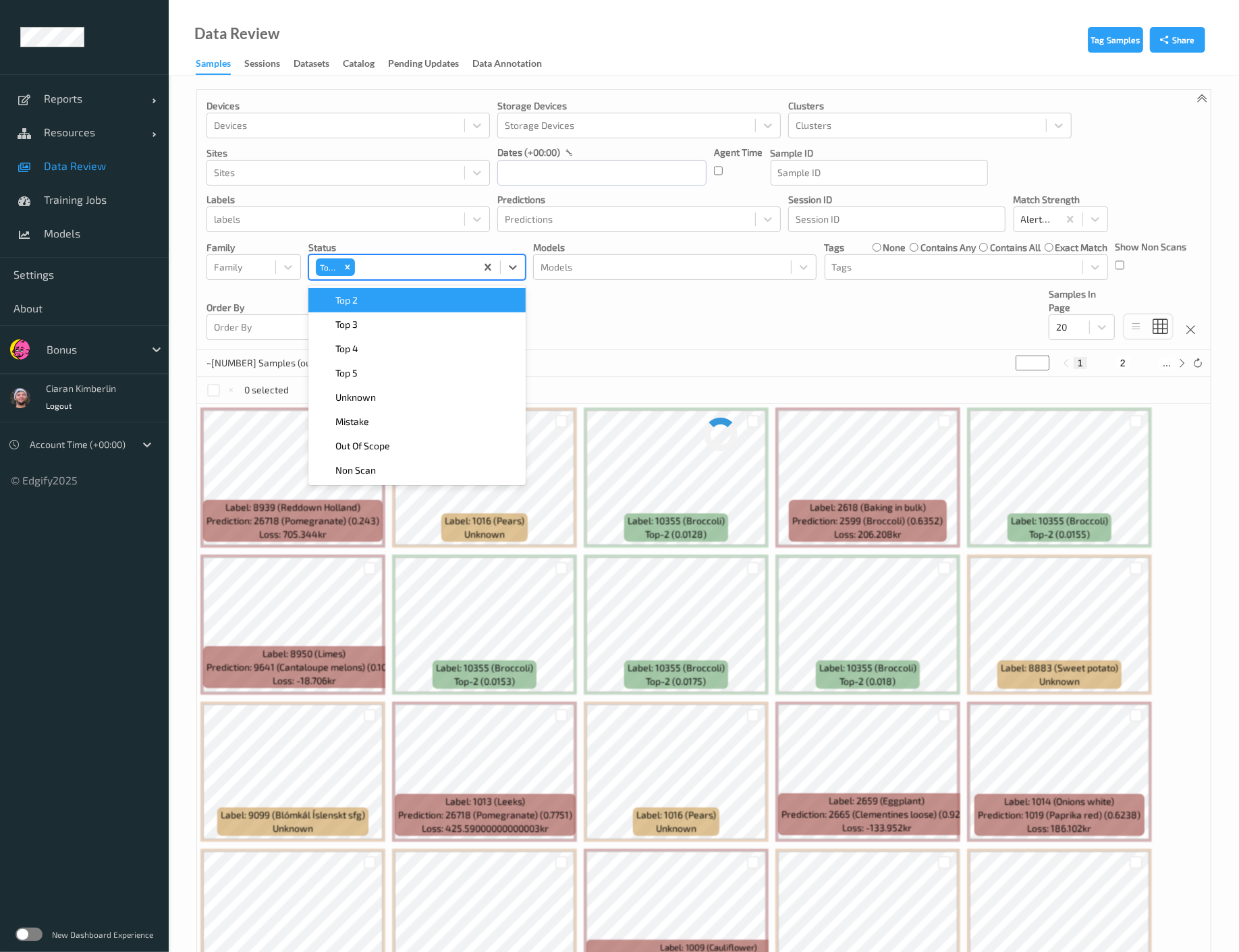 click on "Top 2" at bounding box center [417, 300] 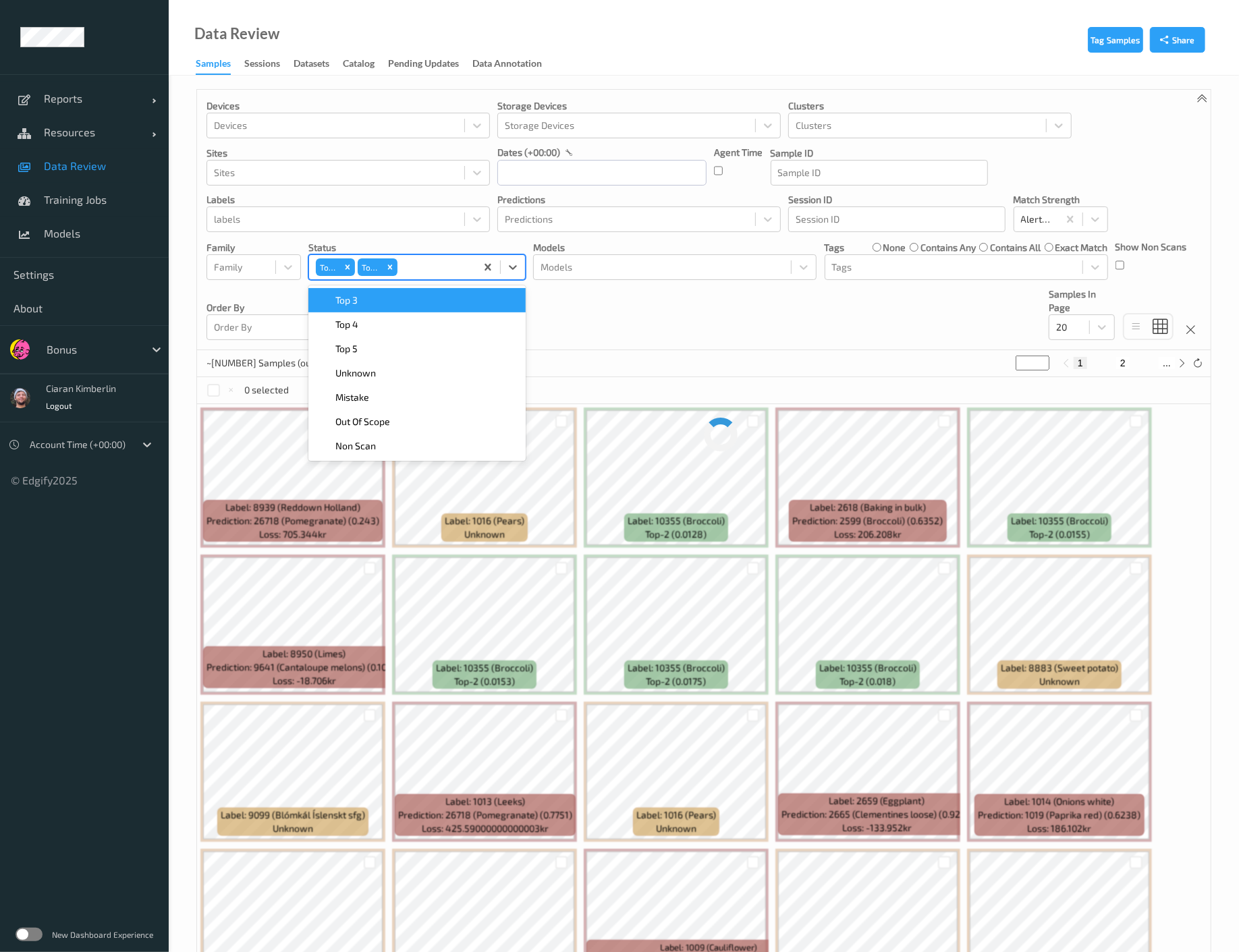 click on "Top 3" at bounding box center (417, 300) 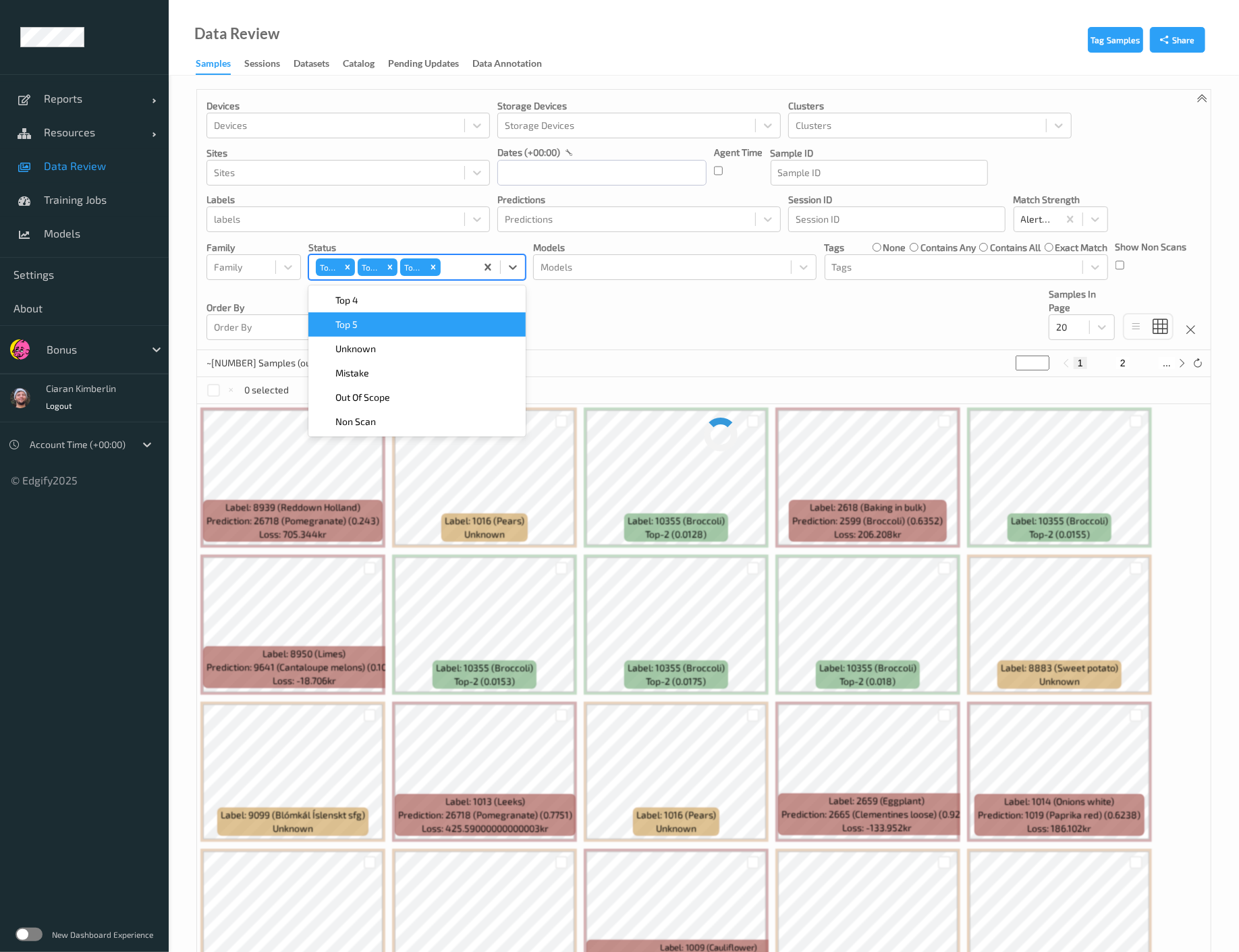 click on "Devices Devices Storage Devices Storage Devices Clusters Clusters Sites Sites dates (+00:00) Agent Time Sample ID Sample ID labels labels Predictions Predictions Session ID Session ID Match Strength Alert non-match Family Family Status option Top 3, selected. option Top 5 focused, 2 of 6. 6 results available. Use Up and Down to choose options, press Enter to select the currently focused option, press Escape to exit the menu, press Tab to select the option and exit the menu. Top 1 Top 2 Top 3    Top 4    Top 5    Unknown    Mistake    Out Of Scope    Non Scan Models Models Tags none contains any contains all exact match Tags Show Non Scans Order By Order By Samples In Page 20" at bounding box center [704, 220] 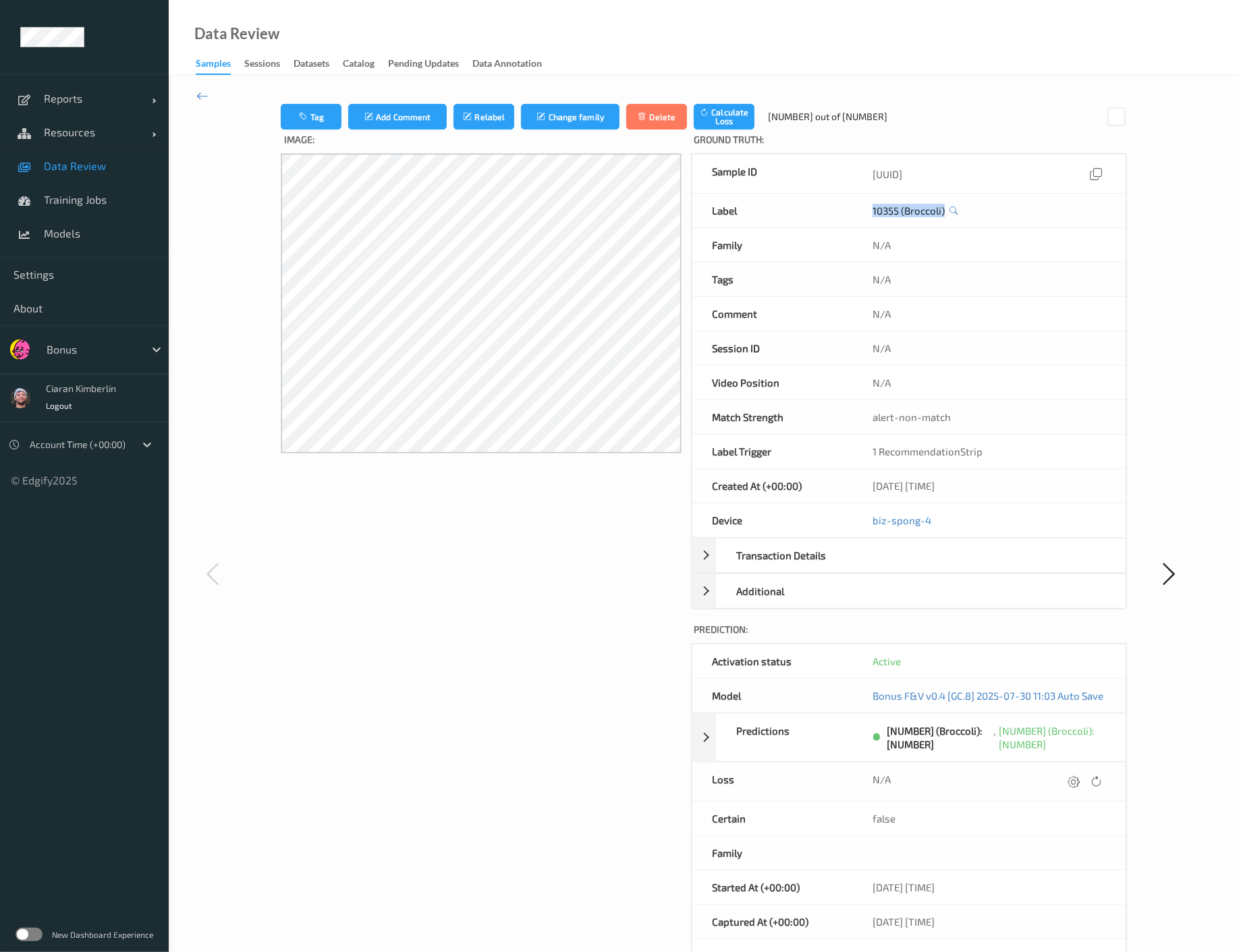drag, startPoint x: 863, startPoint y: 212, endPoint x: 949, endPoint y: 207, distance: 86.145226 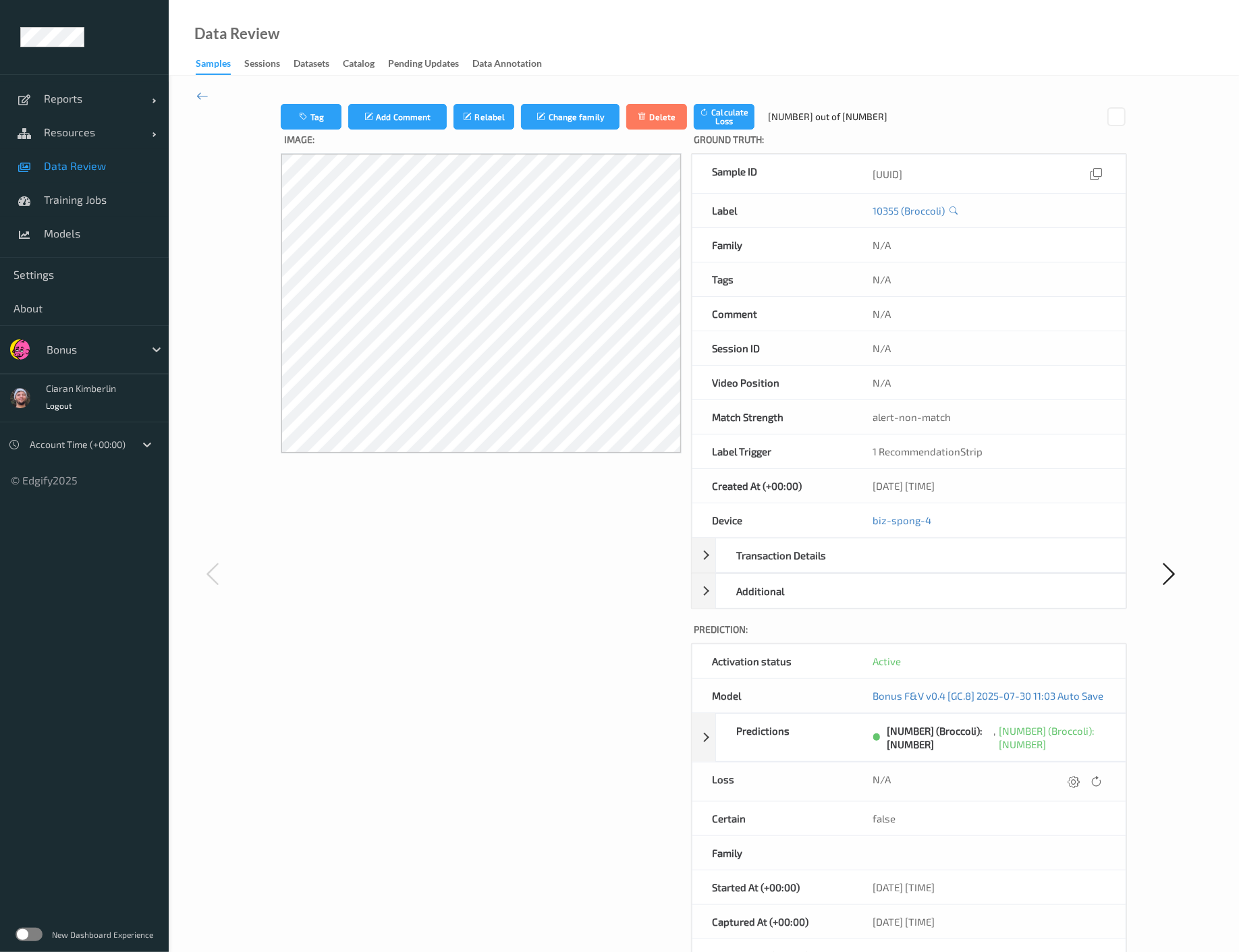 drag, startPoint x: 1101, startPoint y: 725, endPoint x: 1147, endPoint y: 719, distance: 46.38965 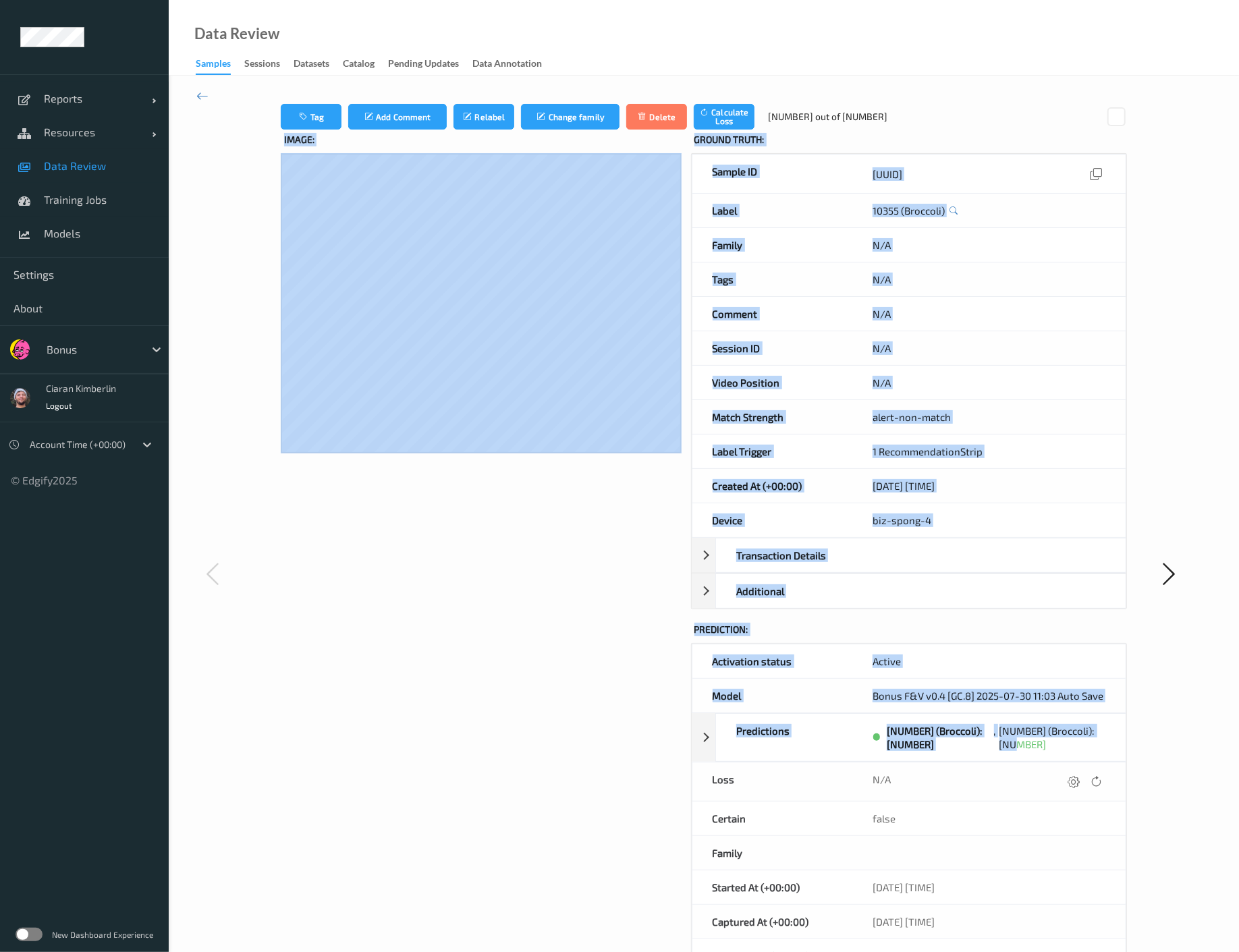 drag, startPoint x: 1112, startPoint y: 725, endPoint x: 630, endPoint y: 633, distance: 490.7015 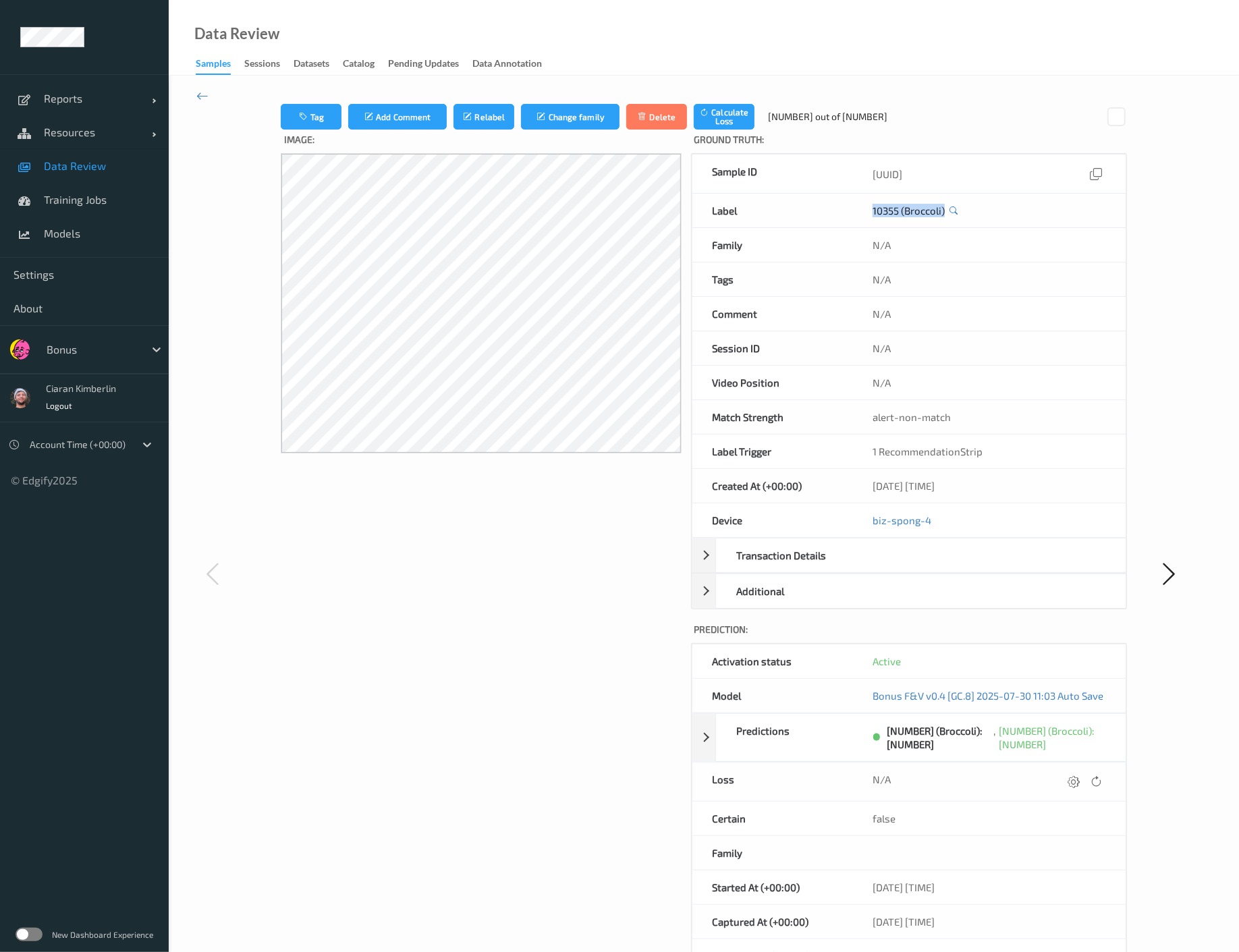 drag, startPoint x: 854, startPoint y: 200, endPoint x: 950, endPoint y: 207, distance: 96.25487 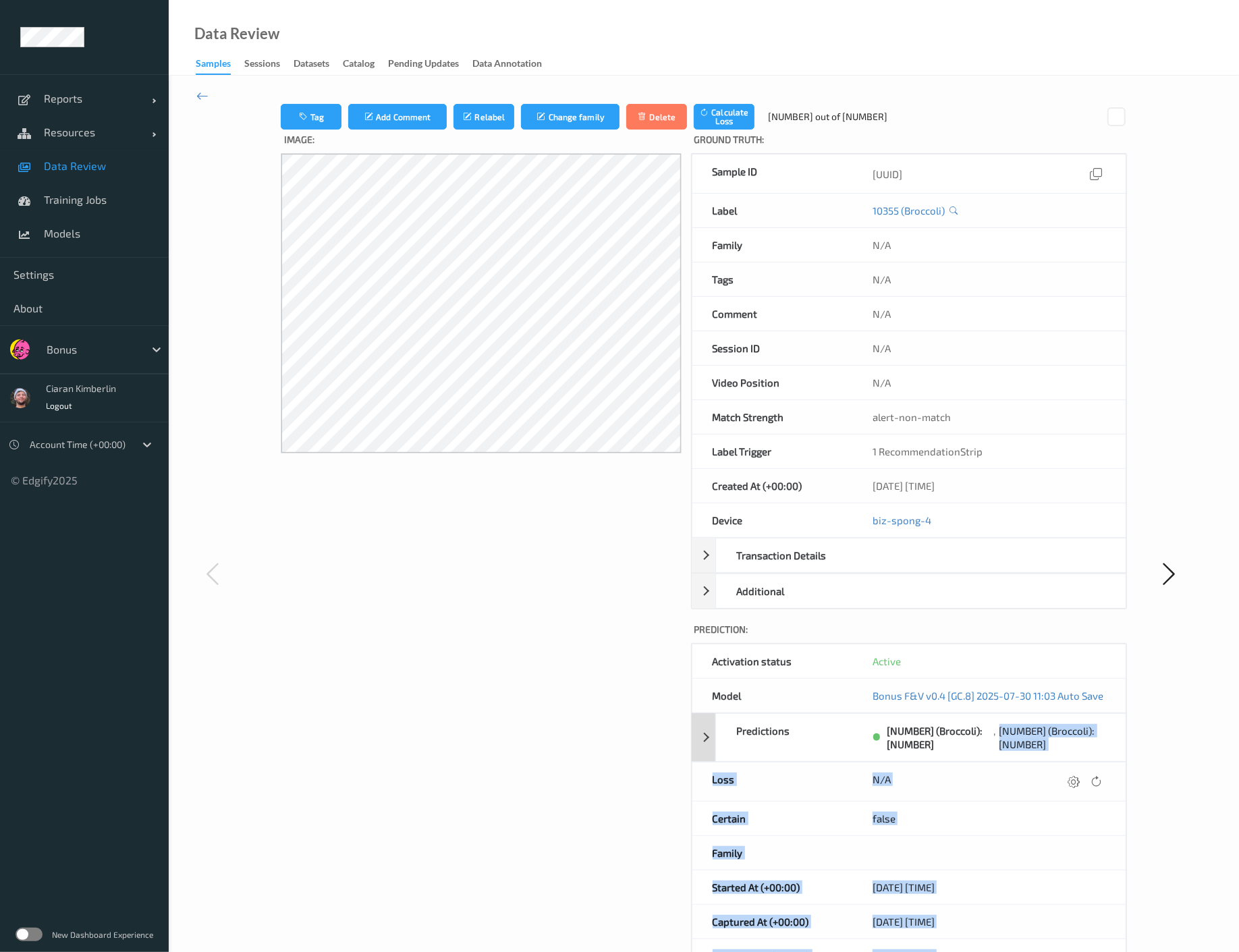 drag, startPoint x: 1139, startPoint y: 723, endPoint x: 999, endPoint y: 730, distance: 140.17489 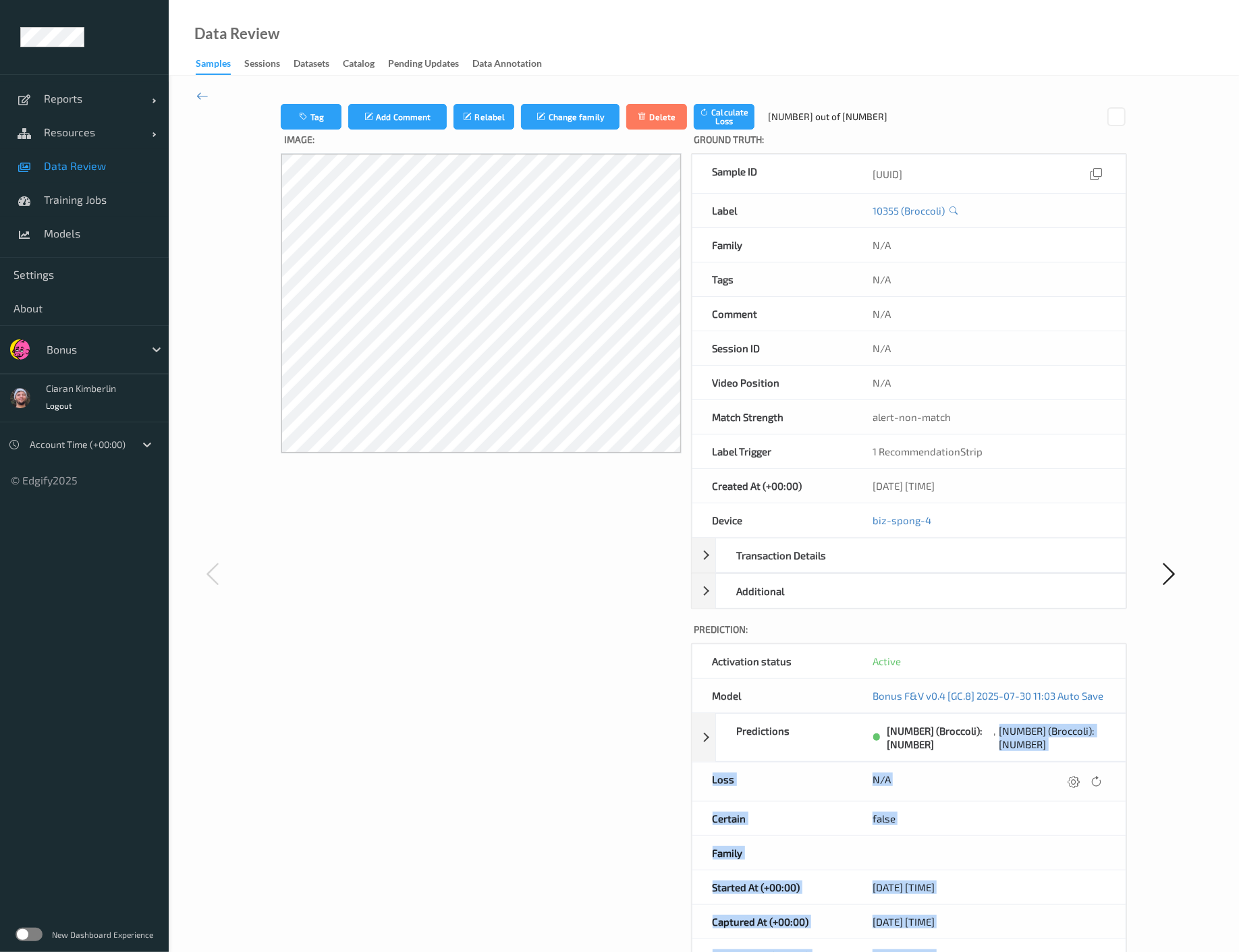 click at bounding box center (1169, 573) 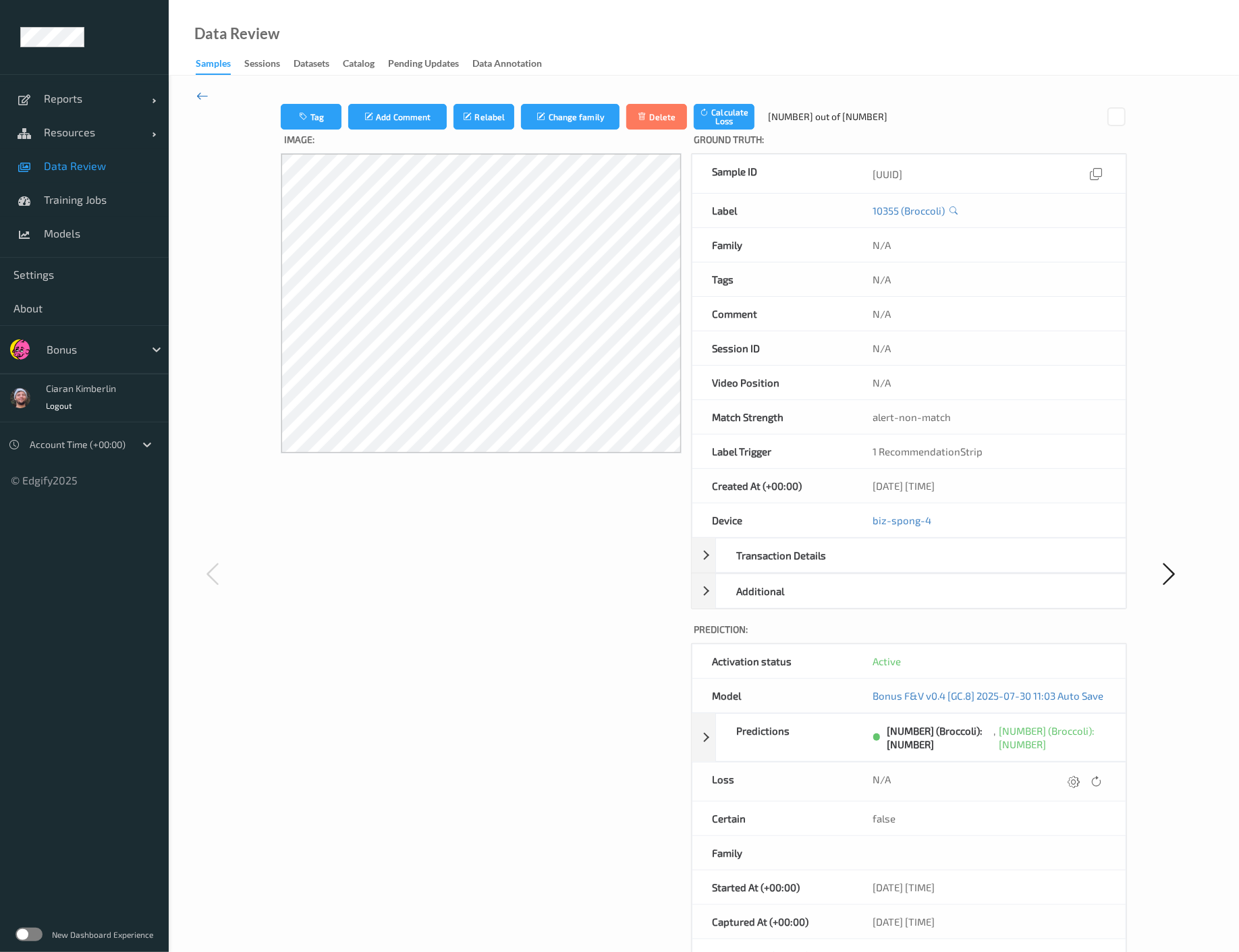 click at bounding box center [202, 96] 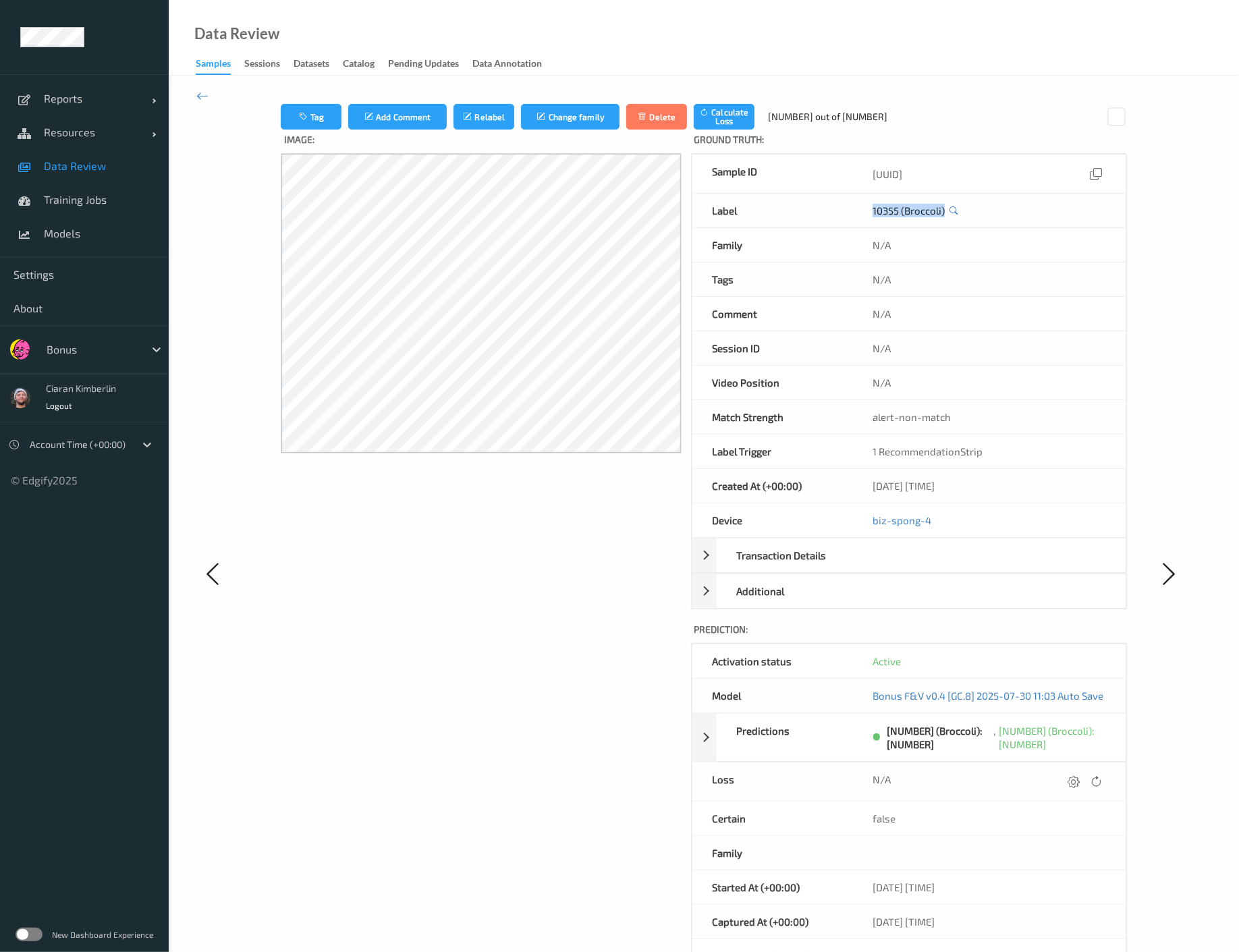 drag, startPoint x: 857, startPoint y: 212, endPoint x: 950, endPoint y: 205, distance: 93.26307 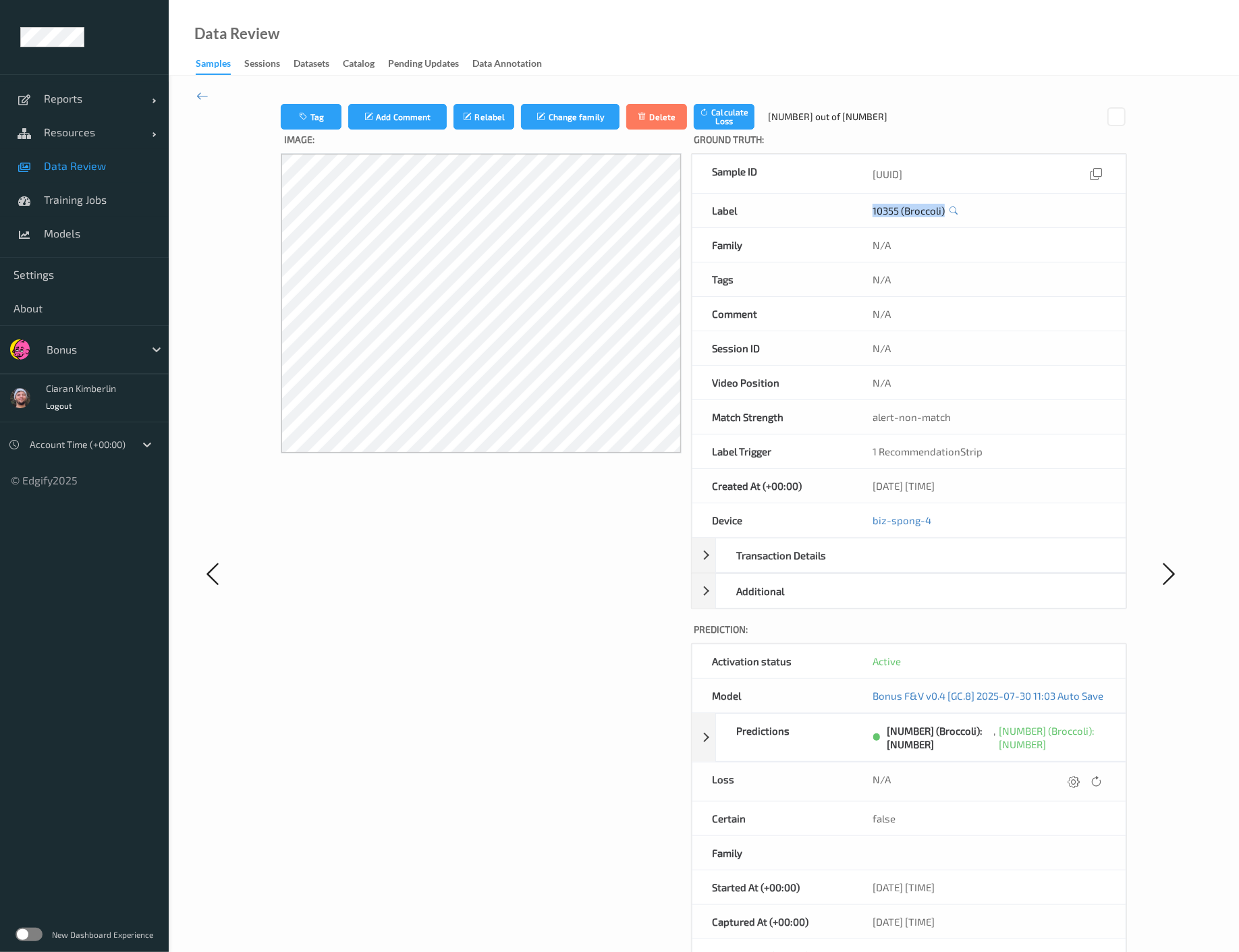 click on "10355 (Broccoli)" at bounding box center (989, 211) 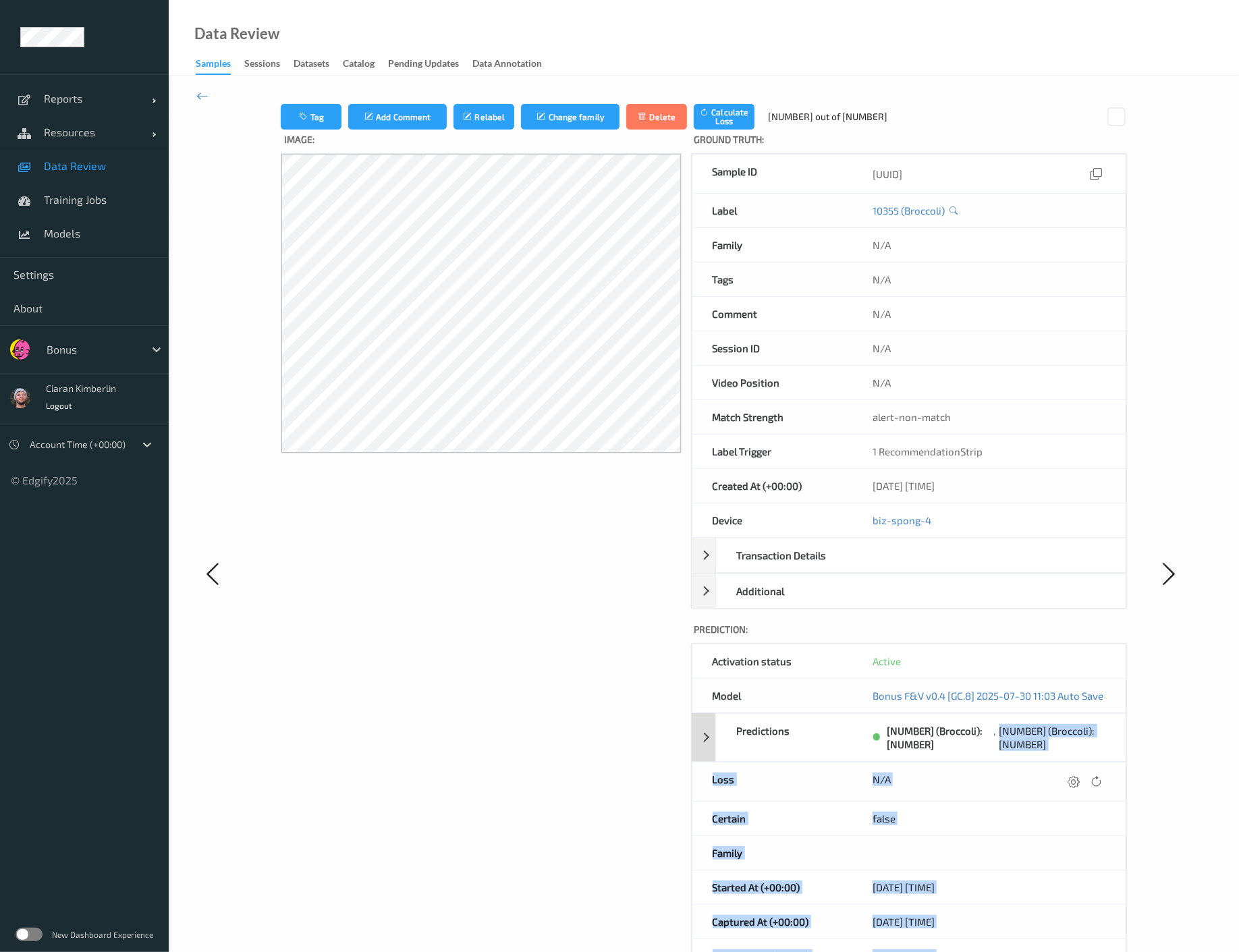 drag, startPoint x: 1132, startPoint y: 727, endPoint x: 997, endPoint y: 729, distance: 135.01 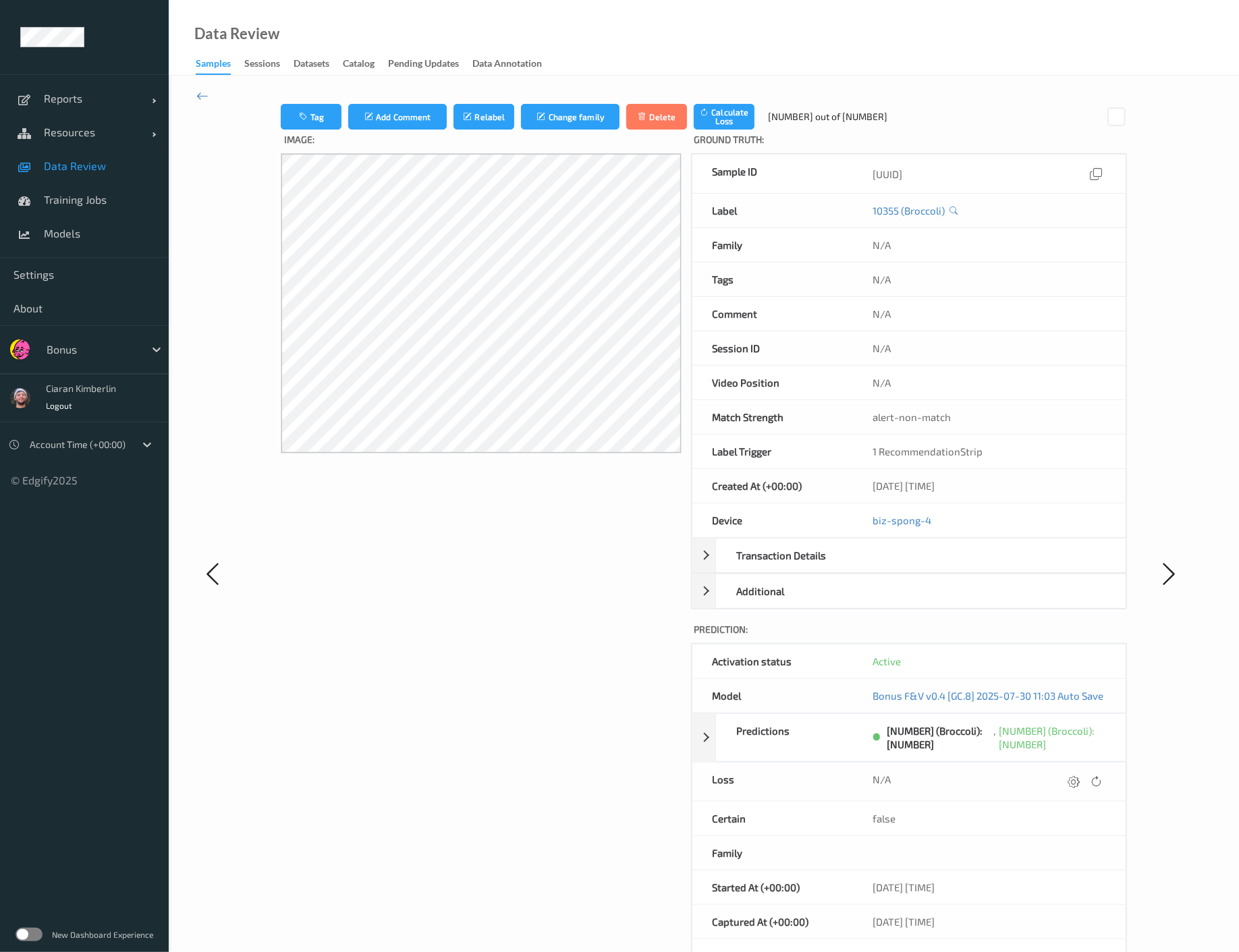 click on "Image:" at bounding box center (480, 586) 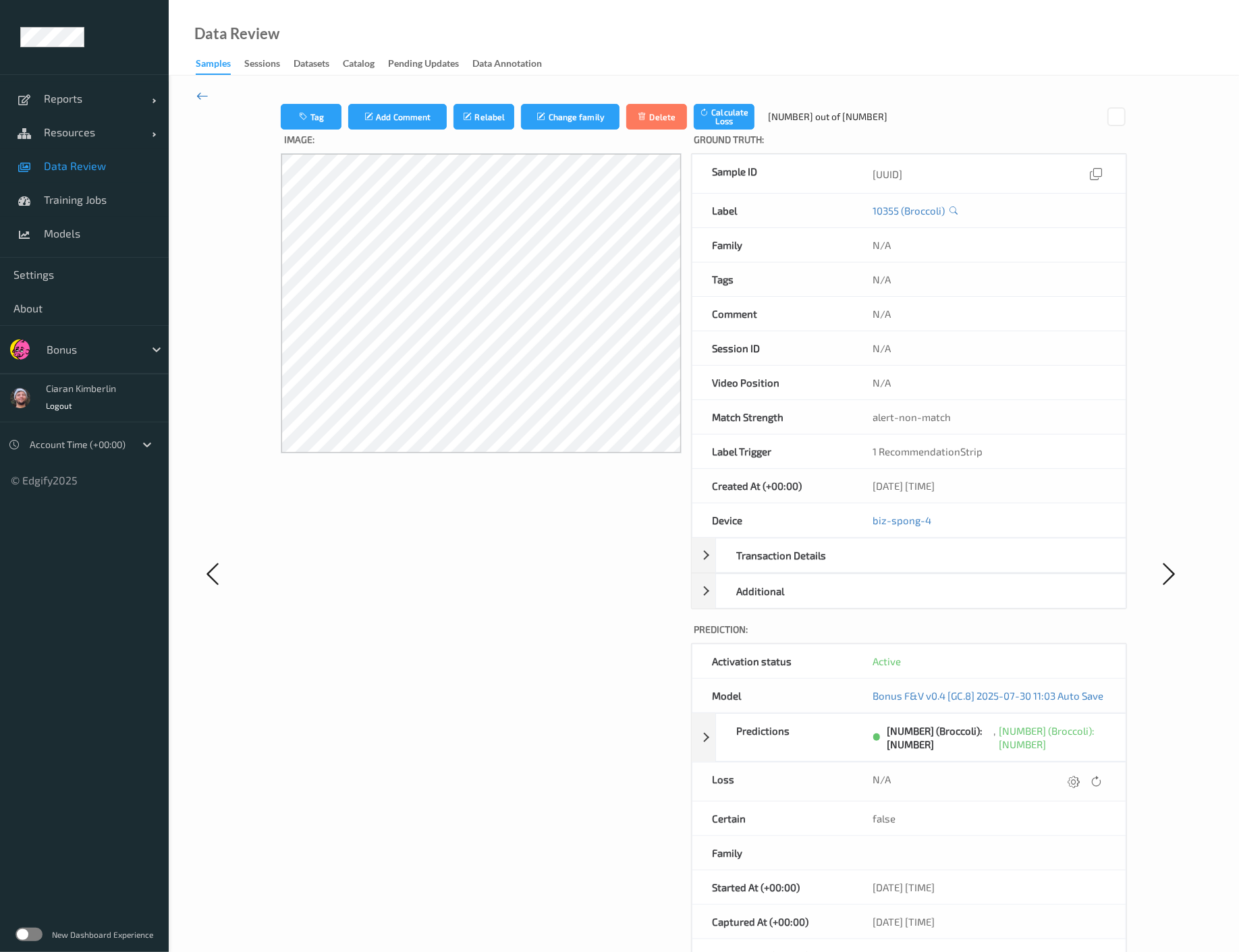 click at bounding box center [202, 96] 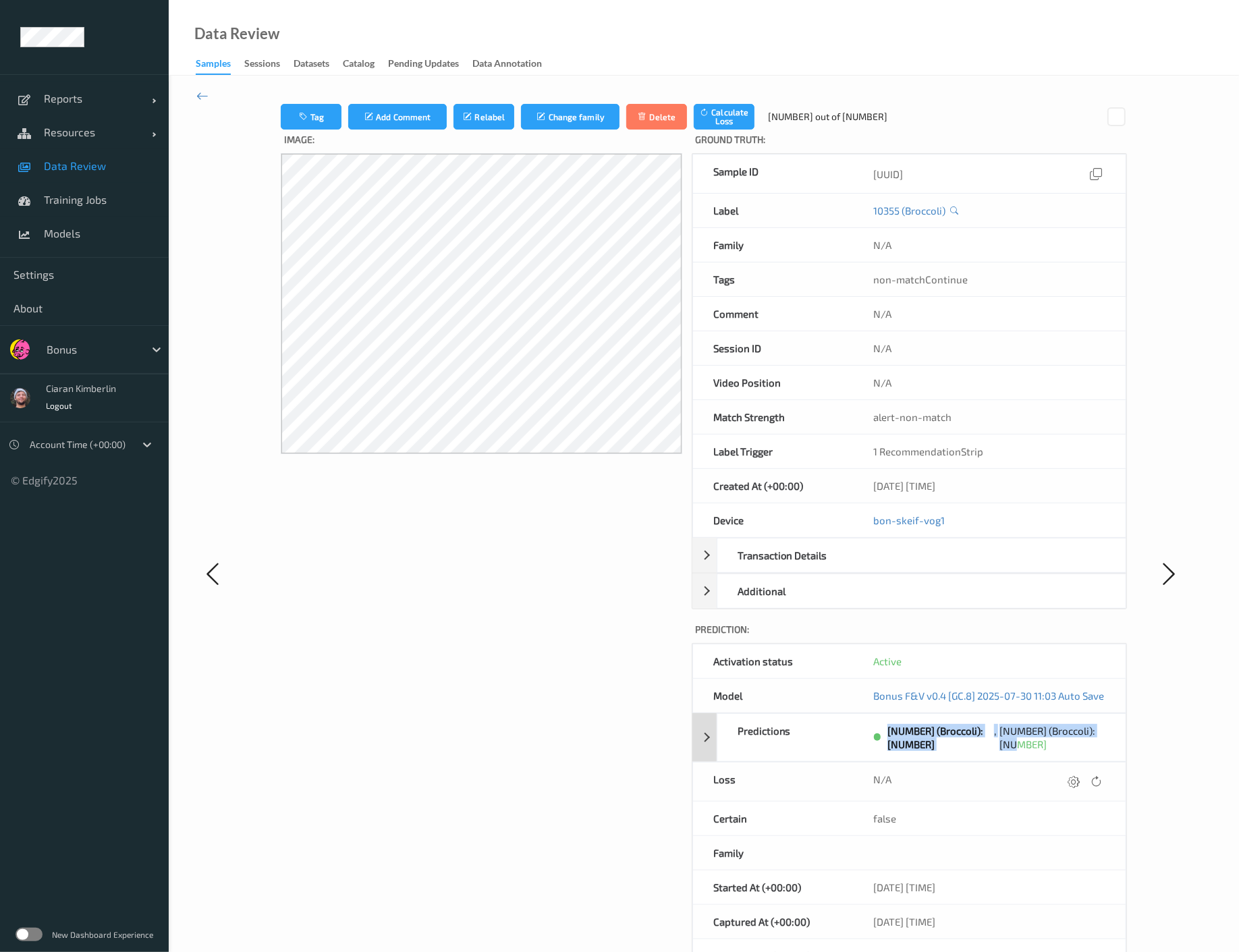 drag, startPoint x: 1113, startPoint y: 725, endPoint x: 871, endPoint y: 728, distance: 242.01859 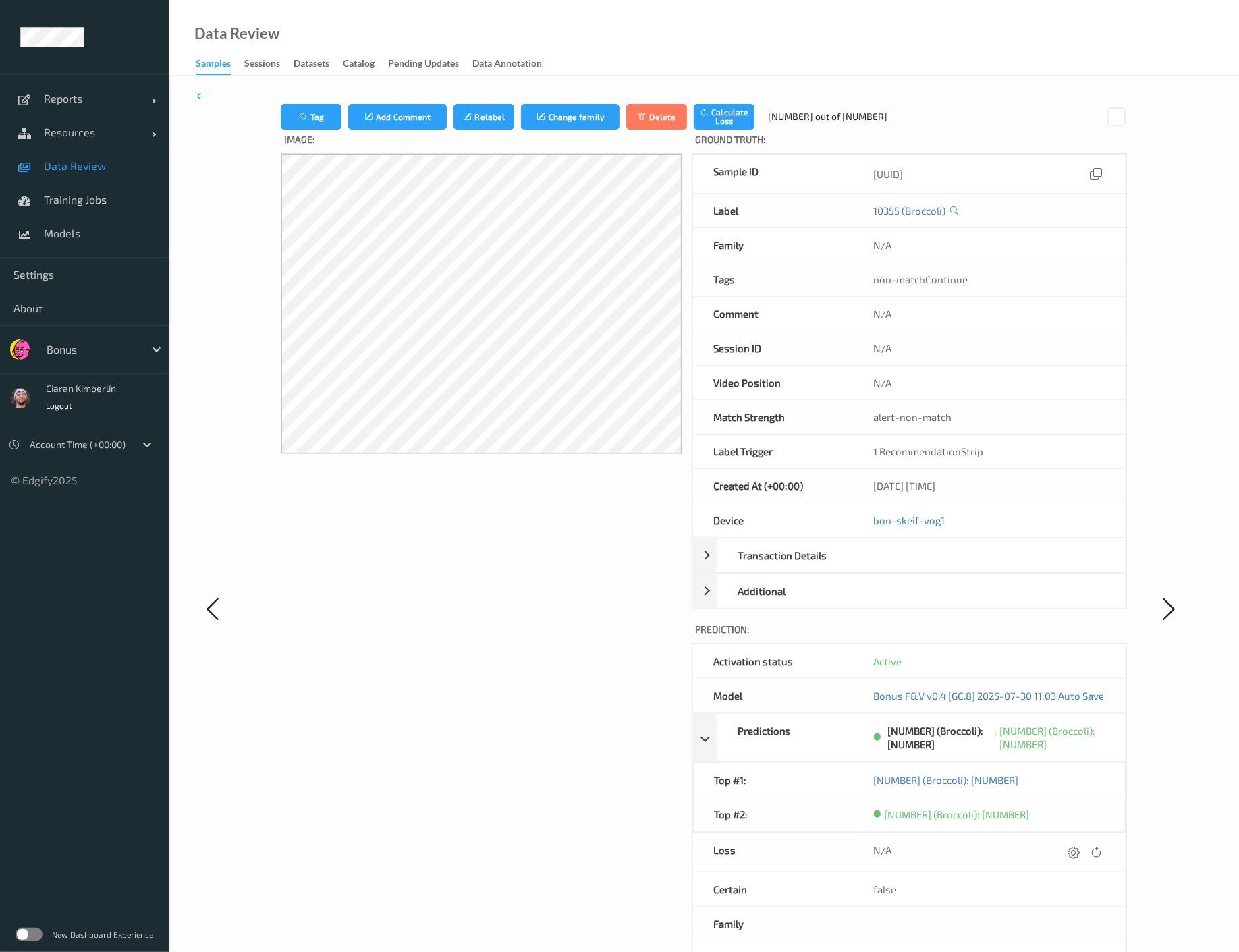 click at bounding box center (1169, 609) 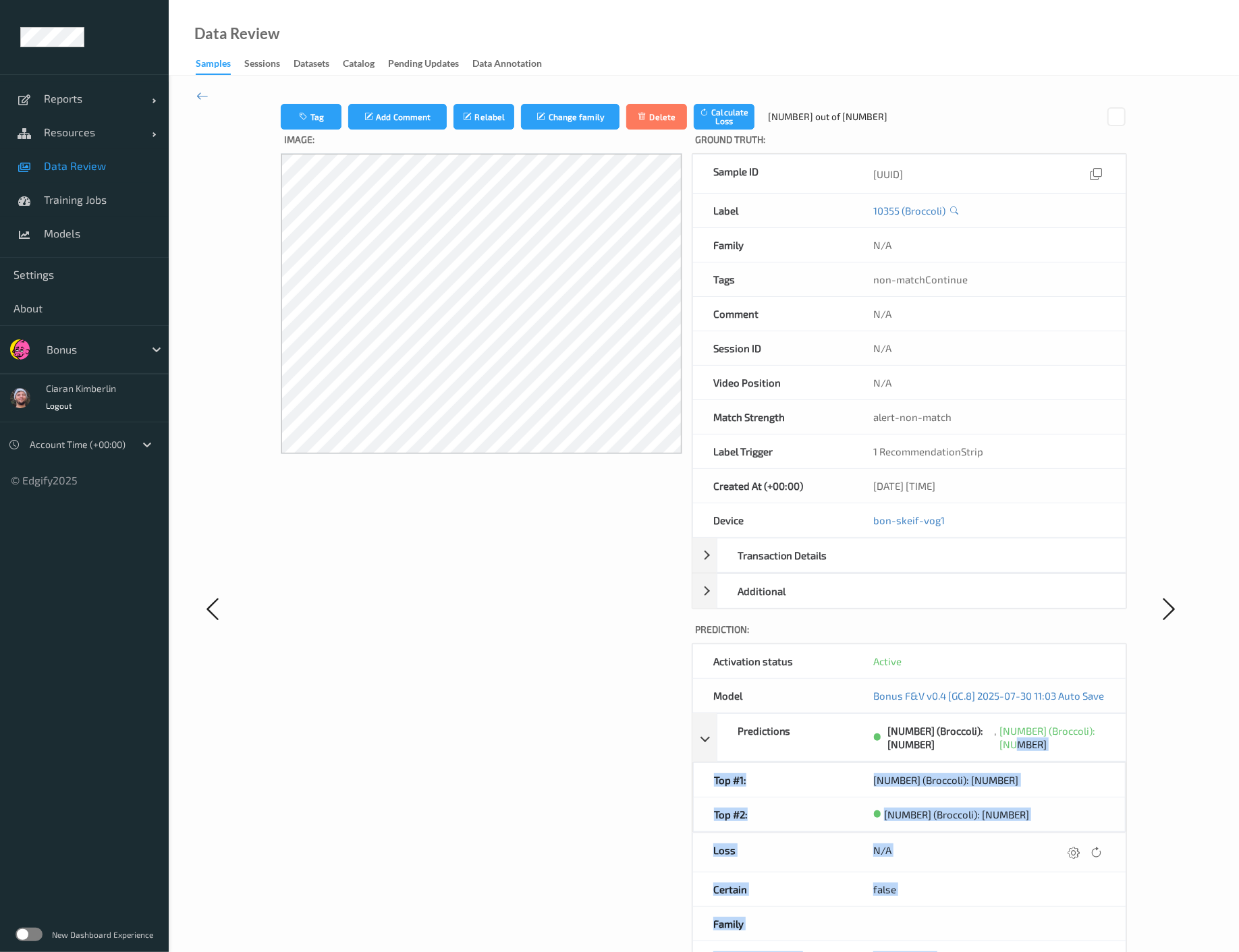 drag, startPoint x: 1110, startPoint y: 725, endPoint x: 1142, endPoint y: 727, distance: 32.062439 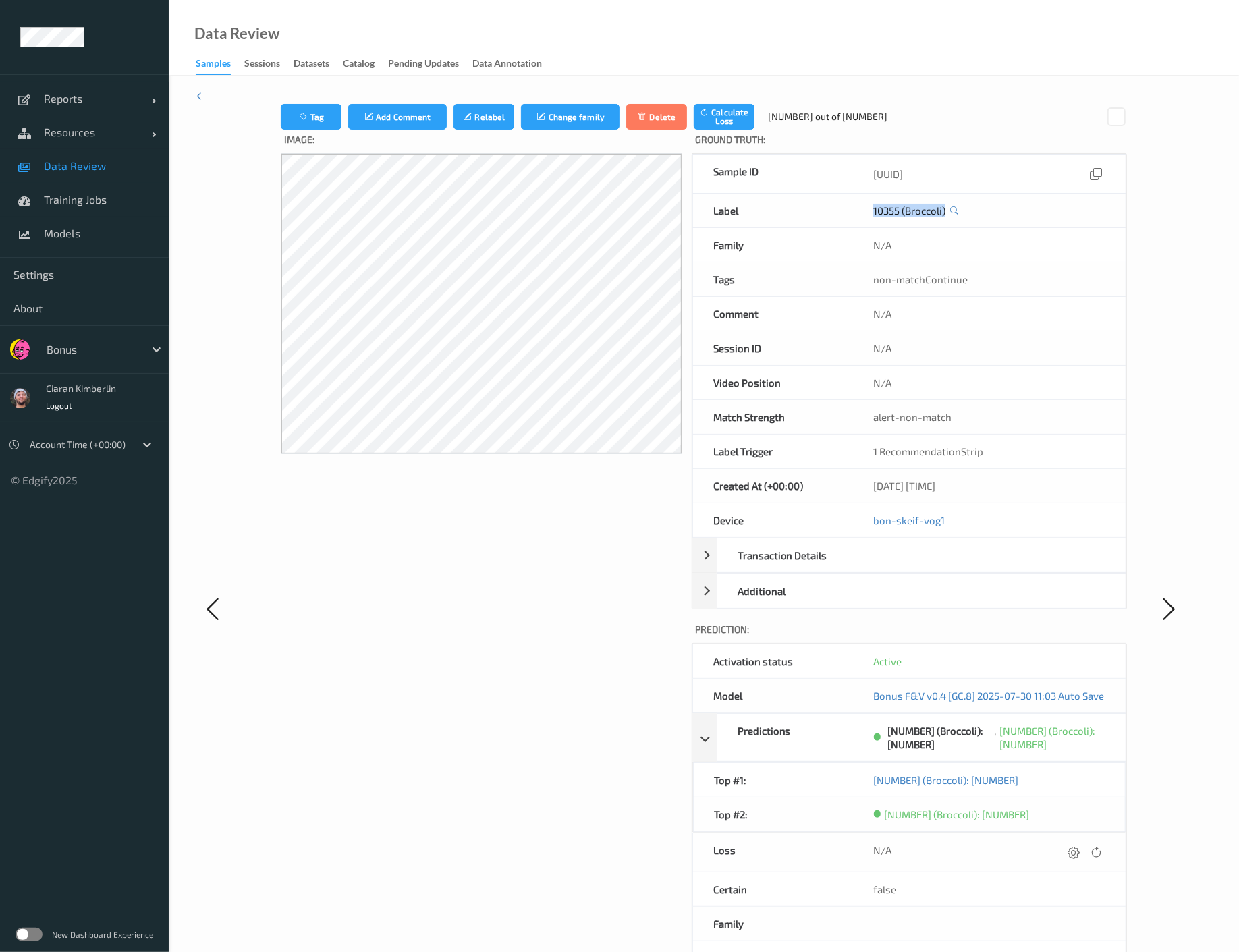 drag, startPoint x: 864, startPoint y: 208, endPoint x: 949, endPoint y: 210, distance: 85.02353 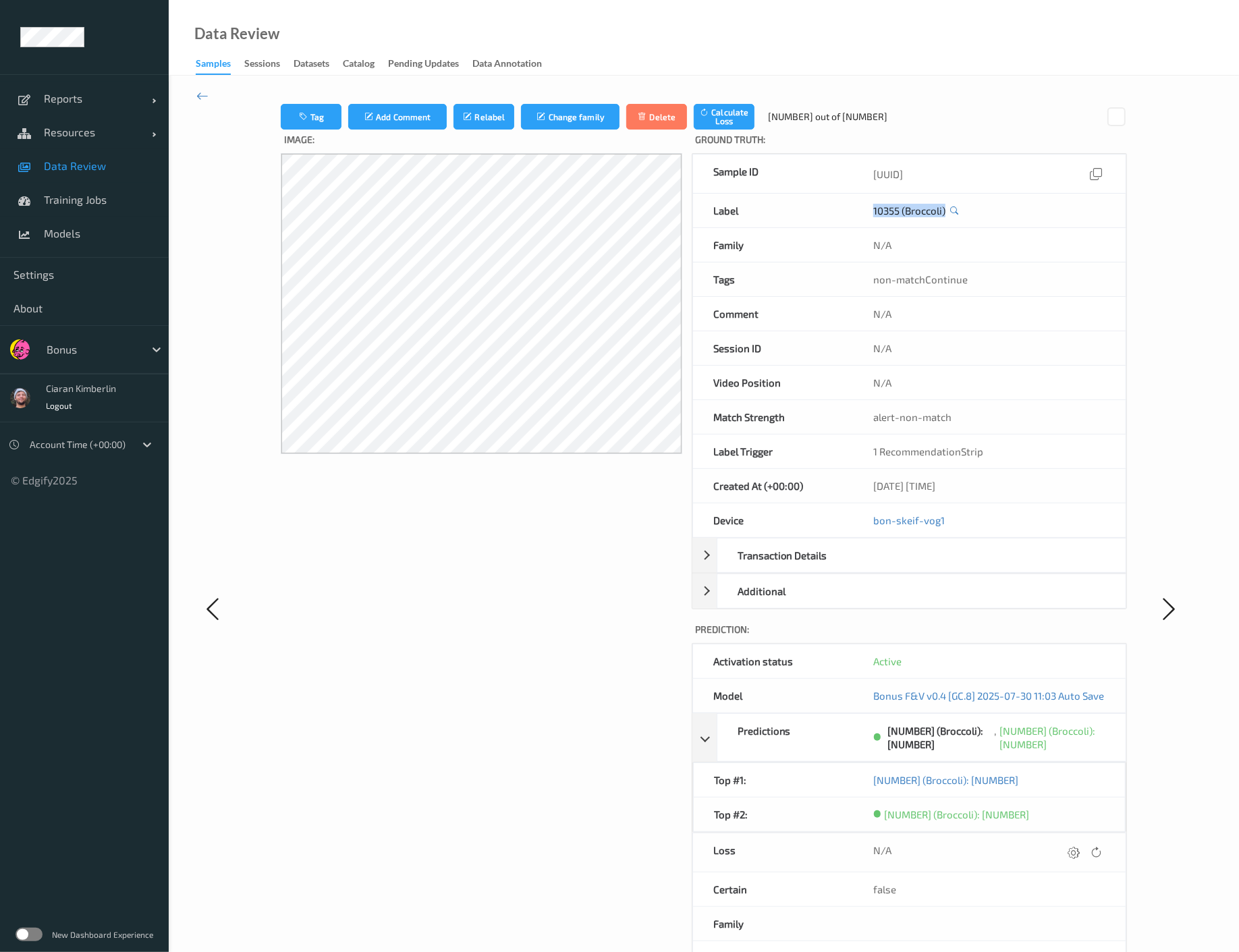drag, startPoint x: 866, startPoint y: 215, endPoint x: 952, endPoint y: 205, distance: 86.579443 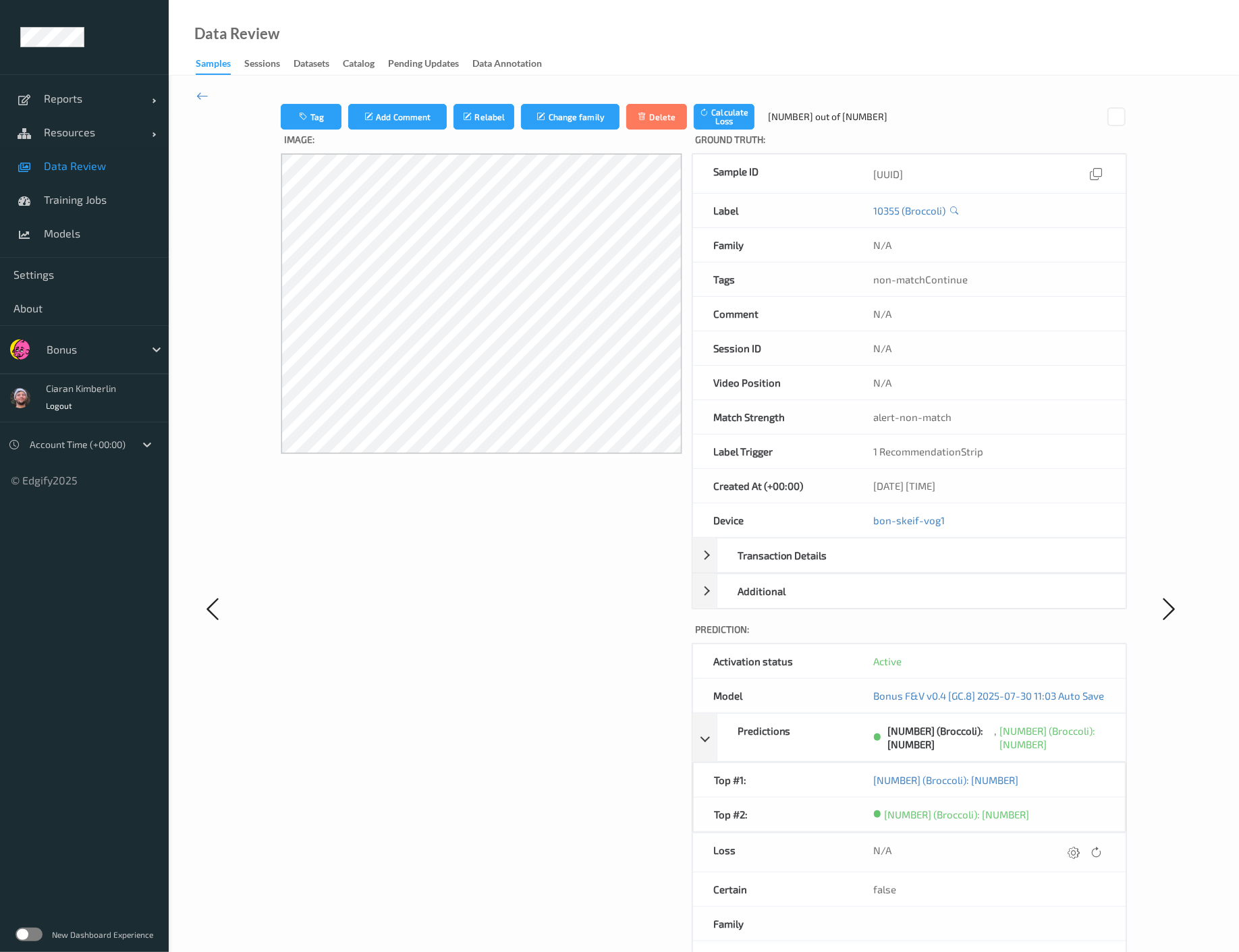 click on "Label" at bounding box center [773, 211] 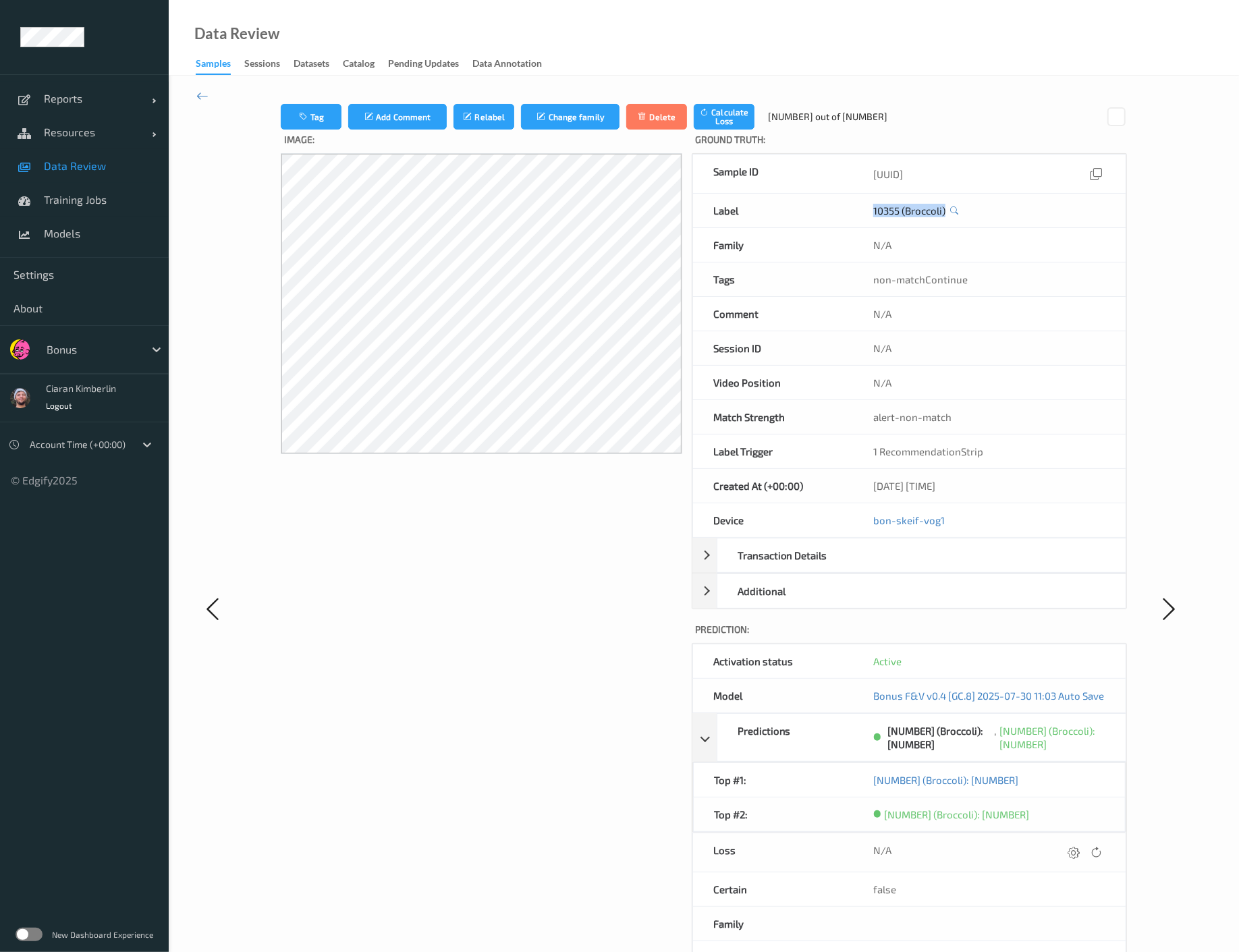 drag, startPoint x: 865, startPoint y: 211, endPoint x: 966, endPoint y: 211, distance: 101 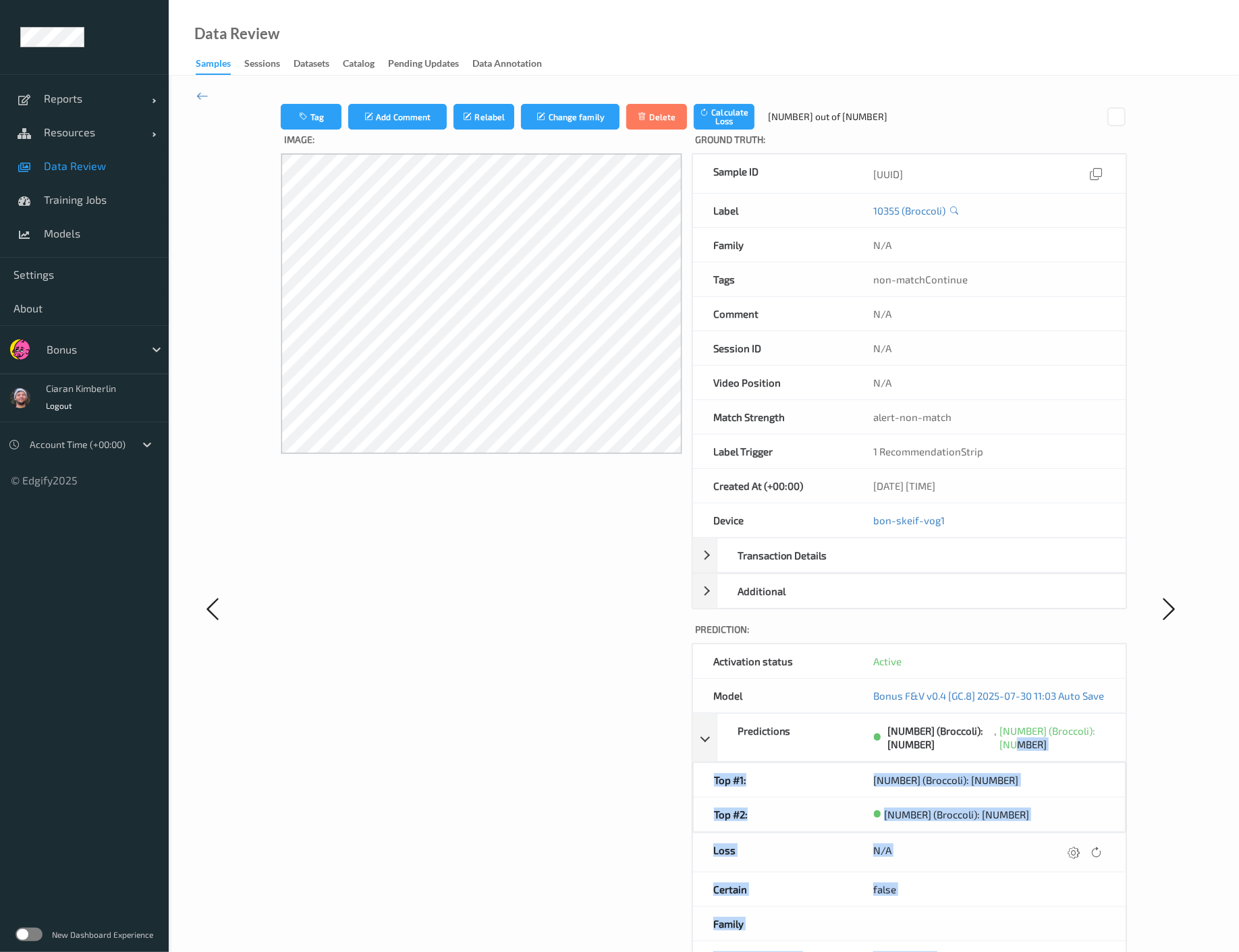 click at bounding box center (1169, 609) 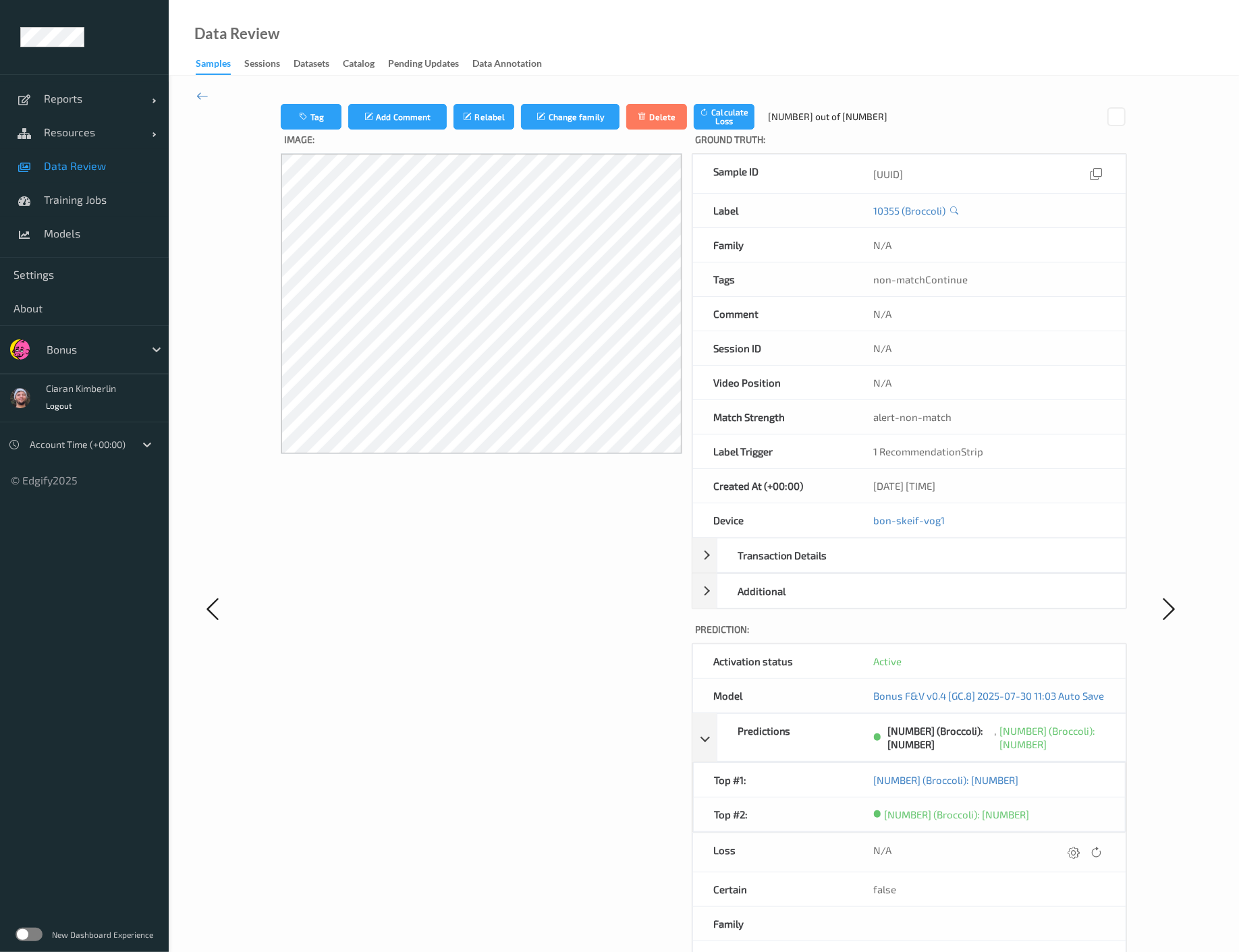 click at bounding box center [1169, 609] 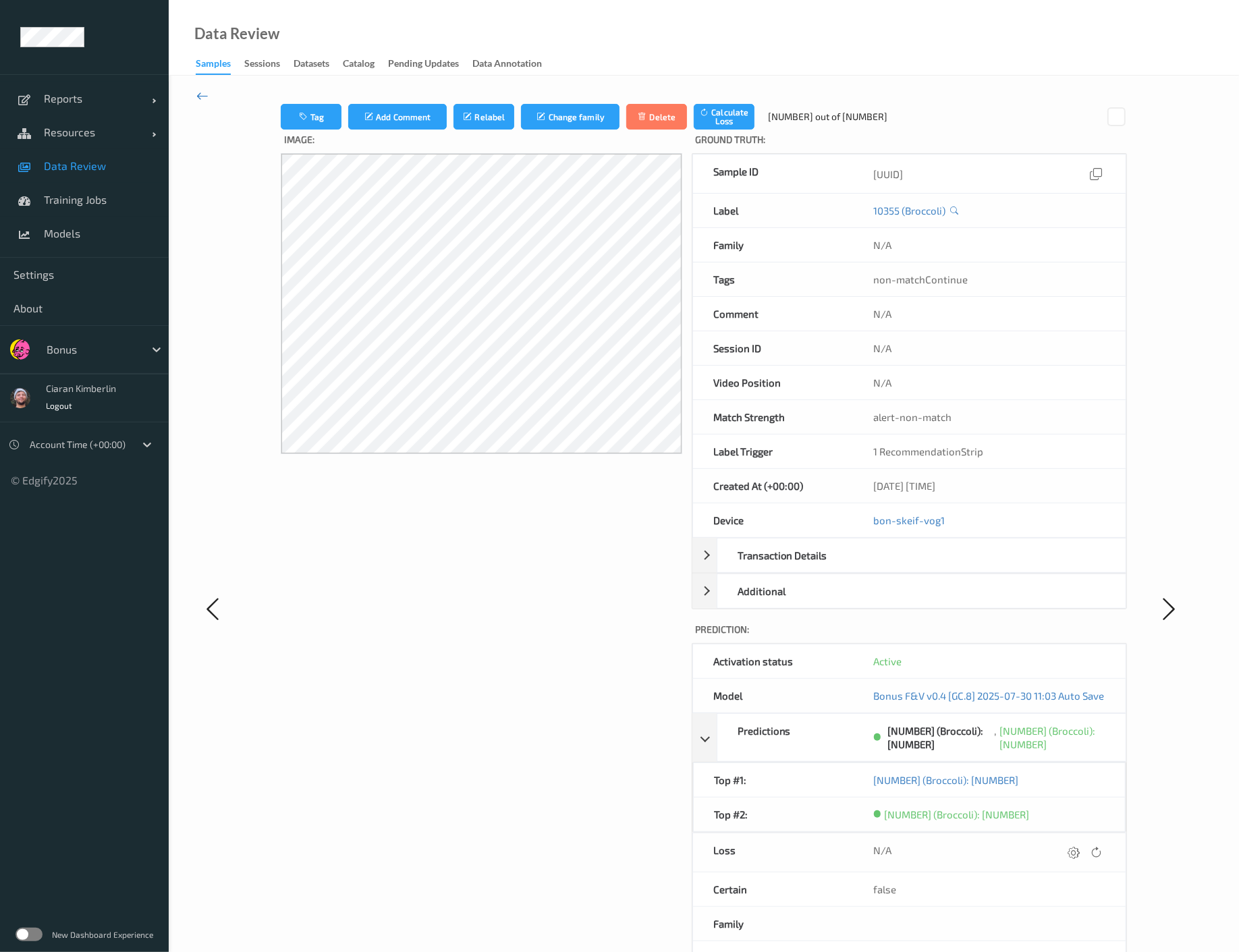 click at bounding box center [202, 96] 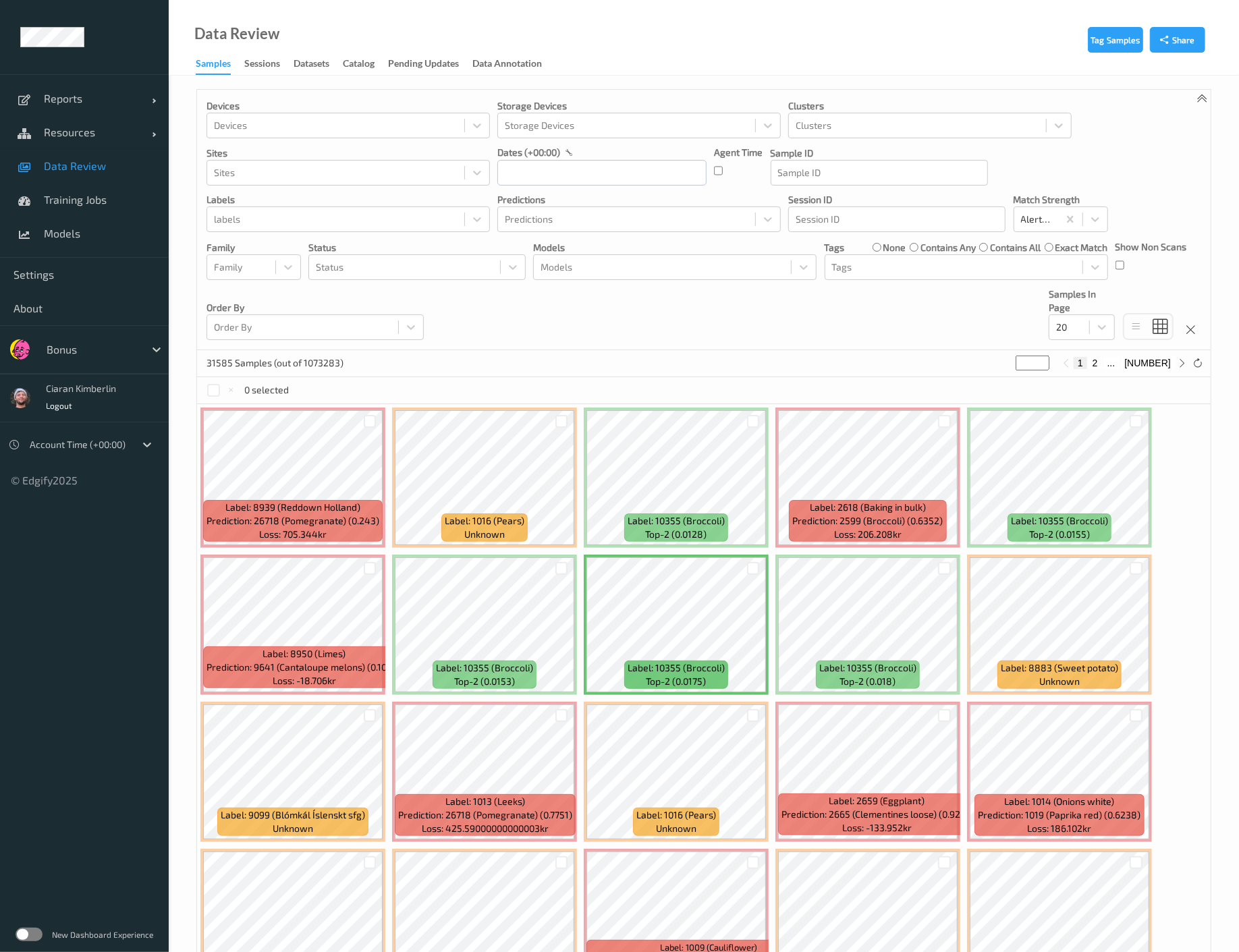 click on "top-2 (0.0128)" at bounding box center [676, 534] 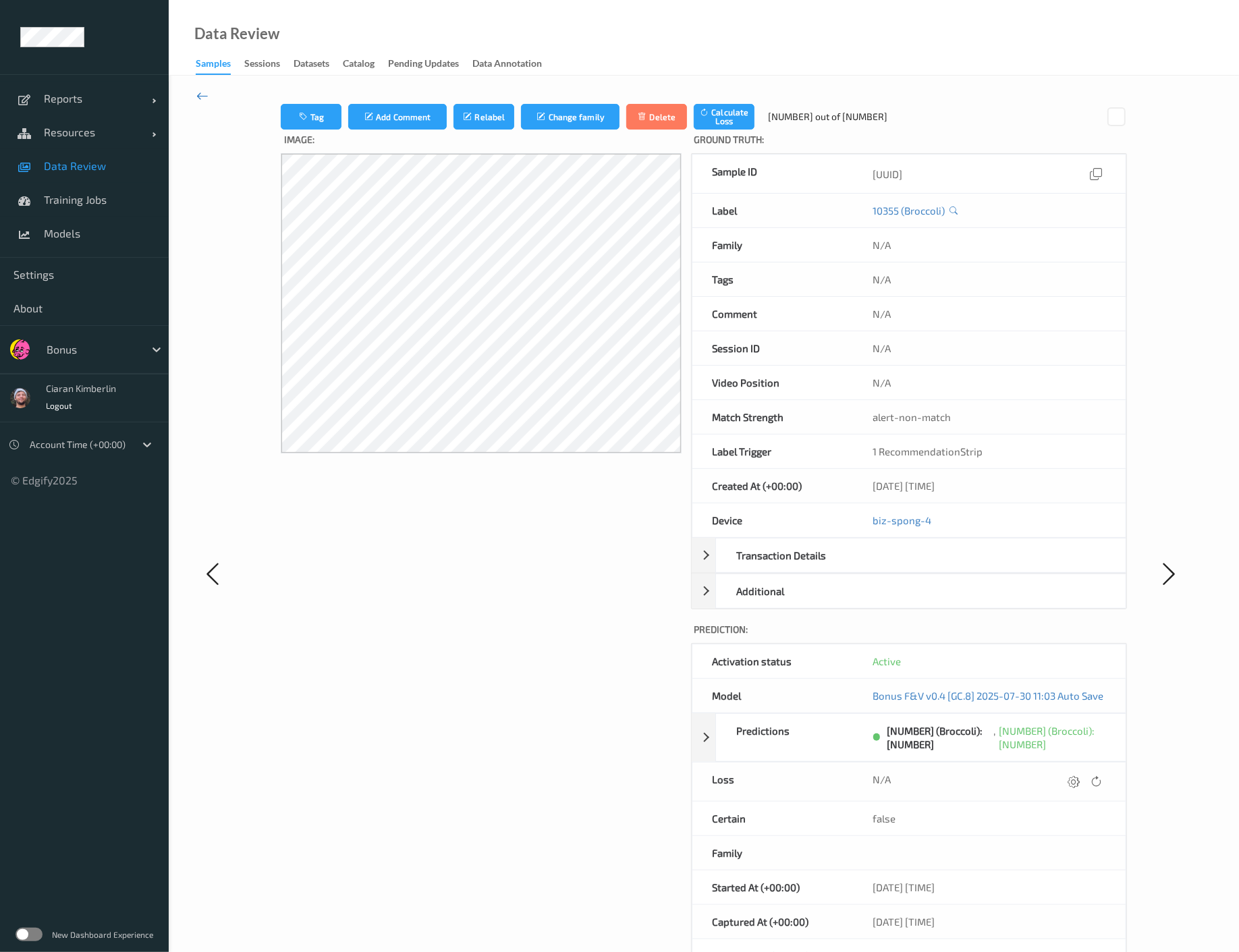 click at bounding box center (202, 96) 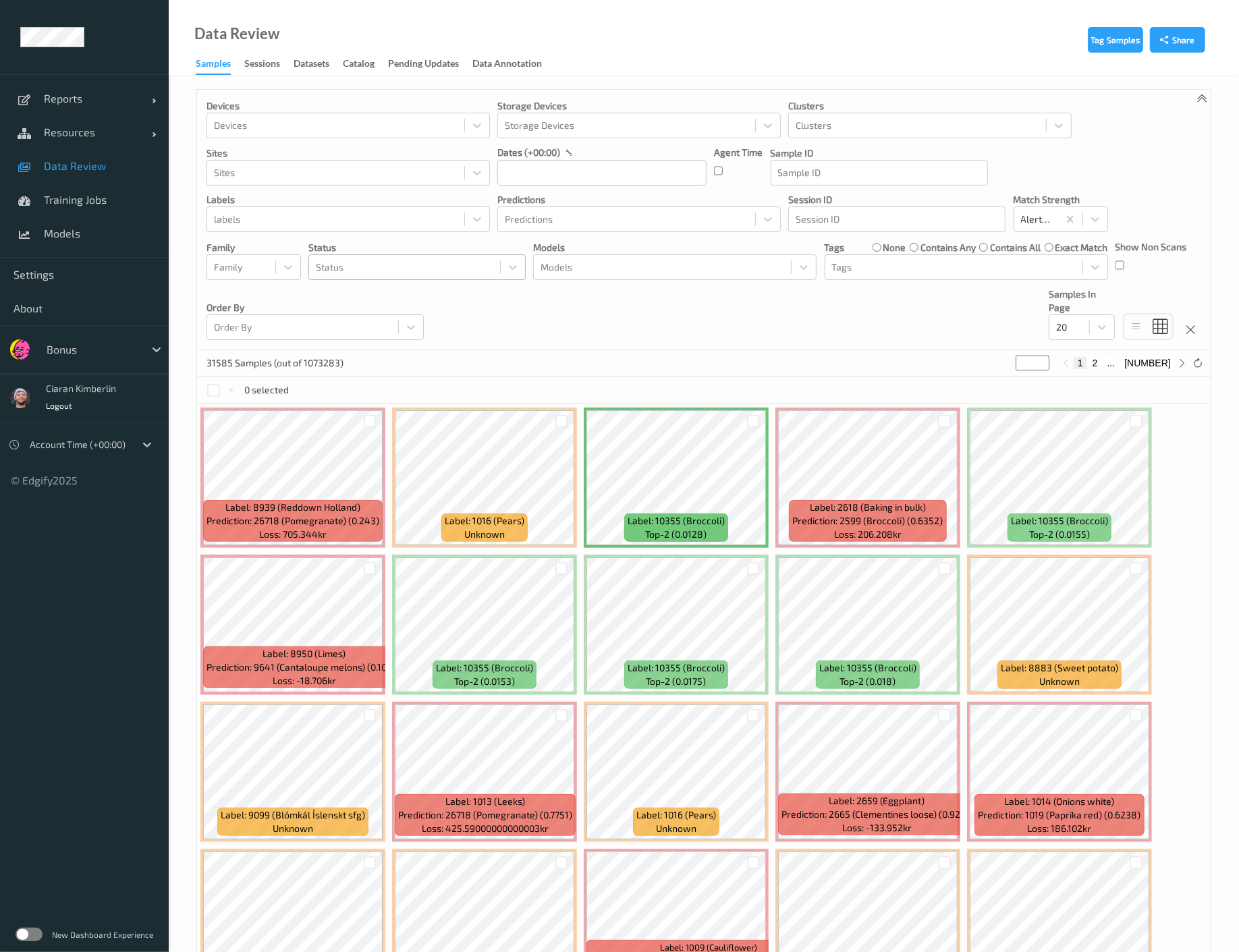 click at bounding box center (404, 267) 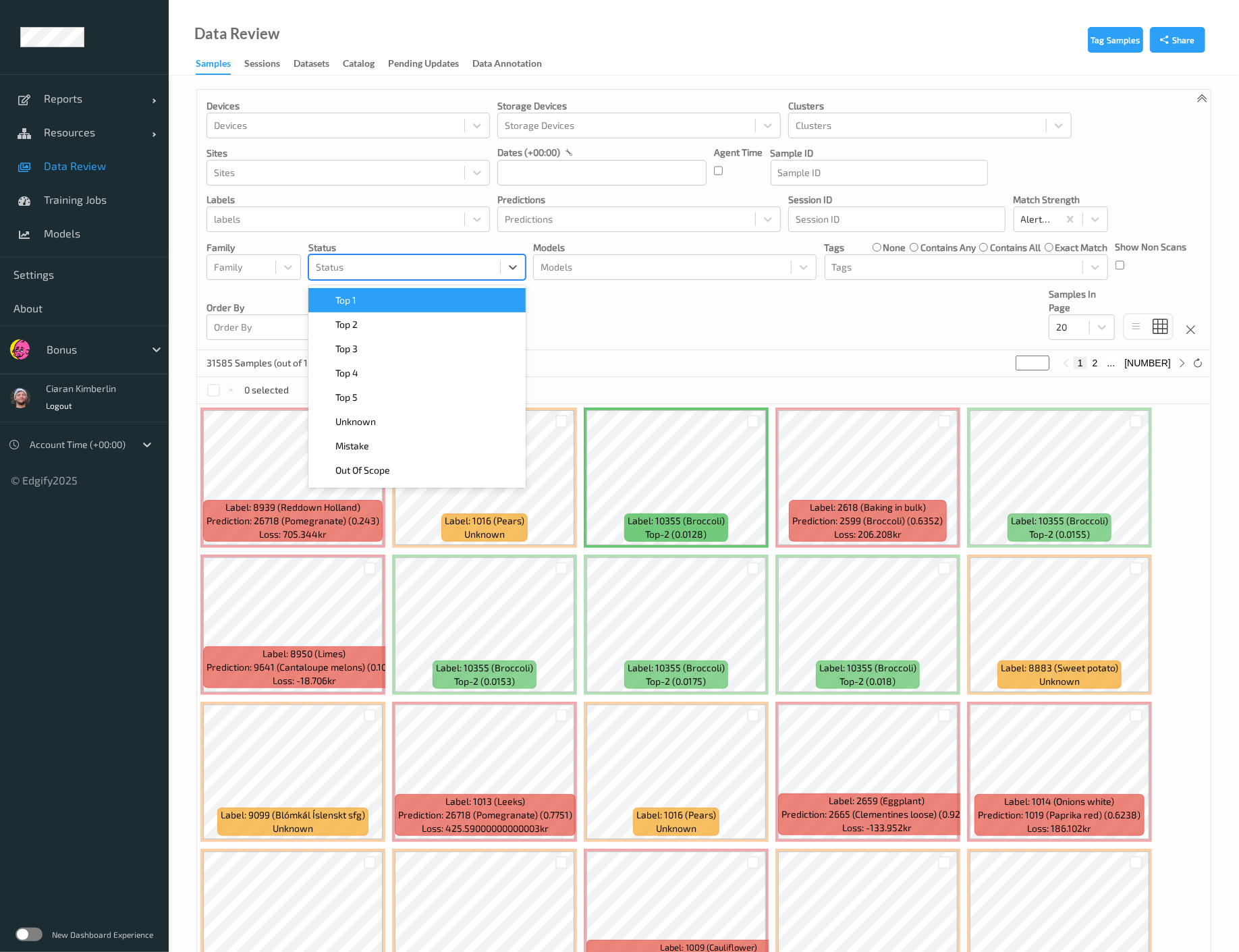 click on "Top 1" at bounding box center (417, 300) 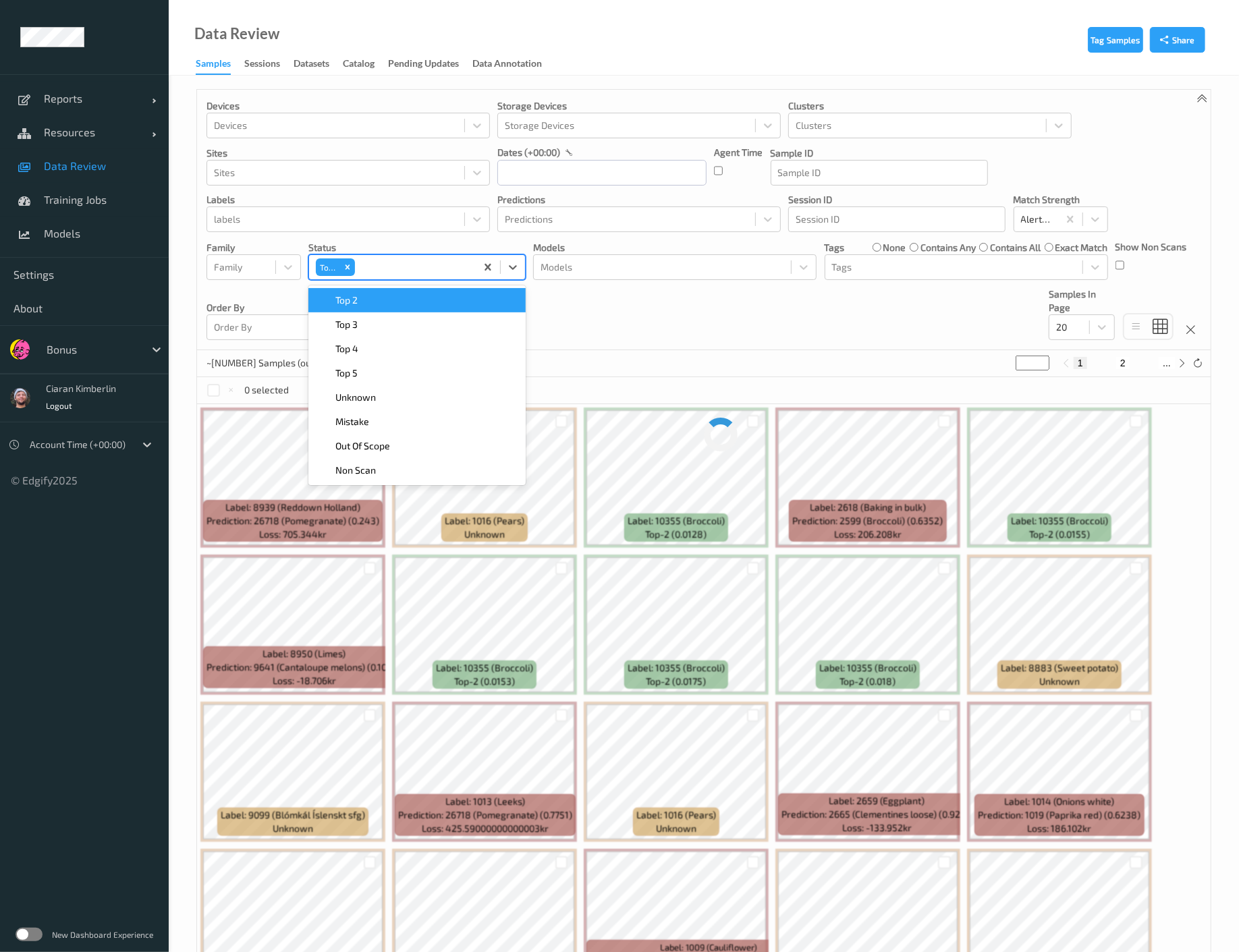 click on "Top 2" at bounding box center [417, 300] 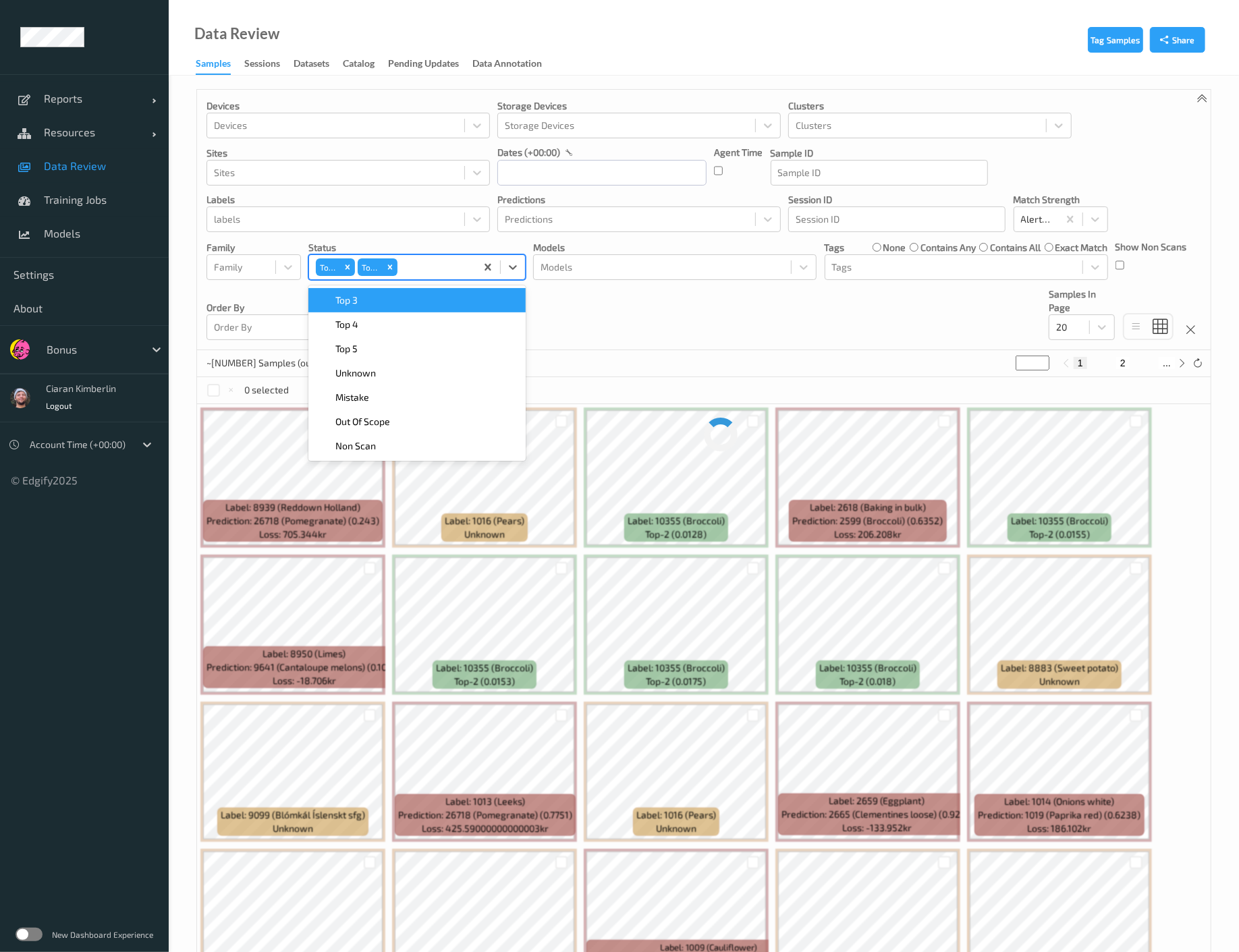 click on "Top 3" at bounding box center (417, 300) 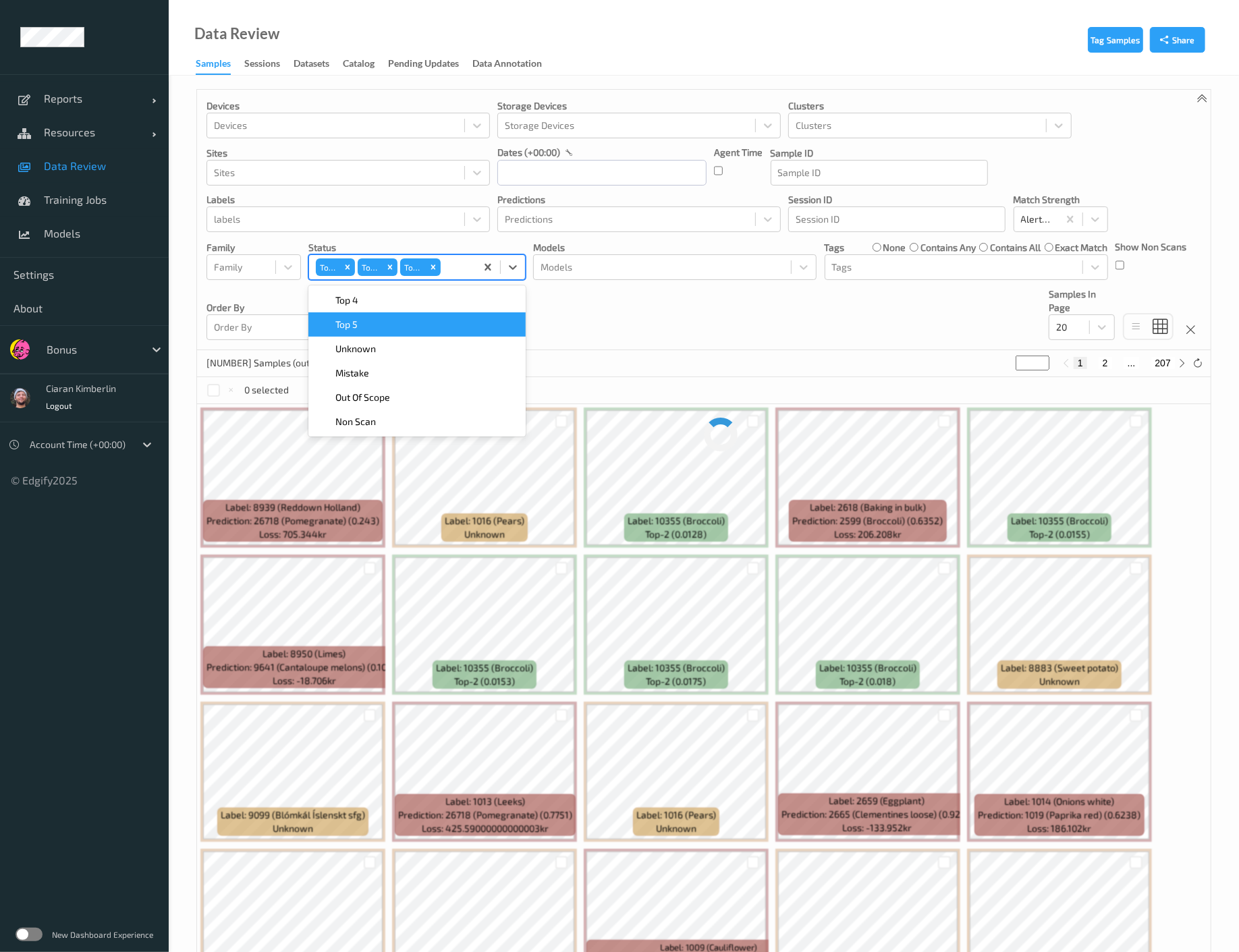 click on "Devices Devices Storage Devices Storage Devices Clusters Clusters Sites Sites dates (+00:00) Agent Time Sample ID Sample ID labels labels Predictions Predictions Session ID Session ID Match Strength Alert non-match Family Family Status option Top 3, selected. option Top 5 focused, 2 of 6. 6 results available. Use Up and Down to choose options, press Enter to select the currently focused option, press Escape to exit the menu, press Tab to select the option and exit the menu. Top 1 Top 2 Top 3    Top 4    Top 5    Unknown    Mistake    Out Of Scope    Non Scan Models Models Tags none contains any contains all exact match Tags Show Non Scans Order By Order By Samples In Page 20" at bounding box center [704, 220] 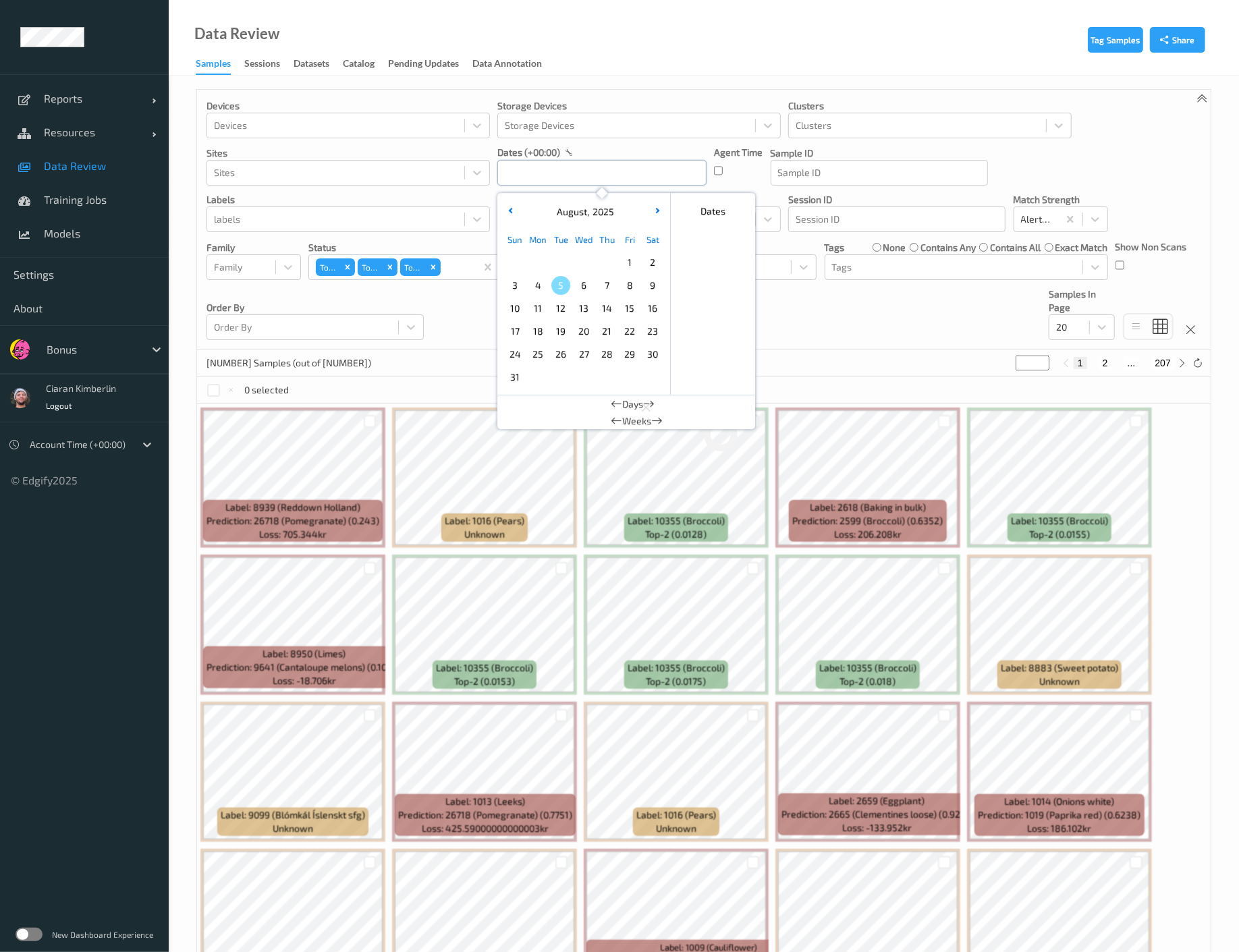 click at bounding box center [602, 173] 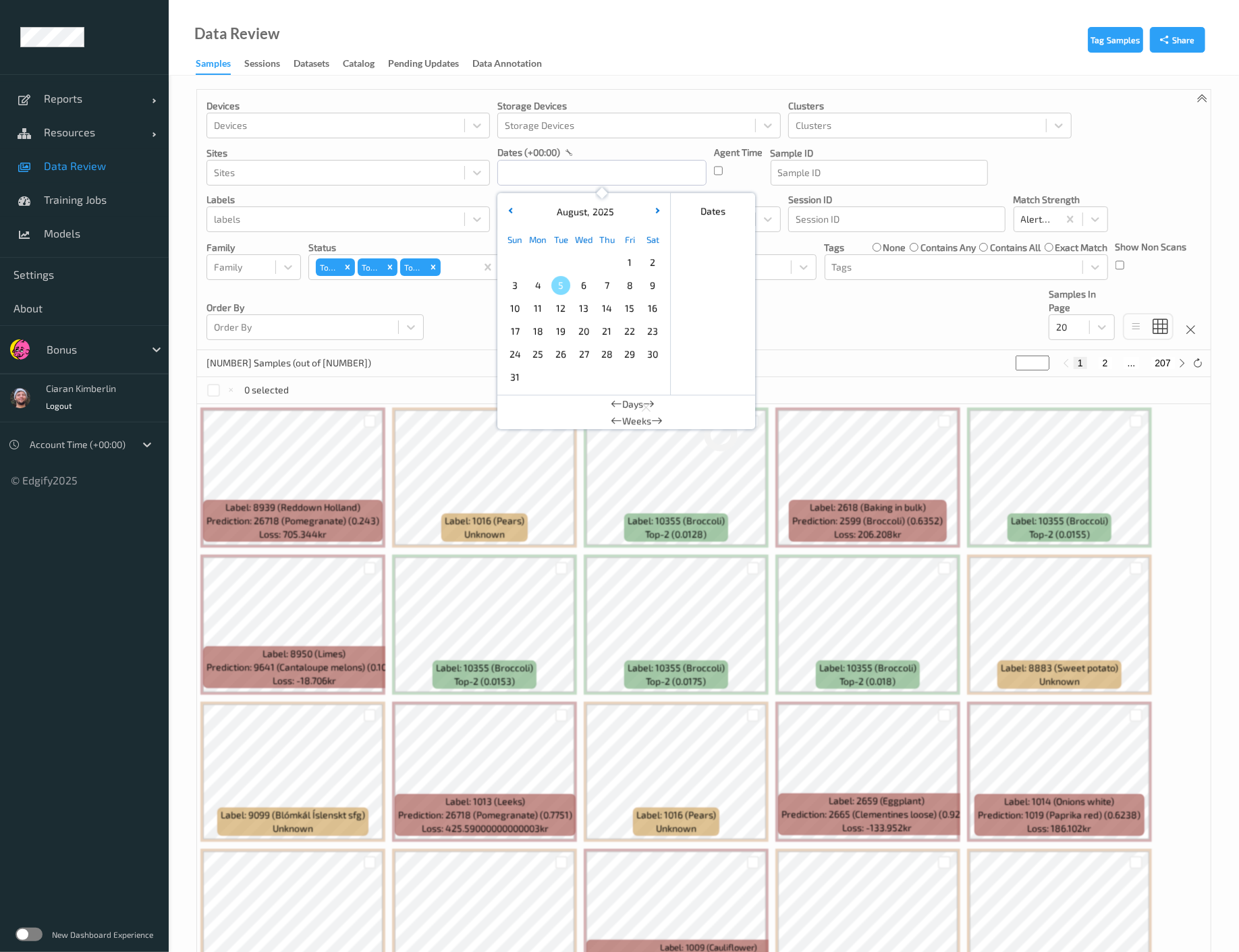 click on "5" at bounding box center [561, 285] 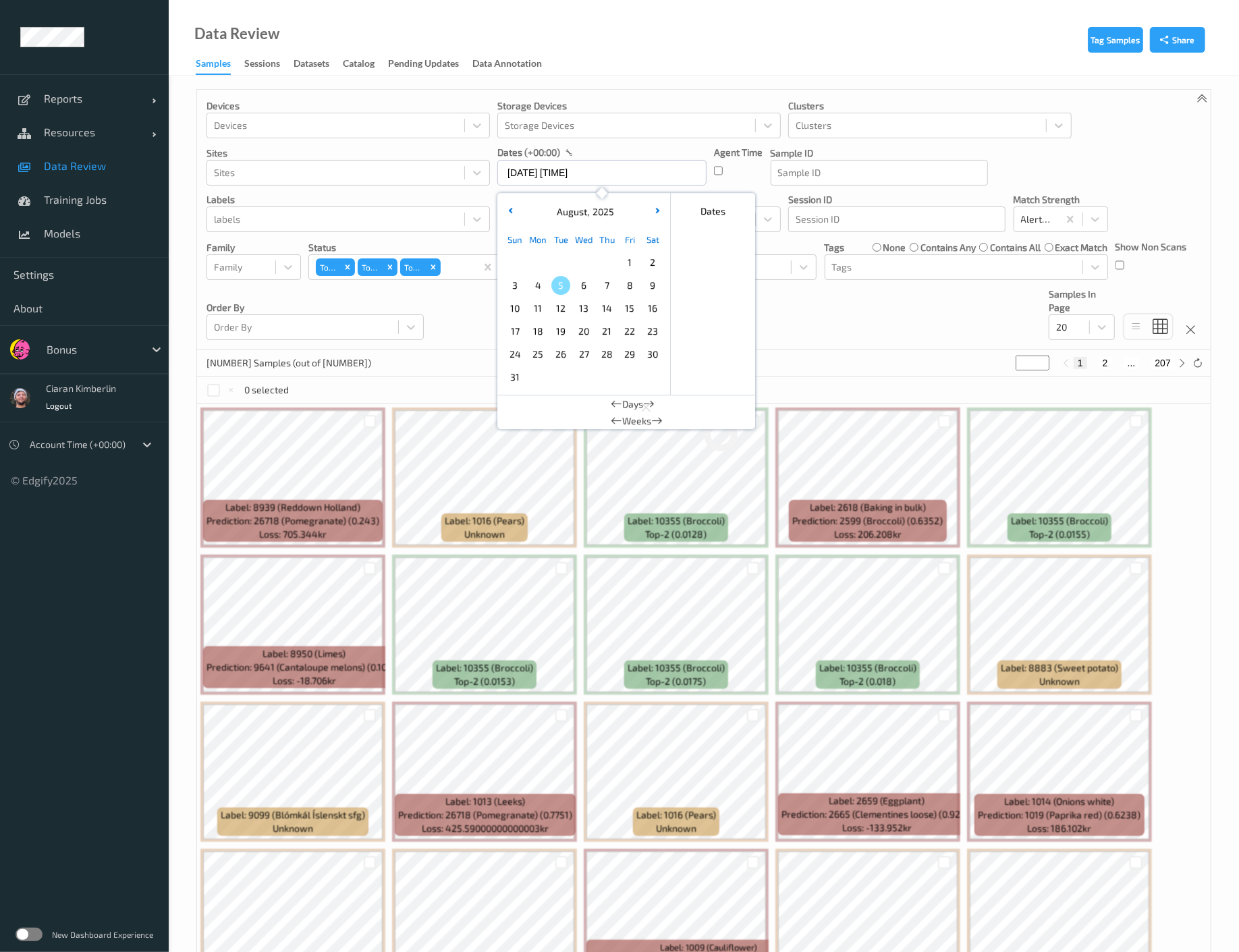 click on "5" at bounding box center [561, 285] 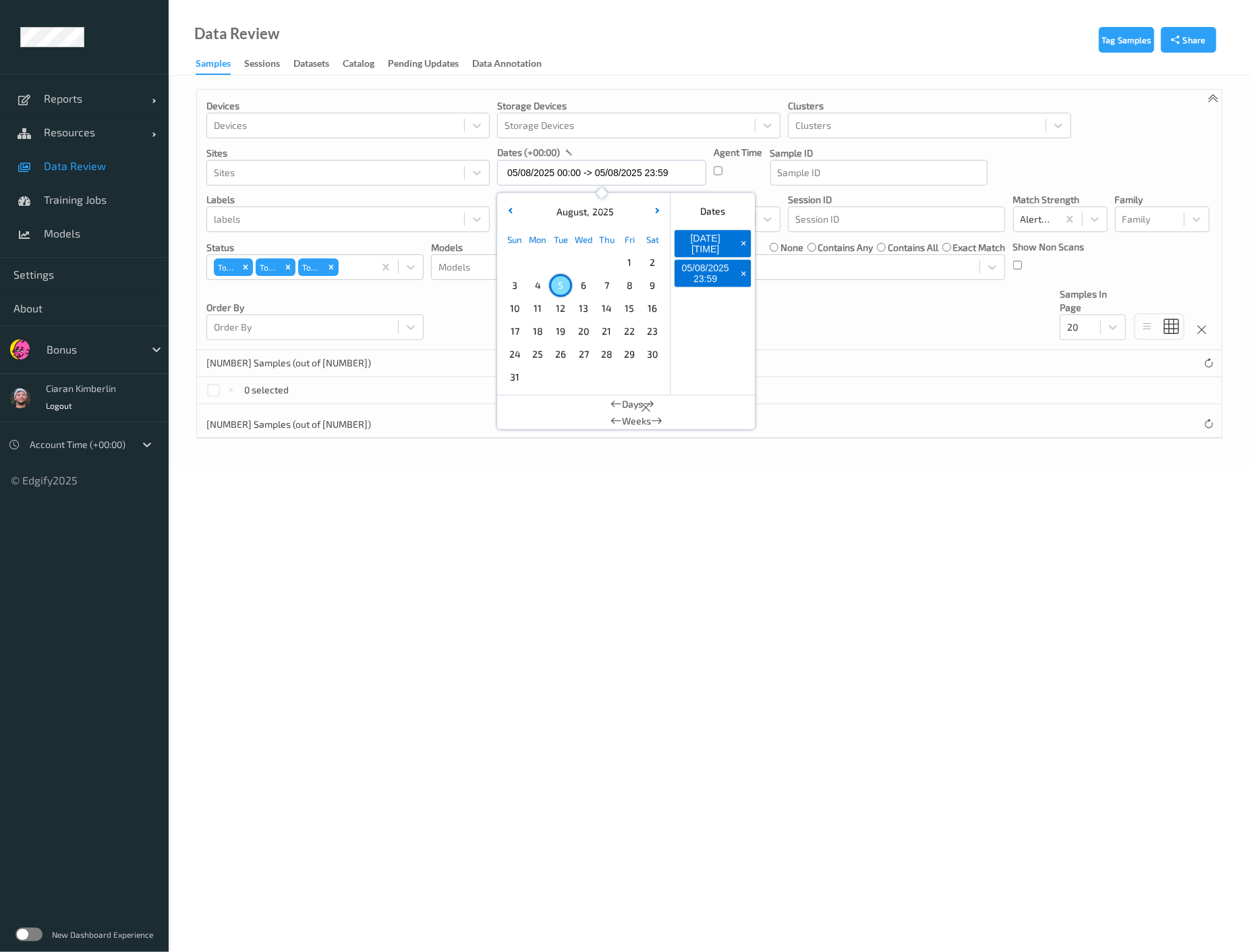 click on "4" at bounding box center (538, 285) 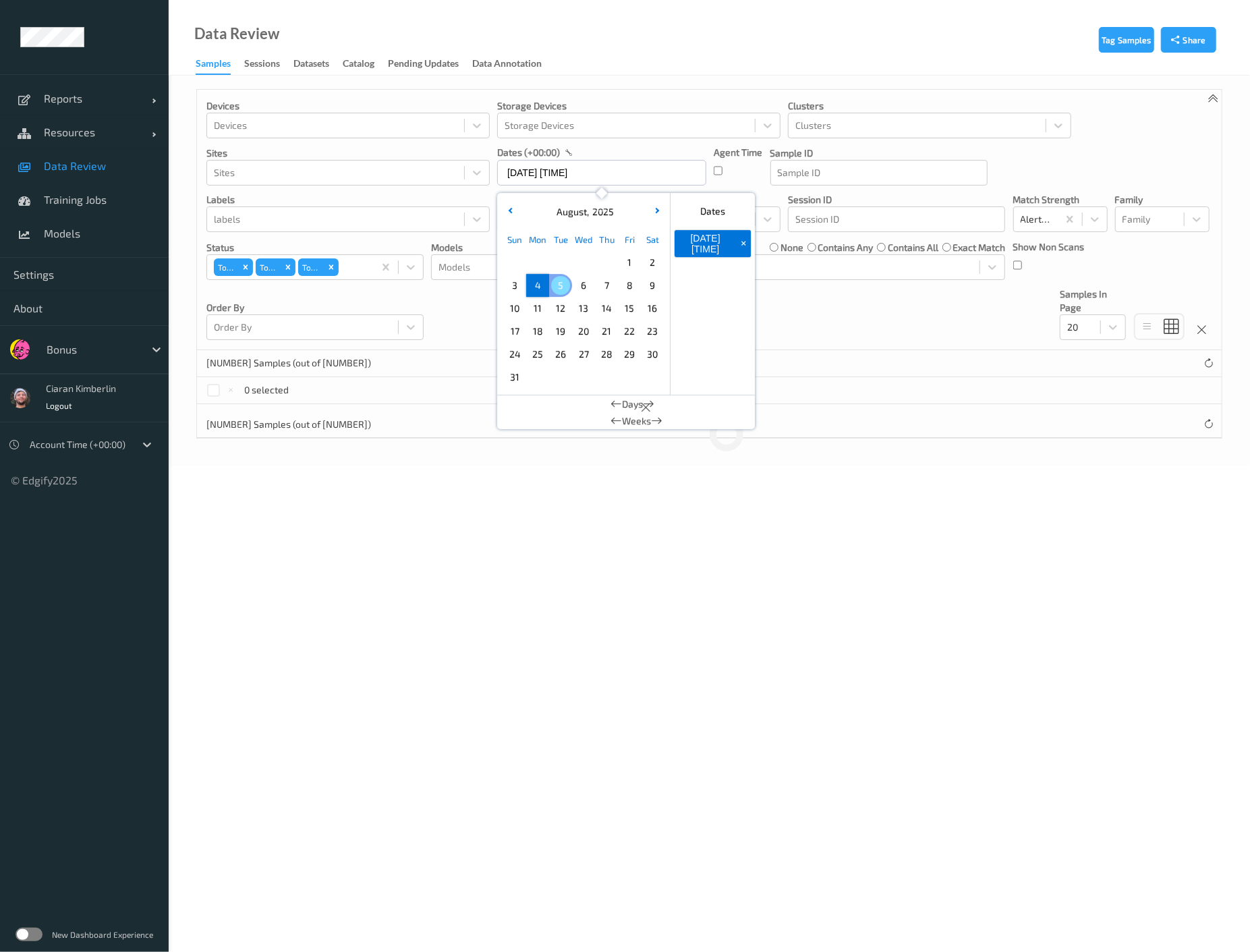 click on "5" at bounding box center [561, 285] 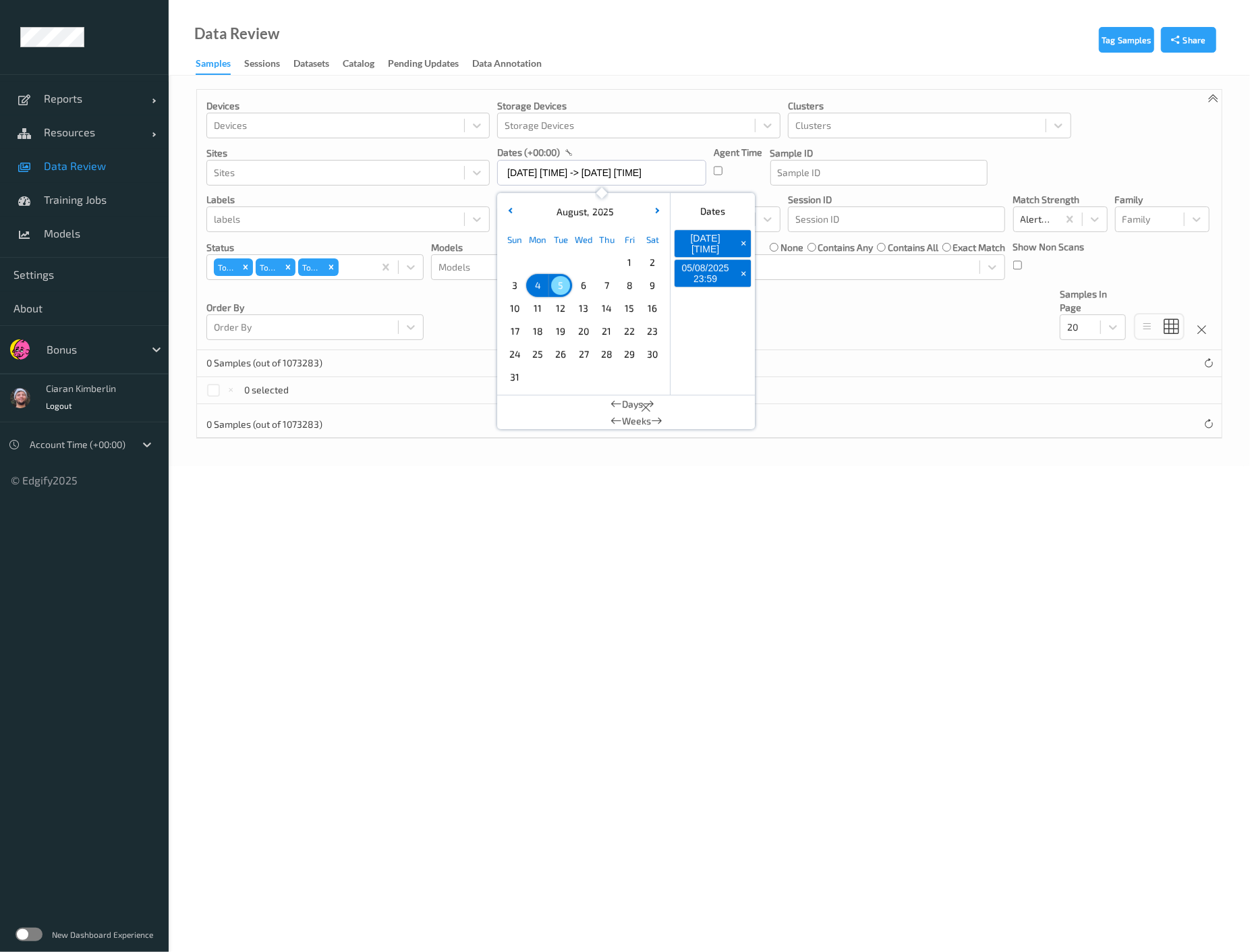 click on "3" at bounding box center [515, 285] 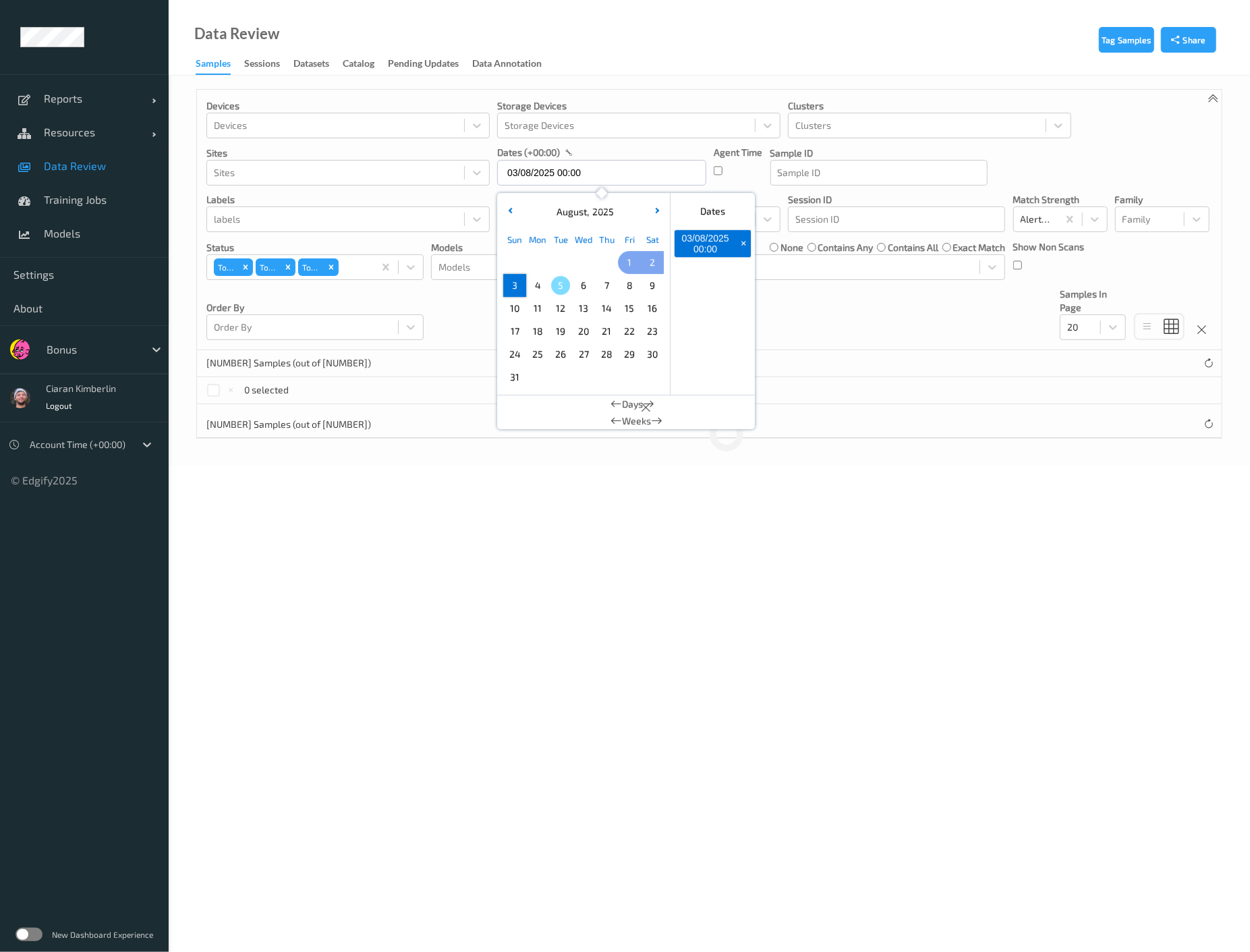click on "1" at bounding box center [629, 262] 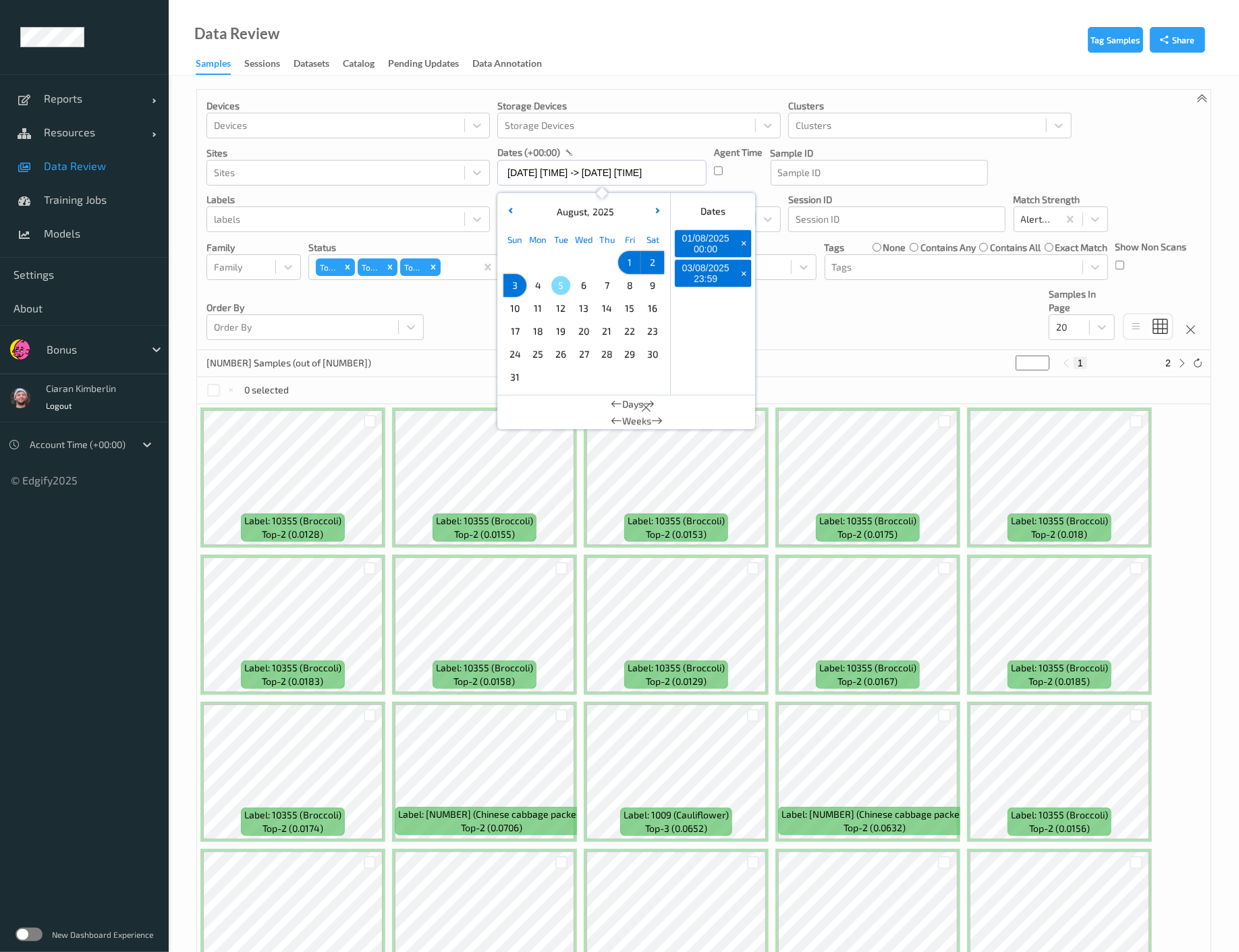 click on "Devices Devices Storage Devices Storage Devices Clusters Clusters Sites Sites dates (+00:00) 01/08/2025 00:00 -> 03/08/2025 23:59 August , 2025 Sun Mon Tue Wed Thu Fri Sat 1 2 3 4 5 6 7 8 9 10 11 12 13 14 15 16 17 18 19 20 21 22 23 24 25 26 27 28 29 30 31 January February March April May June July August September October November December 2021 2022 2023 2024 2025 2026 2027 2028 2029 2030 2031 2032 Dates 01/08/2025 00:00 + 03/08/2025 23:59 + Days Weeks Agent Time Sample ID Sample ID labels labels Predictions Predictions Session ID Session ID Match Strength Alert non-match Family Family Status Top 1 Top 2 Top 3 Models Models Tags none contains any contains all exact match Tags Show Non Scans Order By Order By Samples In Page 20" at bounding box center (704, 220) 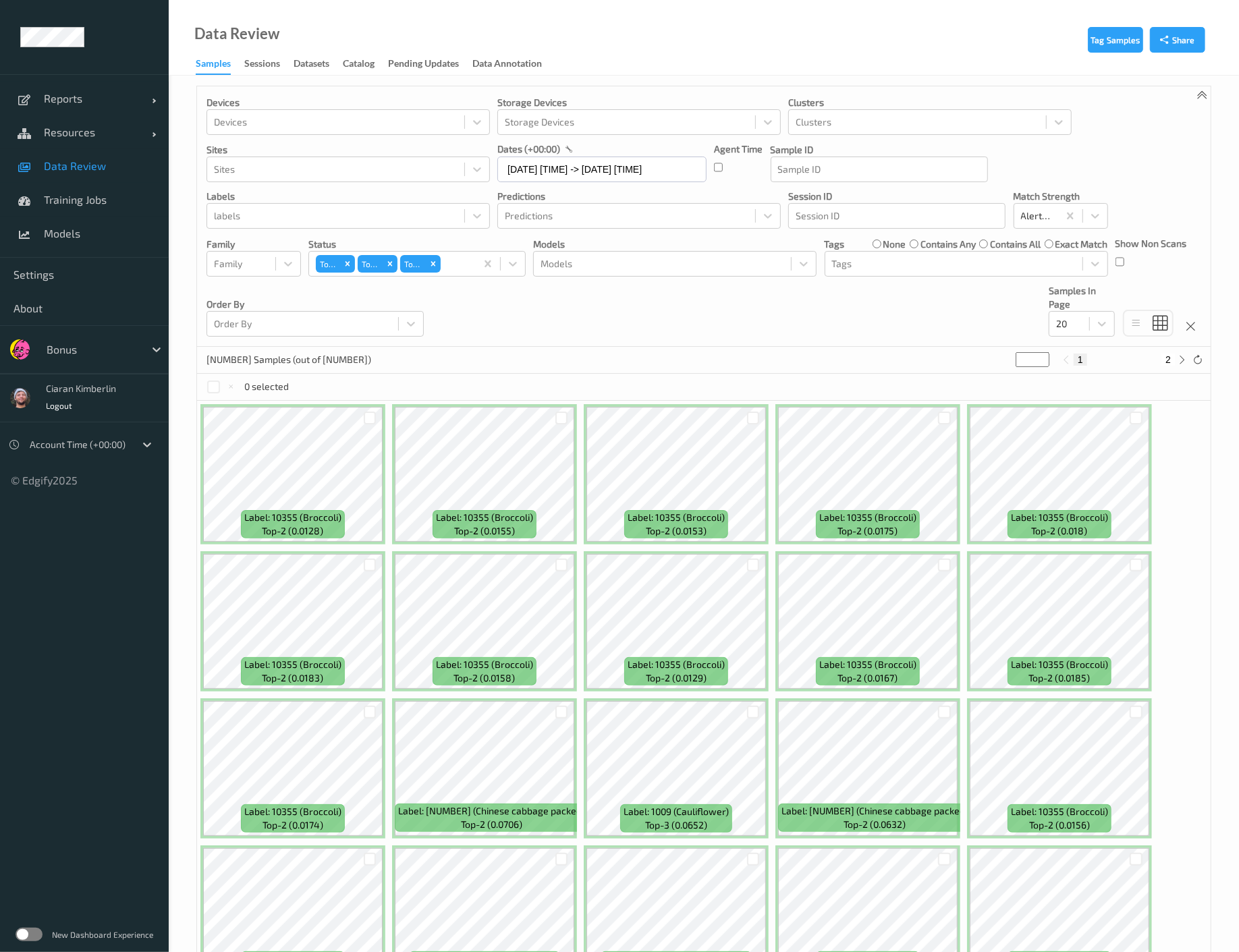 scroll, scrollTop: 0, scrollLeft: 0, axis: both 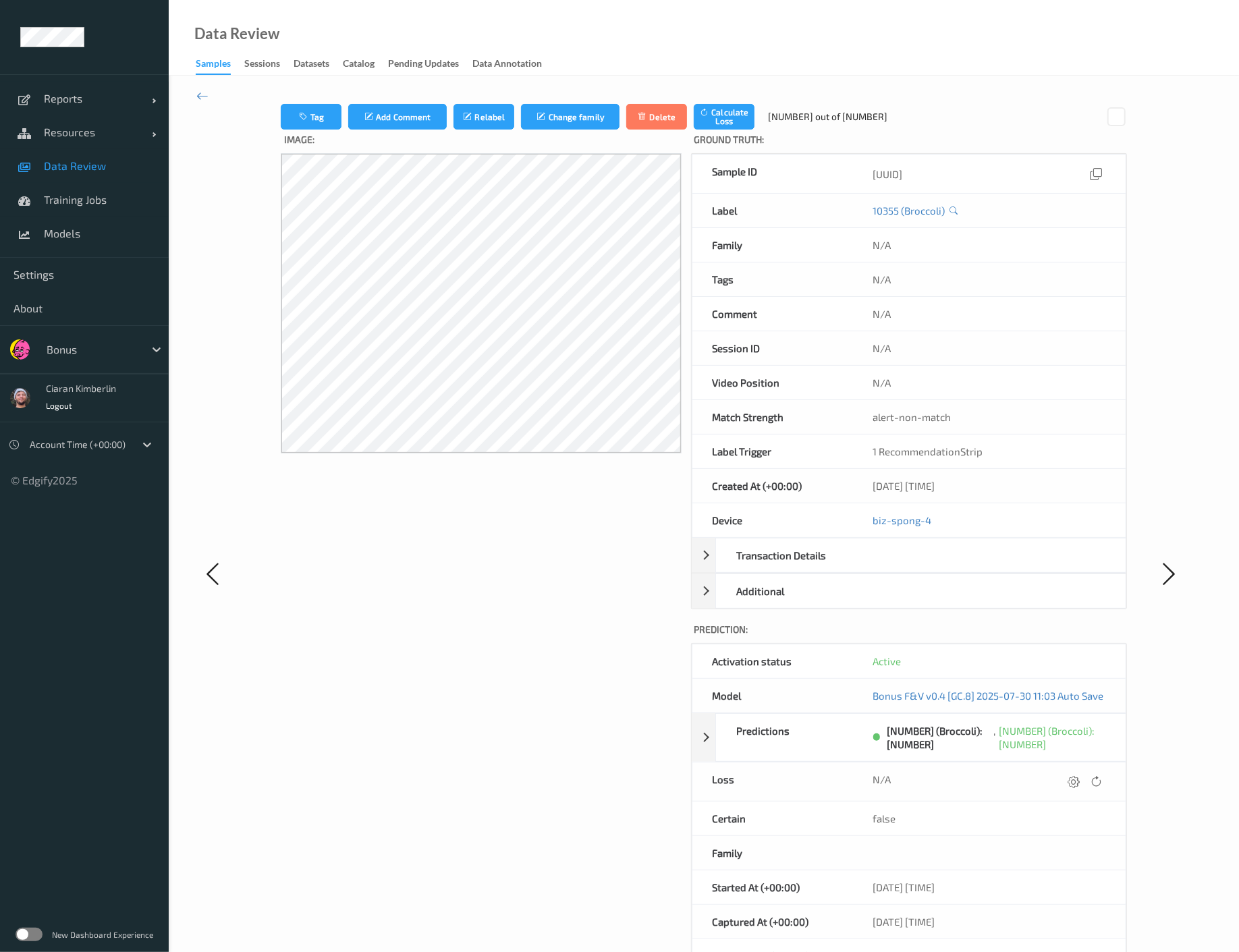 click at bounding box center (1169, 573) 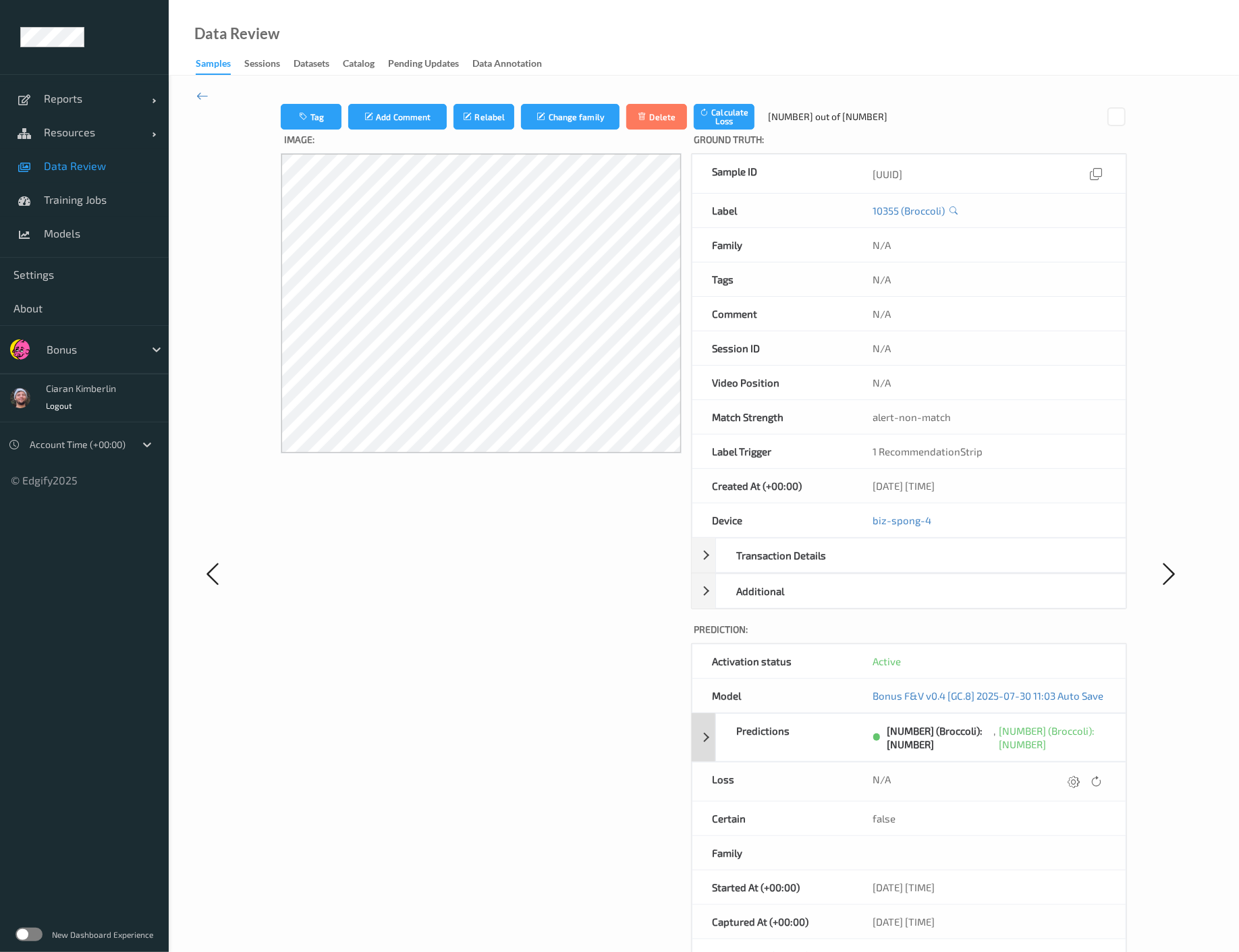 click on "Predictions" at bounding box center [792, 737] 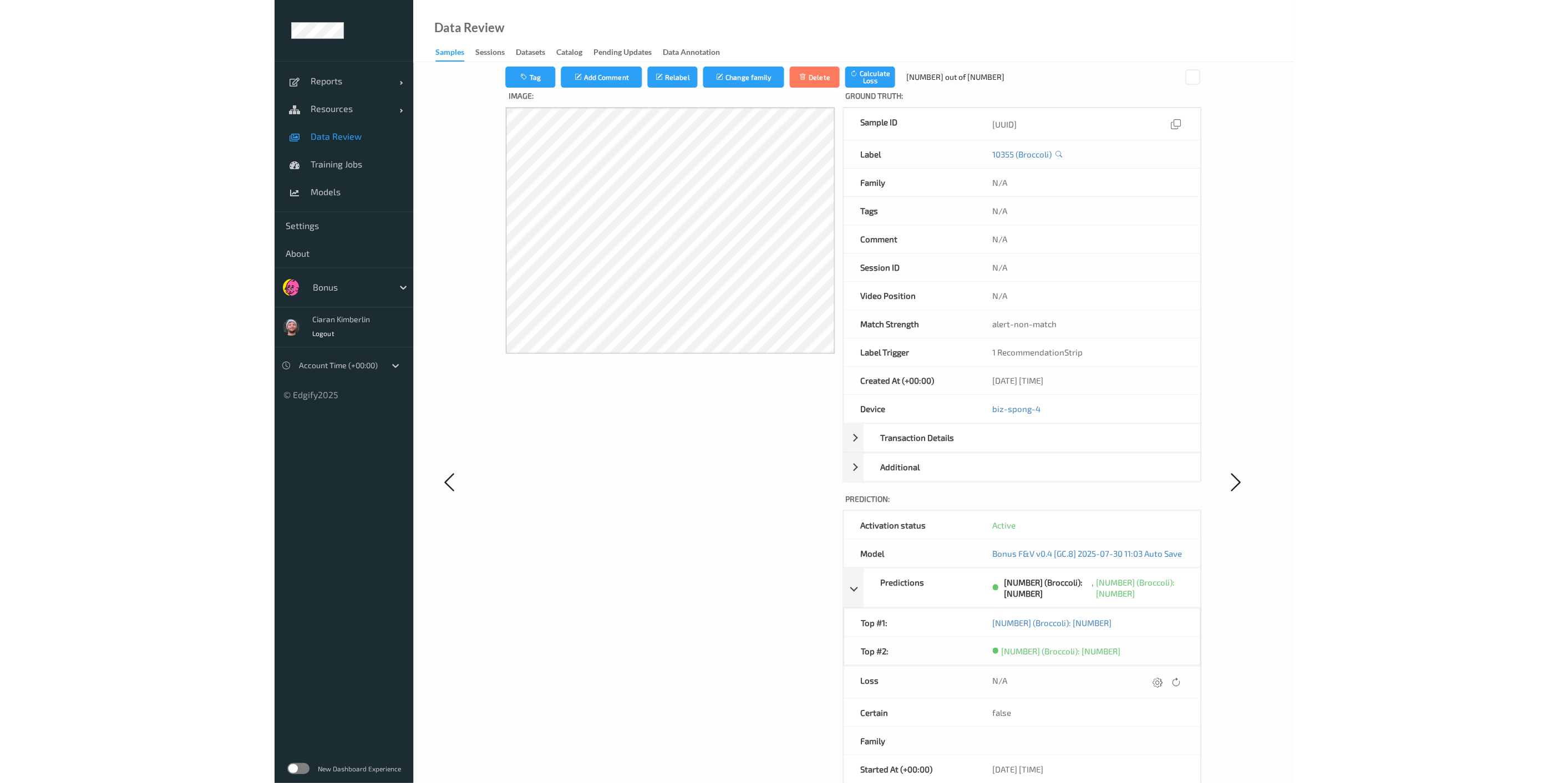 scroll, scrollTop: 0, scrollLeft: 0, axis: both 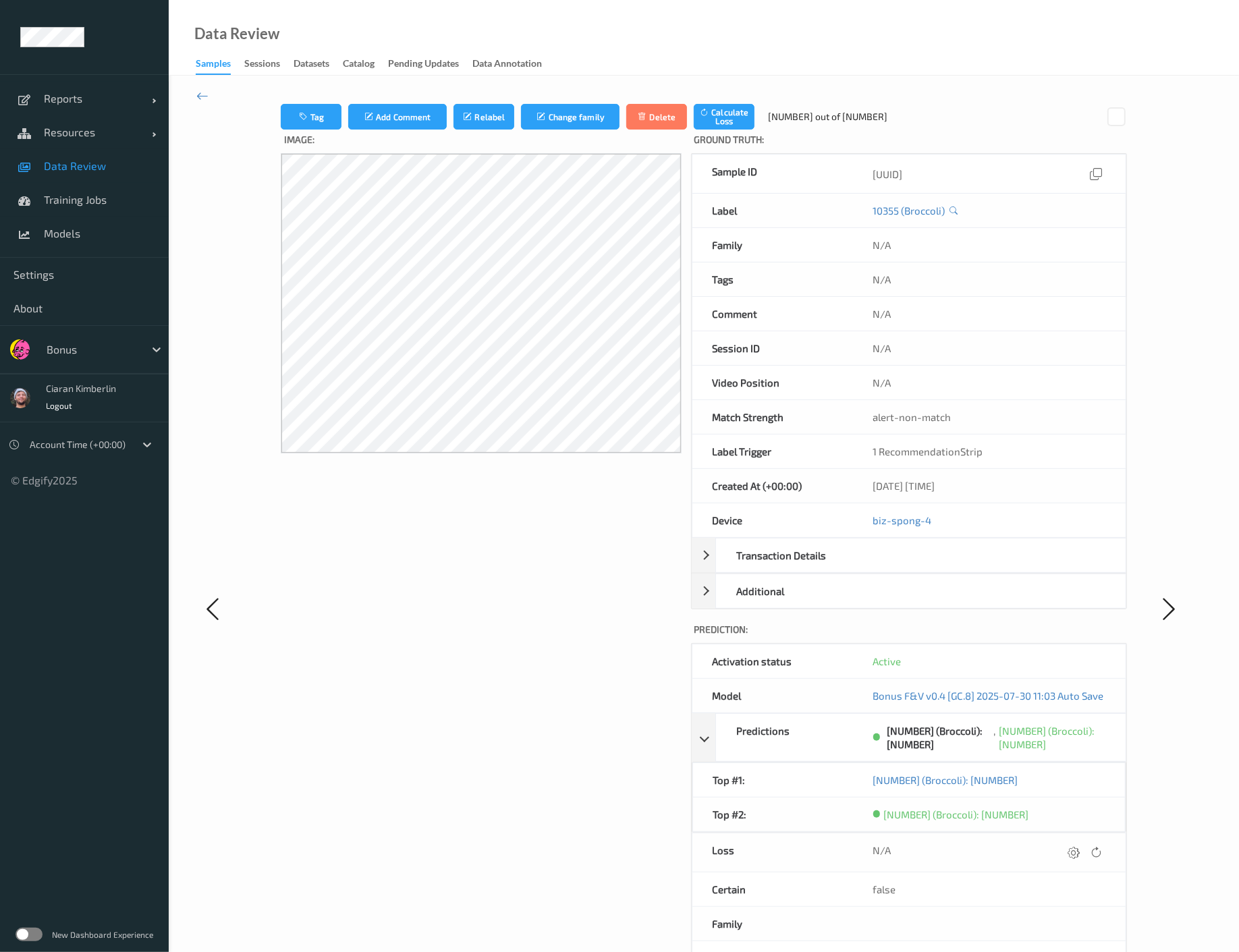 click on "Image:" at bounding box center (480, 621) 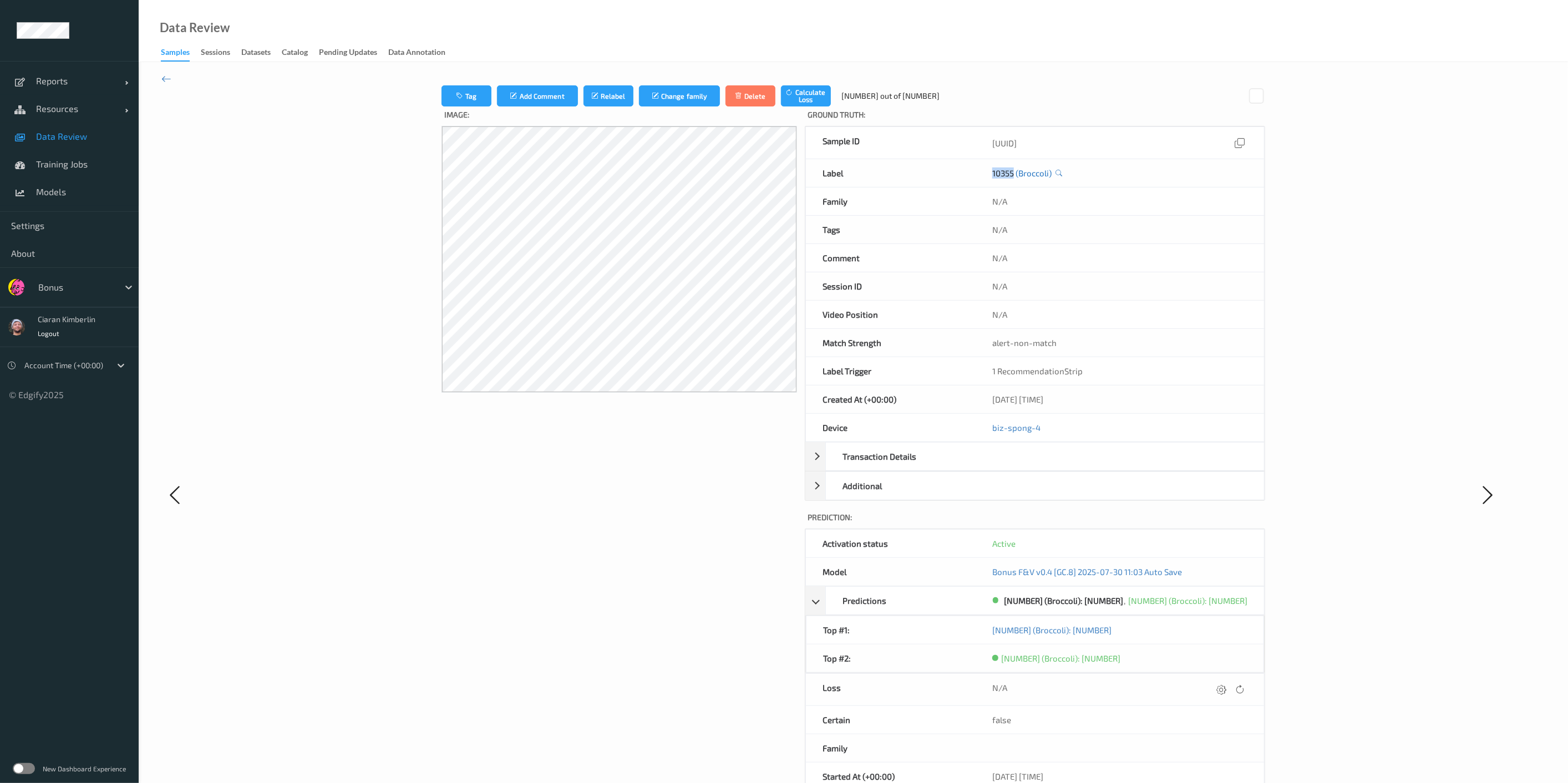 copy on "10355" 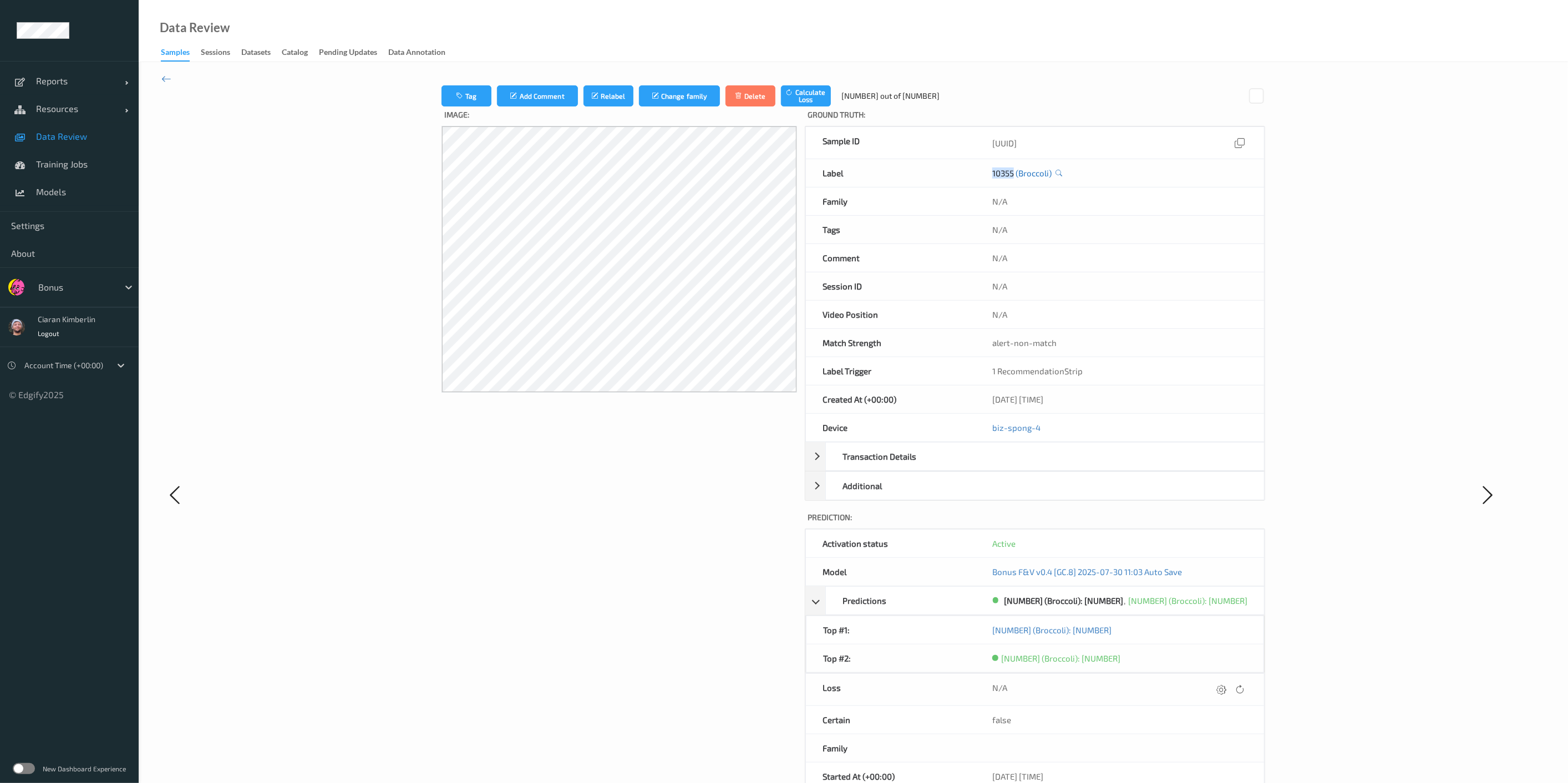 drag, startPoint x: 997, startPoint y: 173, endPoint x: 1026, endPoint y: 172, distance: 29.0172 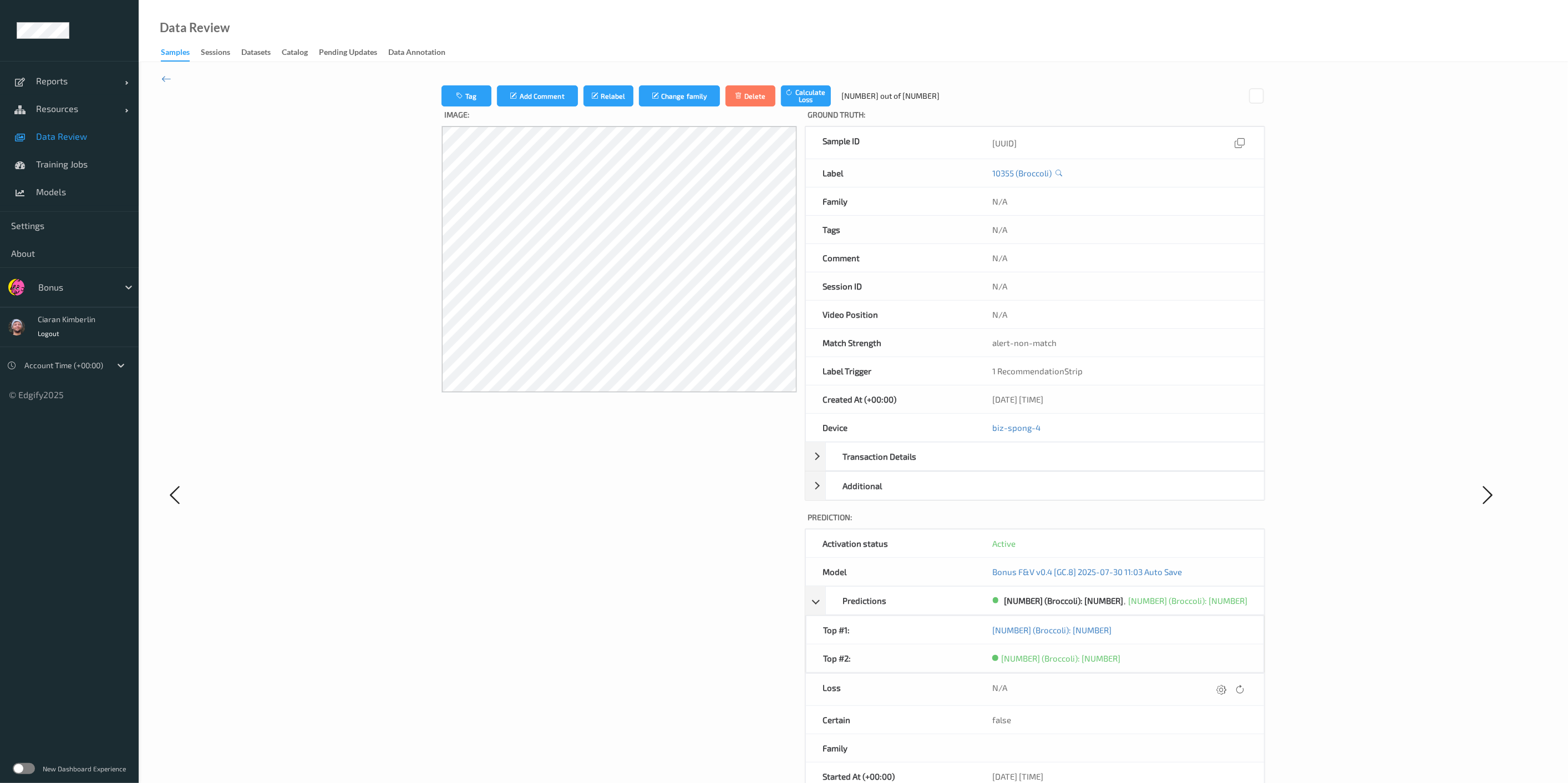 click on "Tag Add Comment Relabel Change family Delete Calculate Loss 3 out of 204 Image: Ground Truth : Sample ID a768d1d4-c085-4399-b624-2e7800dfb0ae Label 10355 (Broccoli) Family N/A Tags N/A Comment N/A Session ID N/A Video Position N/A Match Strength alert-non-match Label Trigger 1 RecommendationStrip Created At (+00:00) 03/08/2025 19:22:39 Device biz-spong-4 Transaction Details Price (ISK) 1099 kr Weight 0.716 Count 1 Total Price (ISK) 786.884 kr Barcode N/A Additional Added At (+00:00) 03/08/2025 19:22:27 Updated At (+00:00) 03/08/2025 19:22:39 Image Source N/A Category N/A Prediction: Activation status Active Model Bonus F&V v0.4 [GC.8] 2025-07-30 11:03 Auto Save Predictions 2599 (Broccoli): 0.6743 , 10355 (Broccoli): 0.0128 Top #1: 2599 (Broccoli): 0.6743 Top #2: 10355 (Broccoli): 0.0128 Loss N/A Certain false Family Started At (+00:00) 03/08/2025 19:22:24.561 Captured At (+00:00) 03/08/2025 19:22:24.575 Predicted At (+00:00) 03/08/2025 19:22:24.872 Capture Trigger N/A Session ID N/A" at bounding box center [853, 495] 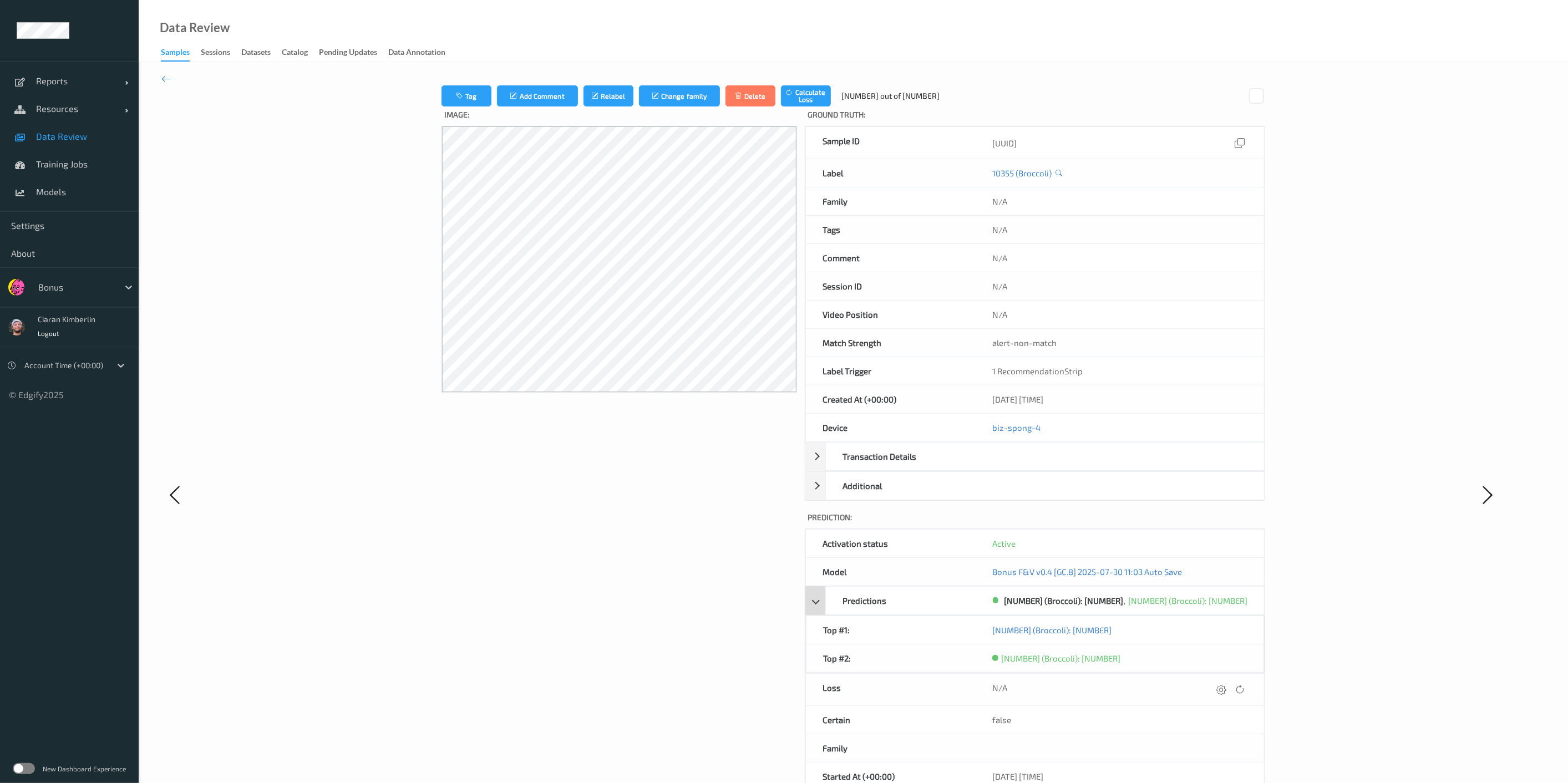 click on "Predictions" at bounding box center (907, 601) 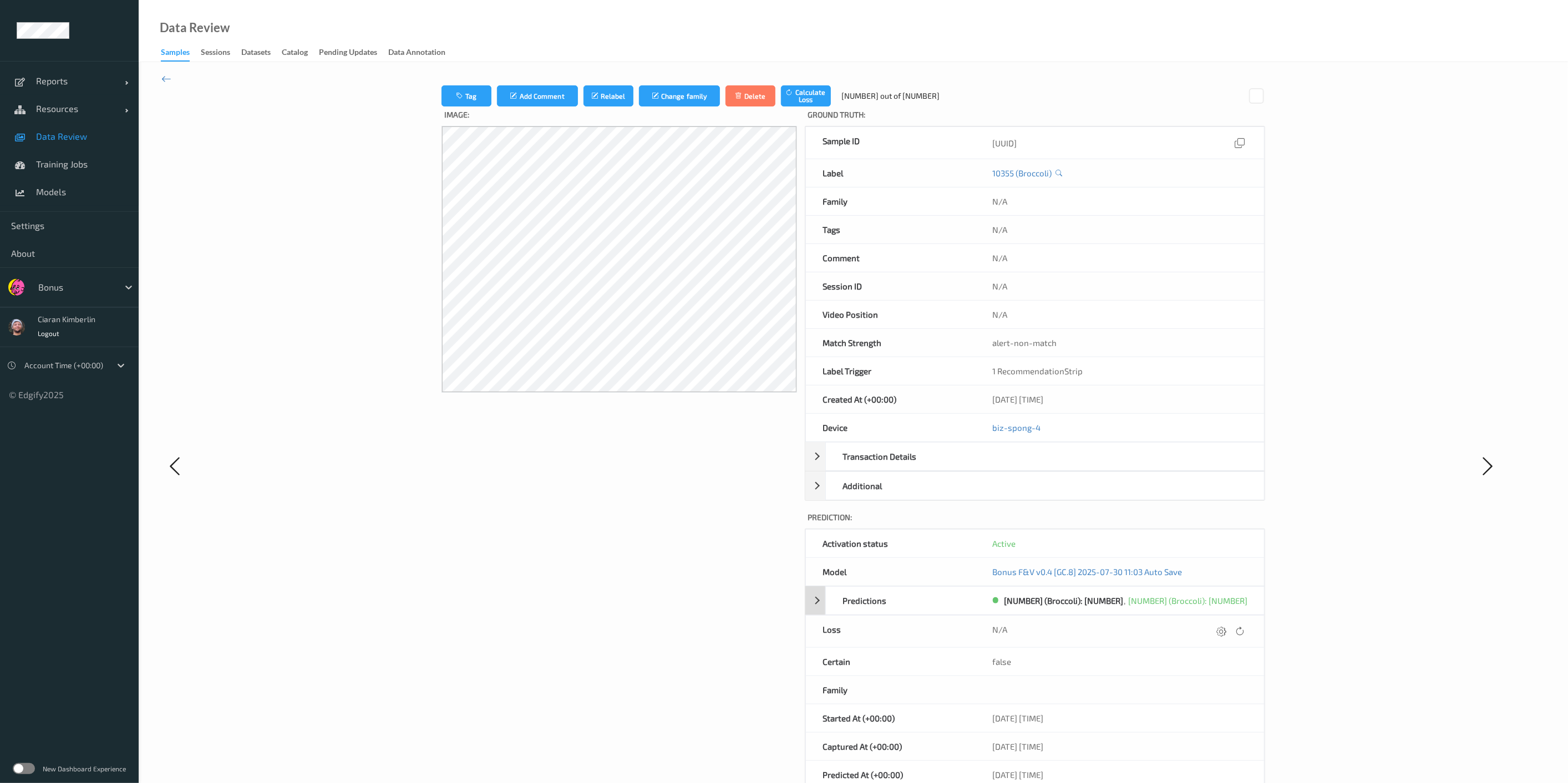 click on "Predictions" at bounding box center [907, 601] 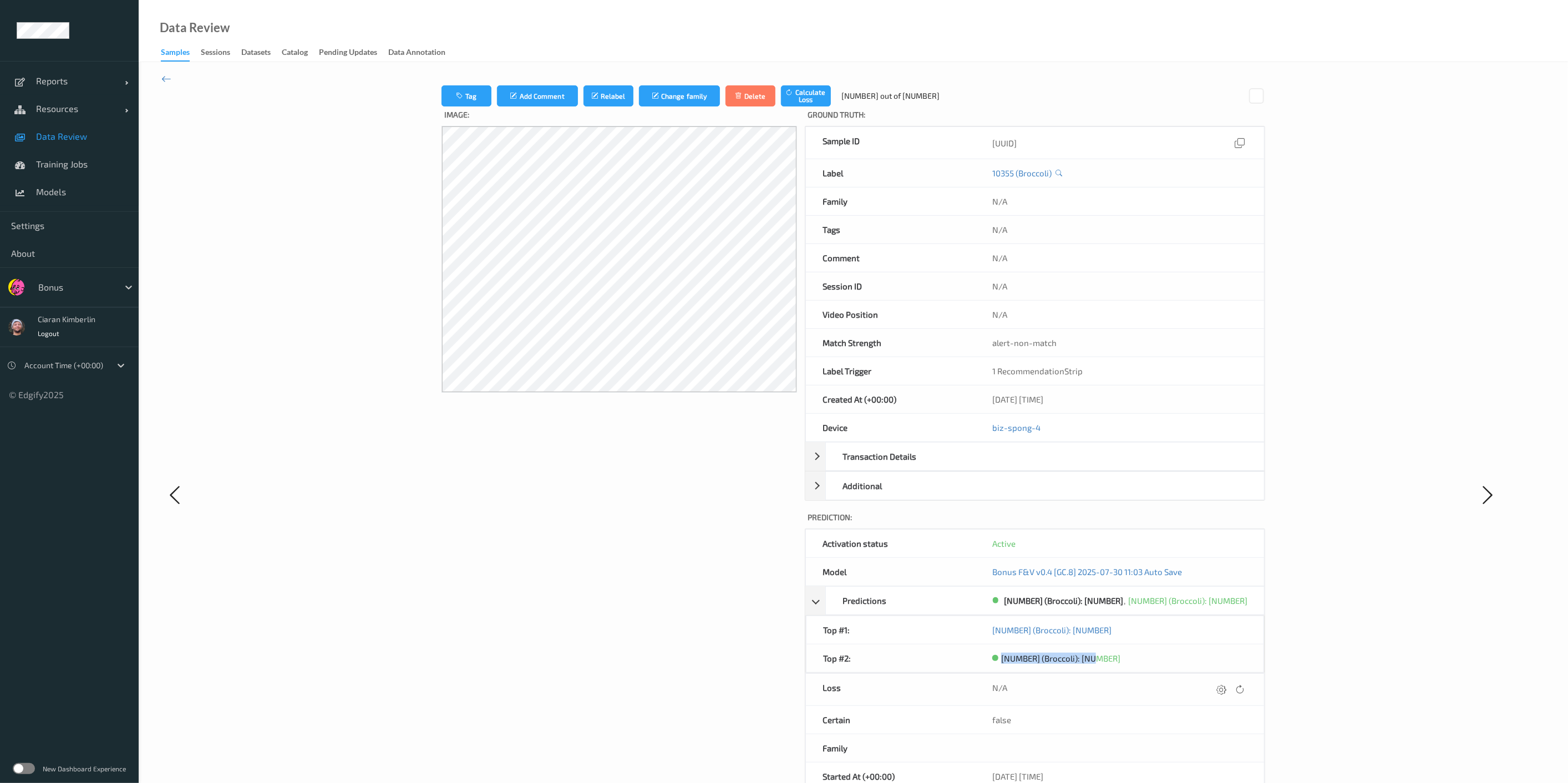 drag, startPoint x: 1134, startPoint y: 644, endPoint x: 984, endPoint y: 648, distance: 150.05332 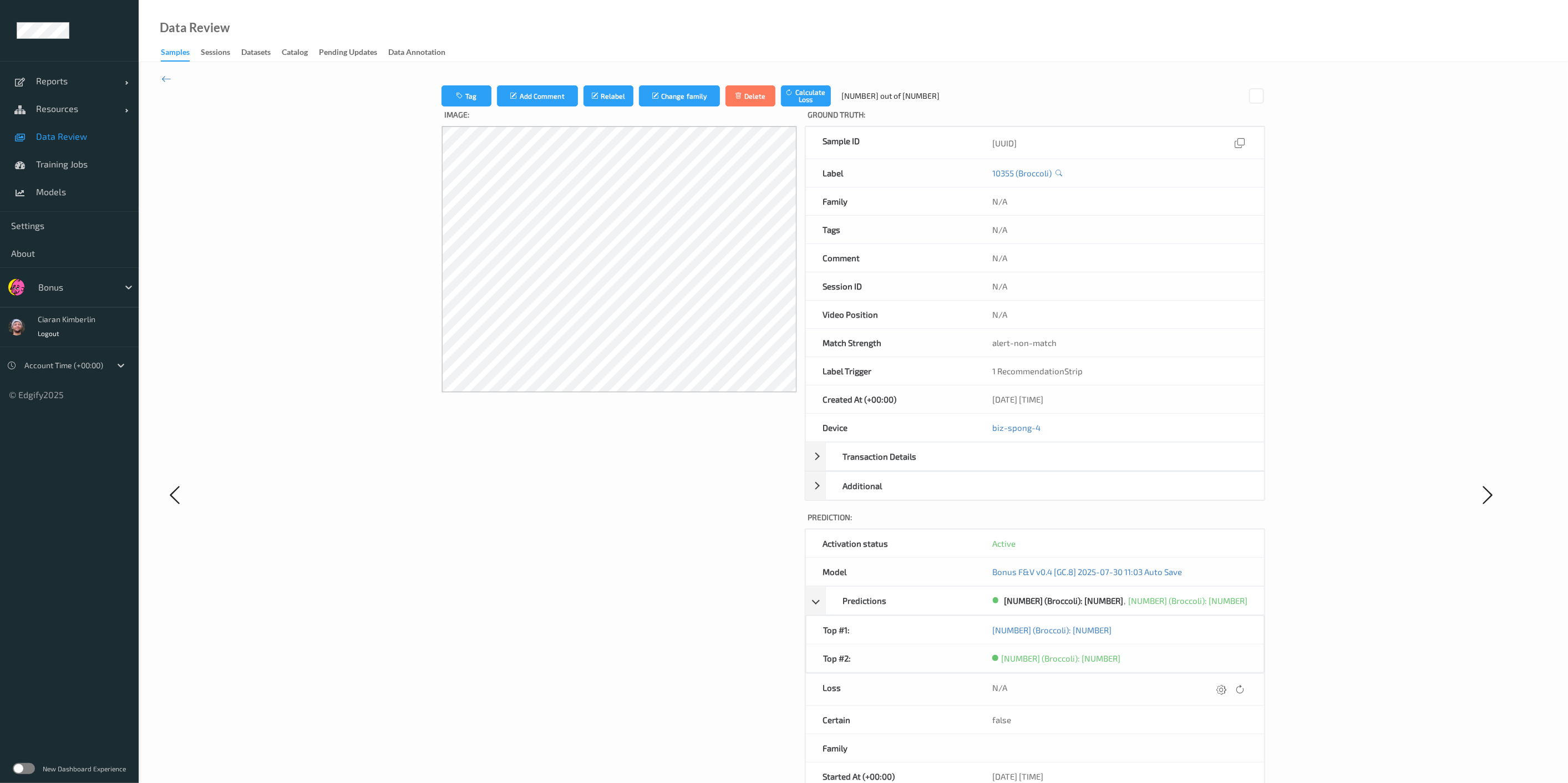 click on "Image:" at bounding box center [619, 505] 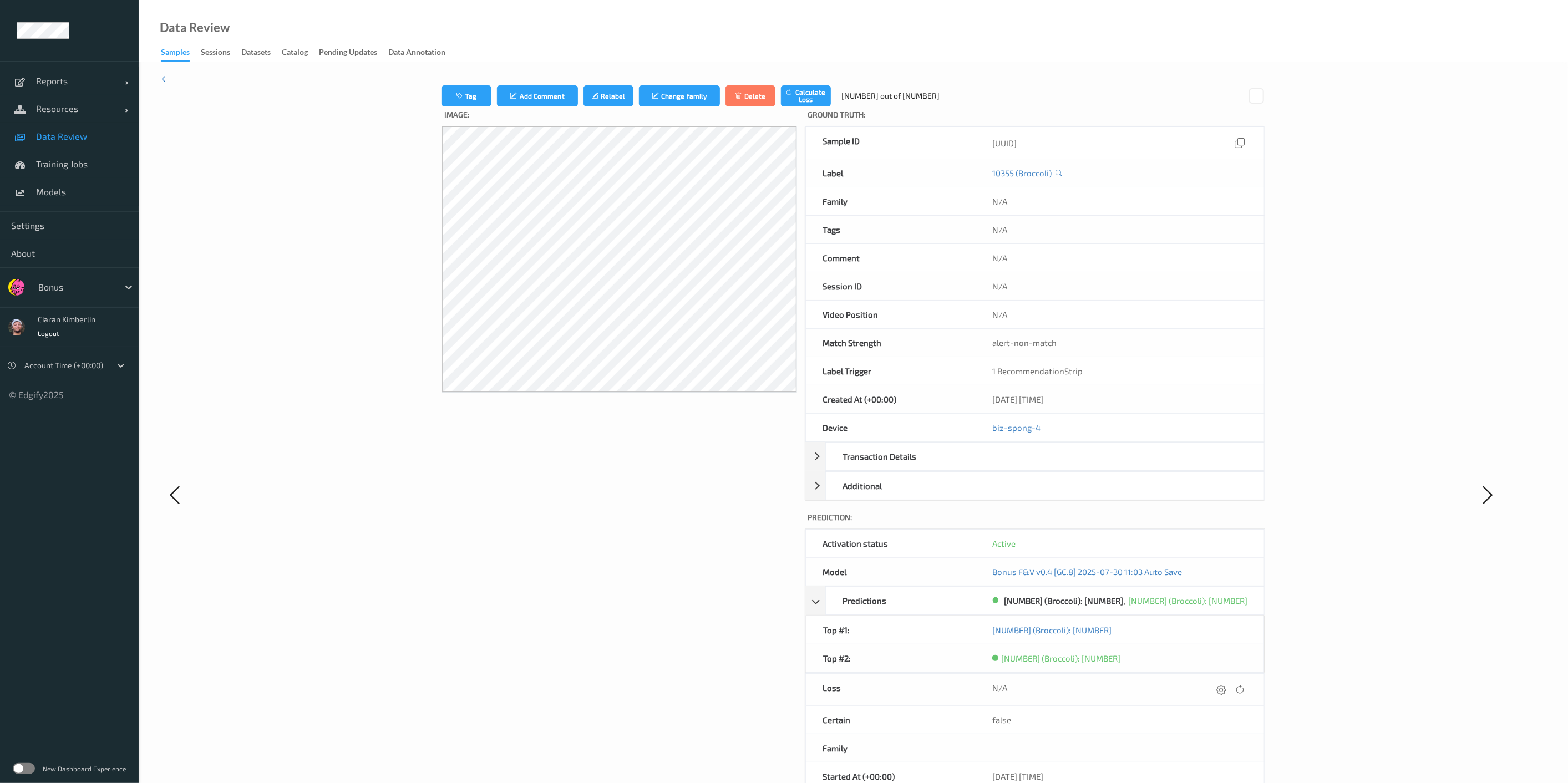 click at bounding box center [166, 79] 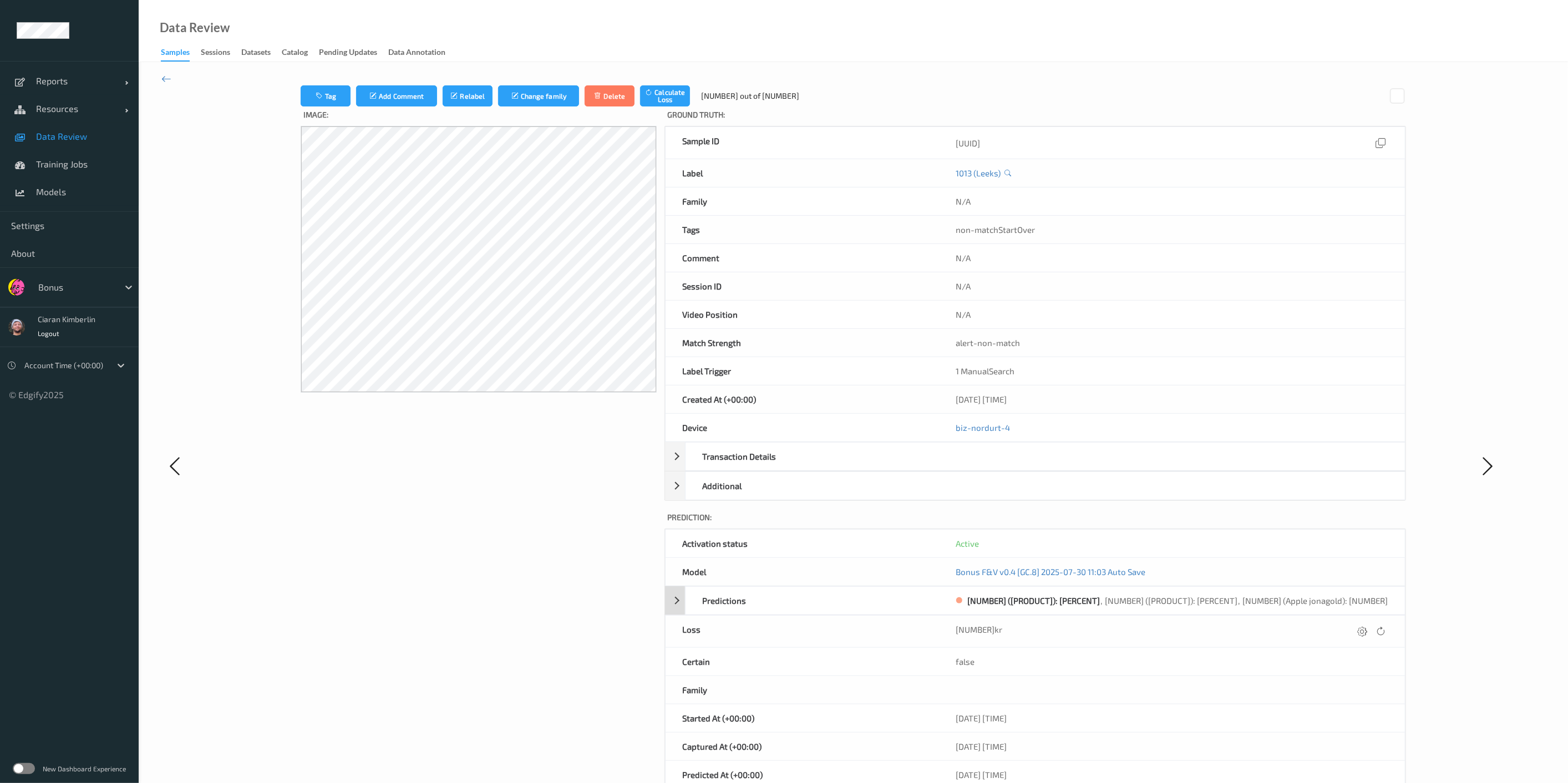 click on "Predictions" at bounding box center (819, 601) 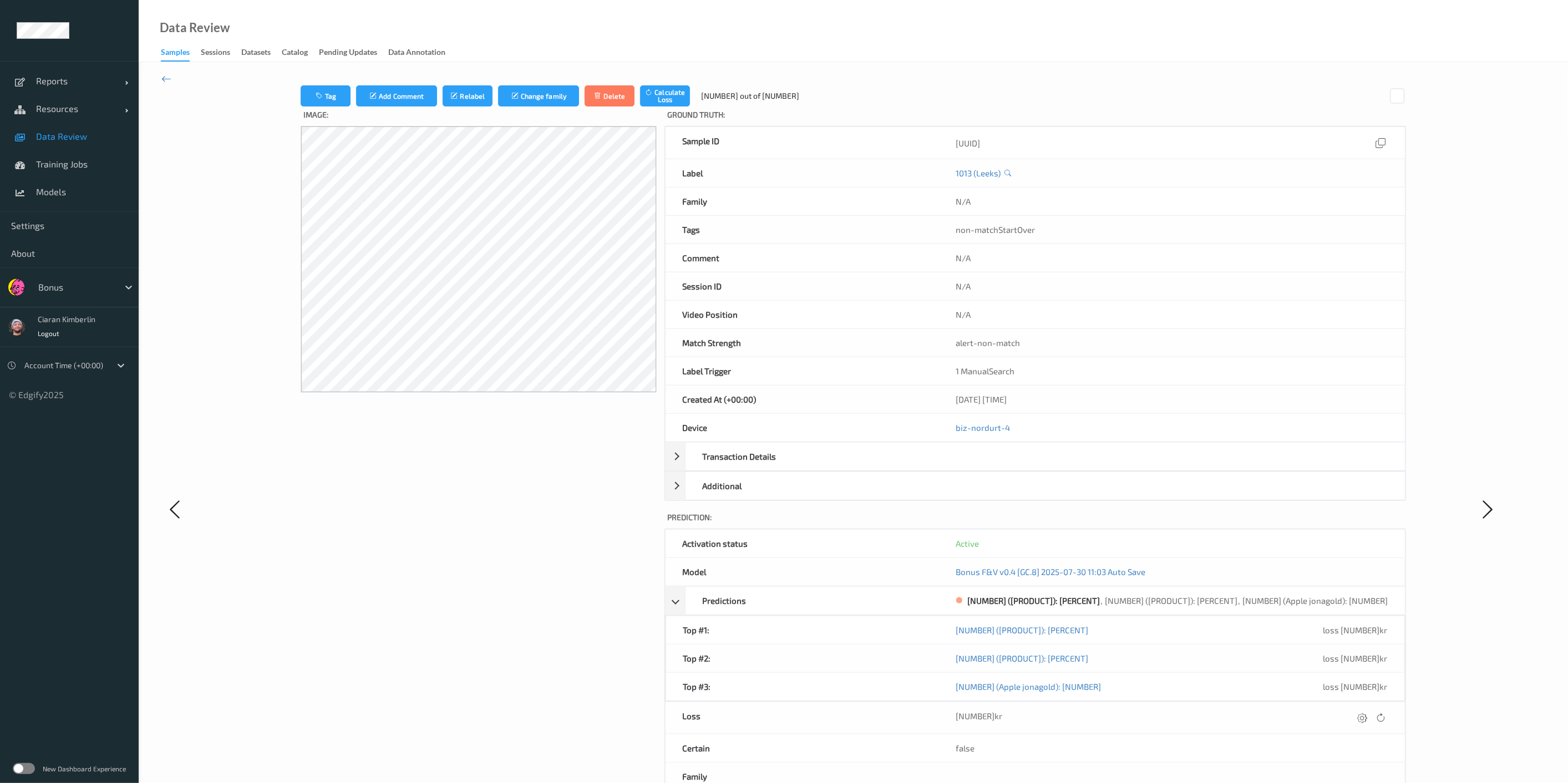 drag, startPoint x: 721, startPoint y: 602, endPoint x: 1365, endPoint y: 674, distance: 648.0123 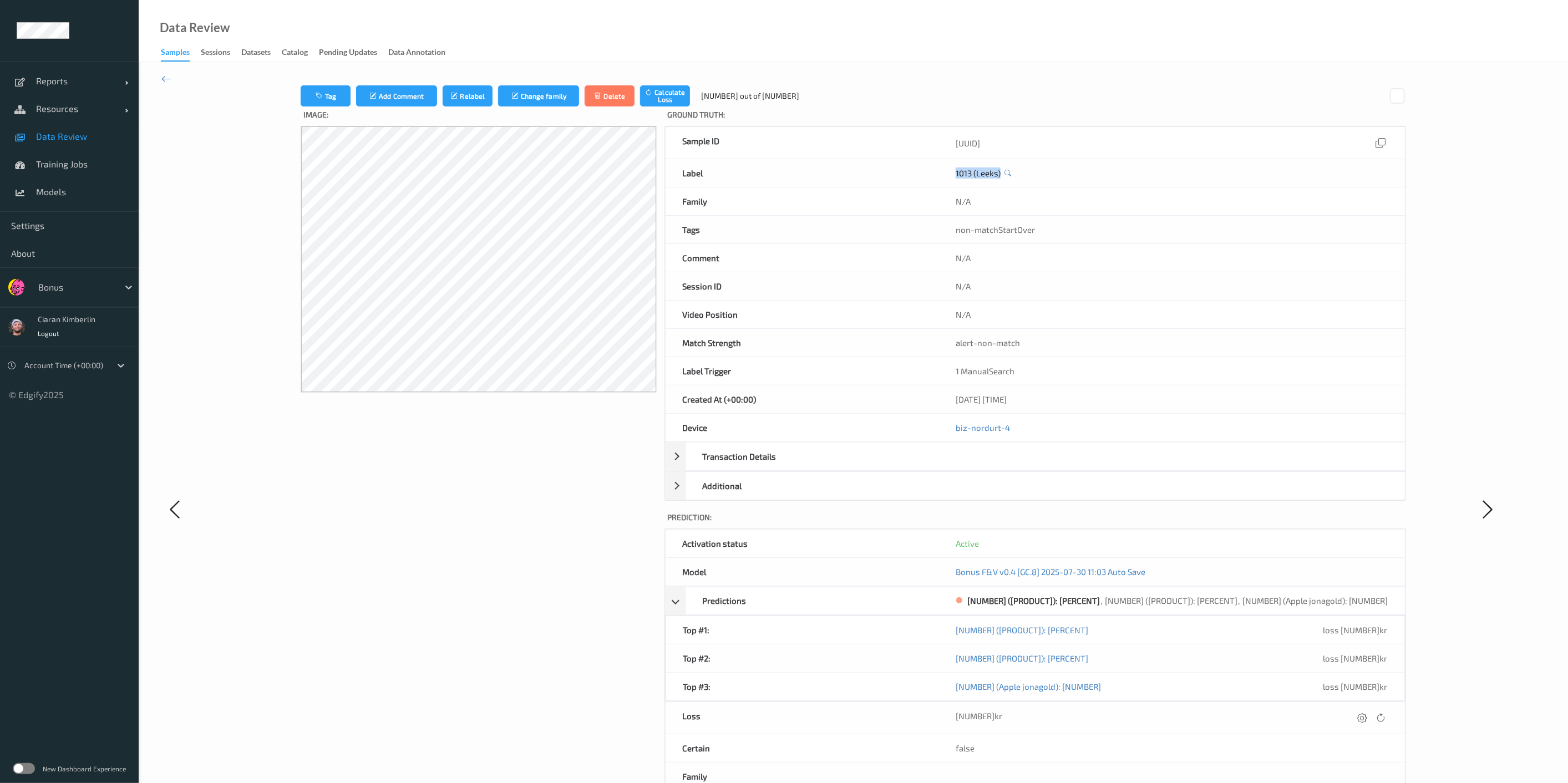 drag, startPoint x: 981, startPoint y: 171, endPoint x: 1024, endPoint y: 175, distance: 43.18565 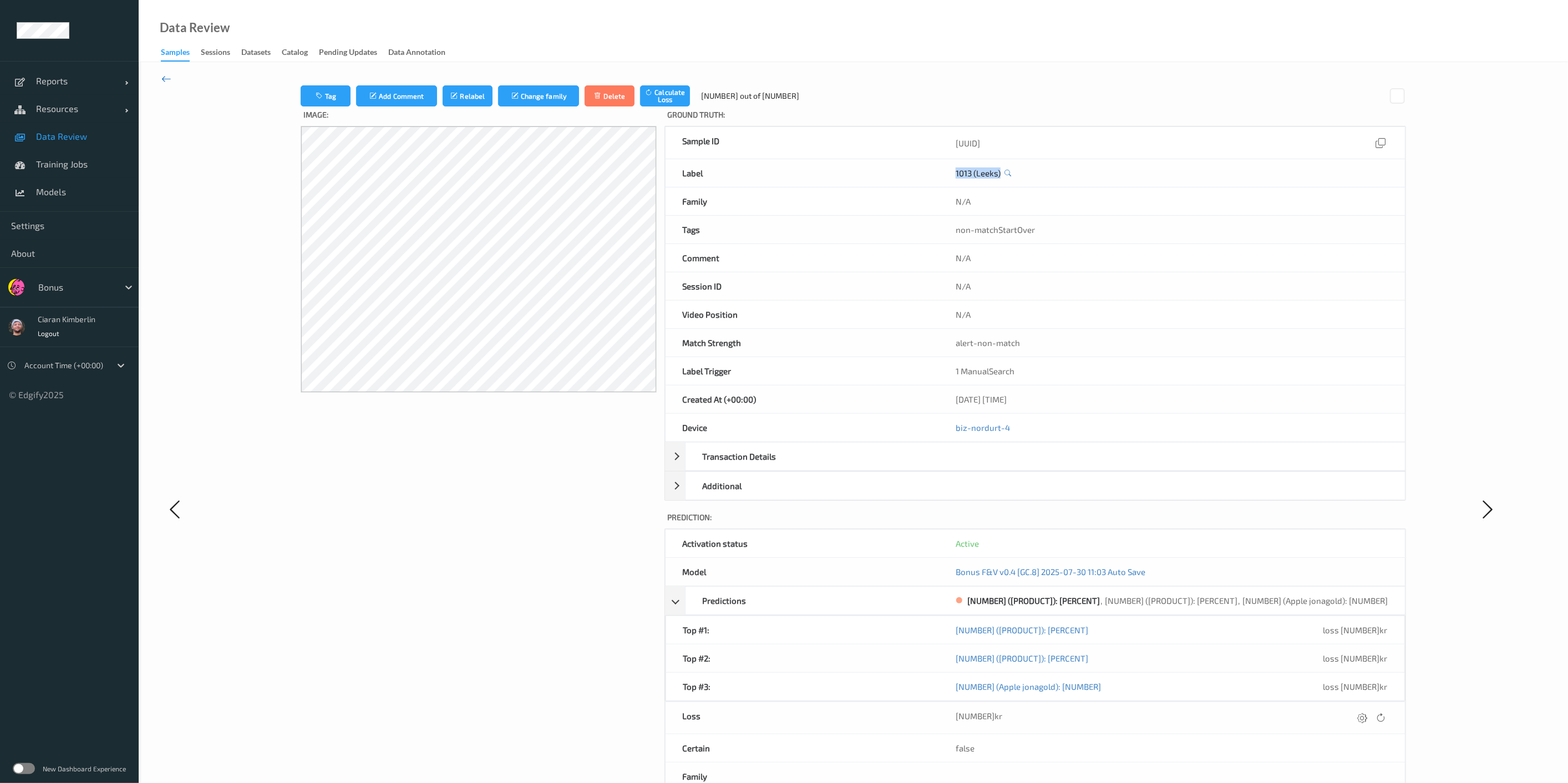 click at bounding box center [166, 79] 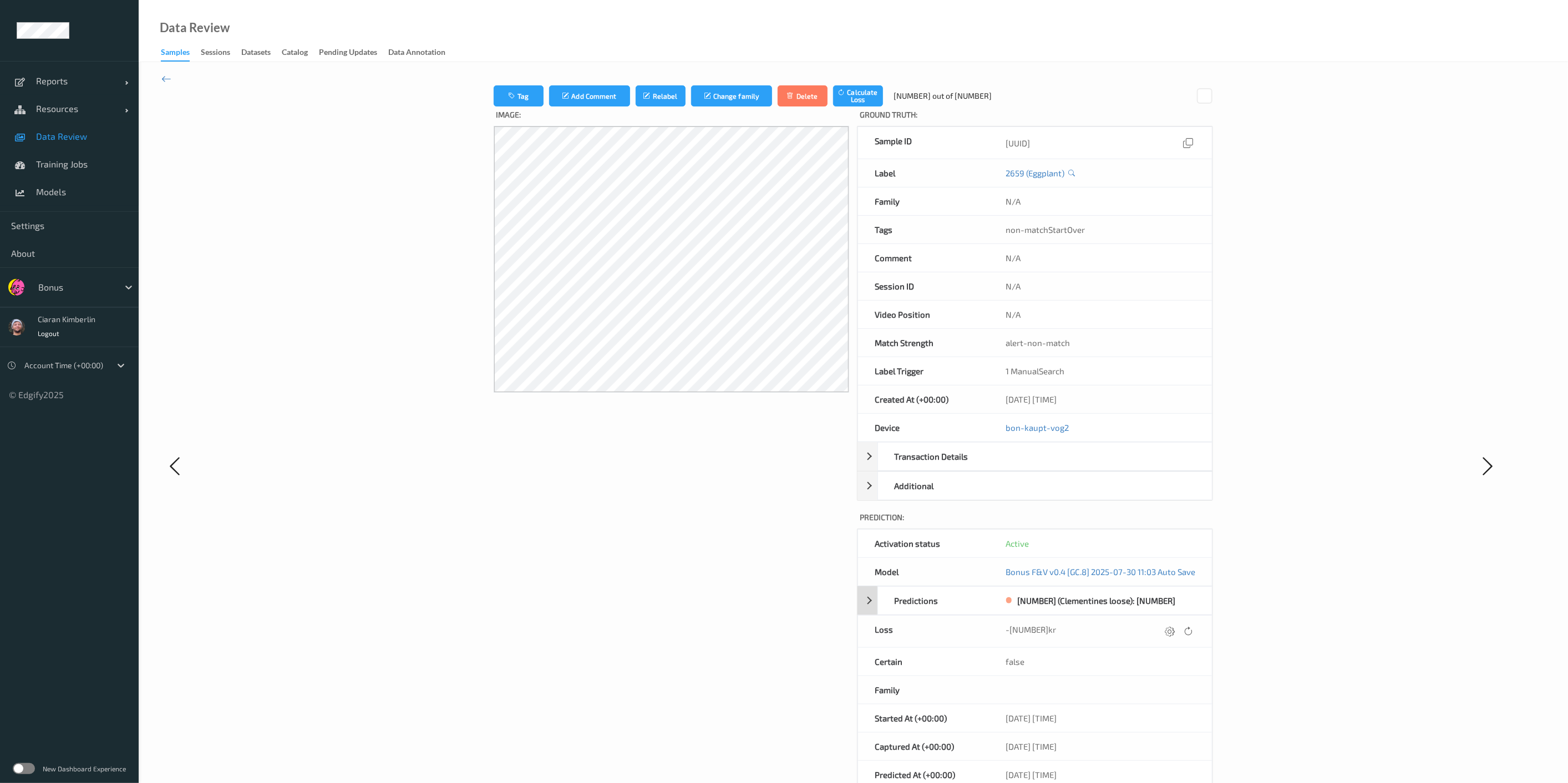 click on "Predictions" at bounding box center [940, 601] 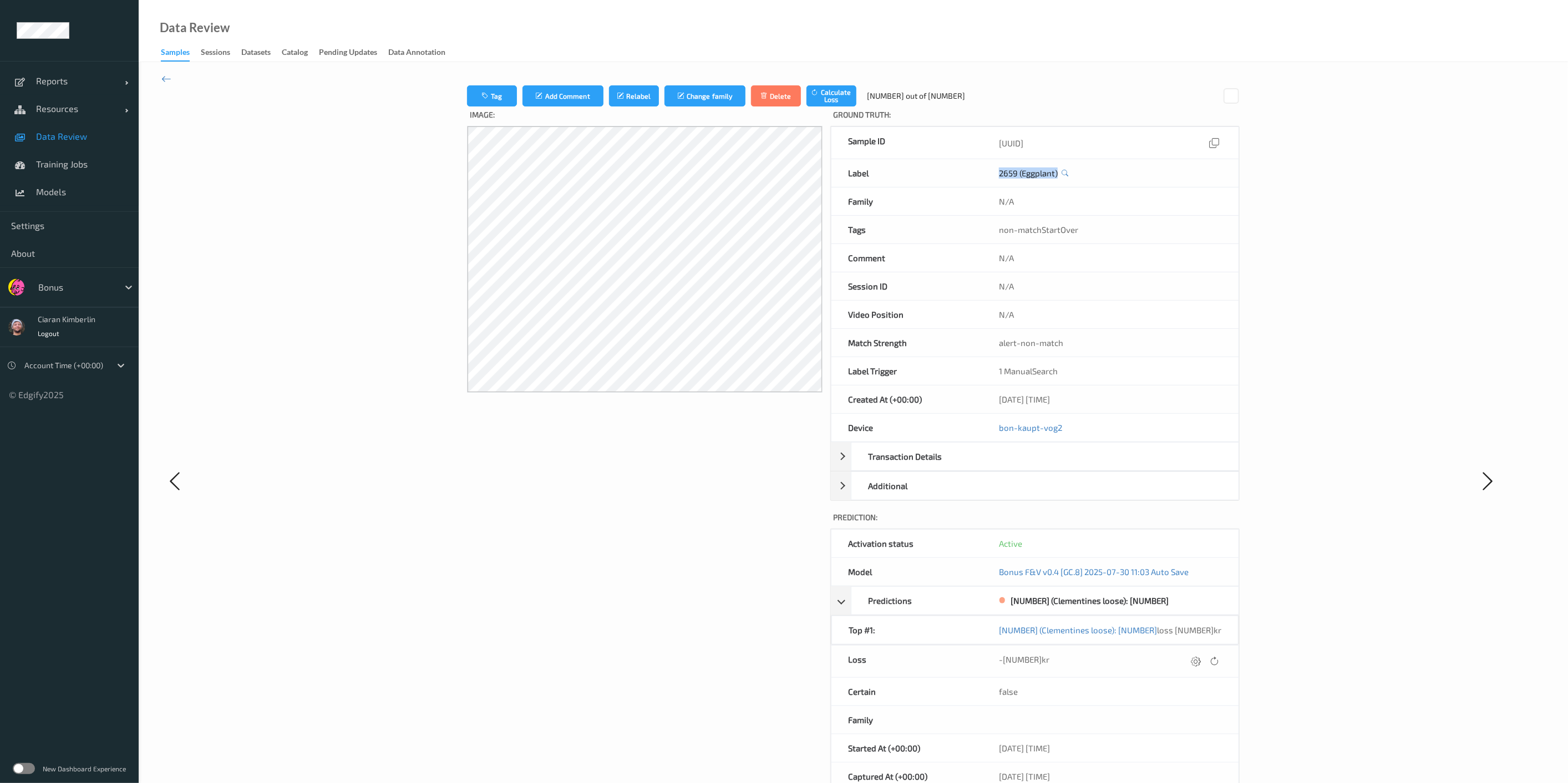 drag, startPoint x: 971, startPoint y: 175, endPoint x: 1088, endPoint y: 173, distance: 117.01709 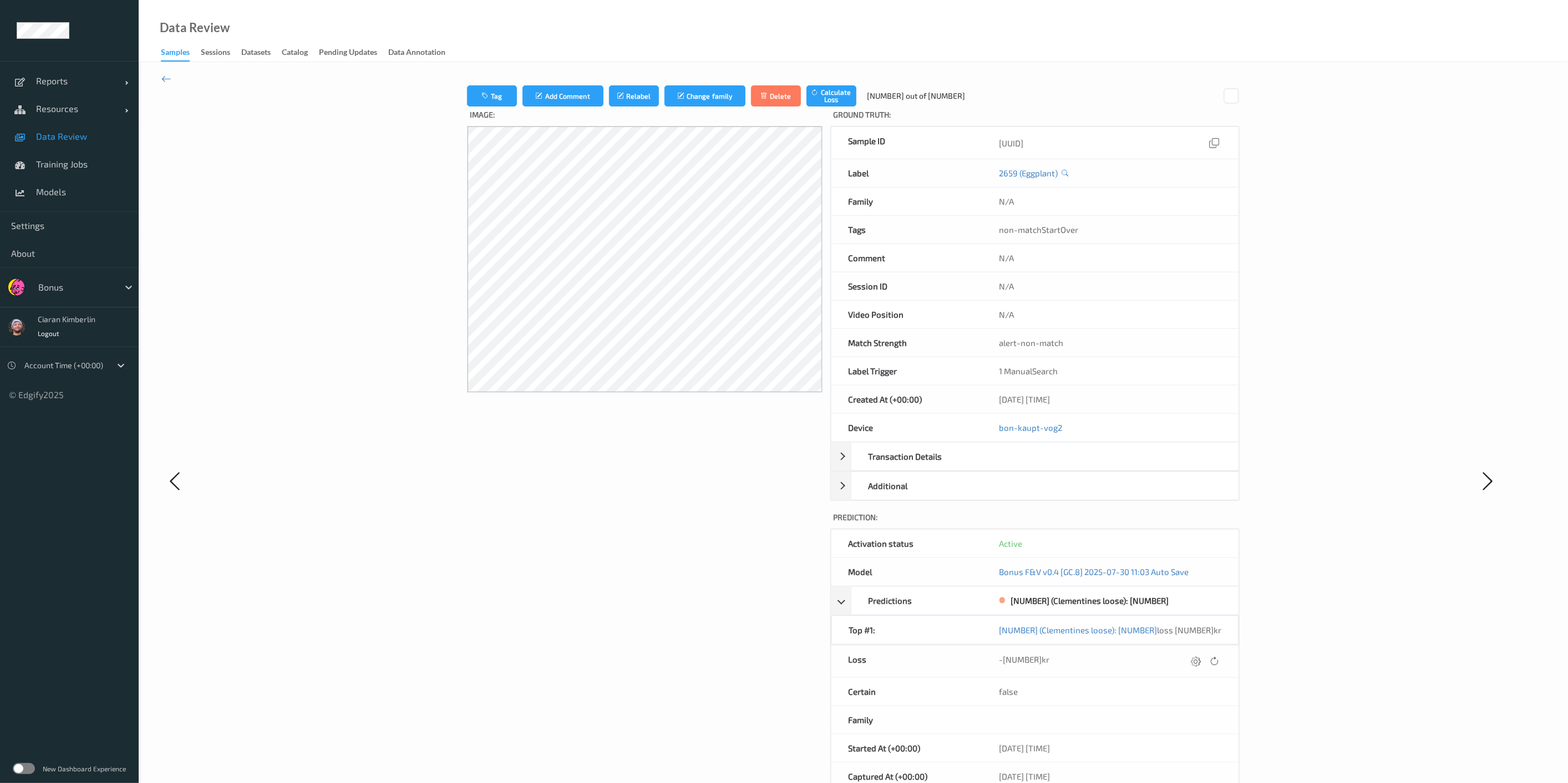 click on "Tag Add Comment Relabel Change family Delete Calculate Loss 14 out of 204 Image: Ground Truth : Sample ID 03a7023e-2042-4b64-8b7b-5e55440d659a Label 2659 (Eggplant) Family N/A Tags non-matchStartOver Comment N/A Session ID N/A Video Position N/A Match Strength alert-non-match Label Trigger 1 ManualSearch Created At (+00:00) 03/08/2025 17:20:43 Device bon-kaupt-vog2 Transaction Details Price (ISK) 657 kr Weight 0.644 Count 1 Total Price (ISK) 423.108 kr Barcode N/A Additional Added At (+00:00) 03/08/2025 17:19:38 Updated At (+00:00) 03/08/2025 17:20:43 Image Source N/A Category N/A Prediction: Activation status Active Model Bonus F&V v0.4 [GC.8] 2025-07-30 11:03 Auto Save Predictions 2665 (Clementines loose): 0.9217 Top #1: 2665 (Clementines loose): 0.9217 loss -133.952kr Loss -133.952kr Certain false Family Started At (+00:00) 03/08/2025 17:19:38.287 Captured At (+00:00) 03/08/2025 17:19:38.302 Predicted At (+00:00) 03/08/2025 17:19:38.610 Capture Trigger N/A Session ID N/A" at bounding box center (853, 481) 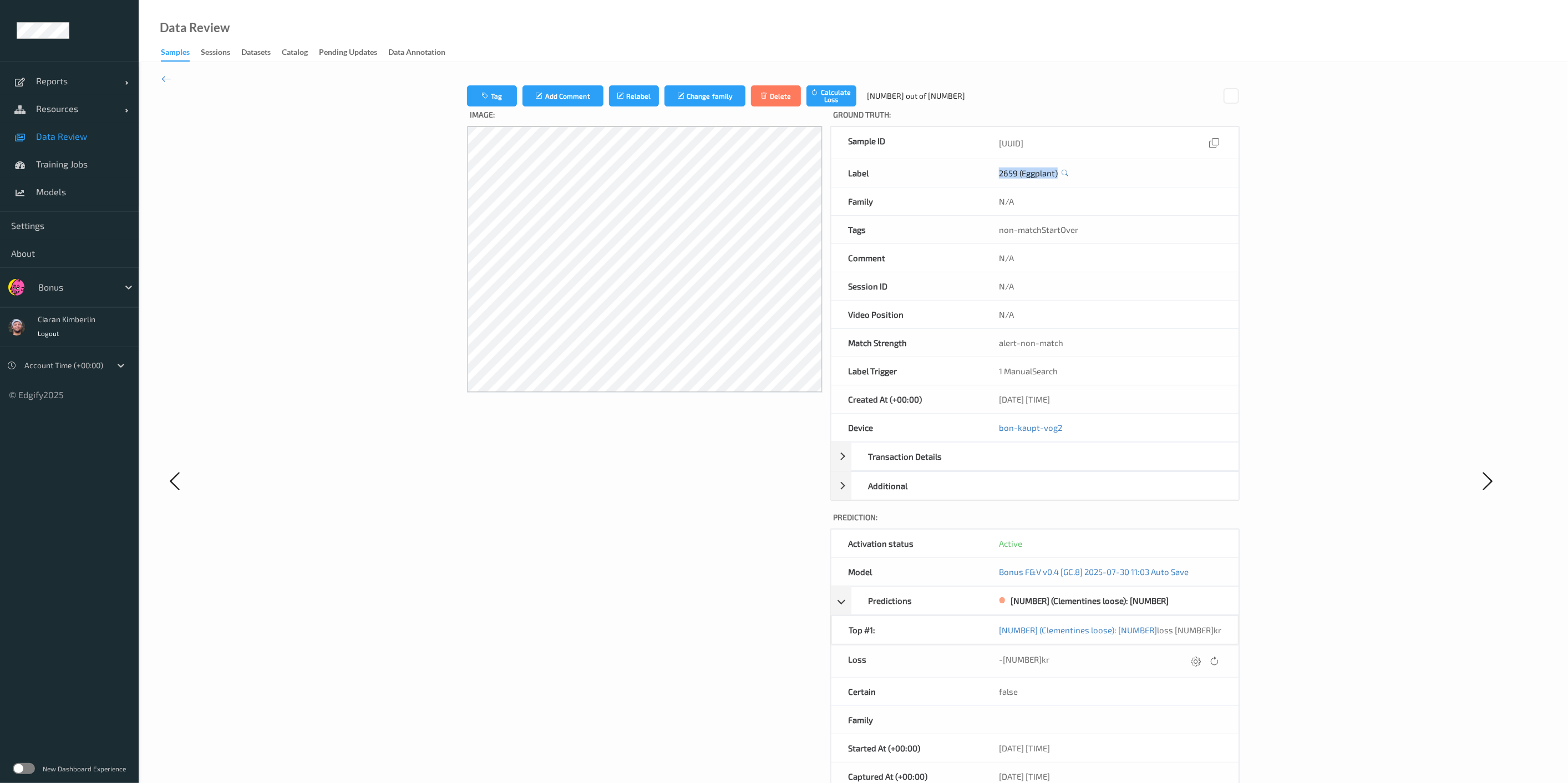 drag, startPoint x: 1088, startPoint y: 167, endPoint x: 988, endPoint y: 169, distance: 100.02 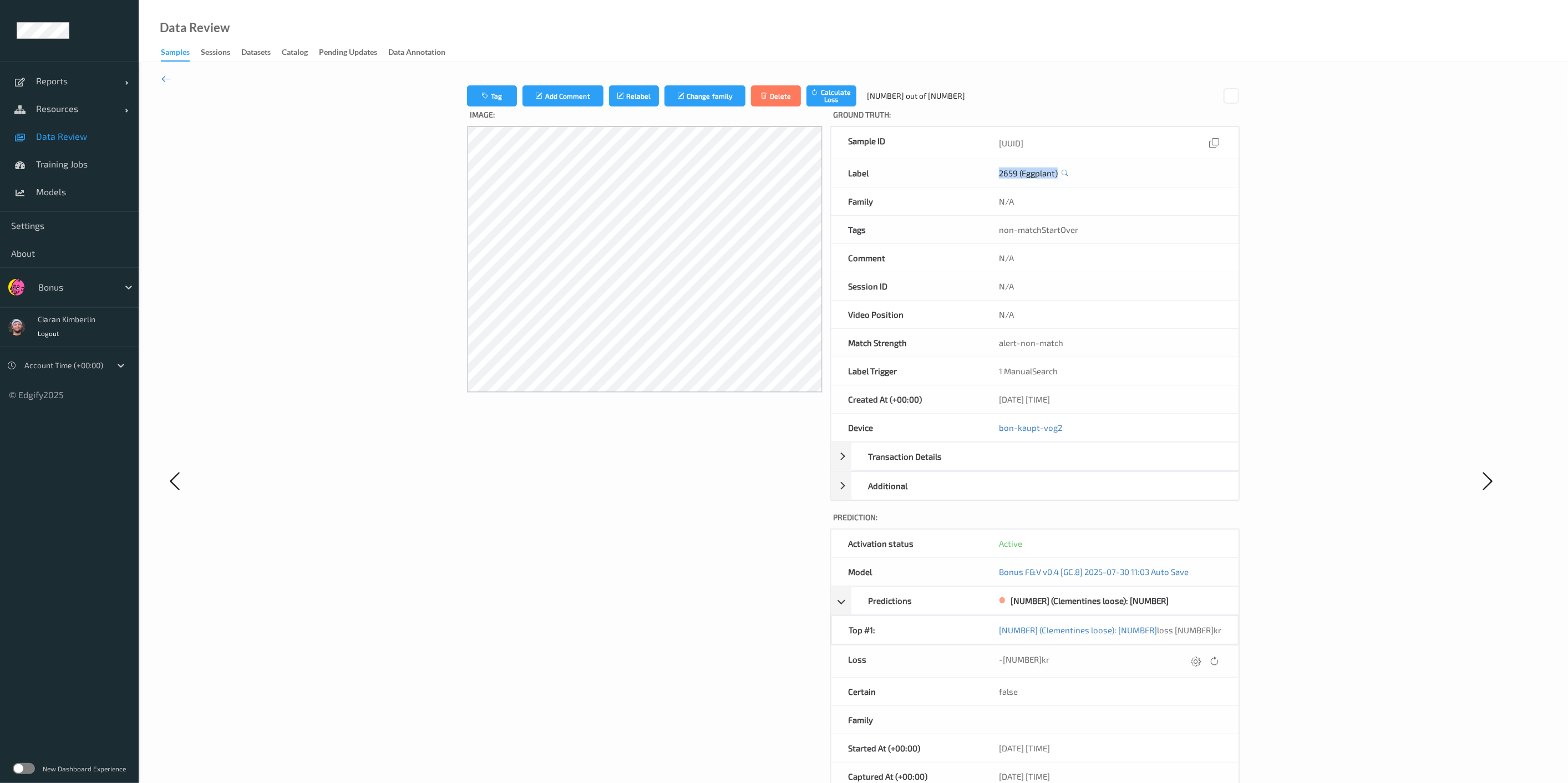click at bounding box center (166, 79) 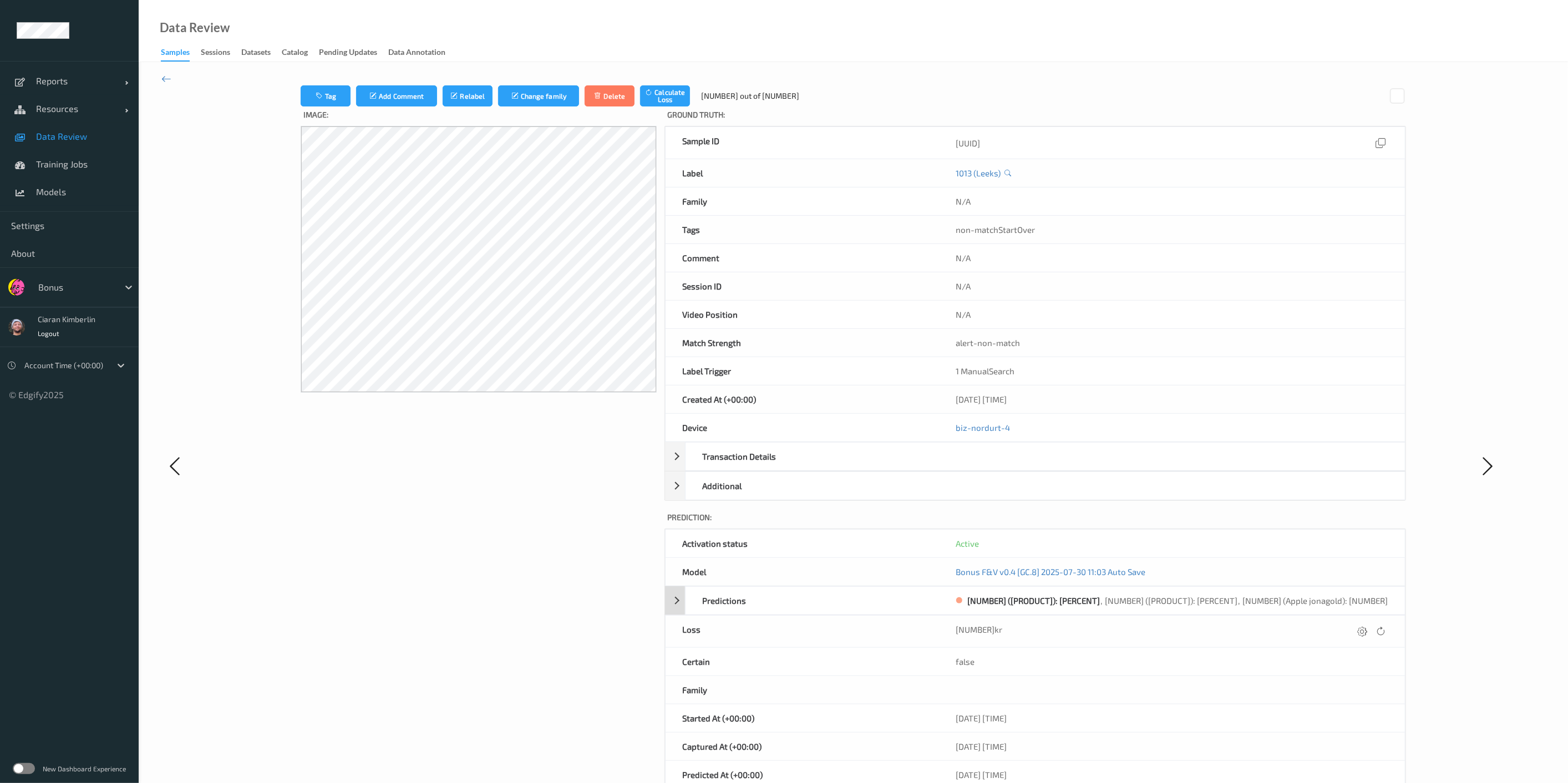 click on "Predictions" at bounding box center [819, 601] 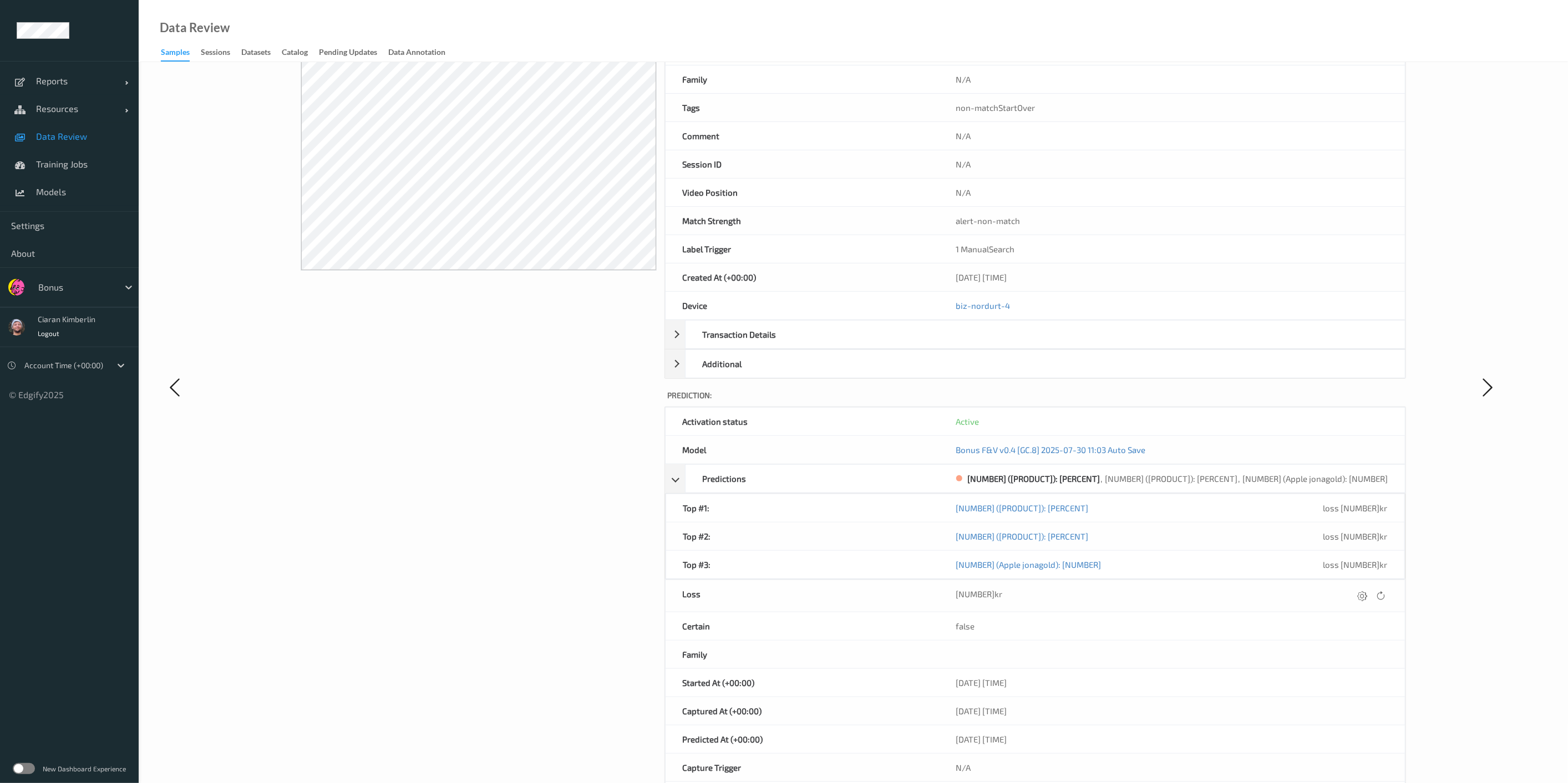 scroll, scrollTop: 123, scrollLeft: 0, axis: vertical 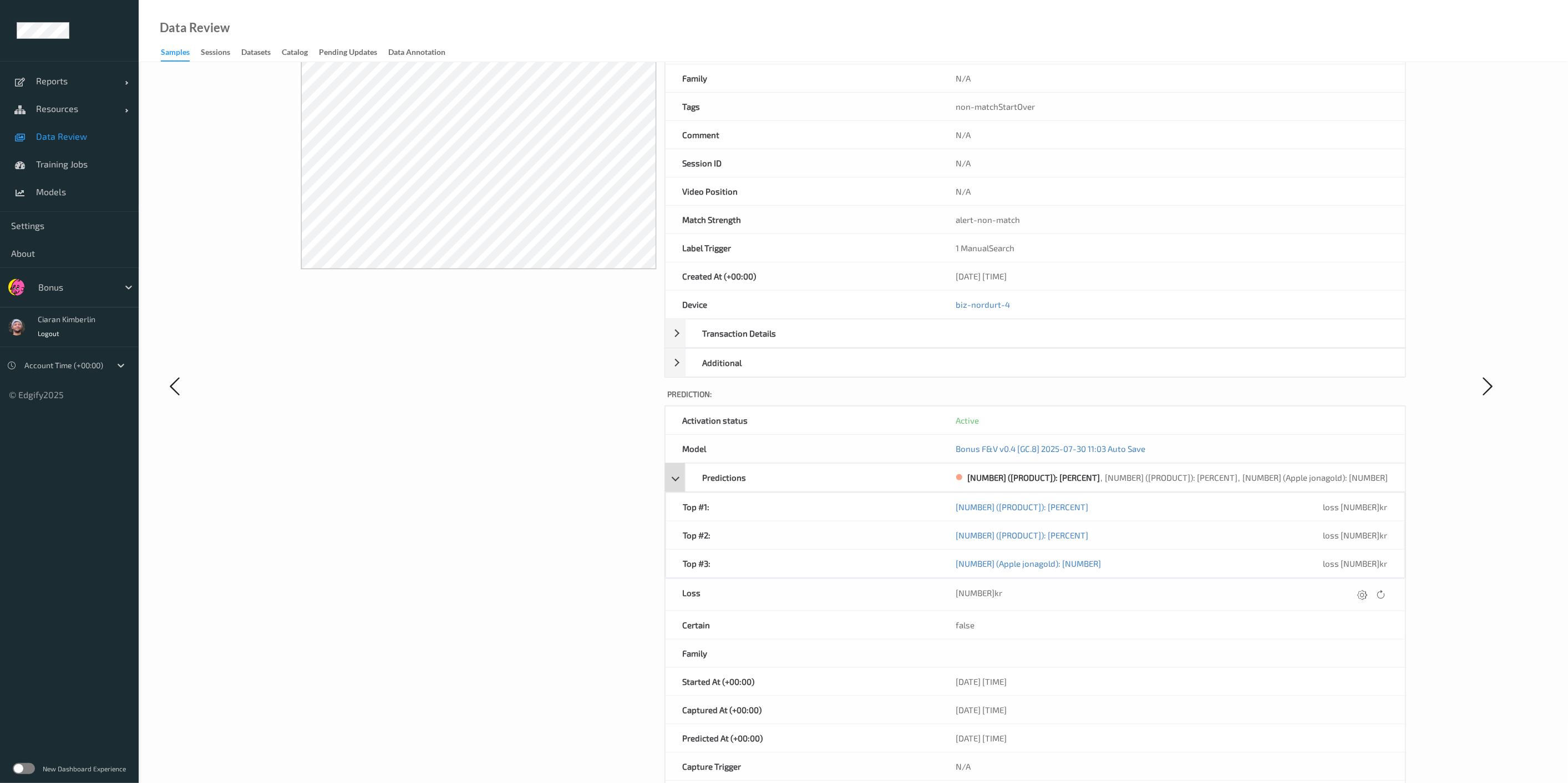 click on "Predictions" at bounding box center [819, 477] 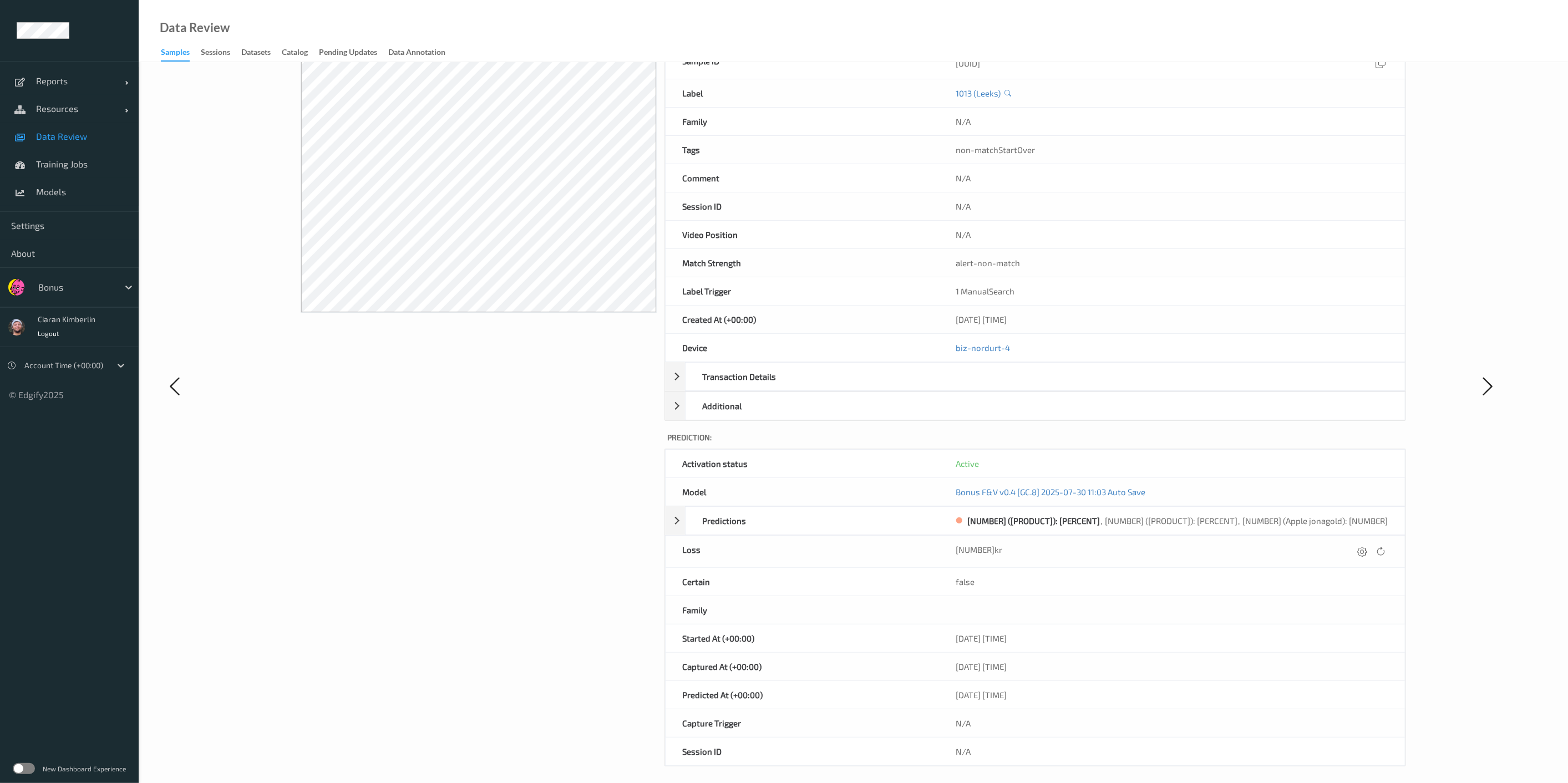 scroll, scrollTop: 0, scrollLeft: 0, axis: both 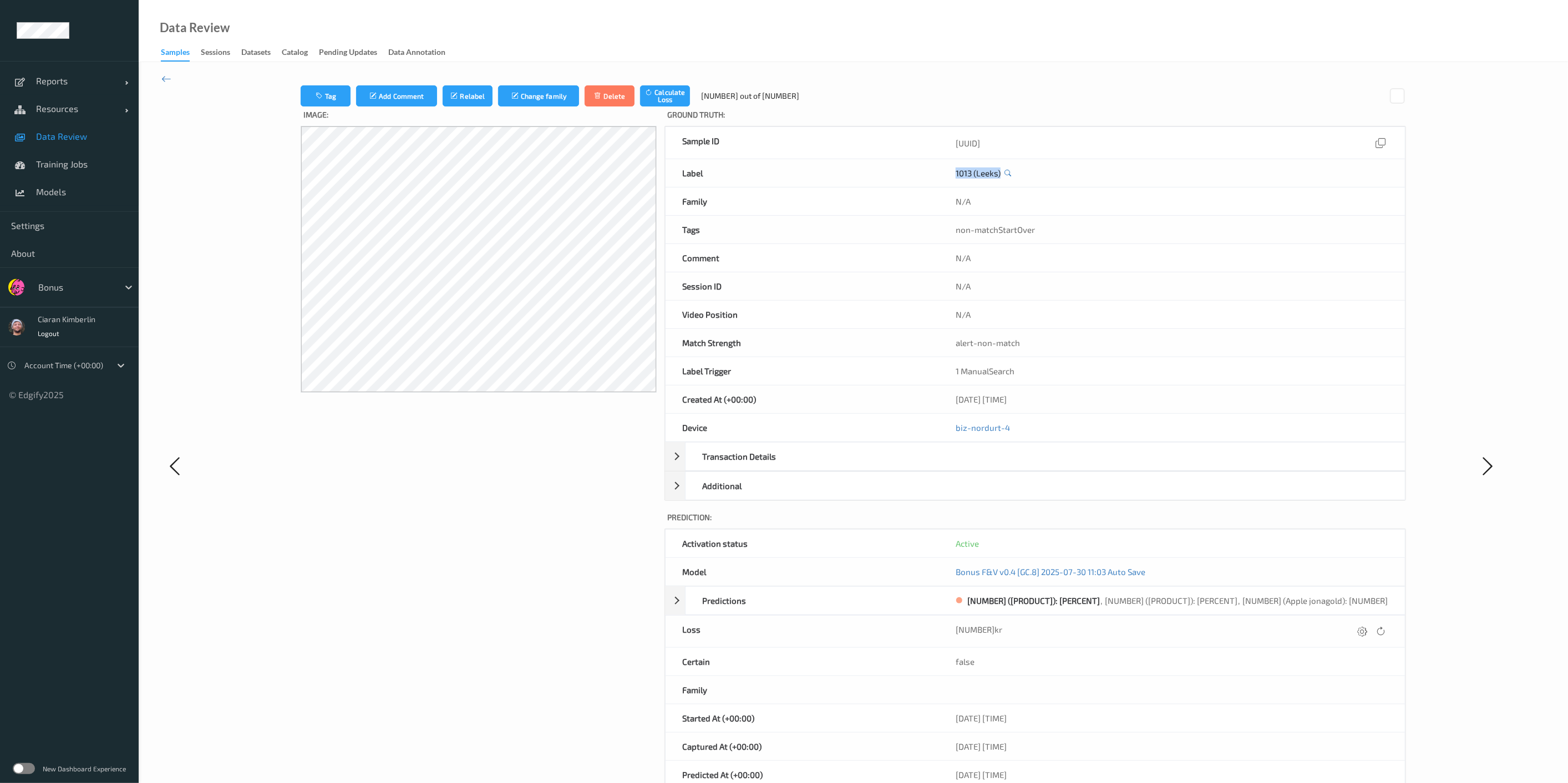 drag, startPoint x: 948, startPoint y: 172, endPoint x: 1029, endPoint y: 171, distance: 81.0062 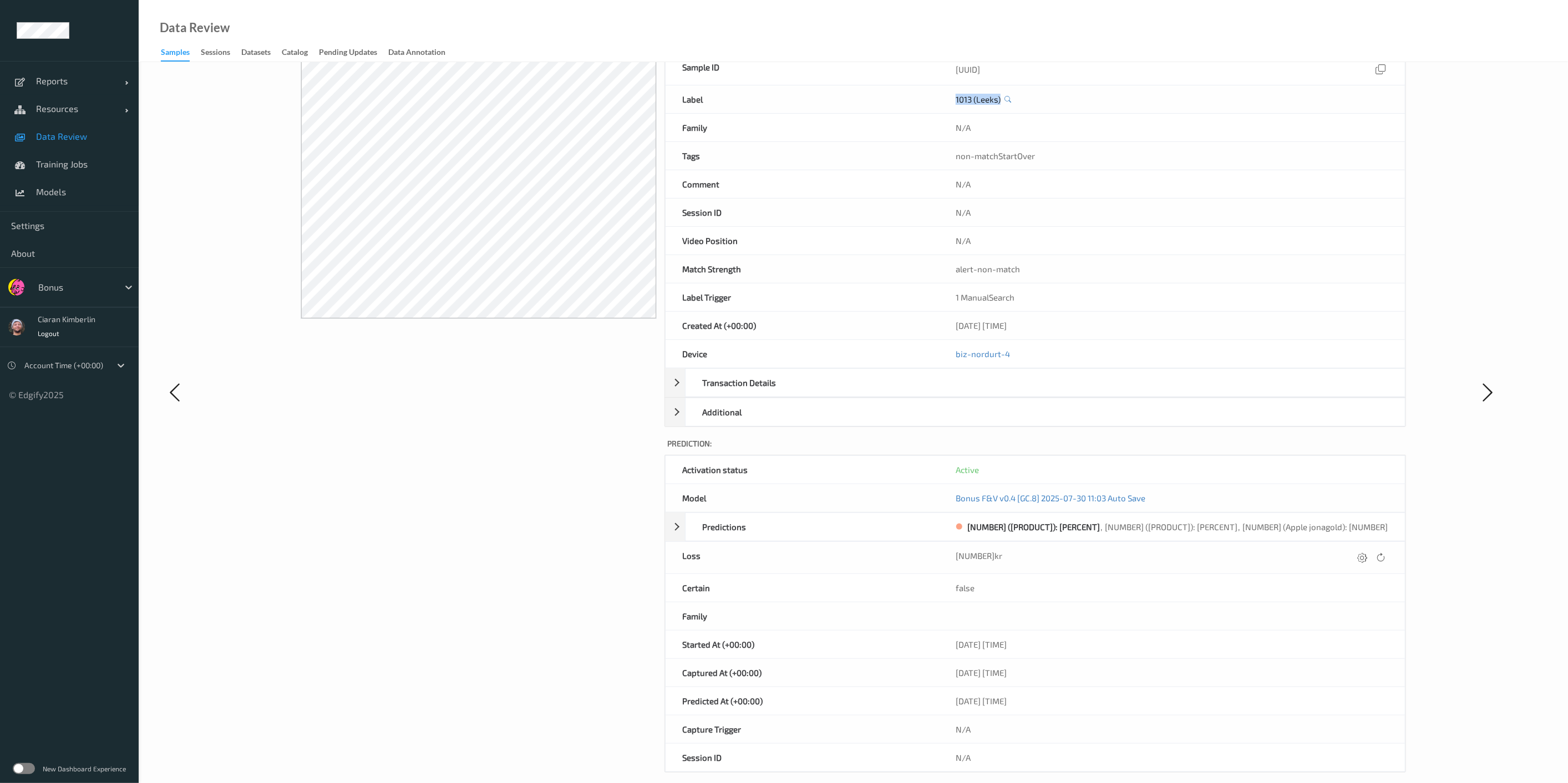 scroll, scrollTop: 80, scrollLeft: 0, axis: vertical 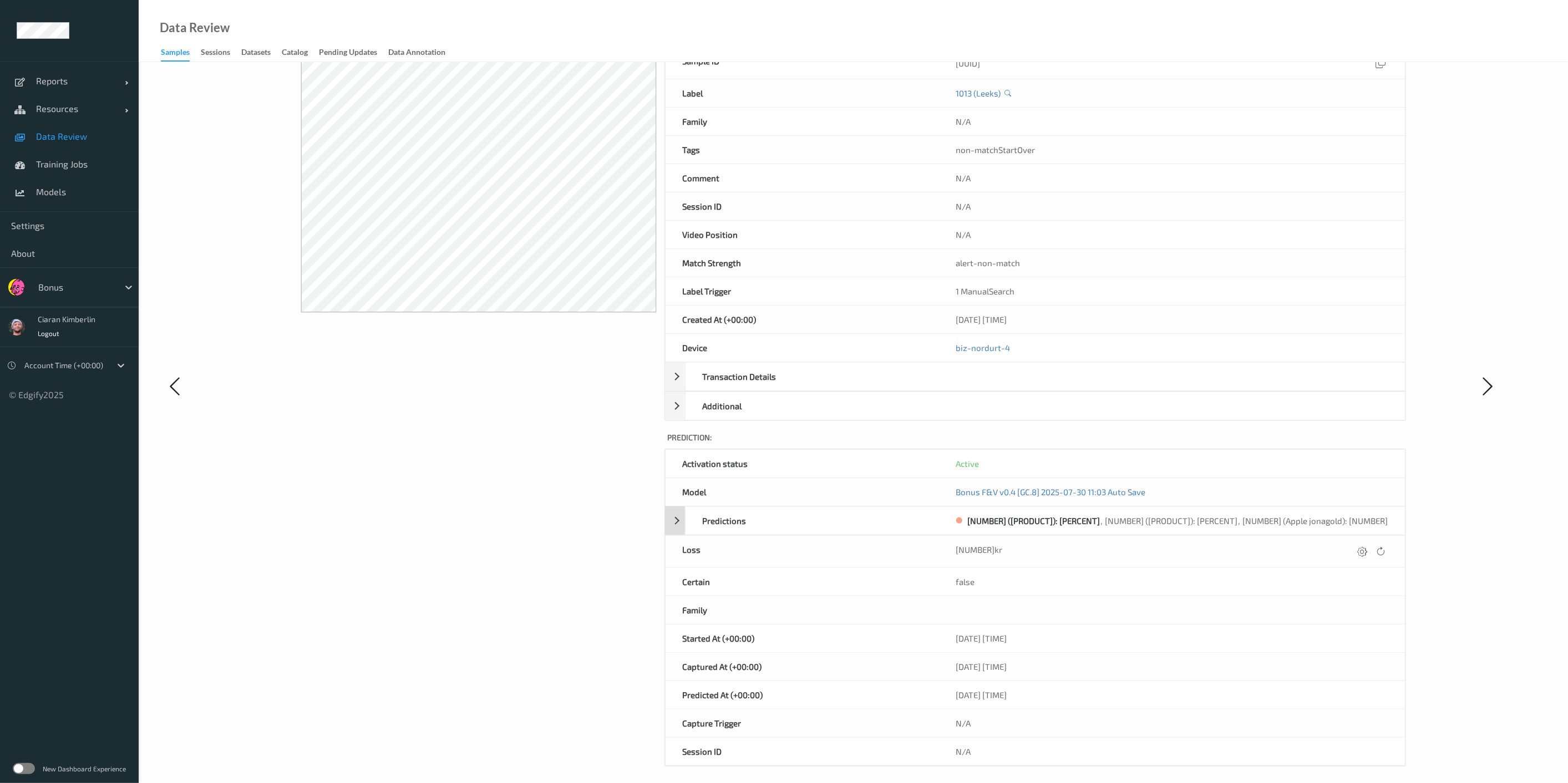 click on "Predictions" at bounding box center [819, 521] 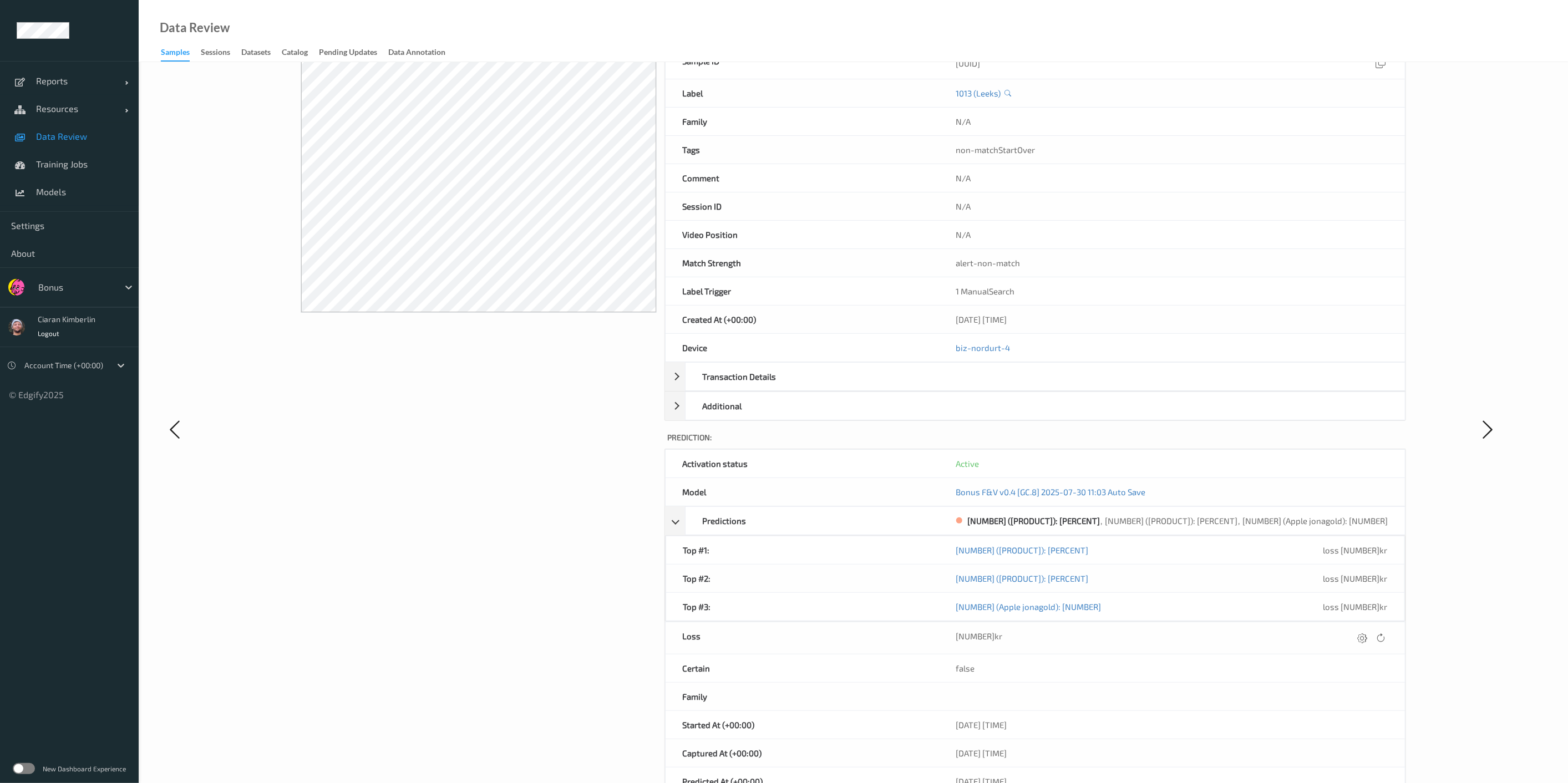 click on "Tag Add Comment Relabel Change family Delete Calculate Loss 12 out of 204 Image: Ground Truth : Sample ID 7508b7d6-68c5-4cba-9cb5-8091e171f0dd Label 1013 (Leeks) Family N/A Tags non-matchStartOver Comment N/A Session ID N/A Video Position N/A Match Strength alert-non-match Label Trigger 1 ManualSearch Created At (+00:00) 03/08/2025 17:32:43 Device biz-nordurt-4 Transaction Details Price (ISK) 439 kr Weight 0.73 Count 1 Total Price (ISK) 320.46999999999997 kr Barcode N/A Additional Added At (+00:00) 03/08/2025 17:32:18 Updated At (+00:00) 03/08/2025 17:32:43 Image Source N/A Category N/A Prediction: Activation status Active Model Bonus F&V v0.4 [GC.8] 2025-07-30 11:03 Auto Save Predictions 26718 (Pomegranate): 0.7751 , 1002 (Apple red): 0.1076 , 2617 (Apple jonagold): 0.0877 Top #1: 26718 (Pomegranate): 0.7751 loss 425.59000000000003kr Top #2: 1002 (Apple red): 0.1076 loss -36.49999999999997kr Top #3: 2617 (Apple jonagold): 0.0877 loss -88.32999999999997kr Loss 425.59000000000003kr Certain false Family N/A N/A" at bounding box center [853, 429] 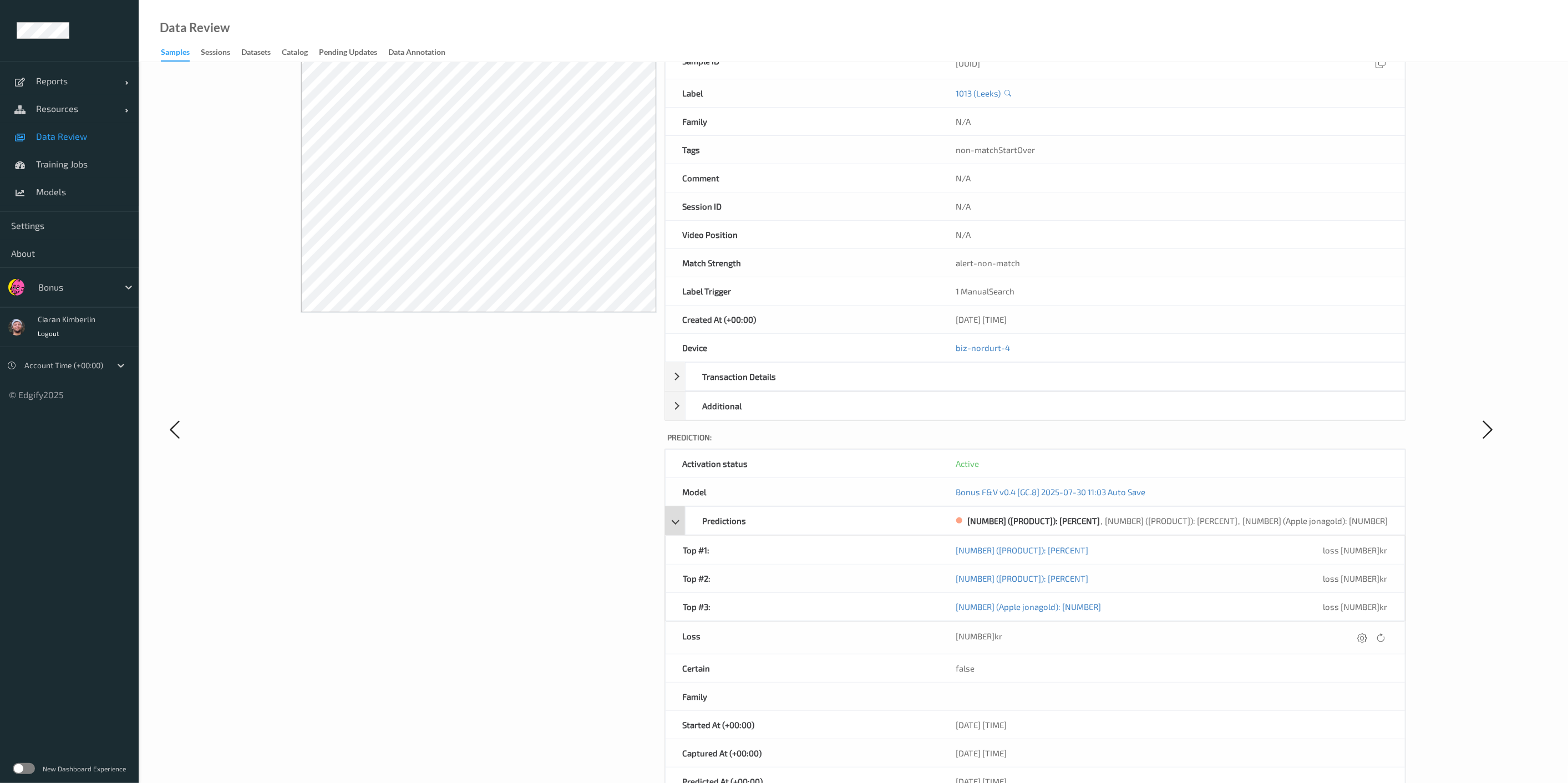 click on "Predictions" at bounding box center (819, 521) 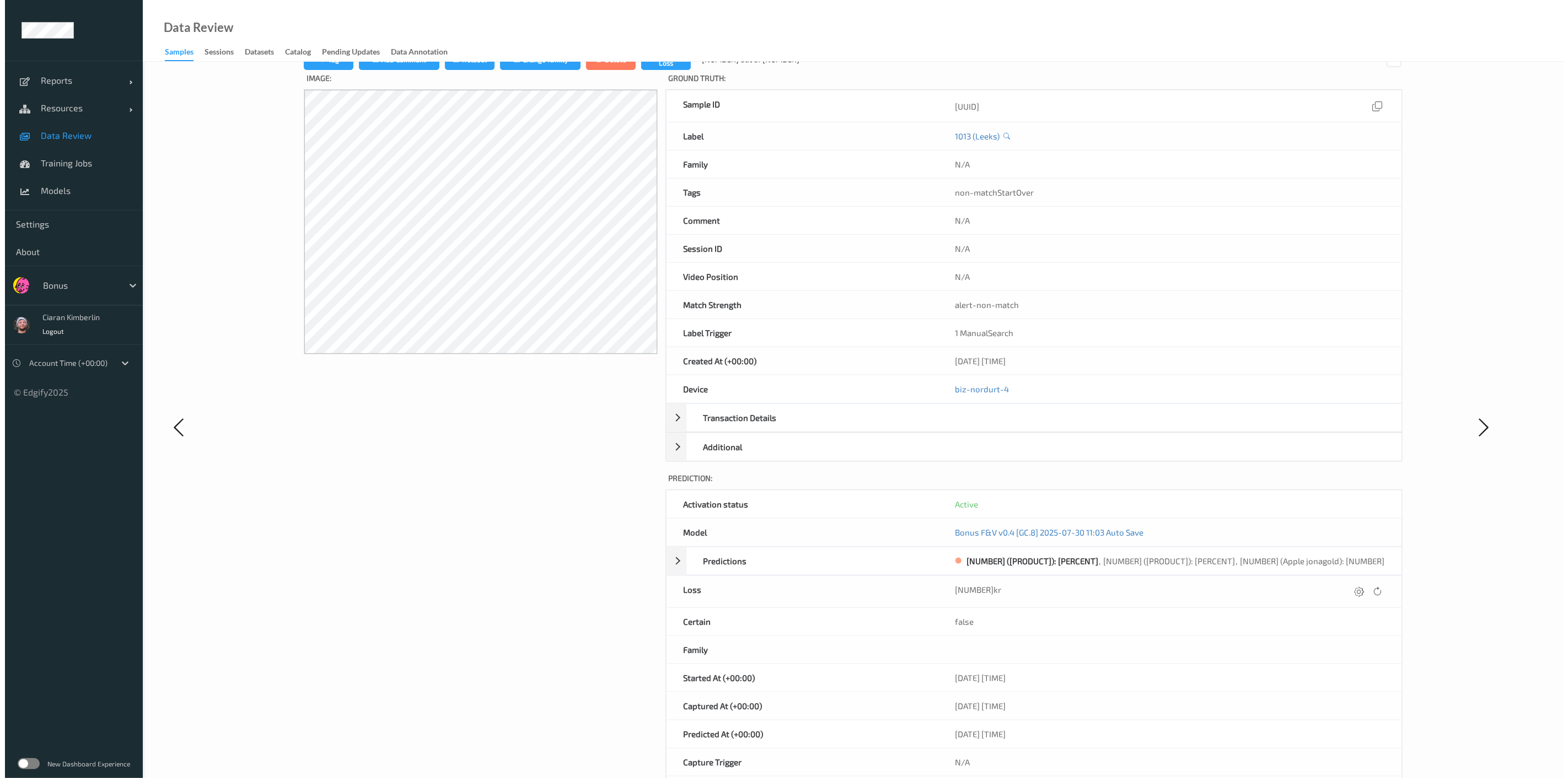 scroll, scrollTop: 0, scrollLeft: 0, axis: both 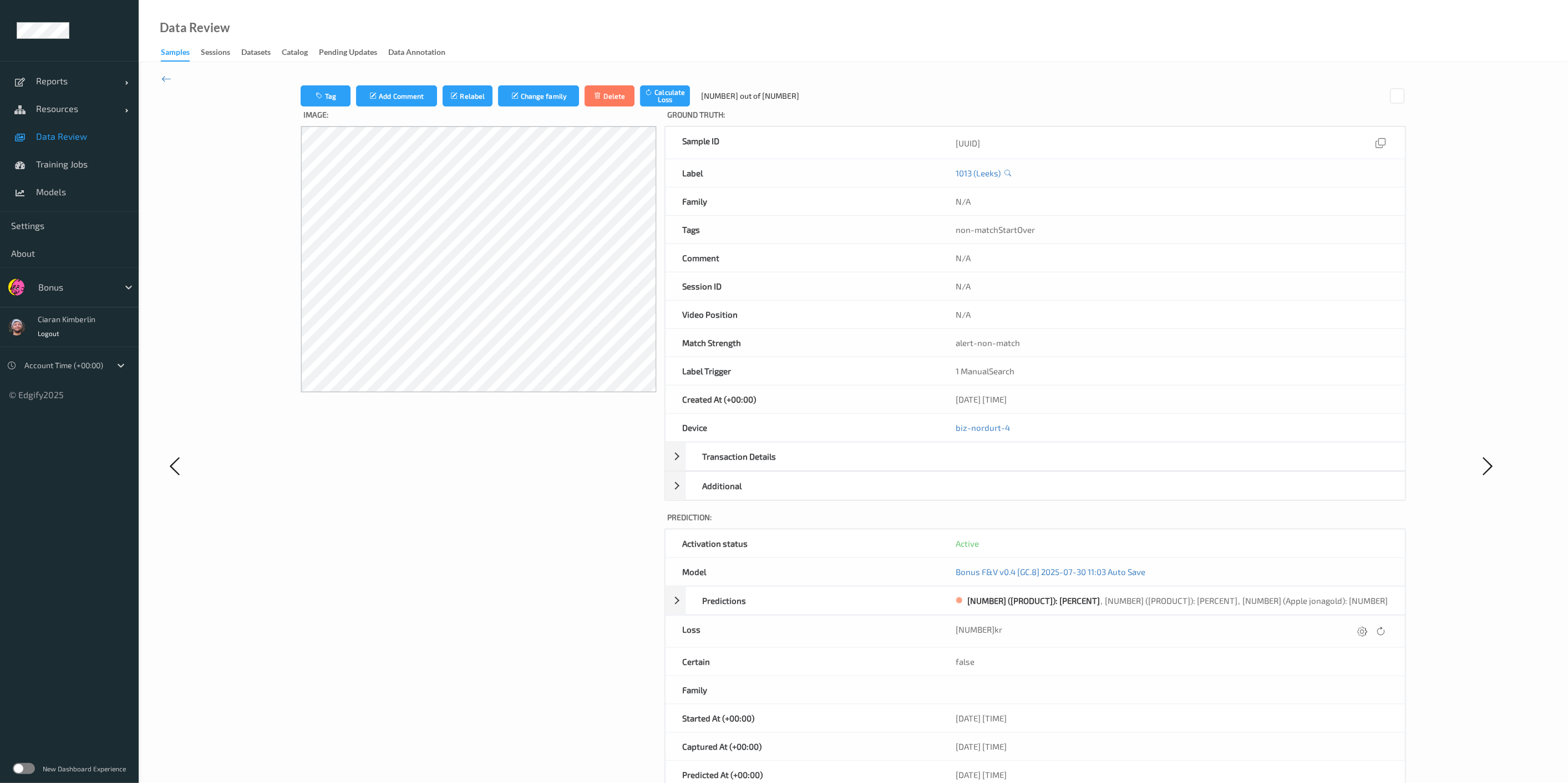 click on "Tag Add Comment Relabel Change family Delete Calculate Loss 12 out of 204 Image: Ground Truth : Sample ID 7508b7d6-68c5-4cba-9cb5-8091e171f0dd Label 1013 (Leeks) Family N/A Tags non-matchStartOver Comment N/A Session ID N/A Video Position N/A Match Strength alert-non-match Label Trigger 1 ManualSearch Created At (+00:00) 03/08/2025 17:32:43 Device biz-nordurt-4 Transaction Details Price (ISK) 439 kr Weight 0.73 Count 1 Total Price (ISK) 320.46999999999997 kr Barcode N/A Additional Added At (+00:00) 03/08/2025 17:32:18 Updated At (+00:00) 03/08/2025 17:32:43 Image Source N/A Category N/A Prediction: Activation status Active Model Bonus F&V v0.4 [GC.8] 2025-07-30 11:03 Auto Save Predictions 26718 (Pomegranate): 0.7751 , 1002 (Apple red): 0.1076 , 2617 (Apple jonagold): 0.0877 Top #1: 26718 (Pomegranate): 0.7751 loss 425.59000000000003kr Top #2: 1002 (Apple red): 0.1076 loss -36.49999999999997kr Top #3: 2617 (Apple jonagold): 0.0877 loss -88.32999999999997kr Loss 425.59000000000003kr Certain false Family N/A N/A" at bounding box center [853, 465] 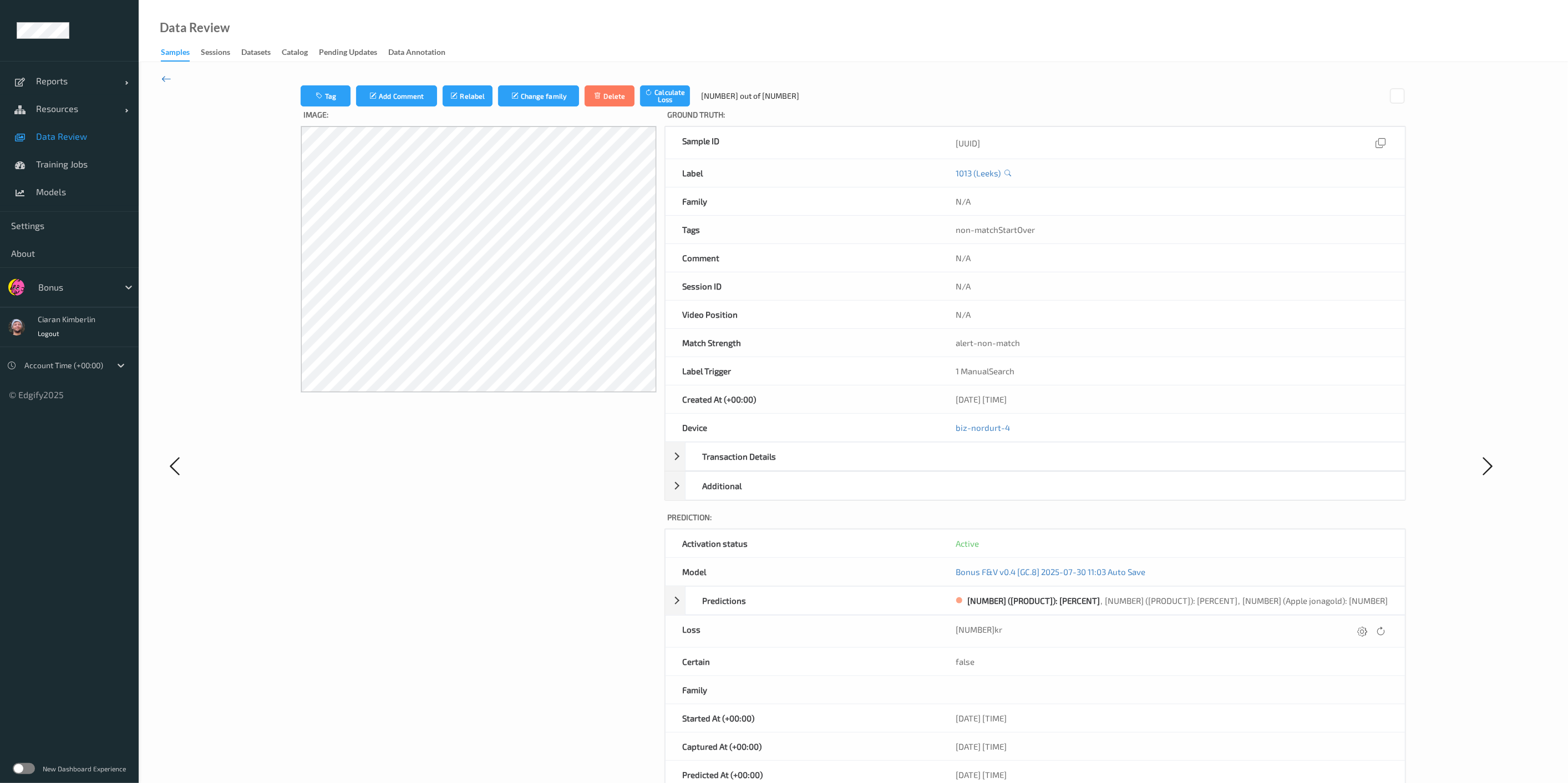 click at bounding box center [166, 79] 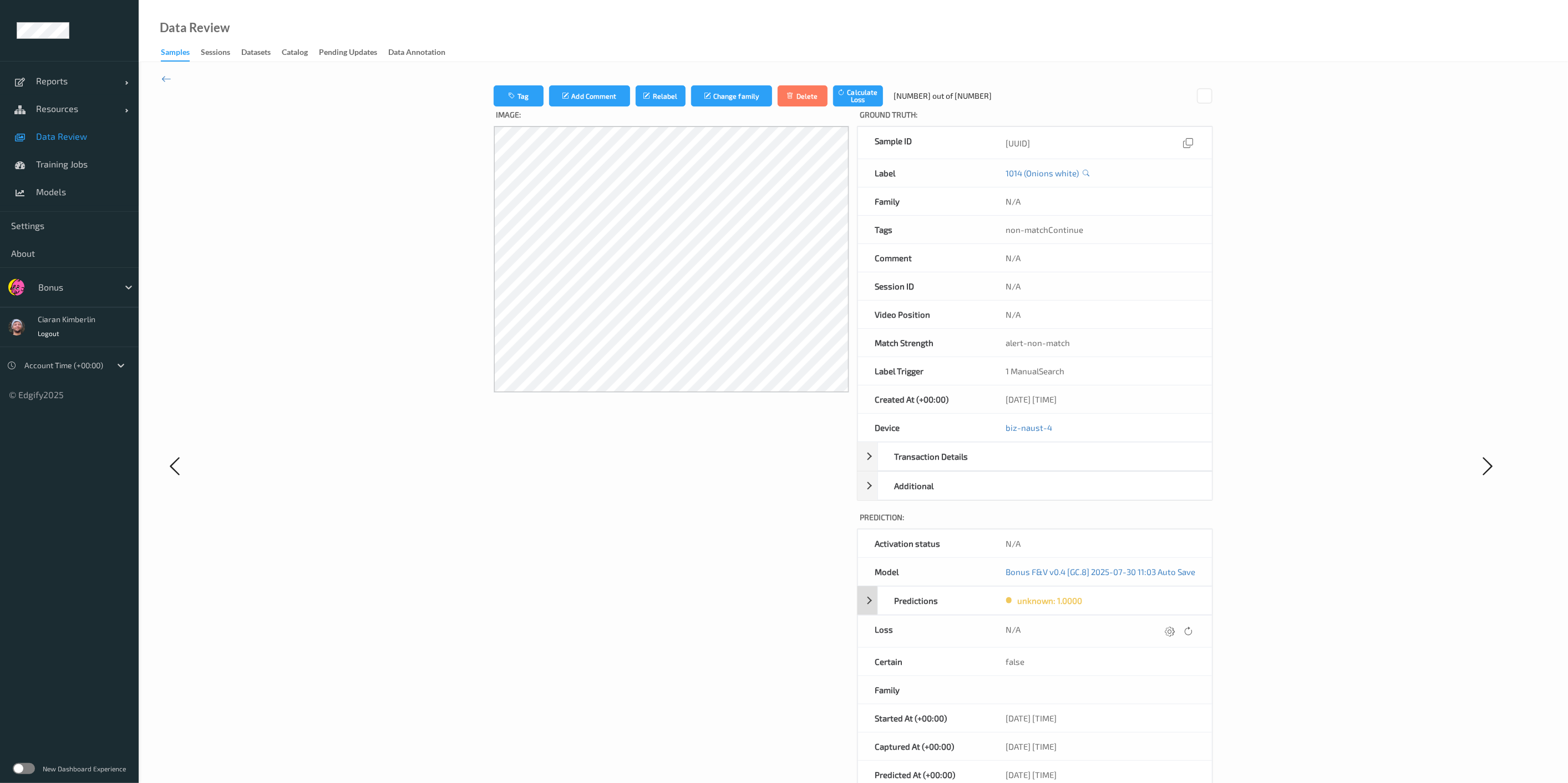 click on "Predictions" at bounding box center (940, 601) 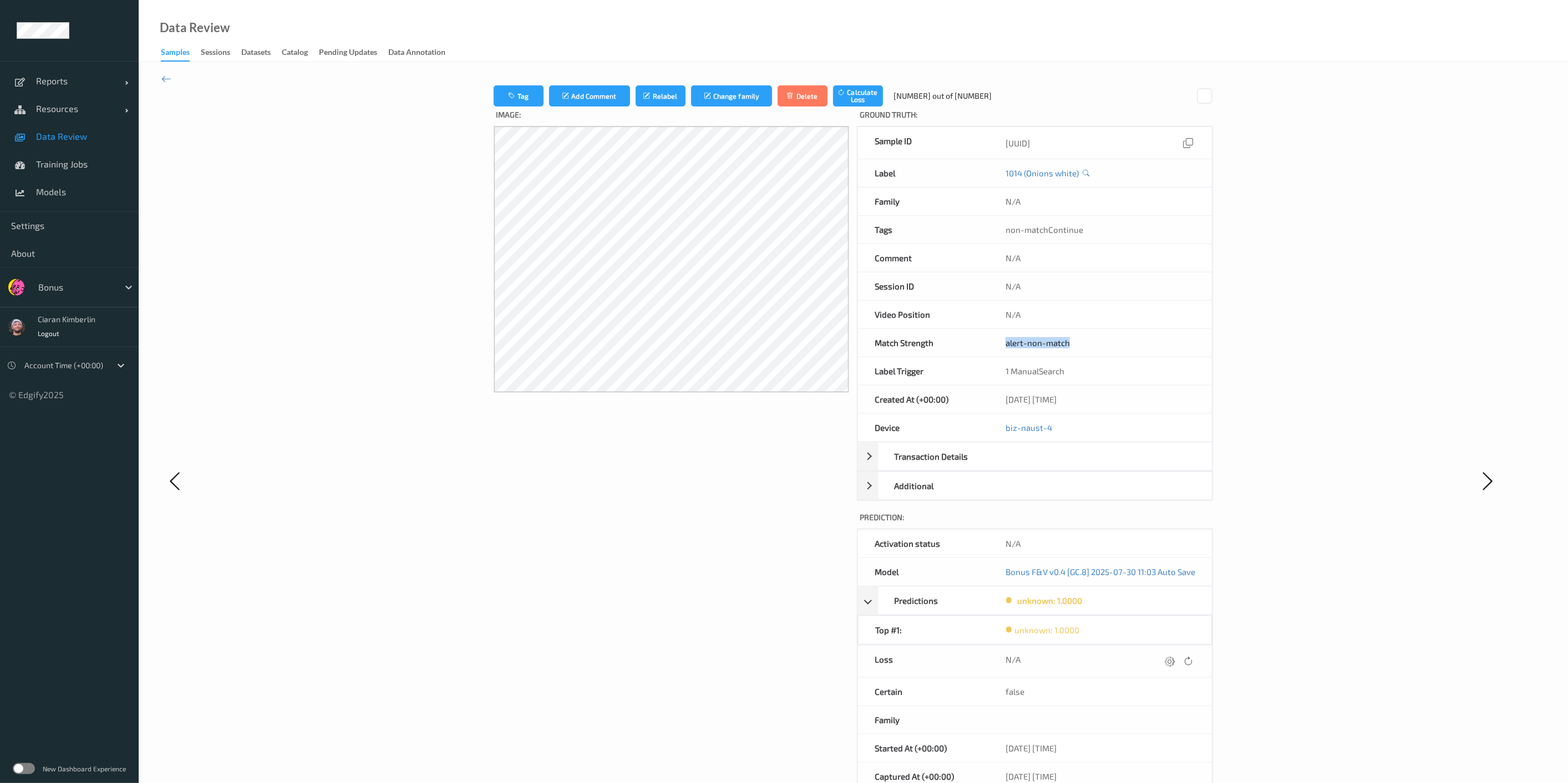 drag, startPoint x: 1027, startPoint y: 344, endPoint x: 994, endPoint y: 341, distance: 33.13608 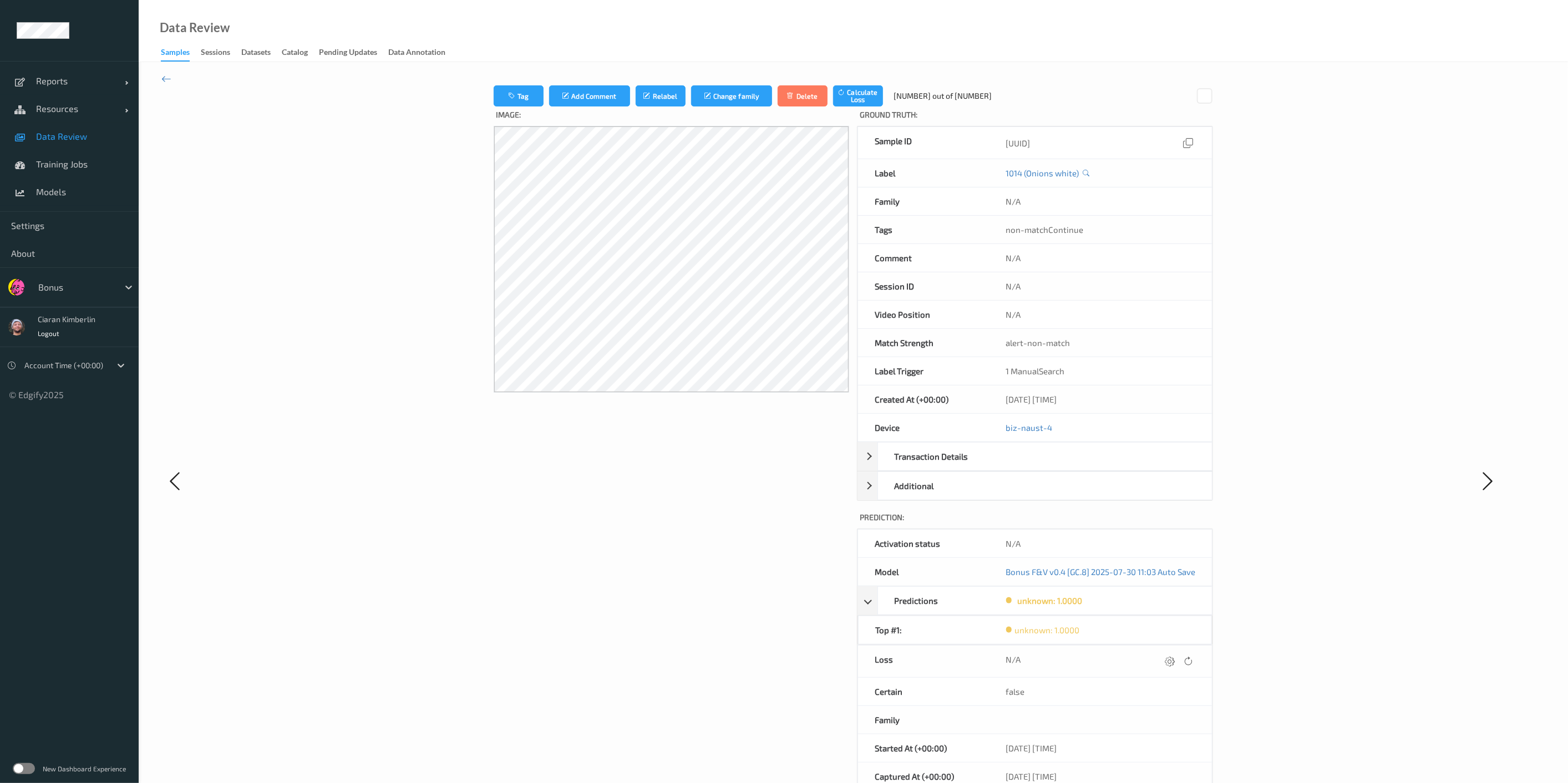 click on "Image:" at bounding box center [671, 491] 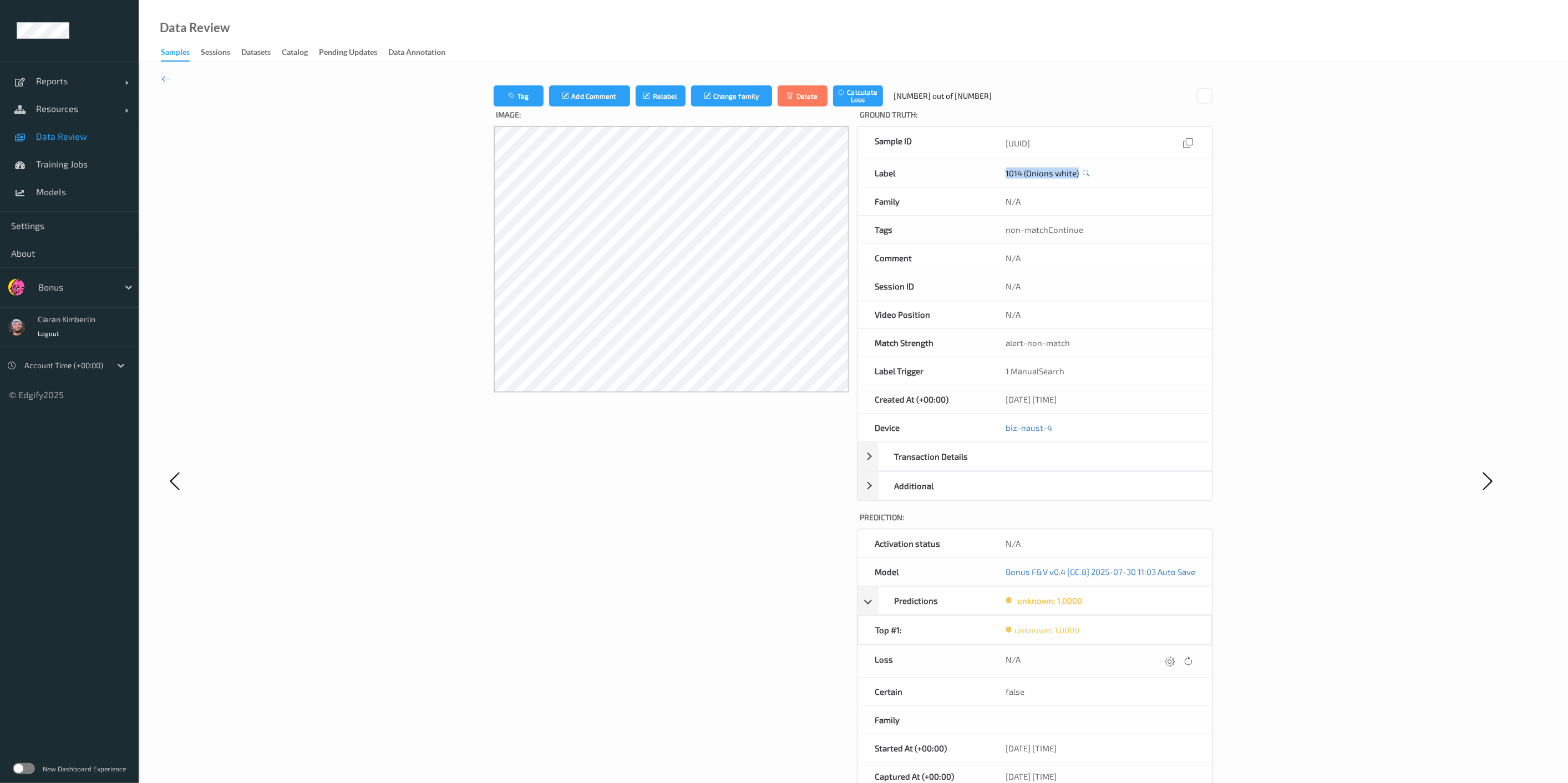 drag, startPoint x: 988, startPoint y: 166, endPoint x: 1078, endPoint y: 175, distance: 90.44888 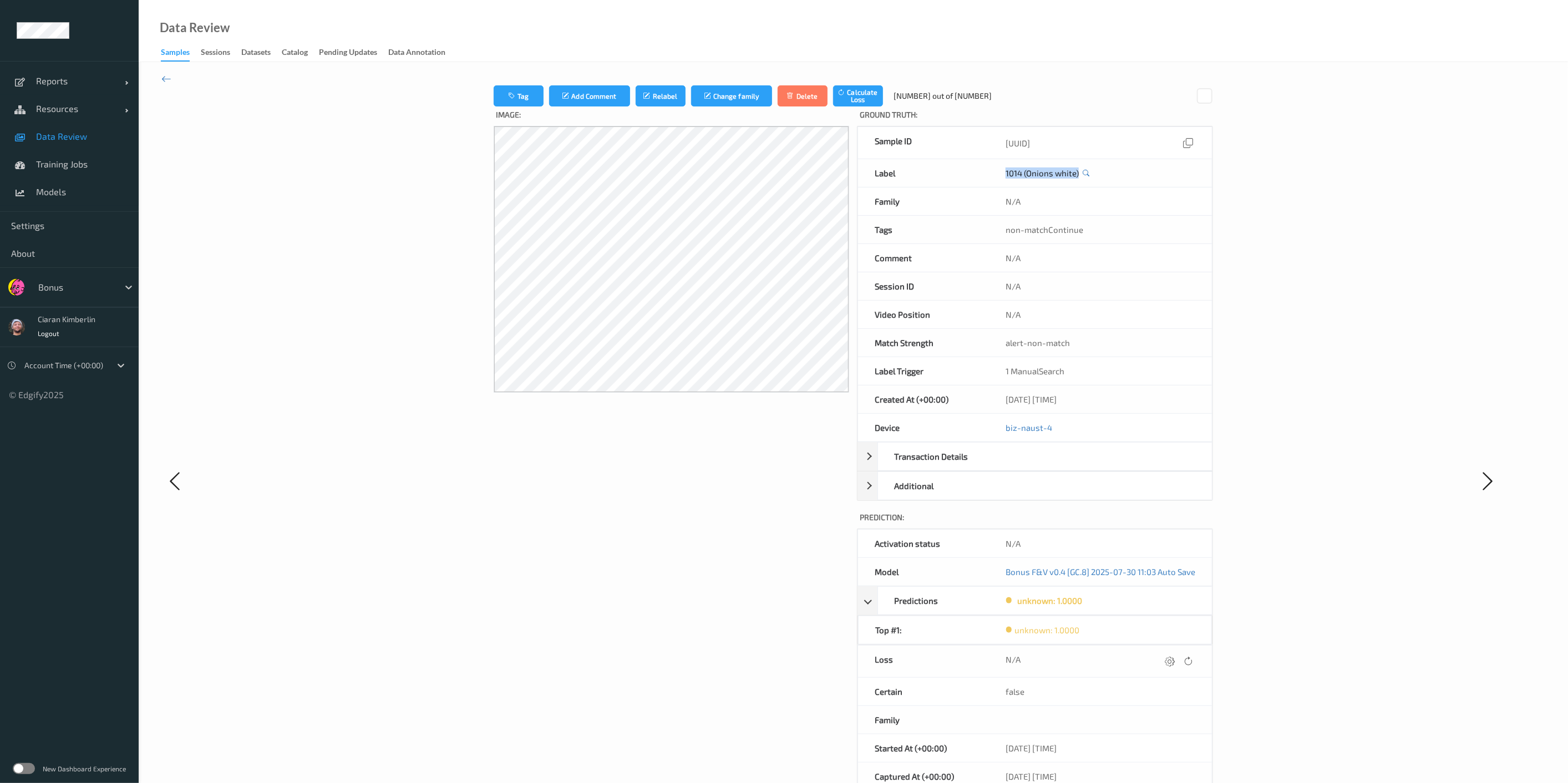 drag, startPoint x: 996, startPoint y: 174, endPoint x: 1089, endPoint y: 171, distance: 93.04837 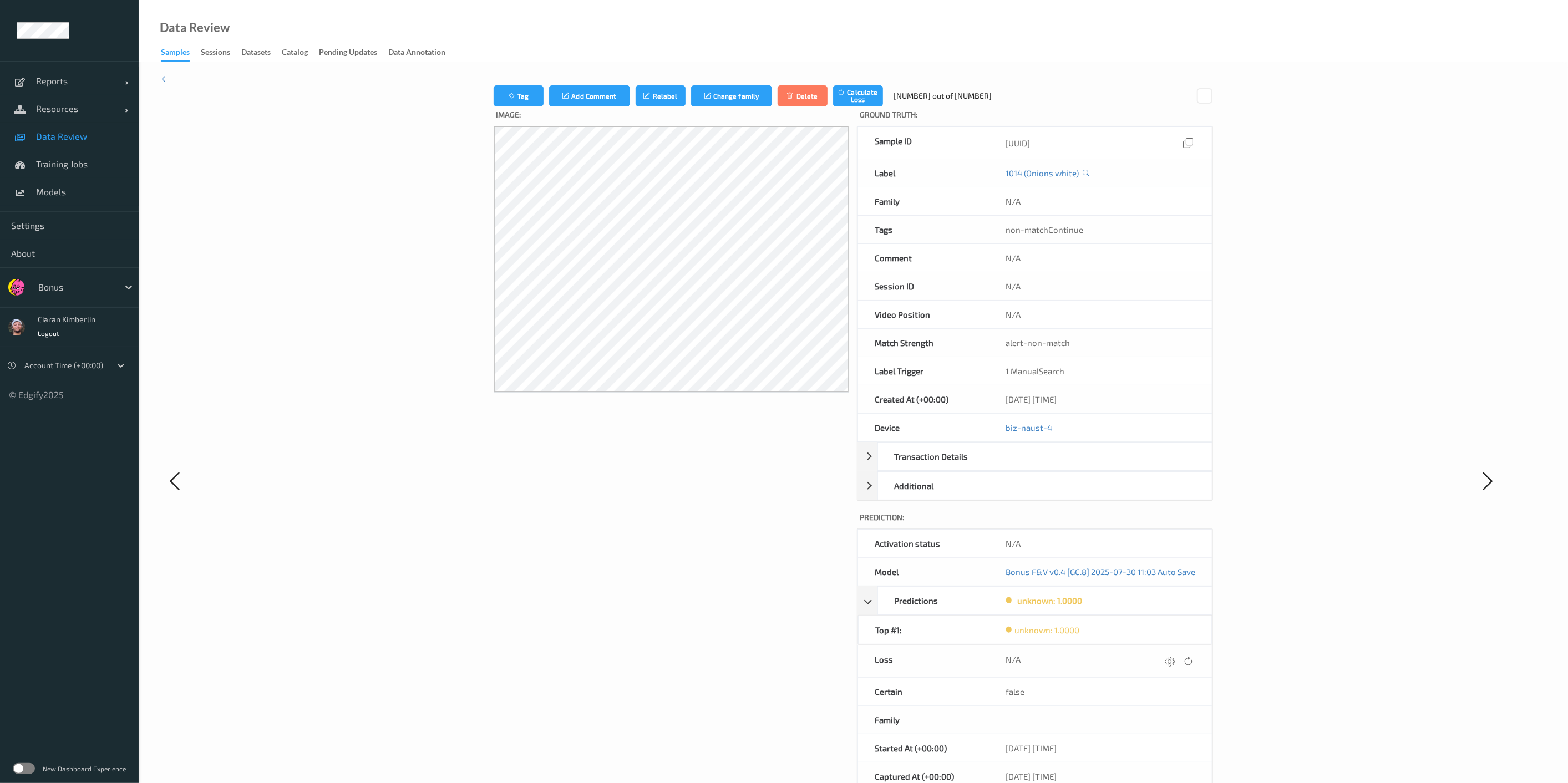 click on "Tag Add Comment Relabel Change family Delete Calculate Loss 19 out of 204 Image: Ground Truth : Sample ID 6cc898b1-01fc-4cf6-b4b4-eb6f75666625 Label 1014 (Onions white) Family N/A Tags non-matchContinue Comment N/A Session ID N/A Video Position N/A Match Strength alert-non-match Label Trigger 1 ManualSearch Created At (+00:00) 03/08/2025 17:00:39 Device biz-naust-4 Transaction Details Price (ISK) 198 kr Weight 0.45 Count 1 Total Price (ISK) 89.10000000000001 kr Barcode N/A Additional Added At (+00:00) 03/08/2025 16:59:42 Updated At (+00:00) 03/08/2025 17:00:39 Image Source N/A Category N/A Prediction: Activation status N/A Model Bonus F&V v0.4 [GC.8] 2025-07-30 11:03 Auto Save Predictions unknown: 1.0000 Top #1: unknown: 1.0000 Loss N/A Certain false Family Started At (+00:00) 03/08/2025 16:57:07.999 Captured At (+00:00) 03/08/2025 16:57:08.018 Predicted At (+00:00) 03/08/2025 16:57:08.345 Capture Trigger N/A Session ID N/A" at bounding box center (853, 481) 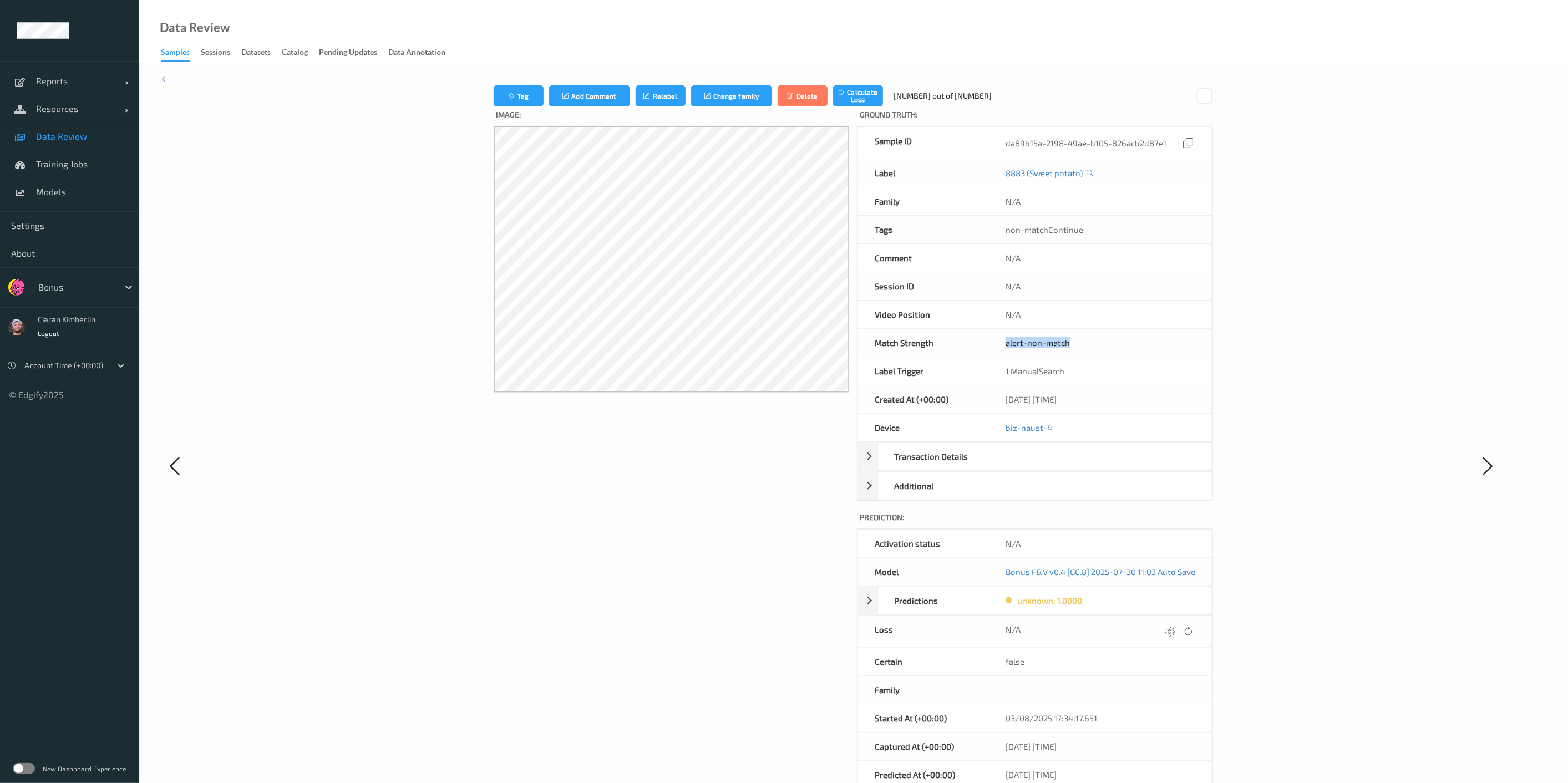 drag, startPoint x: 1002, startPoint y: 347, endPoint x: 1112, endPoint y: 348, distance: 110.00455 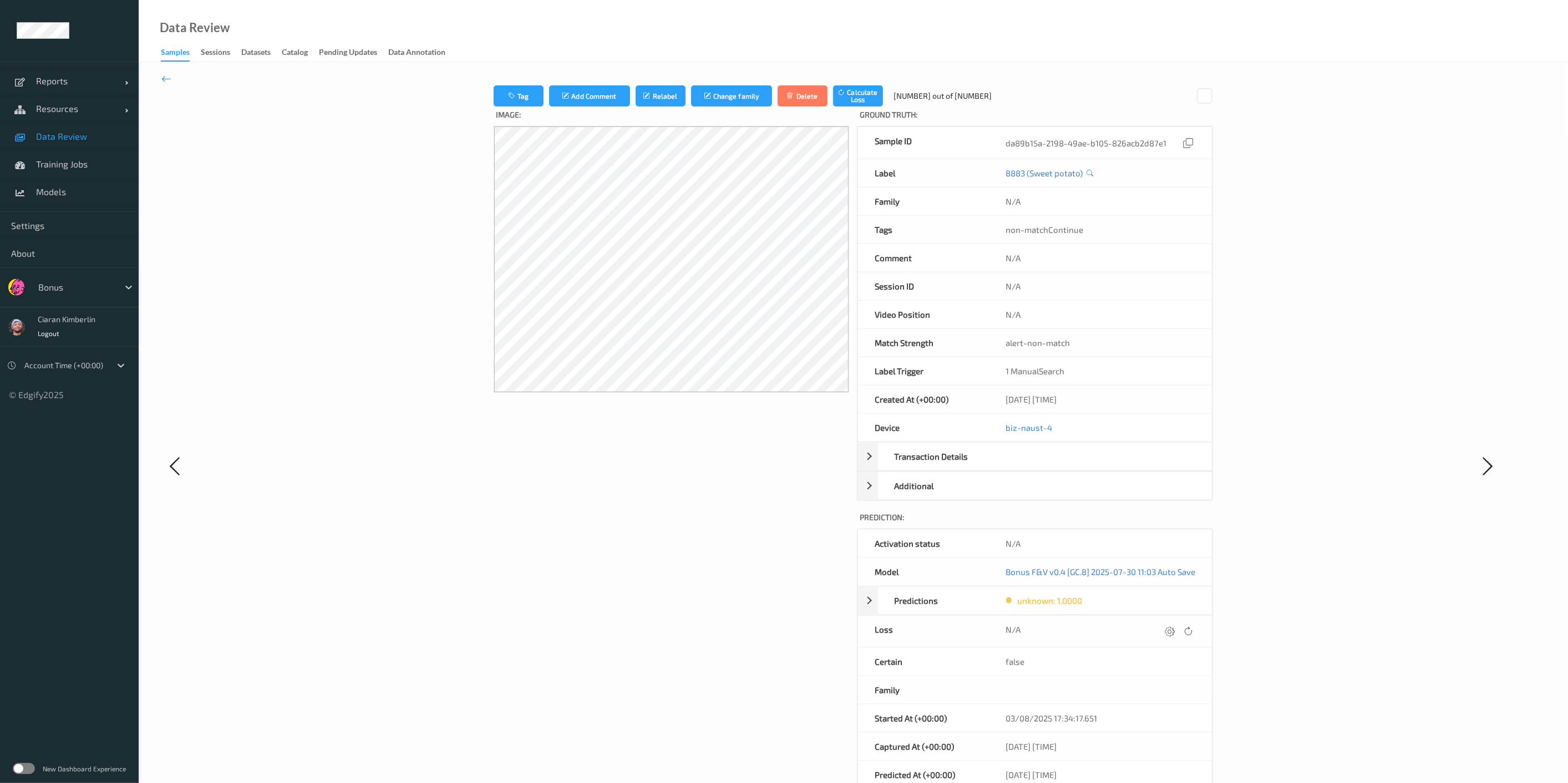 click on "Data Review" at bounding box center [69, 136] 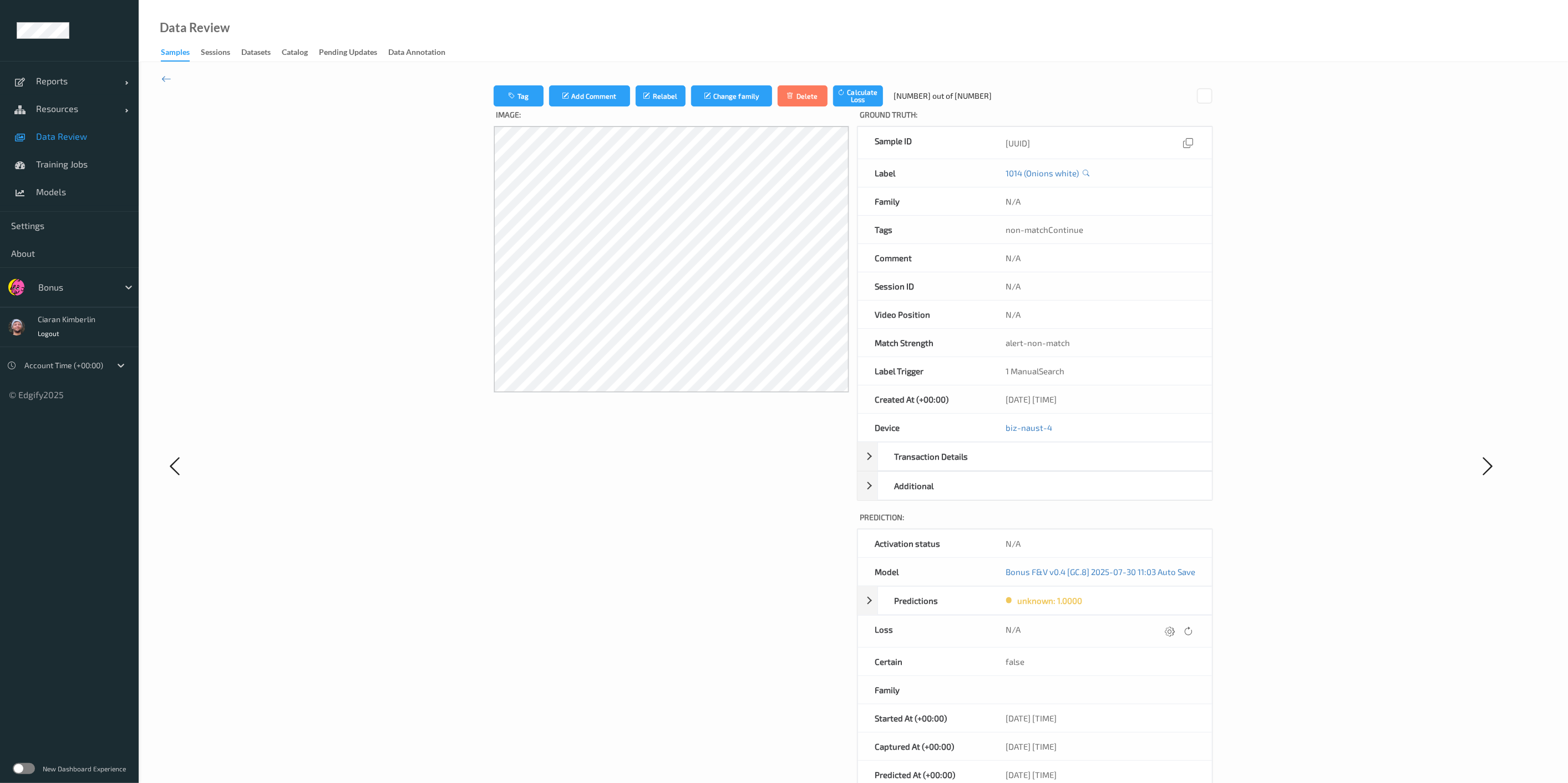 click on "Data Review" at bounding box center [82, 136] 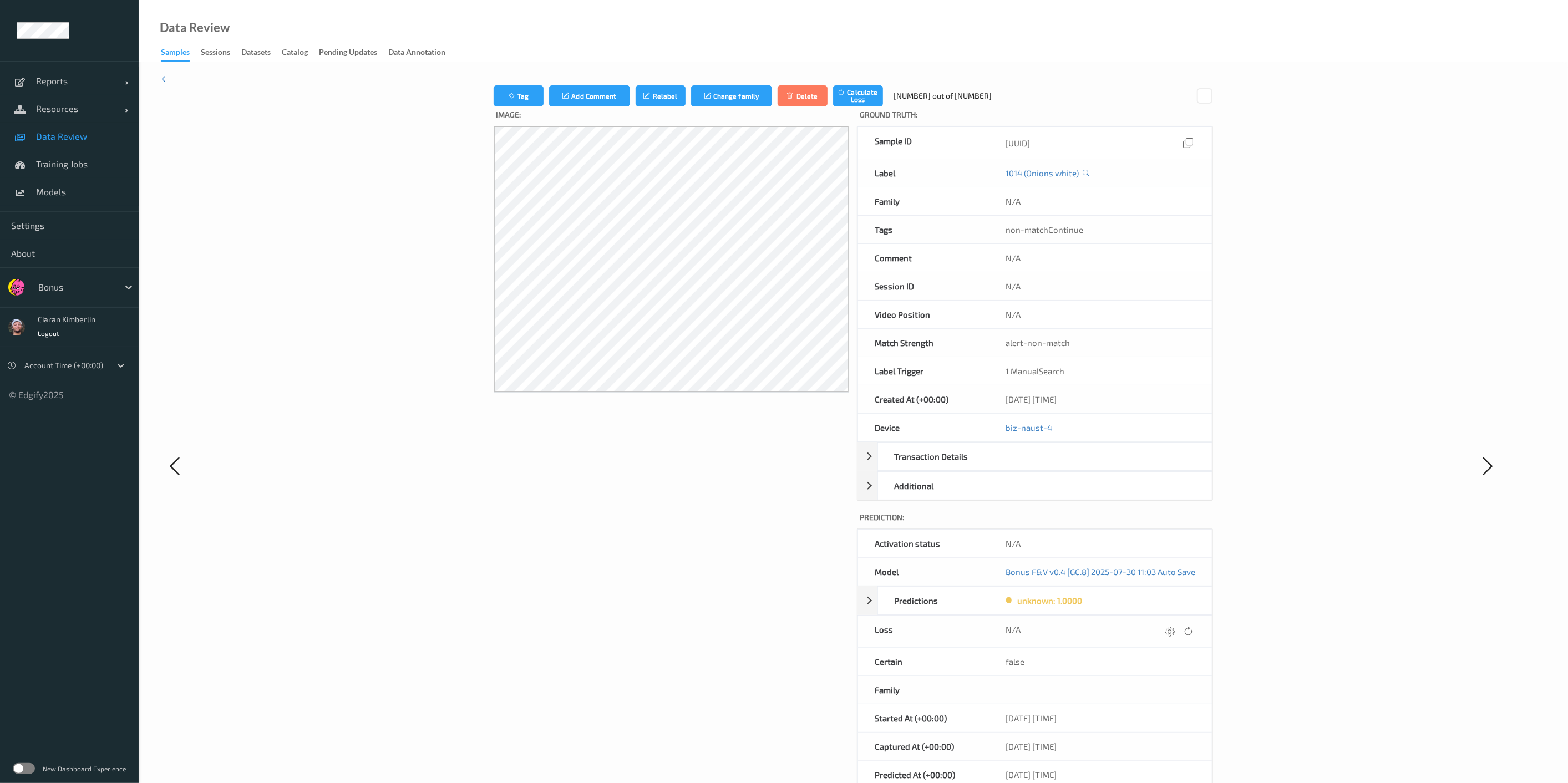 click at bounding box center (166, 79) 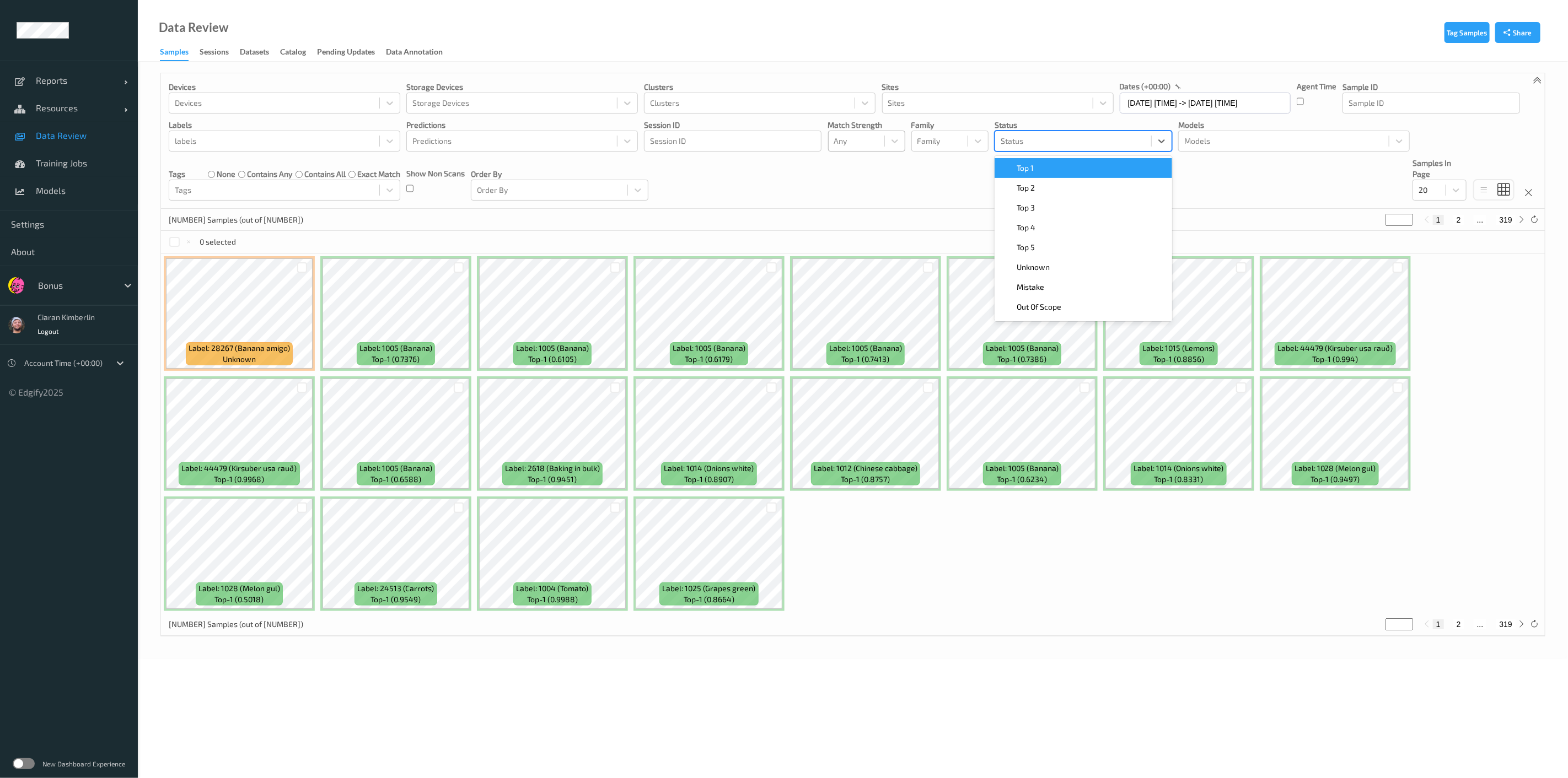 click at bounding box center (1073, 141) 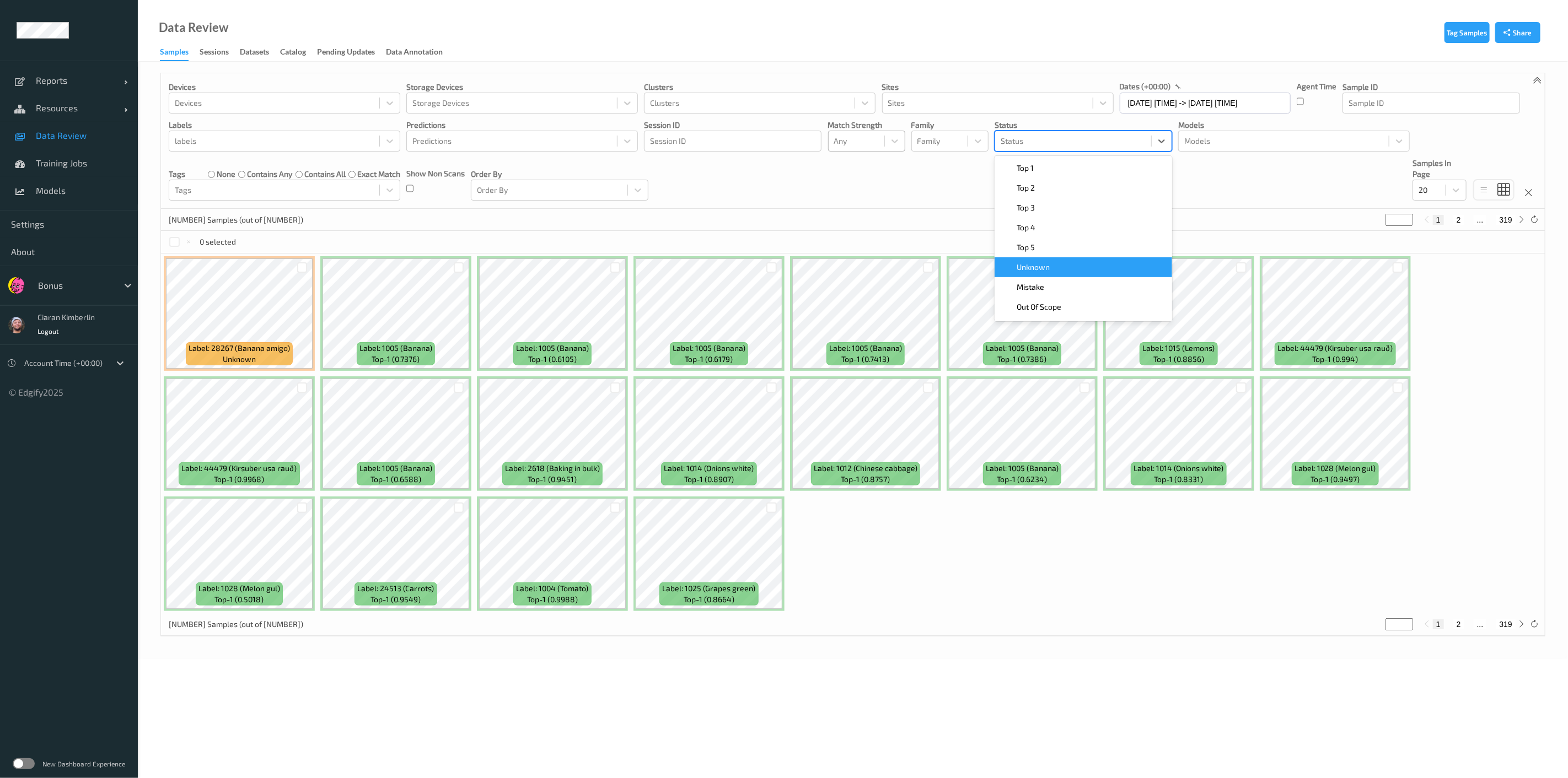 click on "Unknown" at bounding box center [1033, 267] 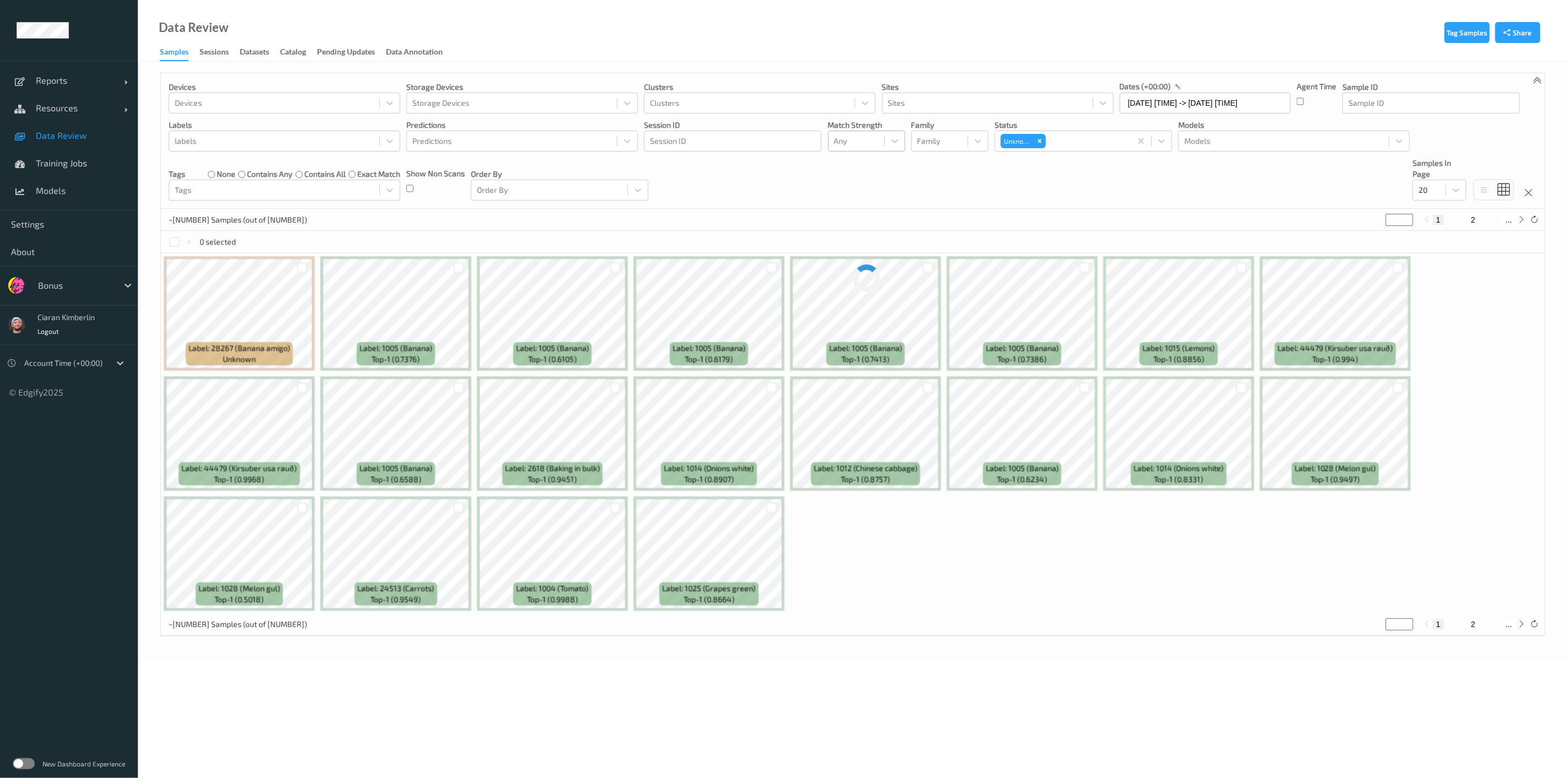click on "Devices Devices Storage Devices Storage Devices Clusters Clusters Sites Sites dates (+00:00) 01/08/2025 00:00 -> 03/08/2025 23:59 Agent Time Sample ID Sample ID labels labels Predictions Predictions Session ID Session ID Match Strength Any Family Family Status Unknown Models Models Tags none contains any contains all exact match Tags Show Non Scans Order By Order By Samples In Page 20" at bounding box center [853, 141] 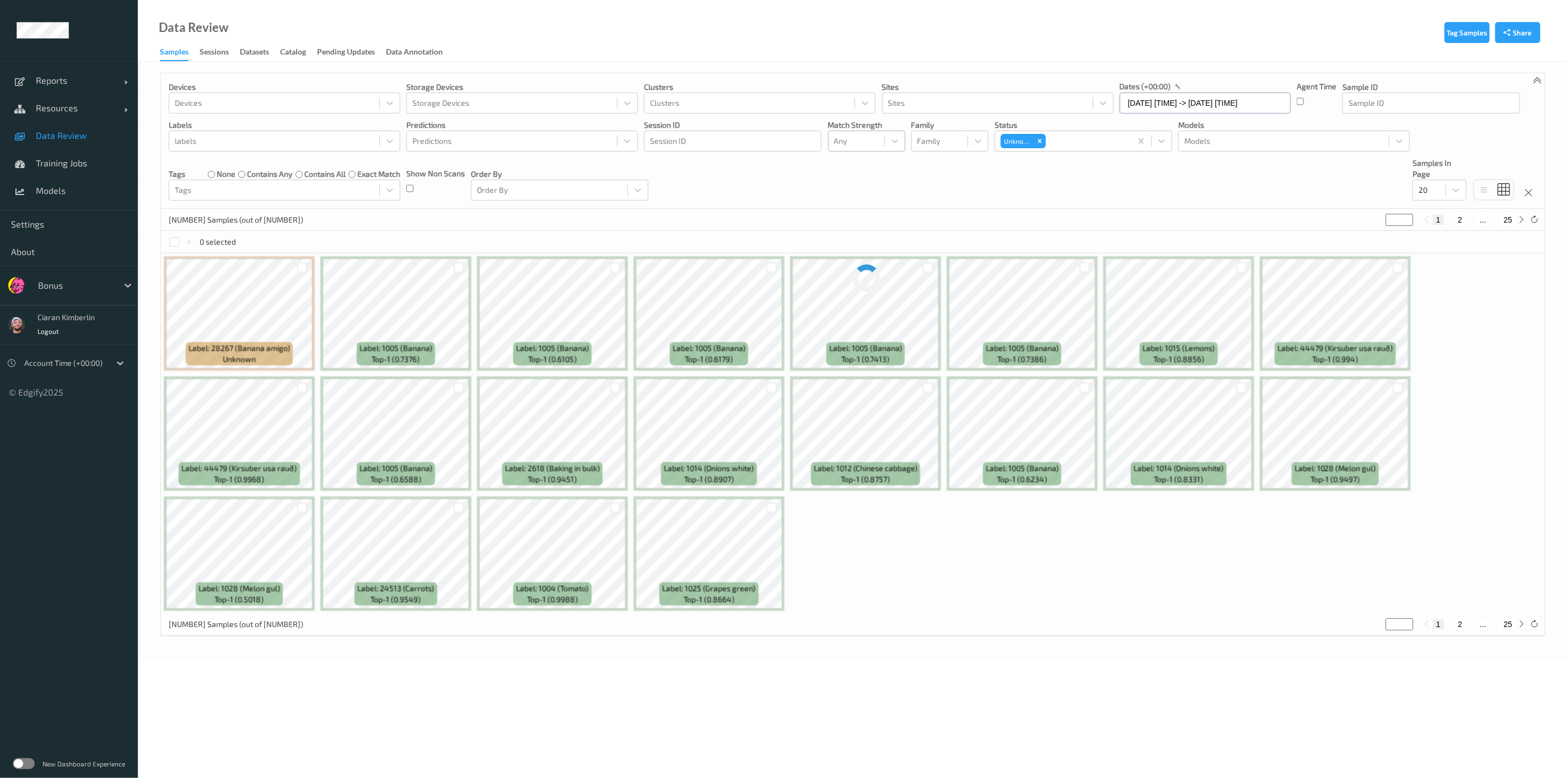 click on "01/08/2025 00:00 -> 03/08/2025 23:59" at bounding box center [1205, 103] 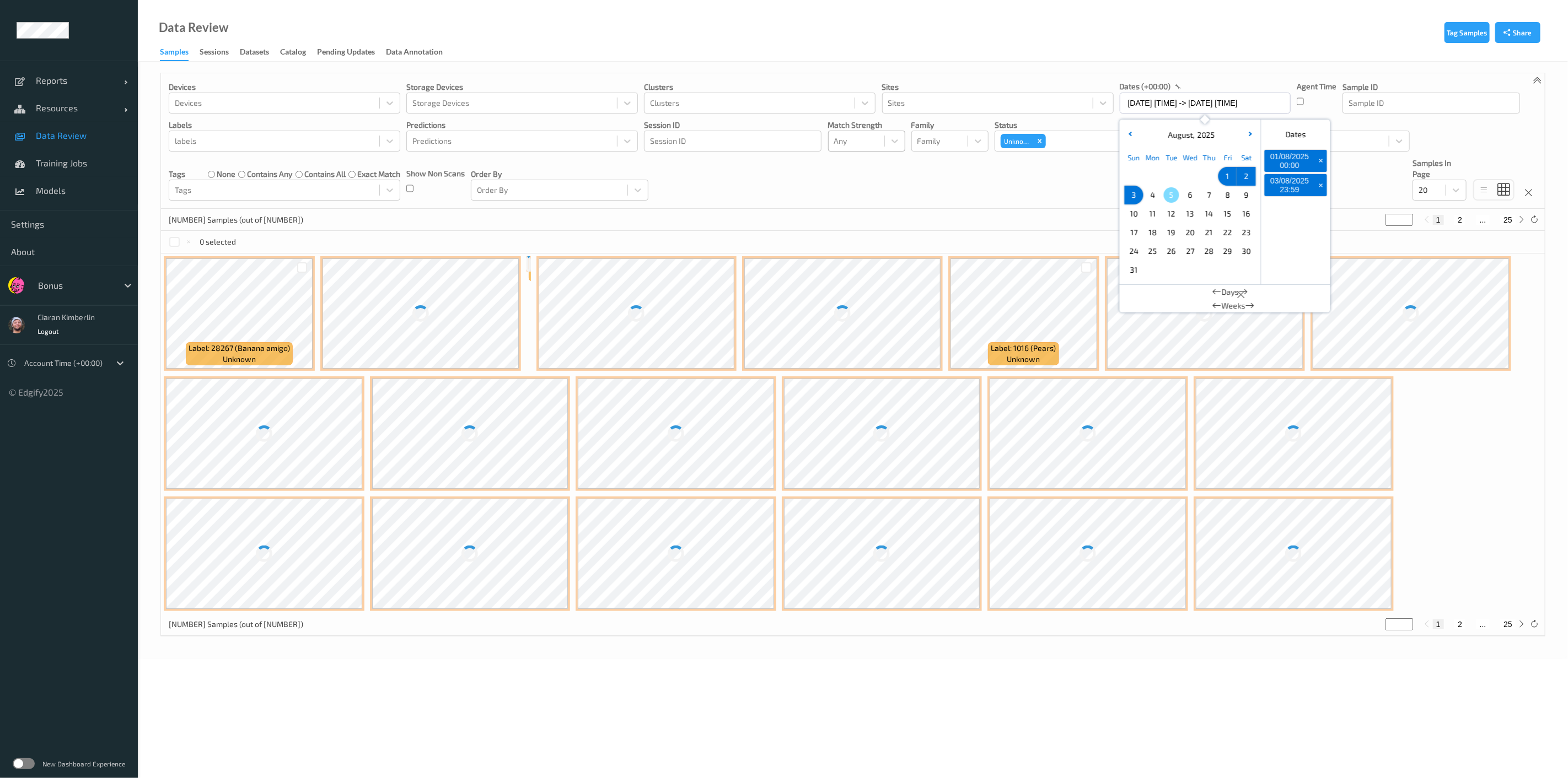 click on "5" at bounding box center (1172, 195) 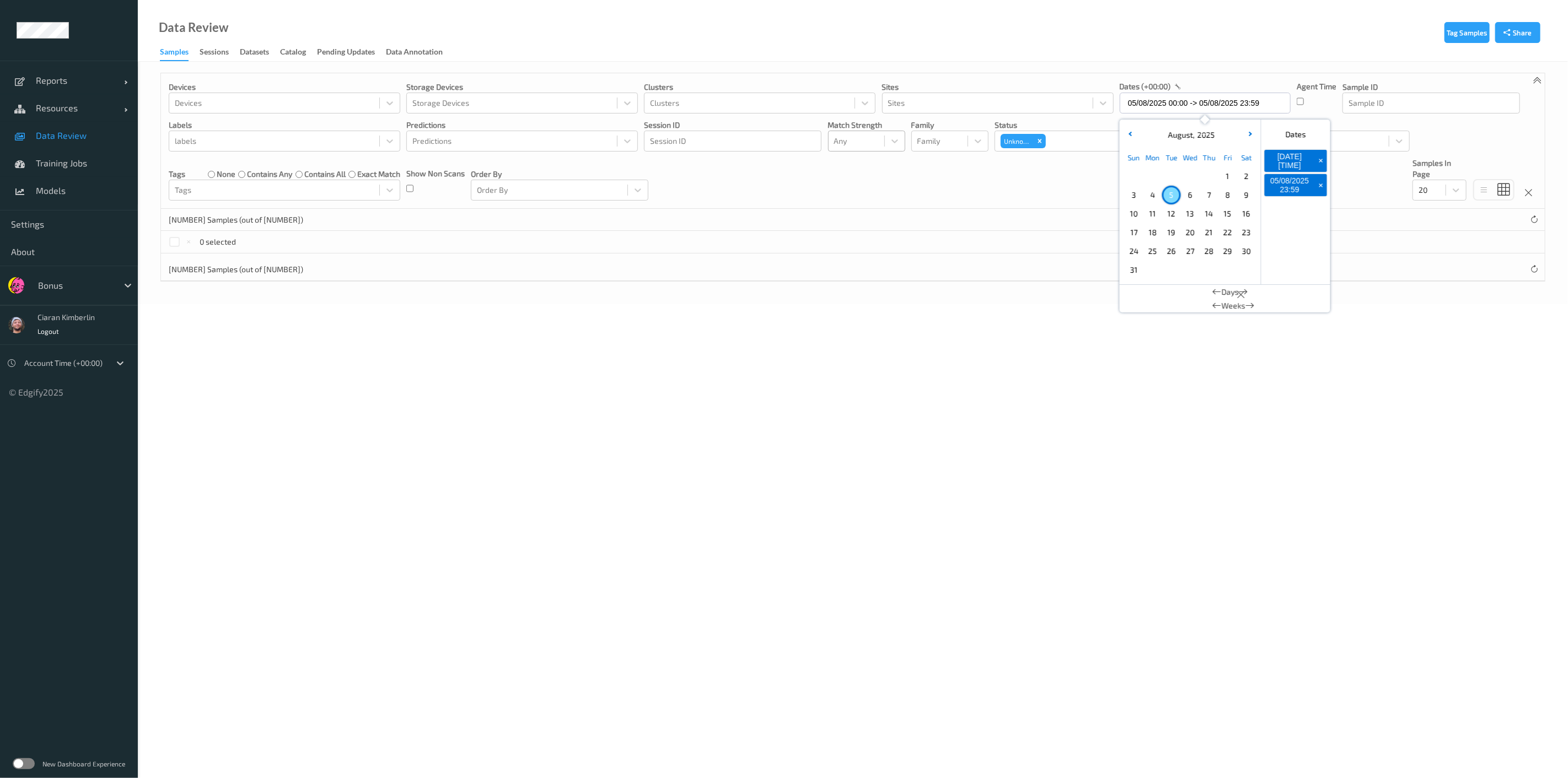 click on "4" at bounding box center (1153, 195) 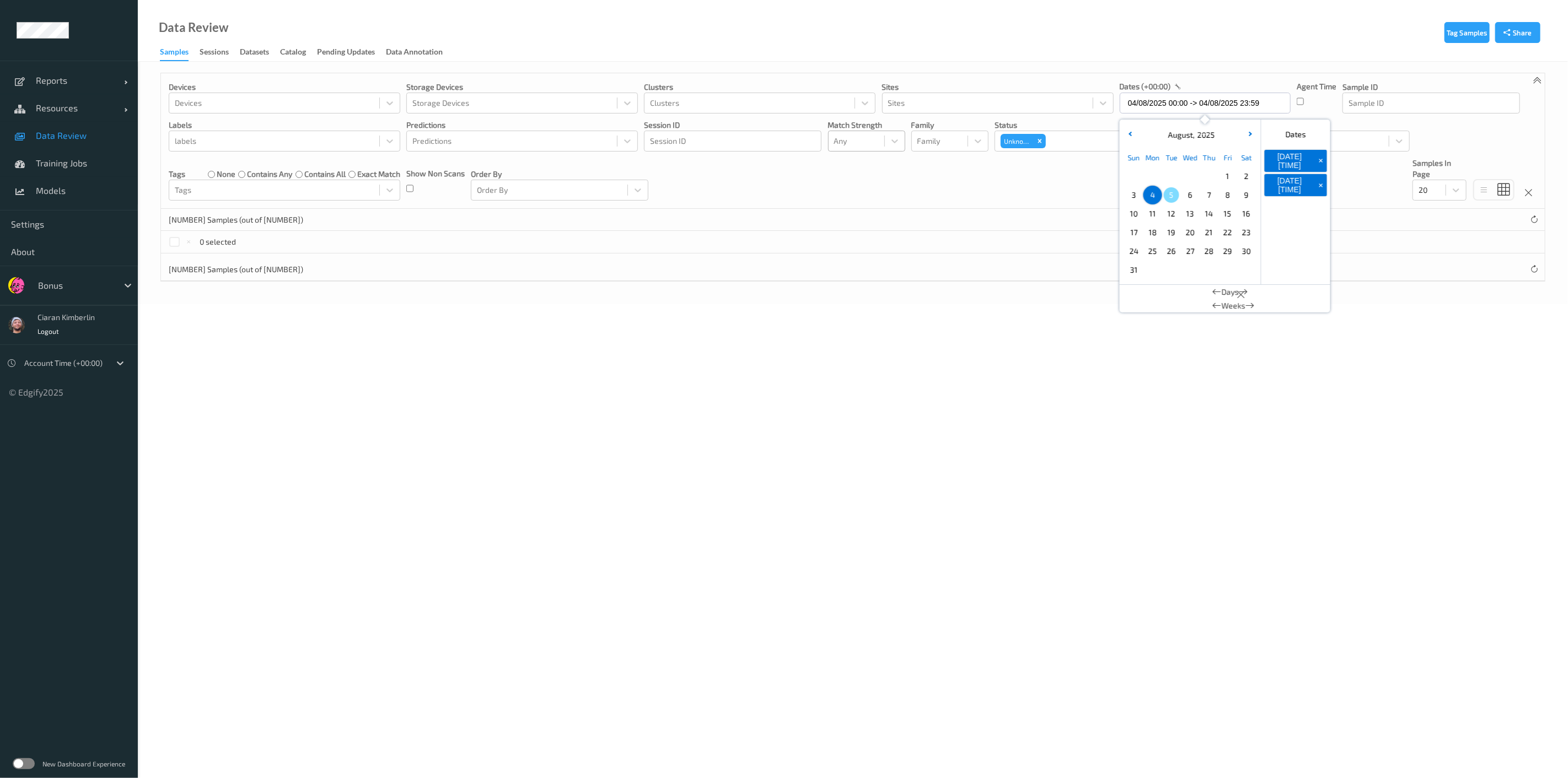 click on "5" at bounding box center (1172, 195) 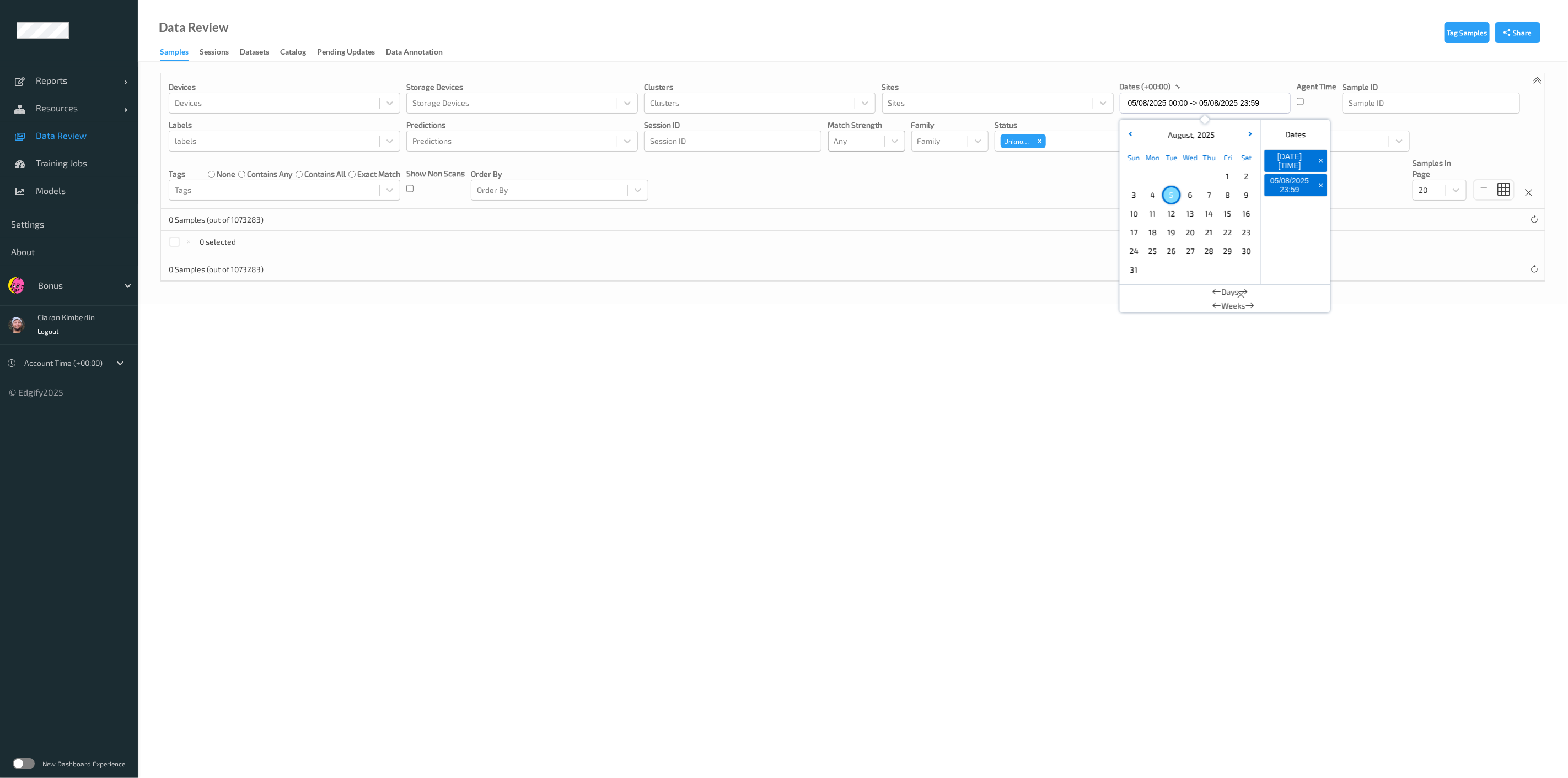 click on "3" at bounding box center (1134, 195) 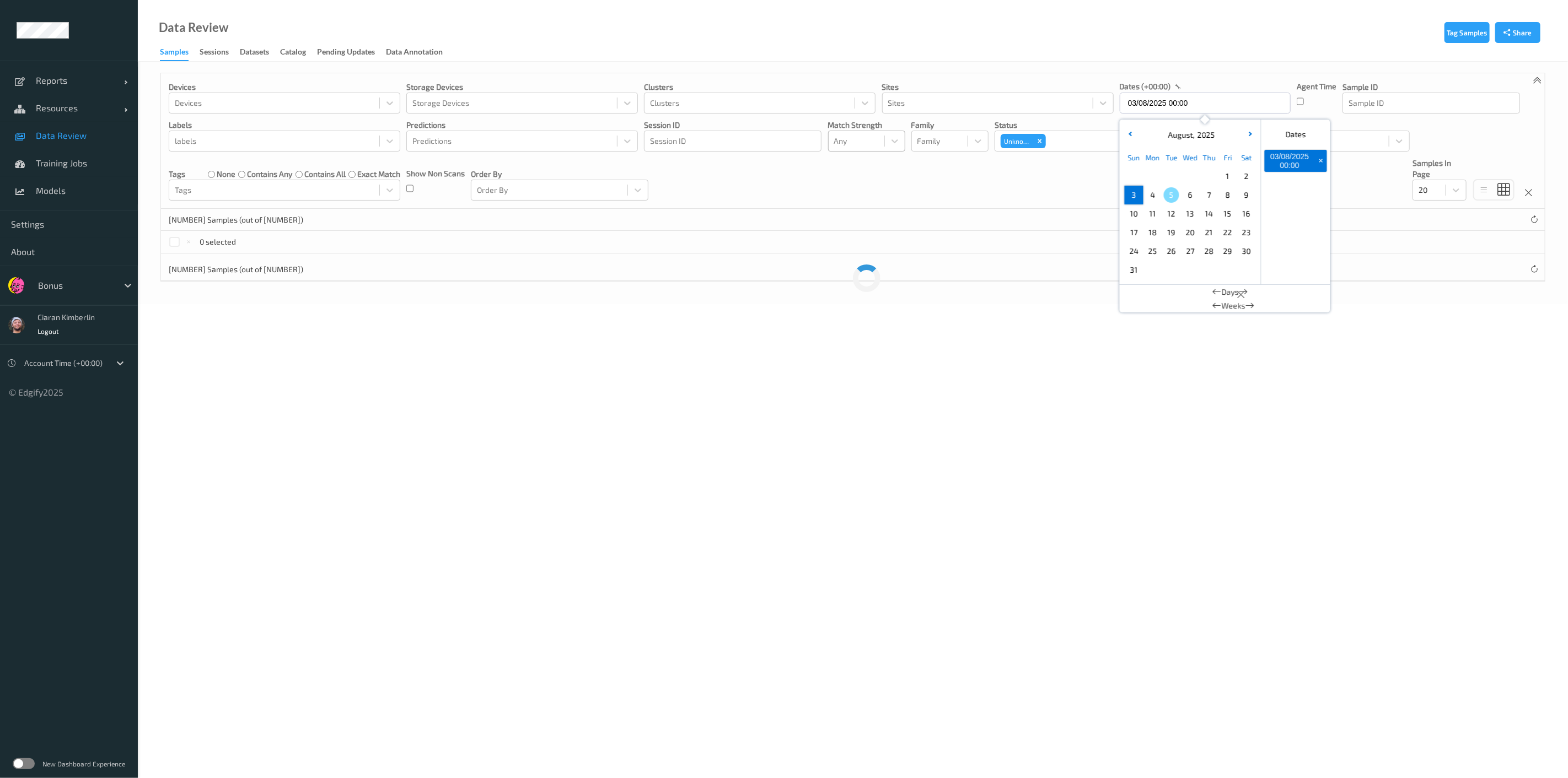 click on "3" at bounding box center [1134, 195] 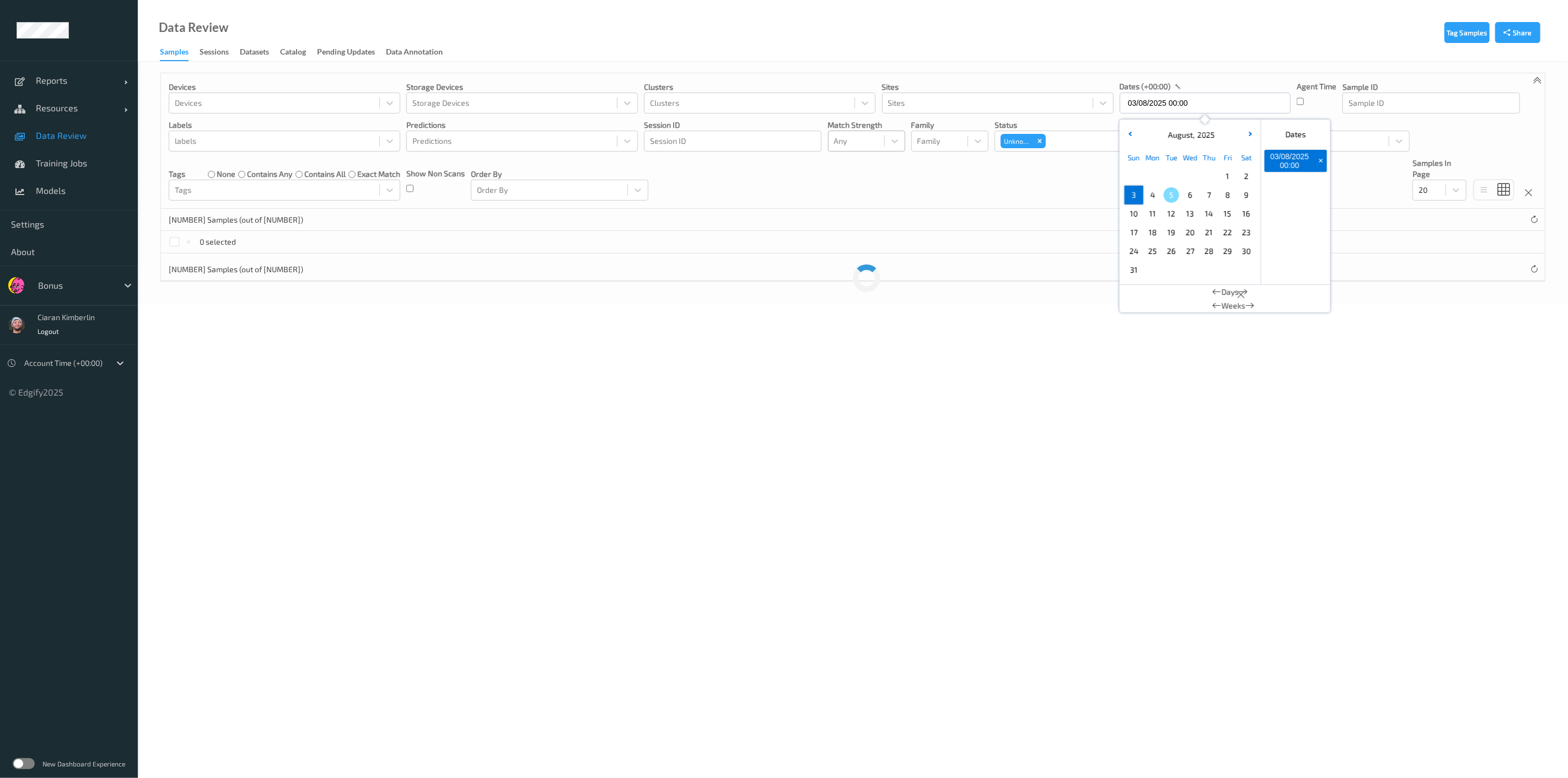 type on "03/08/2025 00:00 -> 03/08/2025 23:59" 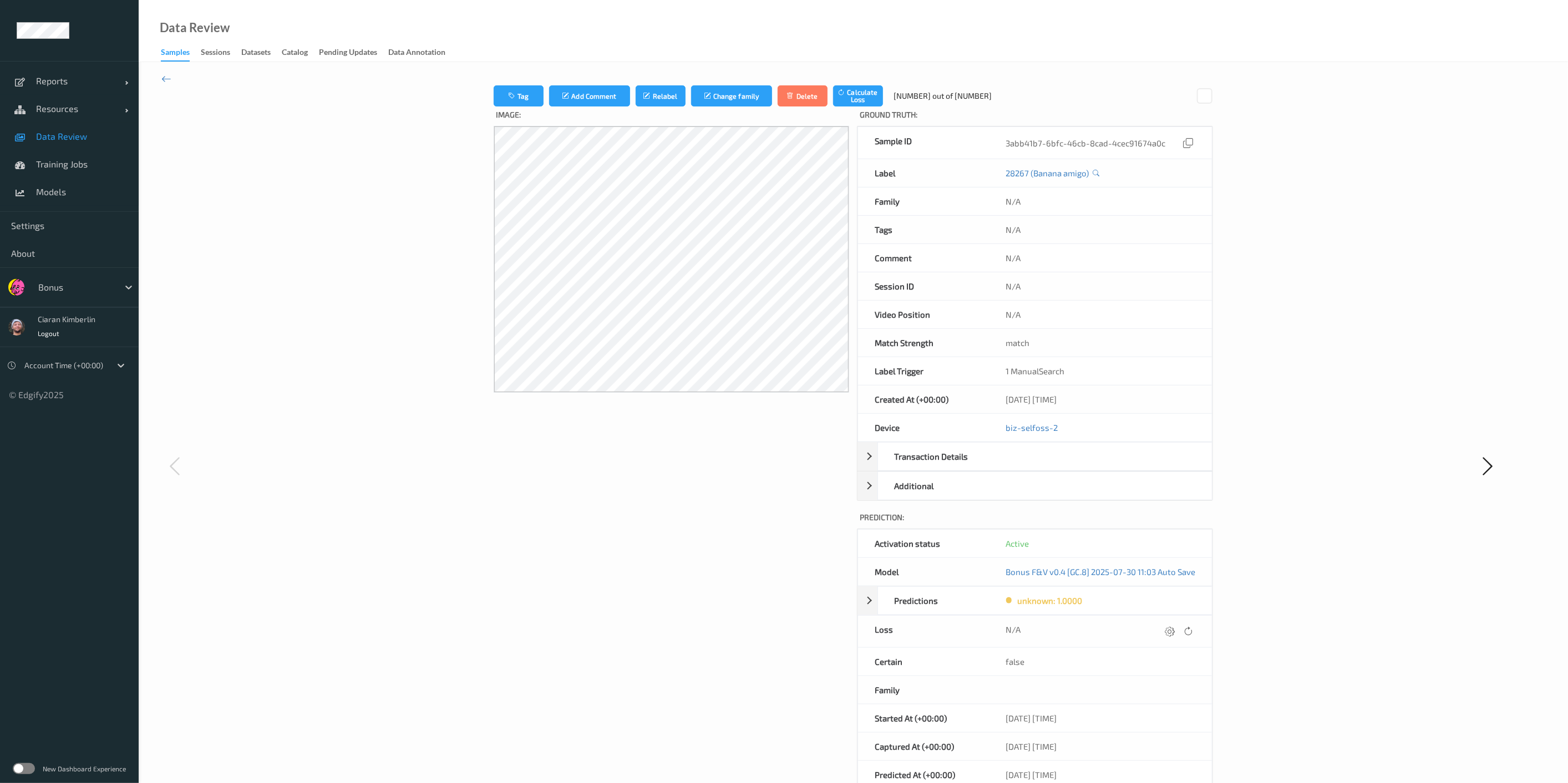 drag, startPoint x: 1017, startPoint y: 349, endPoint x: 1051, endPoint y: 347, distance: 34.058773 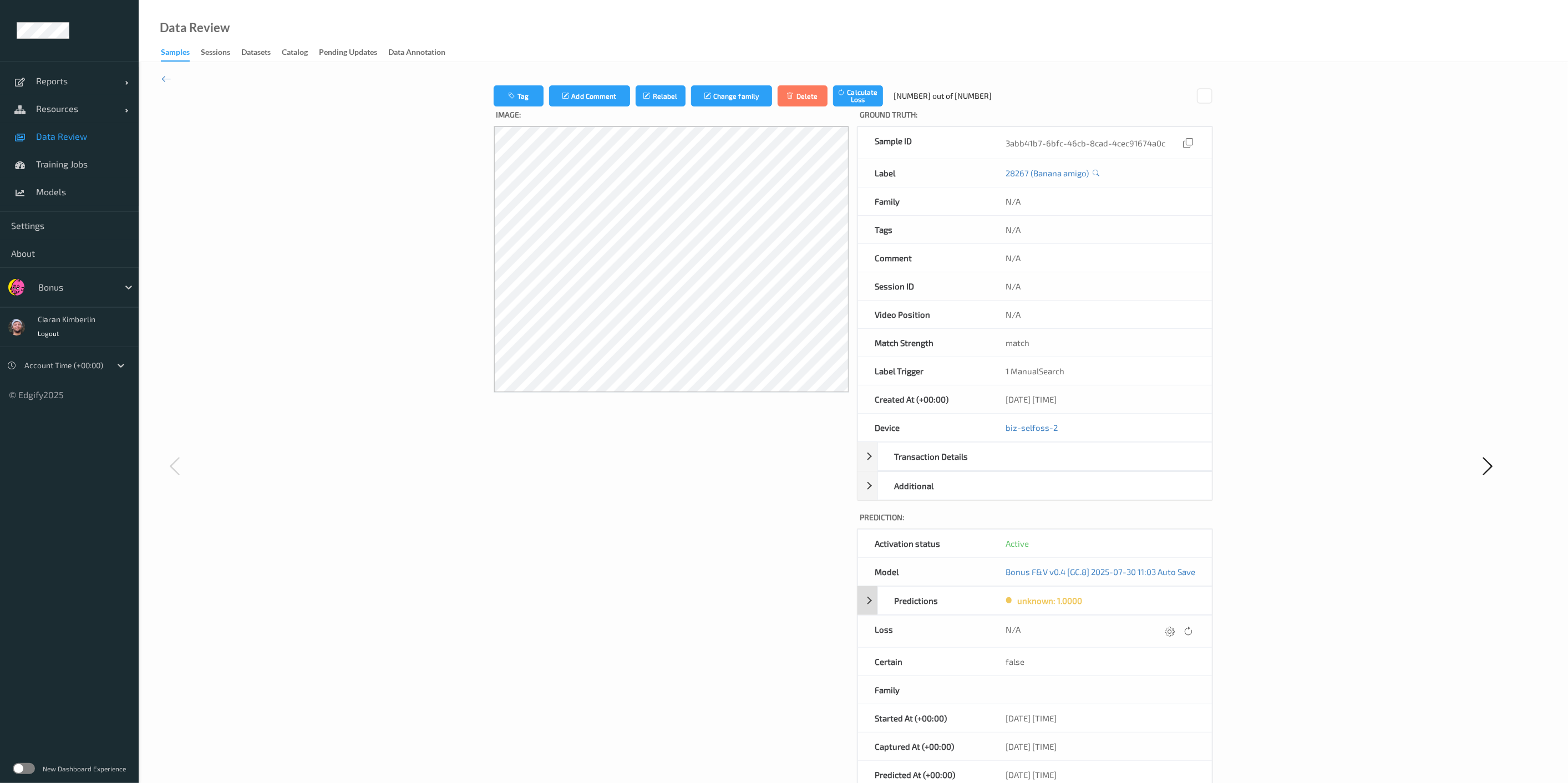 click on "Predictions" at bounding box center (940, 601) 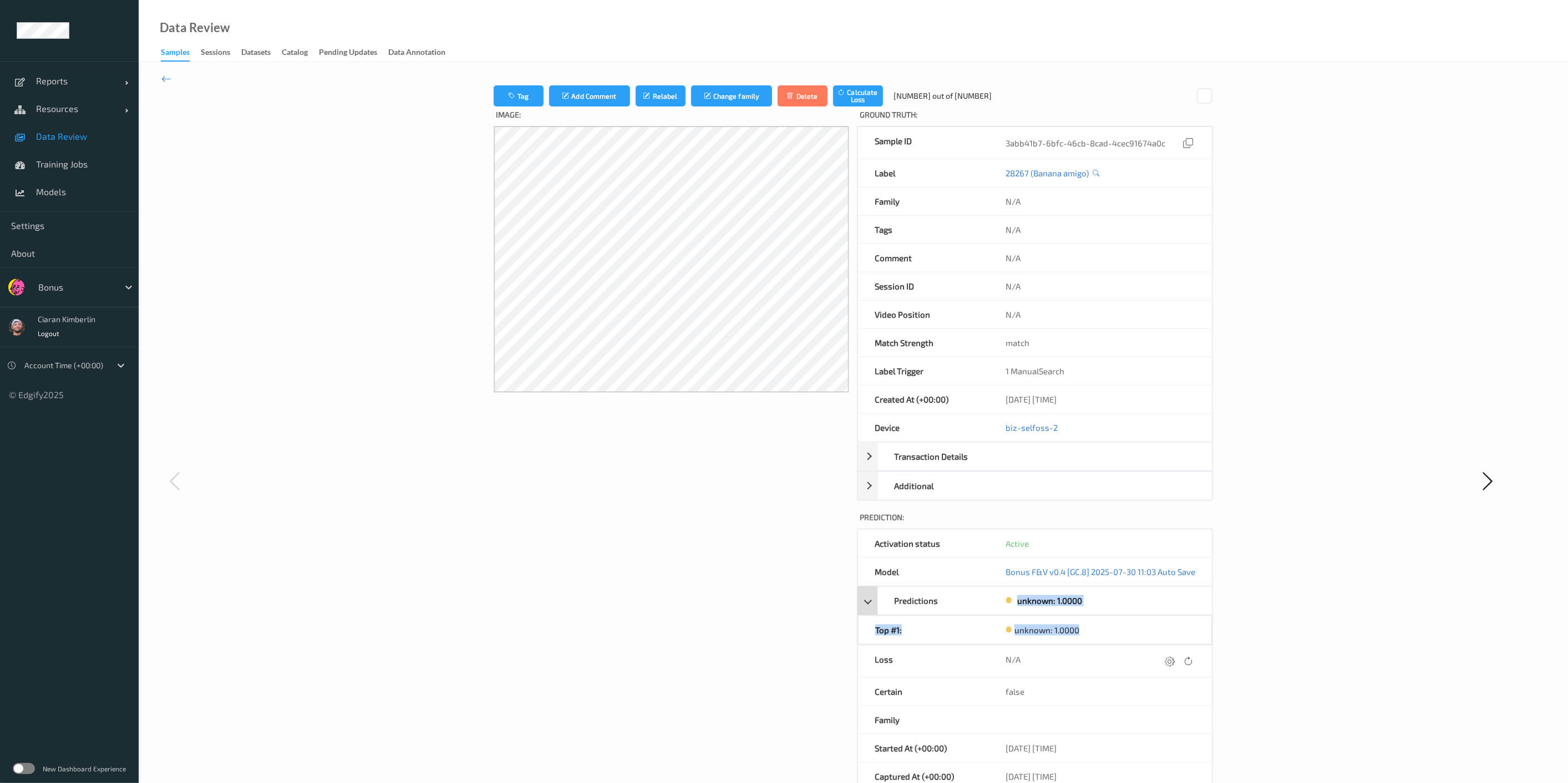 drag, startPoint x: 1254, startPoint y: 618, endPoint x: 992, endPoint y: 596, distance: 262.922 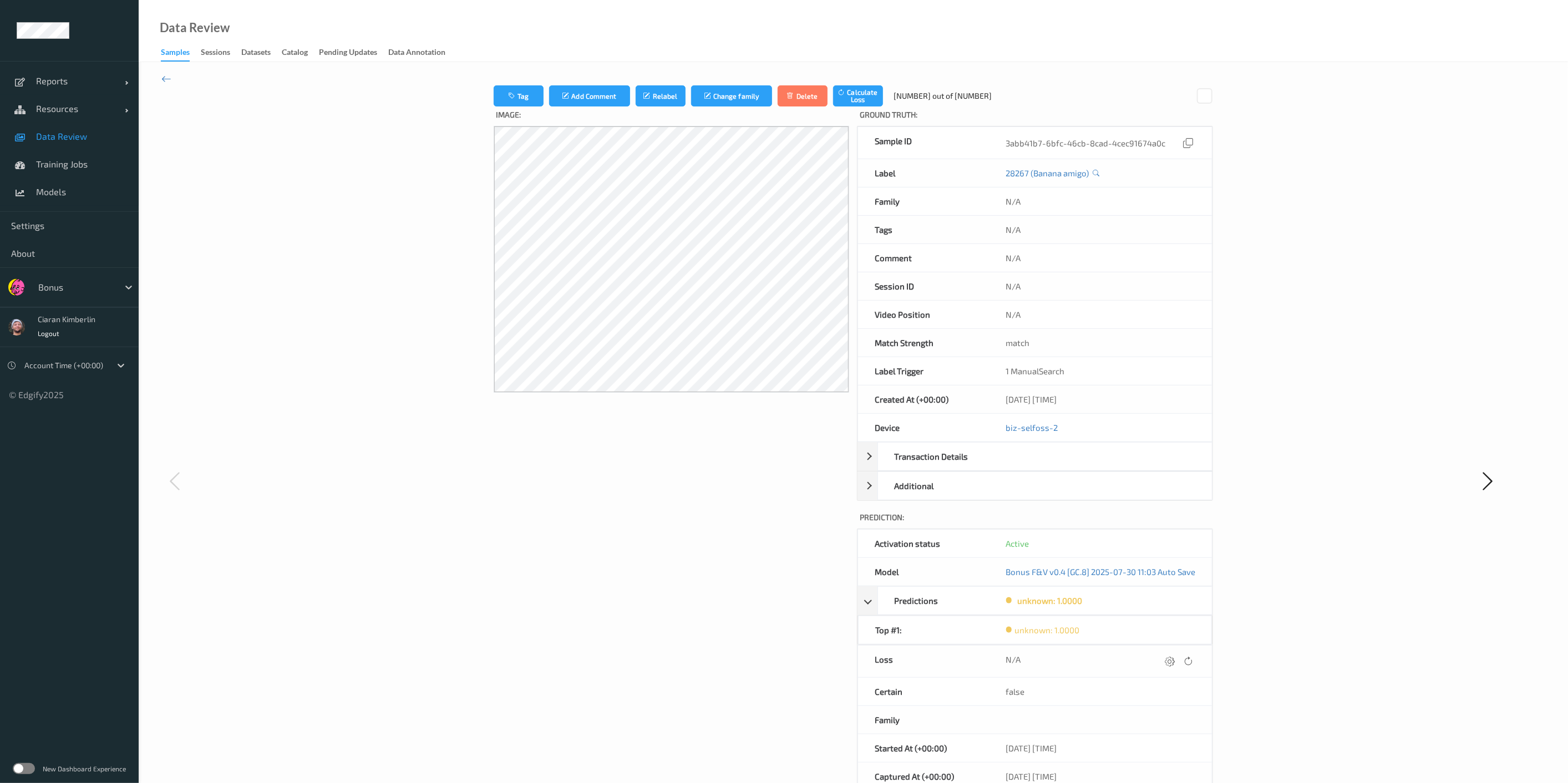 click on "Tag Add Comment Relabel Change family Delete Calculate Loss 1 out of 147 Image: Ground Truth : Sample ID 3abb41b7-6bfc-46cb-8cad-4cec91674a0c Label 28267 (Banana amigo) Family N/A Tags N/A Comment N/A Session ID N/A Video Position N/A Match Strength match Label Trigger 1 ManualSearch Created At (+00:00) 03/08/2025 21:00:43 Device biz-selfoss-2 Transaction Details Price (ISK) 234 kr Weight 0.632 Count 1 Total Price (ISK) 147.888 kr Barcode N/A Additional Added At (+00:00) 03/08/2025 21:00:03 Updated At (+00:00) 03/08/2025 21:00:43 Image Source N/A Category N/A Prediction: Activation status Active Model Bonus F&V v0.4 [GC.8] 2025-07-30 11:03 Auto Save Predictions unknown: 1.0000 Top #1: unknown: 1.0000 Loss N/A Certain false Family Started At (+00:00) 03/08/2025 20:59:56.743 Captured At (+00:00) 03/08/2025 20:59:56.759 Predicted At (+00:00) 03/08/2025 20:59:57.094 Capture Trigger N/A Session ID N/A" at bounding box center [853, 481] 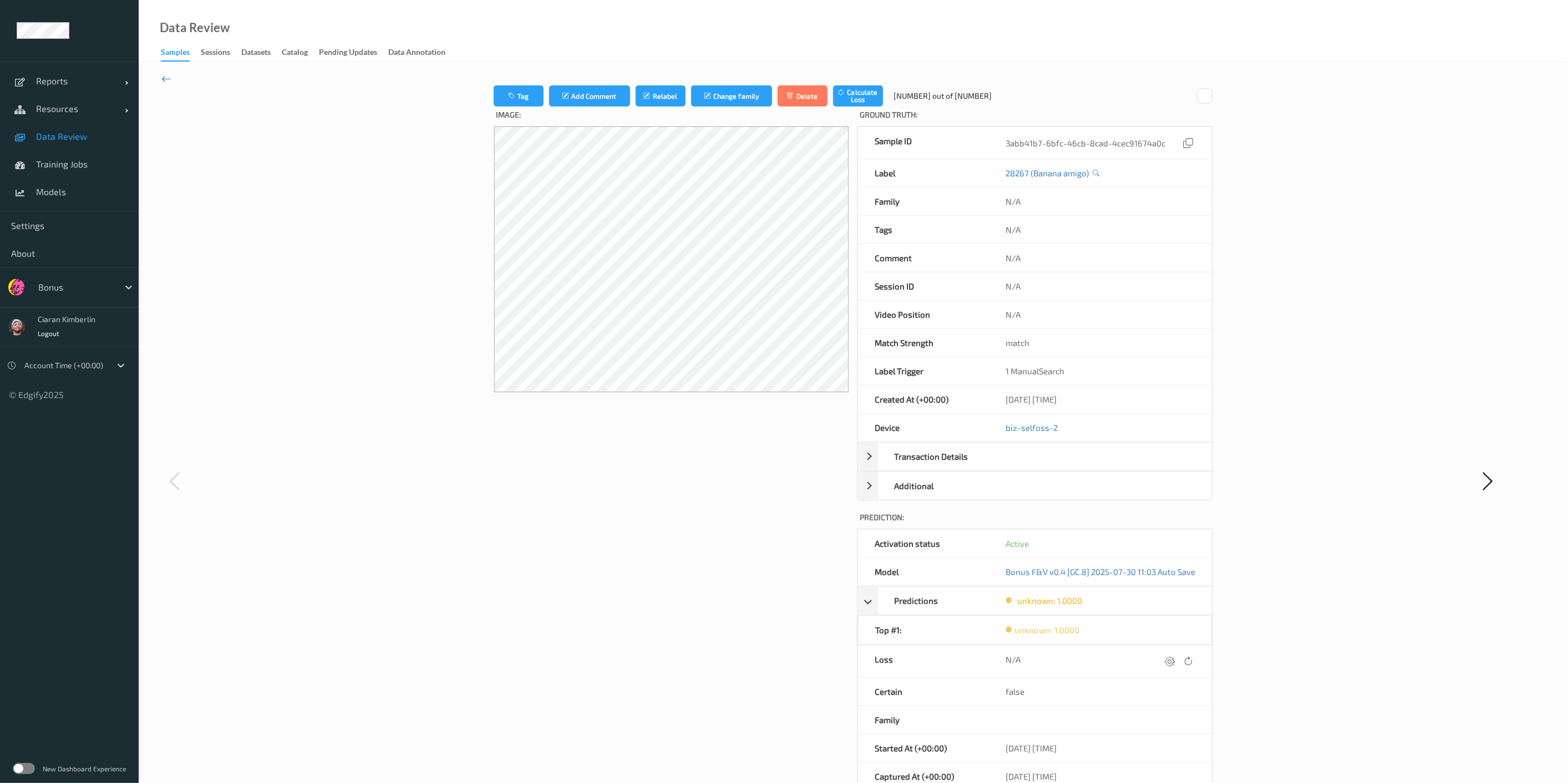 click at bounding box center (166, 79) 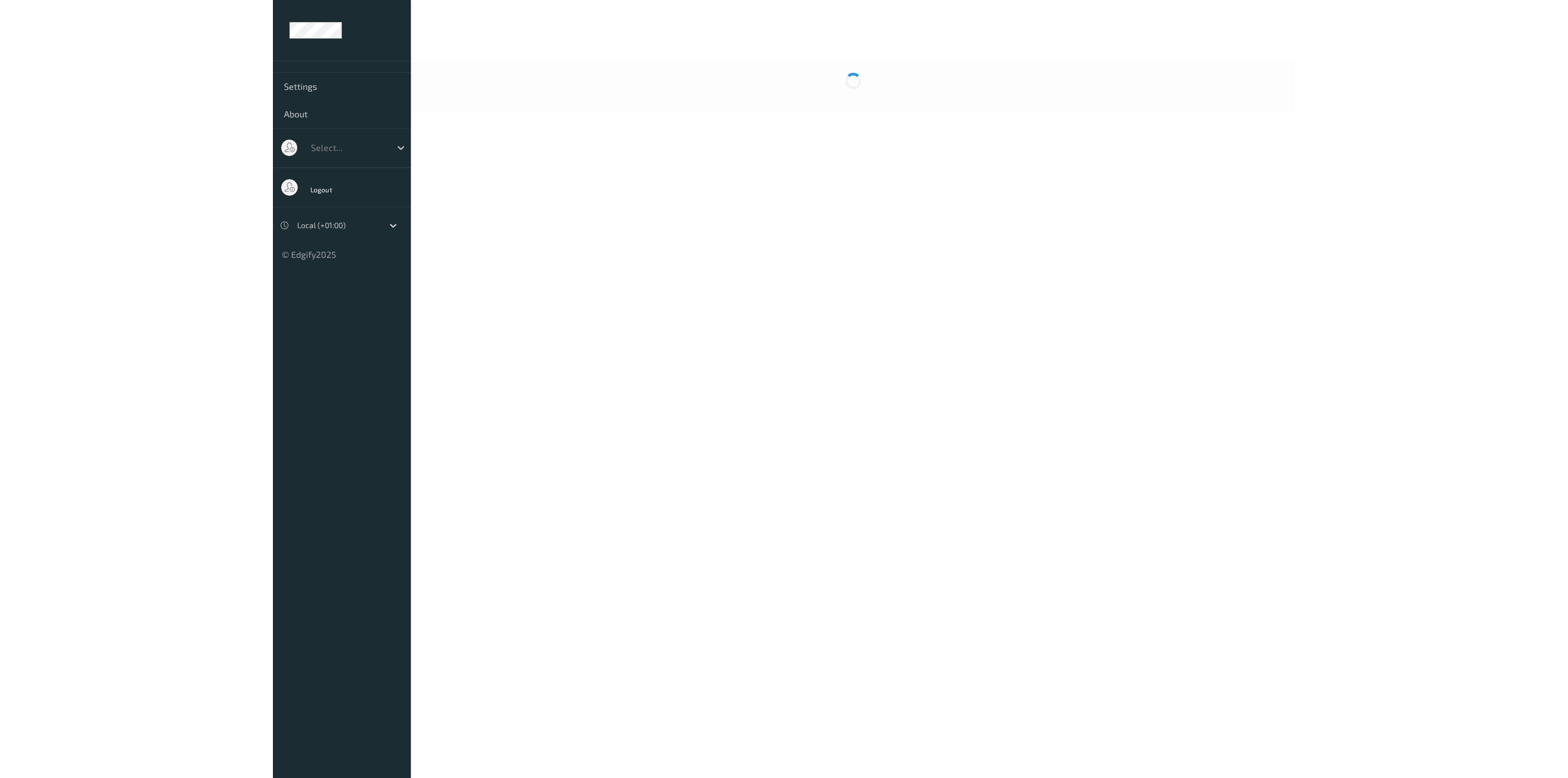scroll, scrollTop: 0, scrollLeft: 0, axis: both 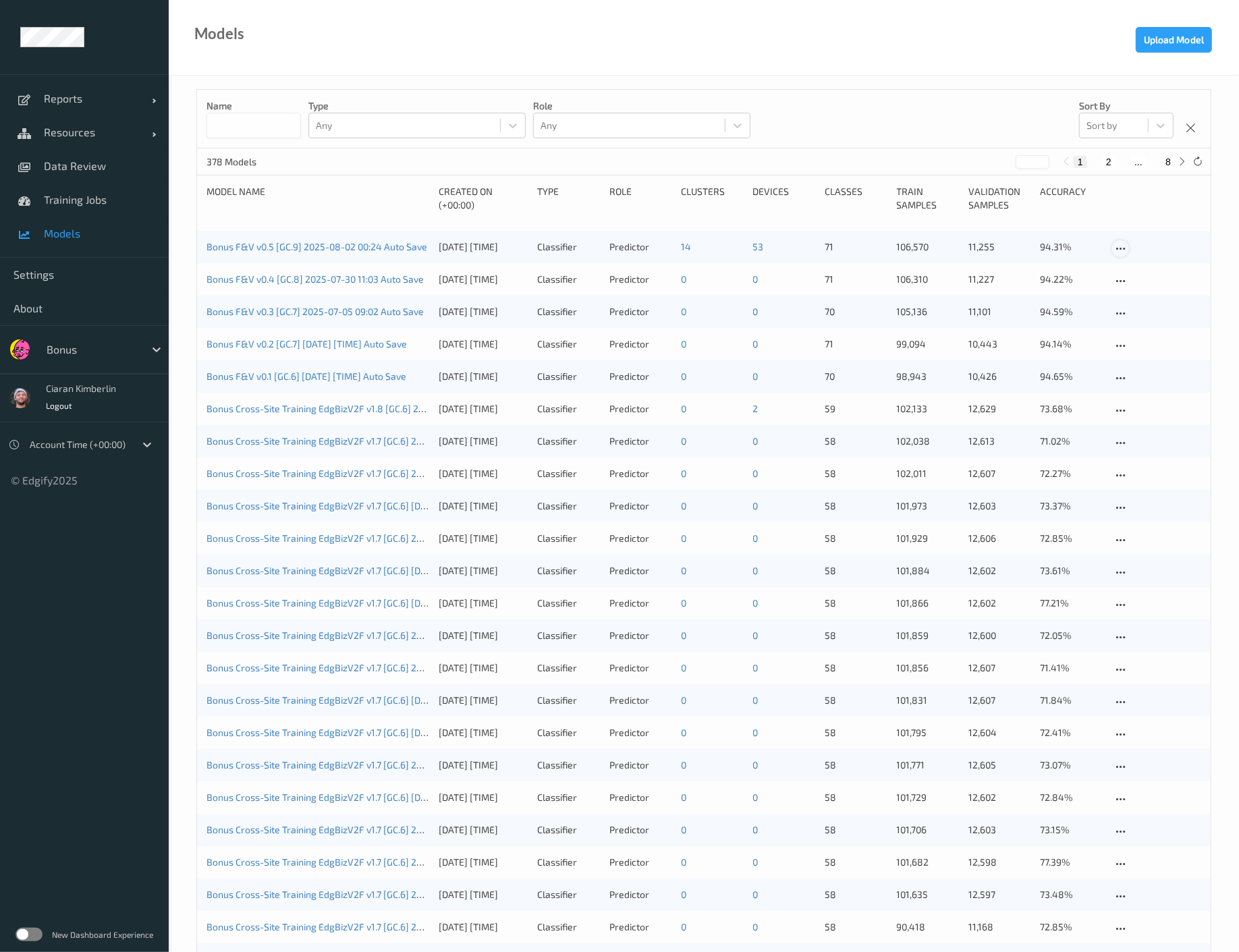 click at bounding box center [1120, 249] 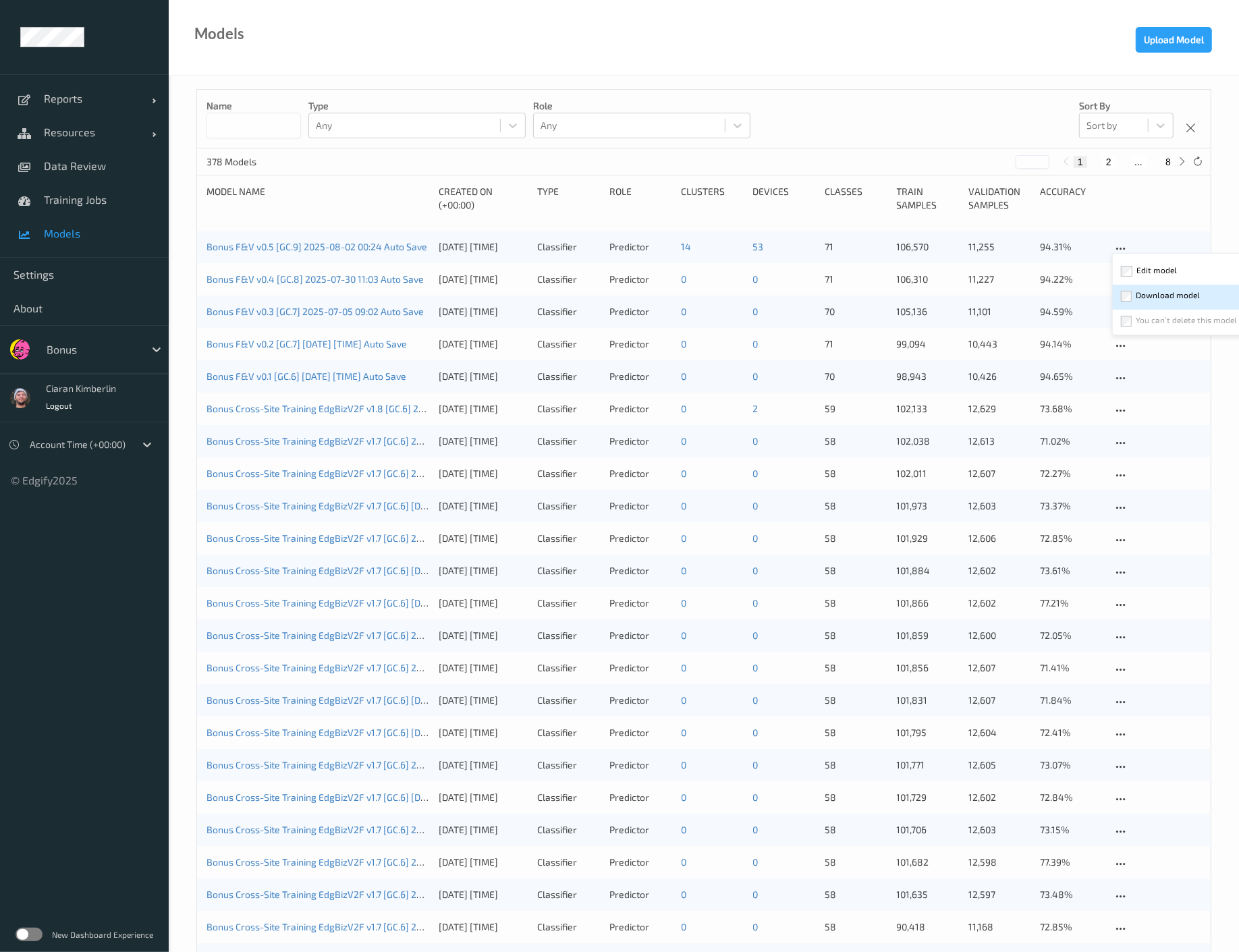 click on "Download model" at bounding box center (1167, 295) 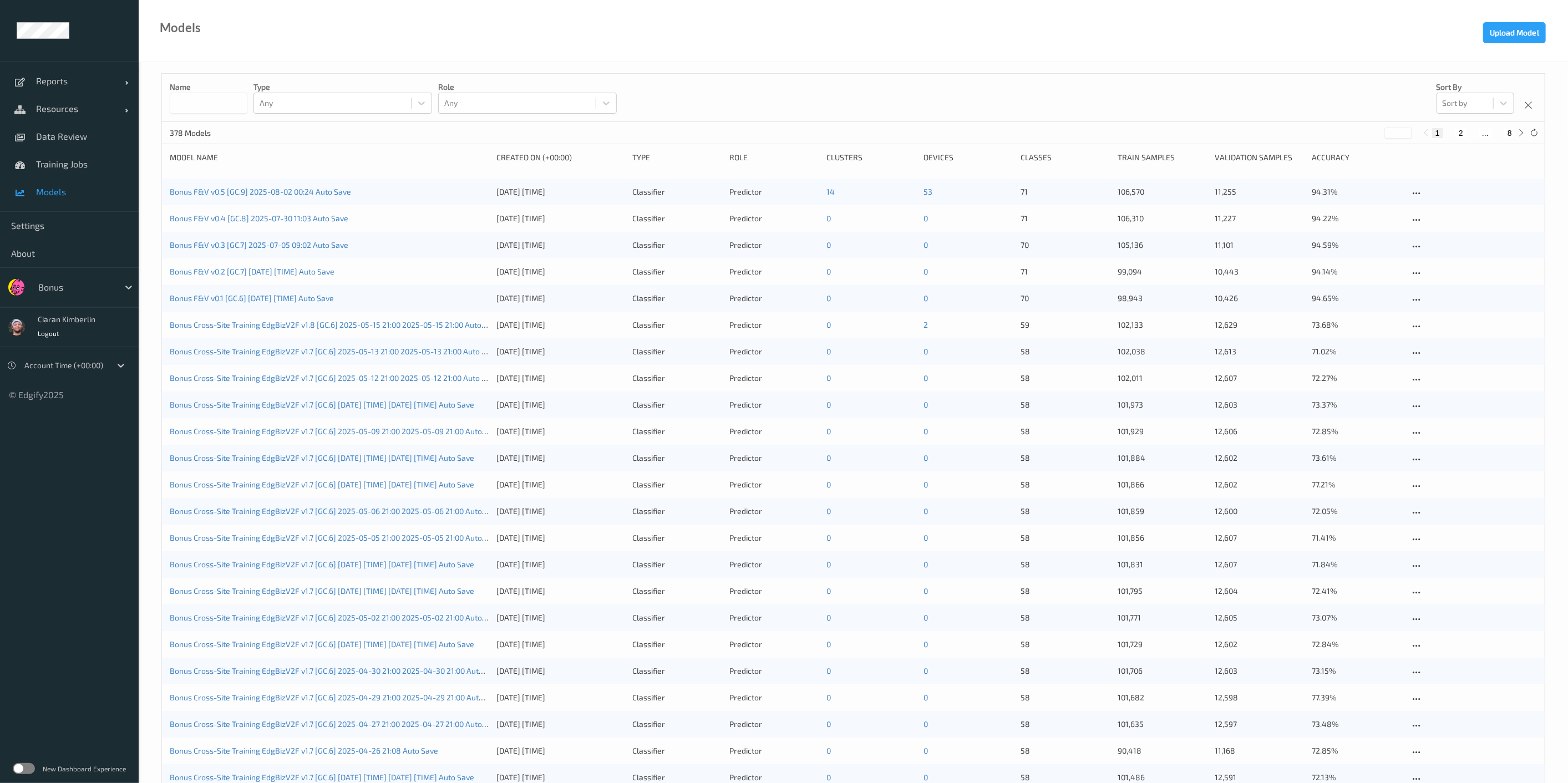 click on "Data Review" at bounding box center (69, 136) 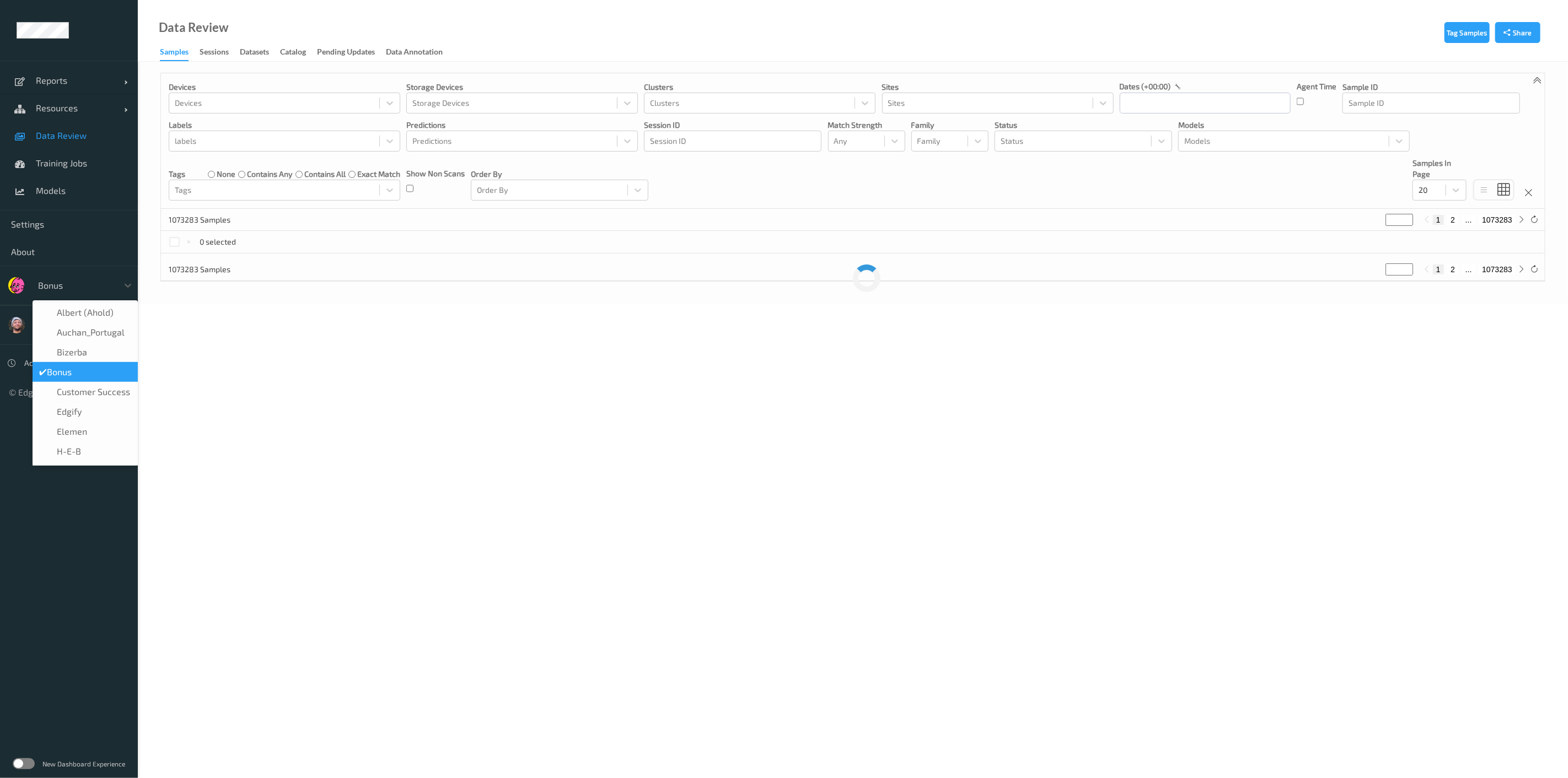 click at bounding box center (75, 285) 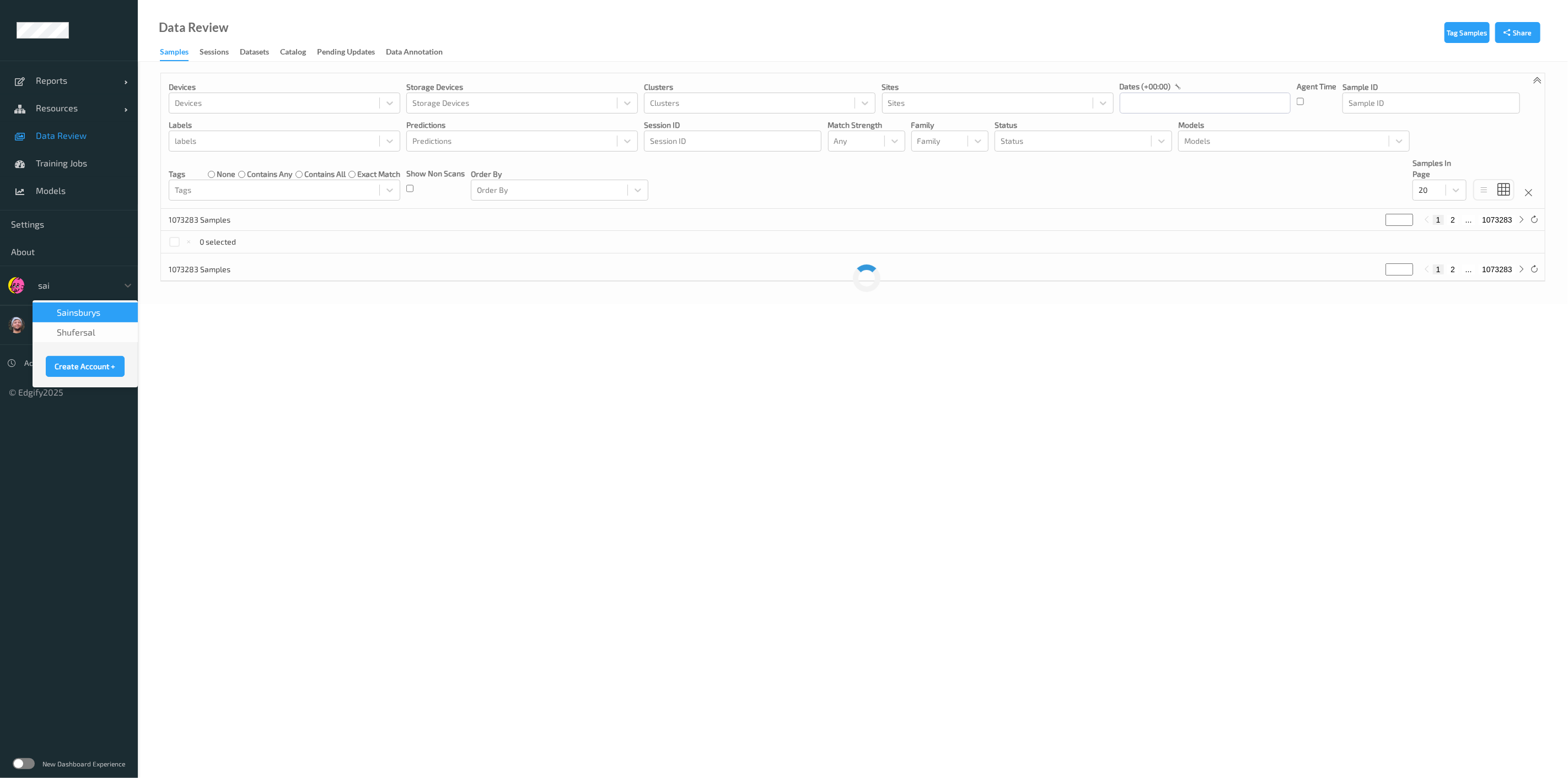 type on "sains" 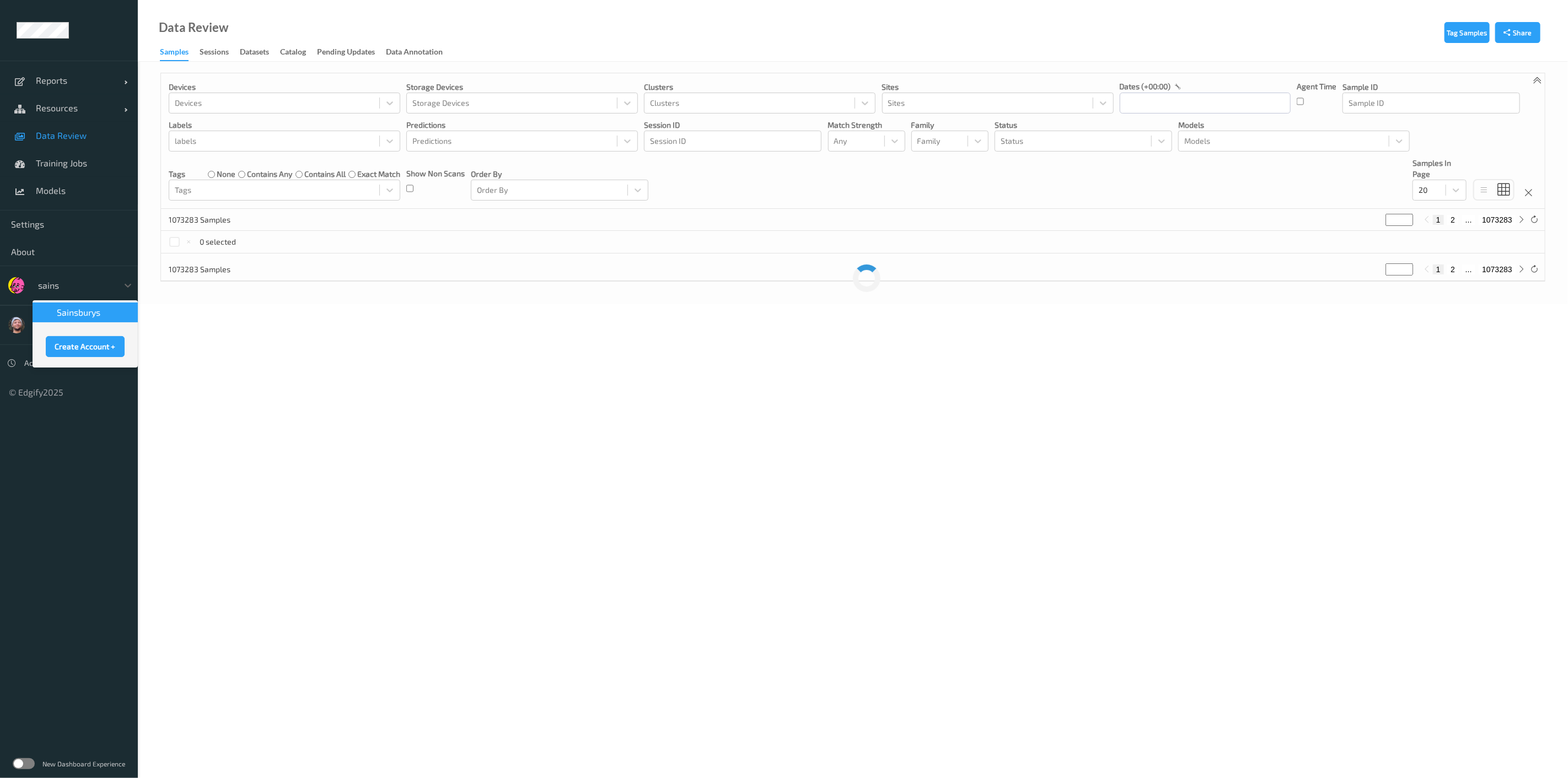 type 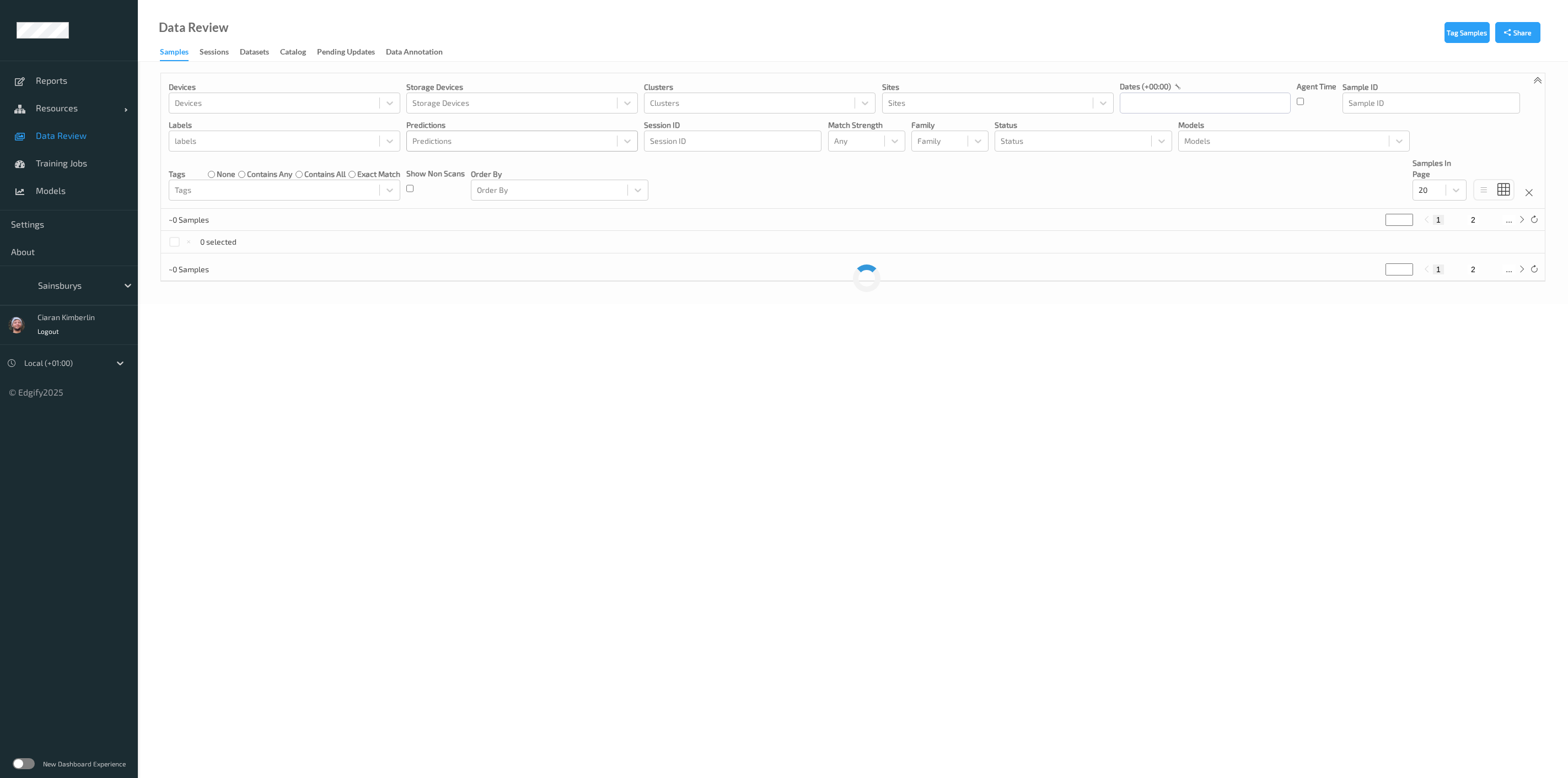 scroll, scrollTop: 0, scrollLeft: 0, axis: both 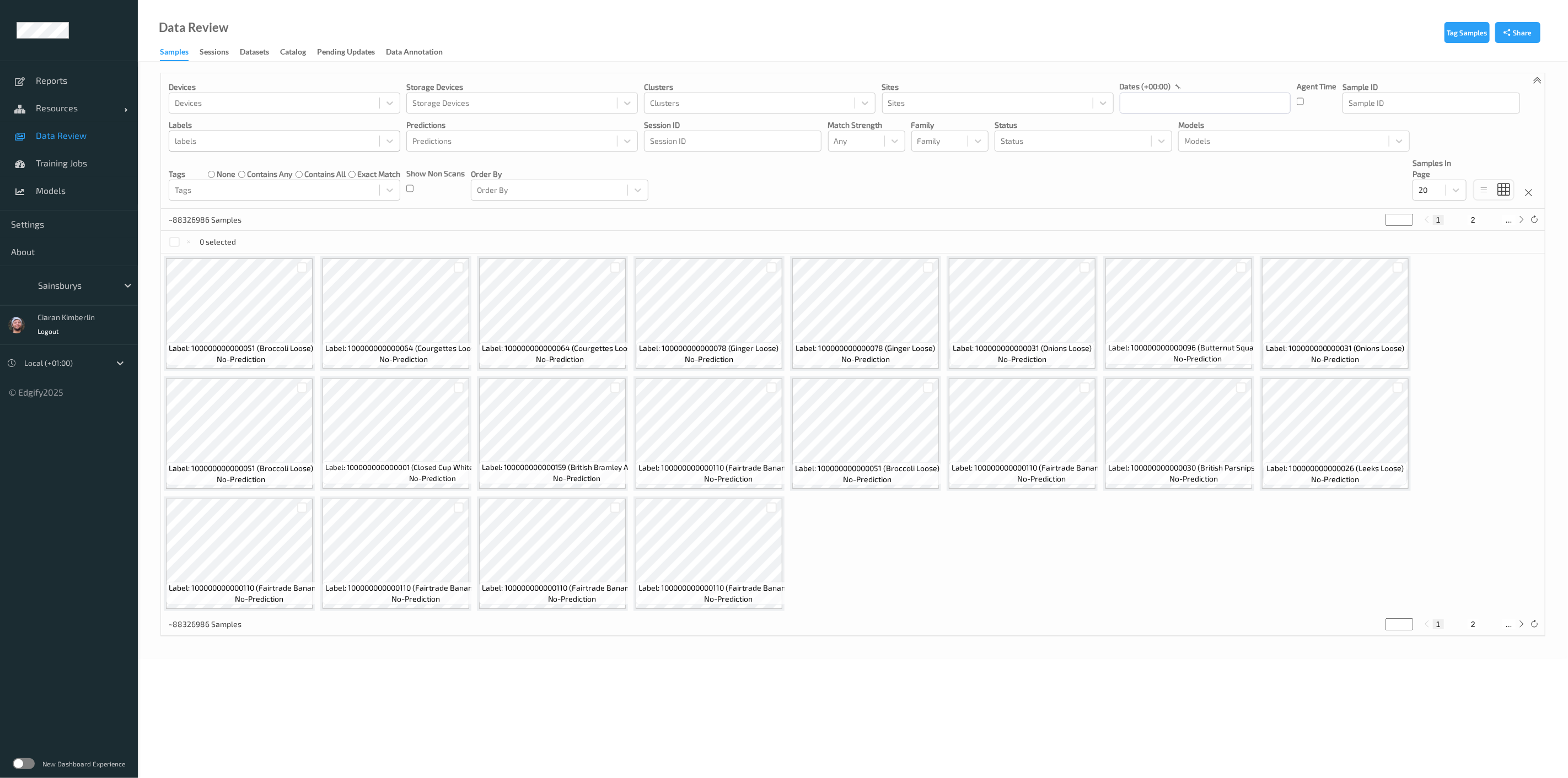 click at bounding box center (274, 141) 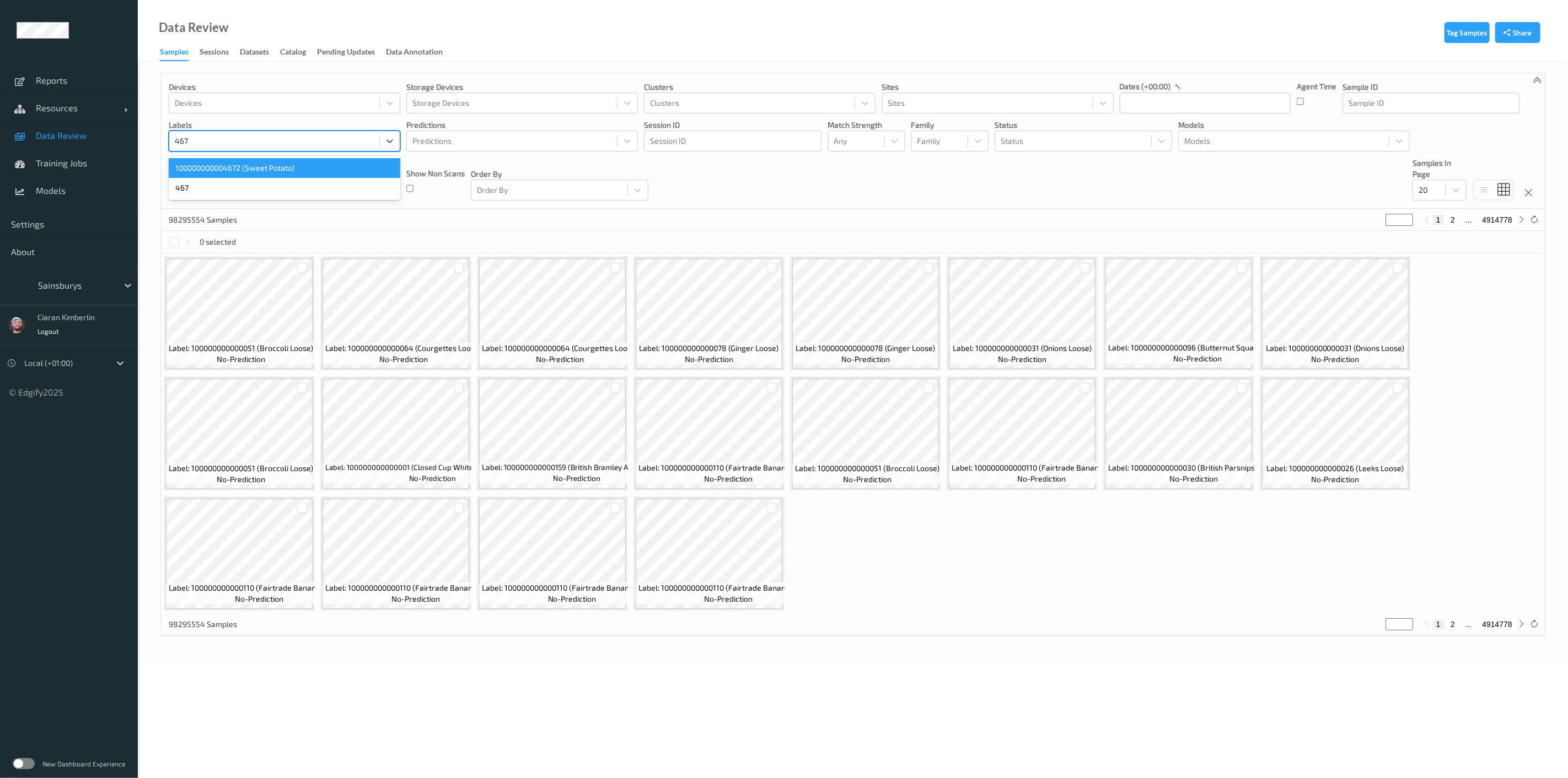 type on "4672" 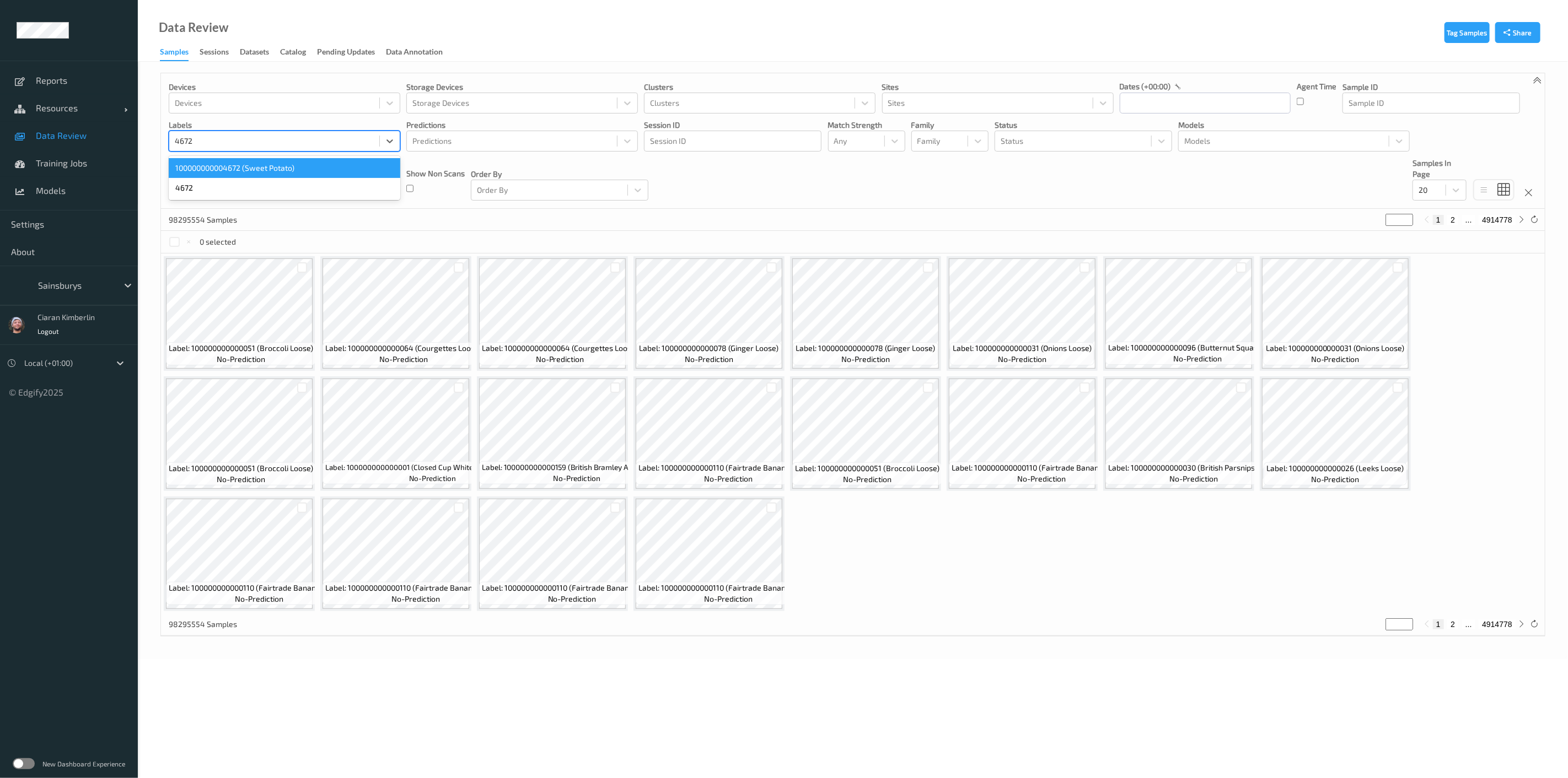 click on "100000000004672 (Sweet Potato)" at bounding box center [284, 168] 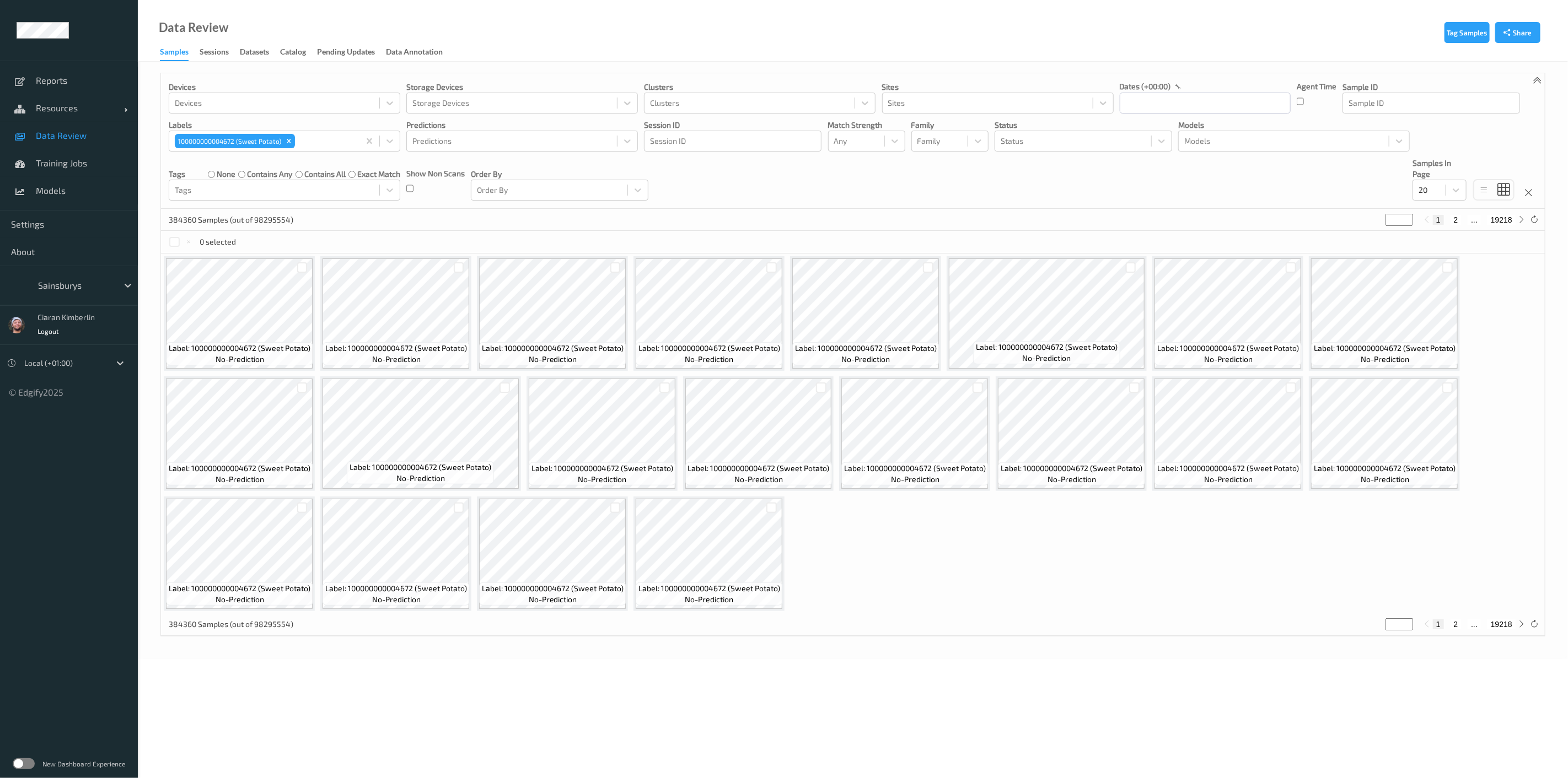 click on "Label: 100000000004672 (Sweet Potato) no-prediction Label: 100000000004672 (Sweet Potato) no-prediction Label: 100000000004672 (Sweet Potato) no-prediction Label: 100000000004672 (Sweet Potato) no-prediction Label: 100000000004672 (Sweet Potato) no-prediction Label: 100000000004672 (Sweet Potato) no-prediction Label: 100000000004672 (Sweet Potato) no-prediction Label: 100000000004672 (Sweet Potato) no-prediction Label: 100000000004672 (Sweet Potato) no-prediction Label: 100000000004672 (Sweet Potato) no-prediction Label: 100000000004672 (Sweet Potato) no-prediction Label: 100000000004672 (Sweet Potato) no-prediction Label: 100000000004672 (Sweet Potato) no-prediction Label: 100000000004672 (Sweet Potato) no-prediction Label: 100000000004672 (Sweet Potato) no-prediction Label: 100000000004672 (Sweet Potato) no-prediction Label: 100000000004672 (Sweet Potato) no-prediction Label: 100000000004672 (Sweet Potato) no-prediction Label: 100000000004672 (Sweet Potato) no-prediction no-prediction" at bounding box center (853, 434) 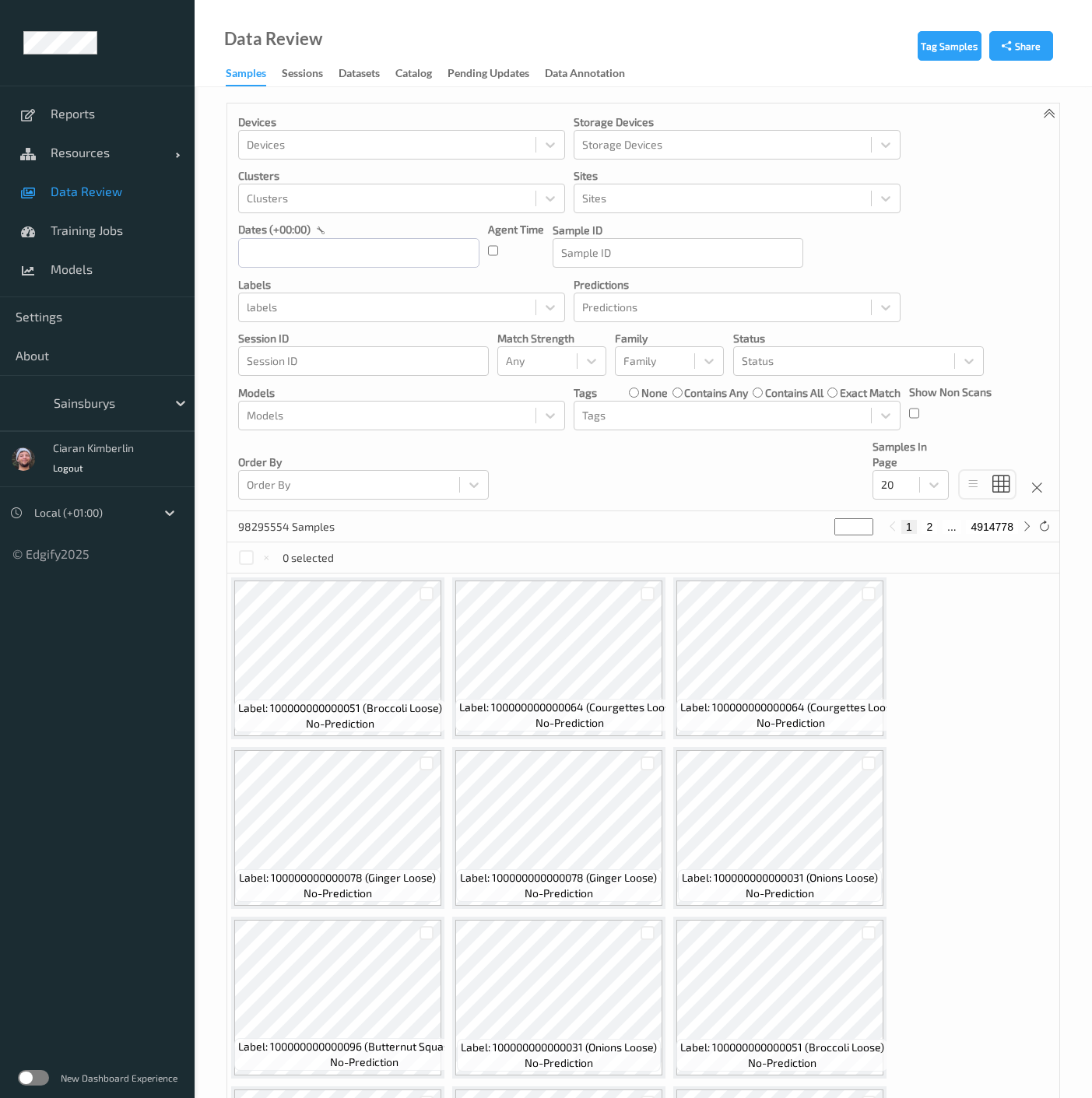 scroll, scrollTop: 0, scrollLeft: 0, axis: both 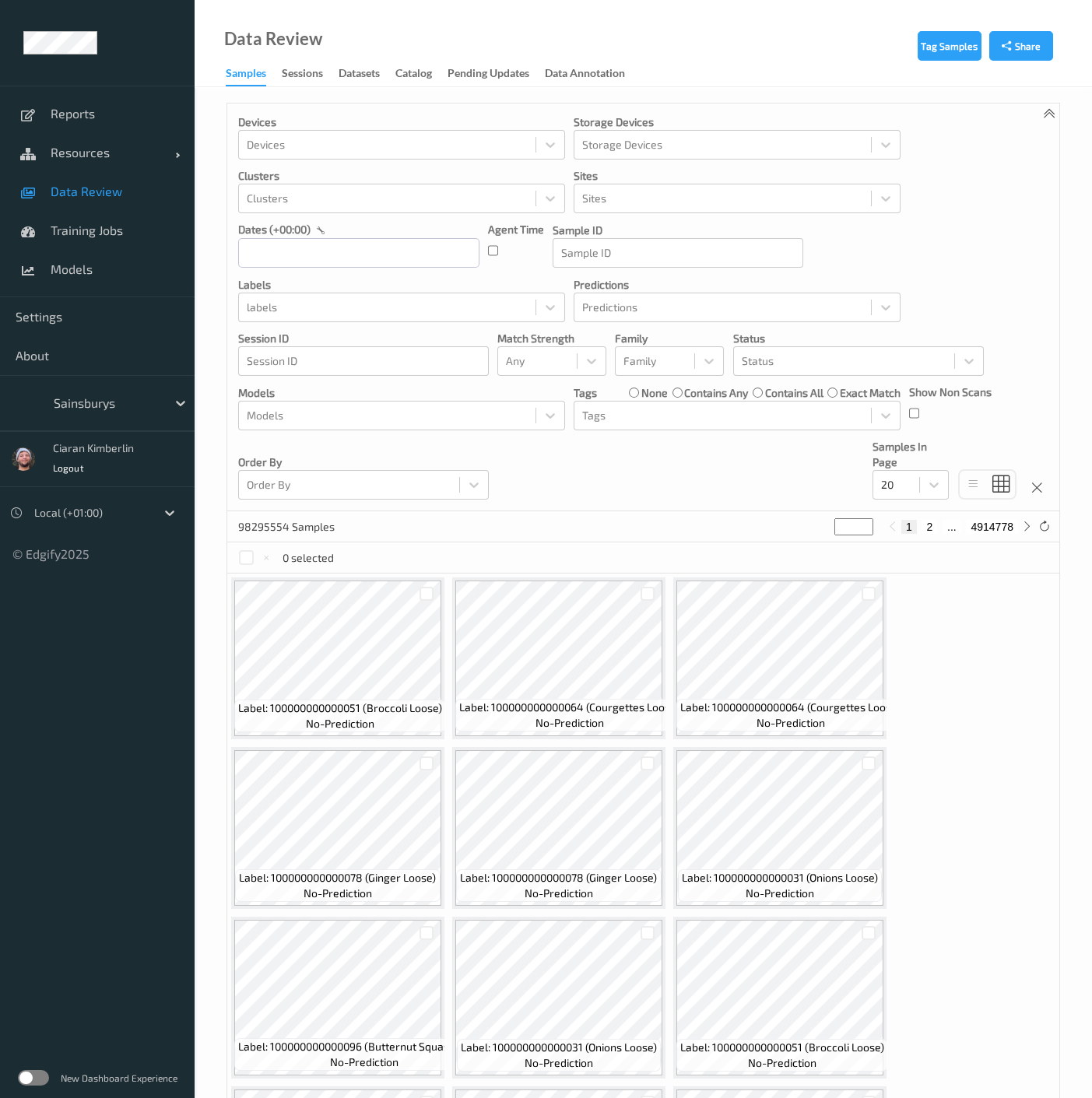 click at bounding box center [106, 403] 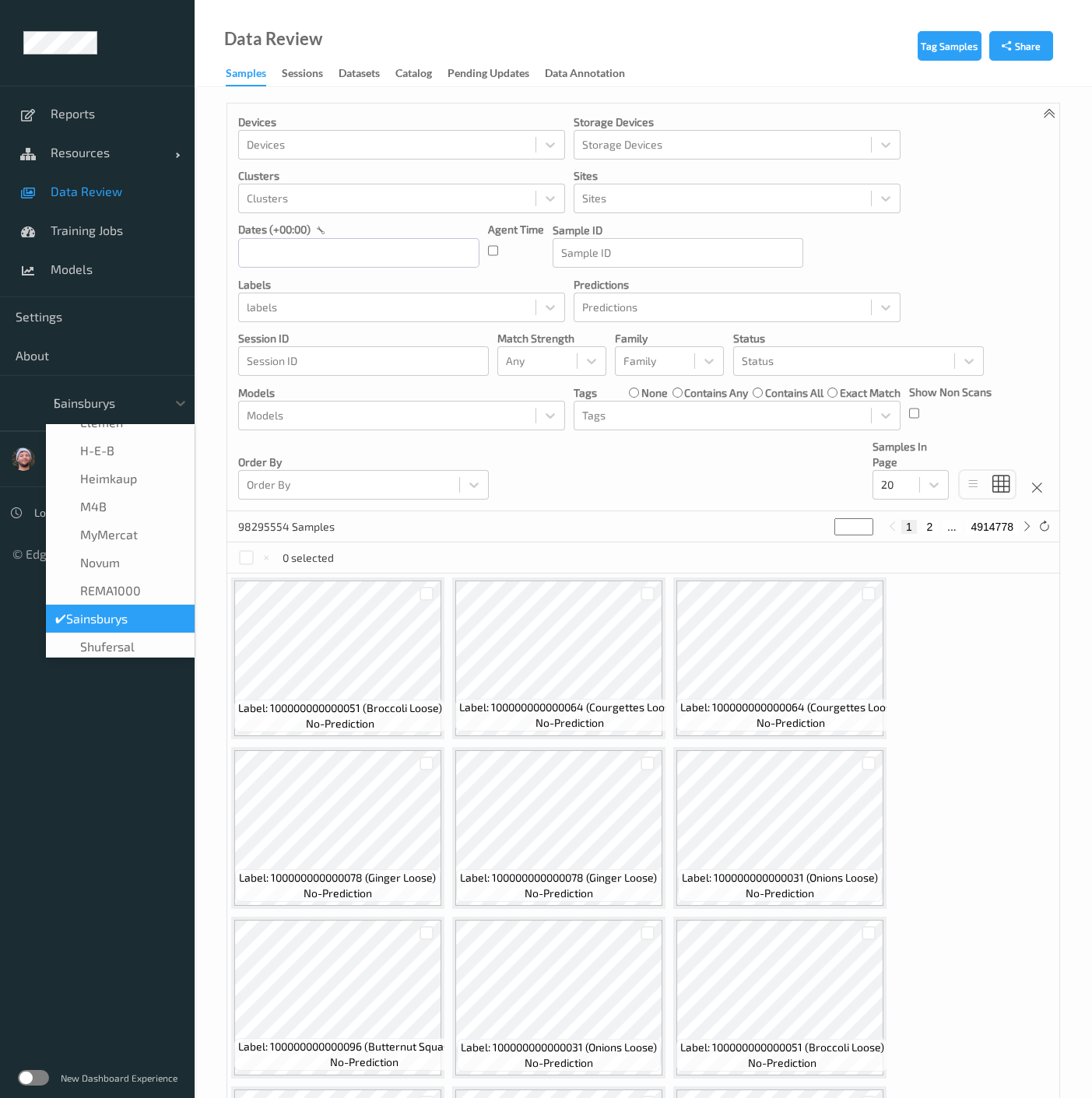 scroll, scrollTop: 0, scrollLeft: 0, axis: both 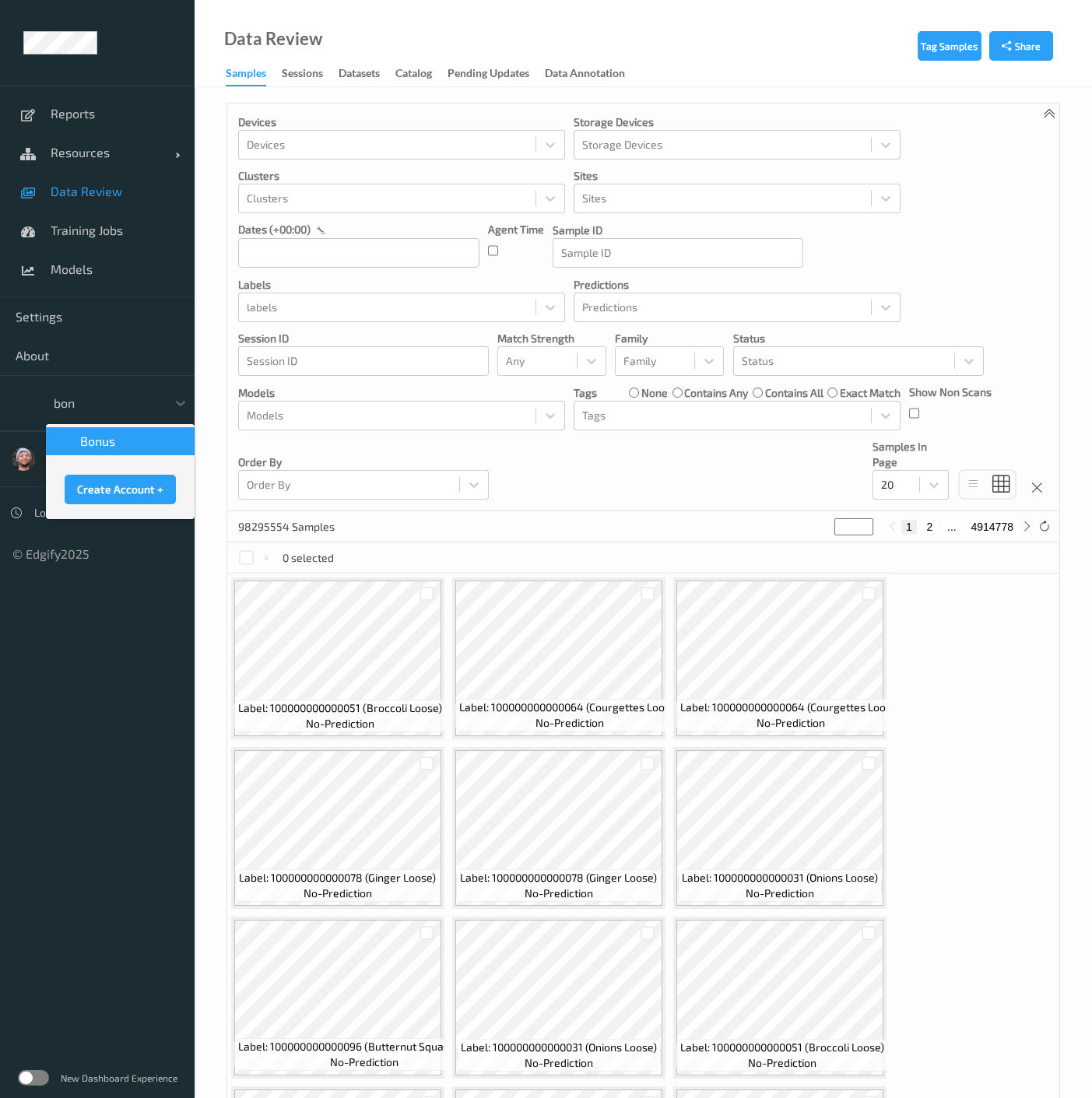type on "bonu" 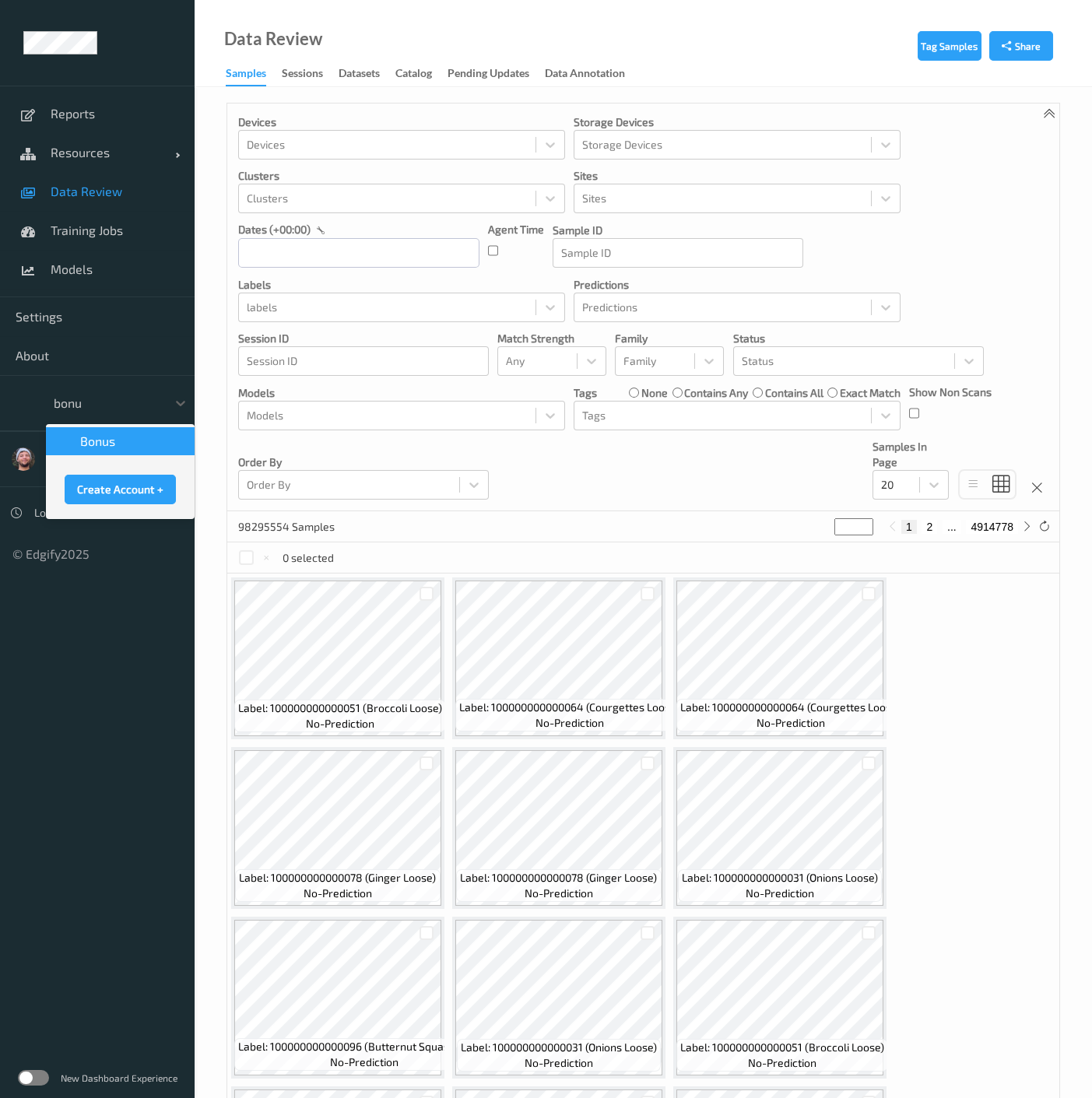 type 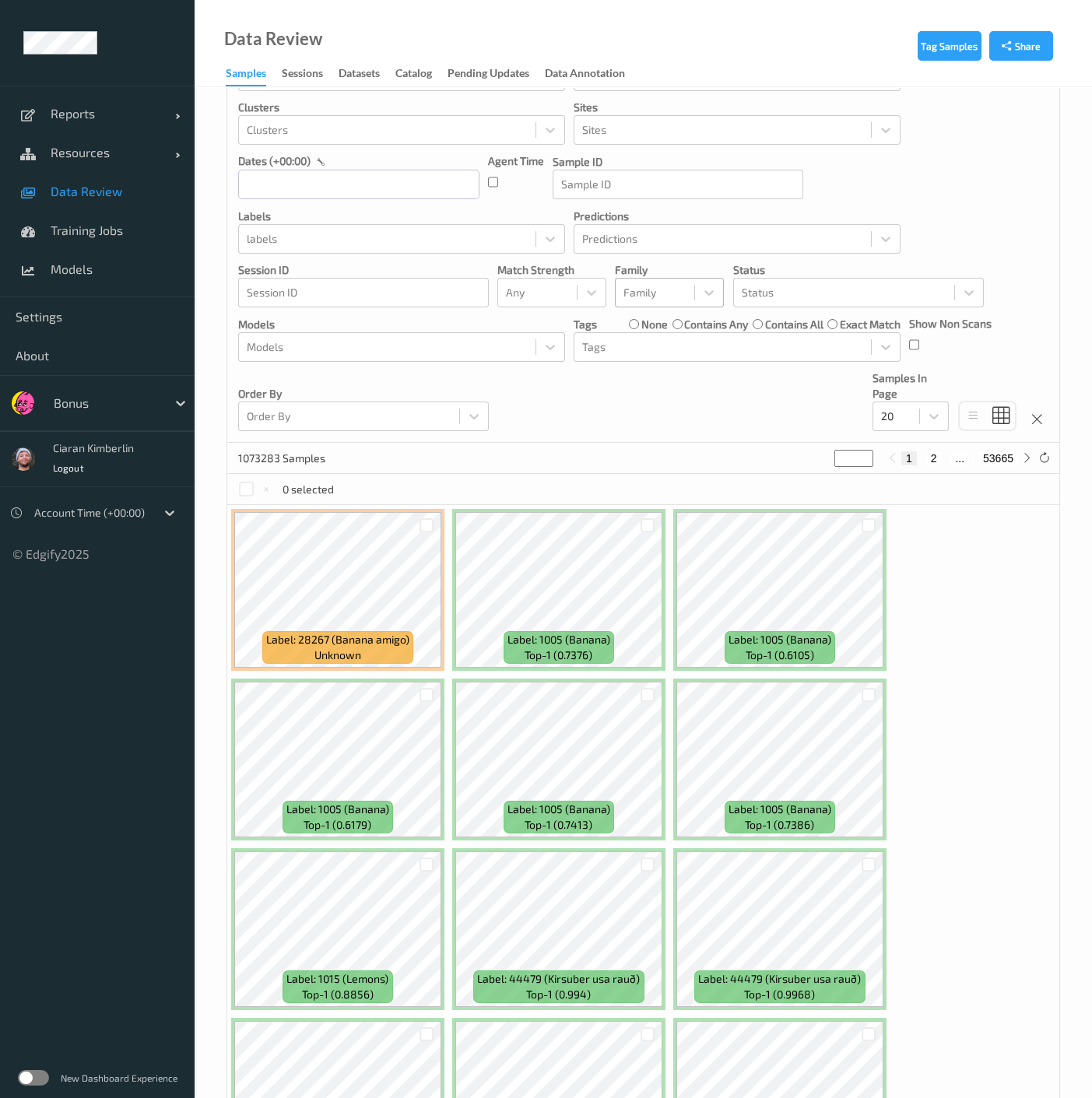 scroll, scrollTop: 0, scrollLeft: 0, axis: both 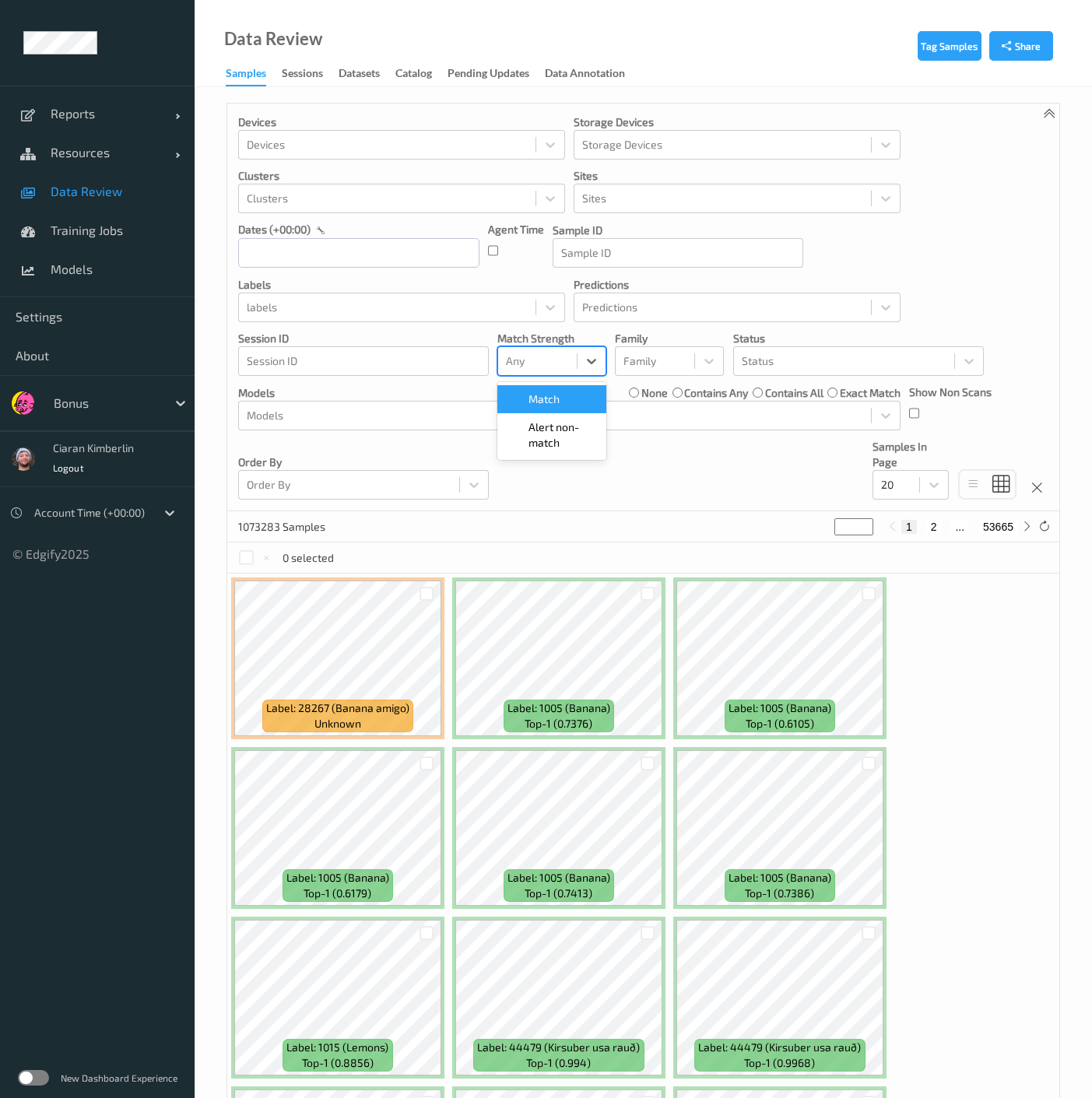 click at bounding box center (537, 361) 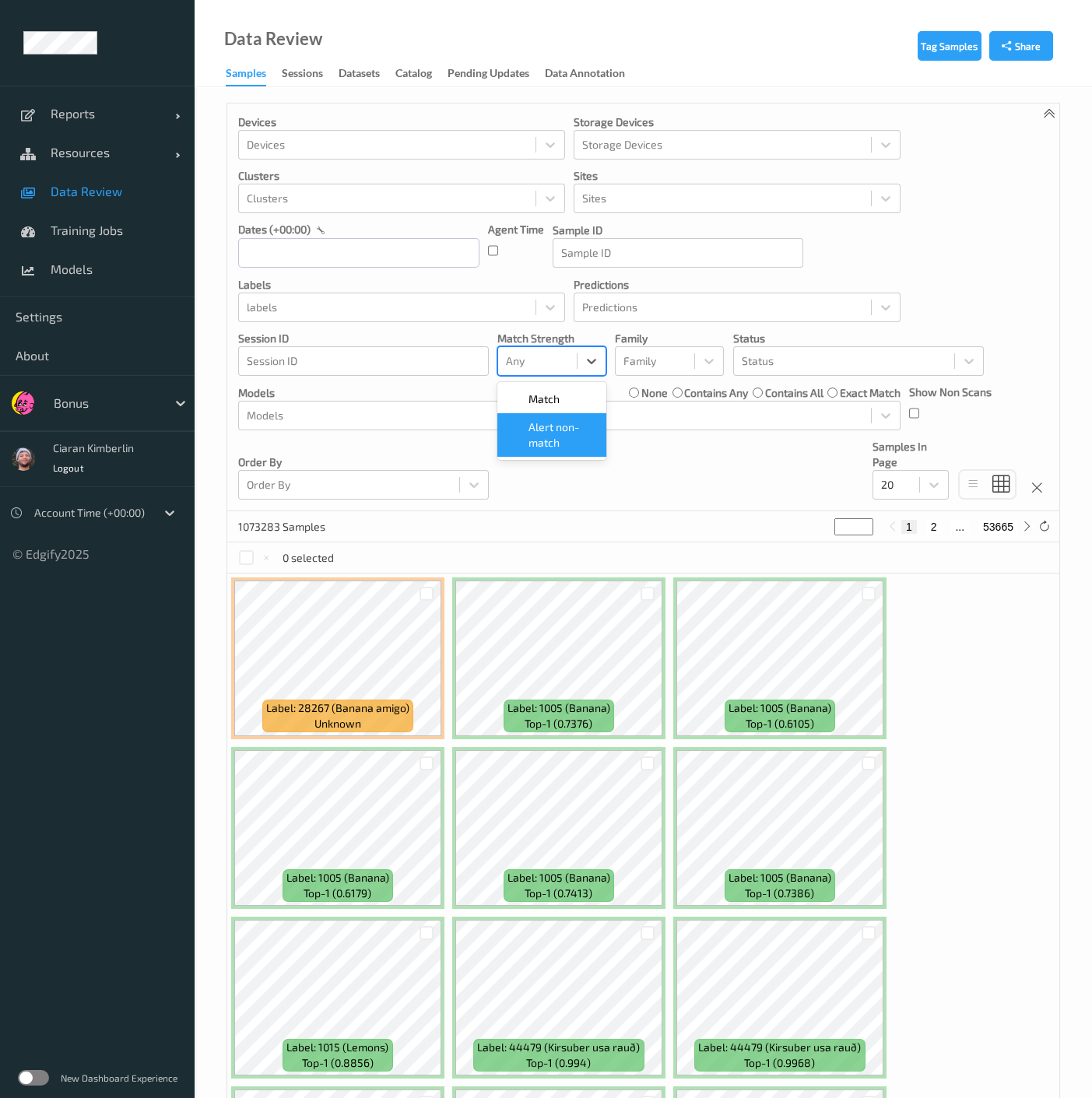 click on "Alert non-match" at bounding box center (563, 435) 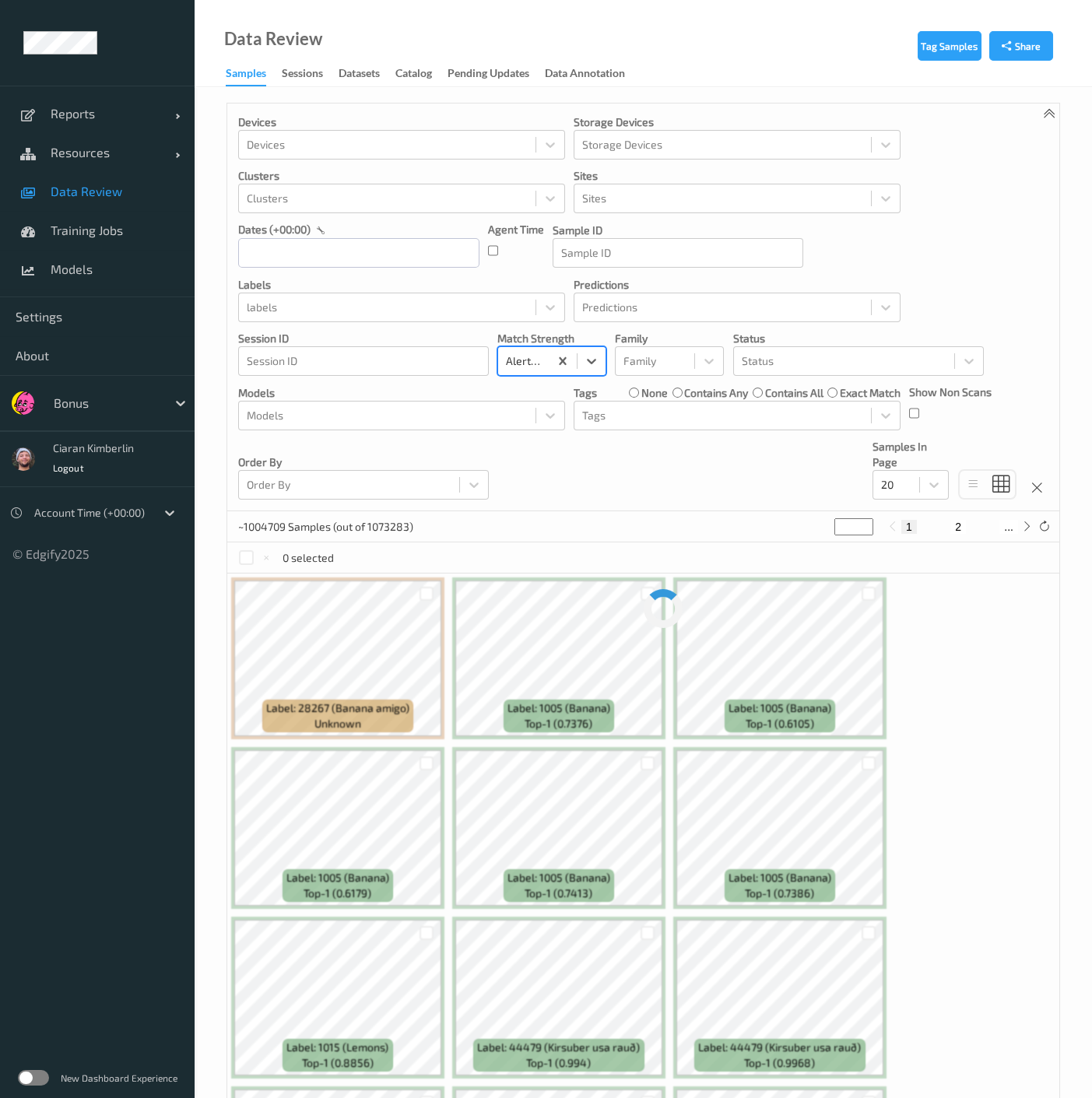 click on "Devices Devices Storage Devices Storage Devices Clusters Clusters Sites Sites dates (+00:00) Agent Time Sample ID Sample ID labels labels Predictions Predictions Session ID Session ID Match Strength option Alert non-match, selected.   Select is focused ,type to refine list, press Down to open the menu,  Alert non-match Family Family Status Status Models Models Tags none contains any contains all exact match Tags Show Non Scans Order By Order By Samples In Page 20" at bounding box center [643, 307] 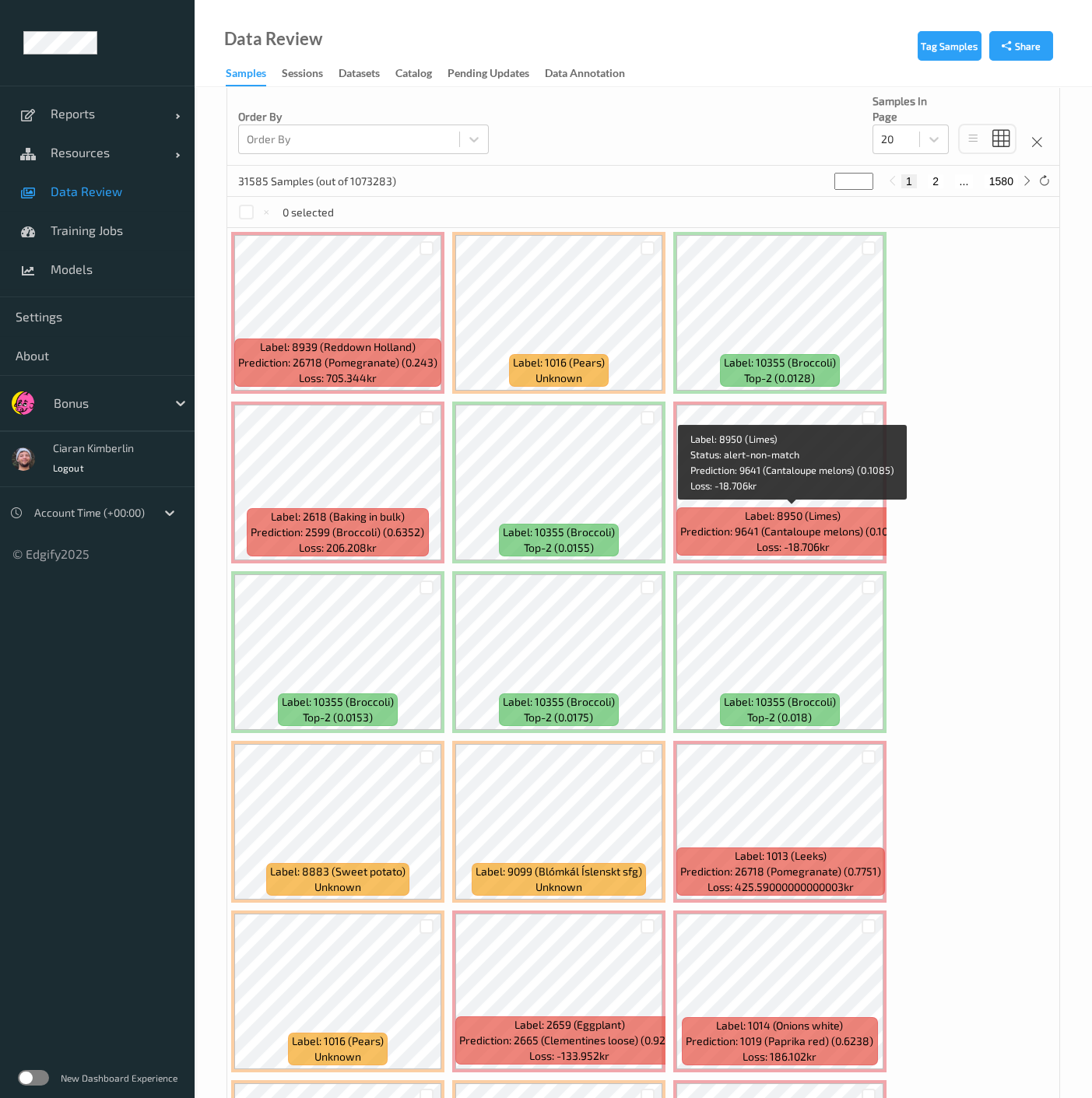 scroll, scrollTop: 432, scrollLeft: 0, axis: vertical 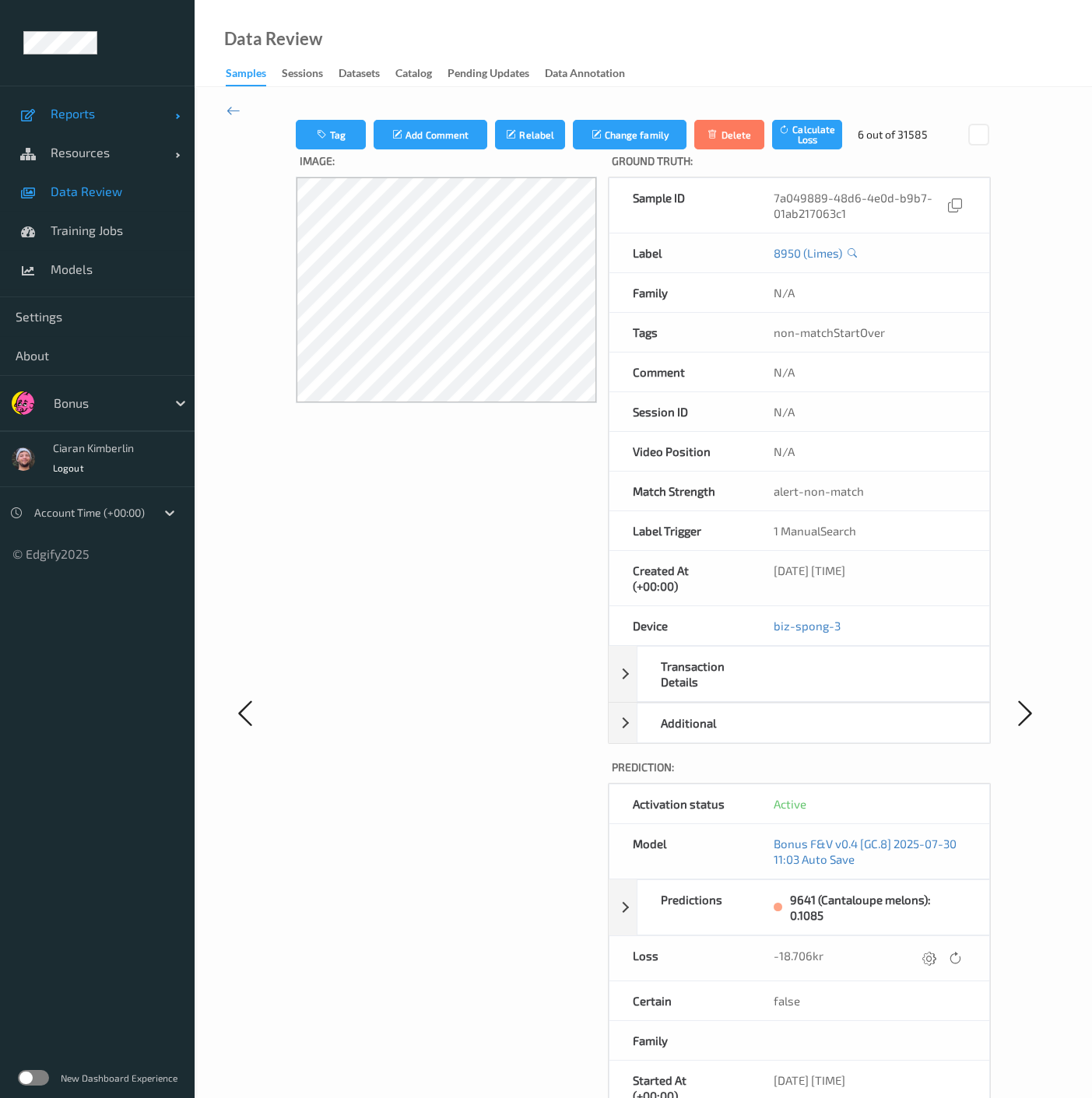 click on "Reports" at bounding box center [97, 114] 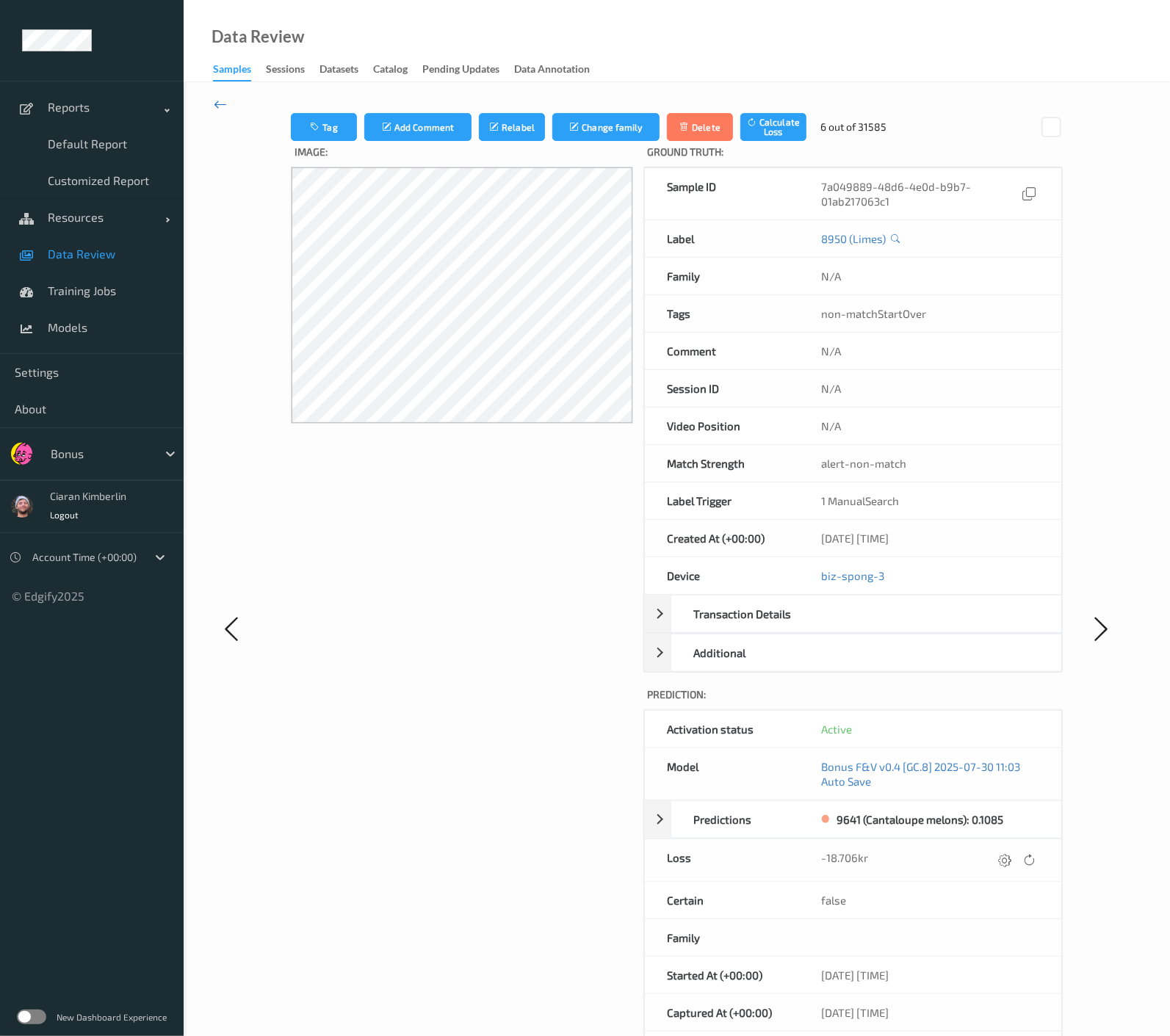 click at bounding box center (220, 104) 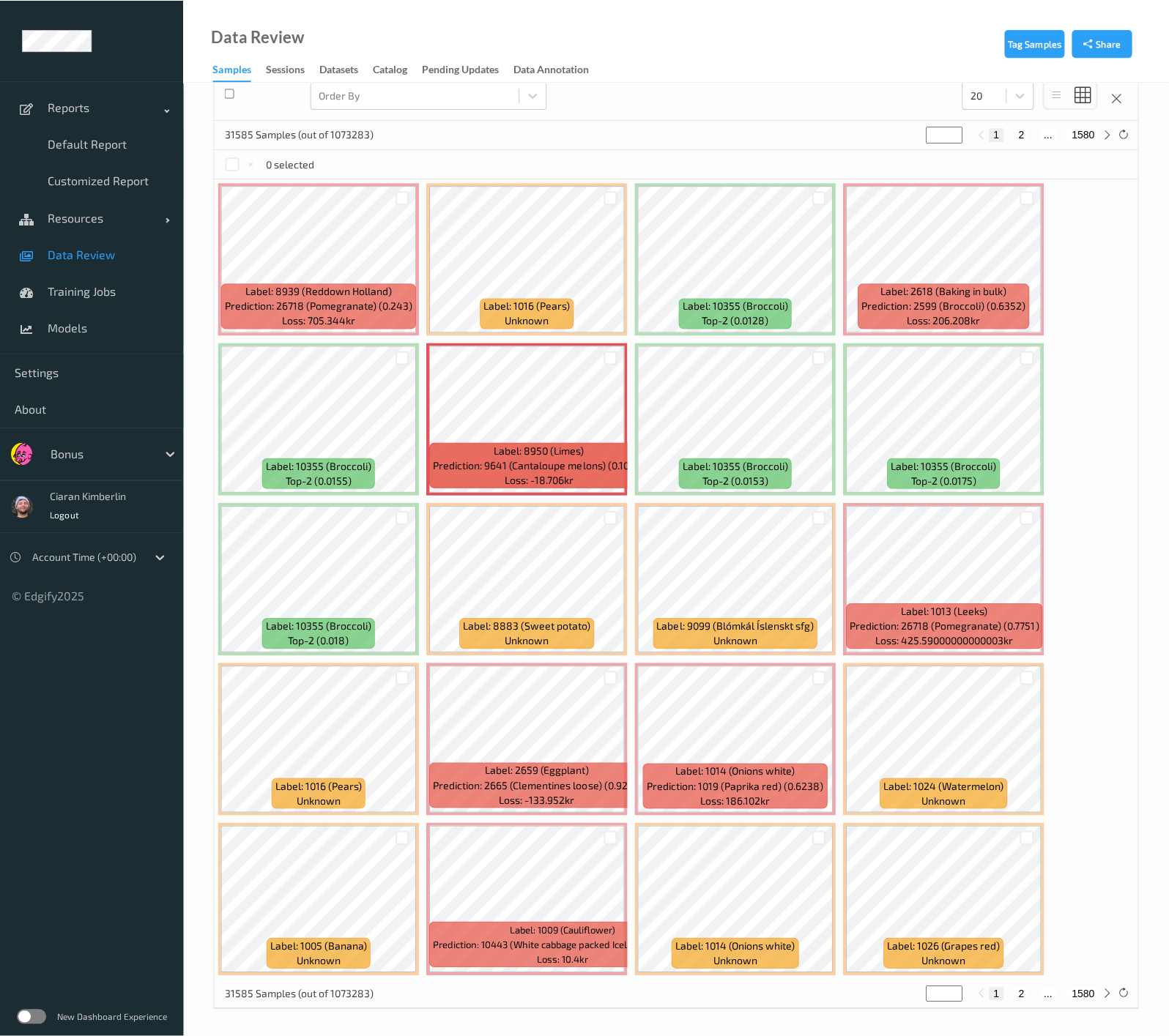 scroll, scrollTop: 308, scrollLeft: 0, axis: vertical 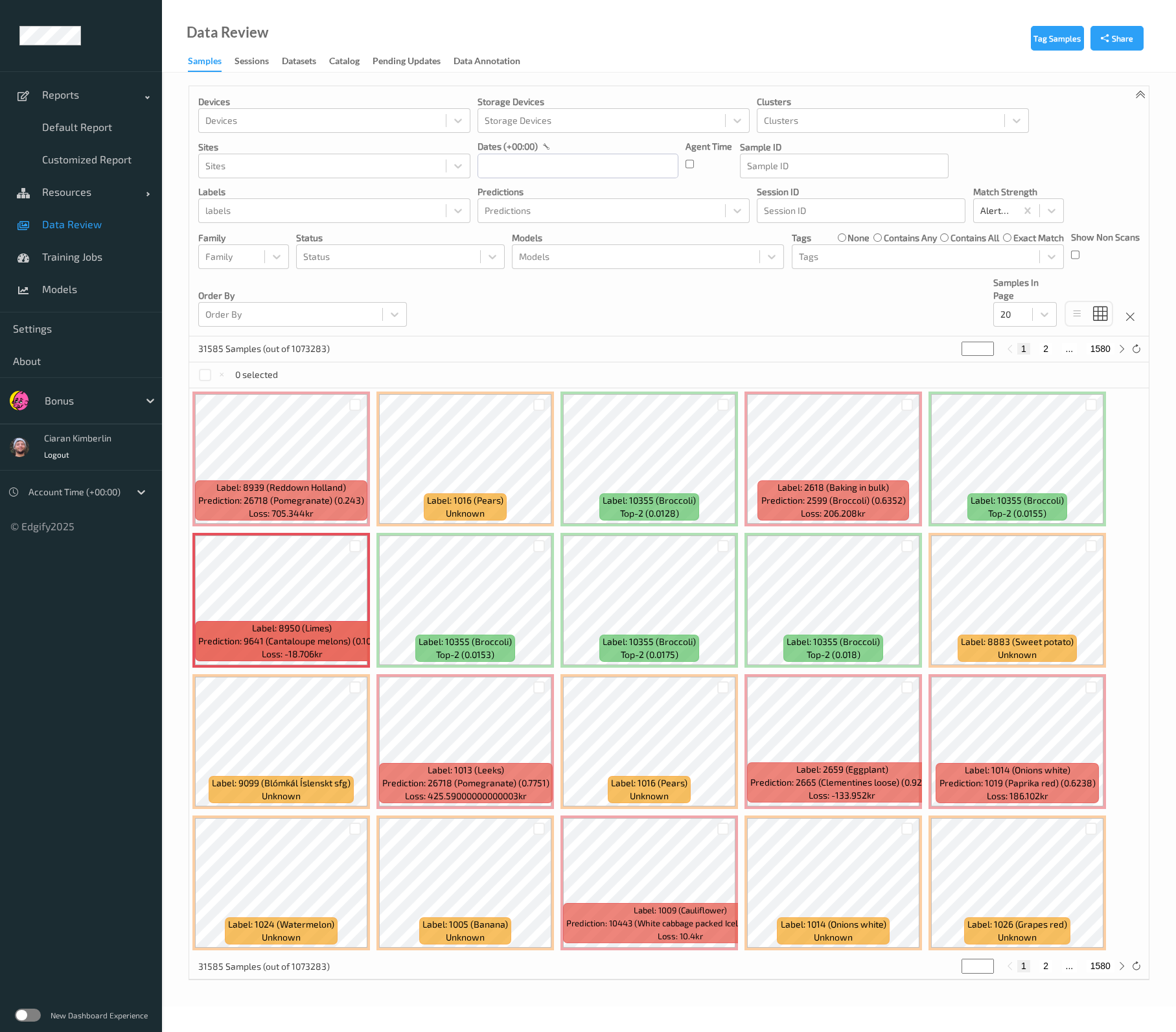 click on "Data Review Samples Sessions Datasets Catalog Pending Updates Data Annotation" at bounding box center (669, 36) 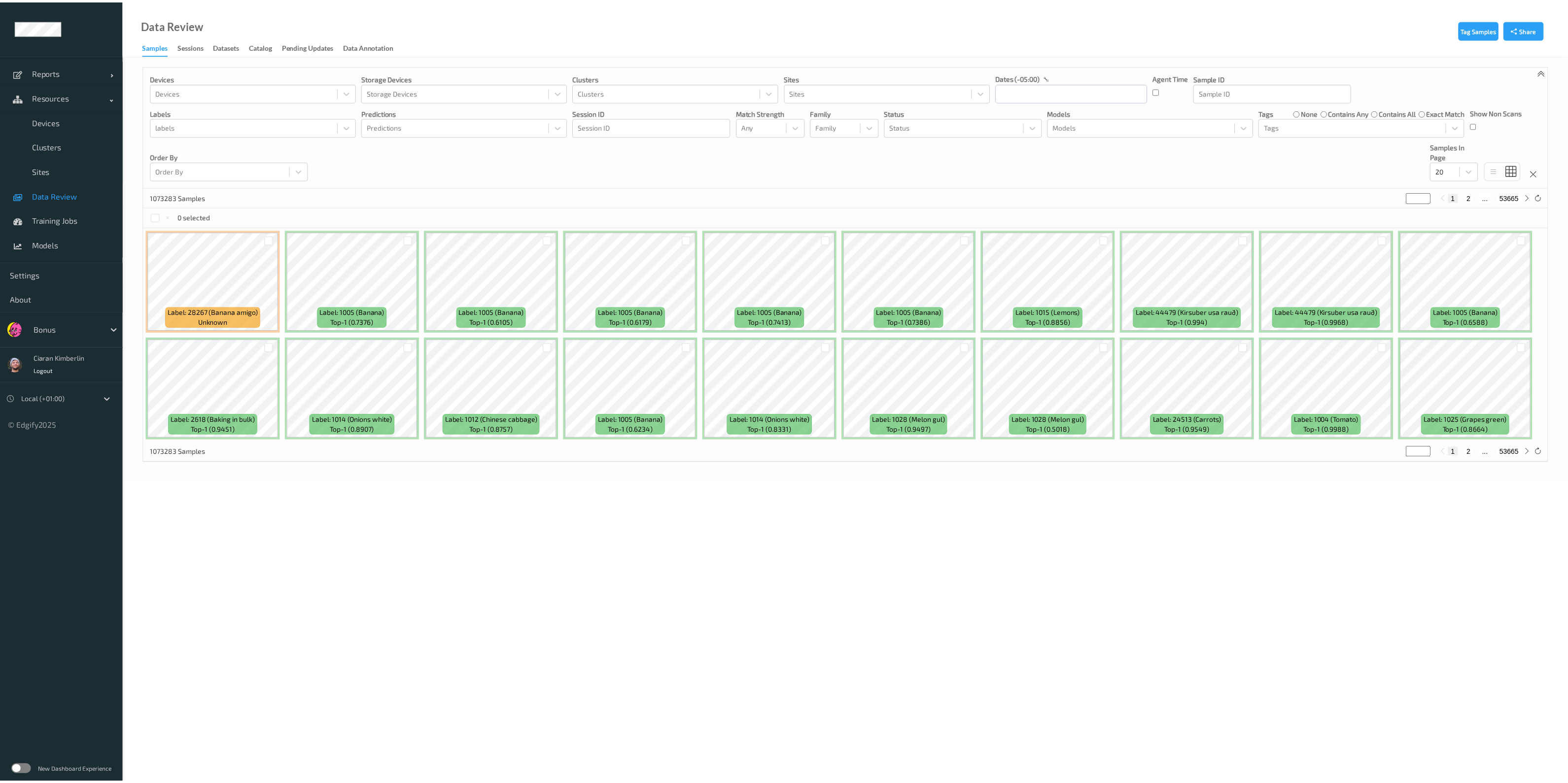 scroll, scrollTop: 0, scrollLeft: 0, axis: both 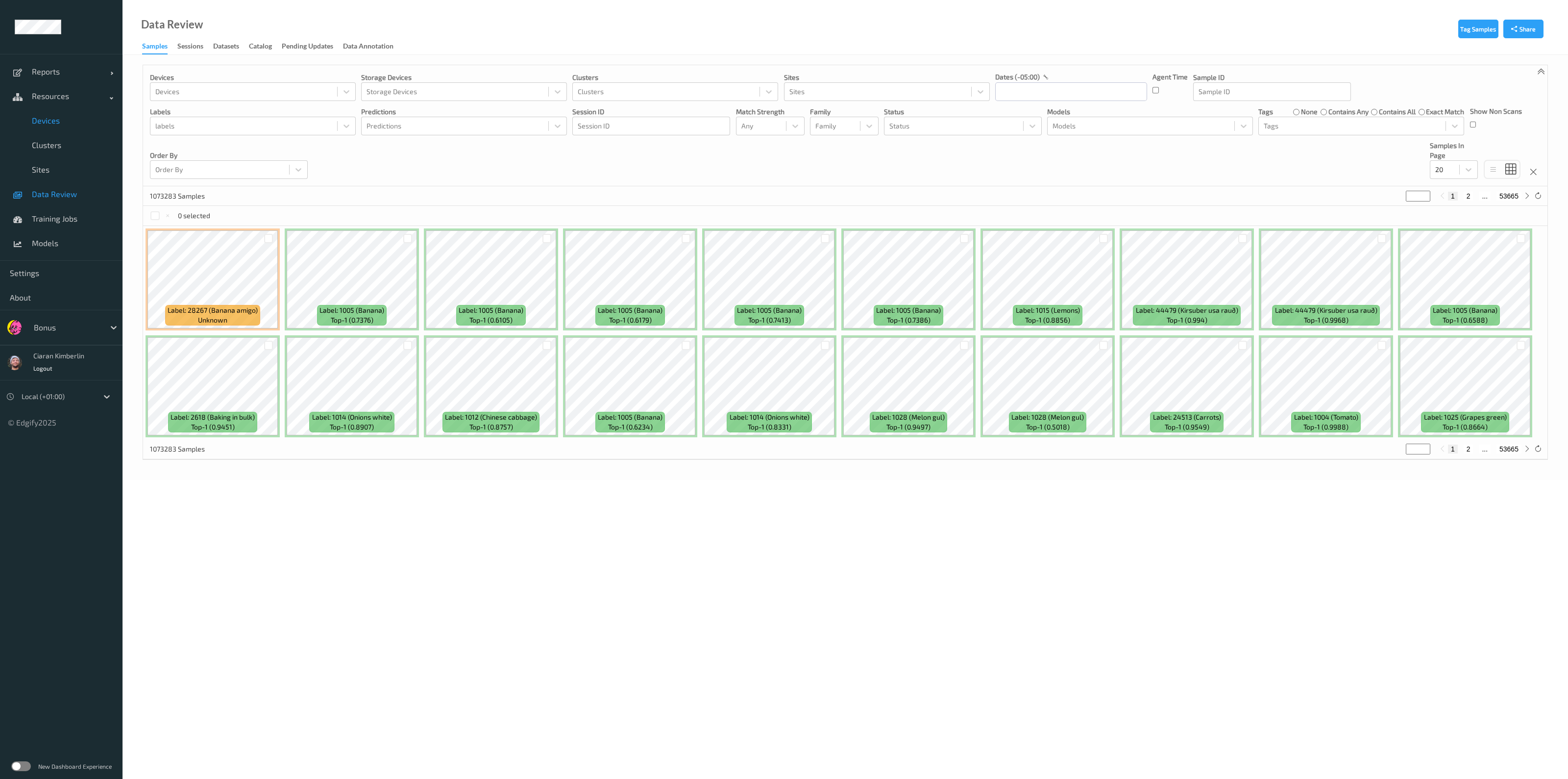 click on "Devices" at bounding box center (72, 121) 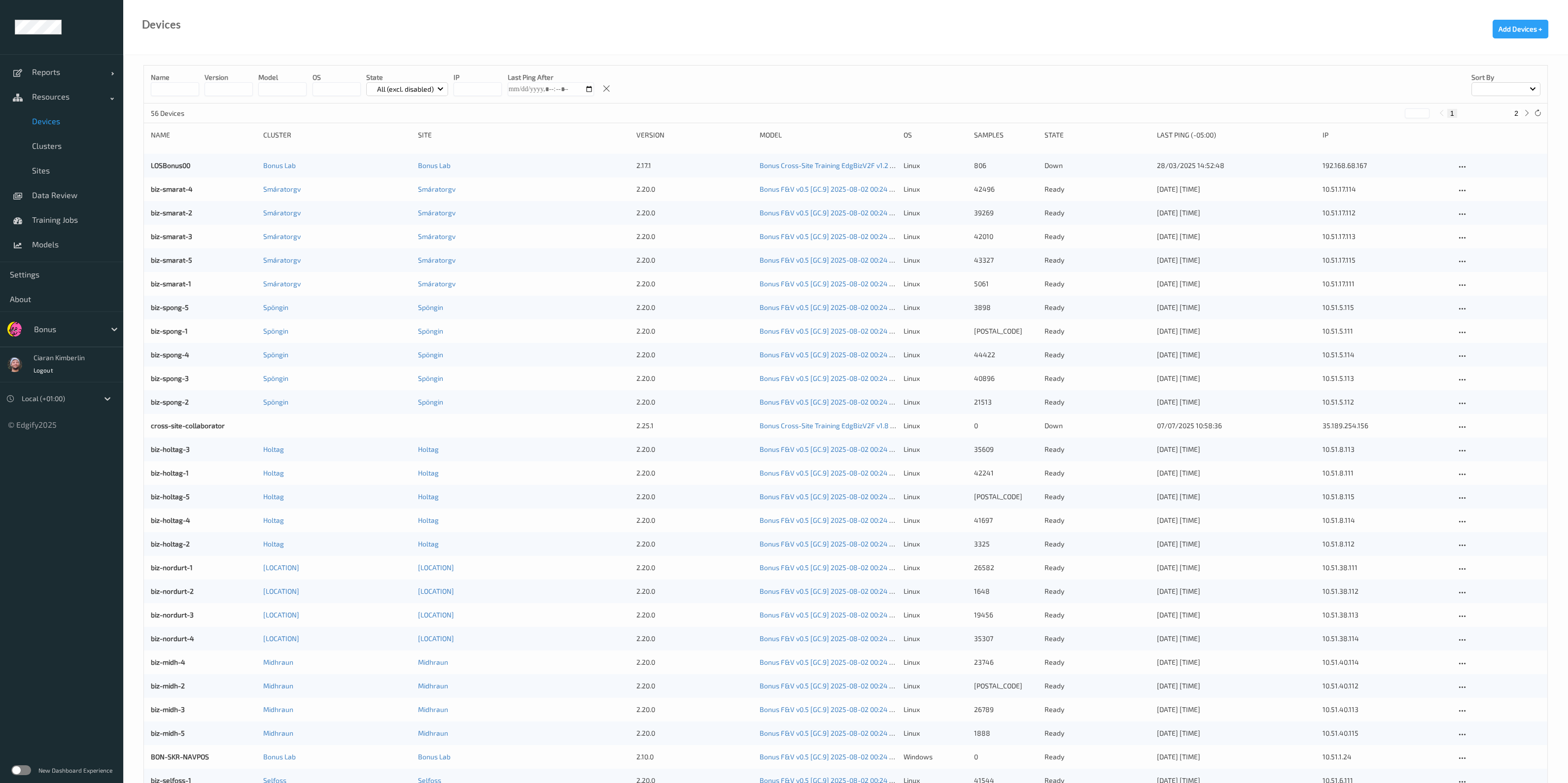 click on "biz-smarat-4 Smáratorgv Smáratorgv 2.20.0 Bonus F&V v0.5 [GC.9] [DATE] [TIME] Auto Save linux 42496 ready [DATE] [TIME] 10.51.17.114" at bounding box center [845, 189] 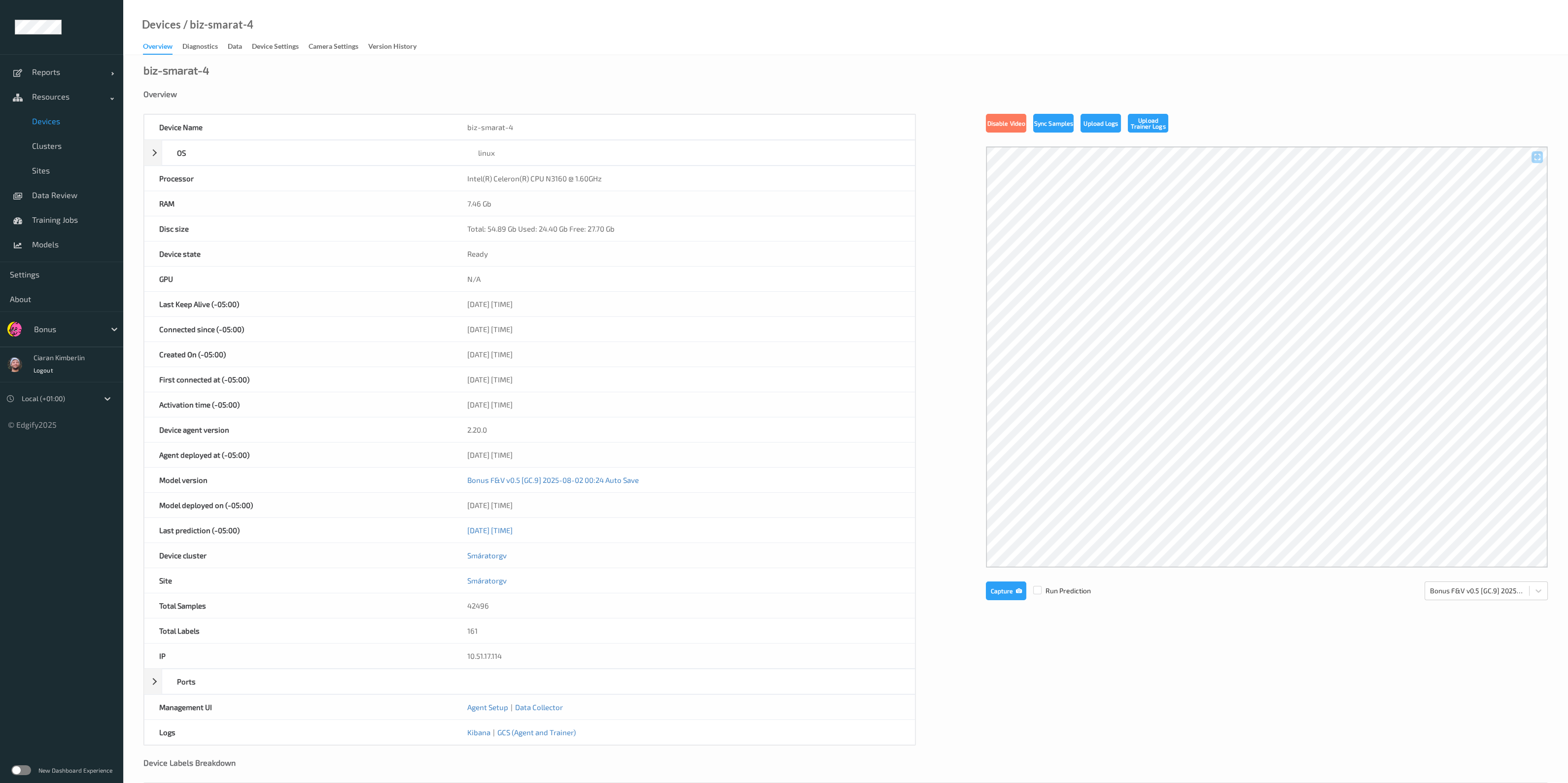 click on "Last prediction (-05:00) [DATE] [TIME] biz-smarat-4 Overview Device Name biz-smarat-4 OS linux Platform debian Platform Version 12.7 Platform Family debian Kernel Arch x86_64 Kernel Version 4.4.27-2-default Processor Intel(R) Celeron(R) CPU N3160 @ 1.60GHz RAM 7.46 Gb Disc size Total: 54.89 Gb Used: 24.40 Gb Free: 27.70 Gb Device state Ready GPU N/A Last Keep Alive (-05:00) [DATE] [TIME] Connected since (-05:00) [DATE] [TIME] Created On (-05:00) [DATE] [TIME] First connected at (-05:00) [DATE] [TIME] Activation time (-05:00) [DATE] [TIME] Device agent version 2.20.0 Agent deployed at (-05:00) [DATE] [TIME] Model version Bonus F&V v0.5 [GC.9] [DATE] [TIME] Auto Save Model deployed on (-05:00) [DATE] [TIME] Last prediction (-05:00) [DATE] [TIME] Device cluster Smáratorgv Site Smáratorgv Total Samples 42496 Total Labels 161 IP 10.51.17.114 Ports GRPC Port 50051 Web GRPC Port 8080 Web Server Port 3000 Http Port 8090 Https Port N/A Management UI Agent Setup | Data Collector Logs Kibana | Label" at bounding box center [845, 443] 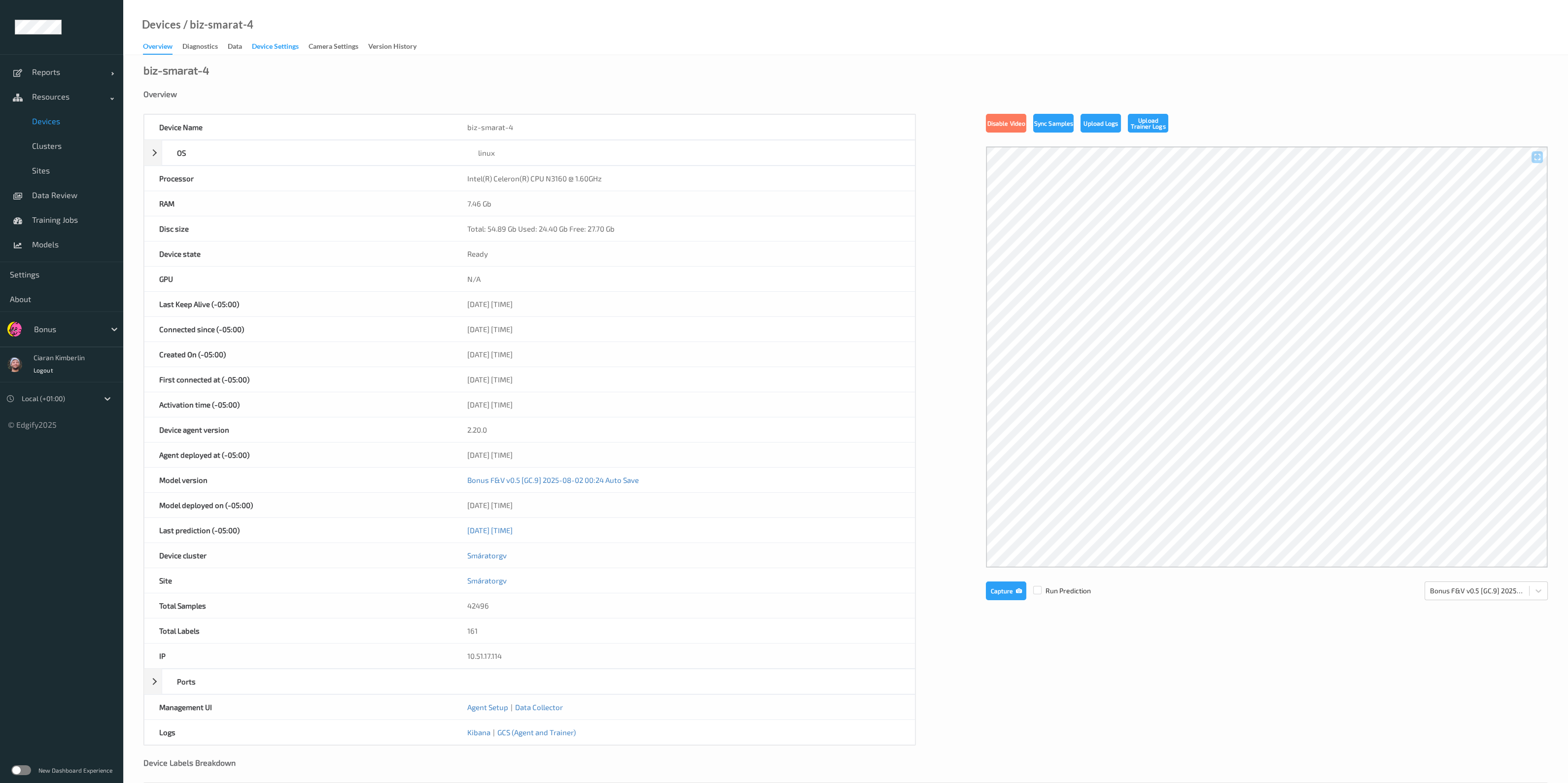 click on "Device Settings" at bounding box center (275, 47) 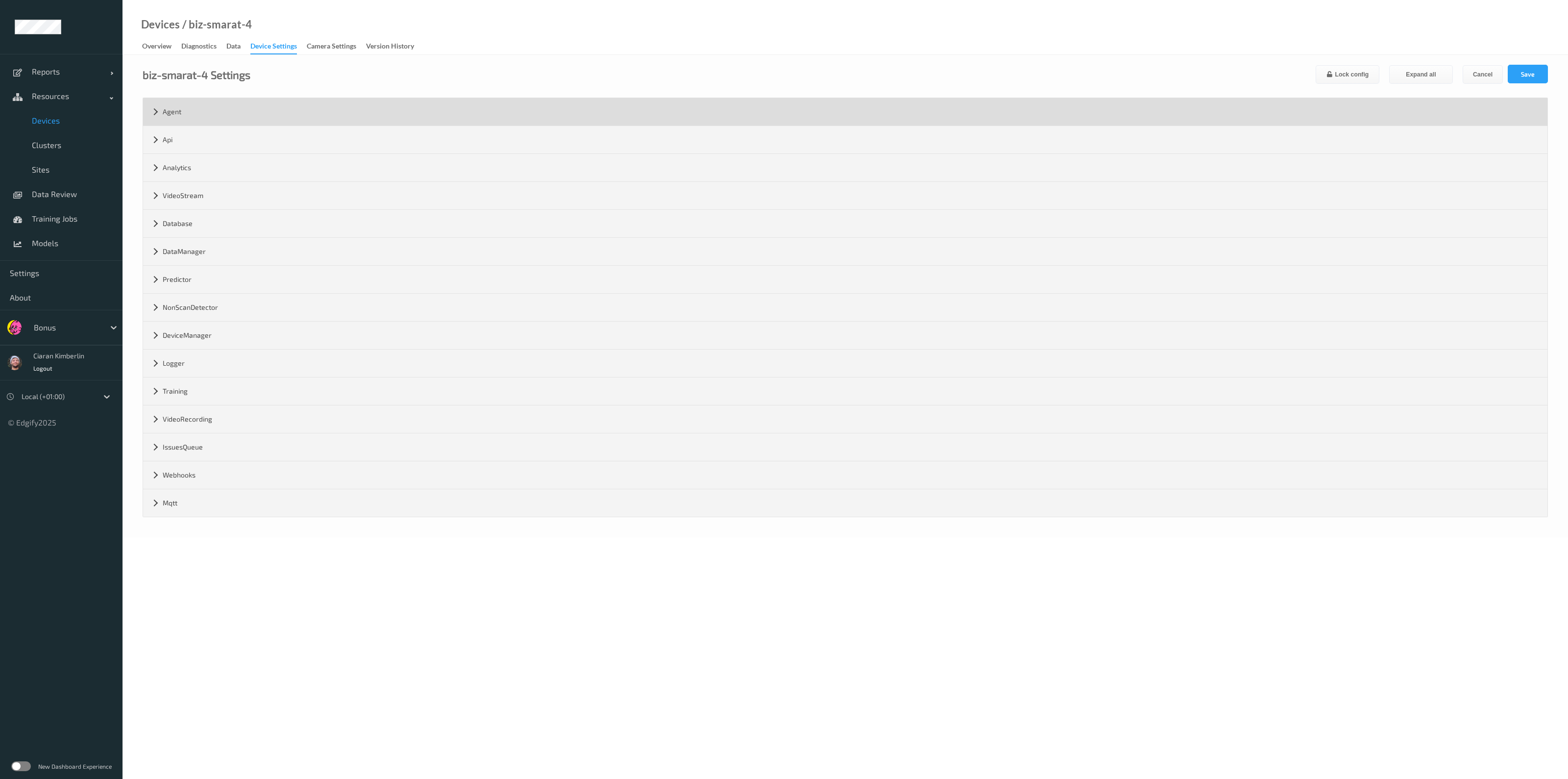 click on "Agent" at bounding box center [845, 112] 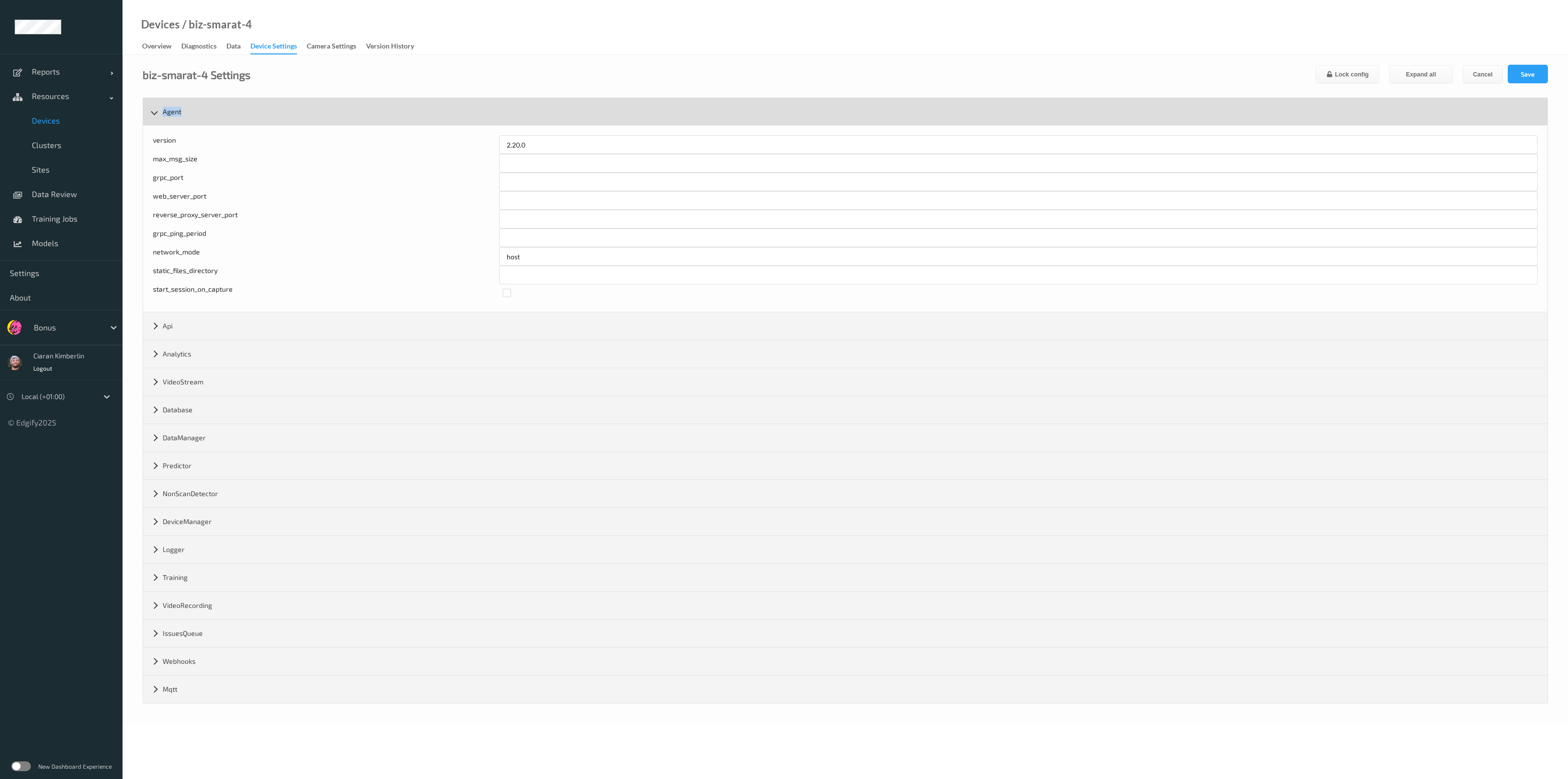 click on "Agent" at bounding box center [845, 112] 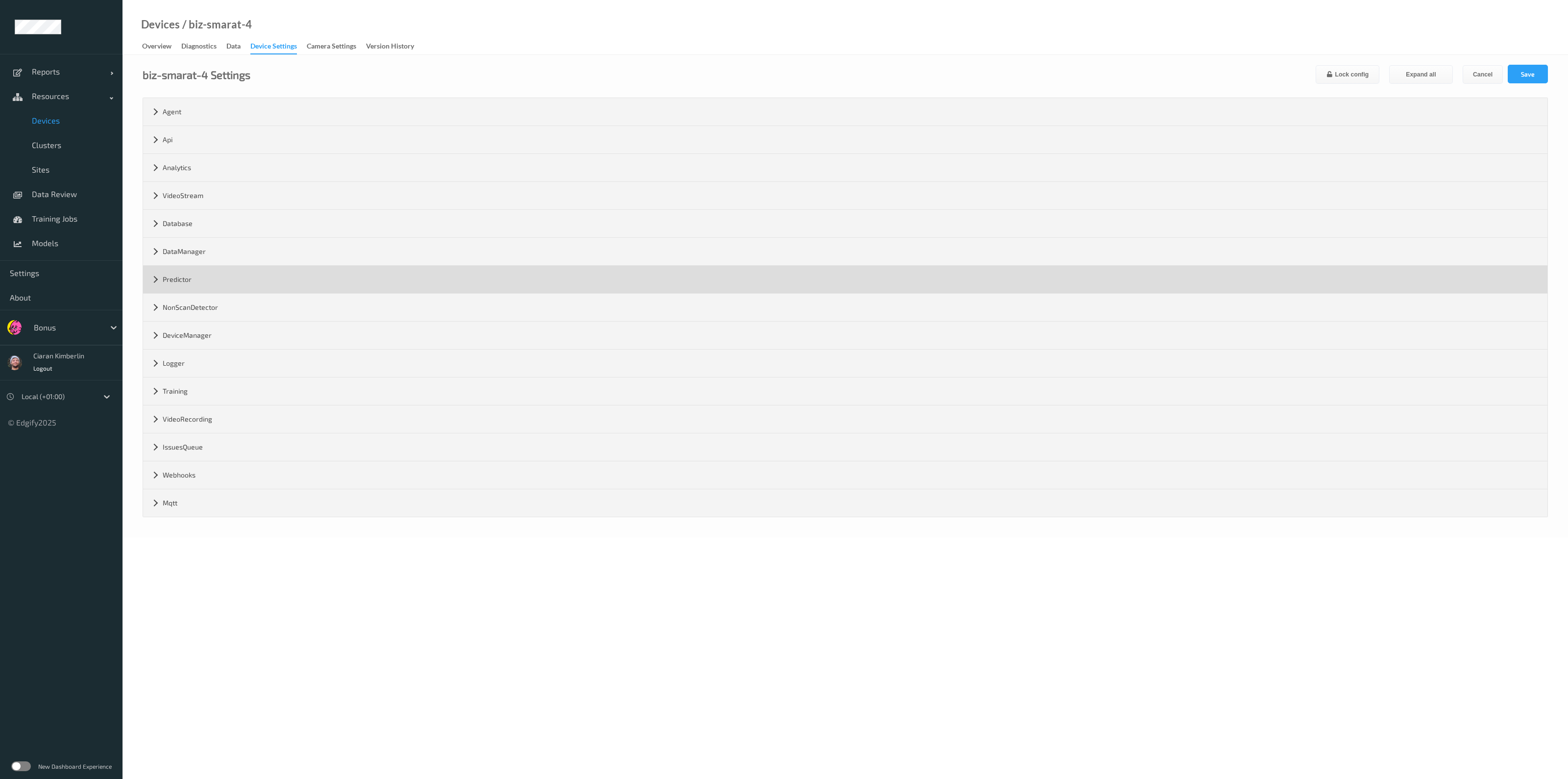 click on "Predictor" at bounding box center (845, 279) 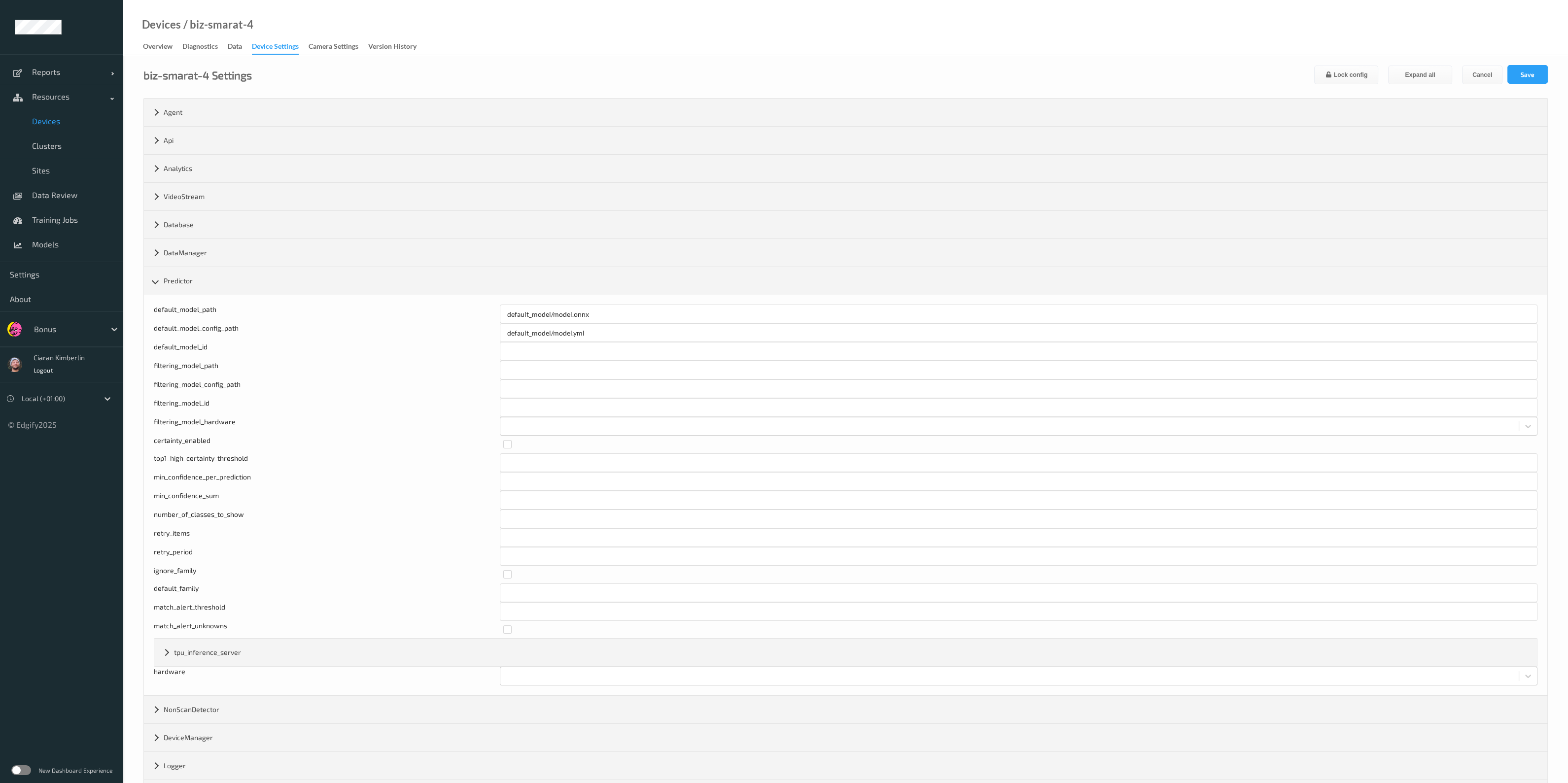 click on "match_alert_unknowns" at bounding box center [325, 630] 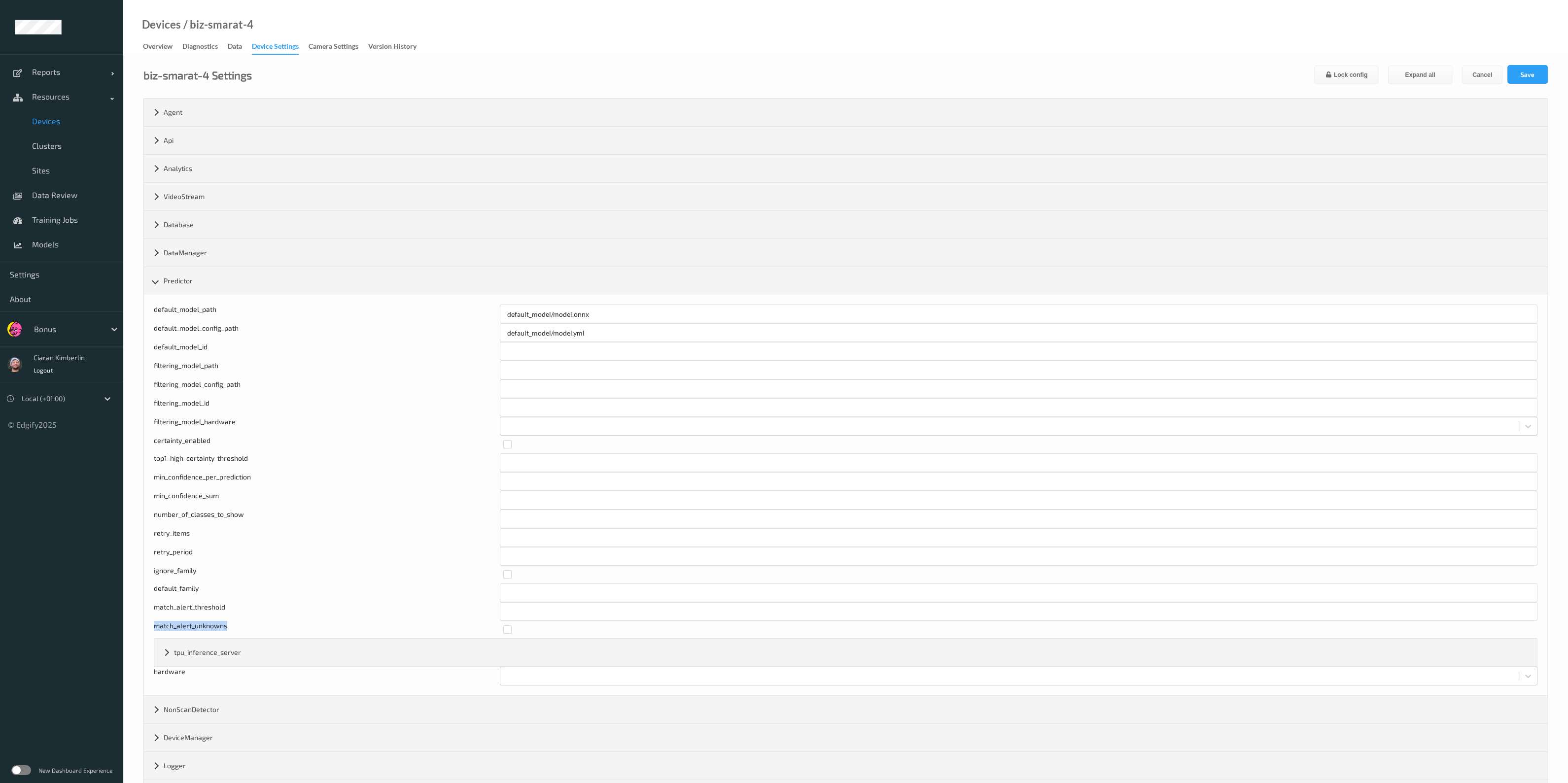 click on "match_alert_unknowns" at bounding box center [325, 630] 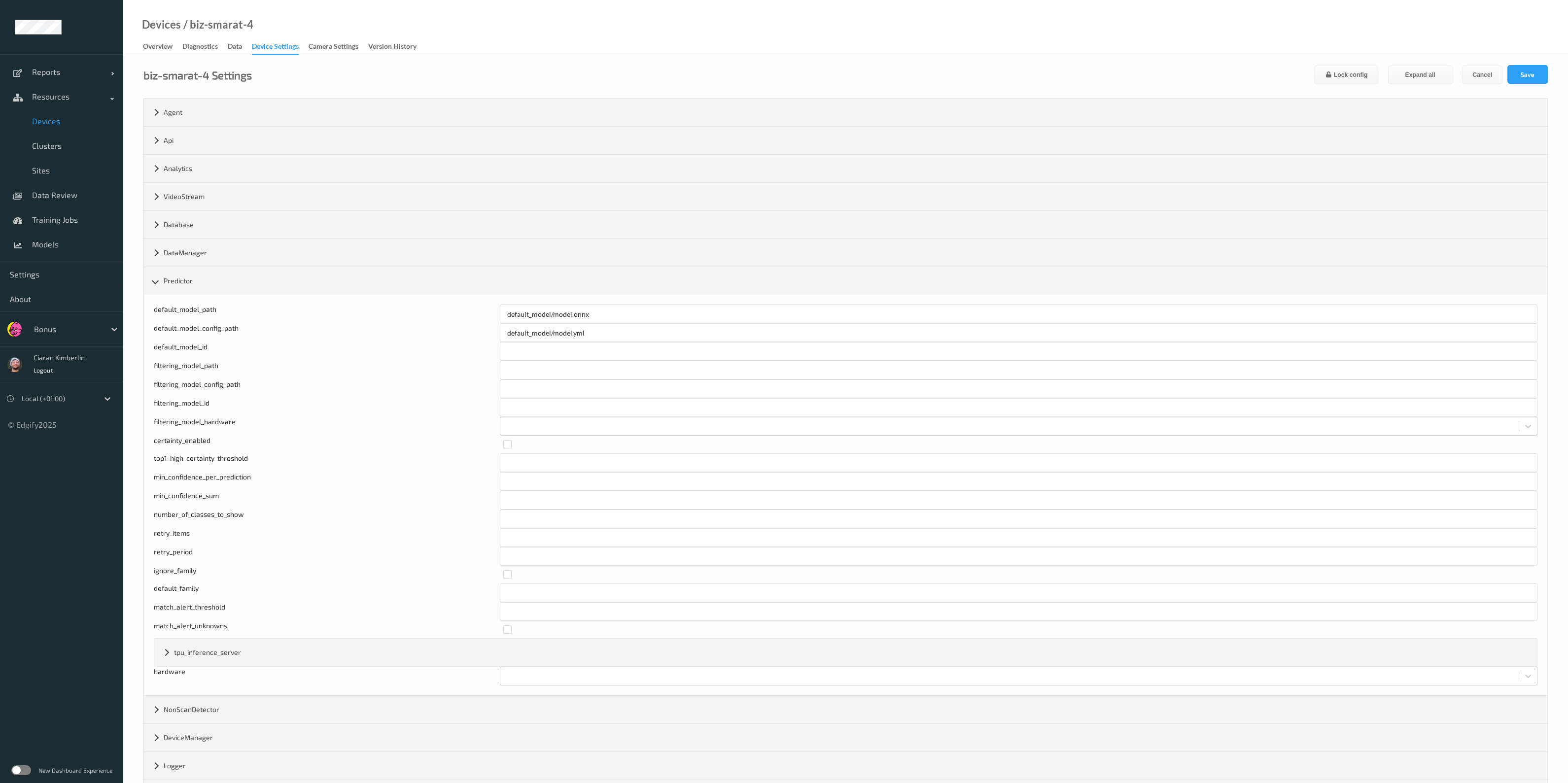 click on "default_family" at bounding box center [327, 593] 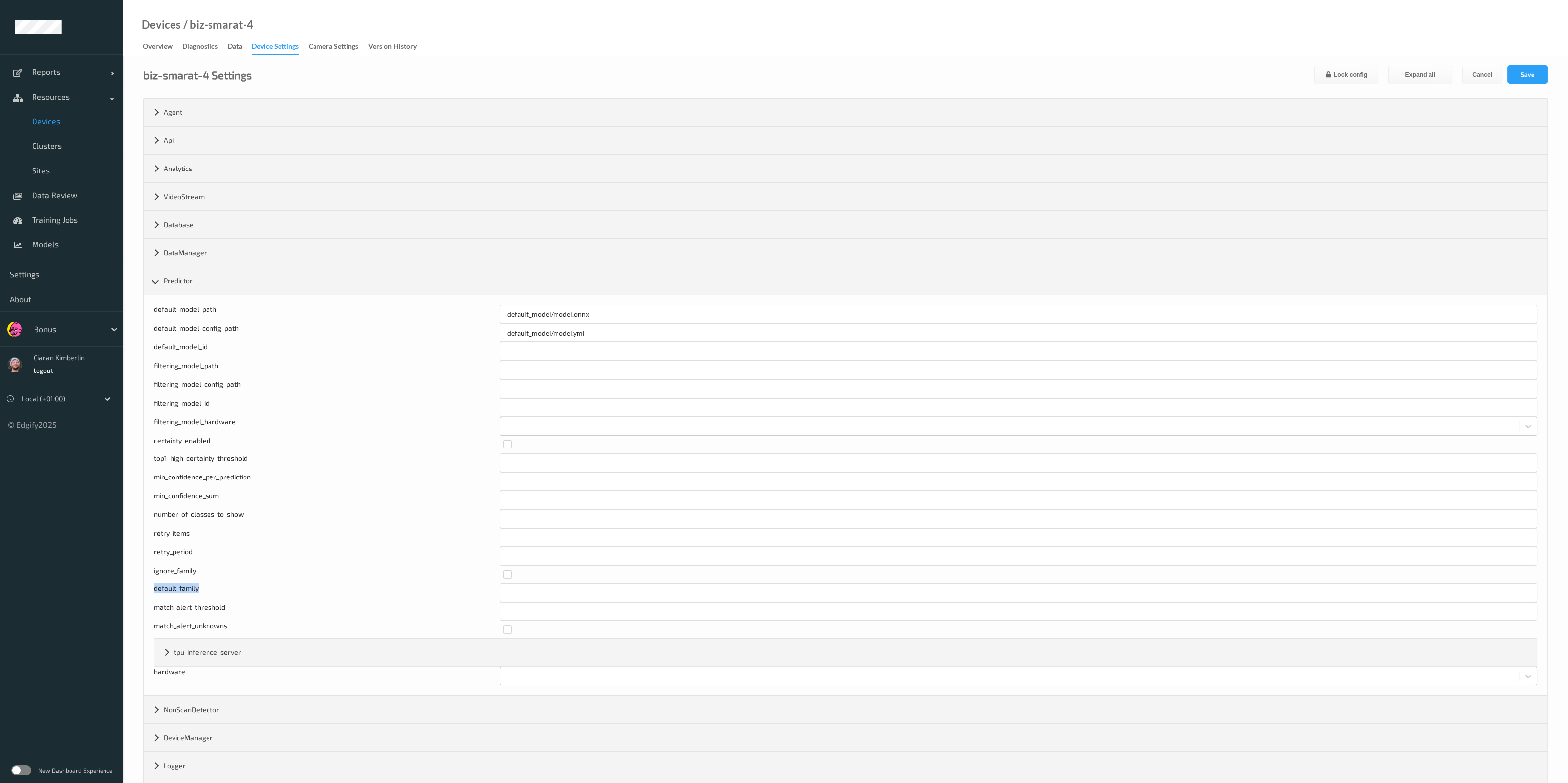 click on "default_family" at bounding box center [327, 593] 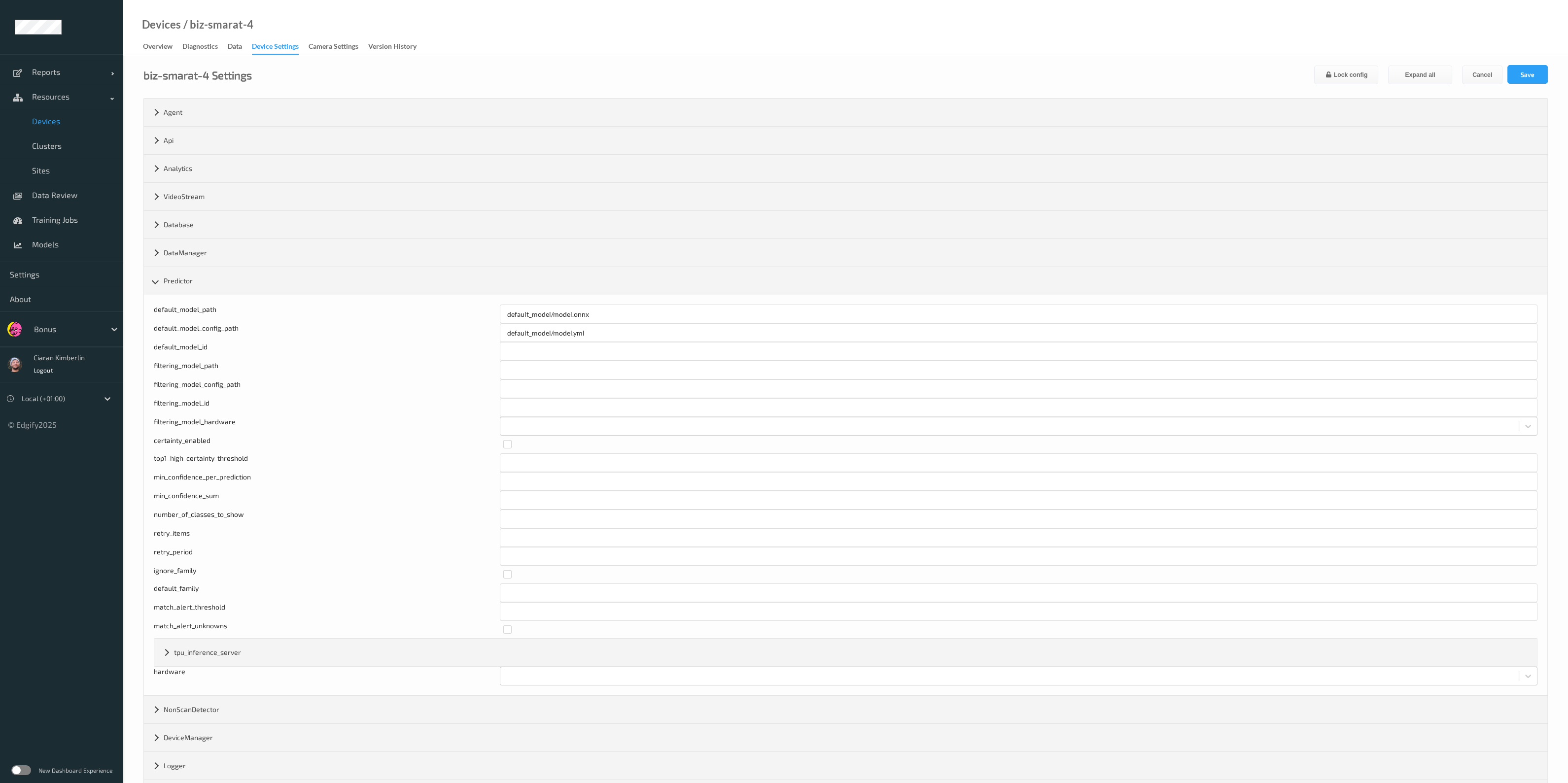 click on "match_alert_threshold" at bounding box center [327, 612] 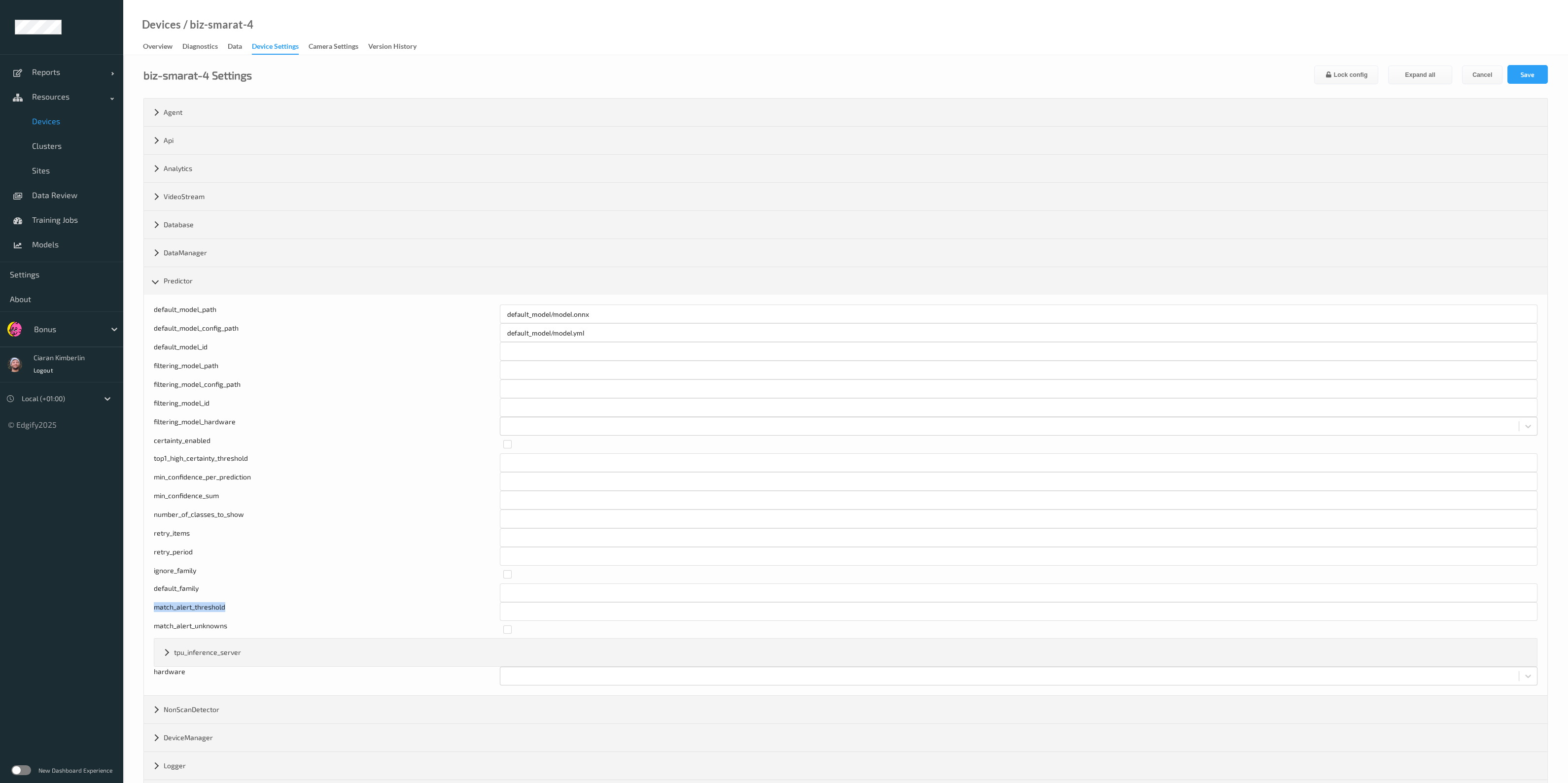 click on "match_alert_threshold" at bounding box center [327, 612] 